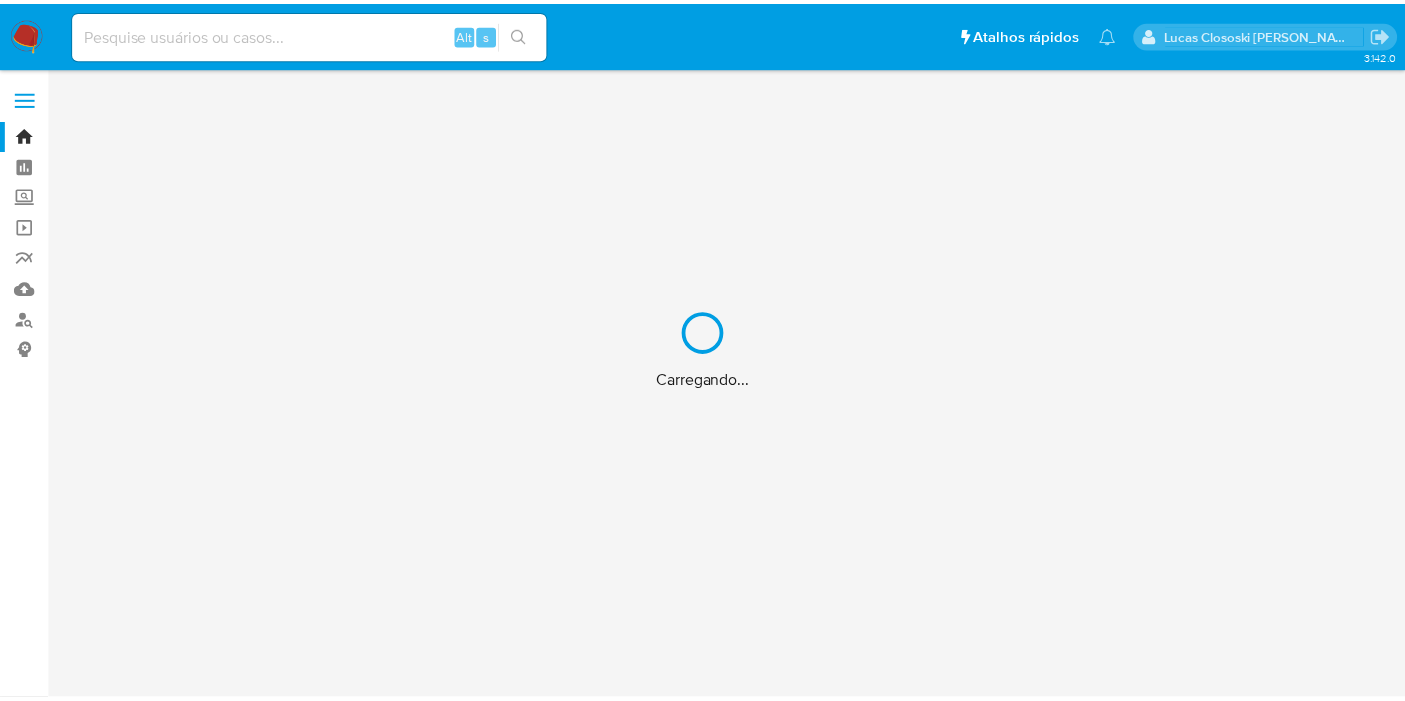 scroll, scrollTop: 0, scrollLeft: 0, axis: both 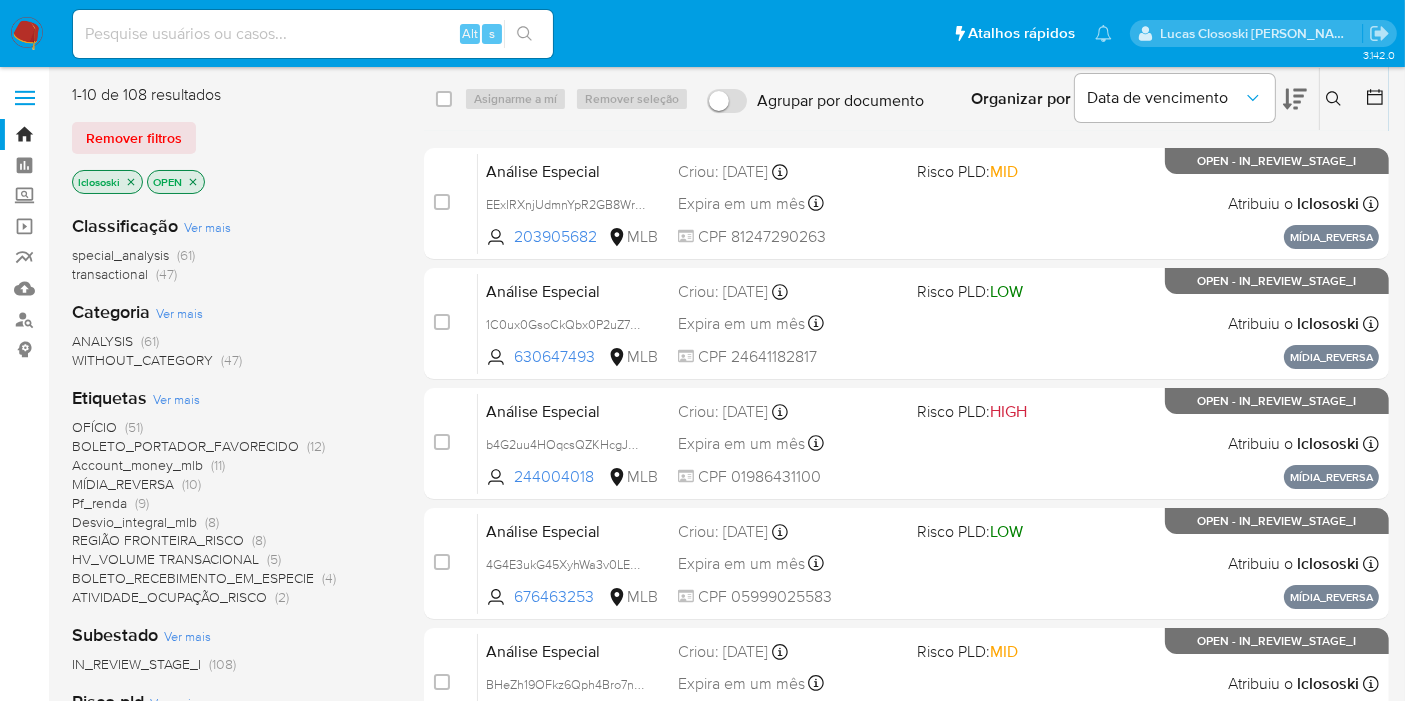 click on "HV_VOLUME TRANSACIONAL" at bounding box center [165, 559] 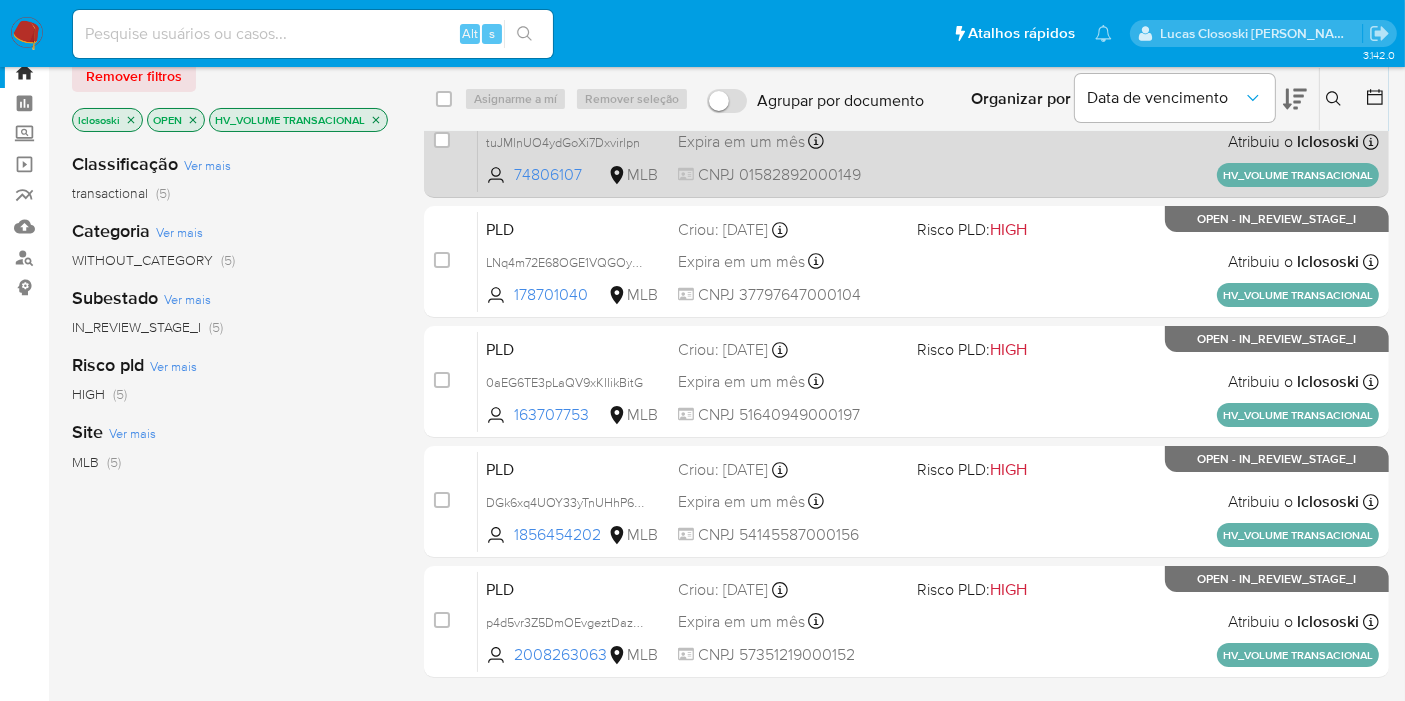 scroll, scrollTop: 0, scrollLeft: 0, axis: both 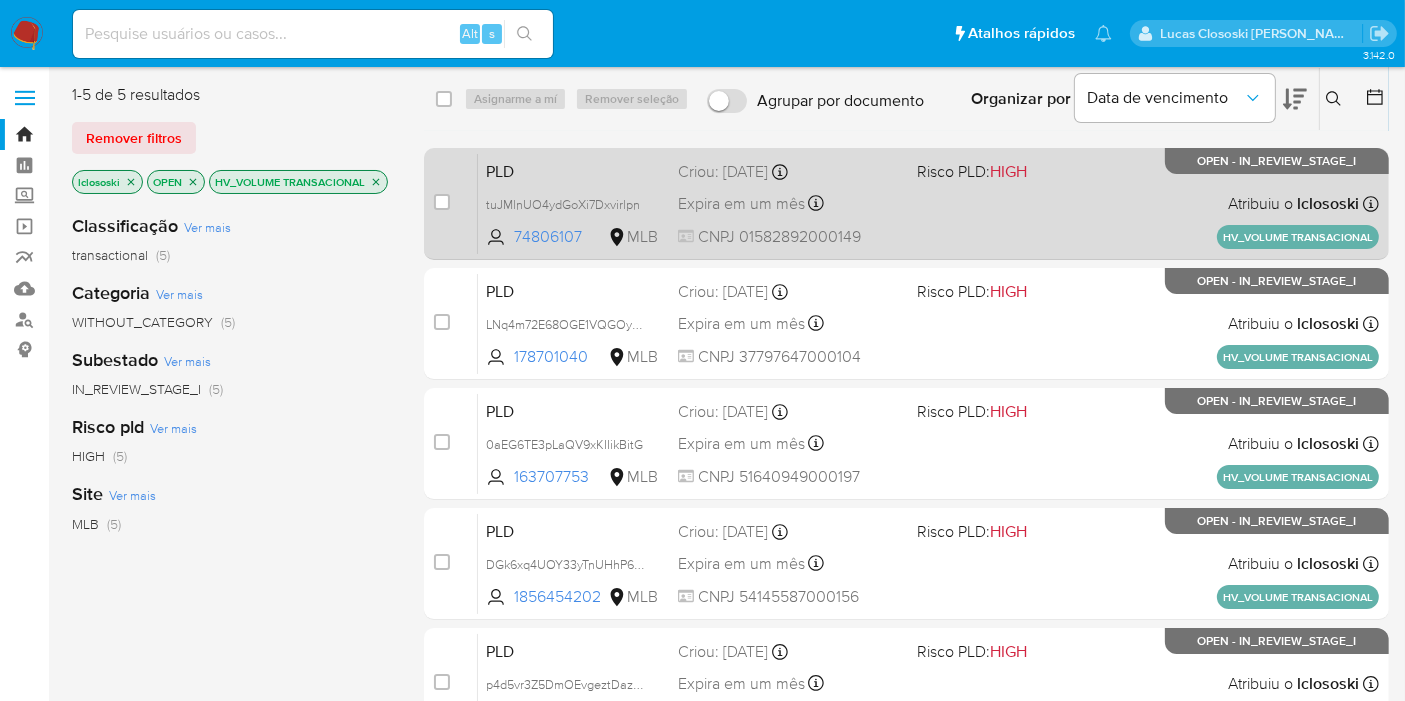 click on "PLD tuJMlnUO4ydGoXi7Dxvirlpn 74806107 MLB Risco PLD:  HIGH Criou: 13/06/2025   Criou: 13/06/2025 17:36:42 Expira em um mês   Expira em 28/07/2025 17:36:42 CNPJ   01582892000149 Atribuiu o   lclososki   Asignado el: 13/06/2025 17:36:42 HV_VOLUME TRANSACIONAL OPEN - IN_REVIEW_STAGE_I" at bounding box center (928, 203) 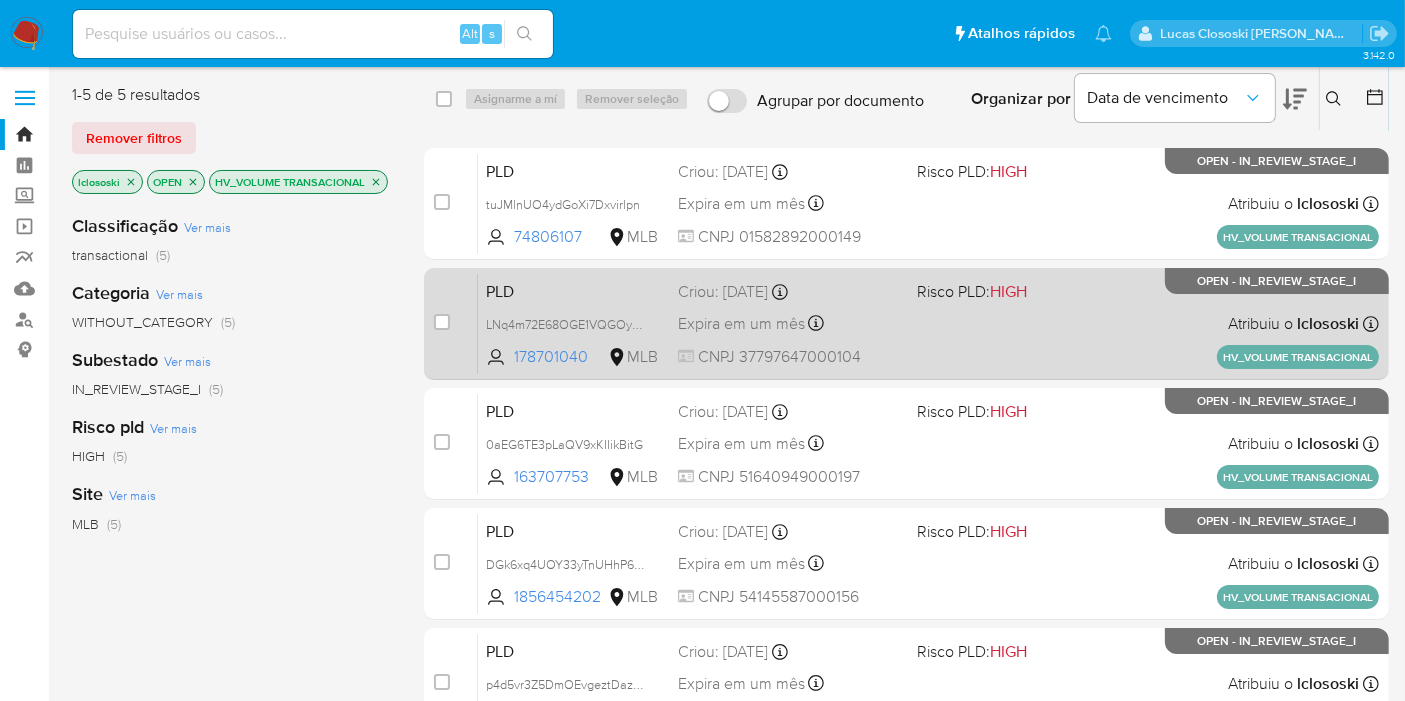click on "PLD LNq4m72E68OGE1VQGOy5FTKB 178701040 MLB Risco PLD:  HIGH Criou: 13/06/2025   Criou: 13/06/2025 17:36:15 Expira em um mês   Expira em 28/07/2025 17:36:15 CNPJ   37797647000104 Atribuiu o   lclososki   Asignado el: 13/06/2025 17:36:15 HV_VOLUME TRANSACIONAL OPEN - IN_REVIEW_STAGE_I" at bounding box center (928, 323) 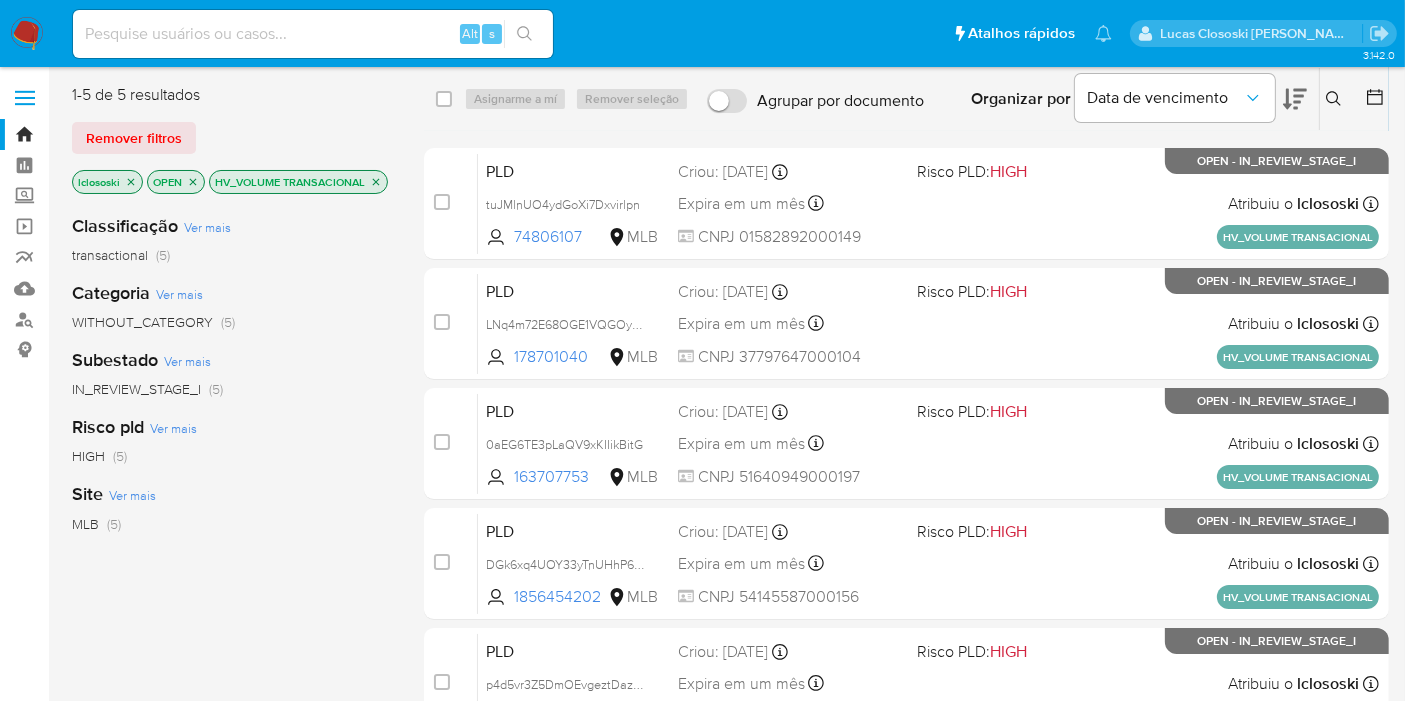 click 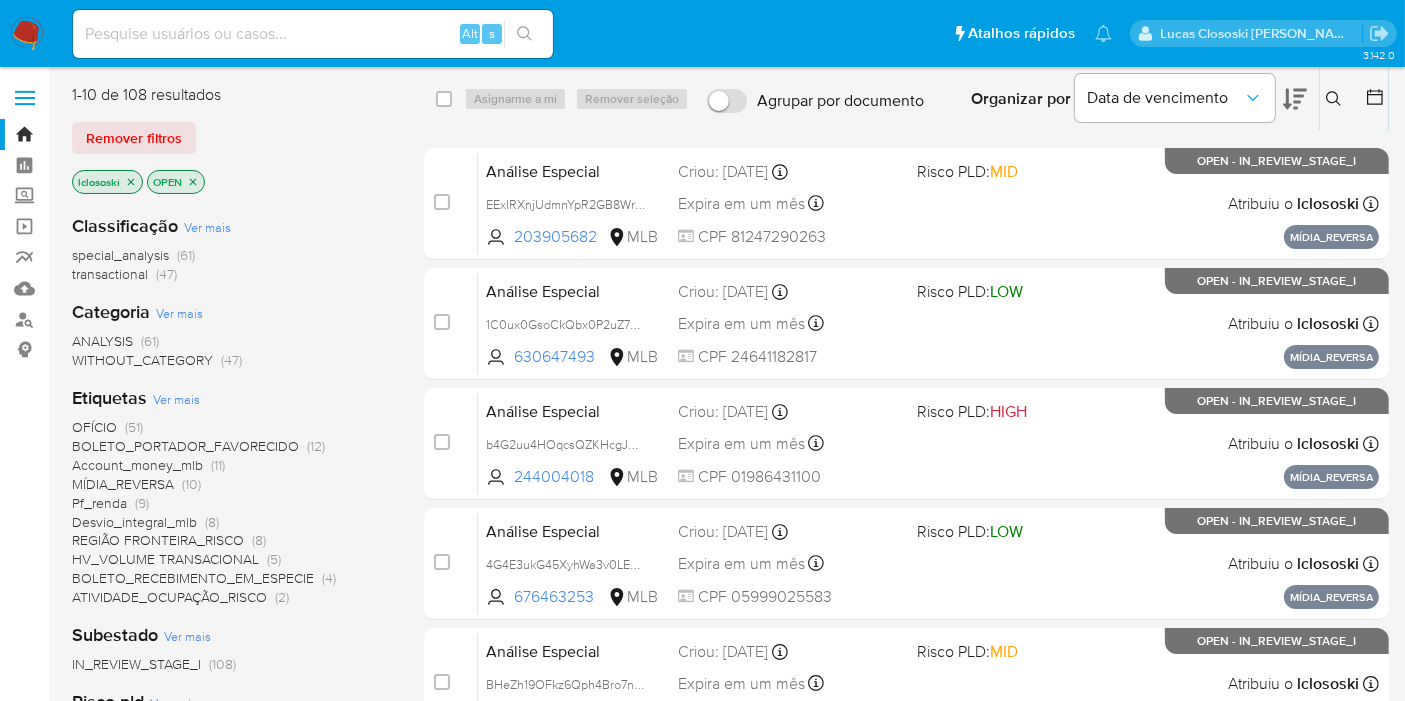 click on "Pf_renda" at bounding box center (99, 503) 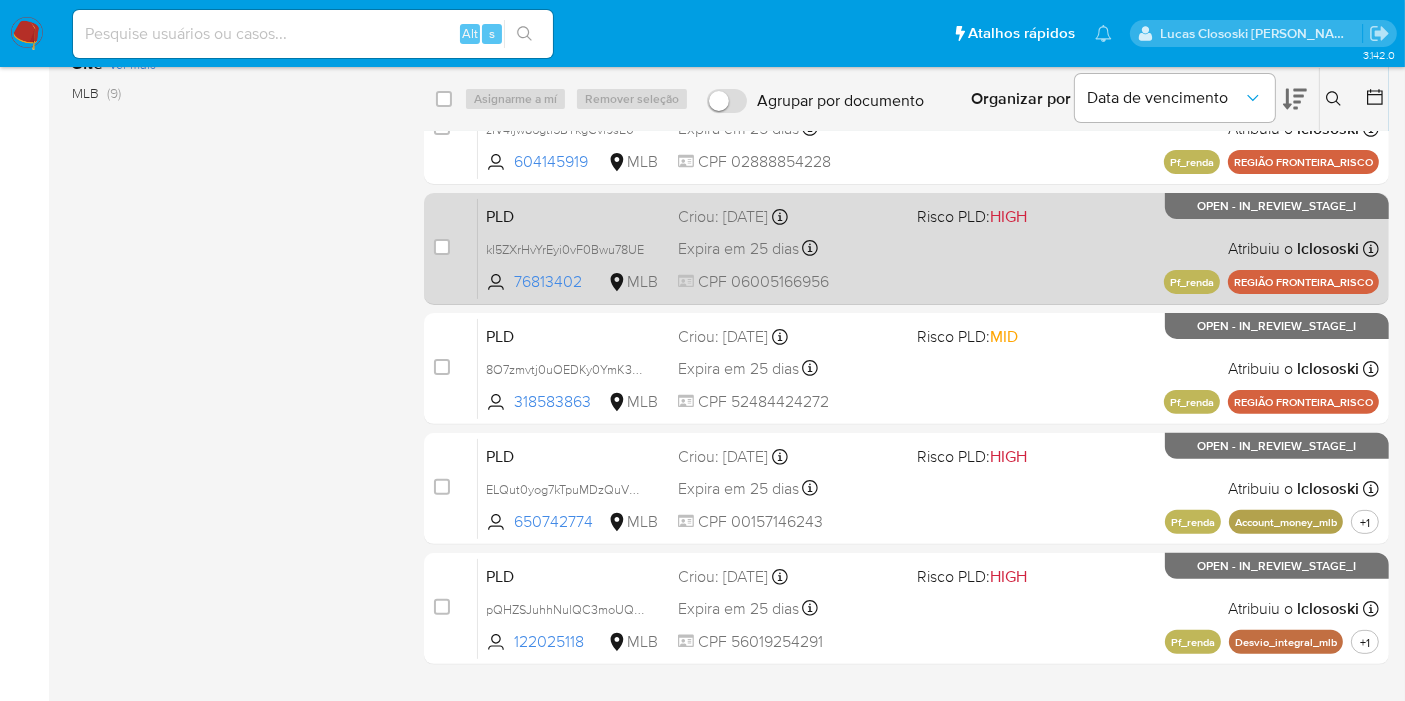 scroll, scrollTop: 222, scrollLeft: 0, axis: vertical 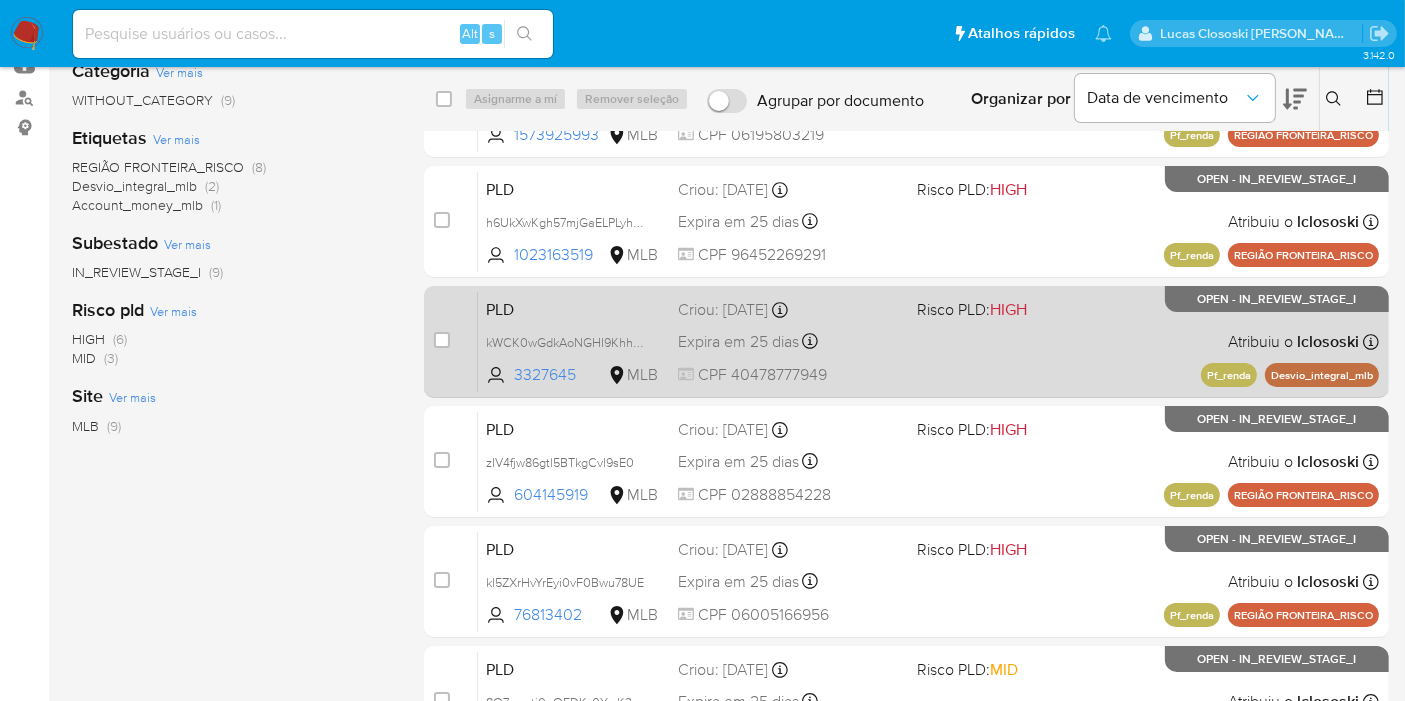 click on "PLD kWCK0wGdkAoNGHI9KhhuQckE 3327645 MLB Risco PLD:  HIGH Criou: 12/06/2025   Criou: 12/06/2025 00:22:40 Expira em 25 dias   Expira em 27/07/2025 00:22:41 CPF   40478777949 Atribuiu o   lclososki   Asignado el: 18/06/2025 14:27:31 Pf_renda Desvio_integral_mlb OPEN - IN_REVIEW_STAGE_I" at bounding box center (928, 341) 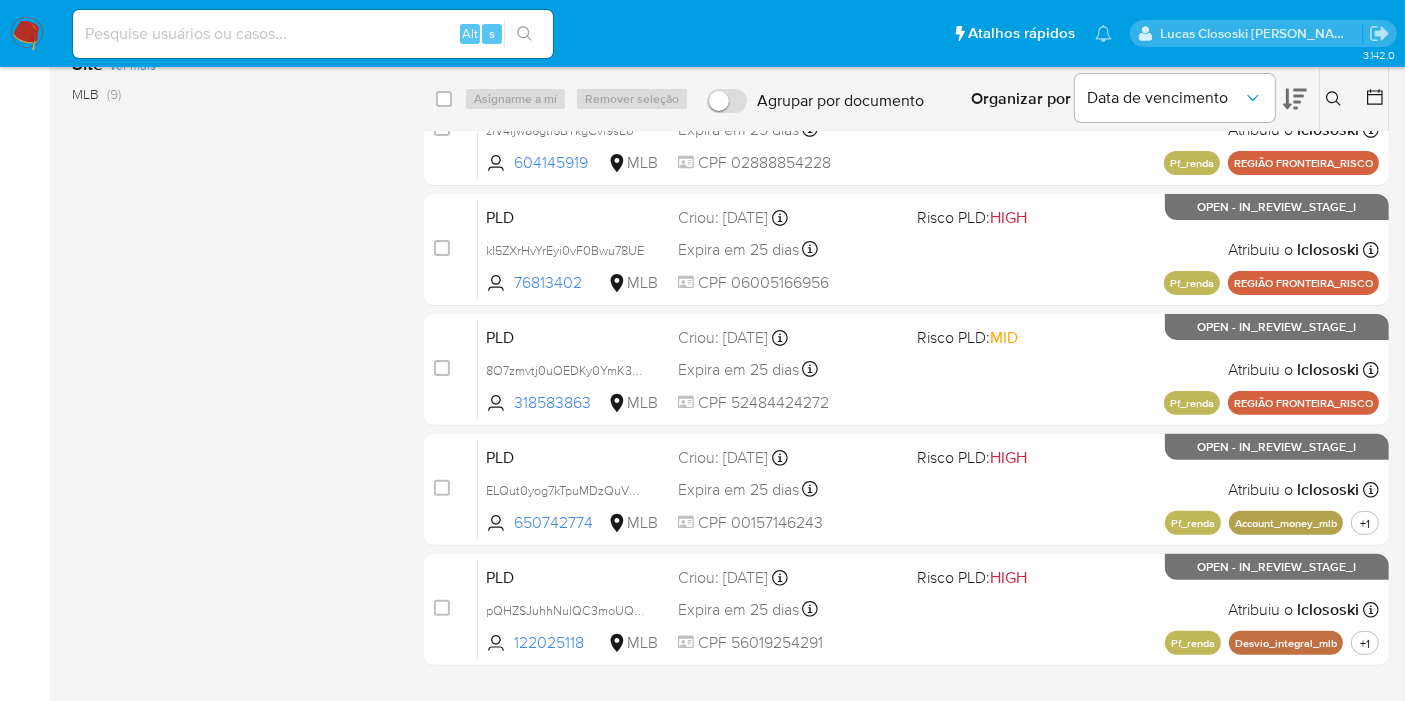 scroll, scrollTop: 555, scrollLeft: 0, axis: vertical 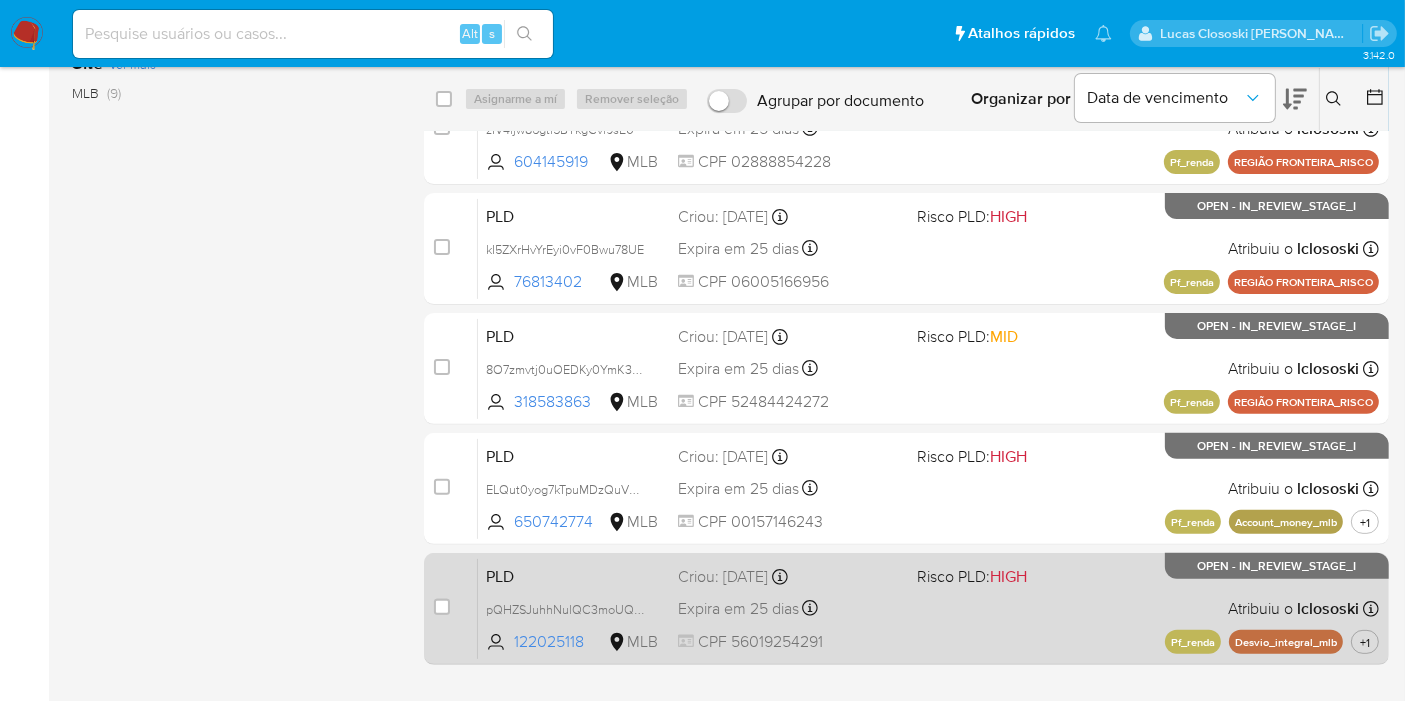 click on "PLD pQHZSJuhhNulQC3moUQpQYgG 122025118 MLB Risco PLD:  HIGH Criou: 12/06/2025   Criou: 12/06/2025 00:15:25 Expira em 25 dias   Expira em 27/07/2025 00:15:25 CPF   56019254291 Atribuiu o   lclososki   Asignado el: 13/06/2025 15:05:40 Pf_renda Desvio_integral_mlb +1 OPEN - IN_REVIEW_STAGE_I" at bounding box center (928, 608) 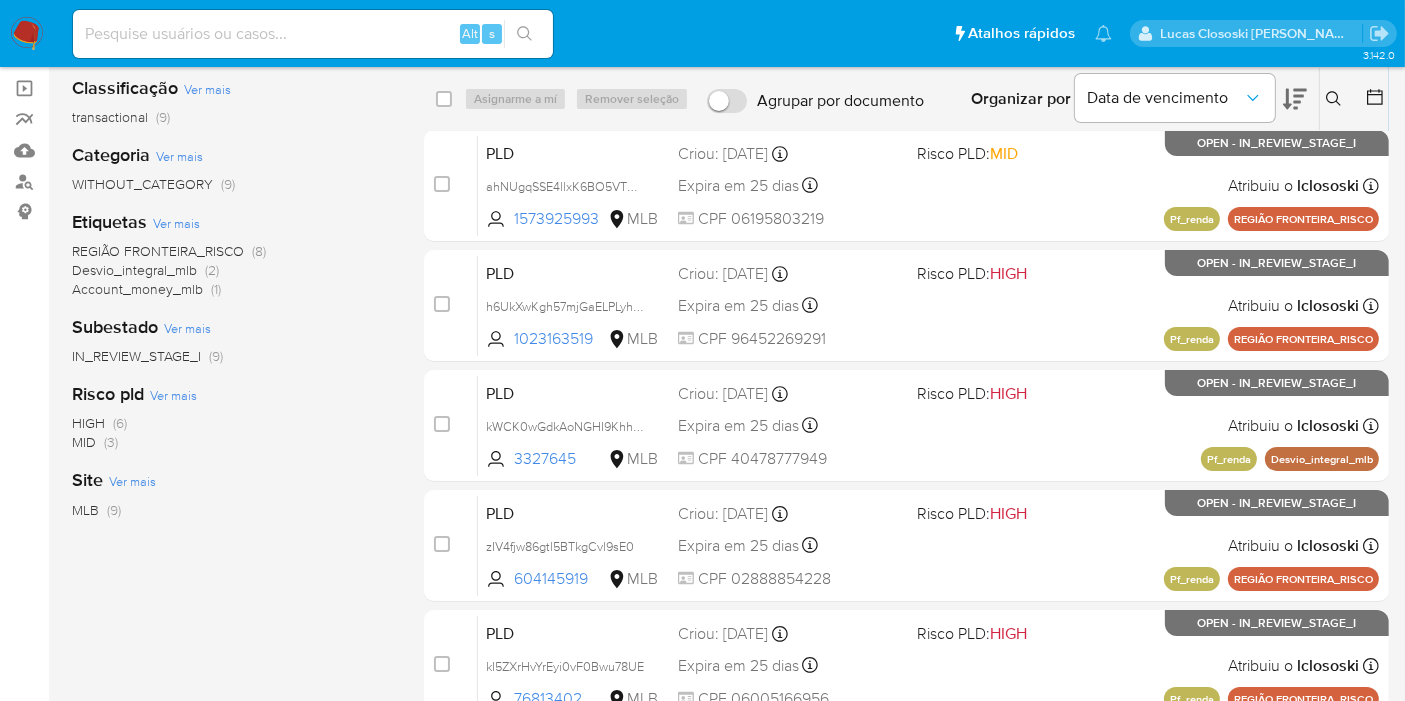 scroll, scrollTop: 0, scrollLeft: 0, axis: both 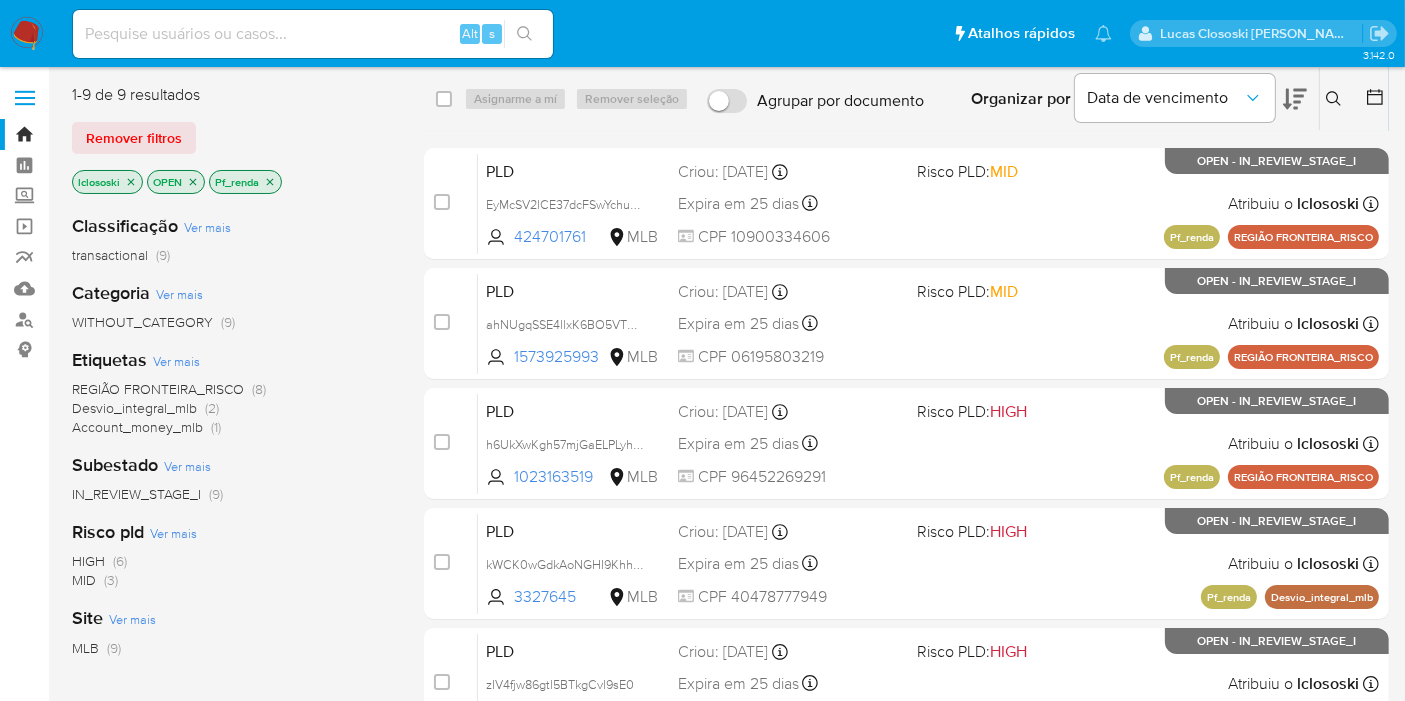 click 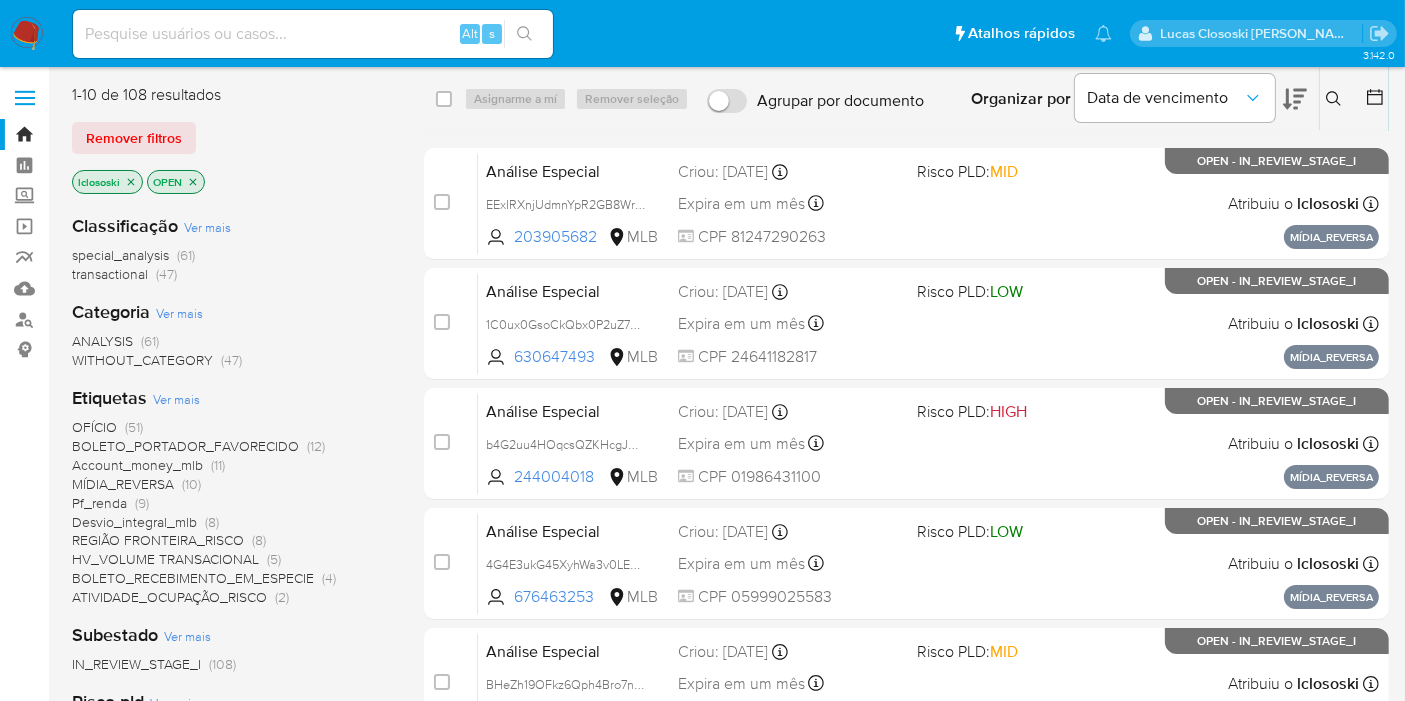 click on "Desvio_integral_mlb" at bounding box center (134, 522) 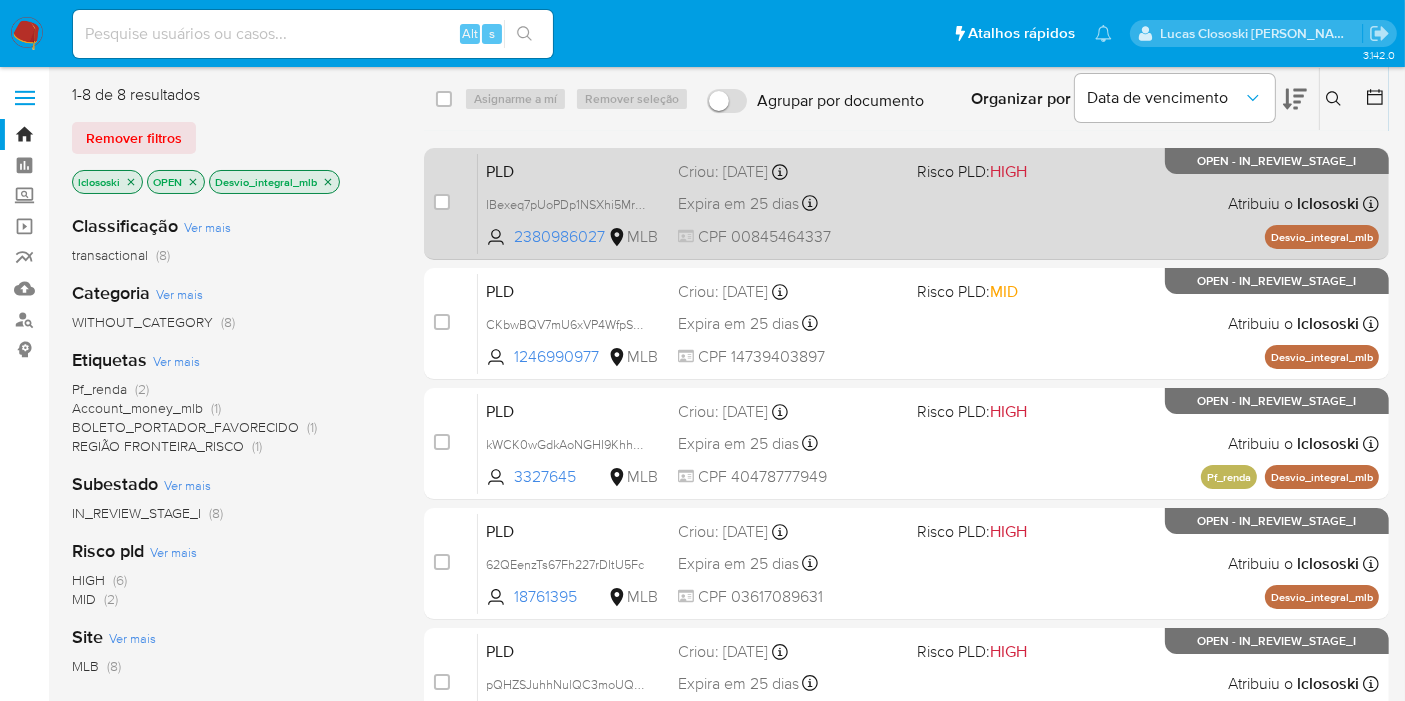 click on "PLD IBexeq7pUoPDp1NSXhi5MrBN 2380986027 MLB Risco PLD:  HIGH Criou: 12/06/2025   Criou: 12/06/2025 00:29:22 Expira em 25 dias   Expira em 27/07/2025 00:29:23 CPF   00845464337 Atribuiu o   lclososki   Asignado el: 18/06/2025 14:24:57 Desvio_integral_mlb OPEN - IN_REVIEW_STAGE_I" at bounding box center (928, 203) 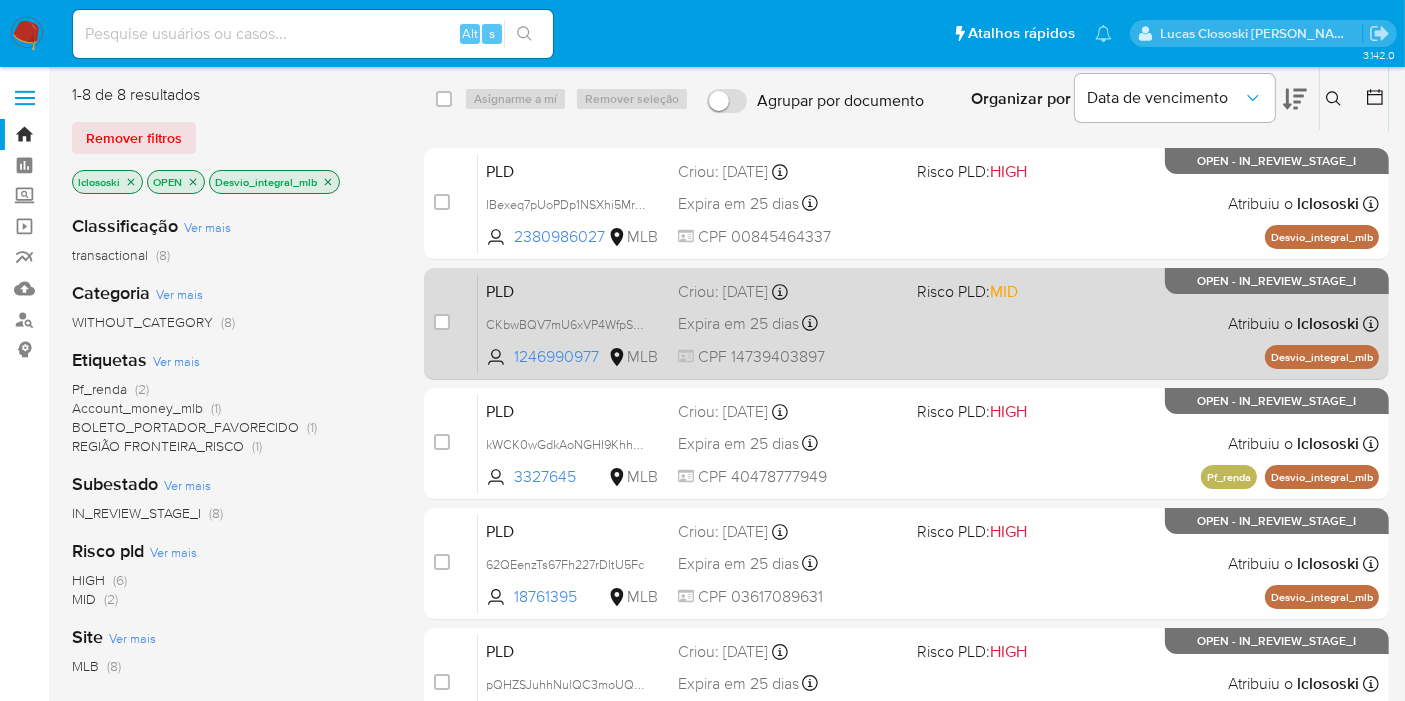 click on "PLD CKbwBQV7mU6xVP4WfpSwy4nC 1246990977 MLB Risco PLD:  MID Criou: 12/06/2025   Criou: 12/06/2025 00:24:38 Expira em 25 dias   Expira em 27/07/2025 00:24:38 CPF   14739403897 Atribuiu o   lclososki   Asignado el: 18/06/2025 14:26:19 Desvio_integral_mlb OPEN - IN_REVIEW_STAGE_I" at bounding box center [928, 323] 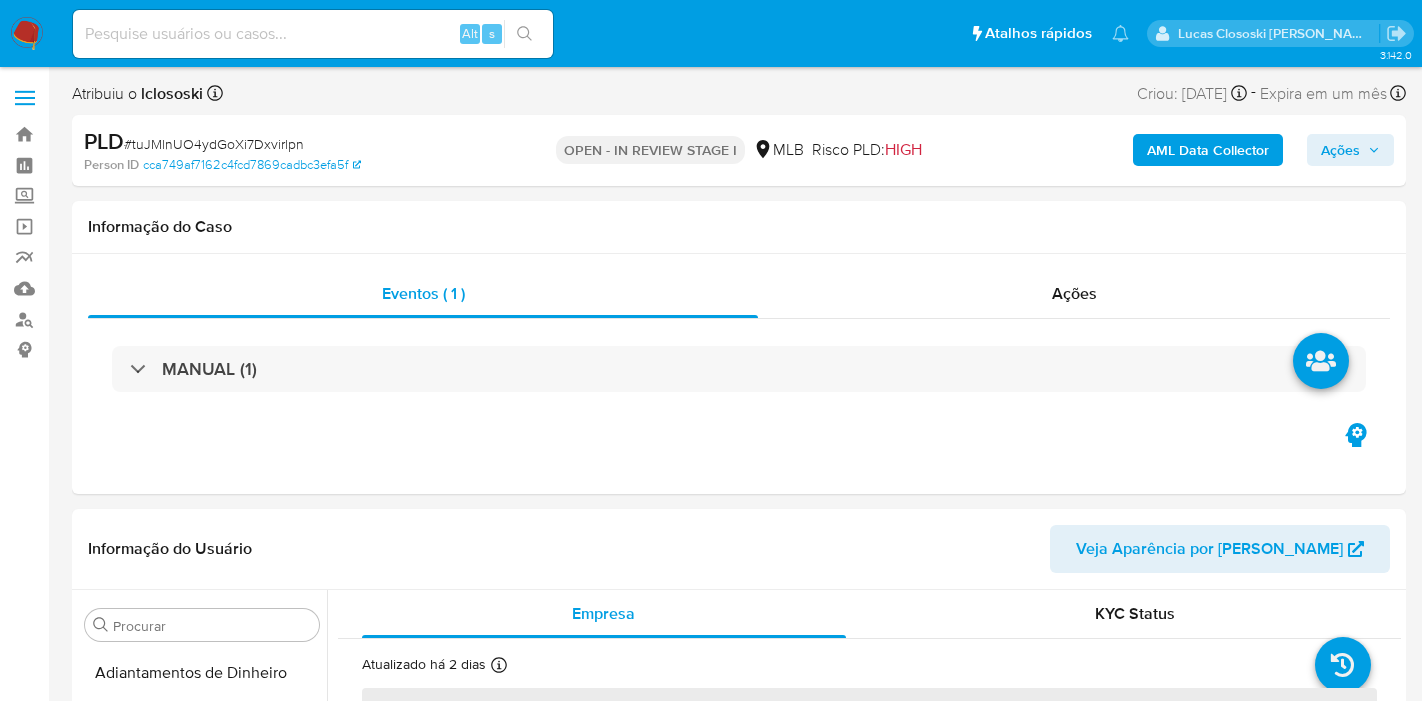 select on "10" 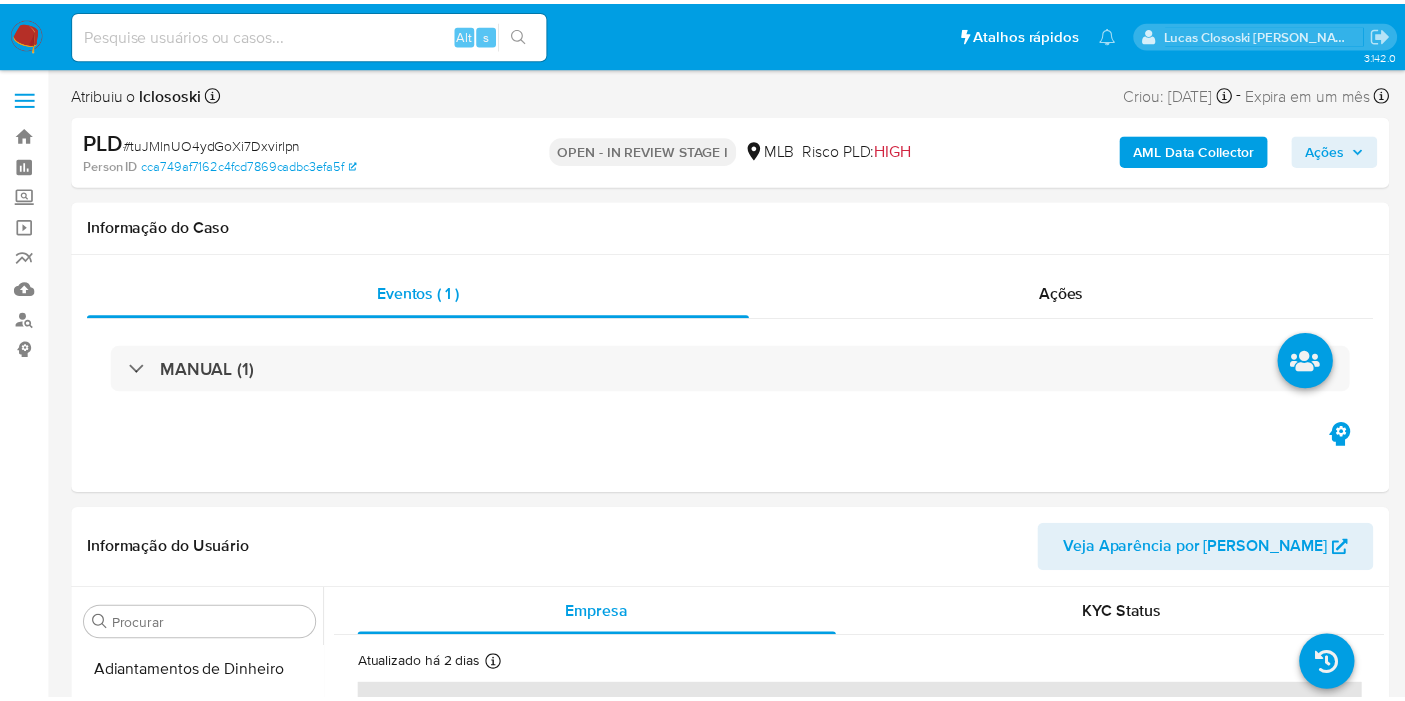 scroll, scrollTop: 0, scrollLeft: 0, axis: both 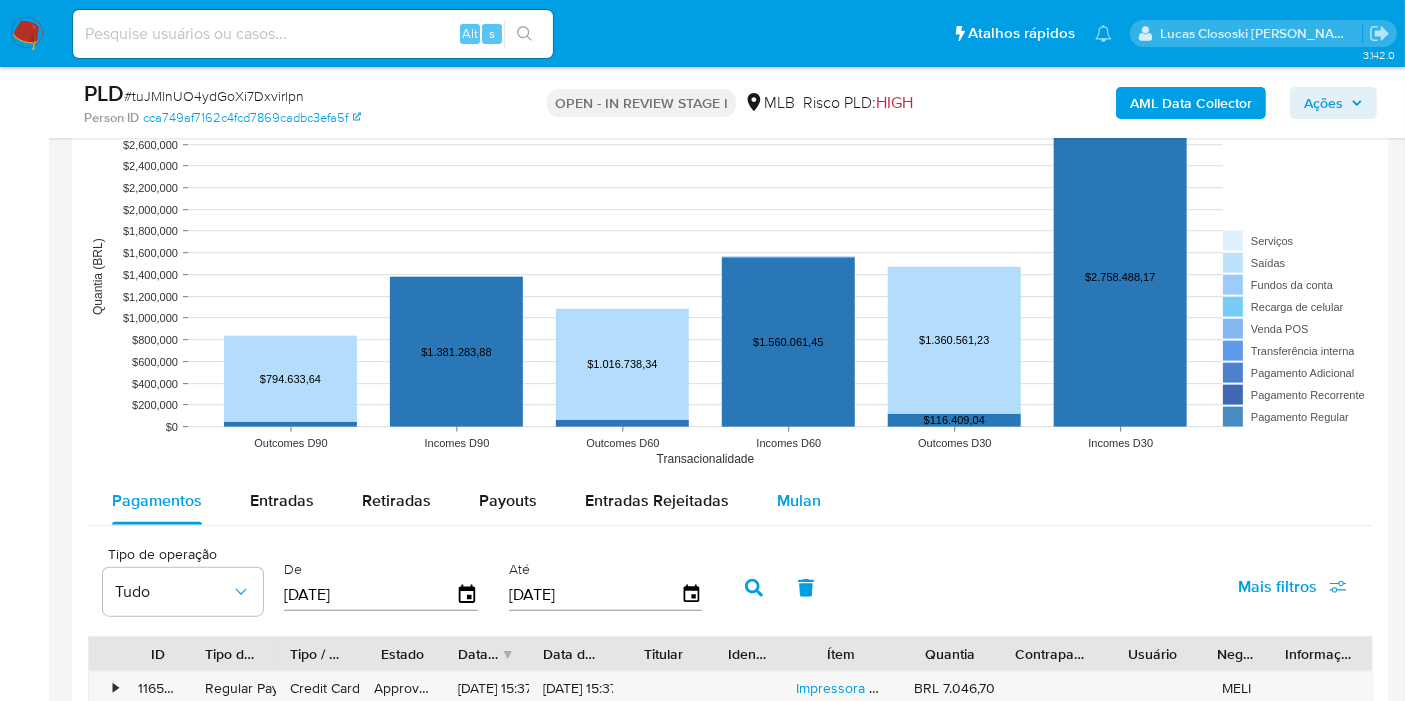 click on "Mulan" at bounding box center (799, 500) 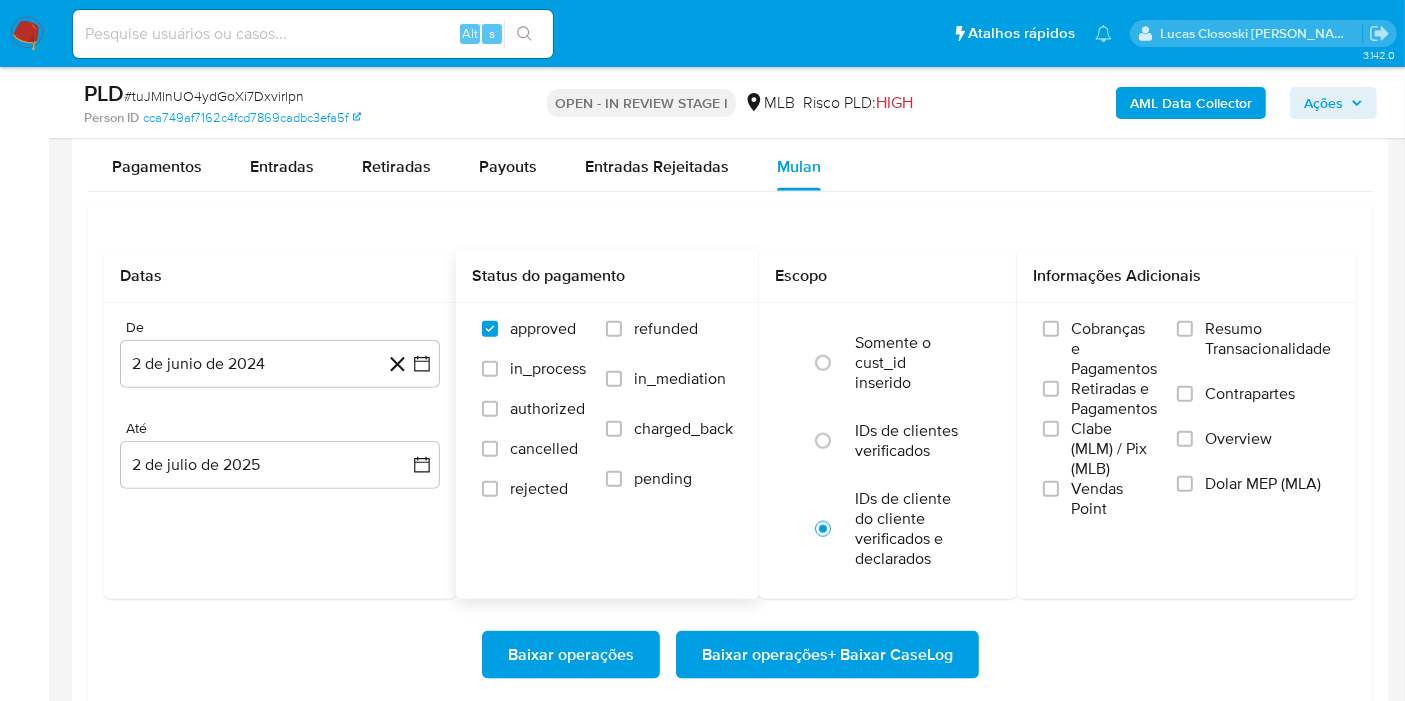 scroll, scrollTop: 2444, scrollLeft: 0, axis: vertical 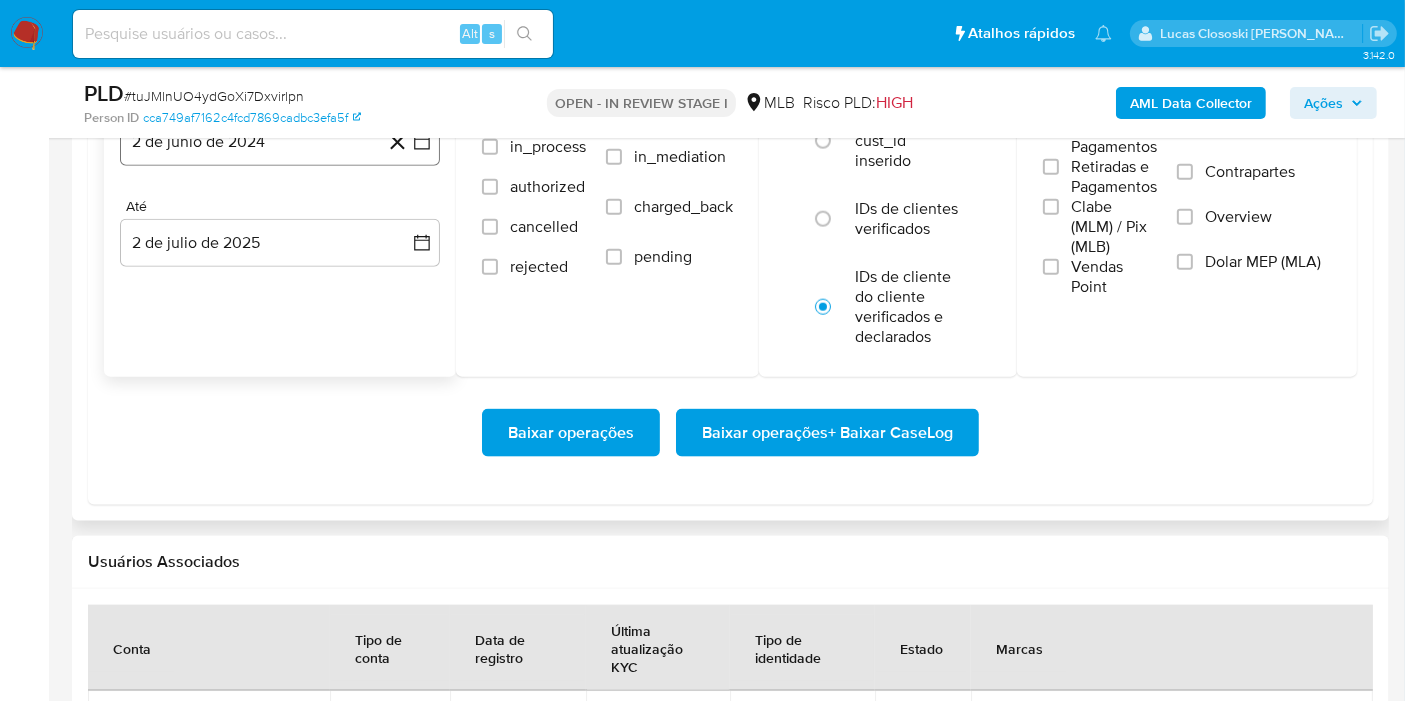 click on "2 de junio de 2024" at bounding box center [280, 142] 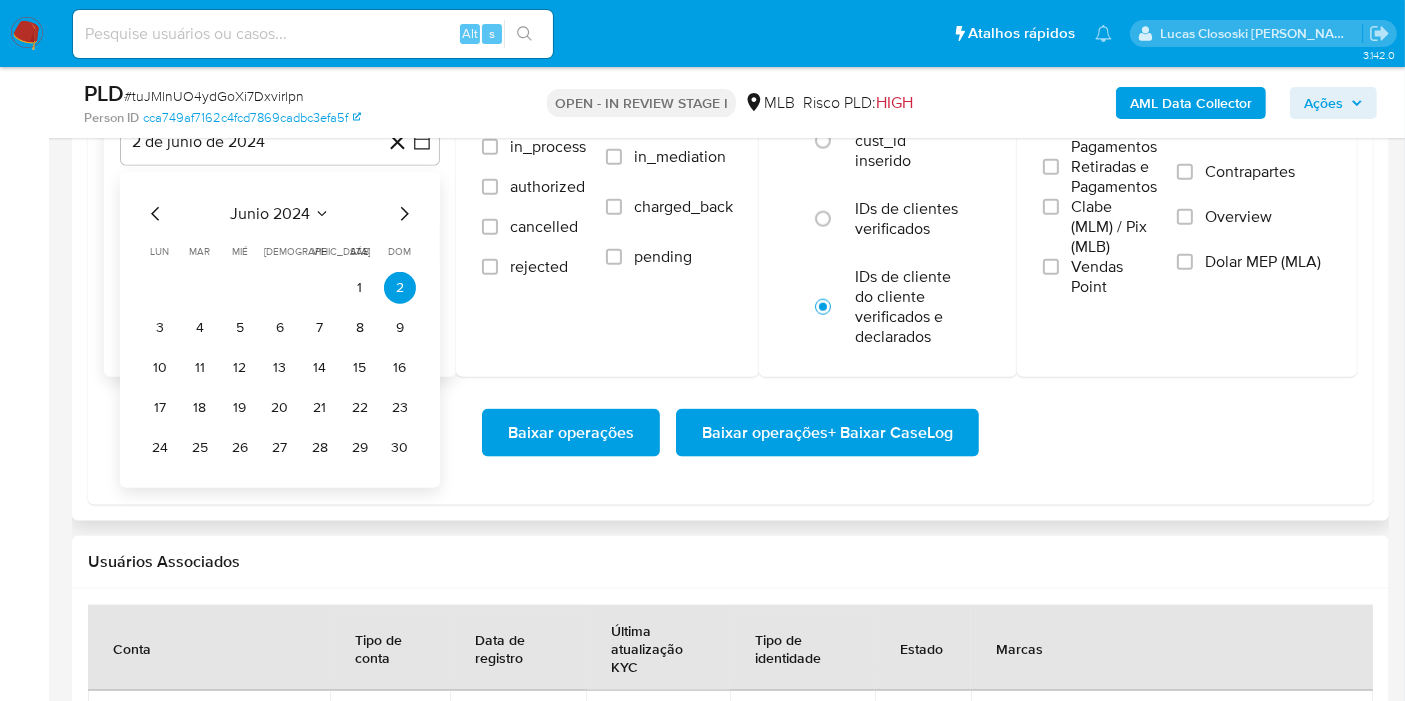 click 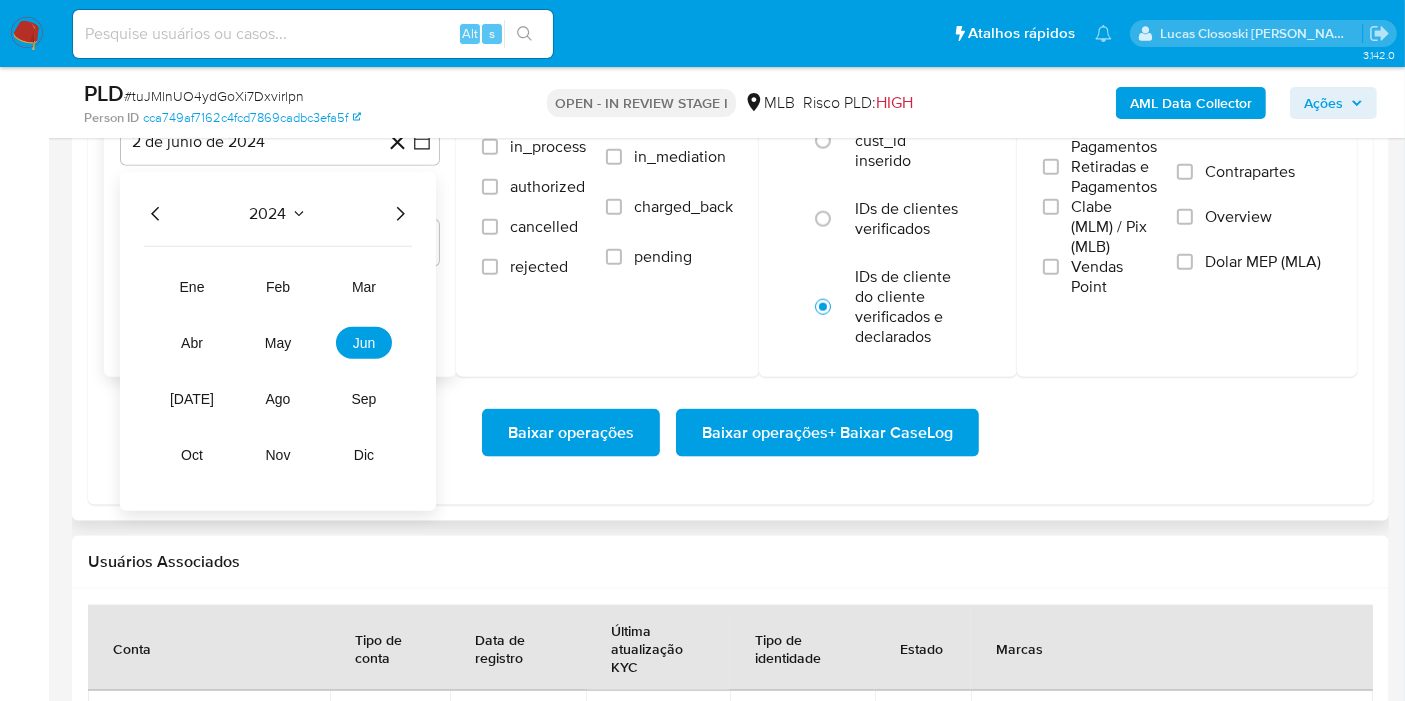 click 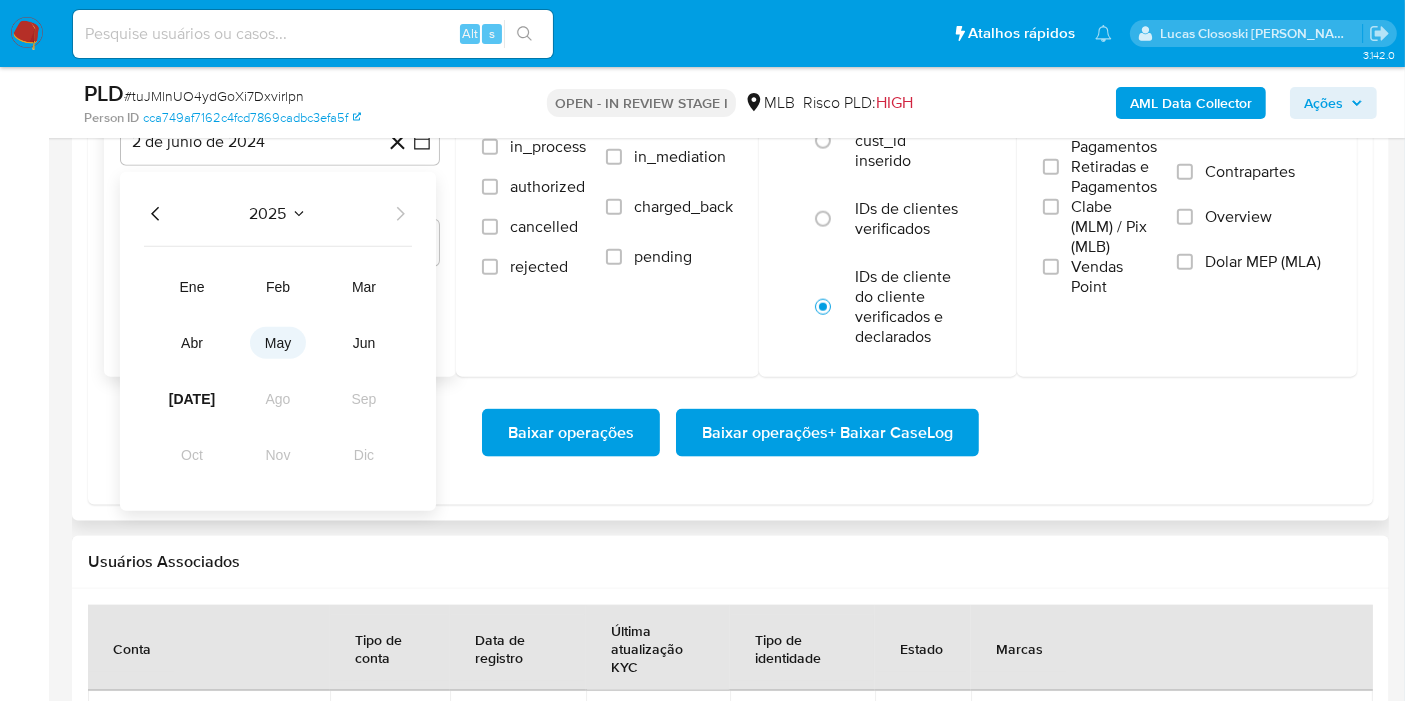 click on "may" at bounding box center [278, 343] 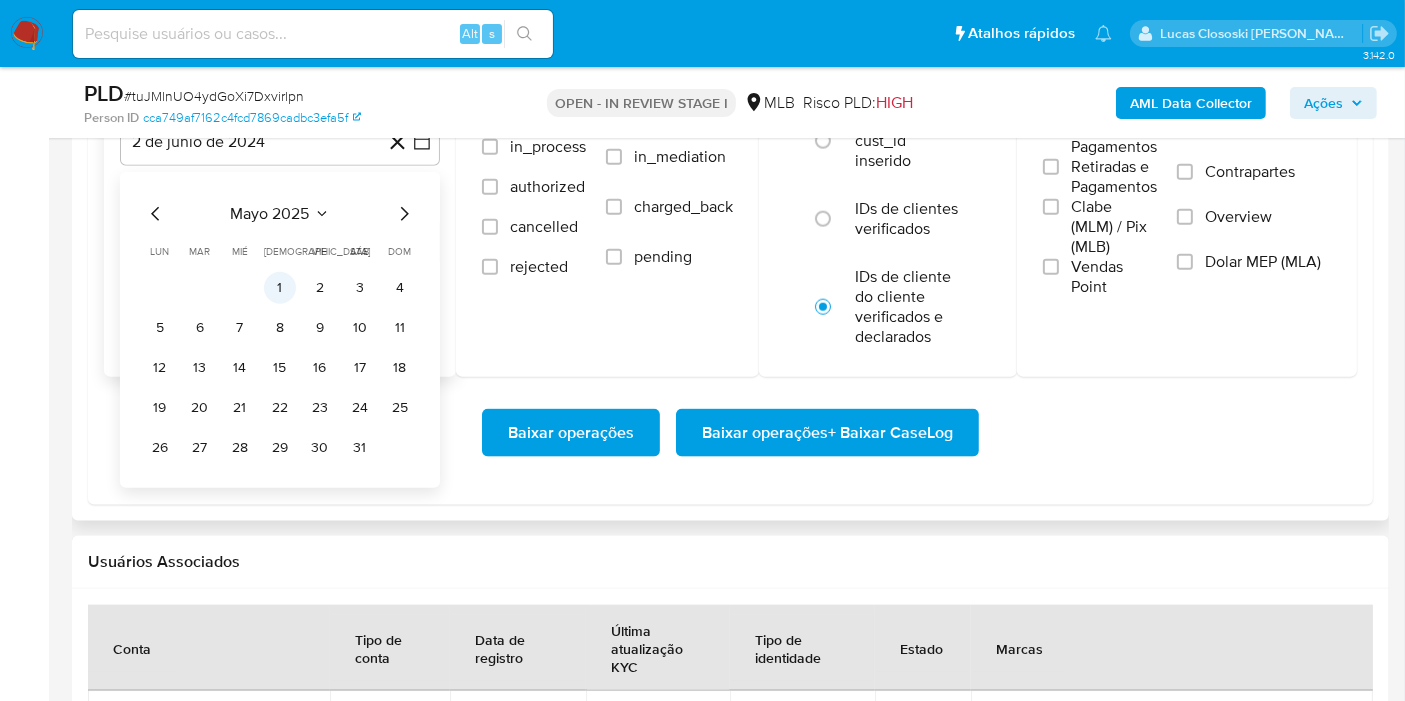 click on "1" at bounding box center [280, 288] 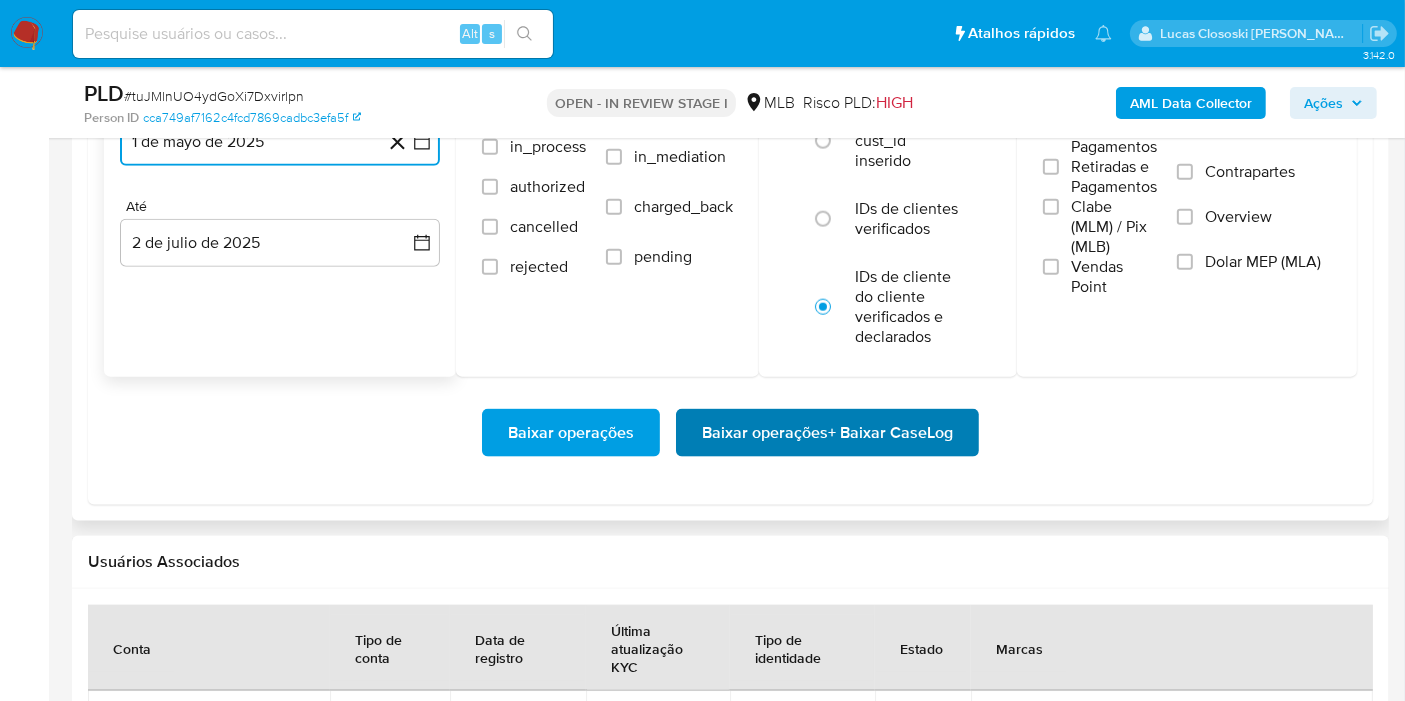 click on "Baixar operações  +   Baixar CaseLog" at bounding box center (827, 433) 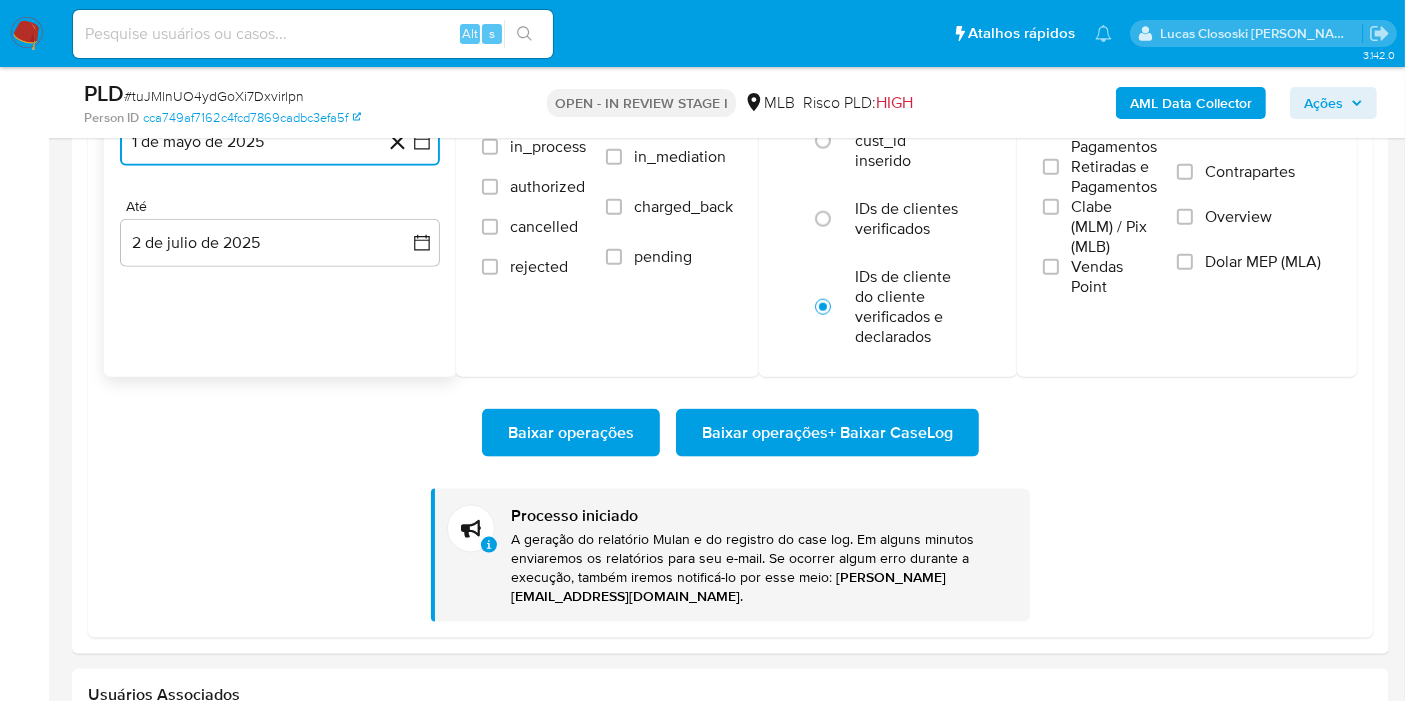 type 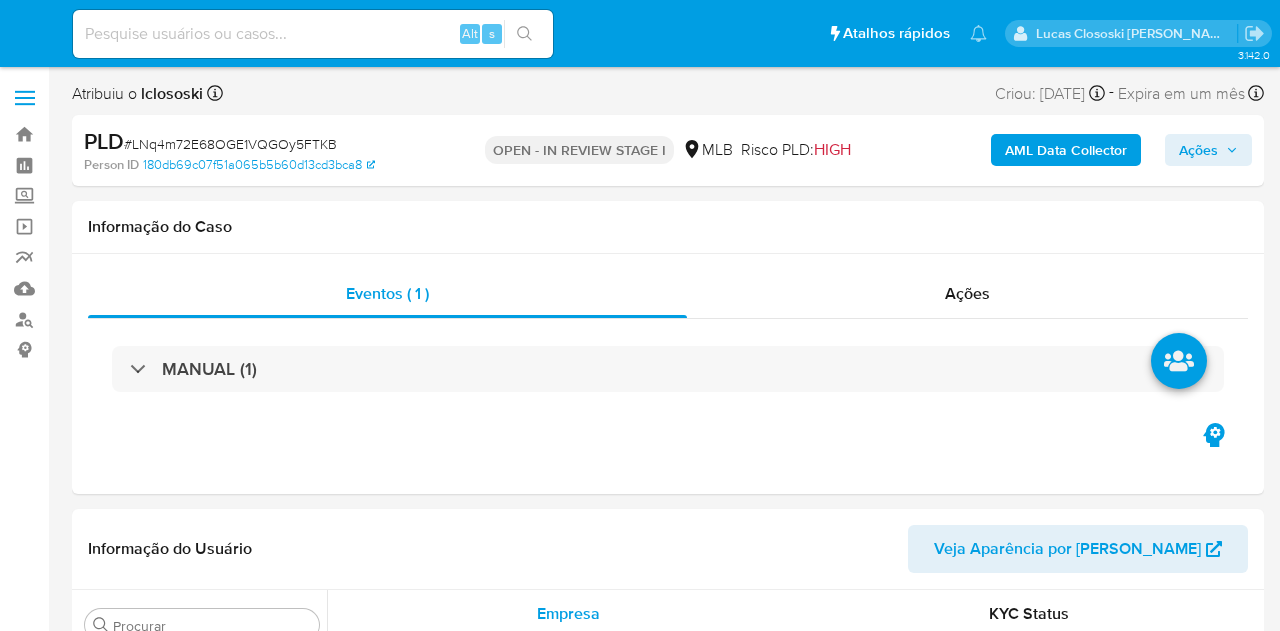 select on "10" 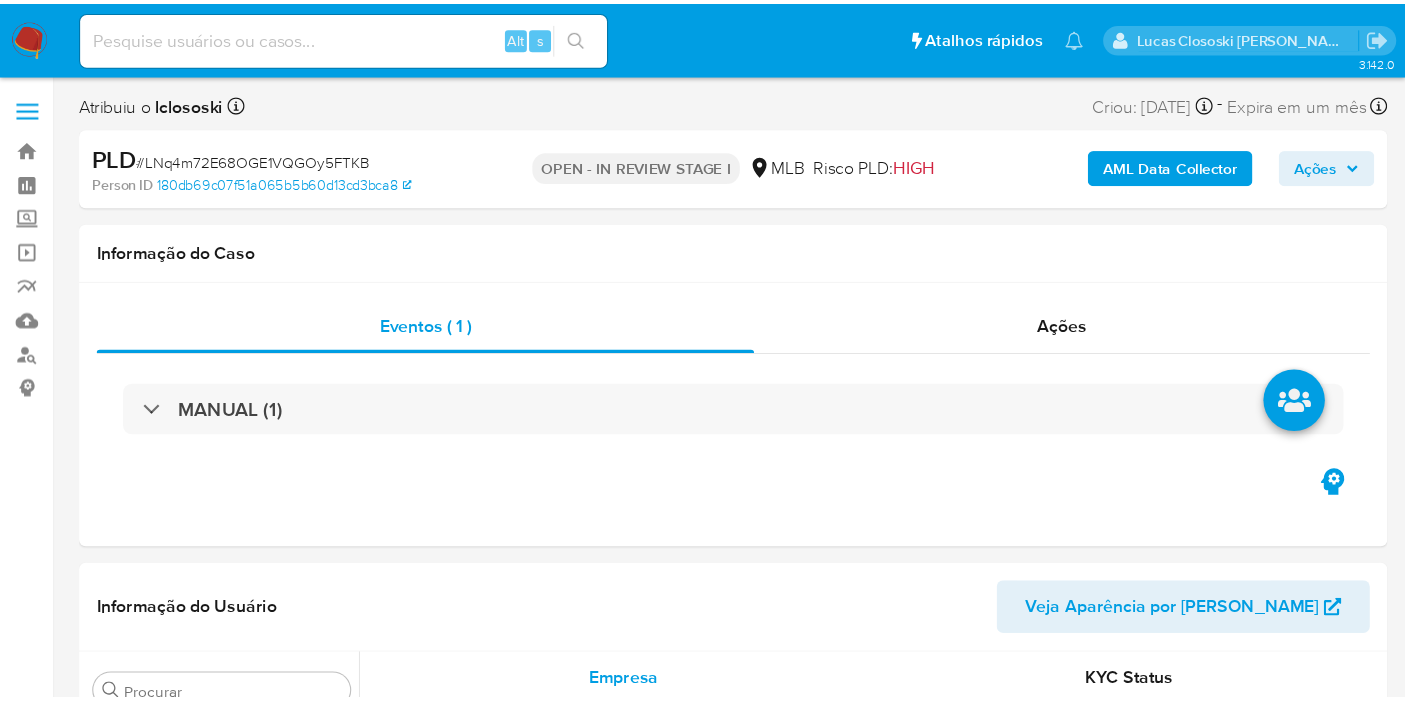 scroll, scrollTop: 0, scrollLeft: 0, axis: both 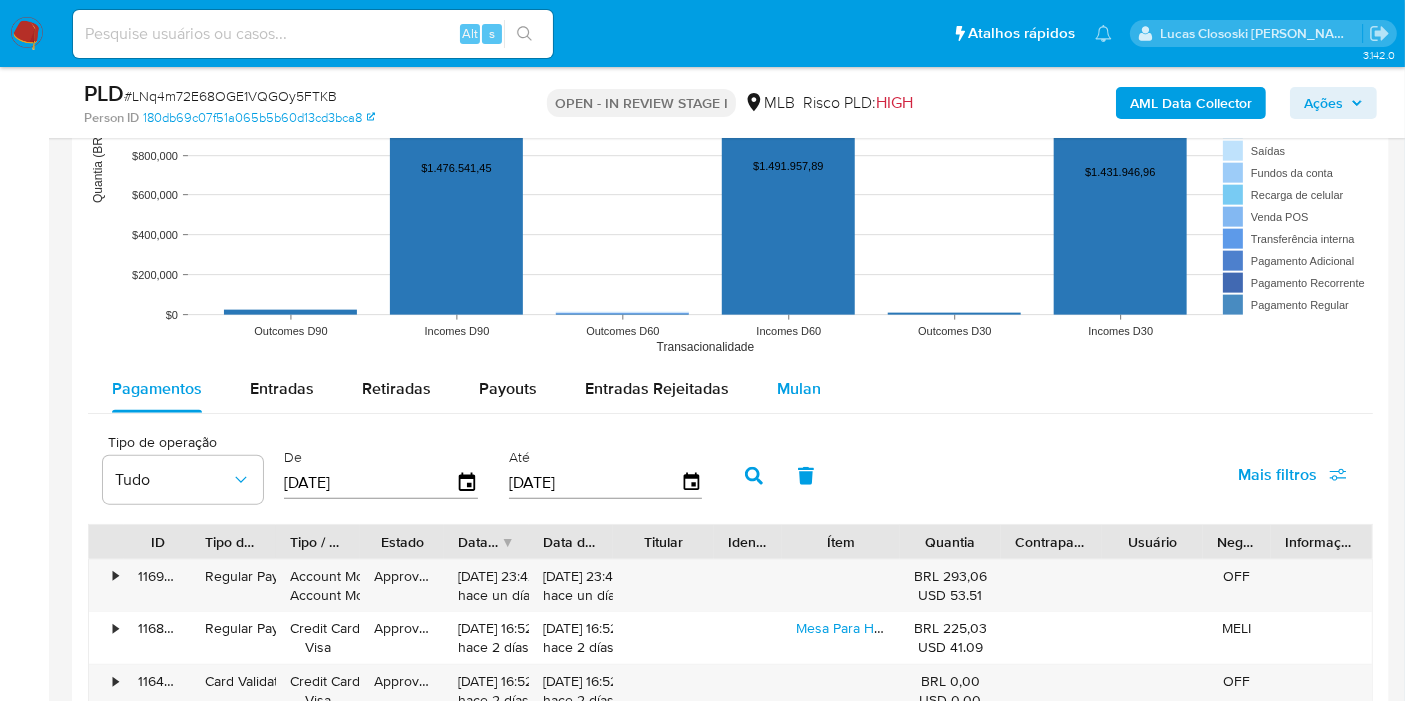 click on "Mulan" at bounding box center (799, 389) 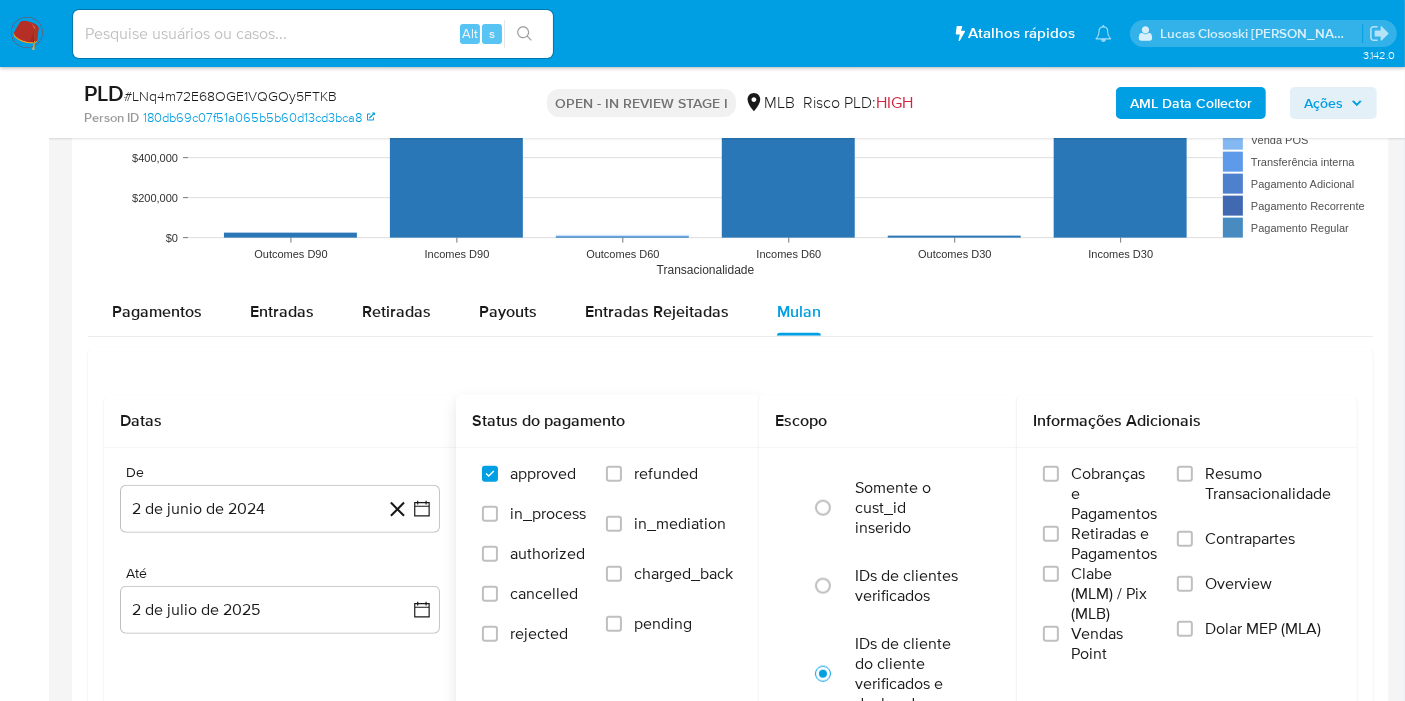 scroll, scrollTop: 2111, scrollLeft: 0, axis: vertical 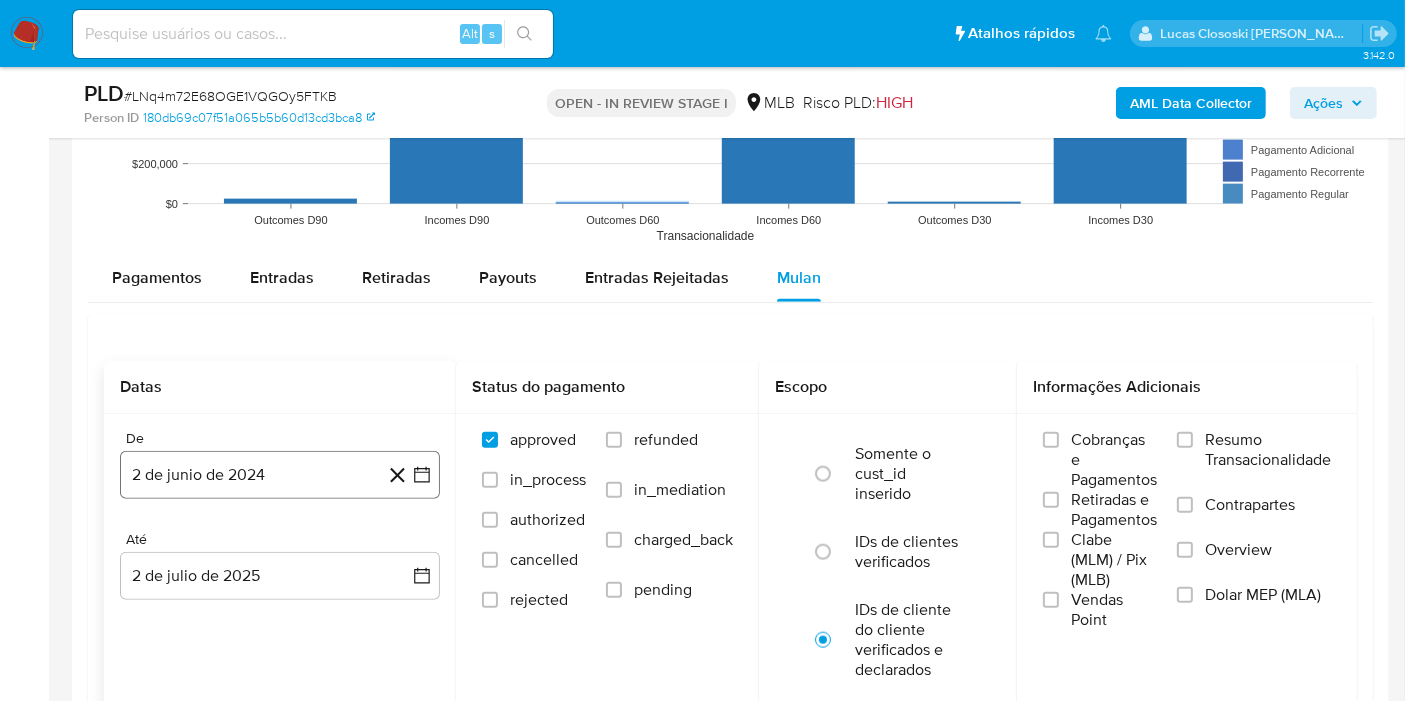 click 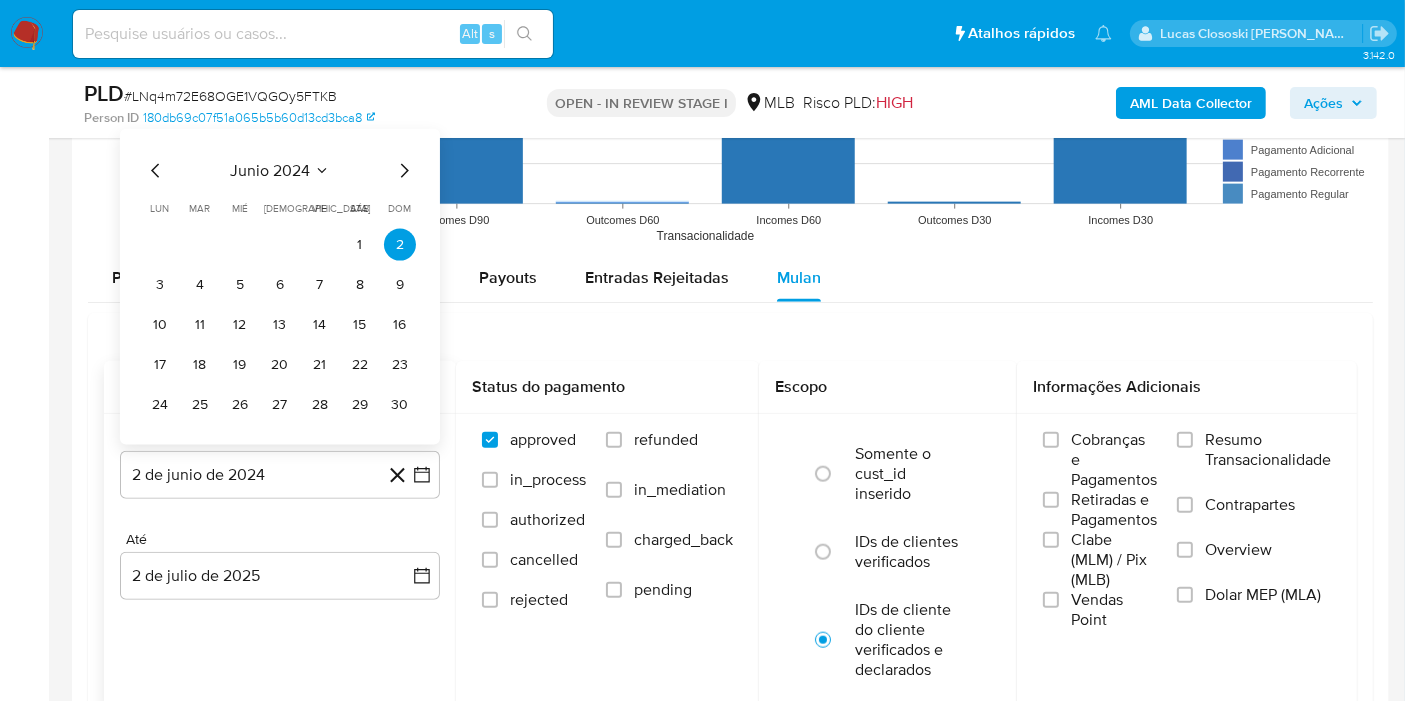 click on "junio 2024" at bounding box center [270, 171] 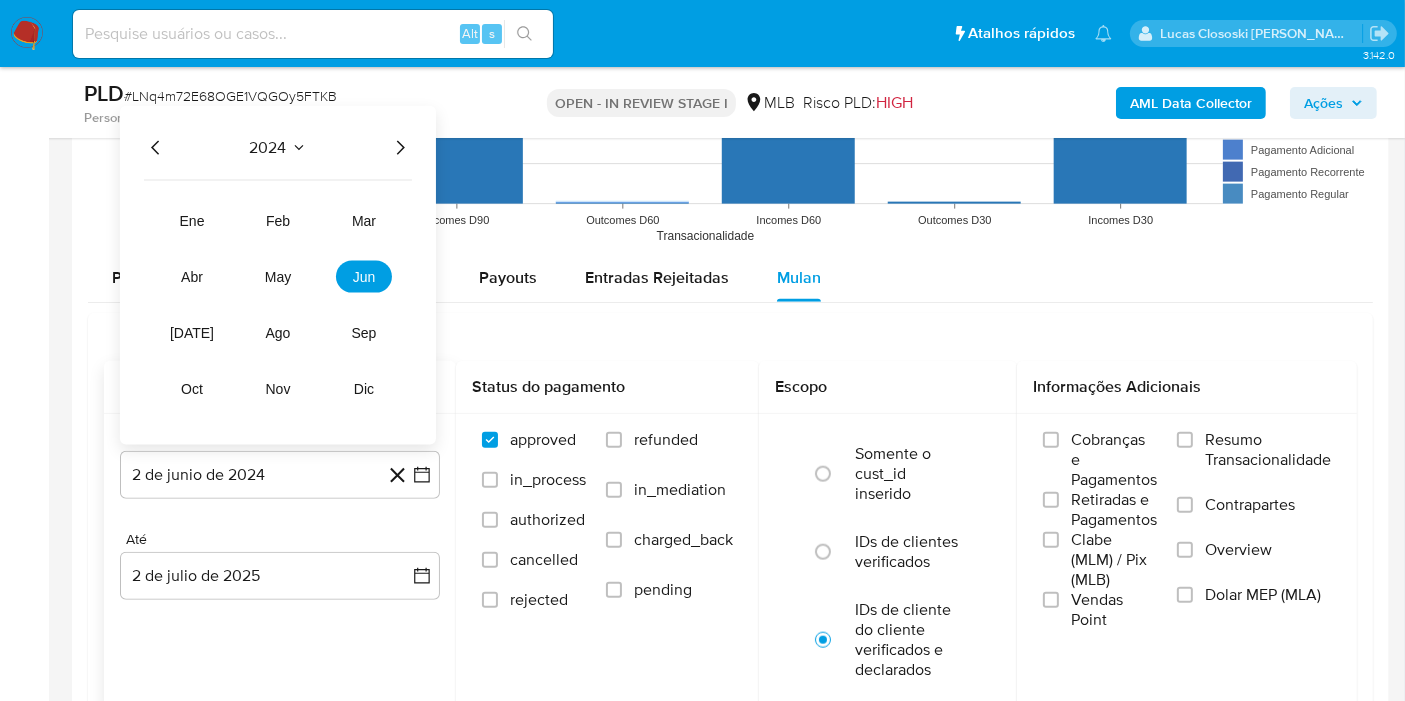 click 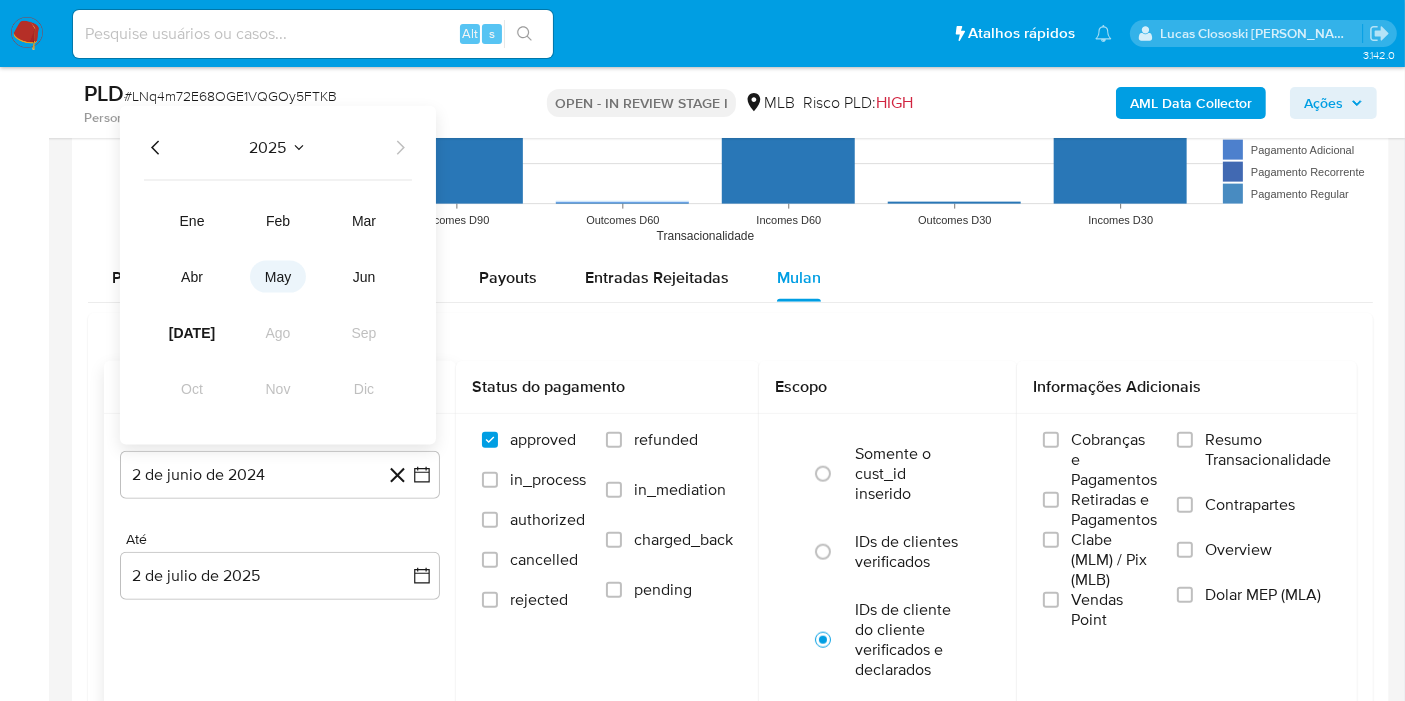 click on "may" at bounding box center [278, 277] 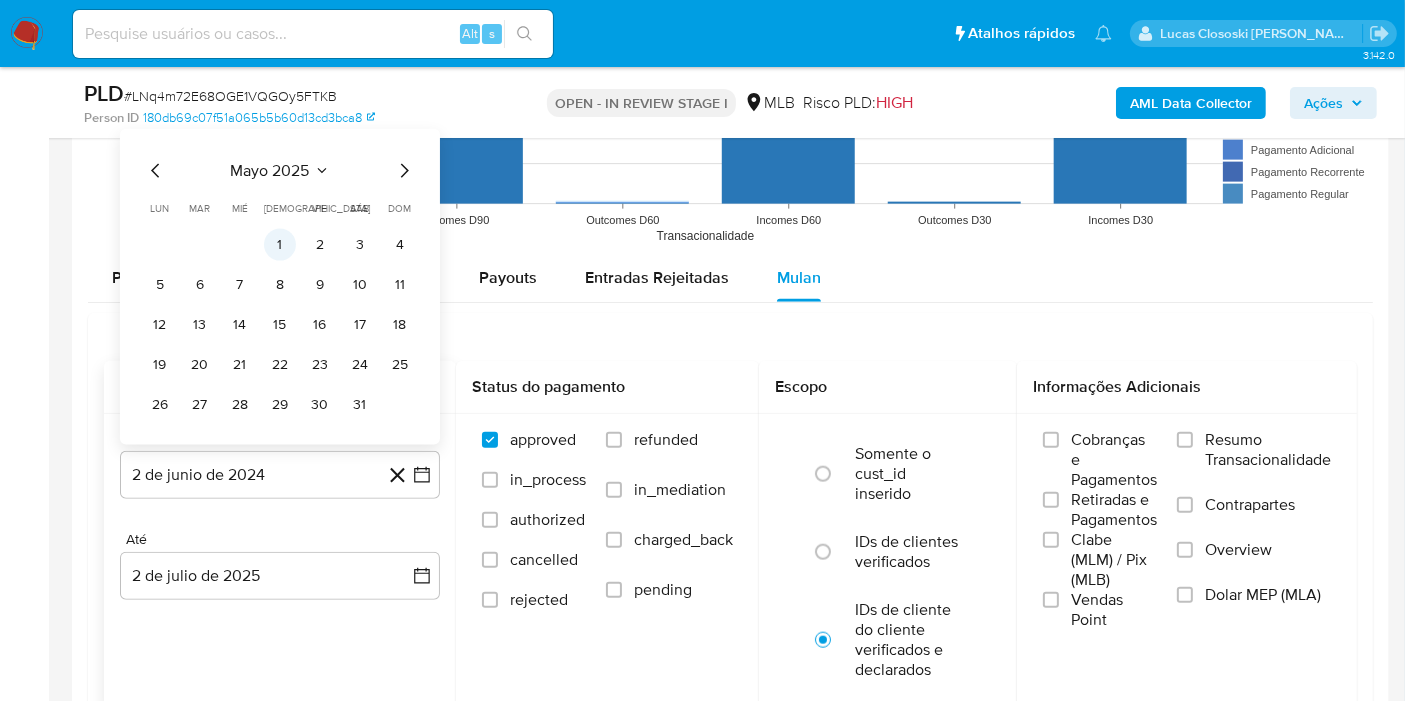 click on "1" at bounding box center [280, 245] 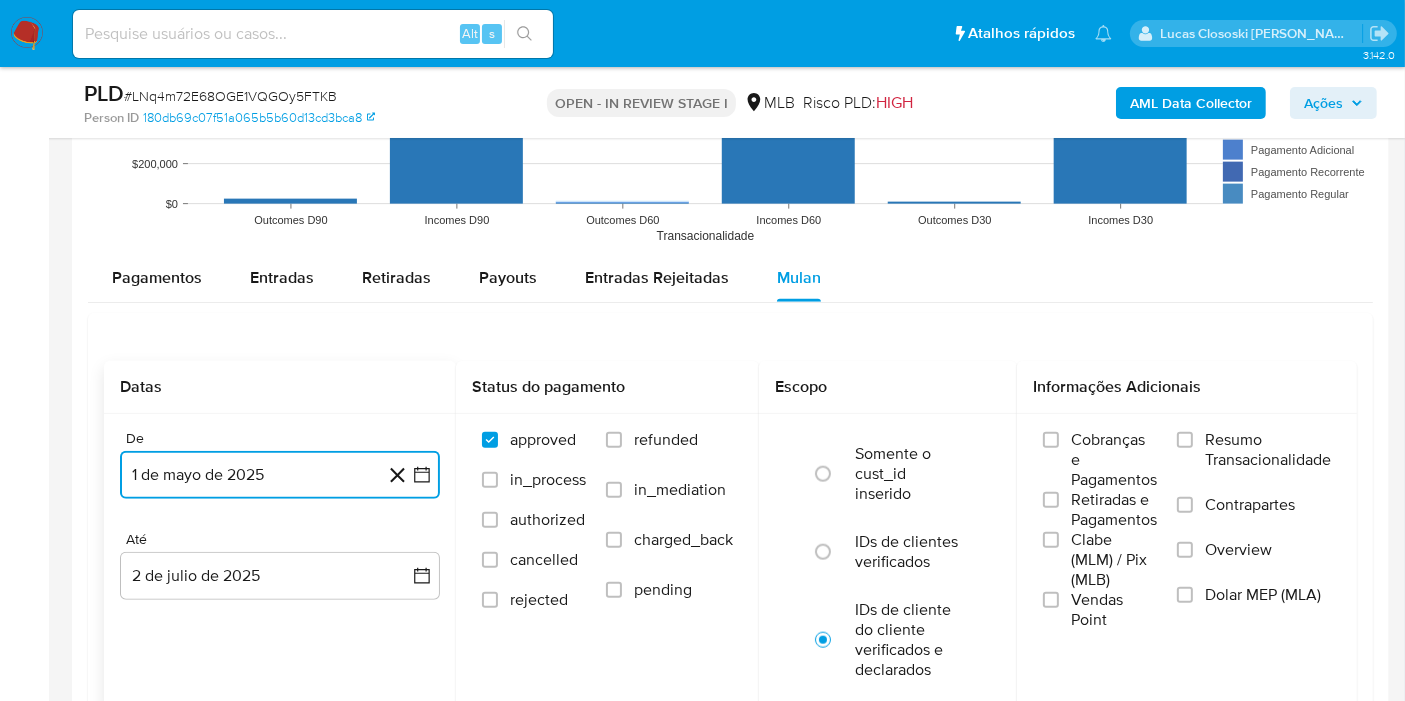 scroll, scrollTop: 2555, scrollLeft: 0, axis: vertical 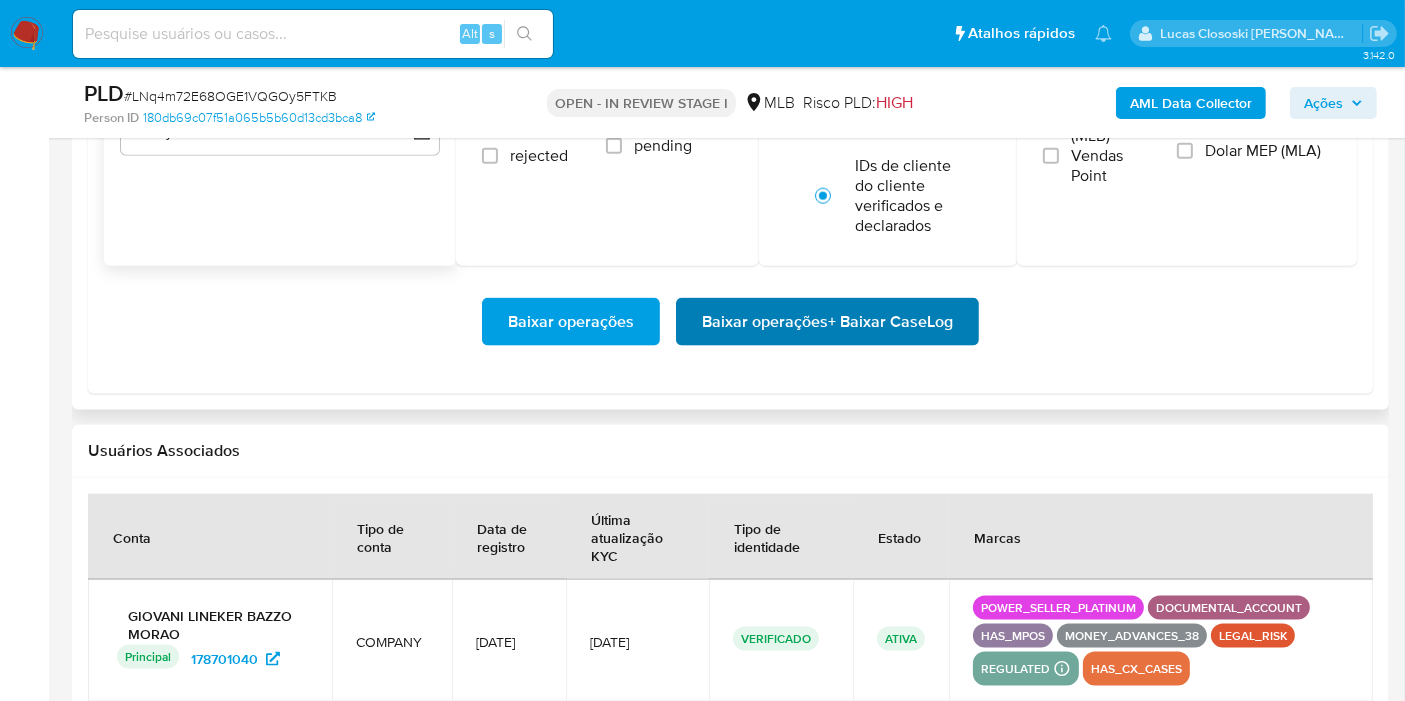 click on "Baixar operações  +   Baixar CaseLog" at bounding box center (827, 322) 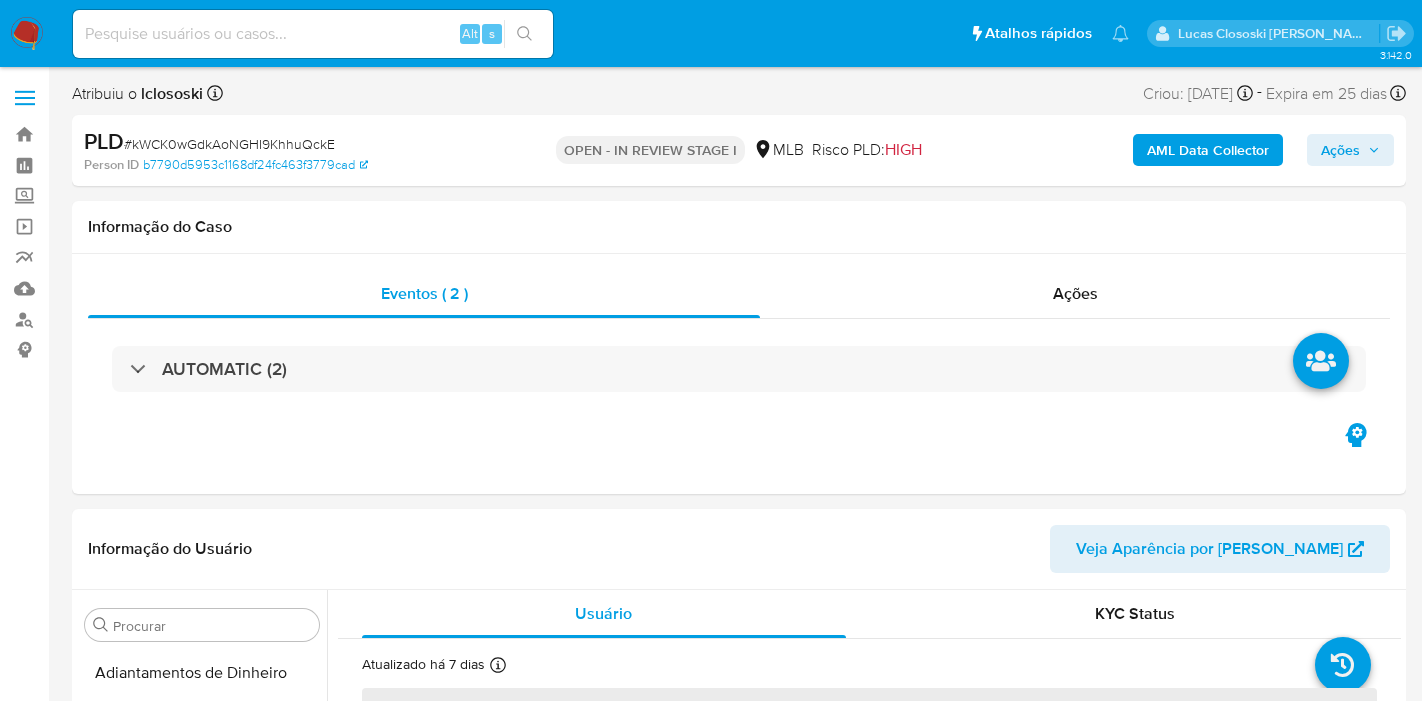 select on "10" 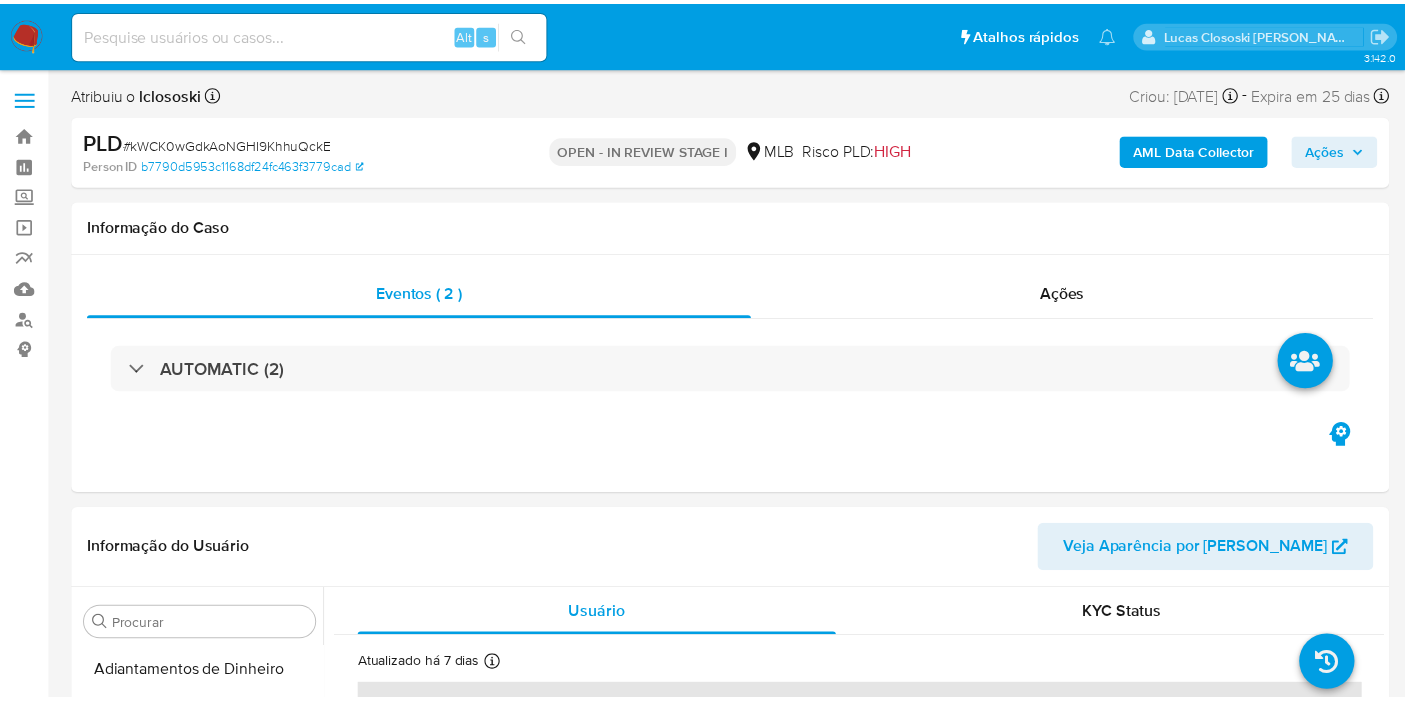 scroll, scrollTop: 0, scrollLeft: 0, axis: both 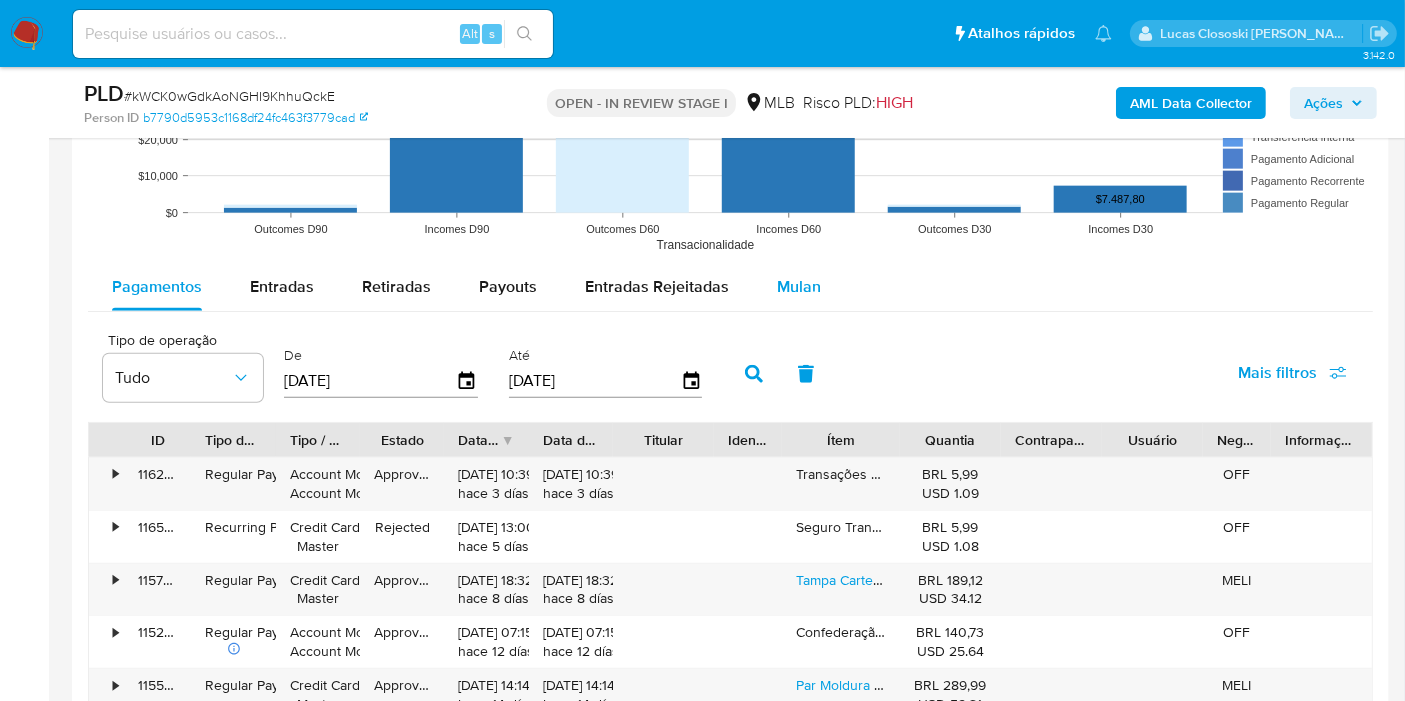 click on "Mulan" at bounding box center (799, 286) 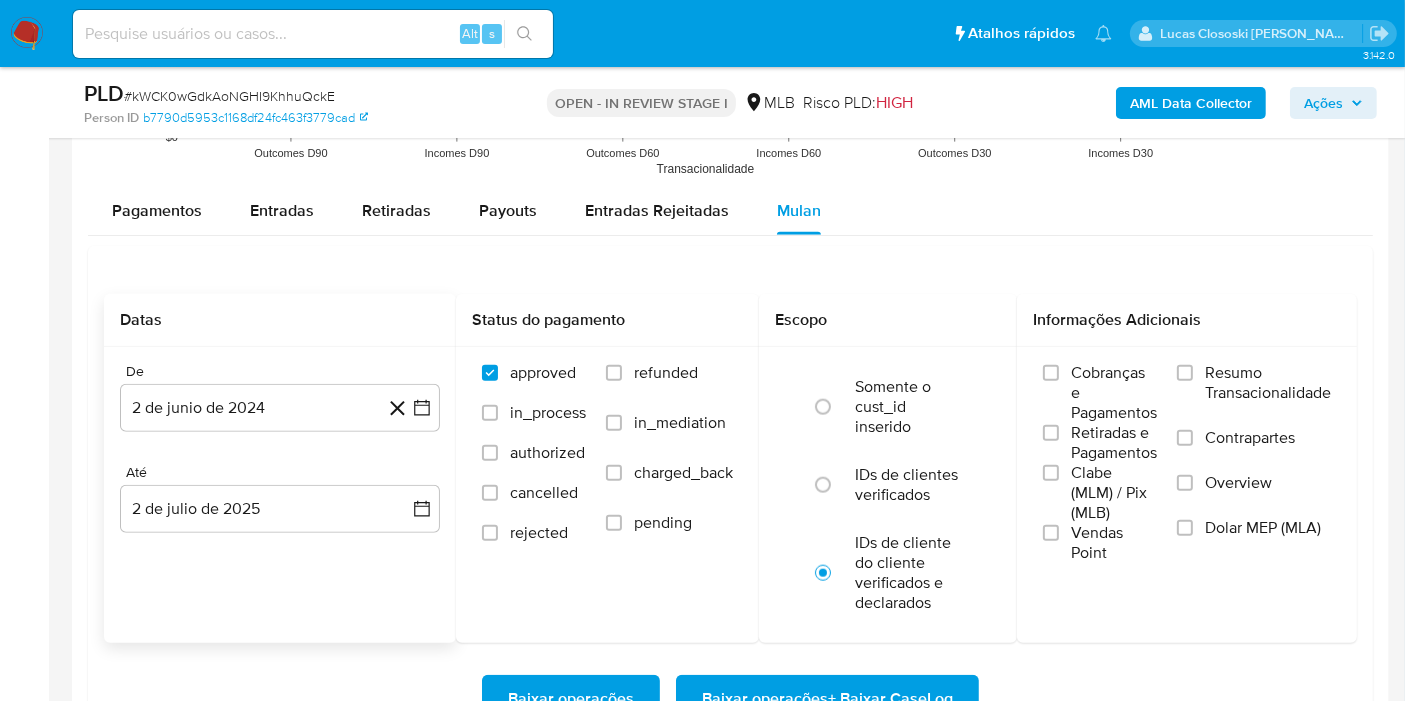 scroll, scrollTop: 2111, scrollLeft: 0, axis: vertical 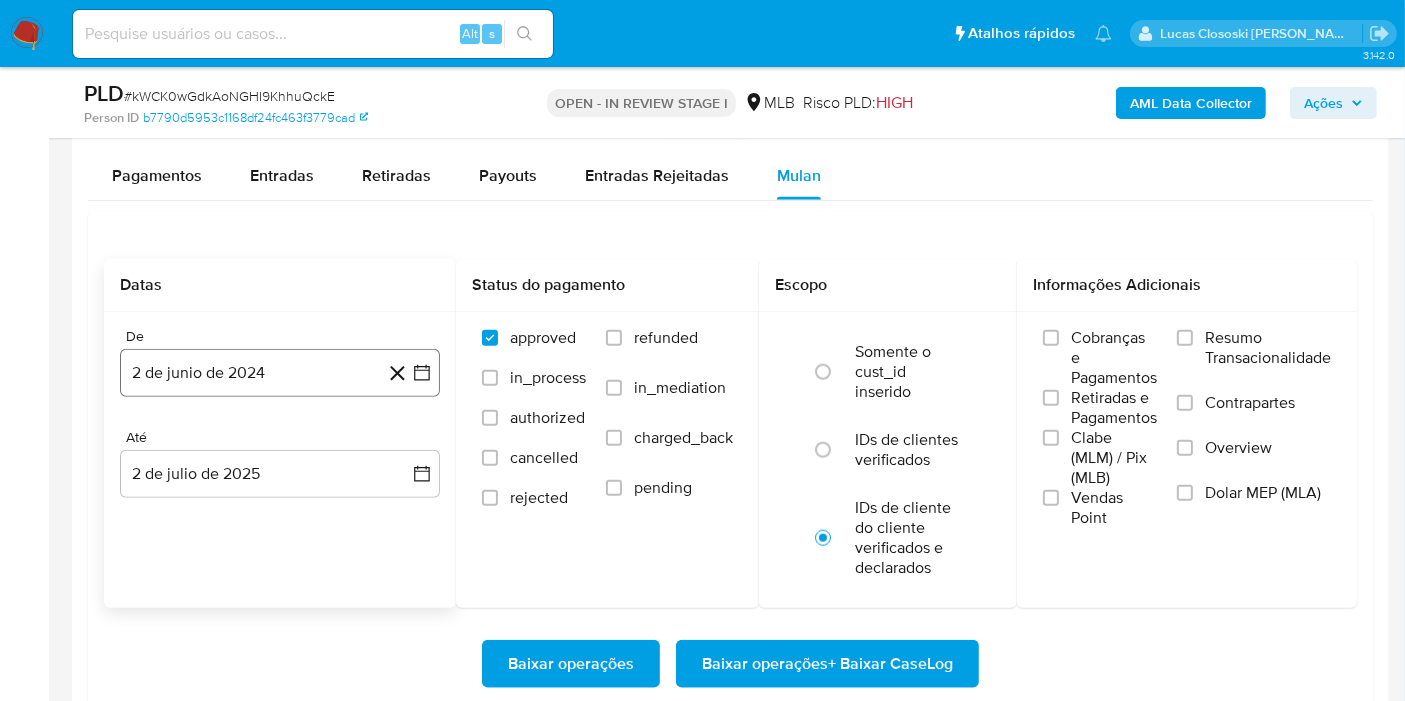 click on "2 de junio de 2024" at bounding box center [280, 373] 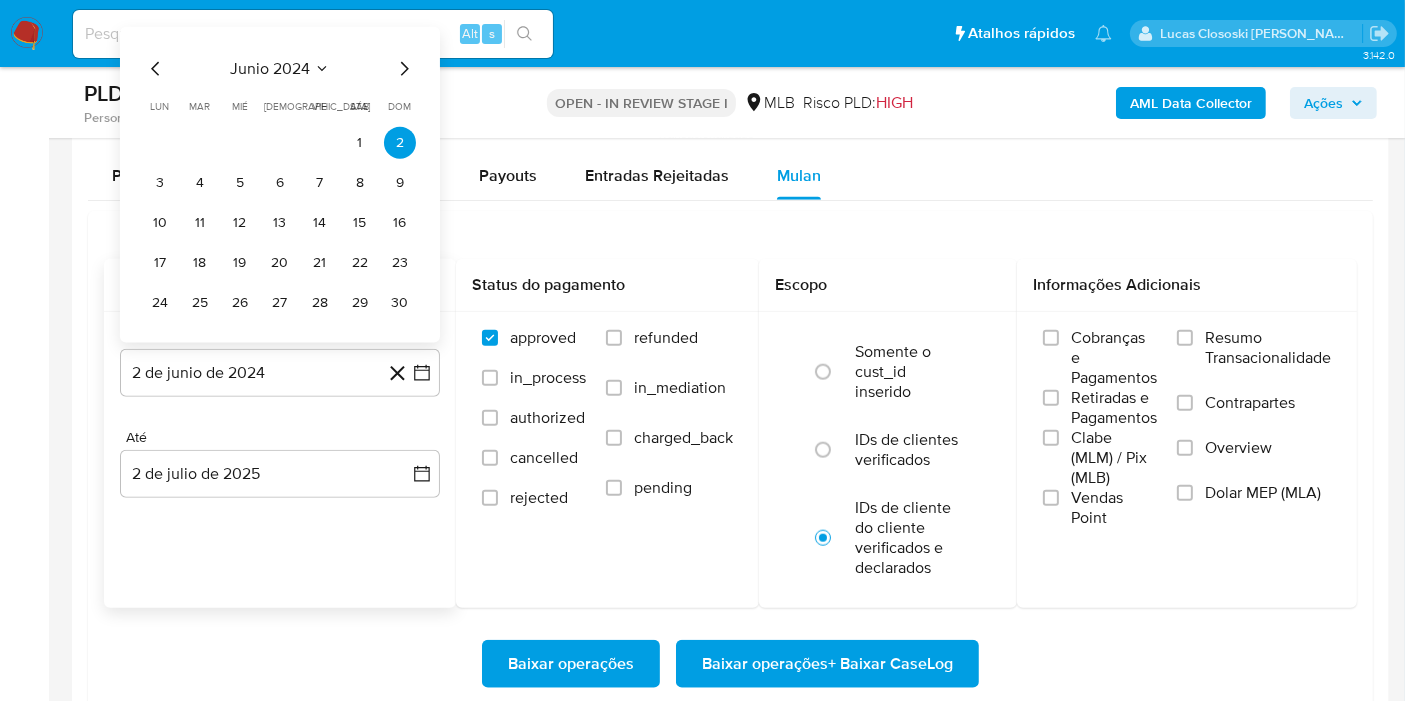 click on "junio 2024" at bounding box center [270, 69] 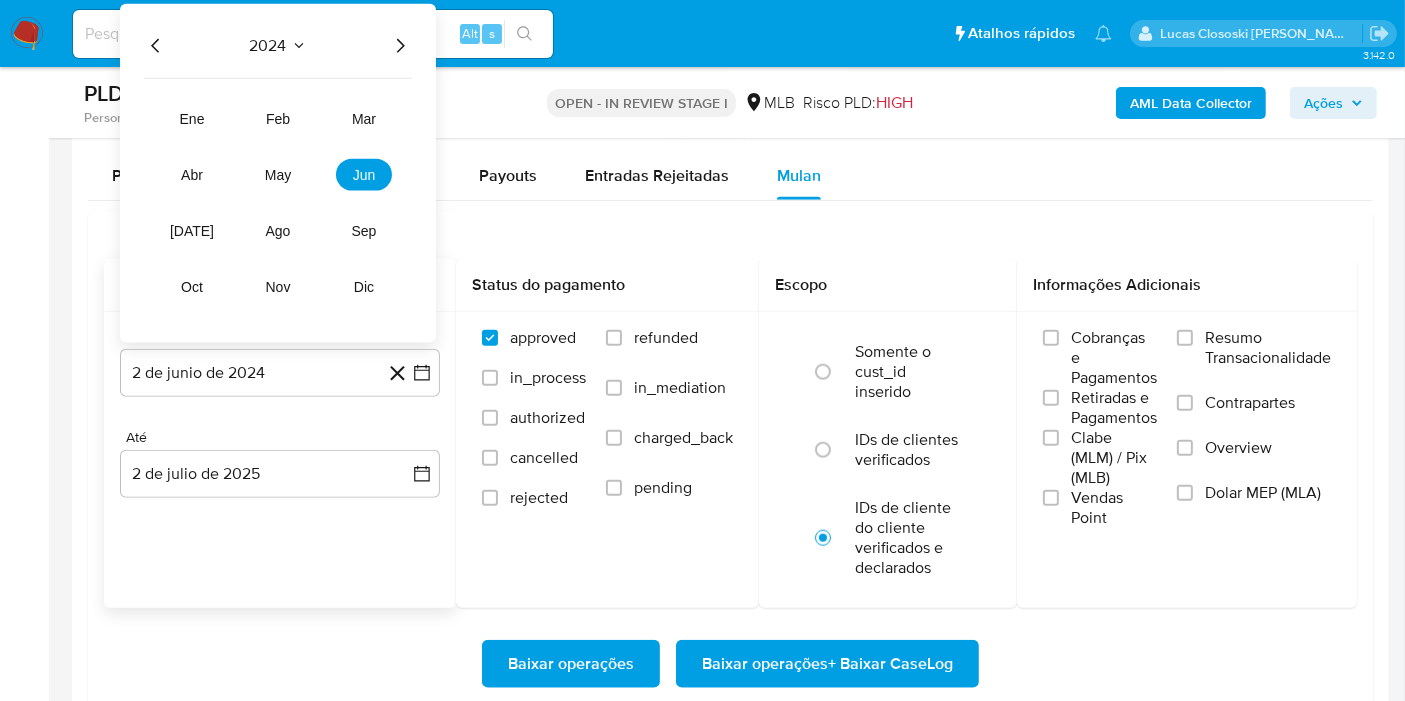 click 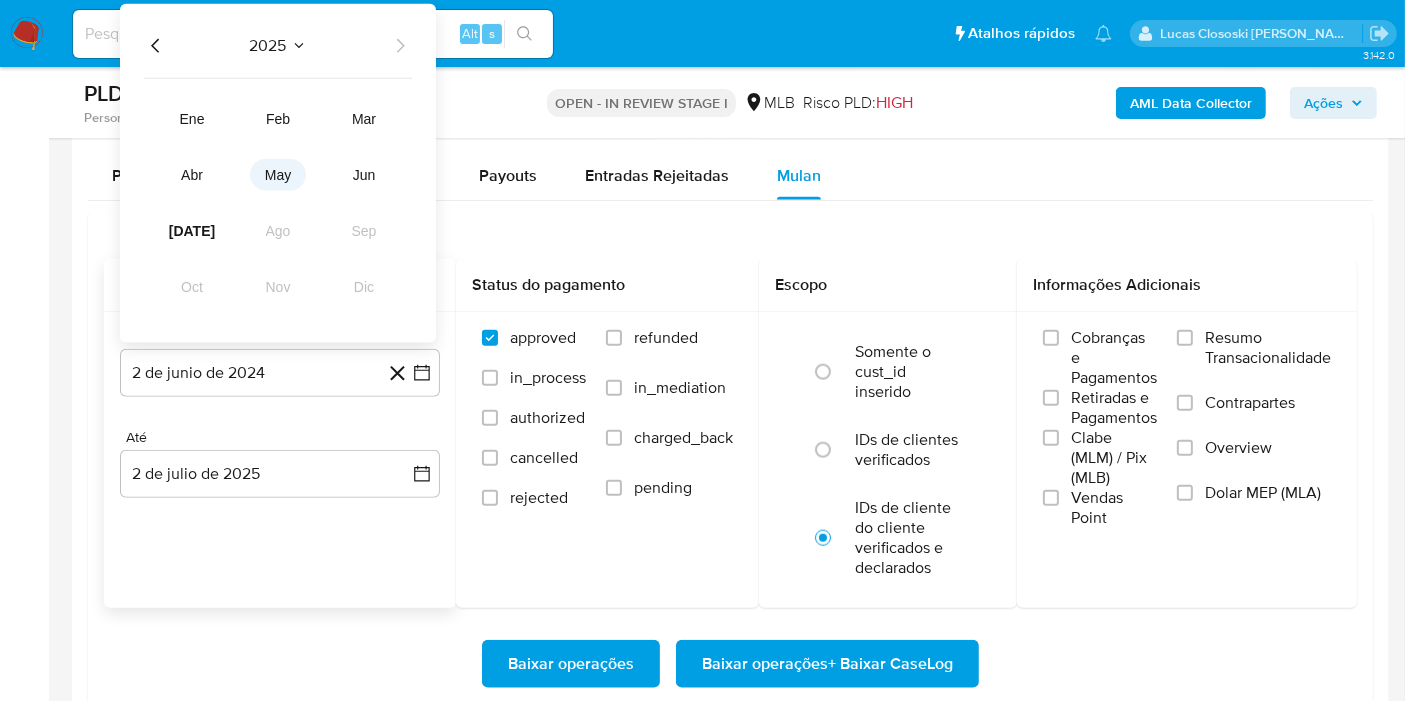click on "may" at bounding box center [278, 175] 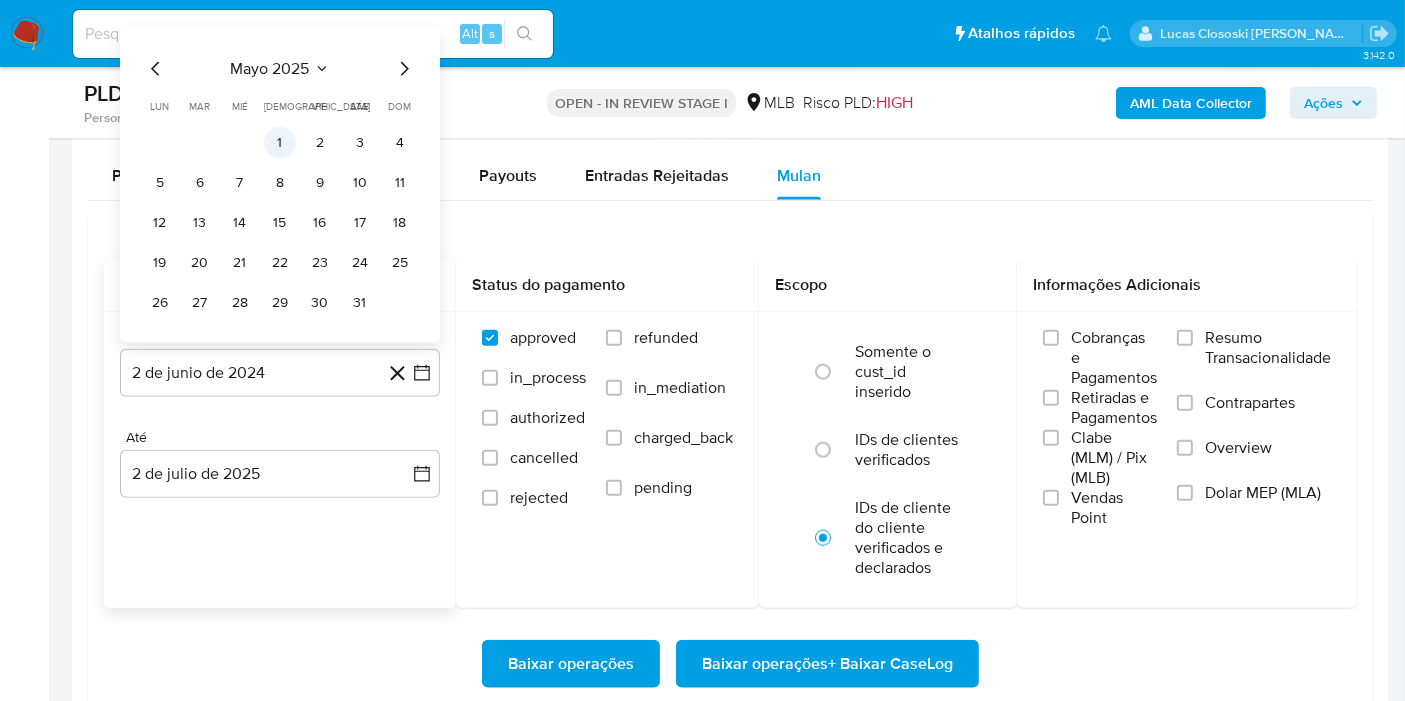 click on "1" at bounding box center [280, 143] 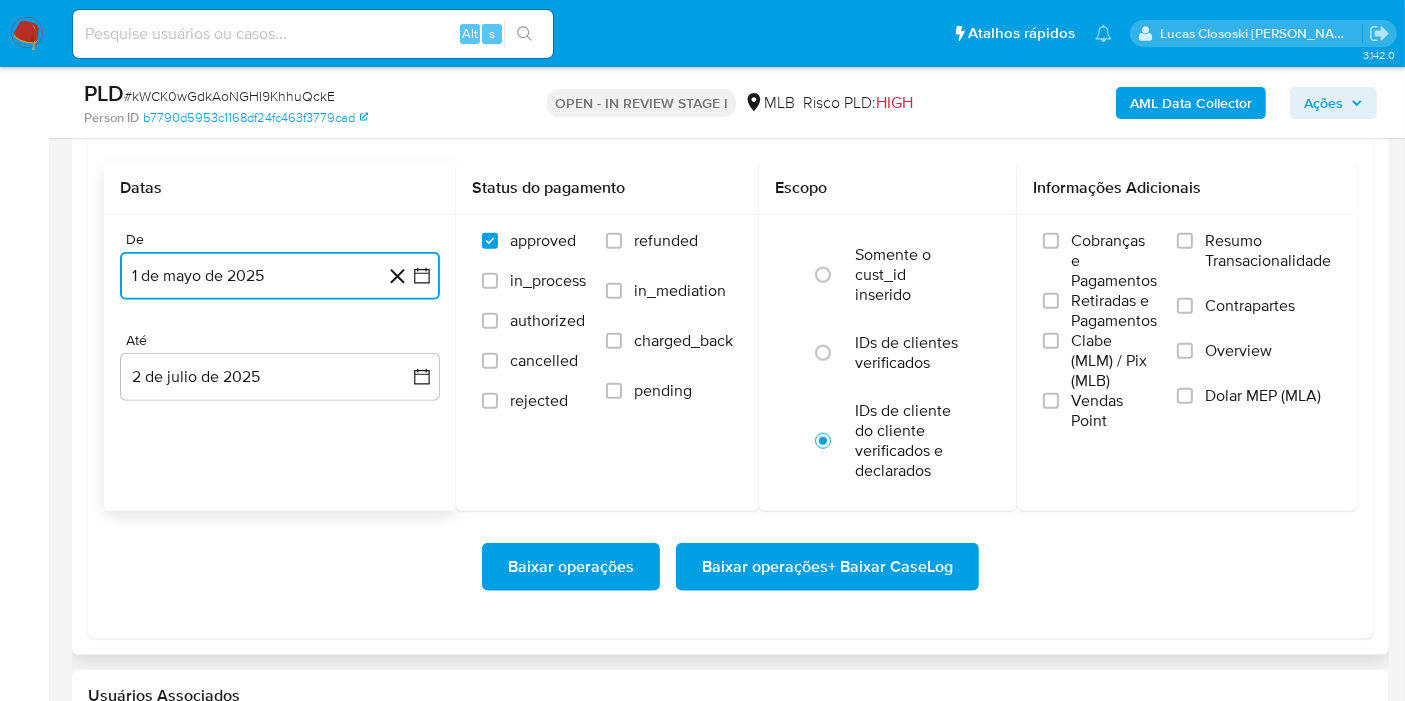 scroll, scrollTop: 2333, scrollLeft: 0, axis: vertical 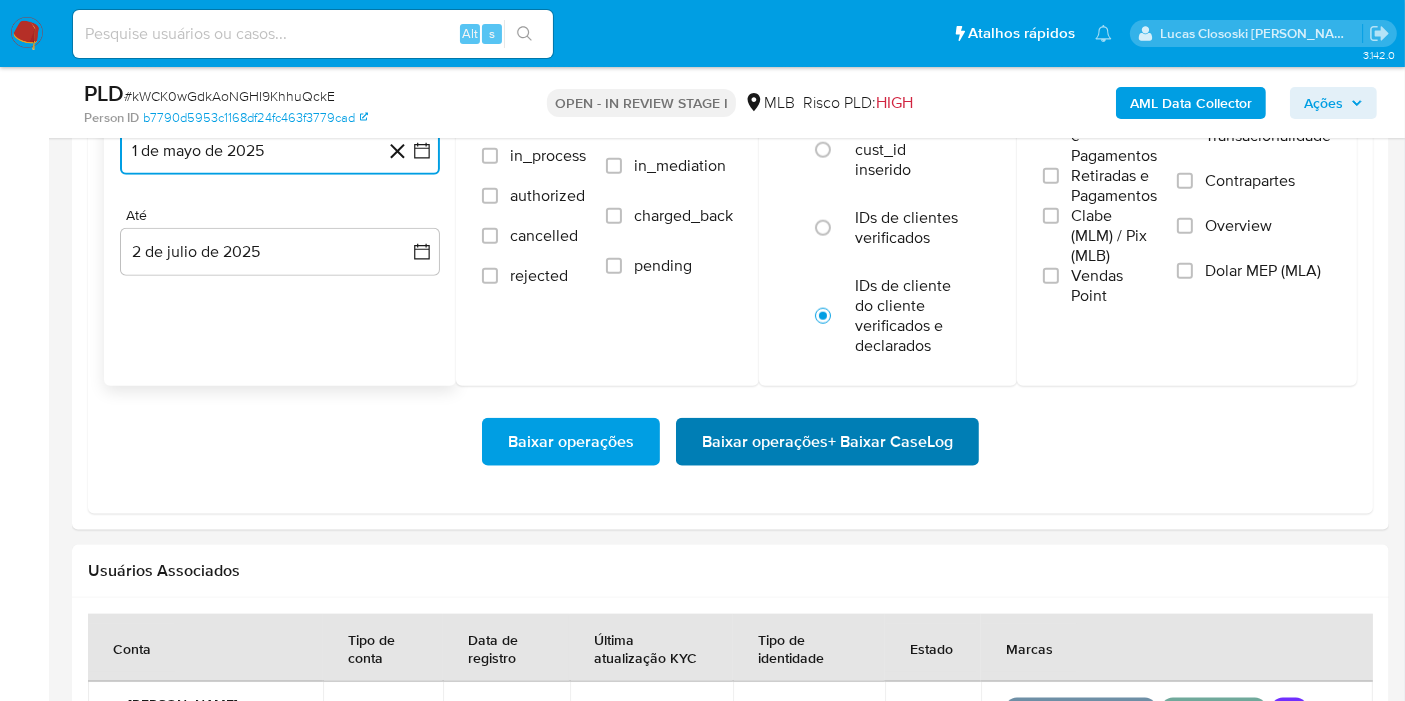 click on "Baixar operações  +   Baixar CaseLog" at bounding box center [827, 442] 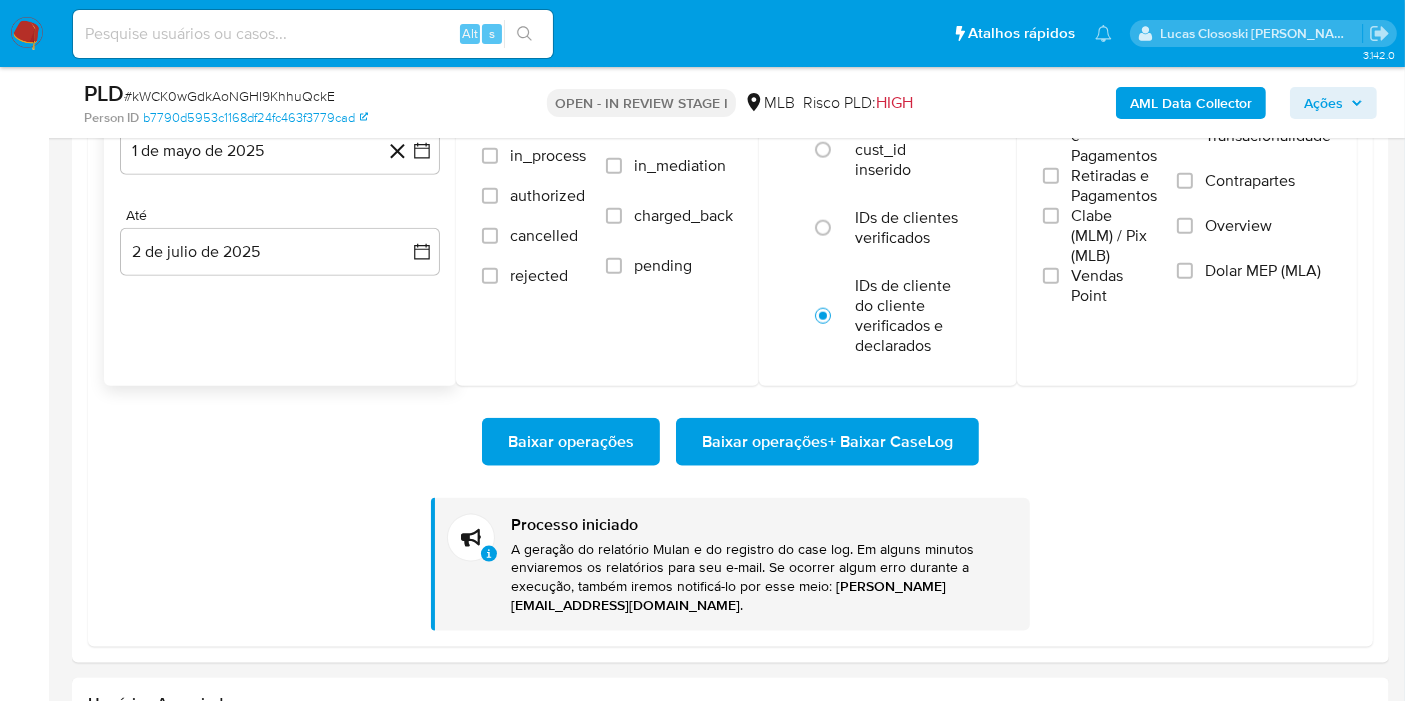 type 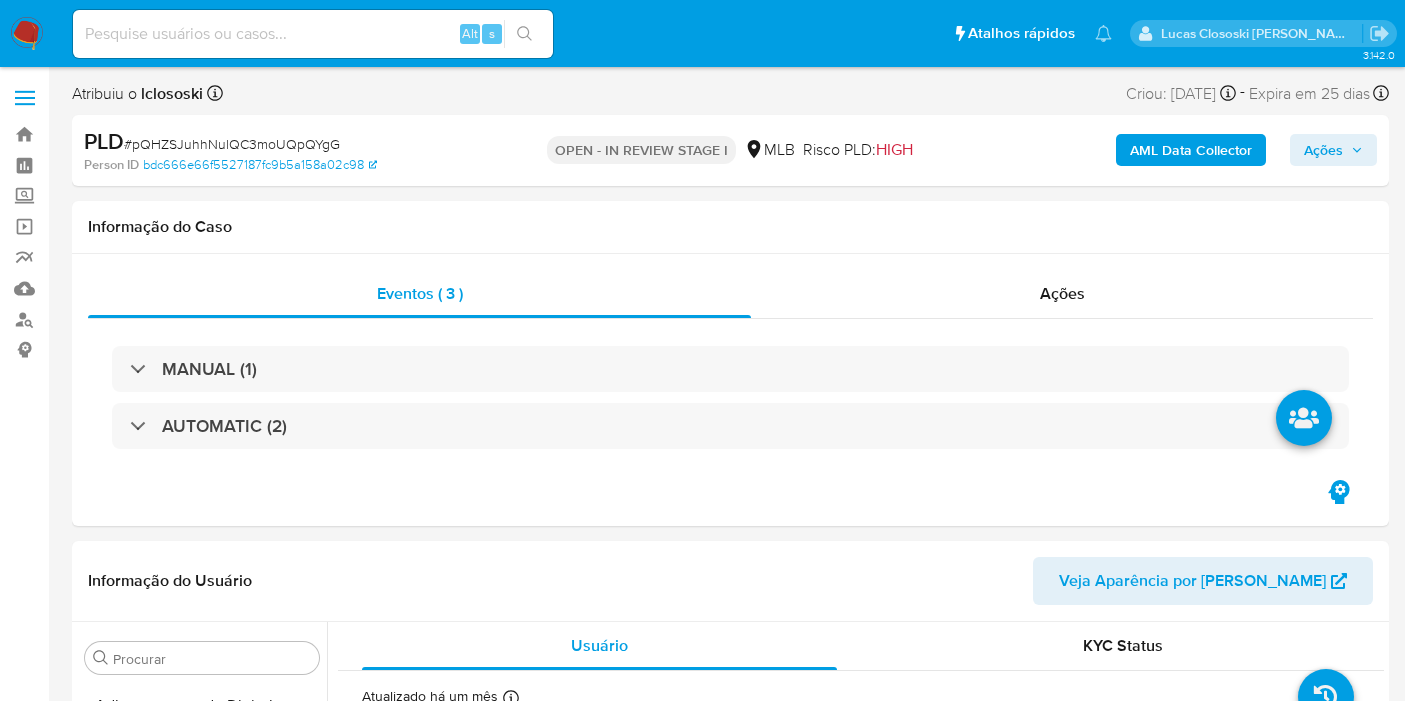 select on "10" 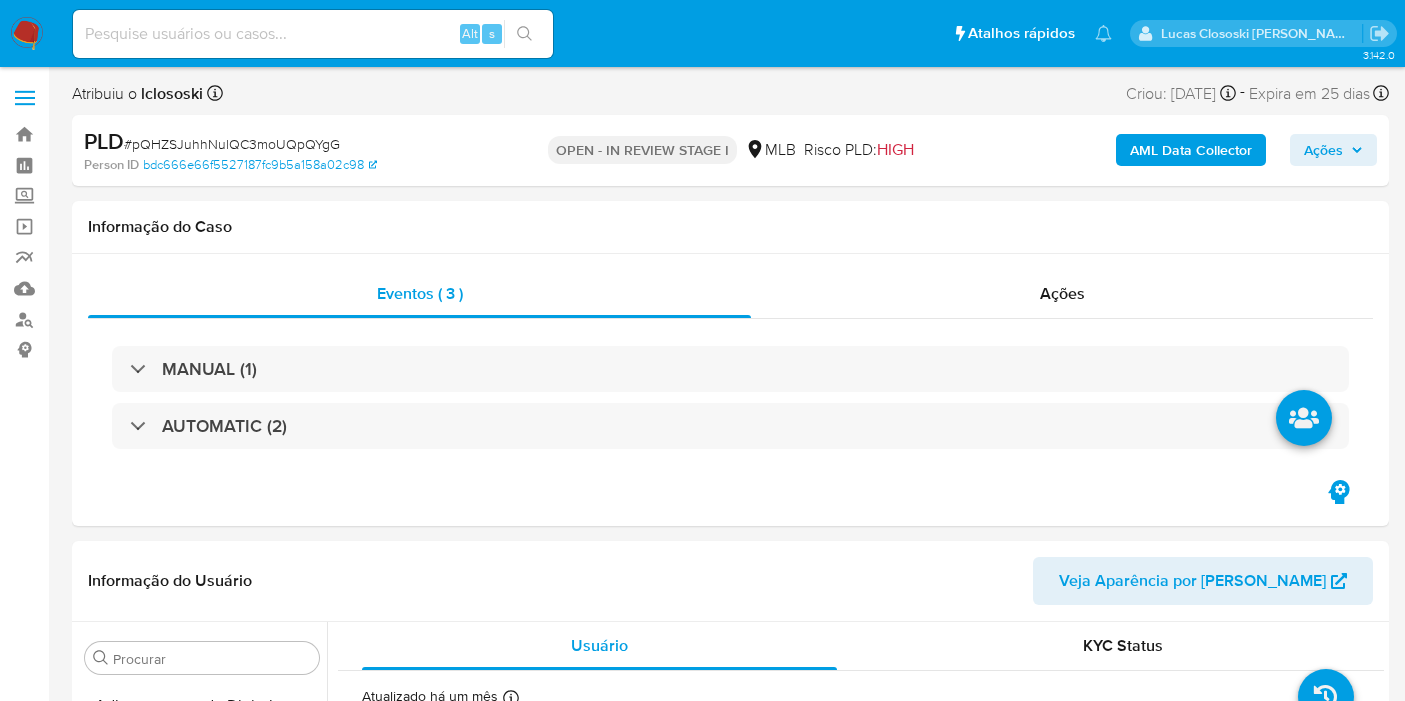 scroll, scrollTop: 0, scrollLeft: 0, axis: both 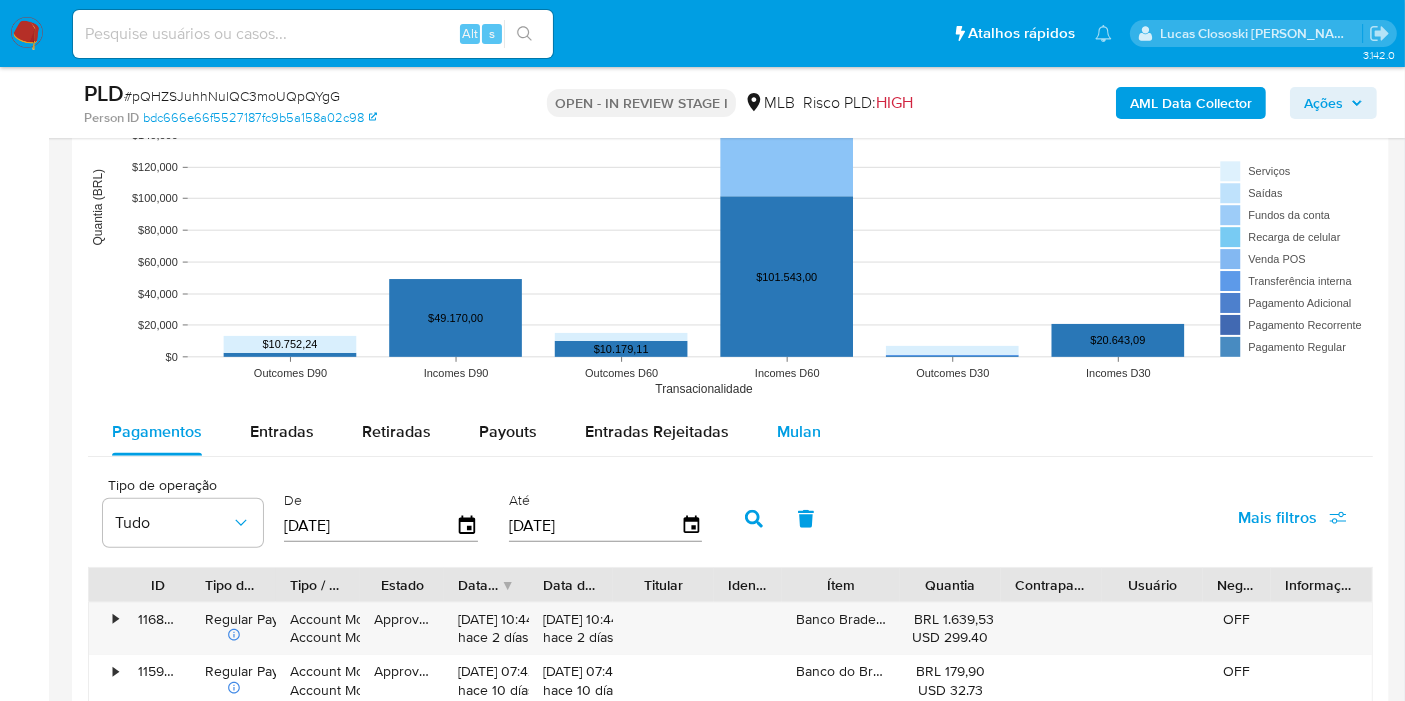 click on "Mulan" at bounding box center [799, 432] 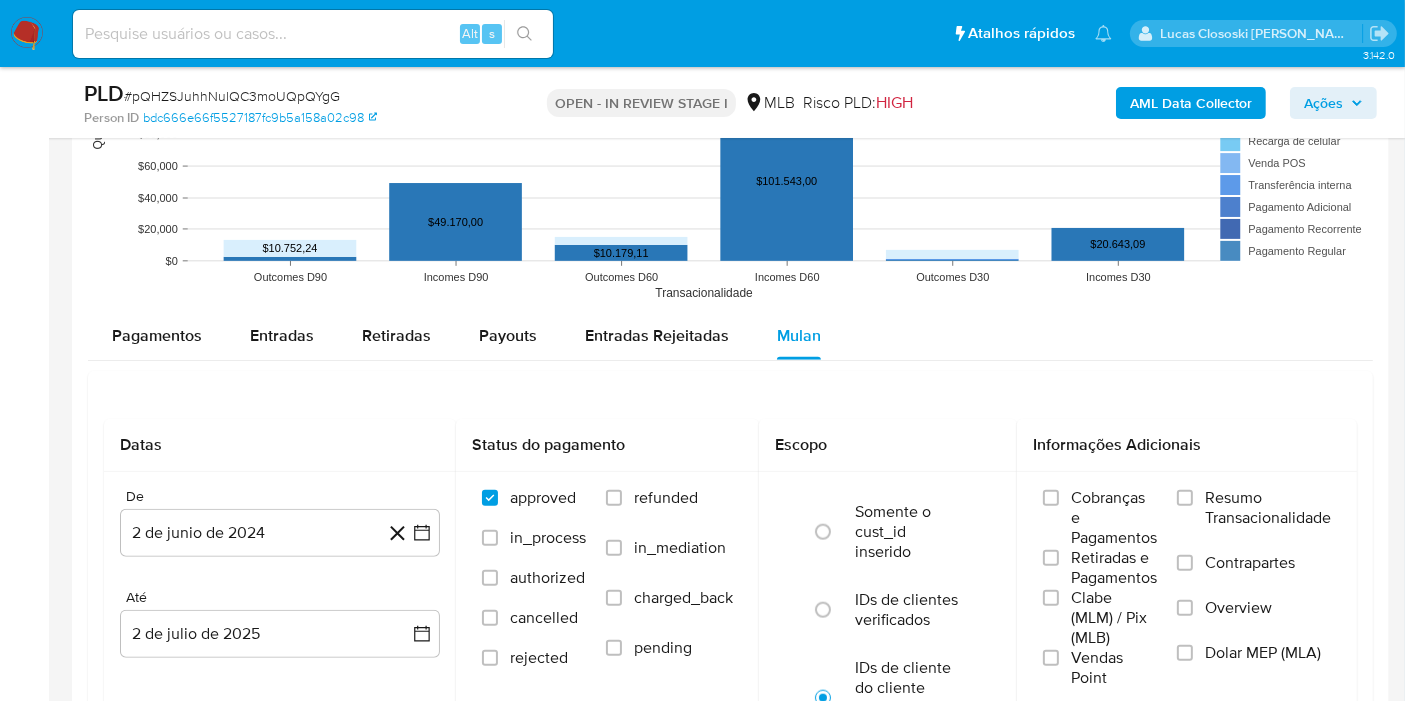 scroll, scrollTop: 2111, scrollLeft: 0, axis: vertical 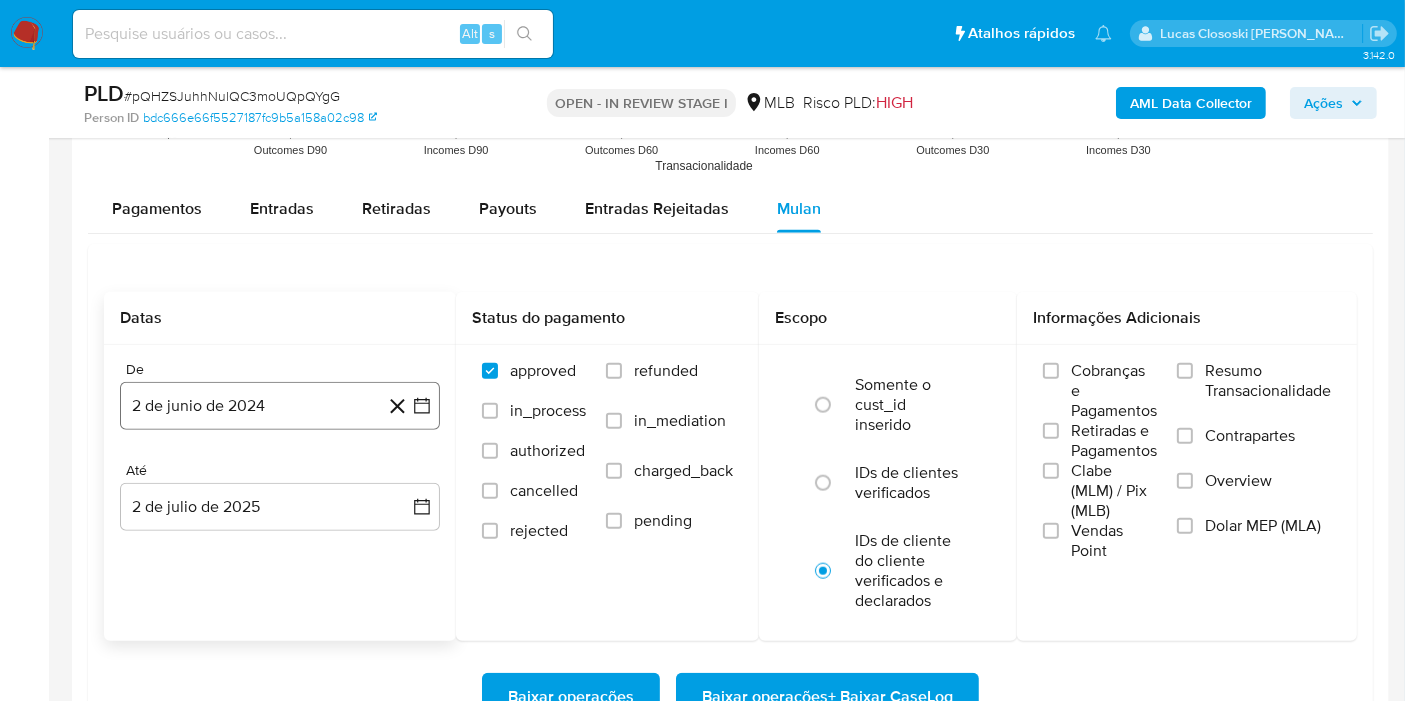 click 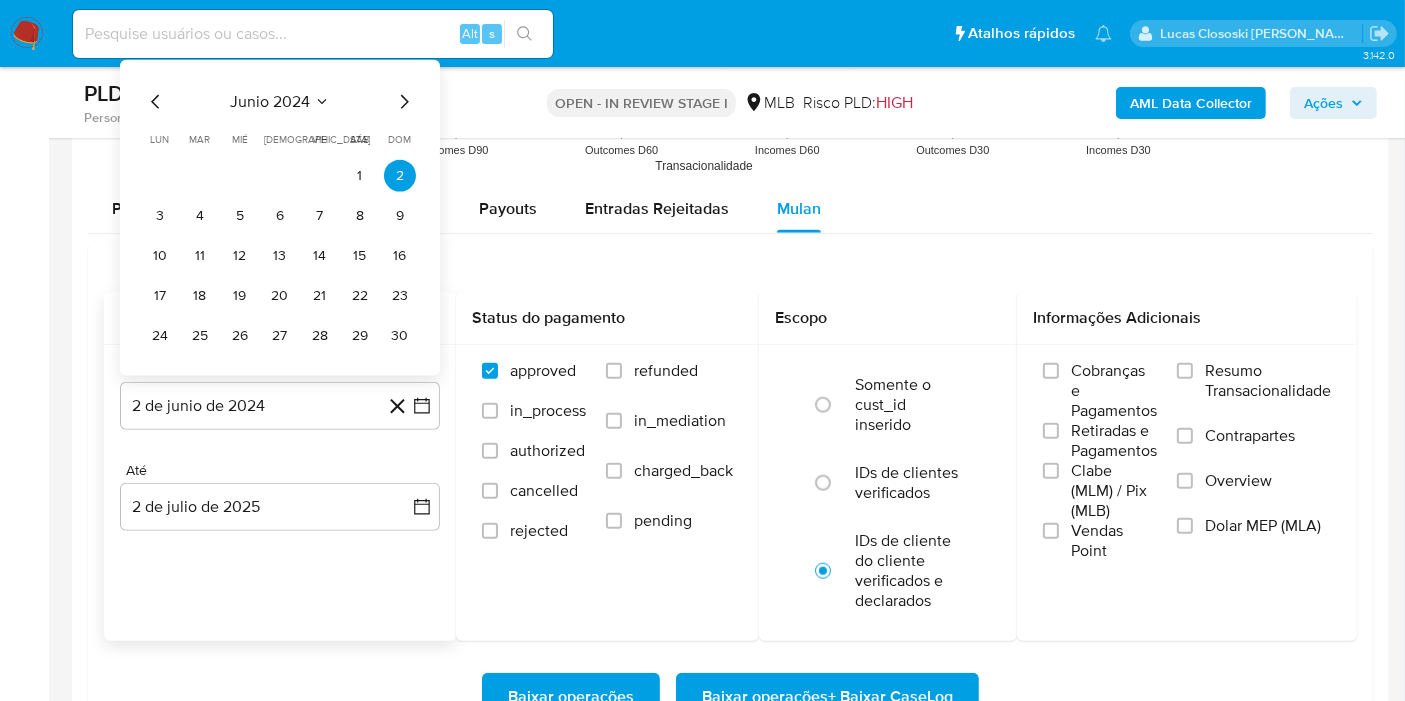 click on "junio 2024" at bounding box center (270, 101) 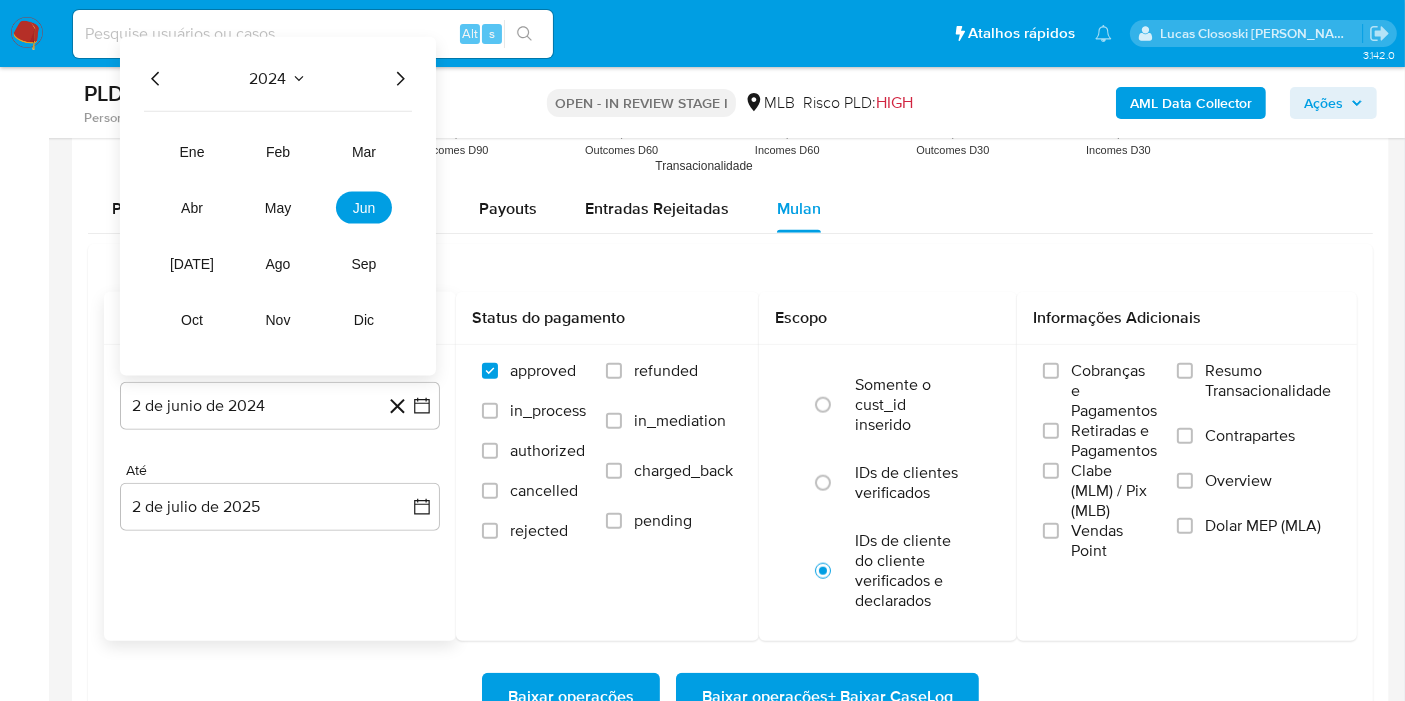 click on "2024 2024 ene feb mar abr may jun jul ago sep oct nov dic" at bounding box center (278, 205) 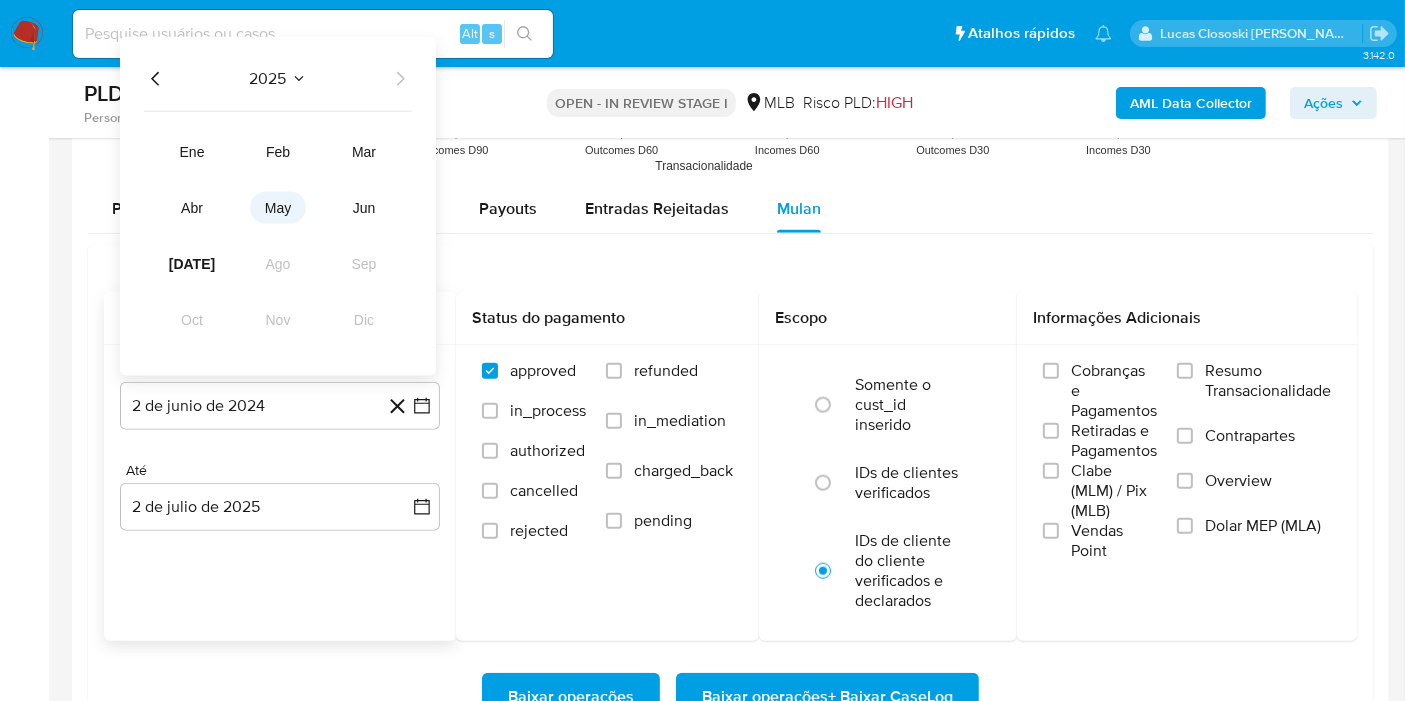 click on "may" at bounding box center [278, 207] 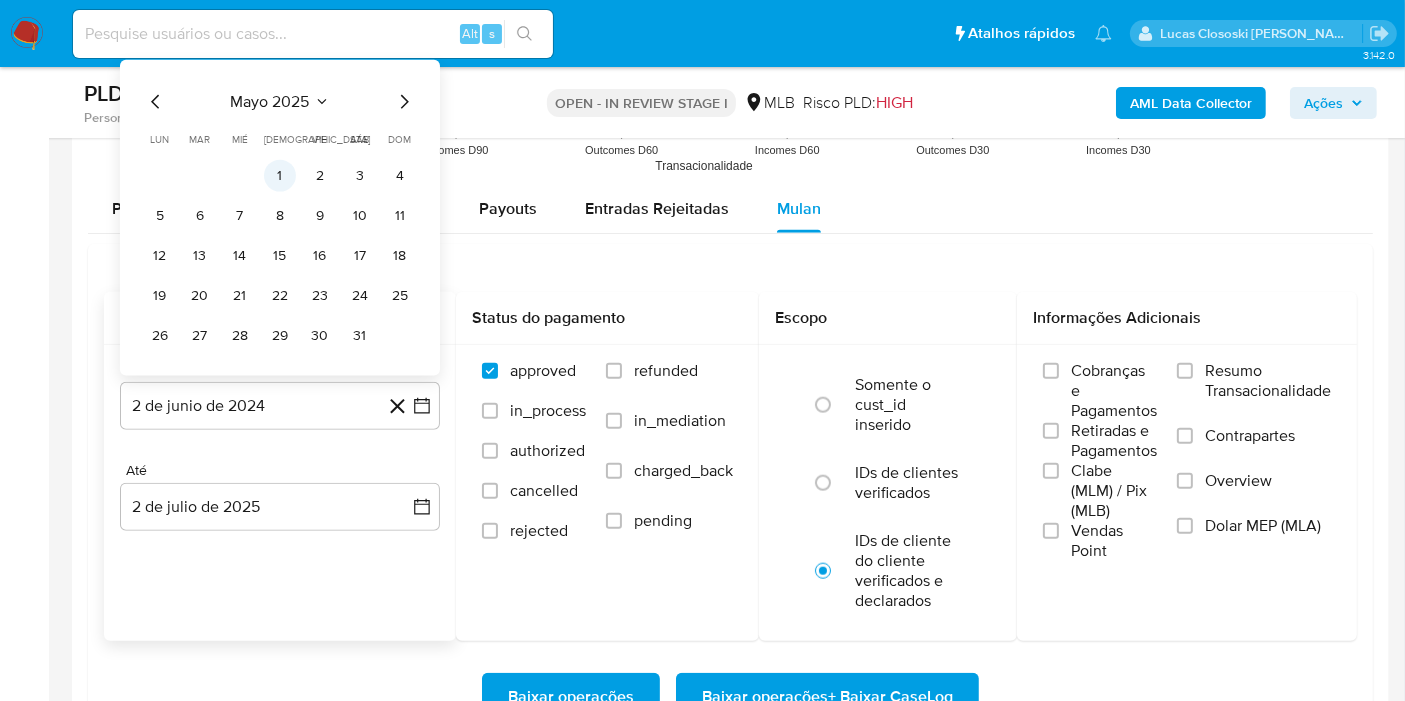 click on "1" at bounding box center [280, 175] 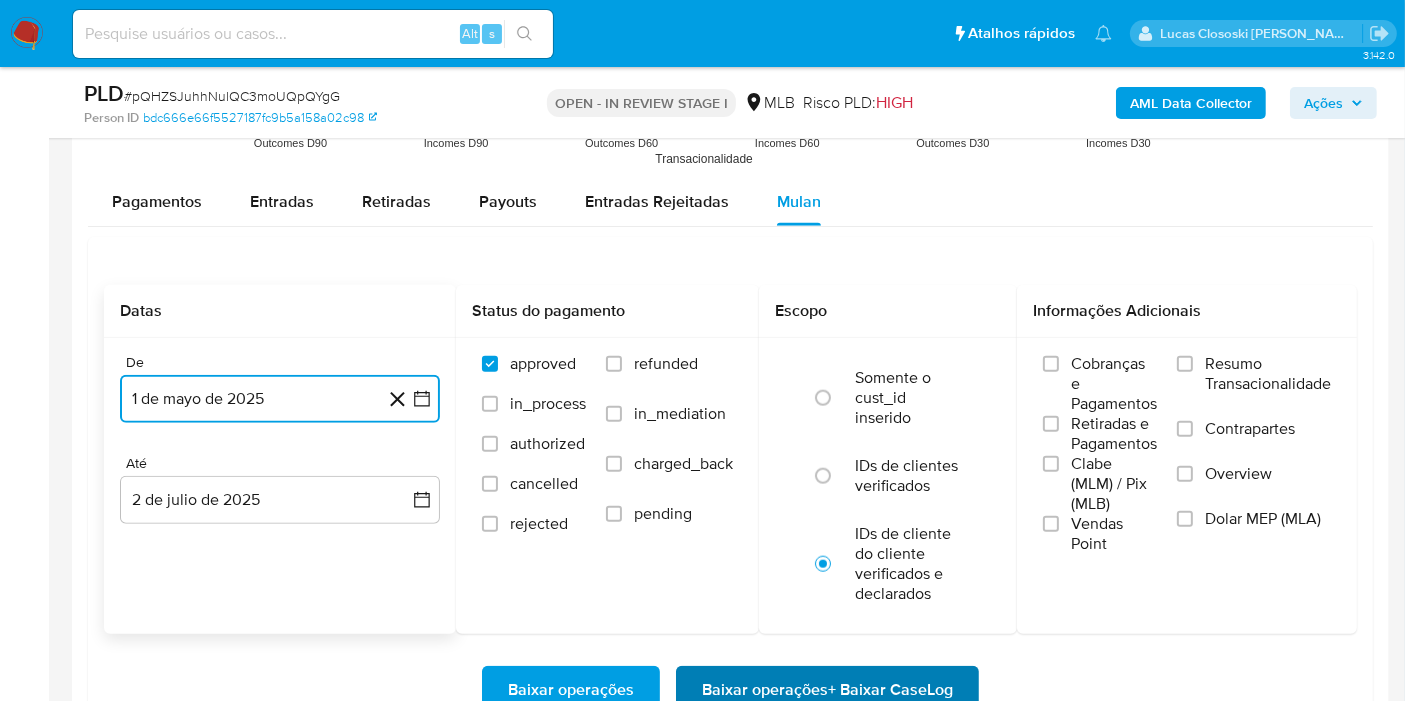 scroll, scrollTop: 2222, scrollLeft: 0, axis: vertical 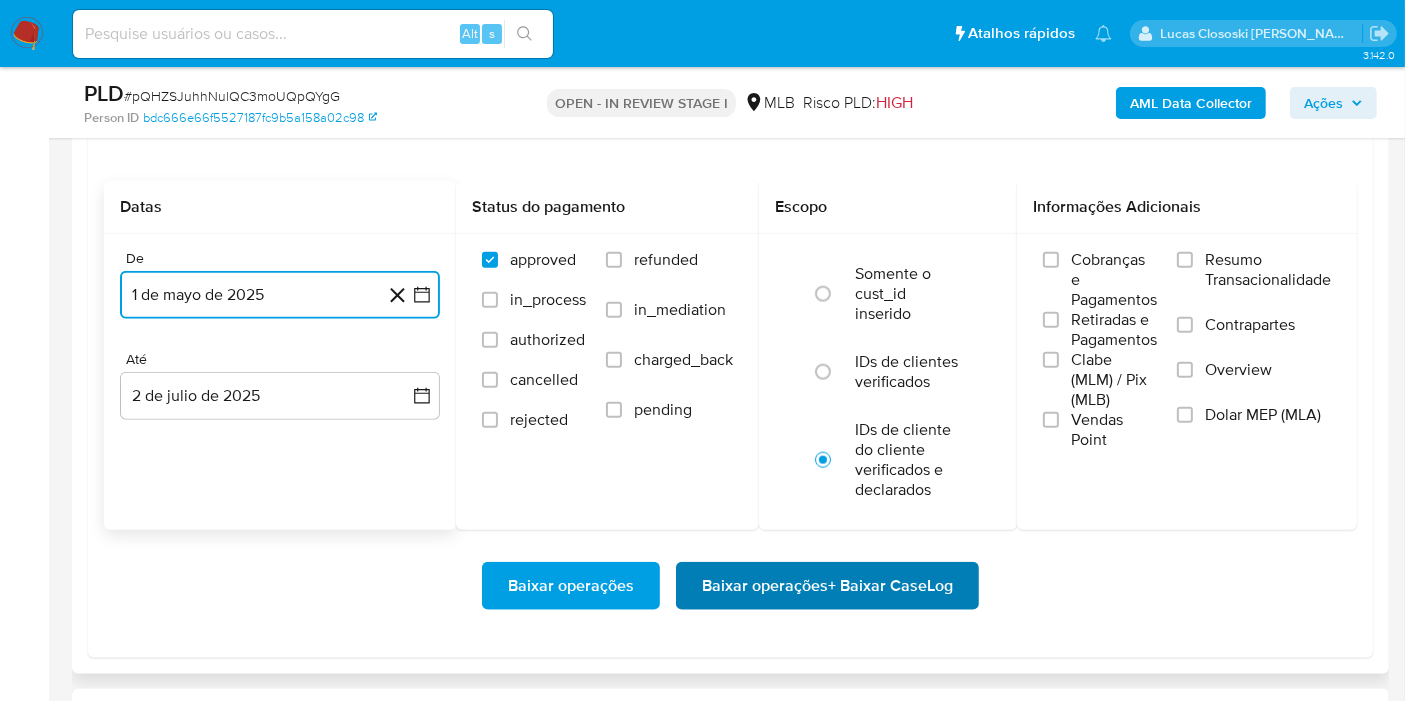click on "Baixar operações  +   Baixar CaseLog" at bounding box center [827, 586] 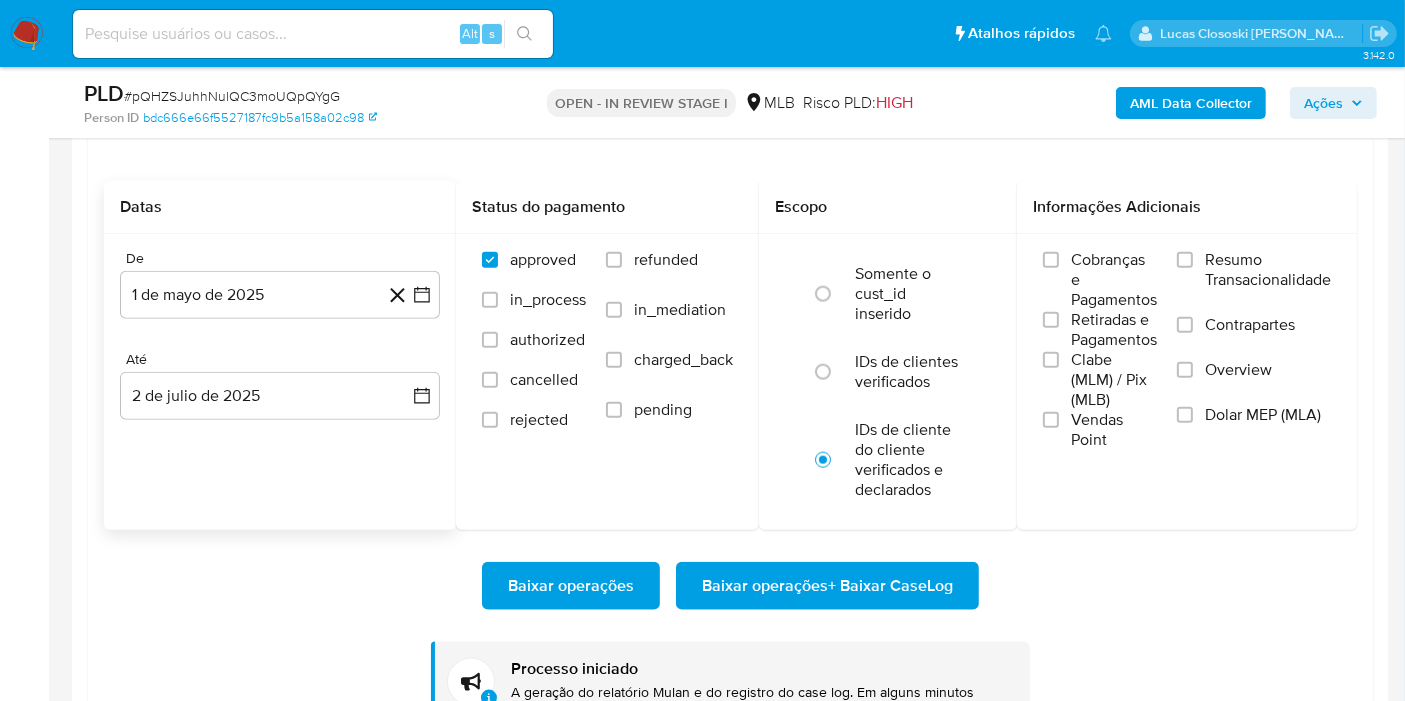 type 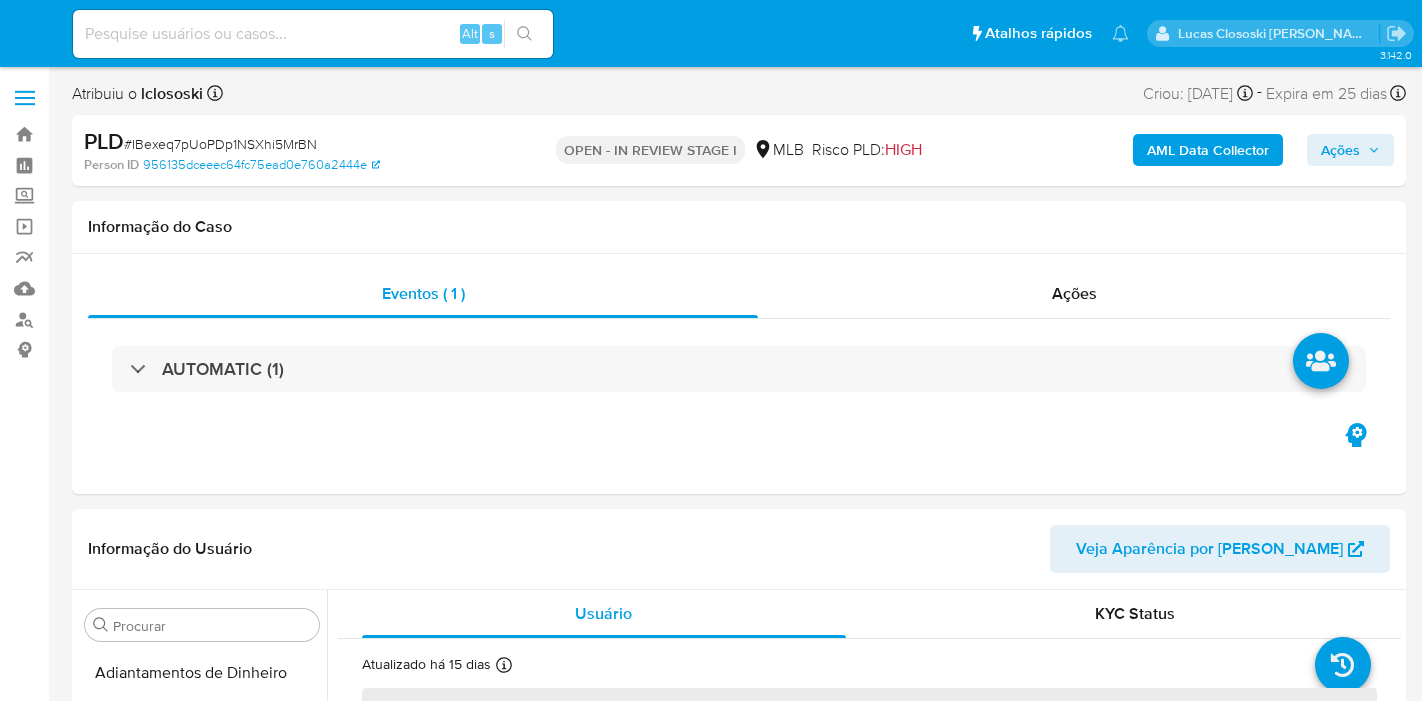 select on "10" 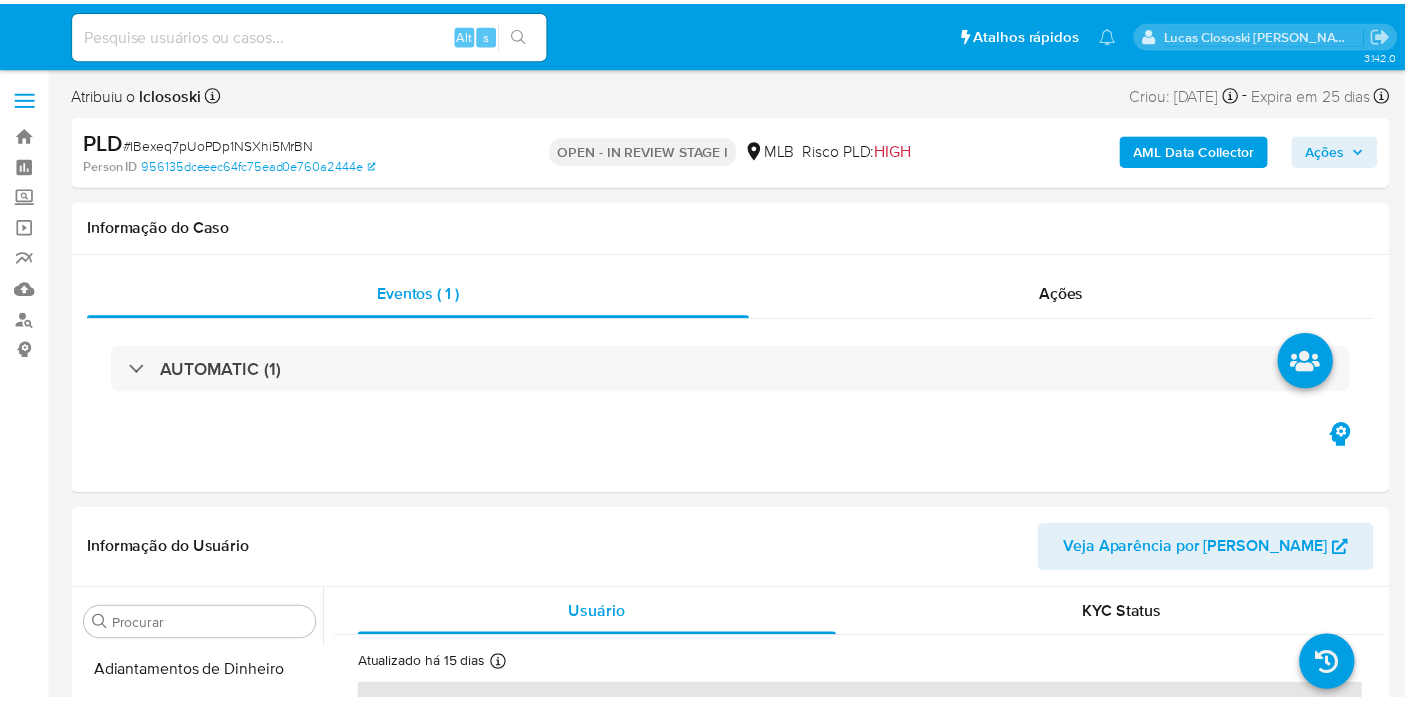 scroll, scrollTop: 0, scrollLeft: 0, axis: both 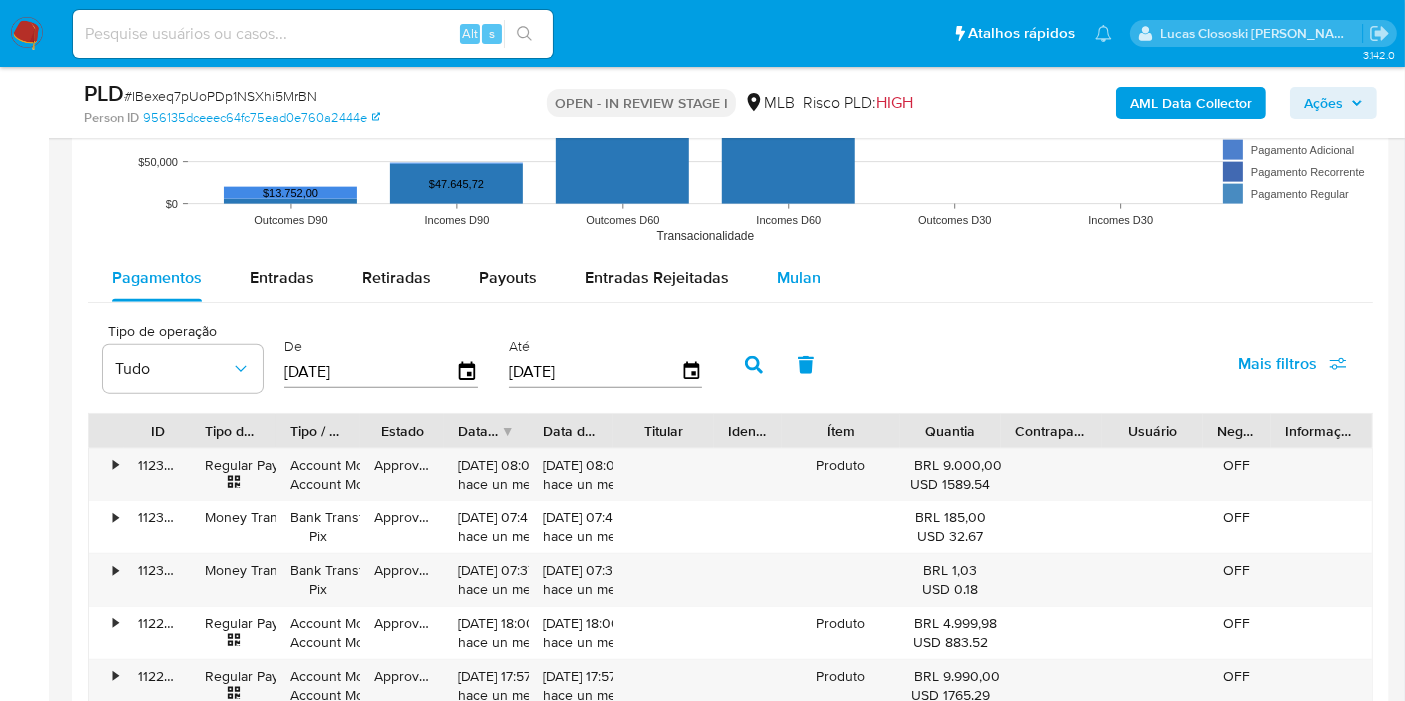 click on "Mulan" at bounding box center (799, 277) 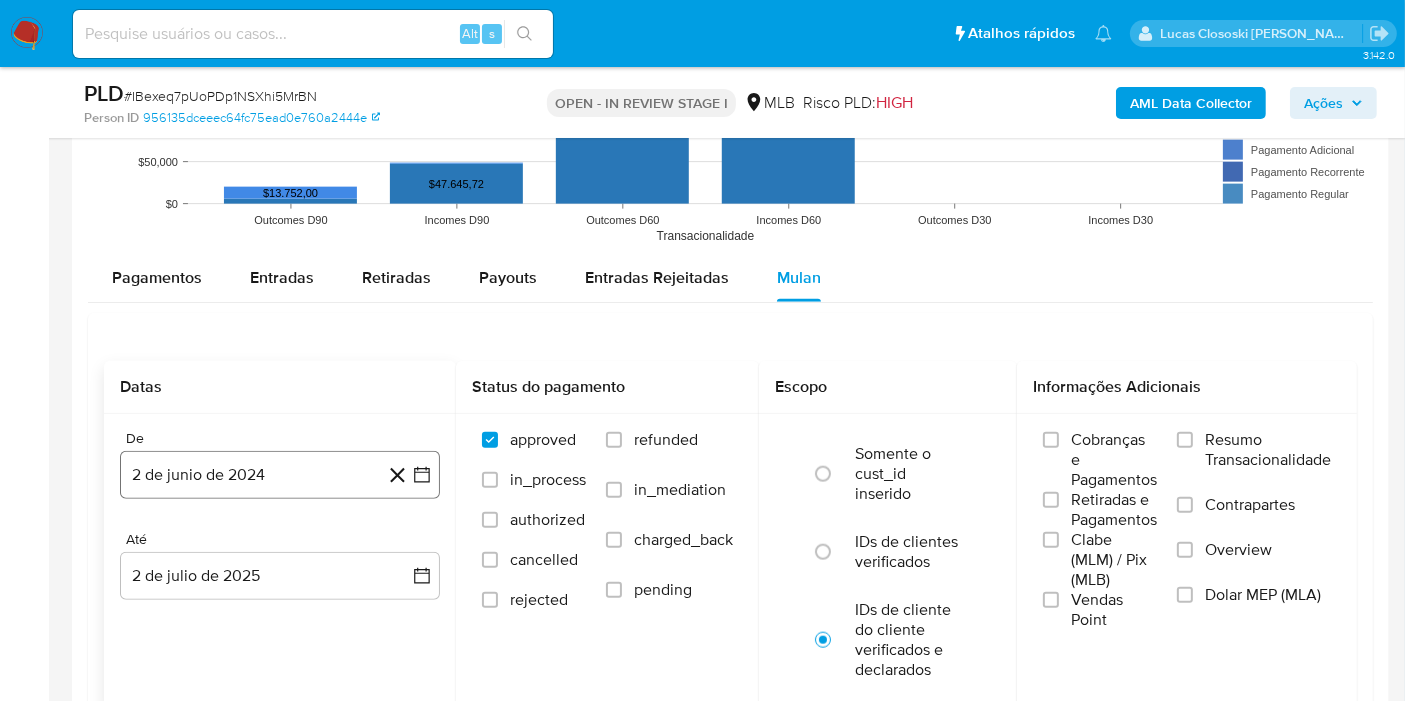click 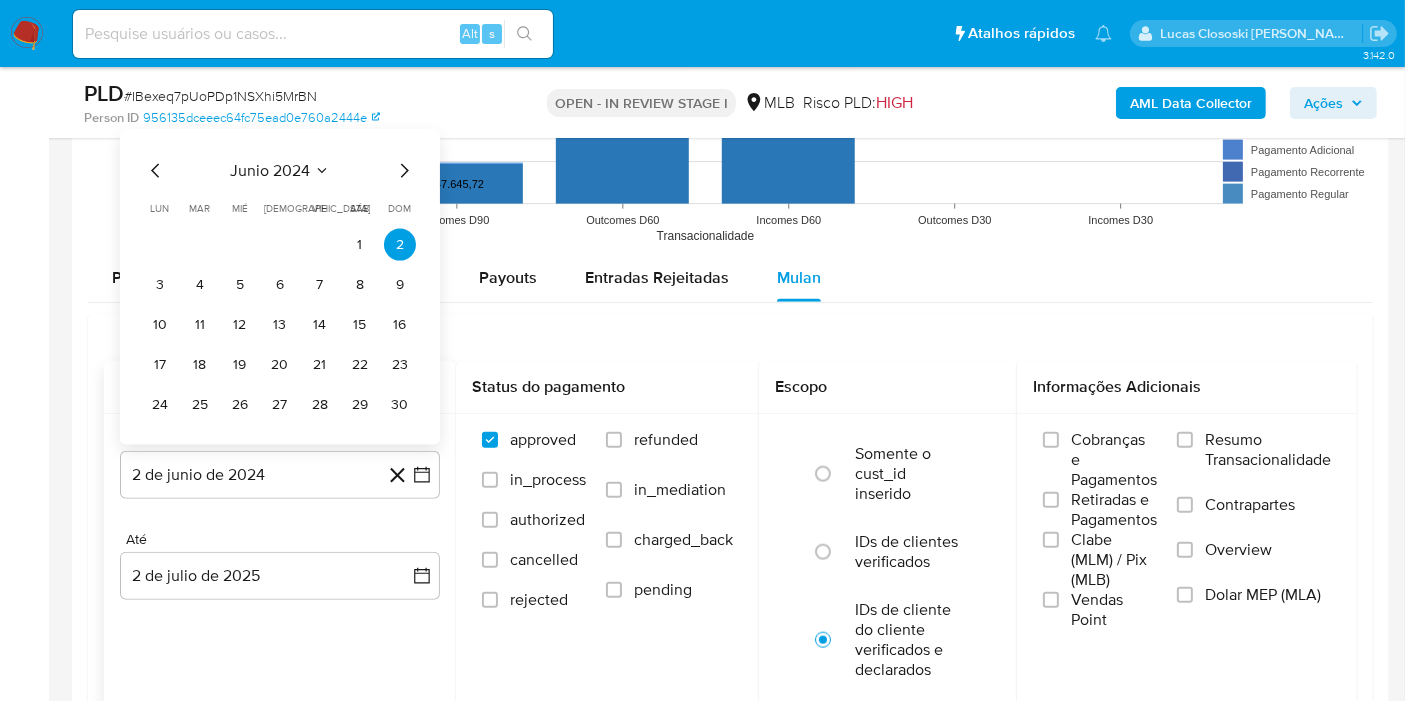 click on "junio 2024" at bounding box center [270, 171] 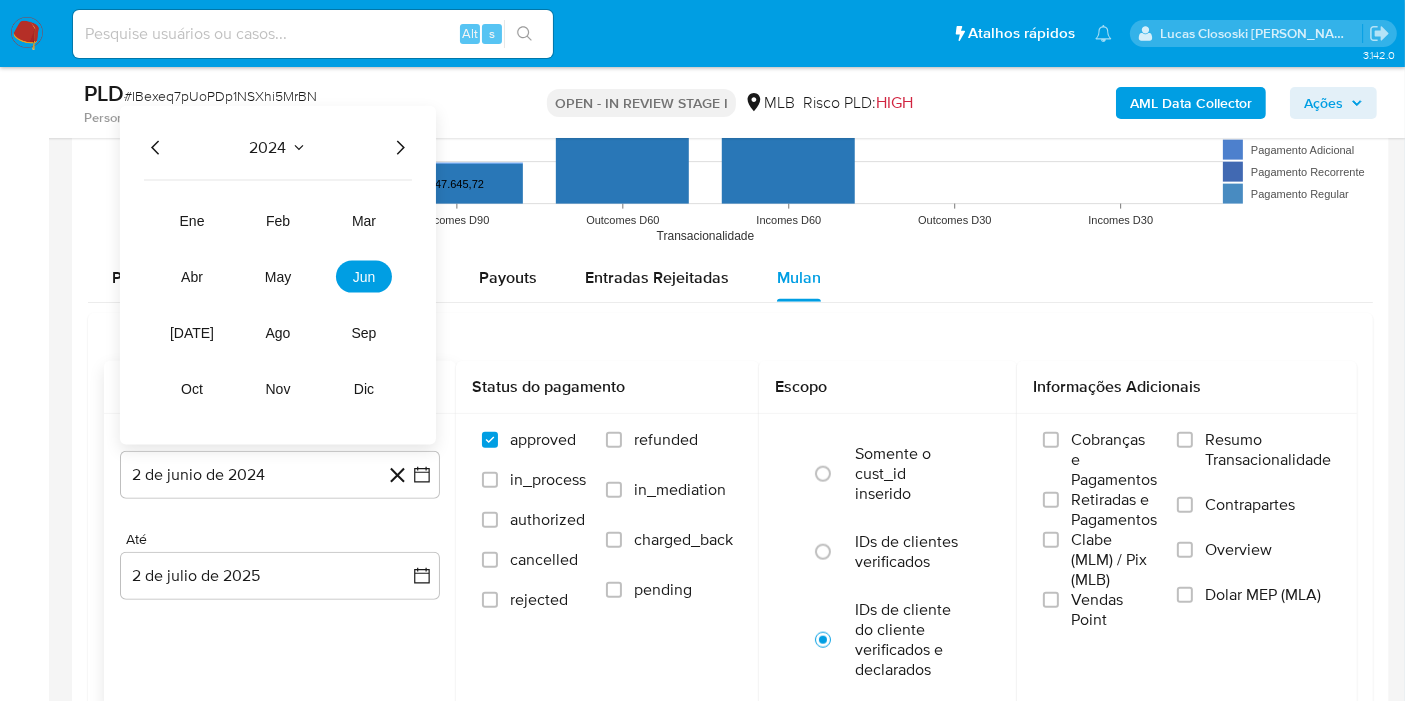 click 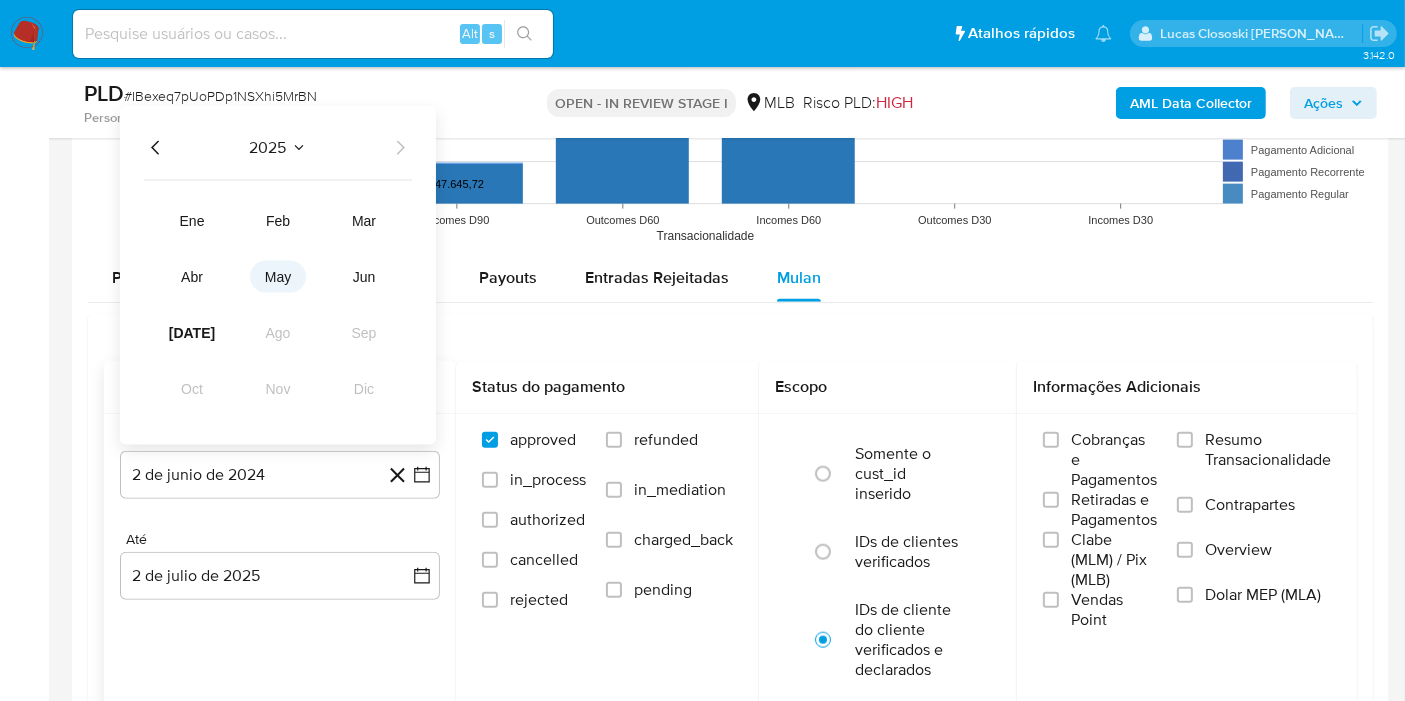 click on "may" at bounding box center (278, 277) 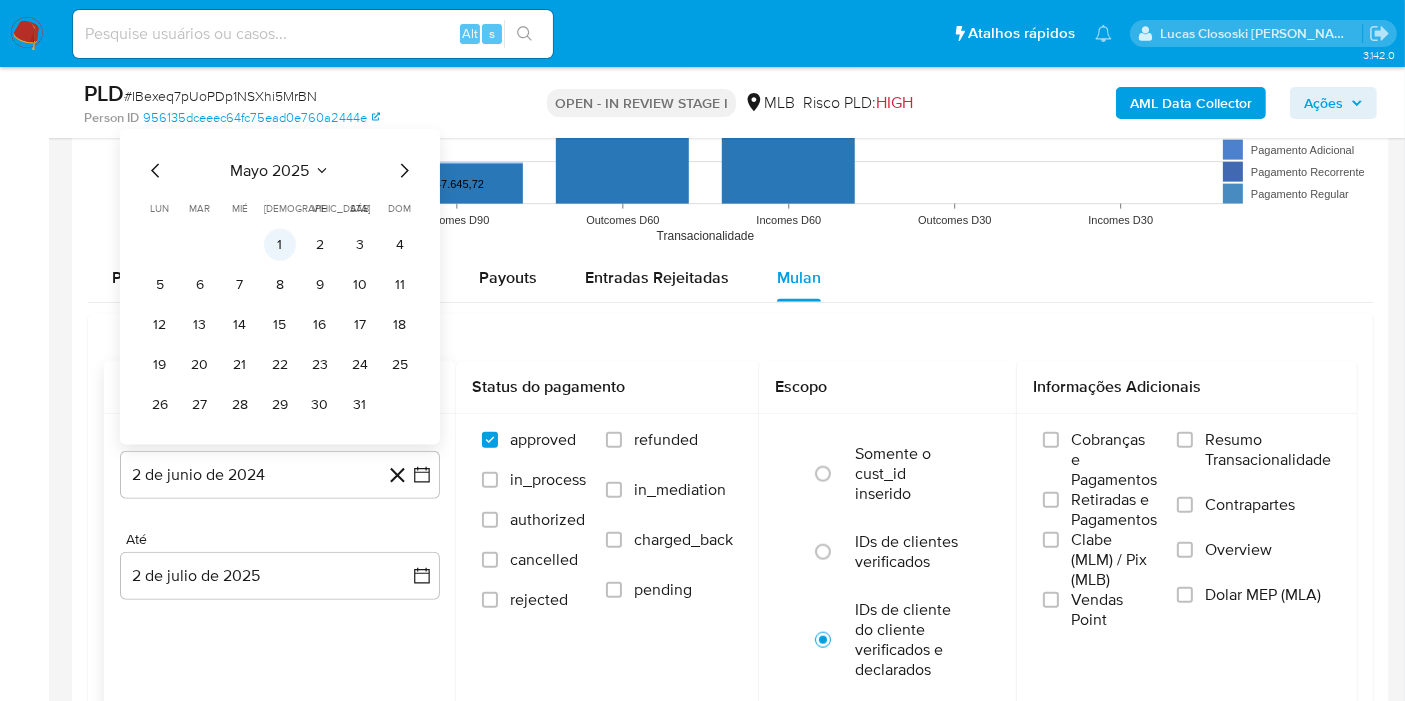 click on "1" at bounding box center [280, 245] 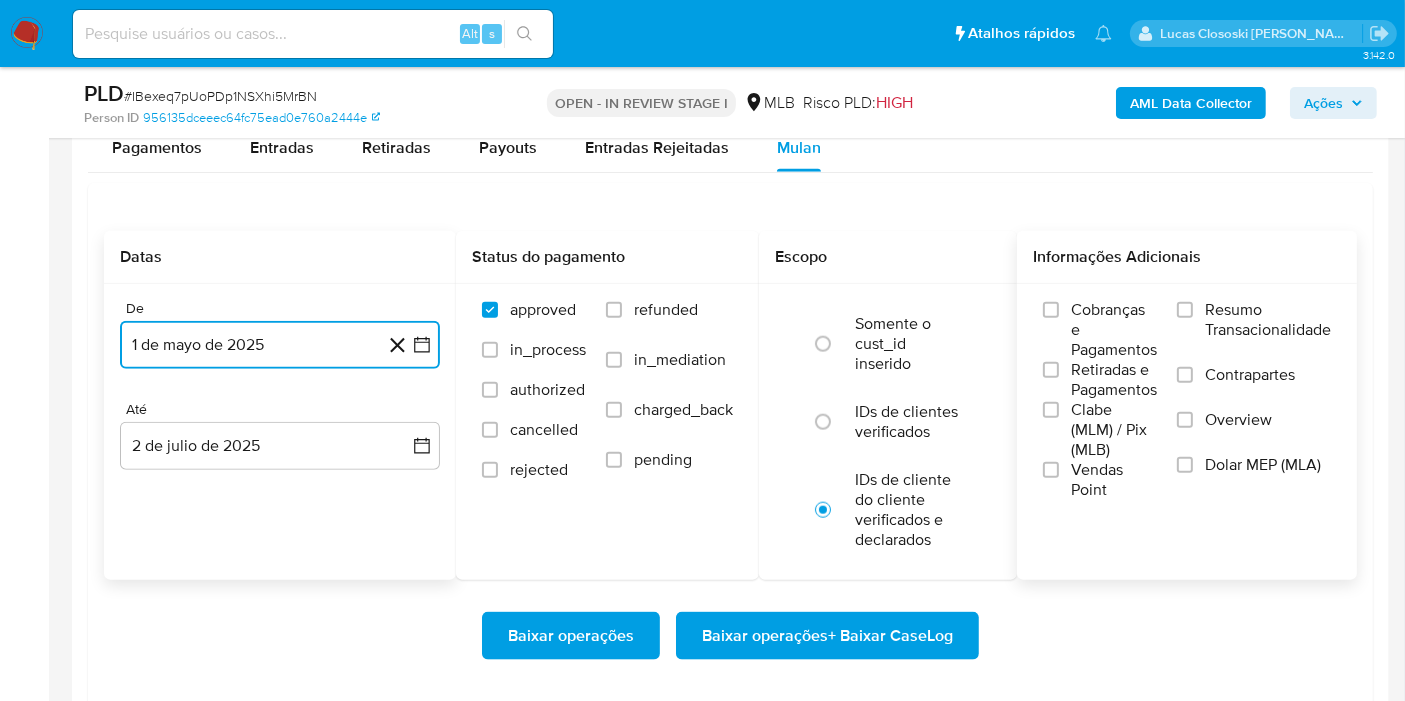 scroll, scrollTop: 2333, scrollLeft: 0, axis: vertical 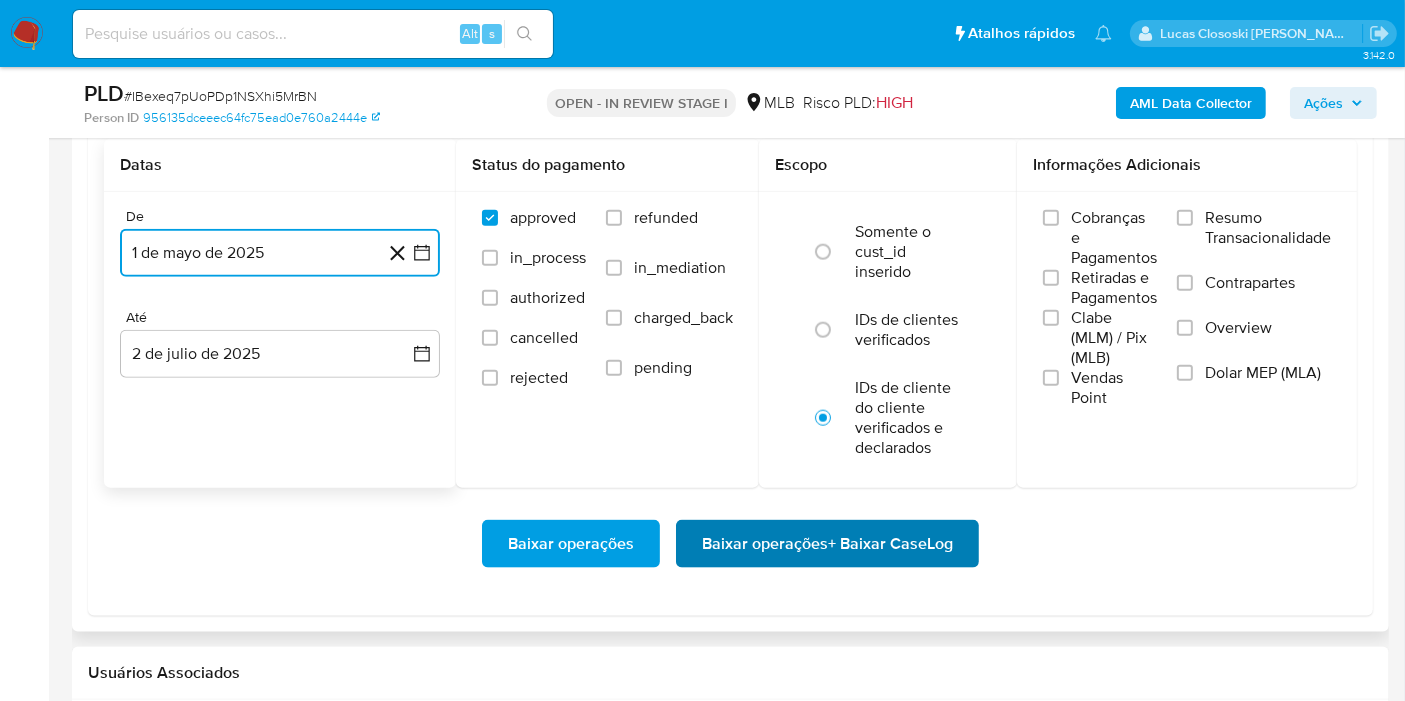 click on "Baixar operações  +   Baixar CaseLog" at bounding box center [827, 544] 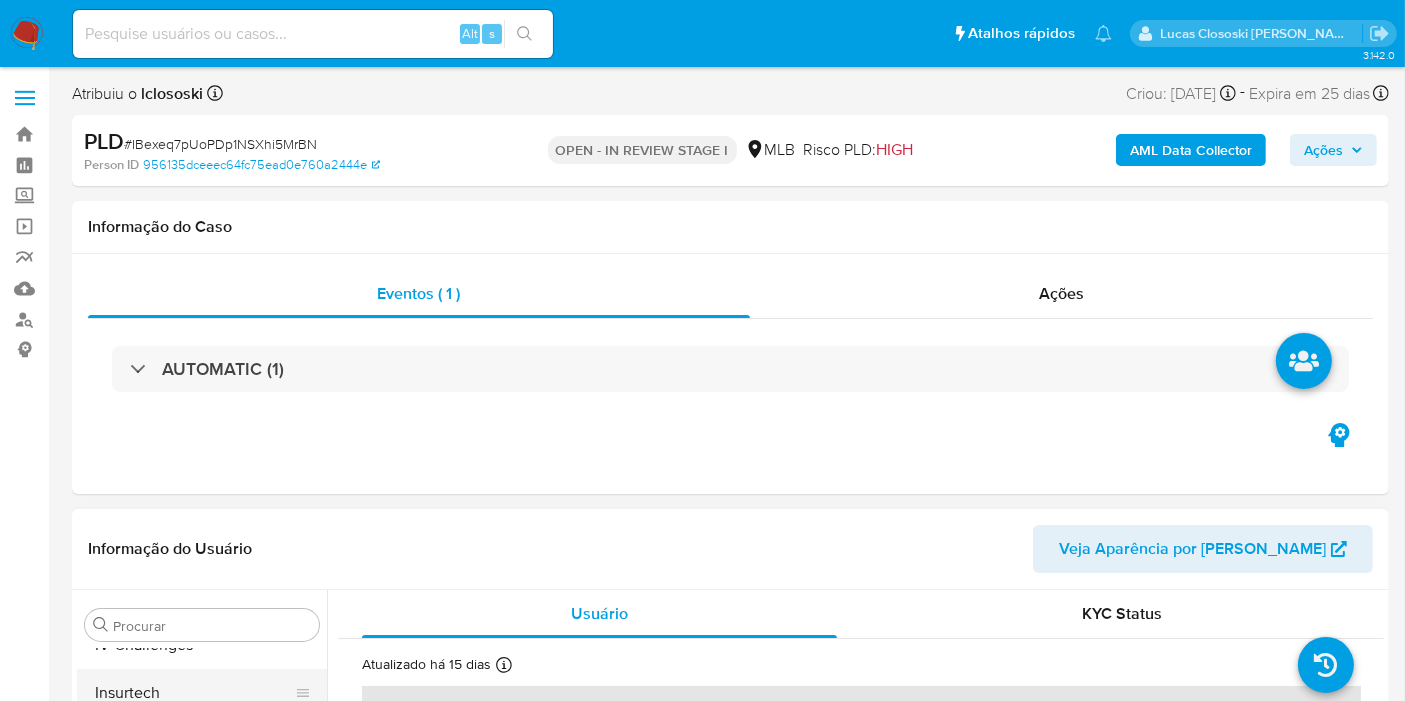 scroll, scrollTop: 222, scrollLeft: 0, axis: vertical 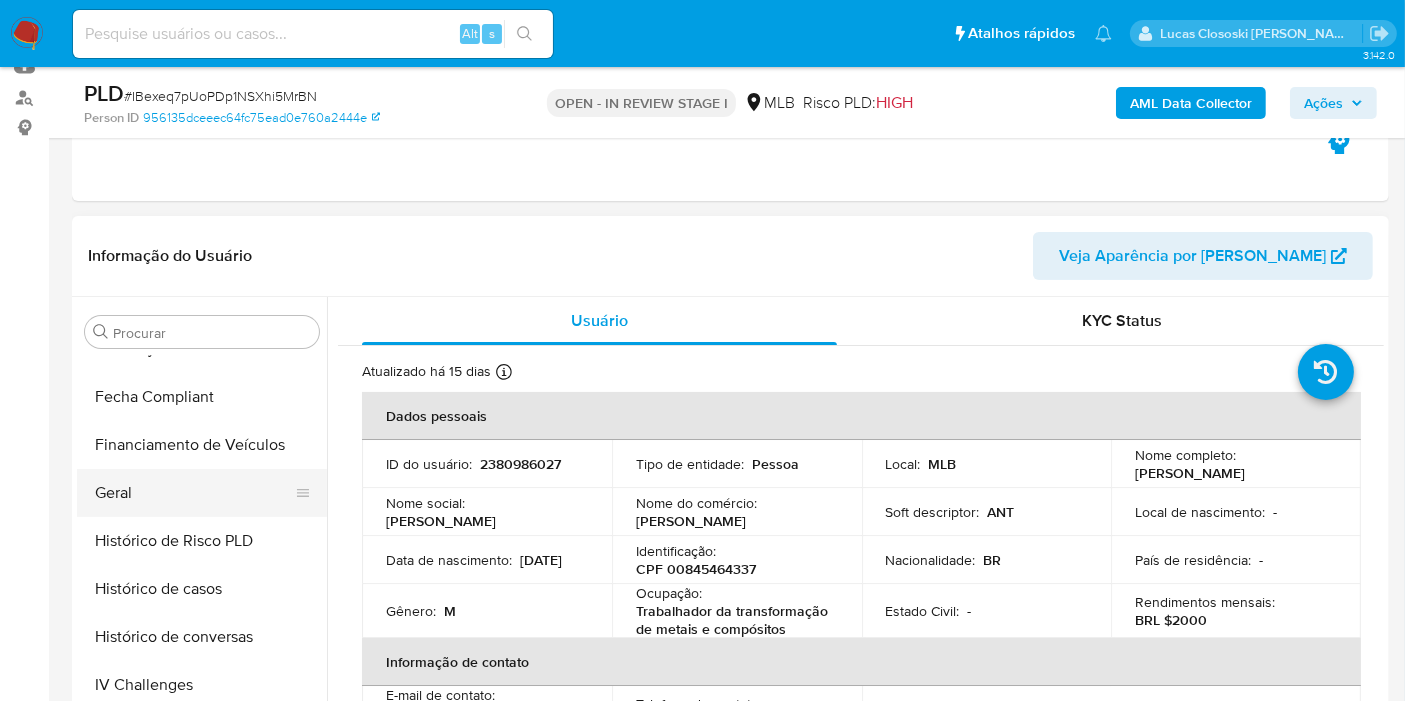 click on "Geral" at bounding box center [194, 493] 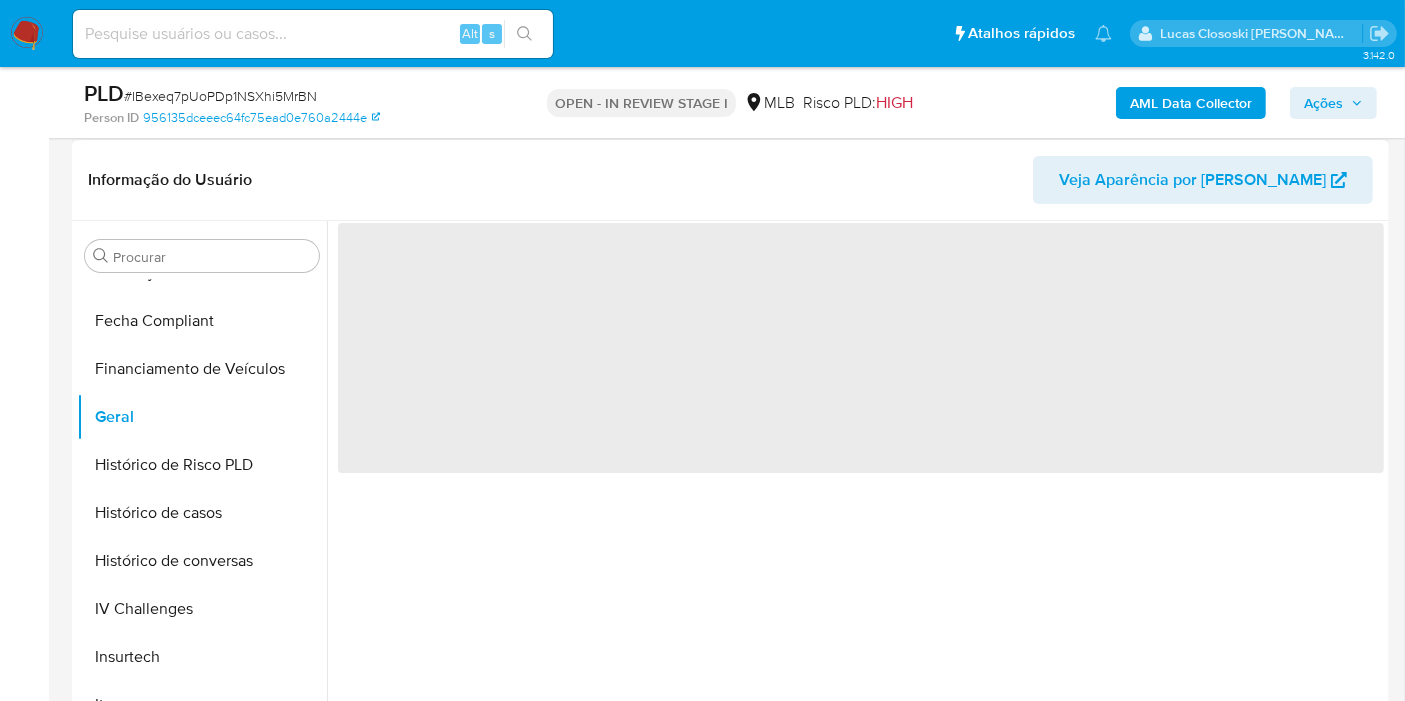 scroll, scrollTop: 333, scrollLeft: 0, axis: vertical 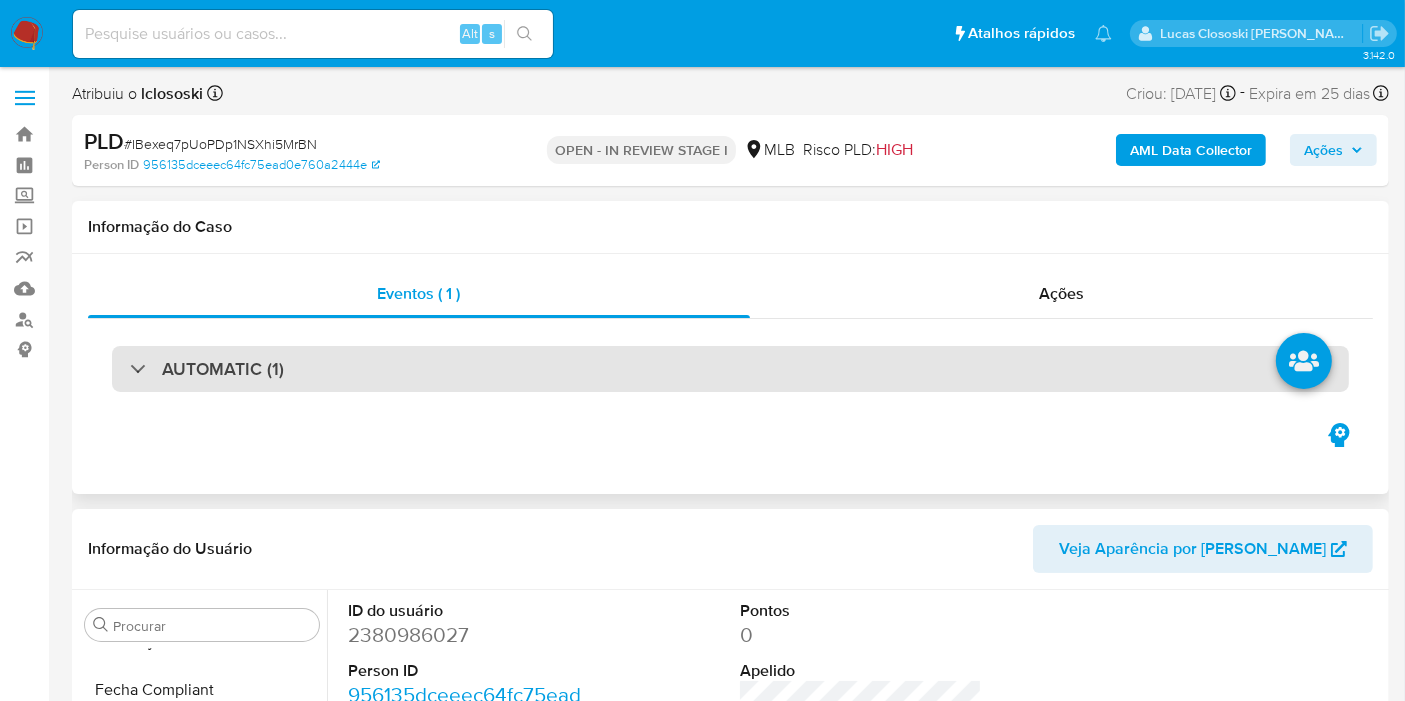 click on "AUTOMATIC (1)" at bounding box center [730, 369] 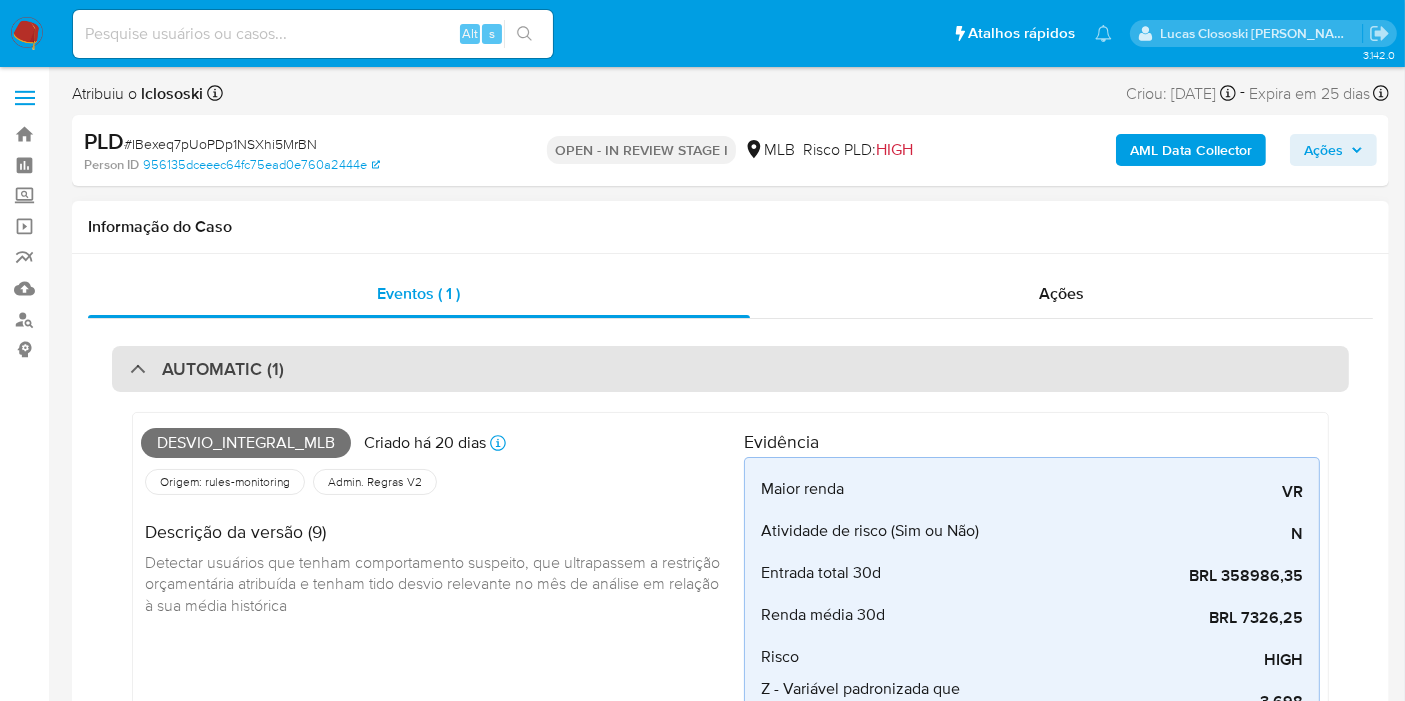 click on "AUTOMATIC (1)" at bounding box center [730, 369] 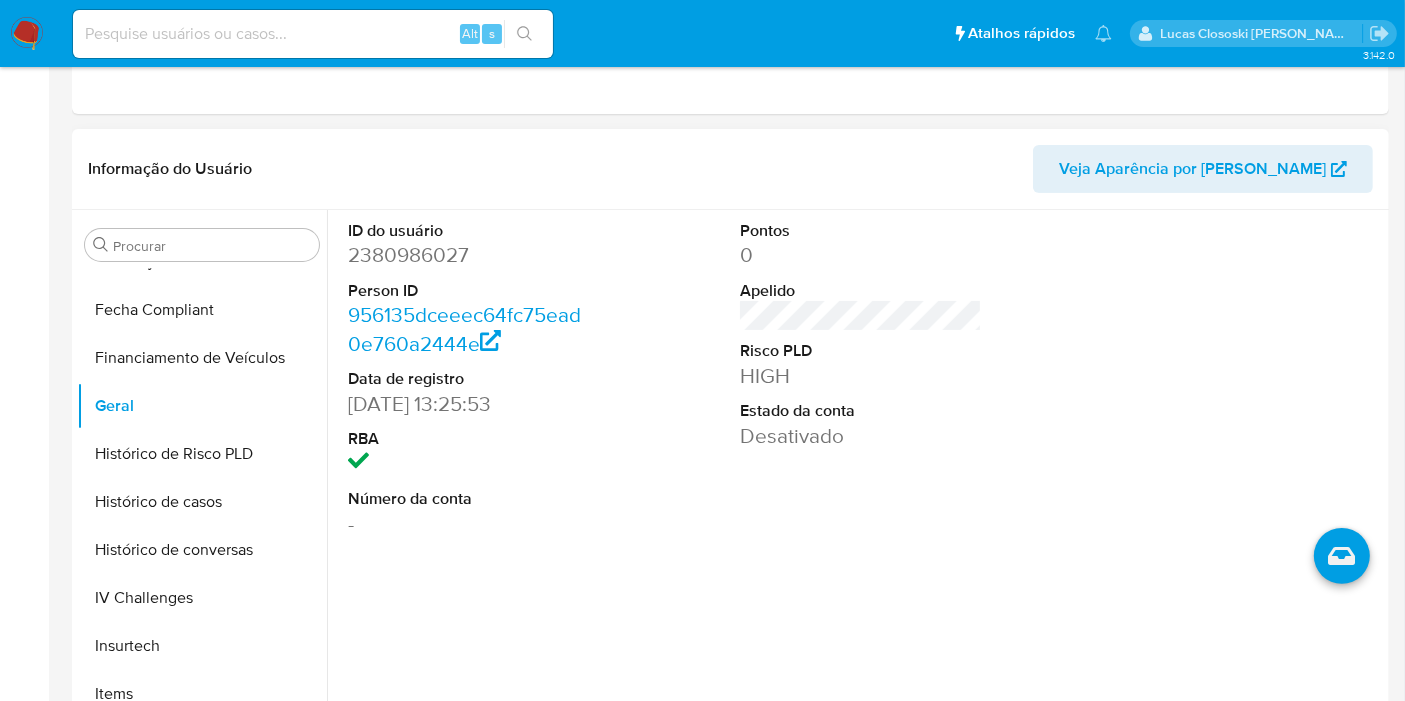 scroll, scrollTop: 444, scrollLeft: 0, axis: vertical 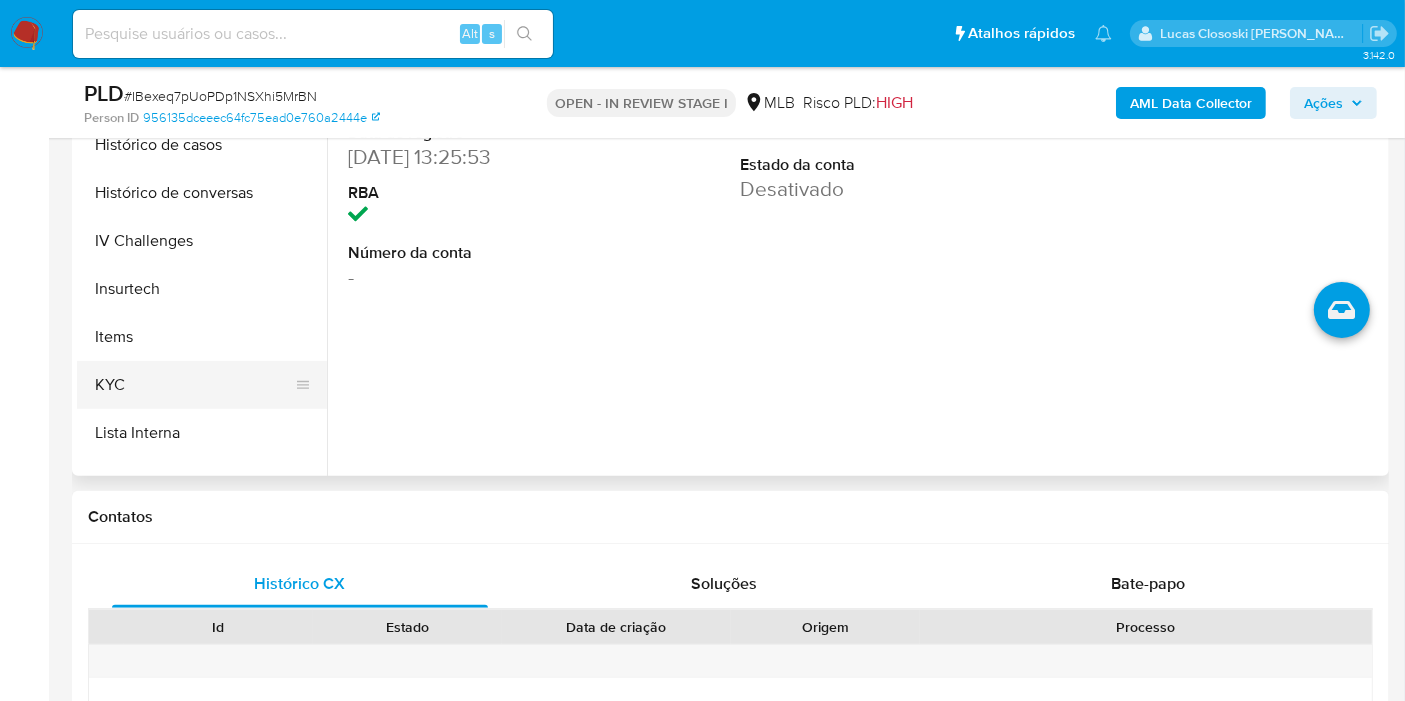 click on "KYC" at bounding box center (194, 385) 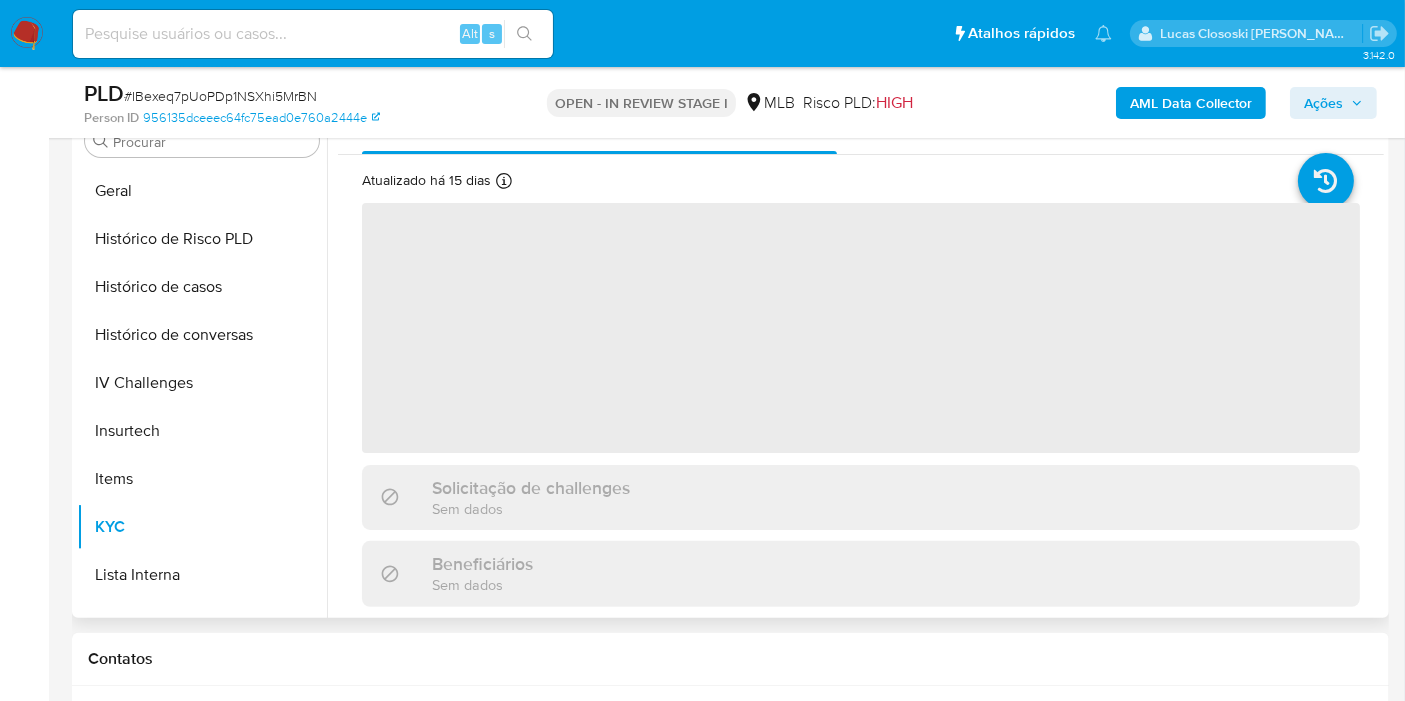 scroll, scrollTop: 333, scrollLeft: 0, axis: vertical 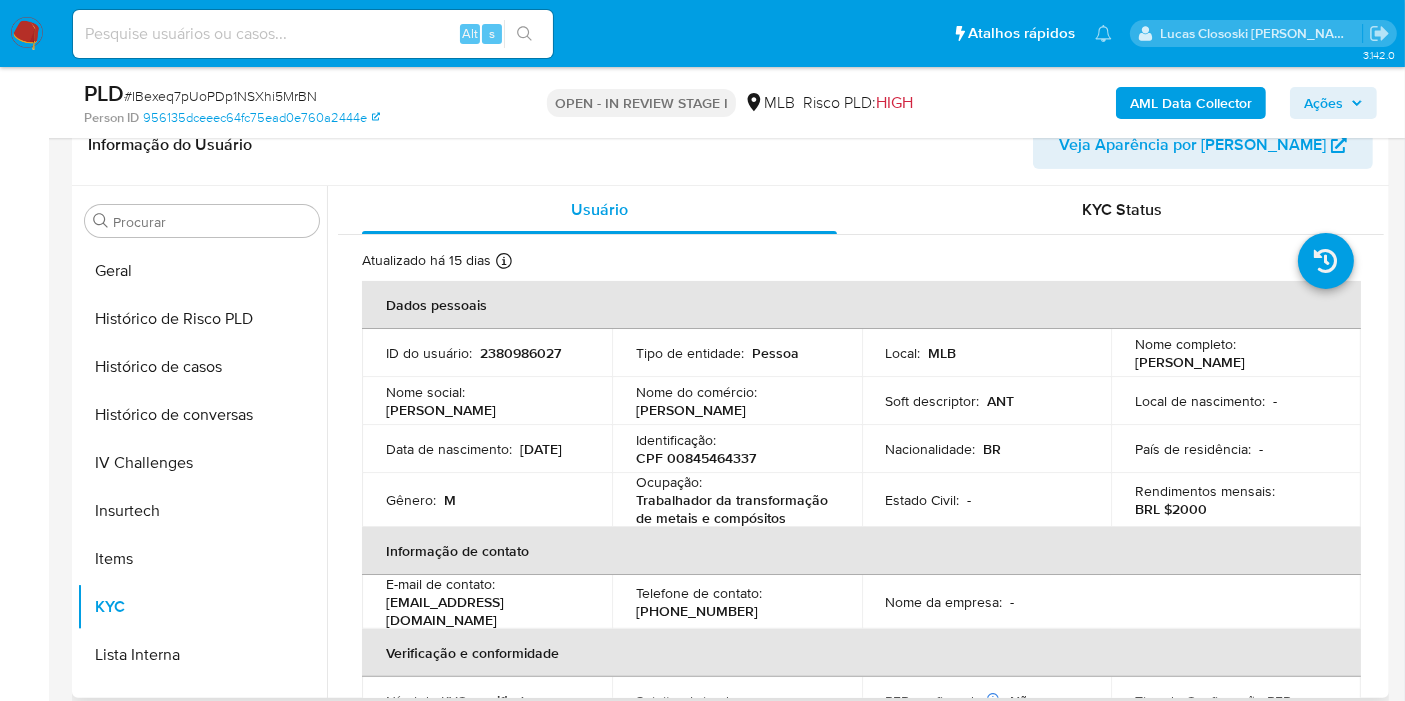 click on "CPF 00845464337" at bounding box center [696, 458] 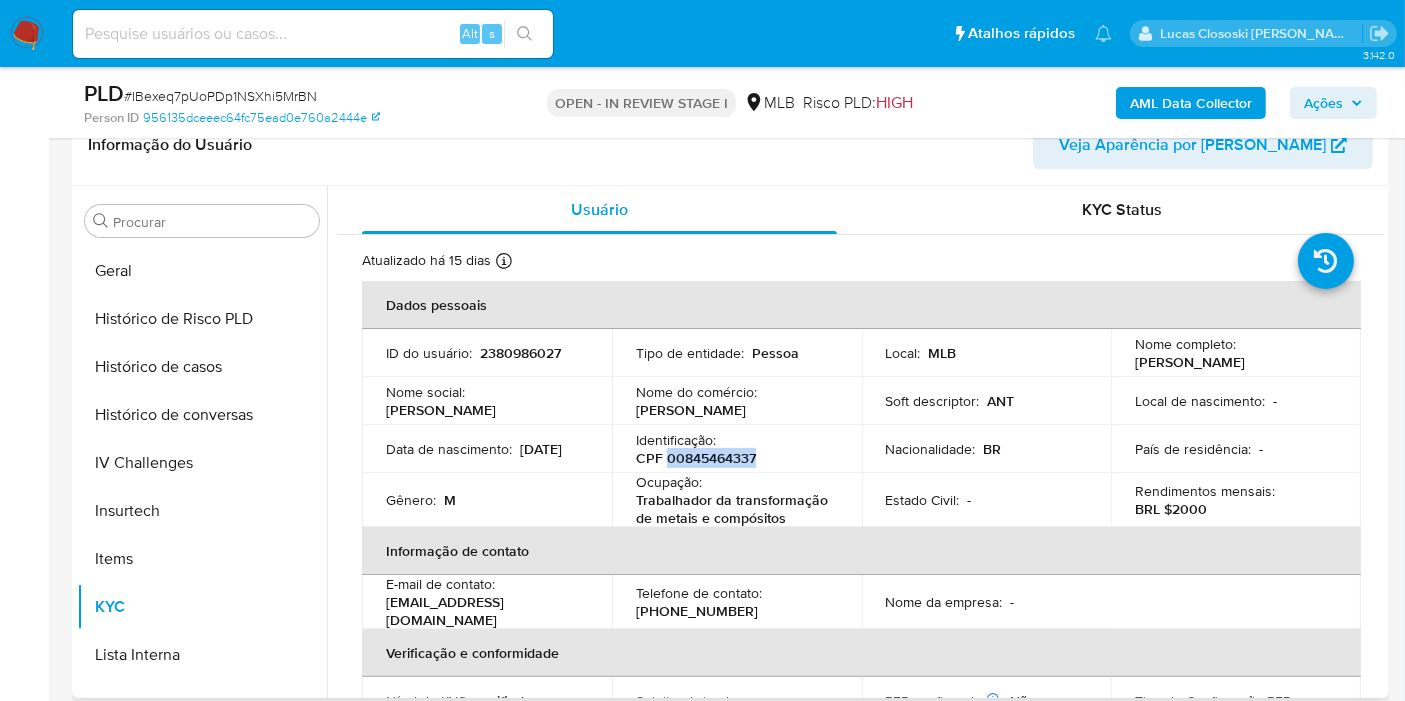 click on "CPF 00845464337" at bounding box center (696, 458) 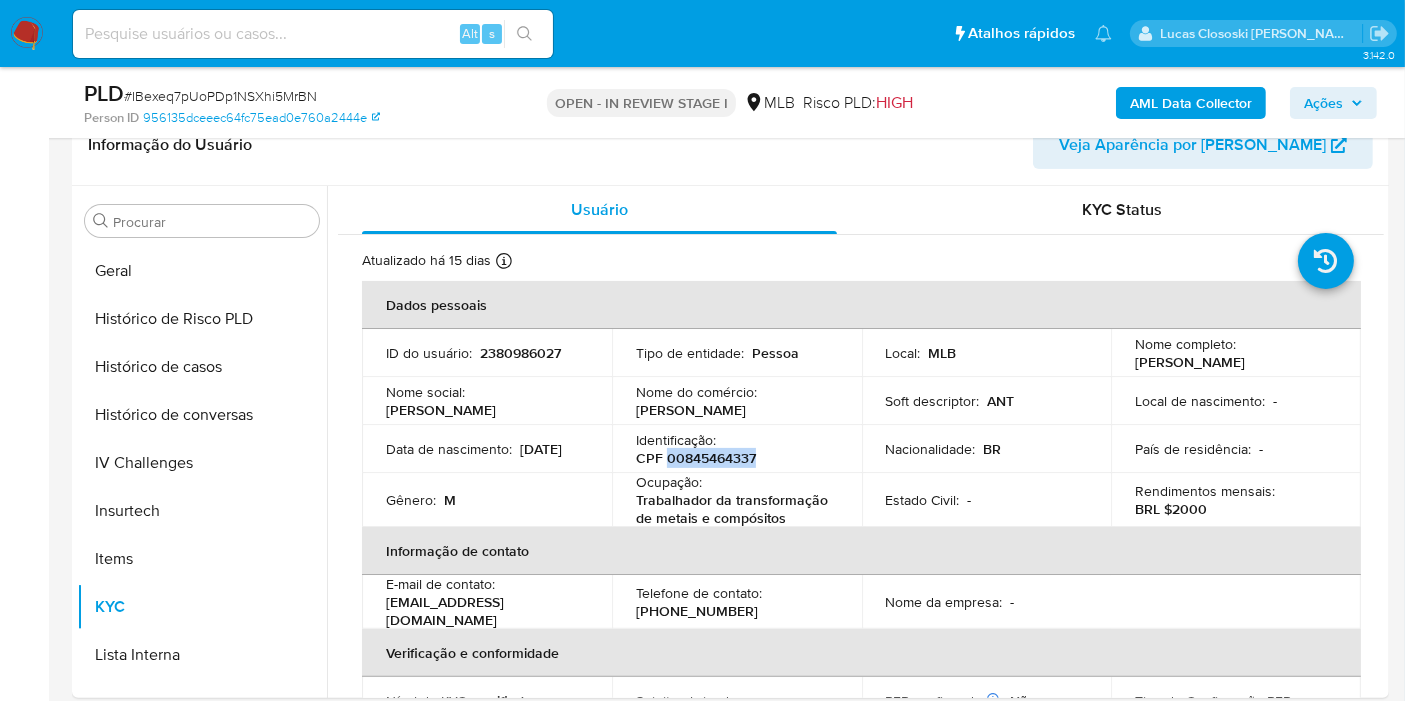 copy on "00845464337" 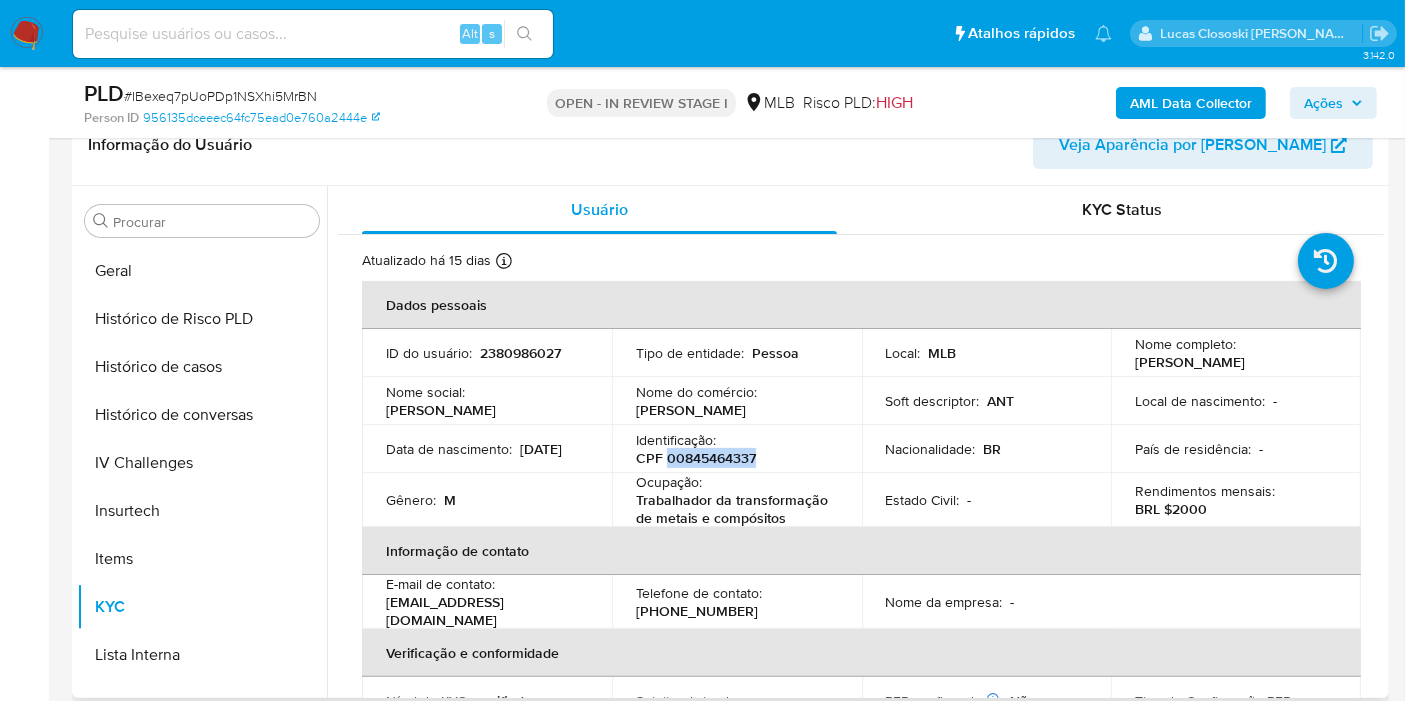 copy on "00845464337" 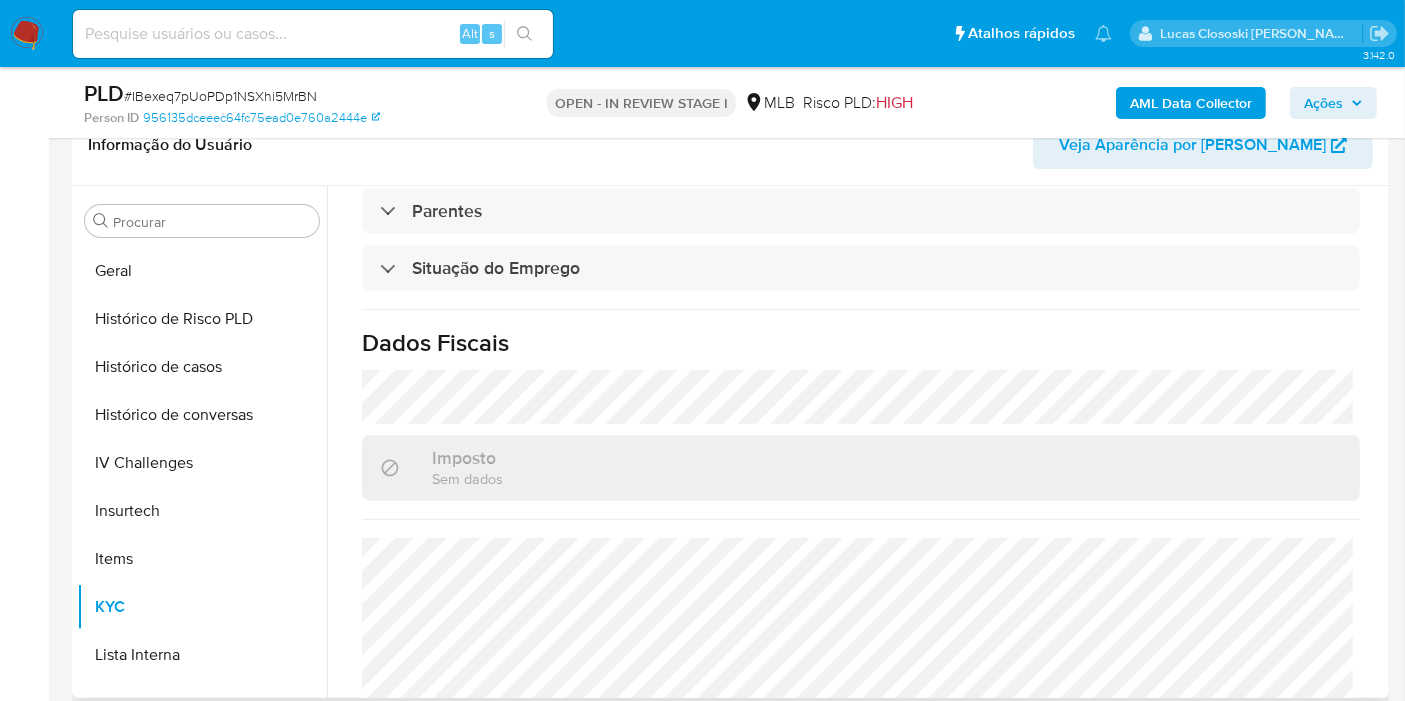 scroll, scrollTop: 920, scrollLeft: 0, axis: vertical 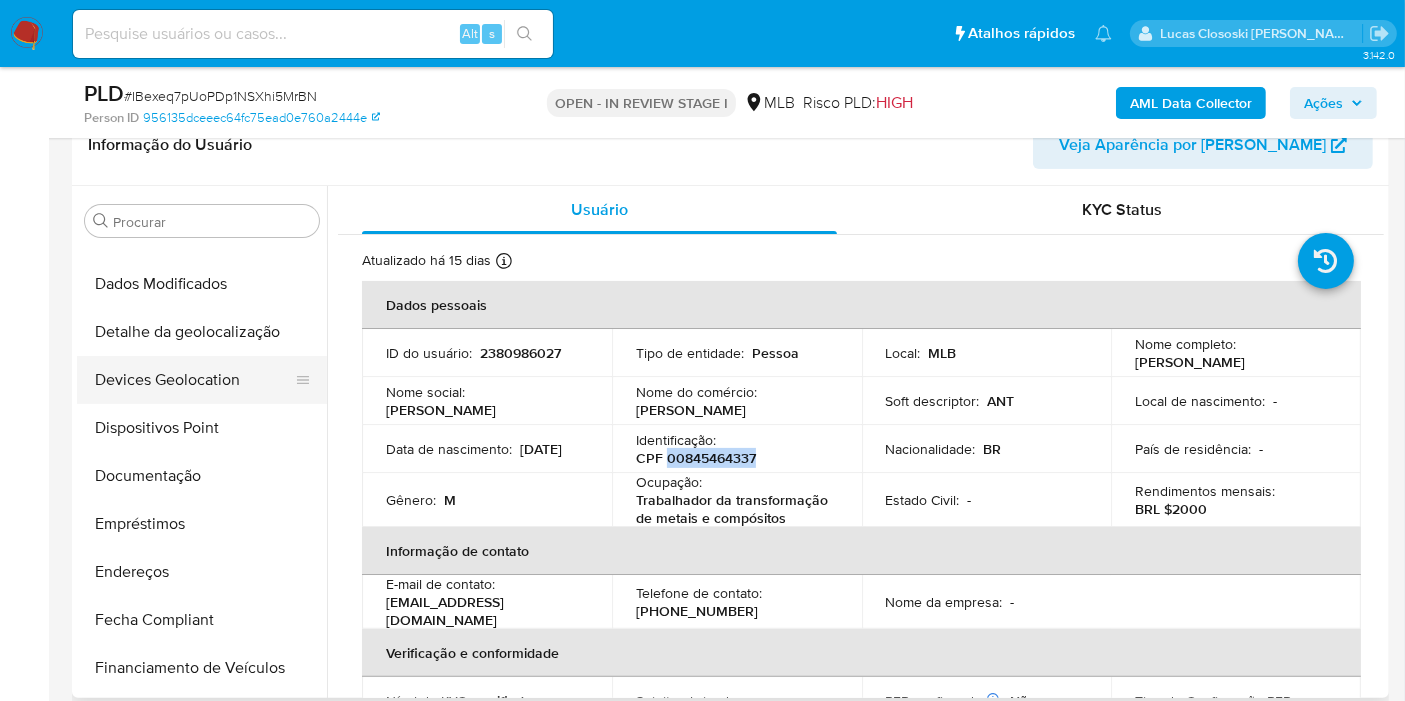 click on "Devices Geolocation" at bounding box center [194, 380] 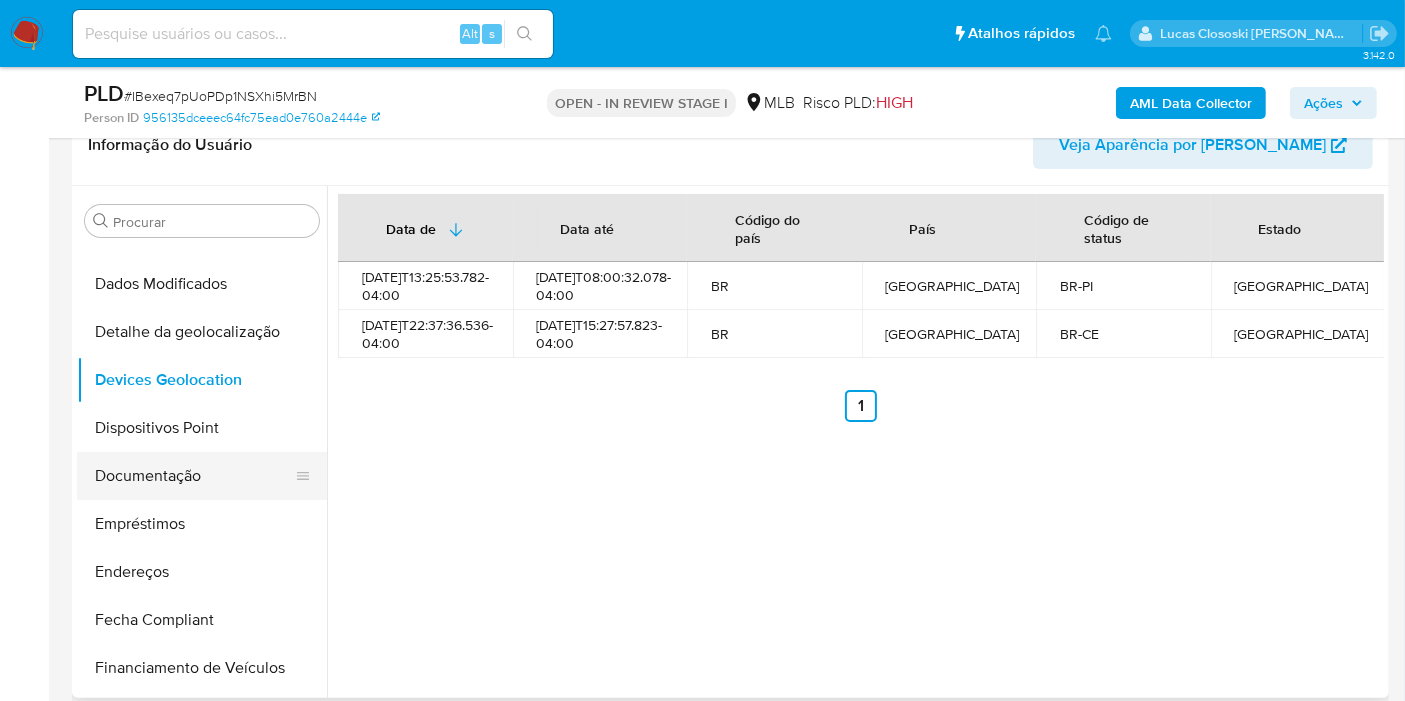 click on "Documentação" at bounding box center (194, 476) 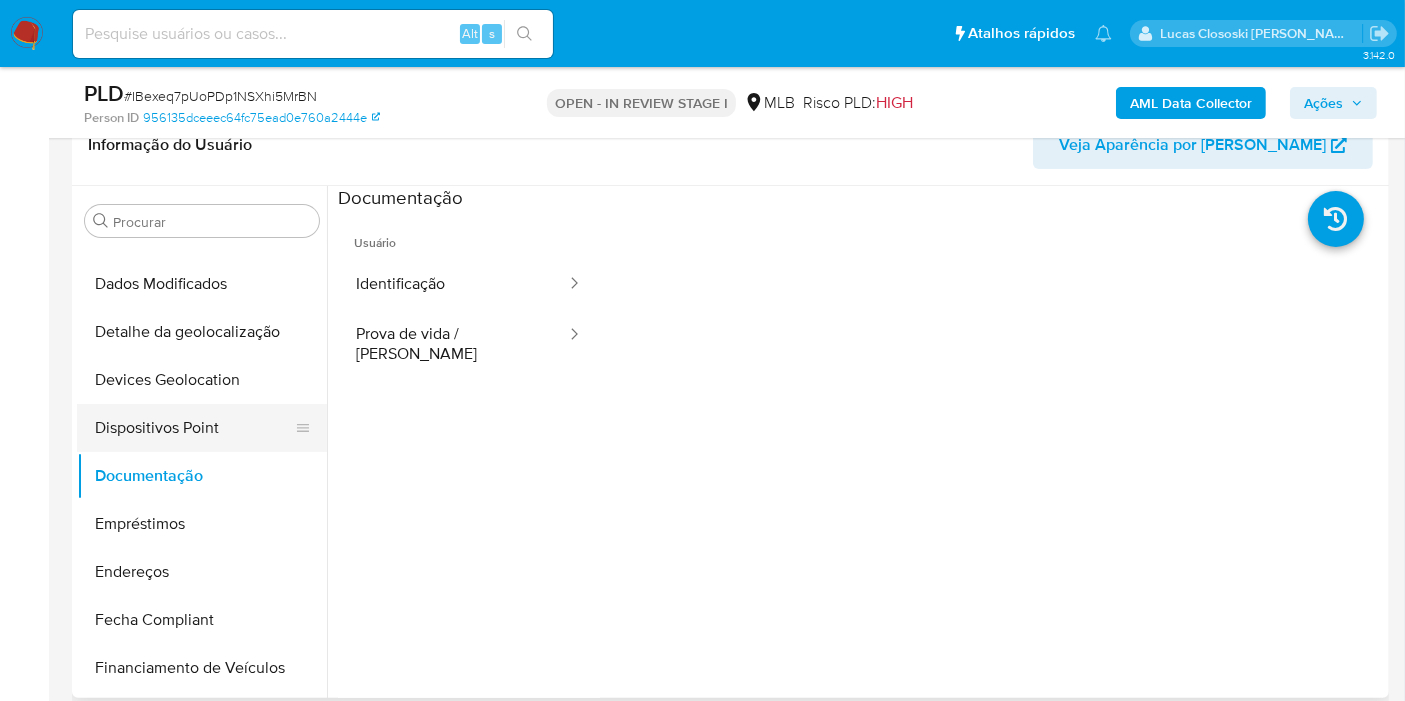 click on "Dispositivos Point" at bounding box center (194, 428) 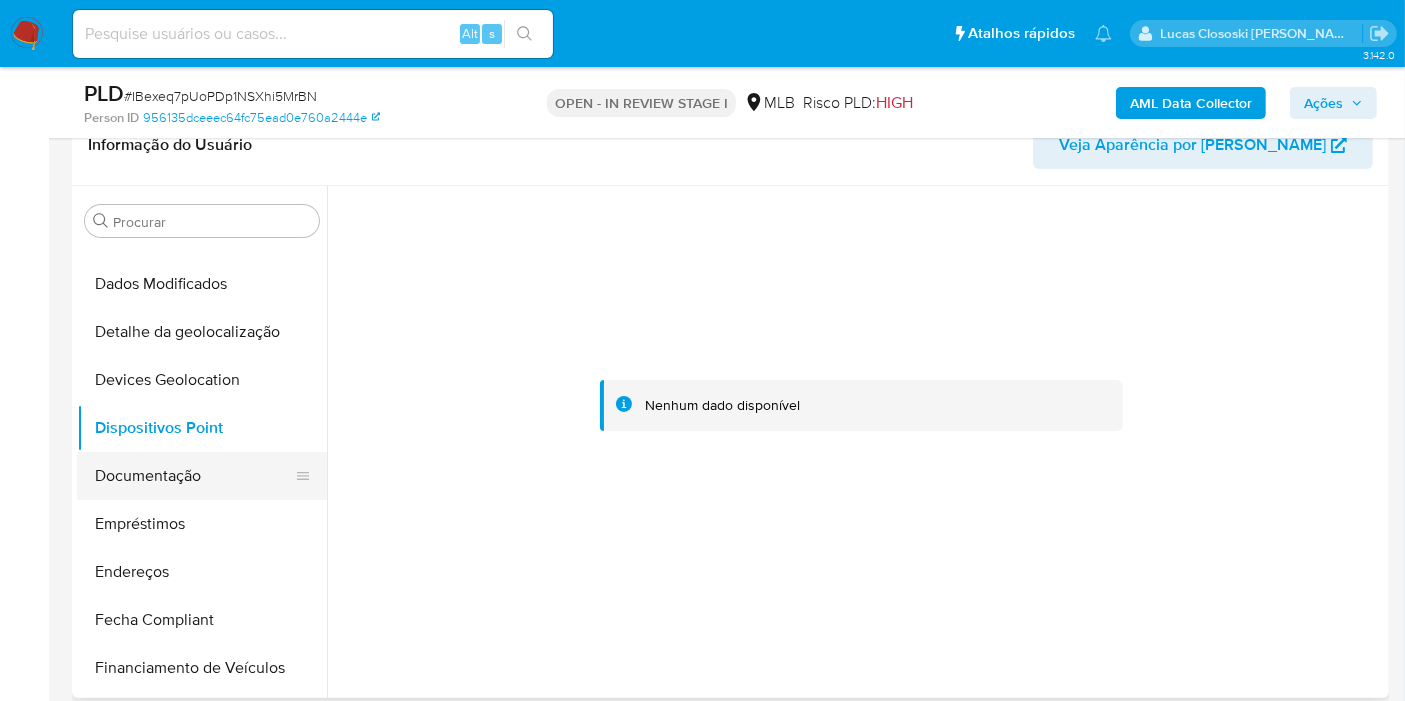click on "Documentação" at bounding box center [194, 476] 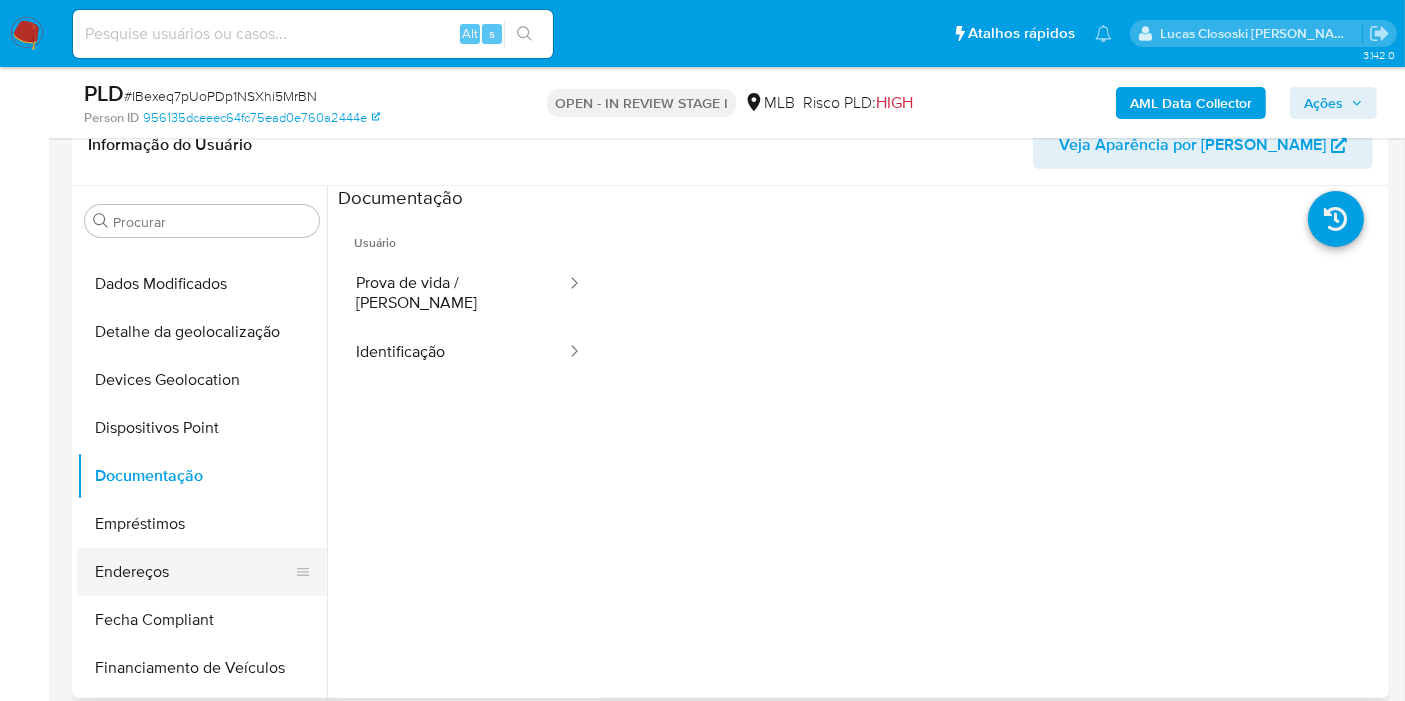 click on "Endereços" at bounding box center (194, 572) 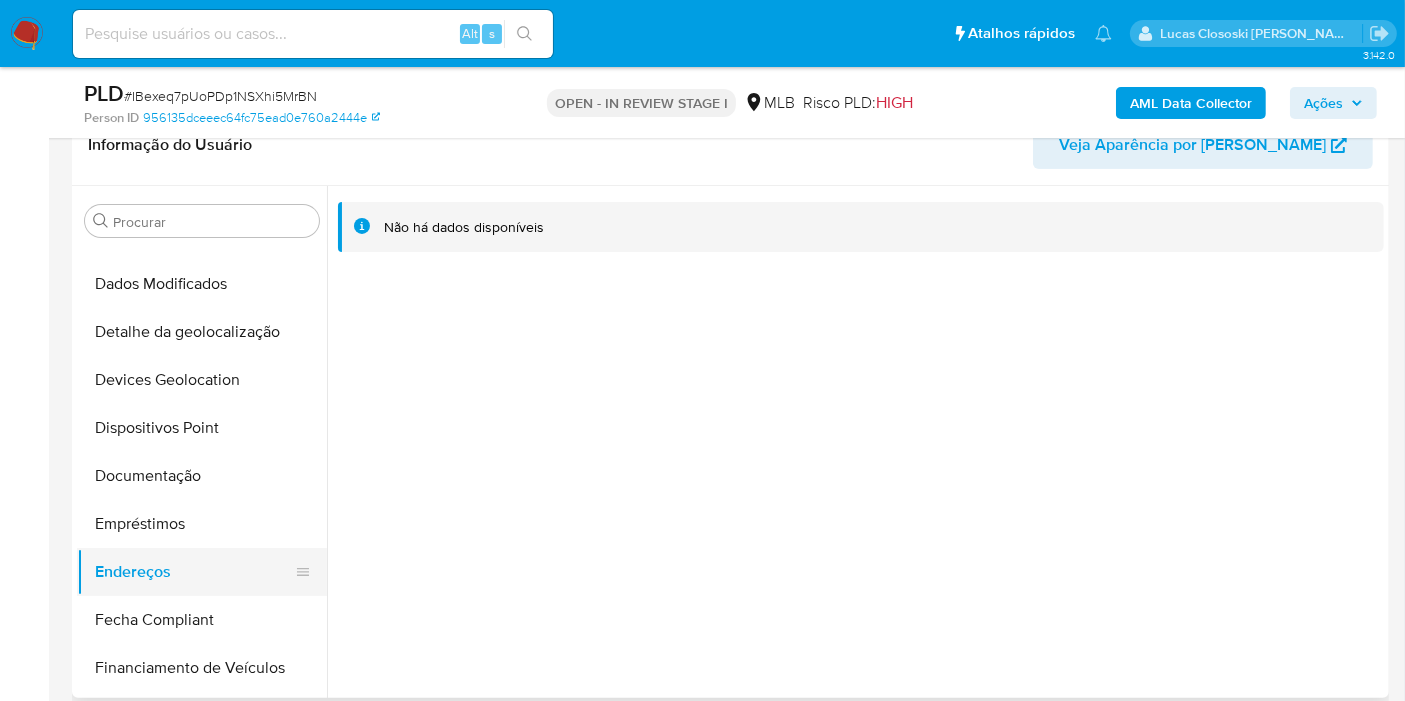 scroll, scrollTop: 288, scrollLeft: 0, axis: vertical 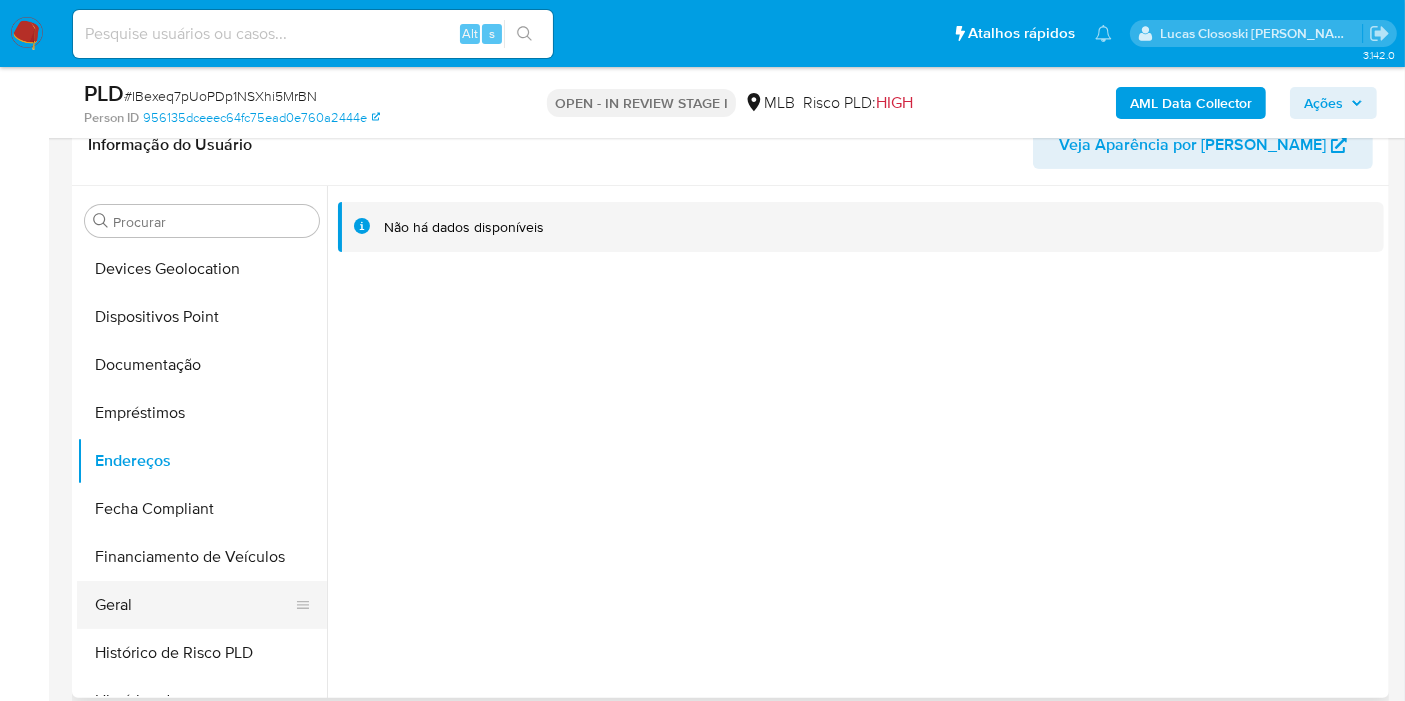 click on "Geral" at bounding box center (194, 605) 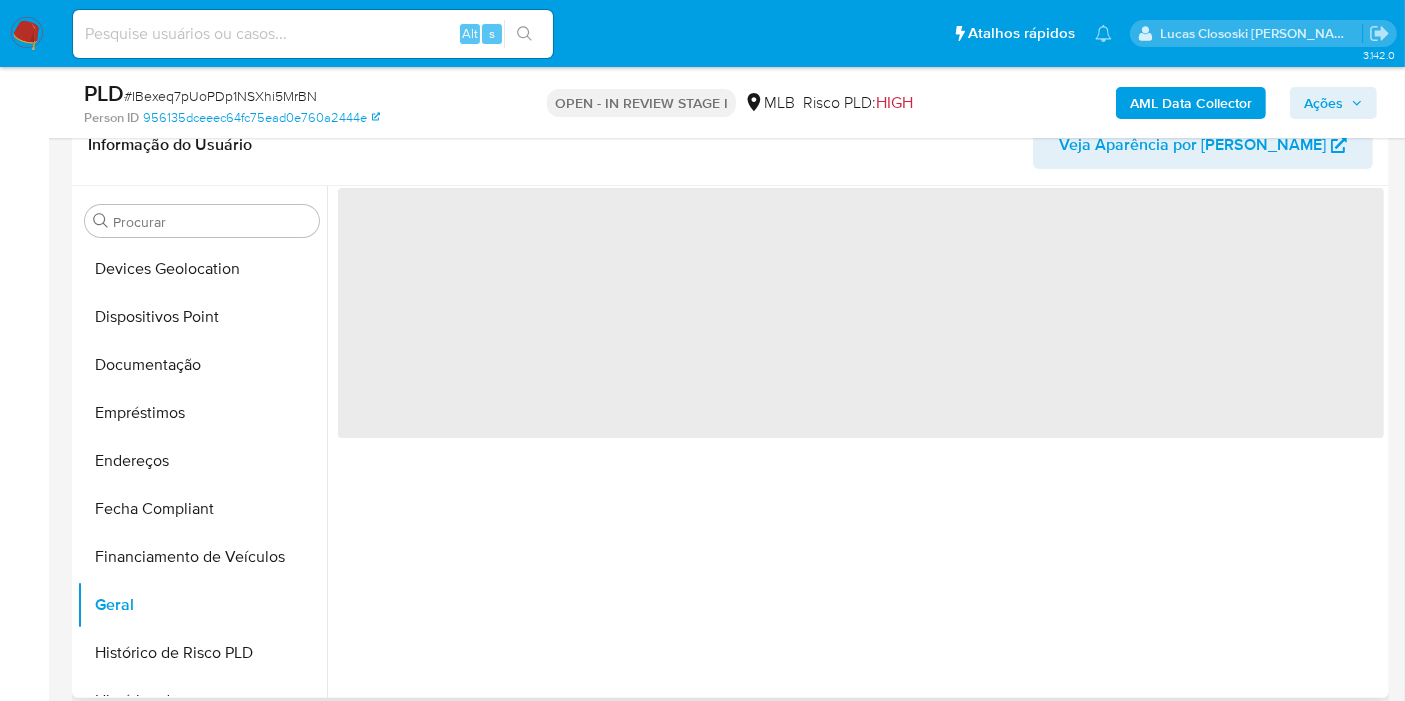 click on "Informação do Usuário Veja Aparência por Pessoa" at bounding box center [730, 145] 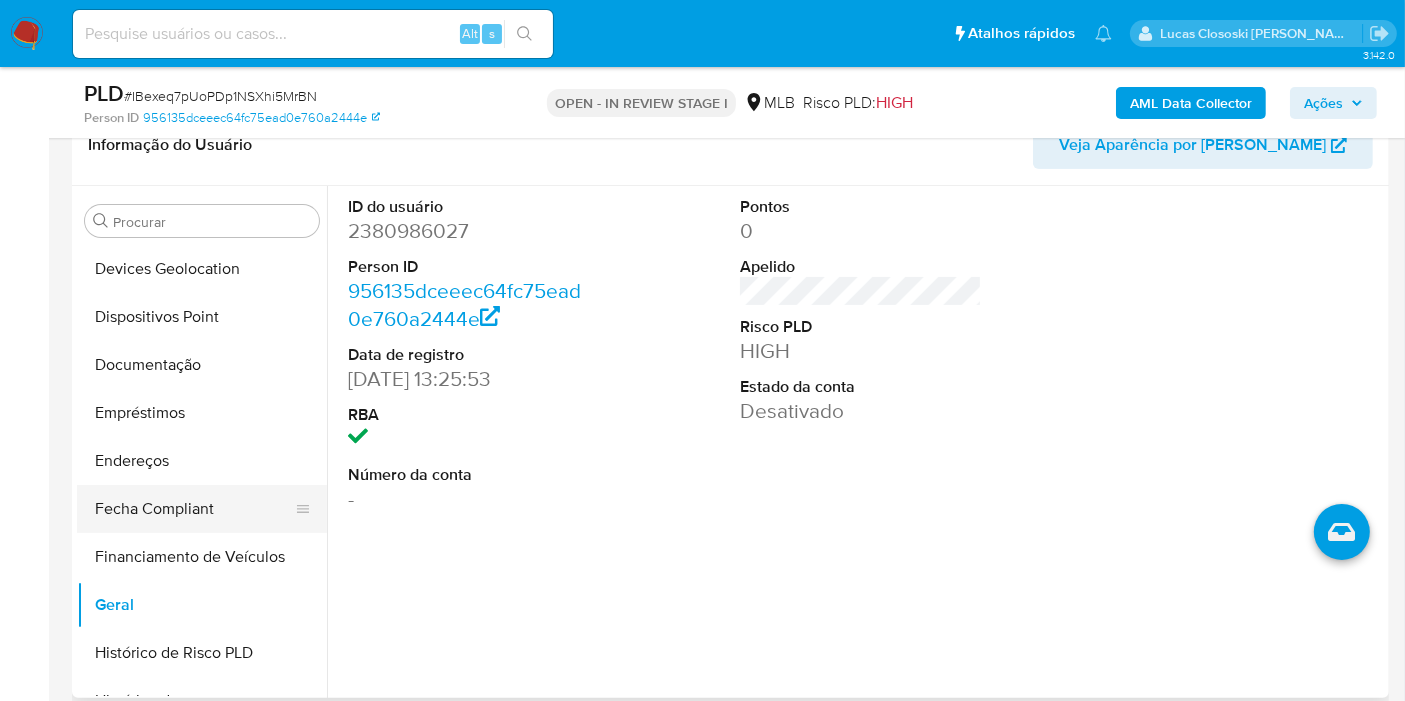 scroll, scrollTop: 511, scrollLeft: 0, axis: vertical 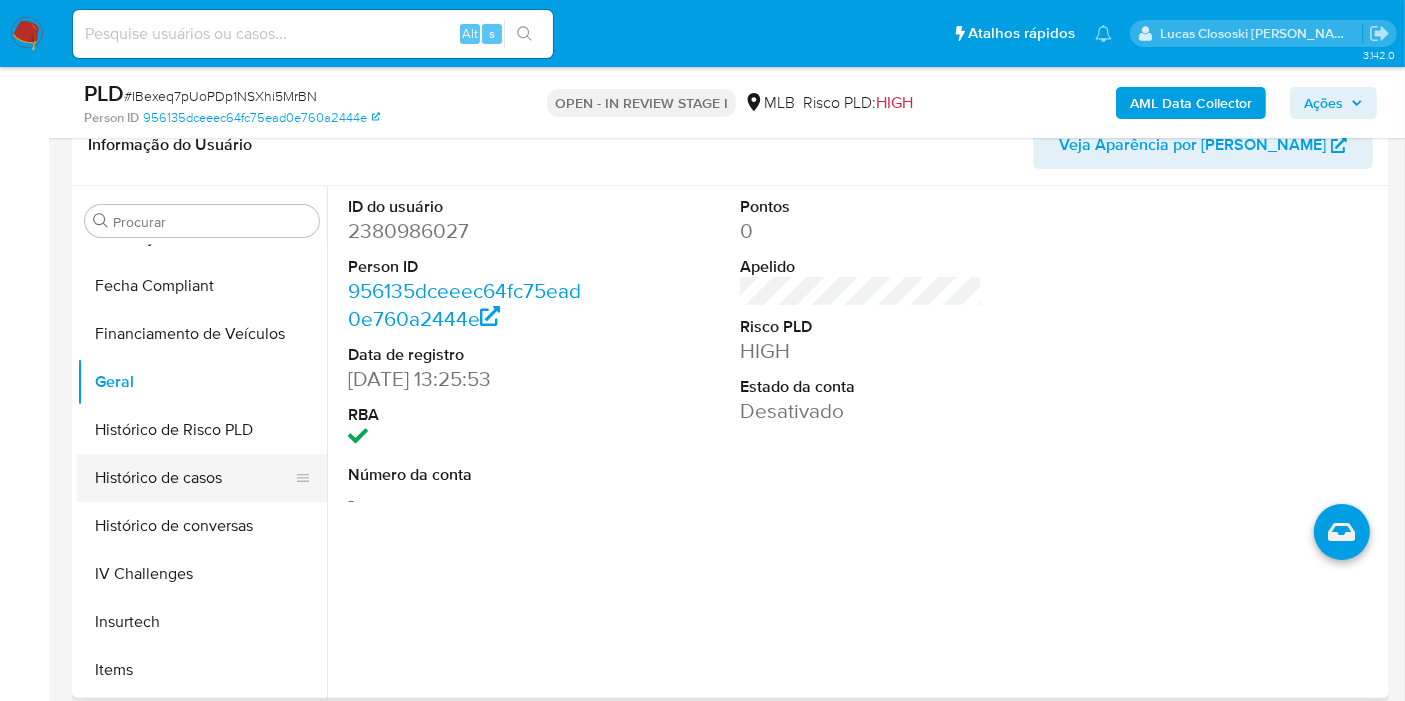 click on "Histórico de casos" at bounding box center (194, 478) 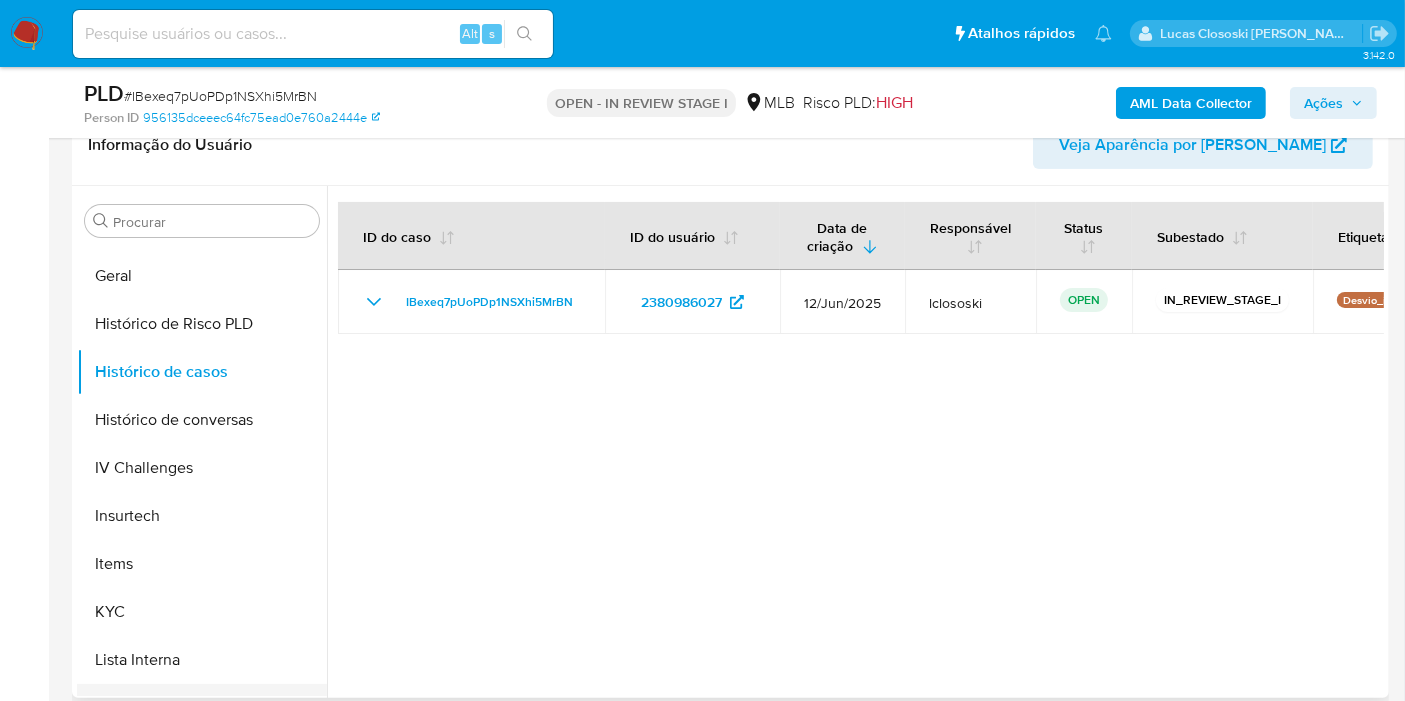 scroll, scrollTop: 733, scrollLeft: 0, axis: vertical 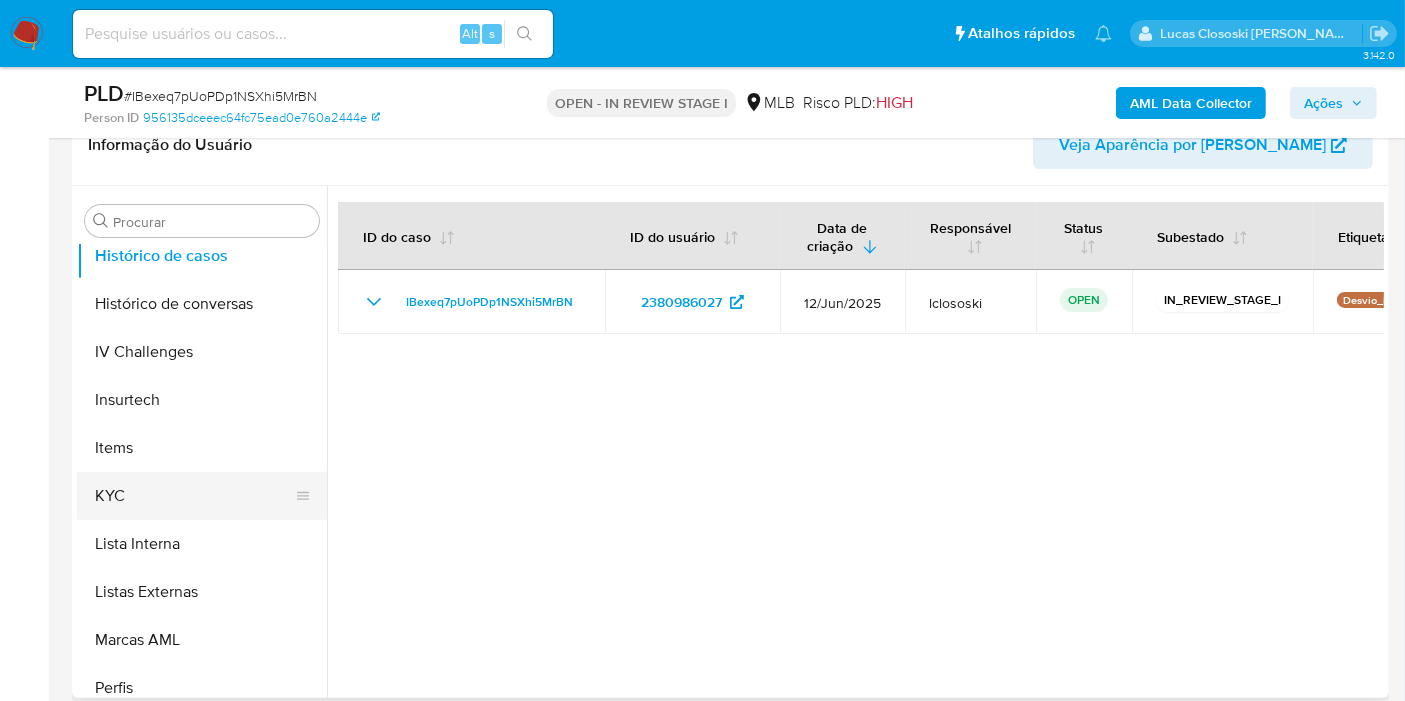 click on "KYC" at bounding box center [194, 496] 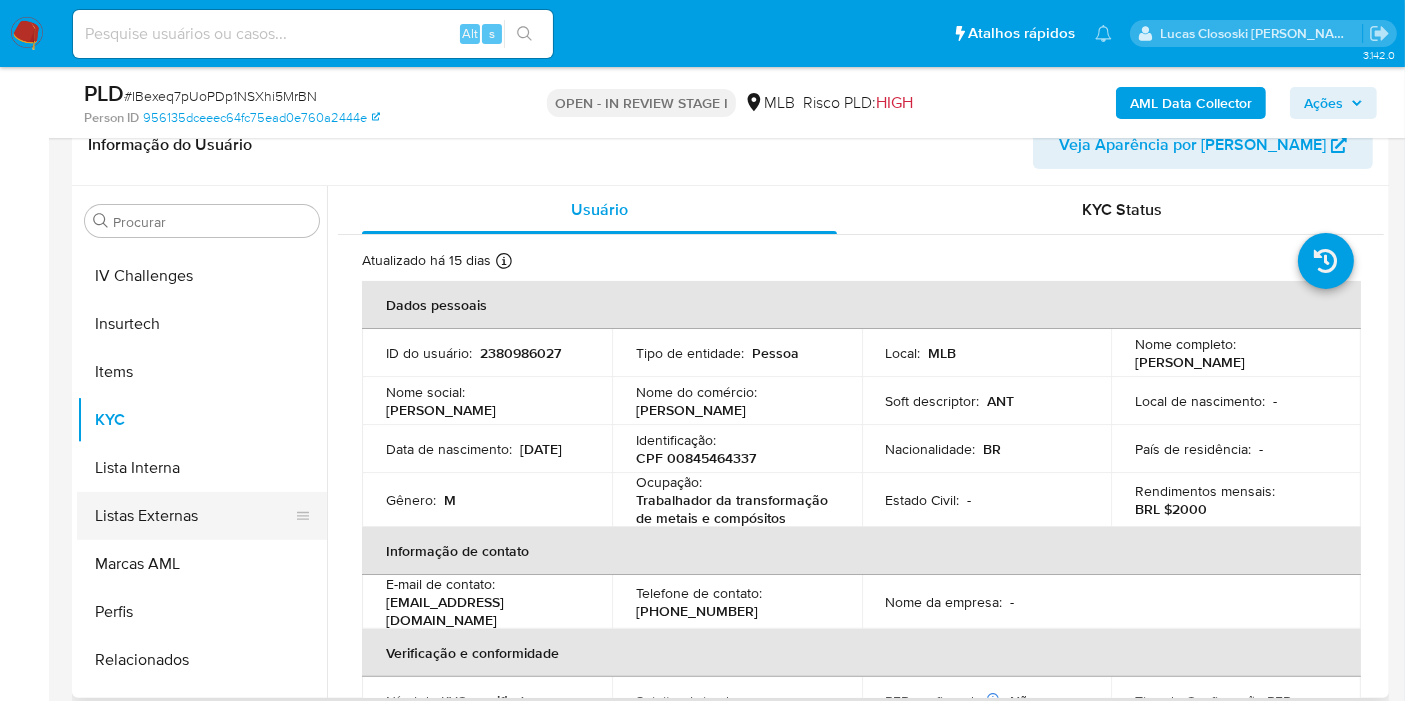 scroll, scrollTop: 844, scrollLeft: 0, axis: vertical 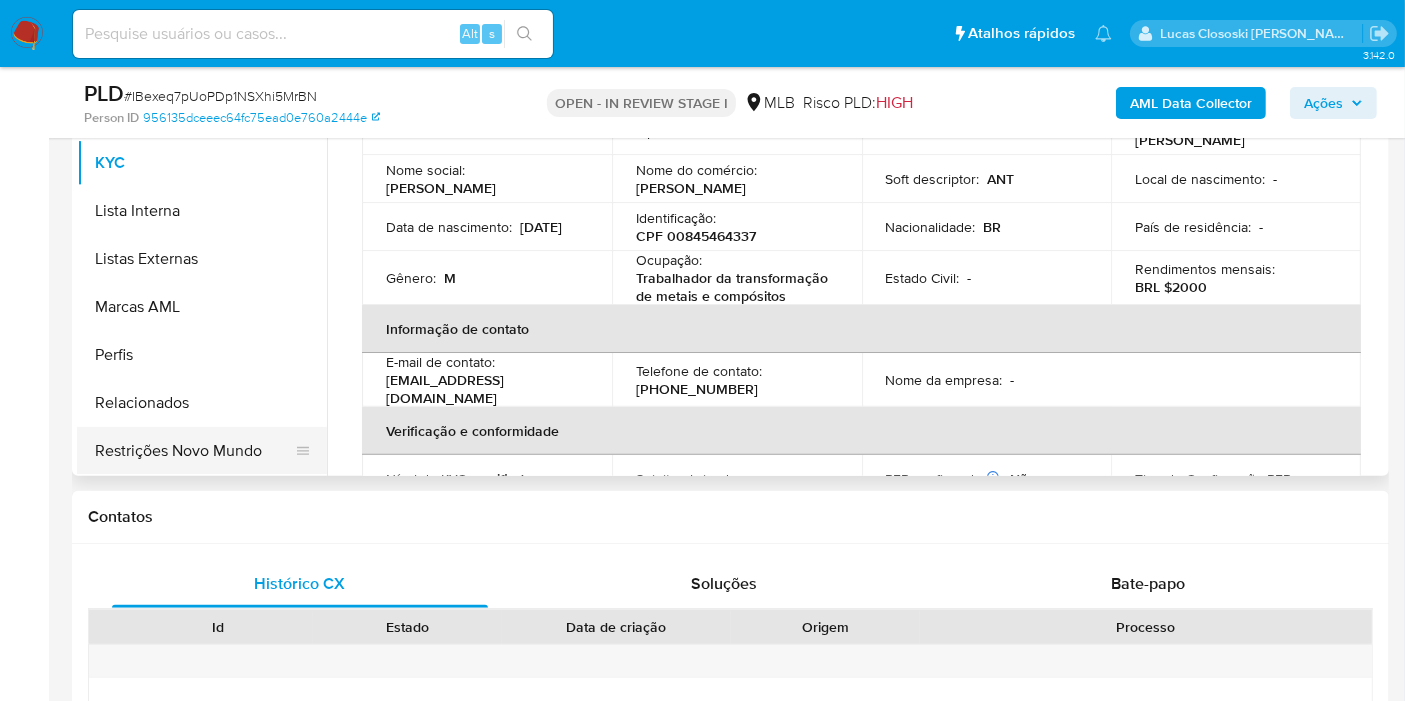 click on "Restrições Novo Mundo" at bounding box center (194, 451) 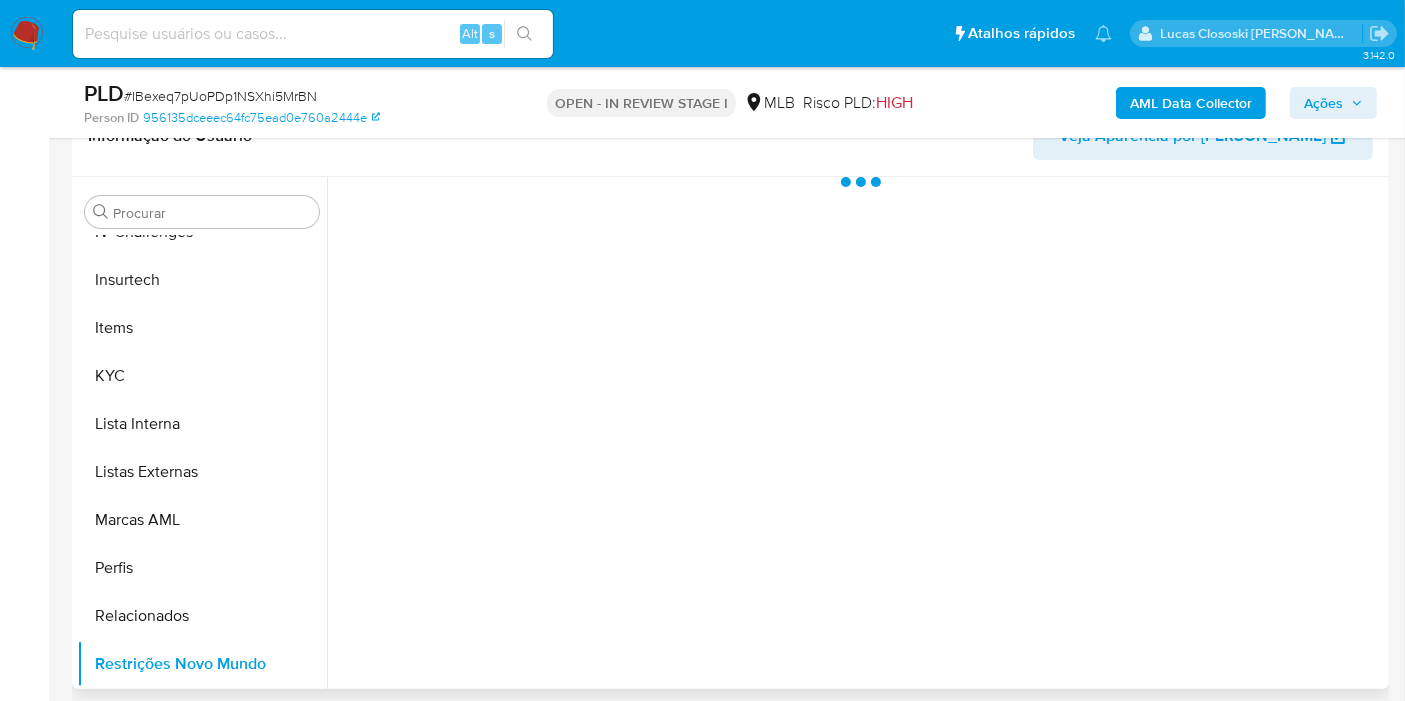 scroll, scrollTop: 333, scrollLeft: 0, axis: vertical 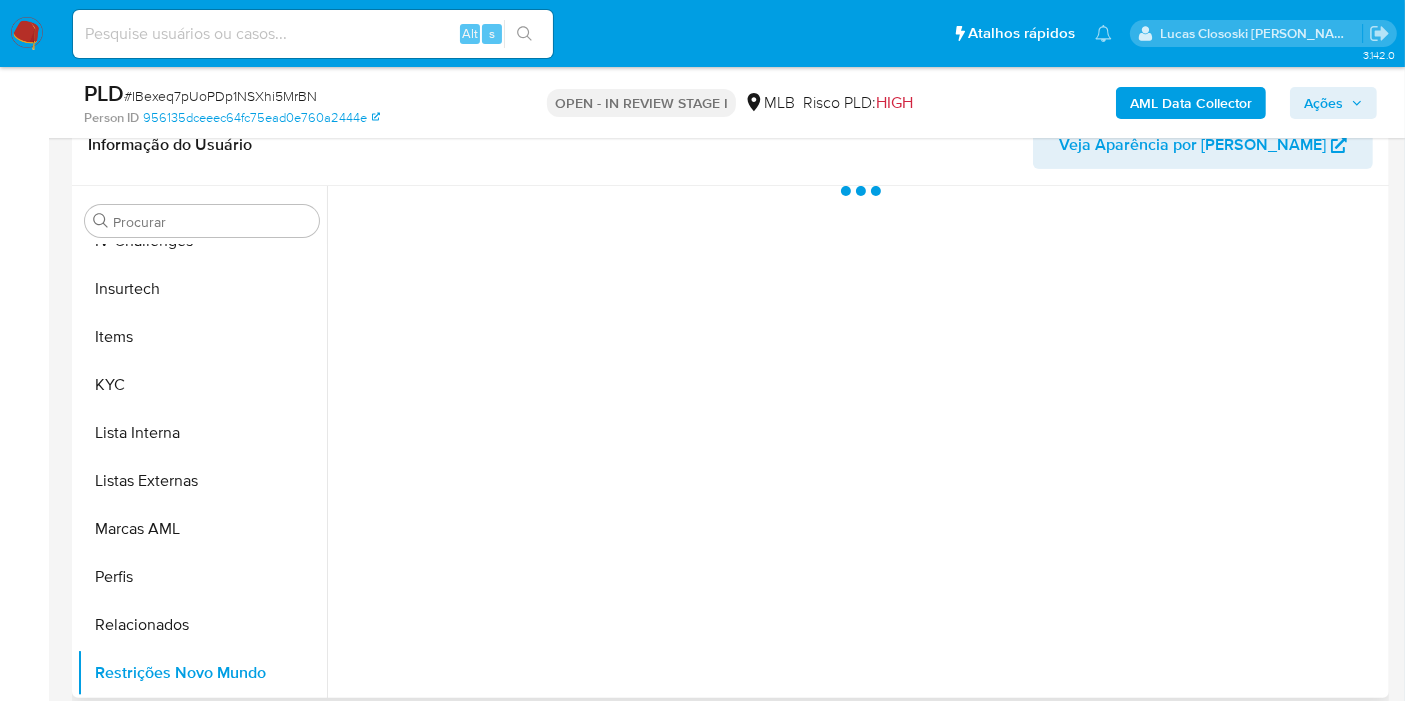 click at bounding box center [855, 442] 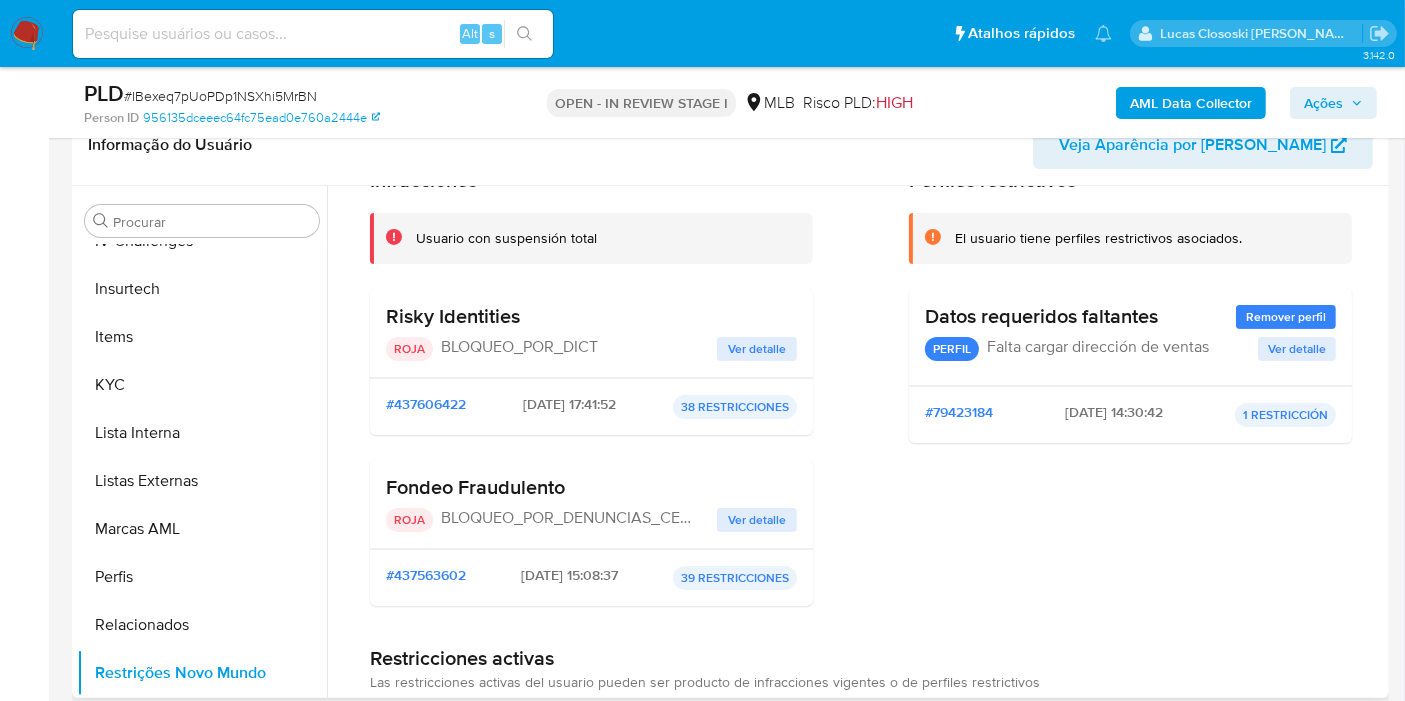 scroll, scrollTop: 222, scrollLeft: 0, axis: vertical 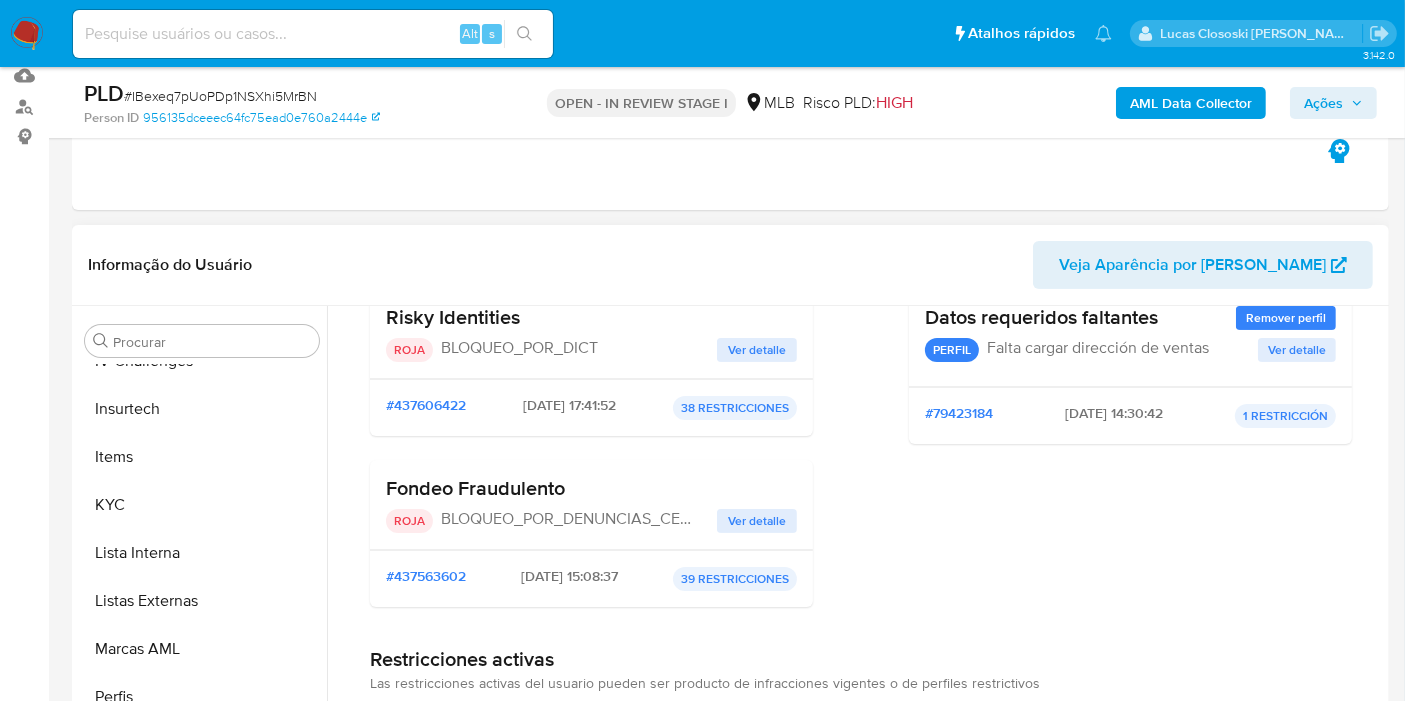click on "Ver detalle" at bounding box center (757, 521) 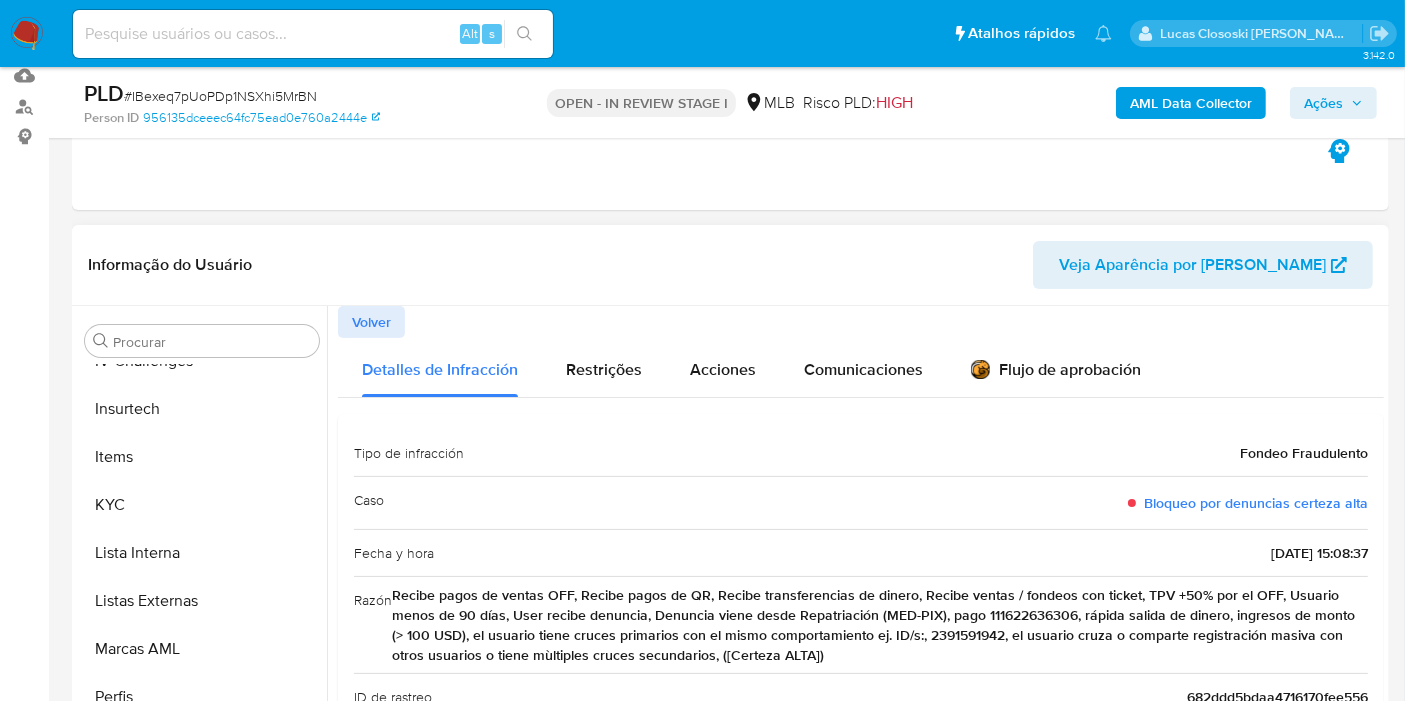 click on "Fecha y hora 2025-05-21 - 15:08:37" at bounding box center [861, 552] 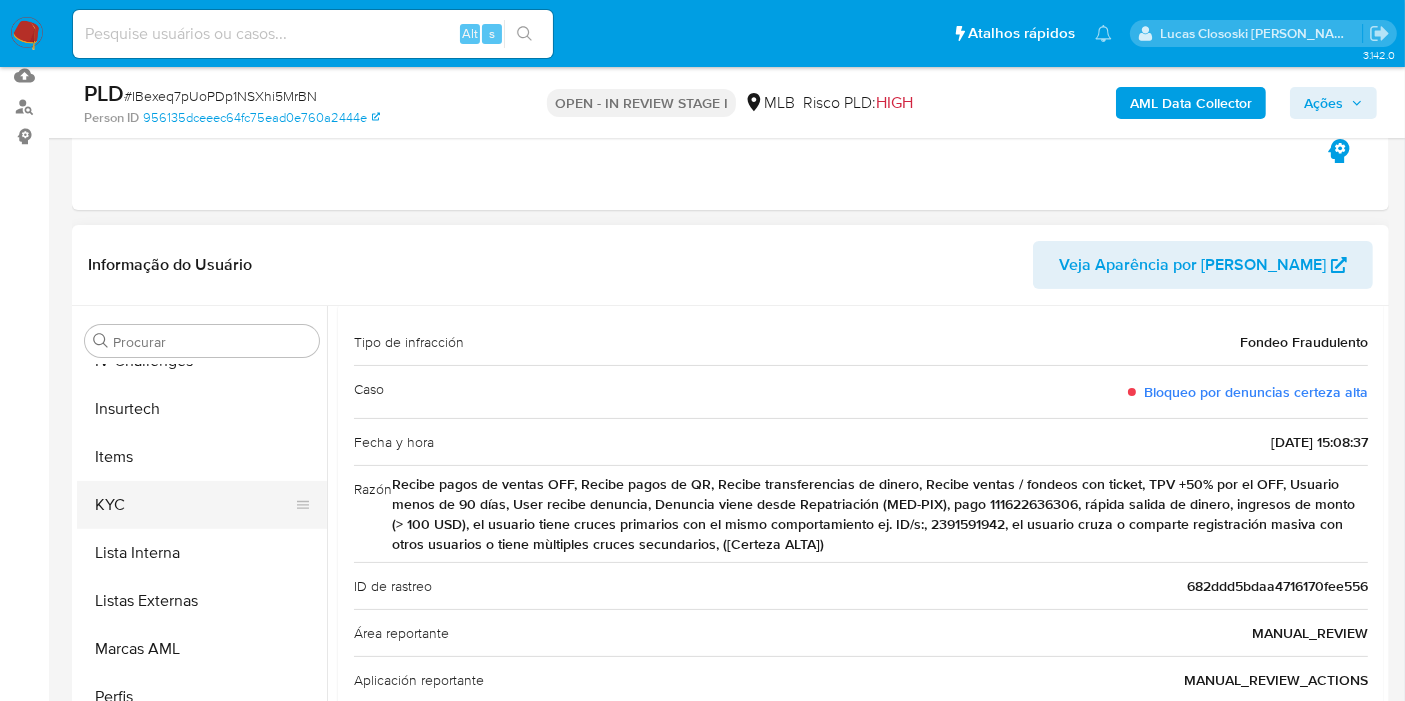 click on "KYC" at bounding box center [194, 505] 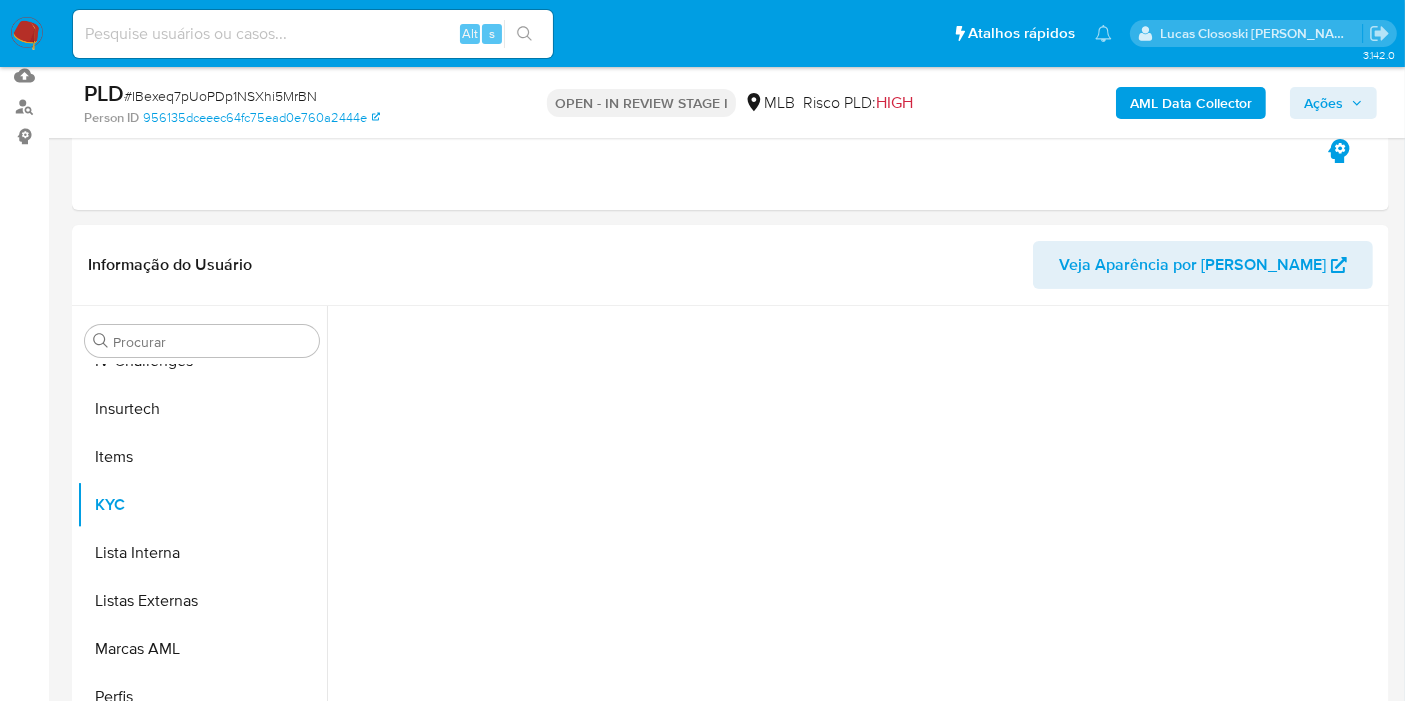scroll, scrollTop: 0, scrollLeft: 0, axis: both 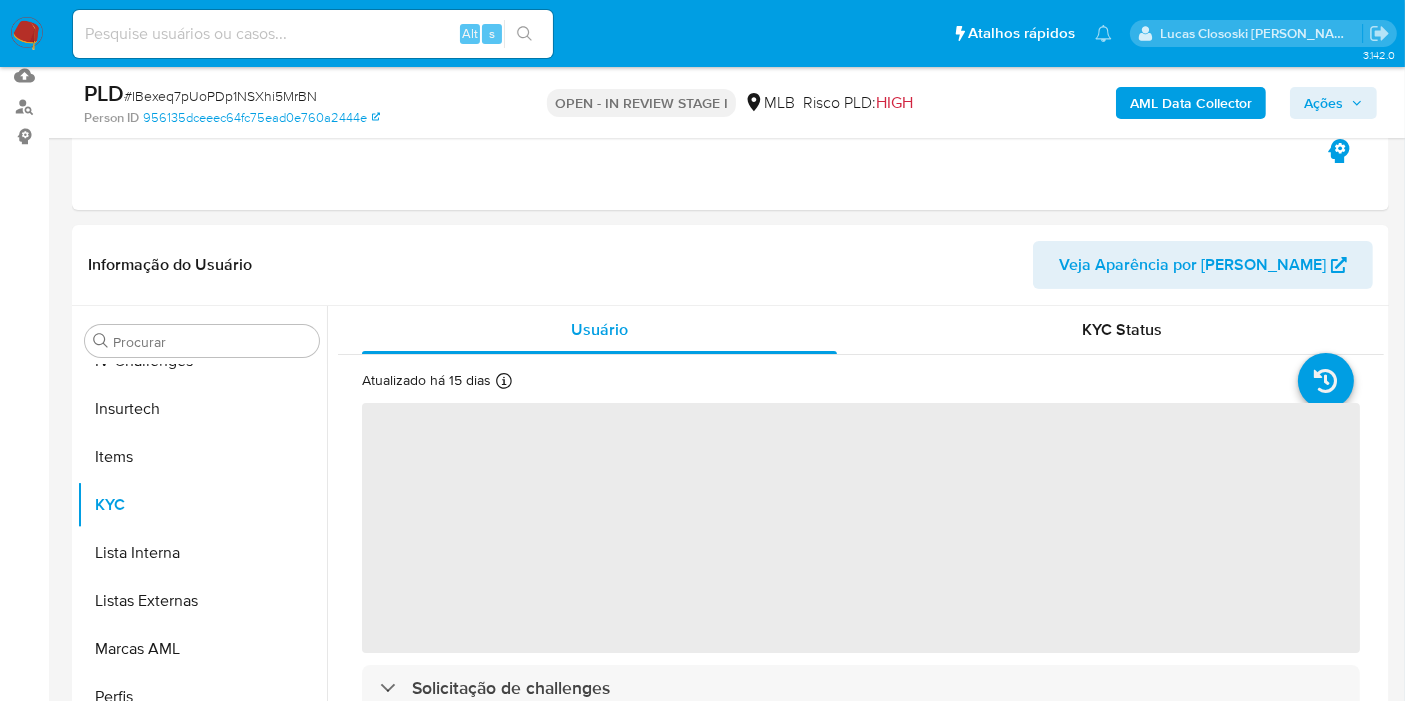 click on "# IBexeq7pUoPDp1NSXhi5MrBN" at bounding box center (220, 96) 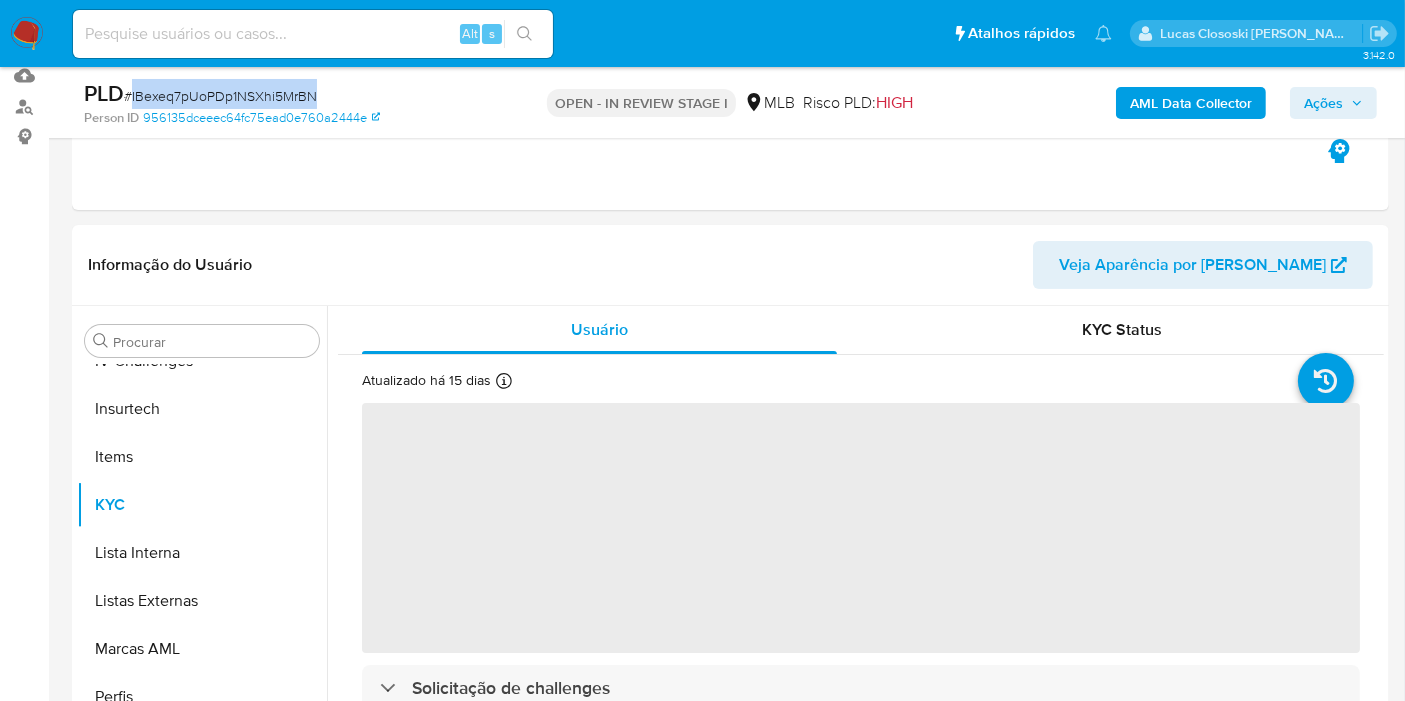 click on "# IBexeq7pUoPDp1NSXhi5MrBN" at bounding box center (220, 96) 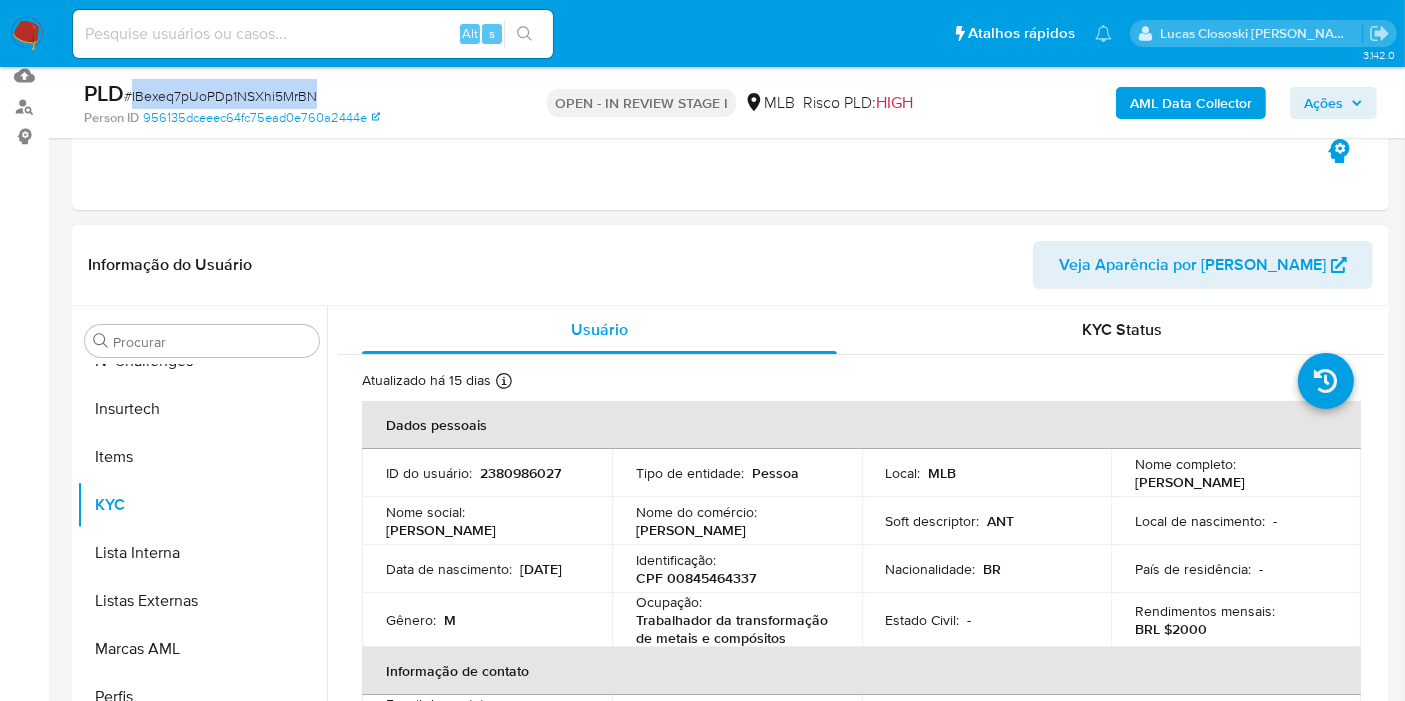 scroll, scrollTop: 324, scrollLeft: 0, axis: vertical 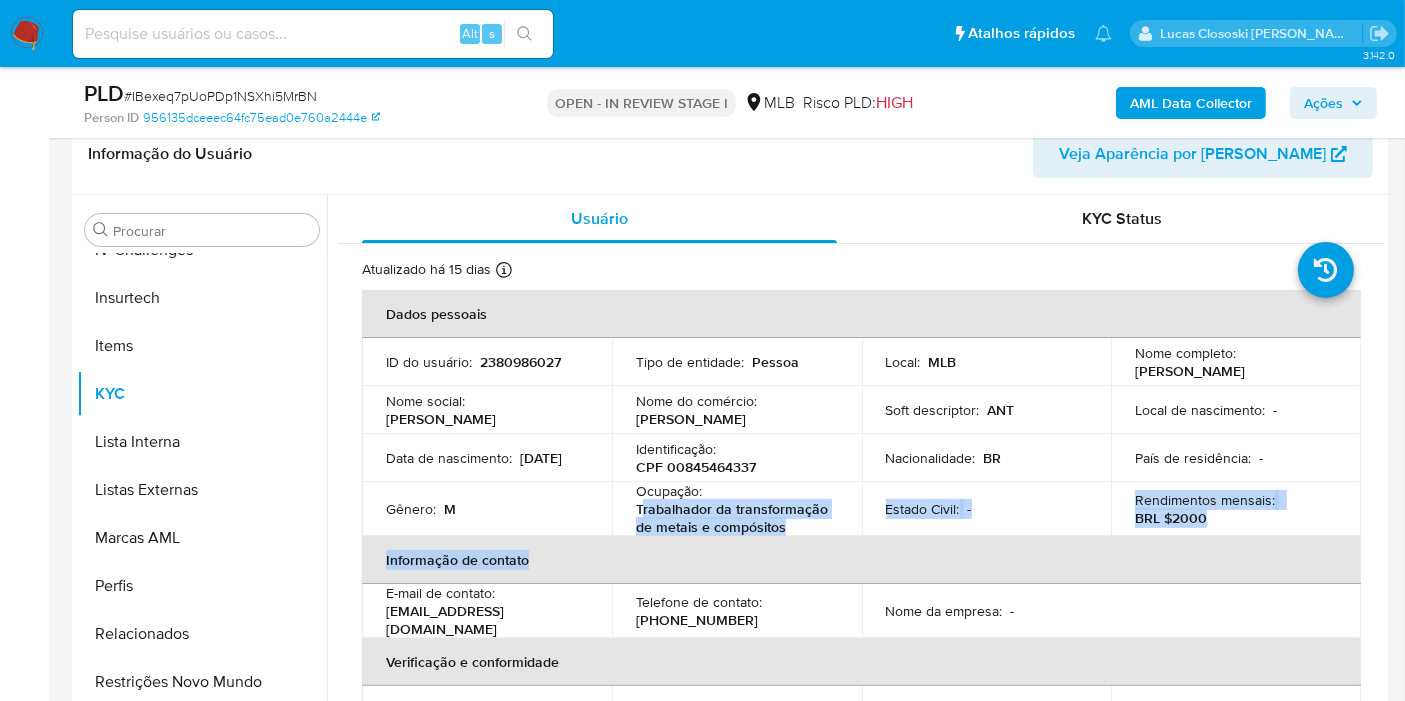 drag, startPoint x: 817, startPoint y: 541, endPoint x: 641, endPoint y: 512, distance: 178.3732 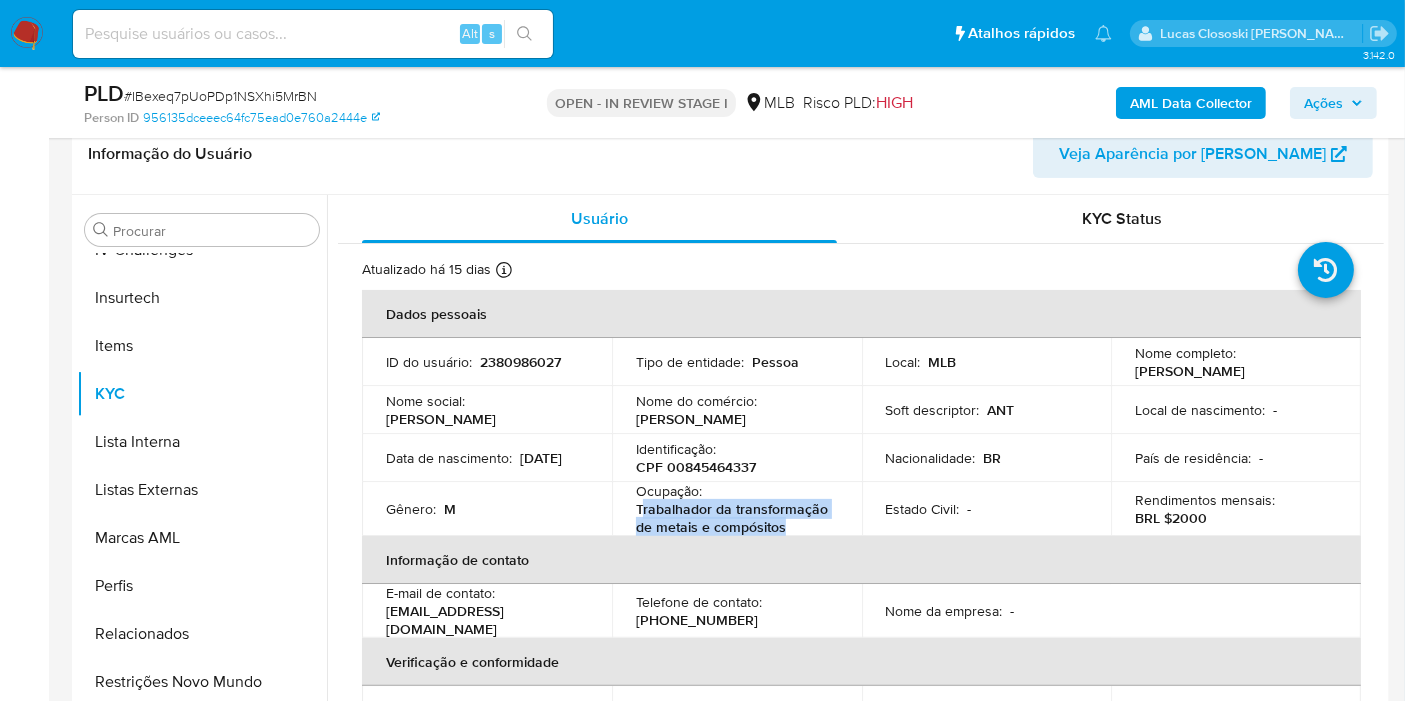 drag, startPoint x: 640, startPoint y: 514, endPoint x: 791, endPoint y: 531, distance: 151.95393 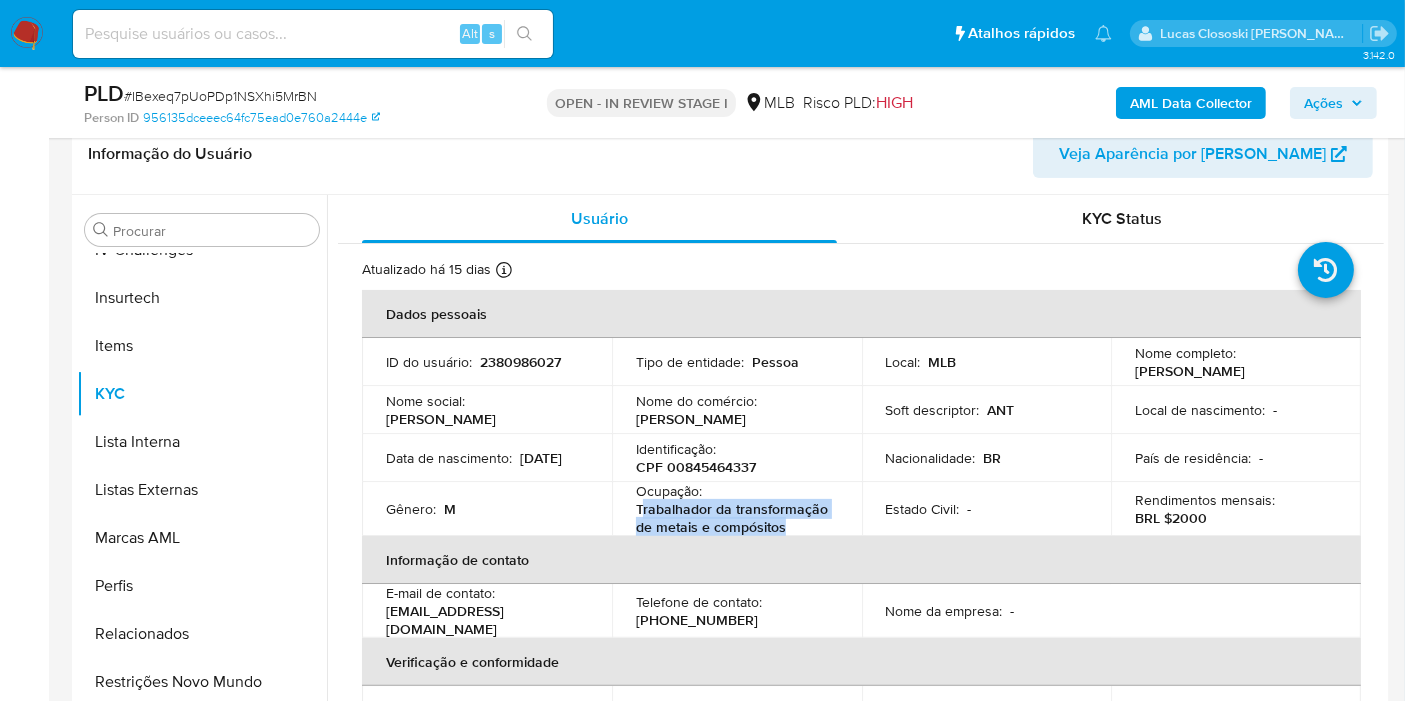 click on "Ações" at bounding box center [1333, 103] 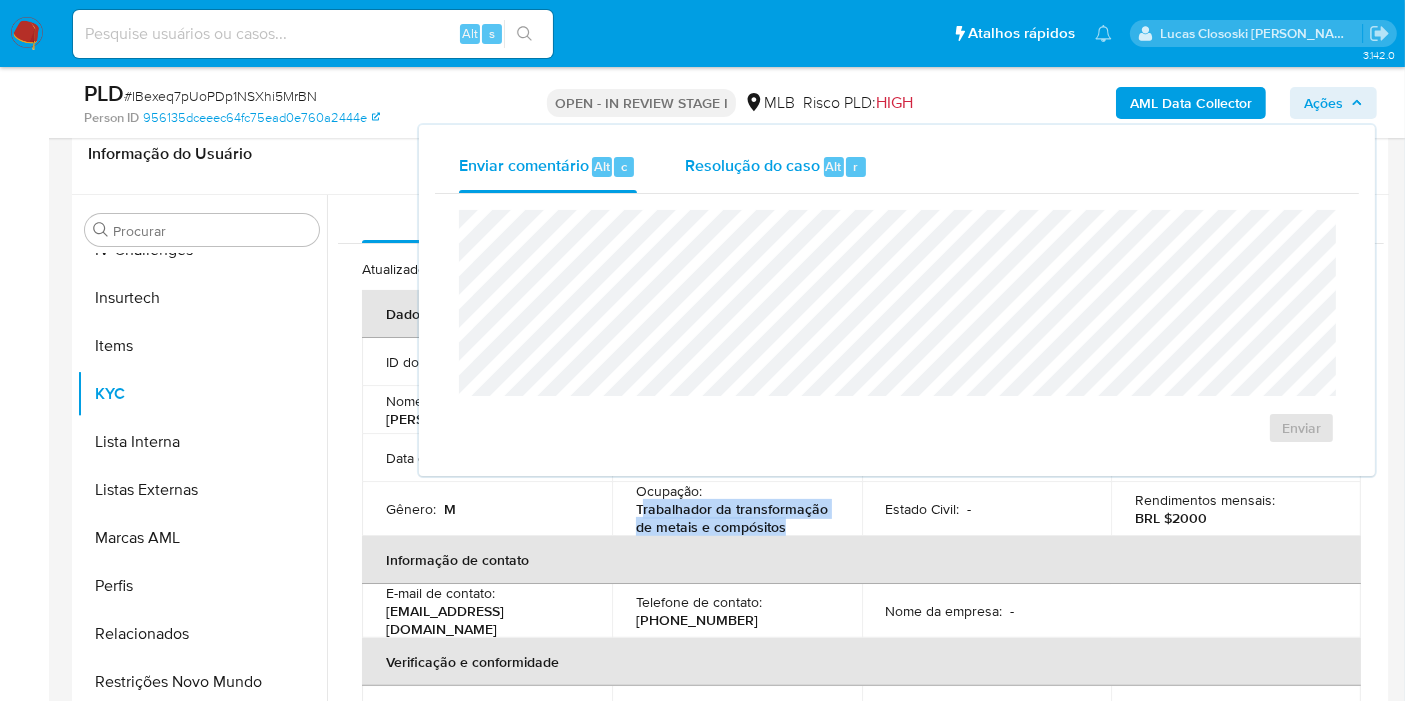 click on "Resolução do caso" at bounding box center (752, 165) 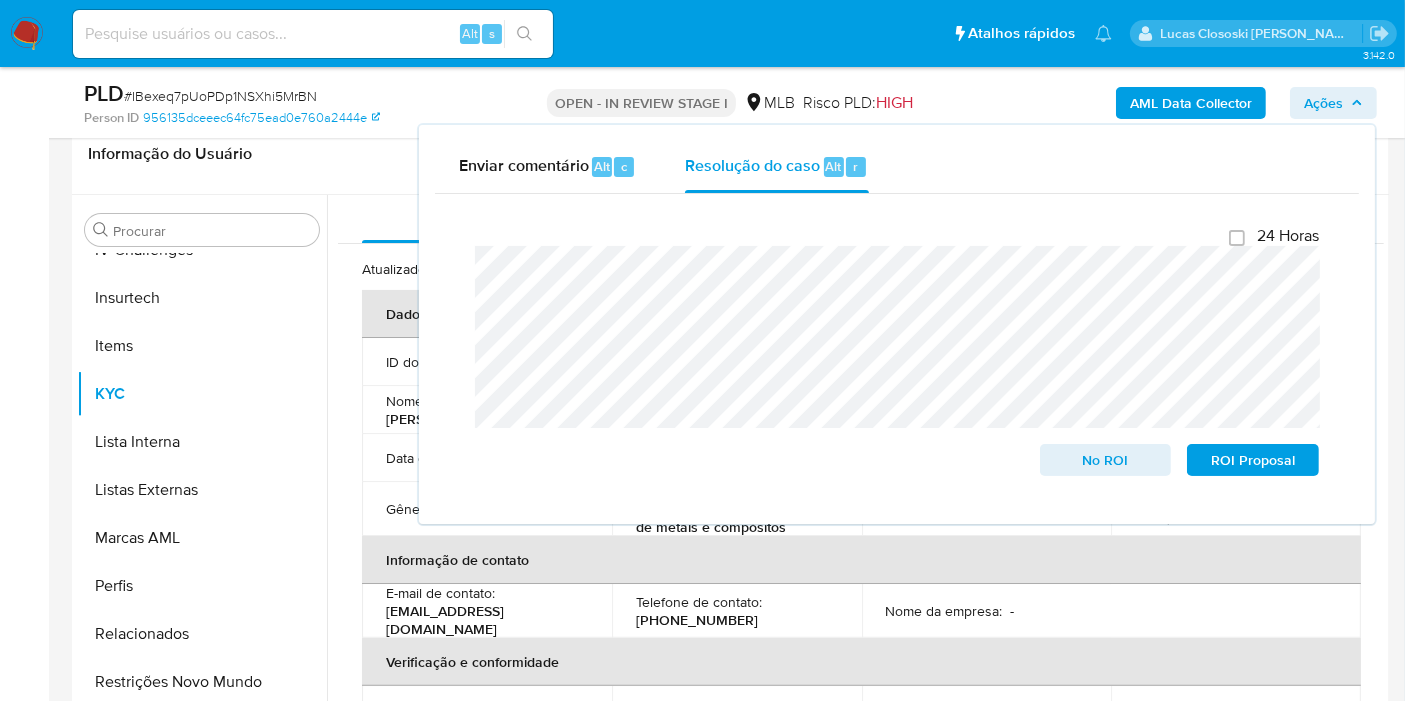 click on "Ações" at bounding box center [1323, 103] 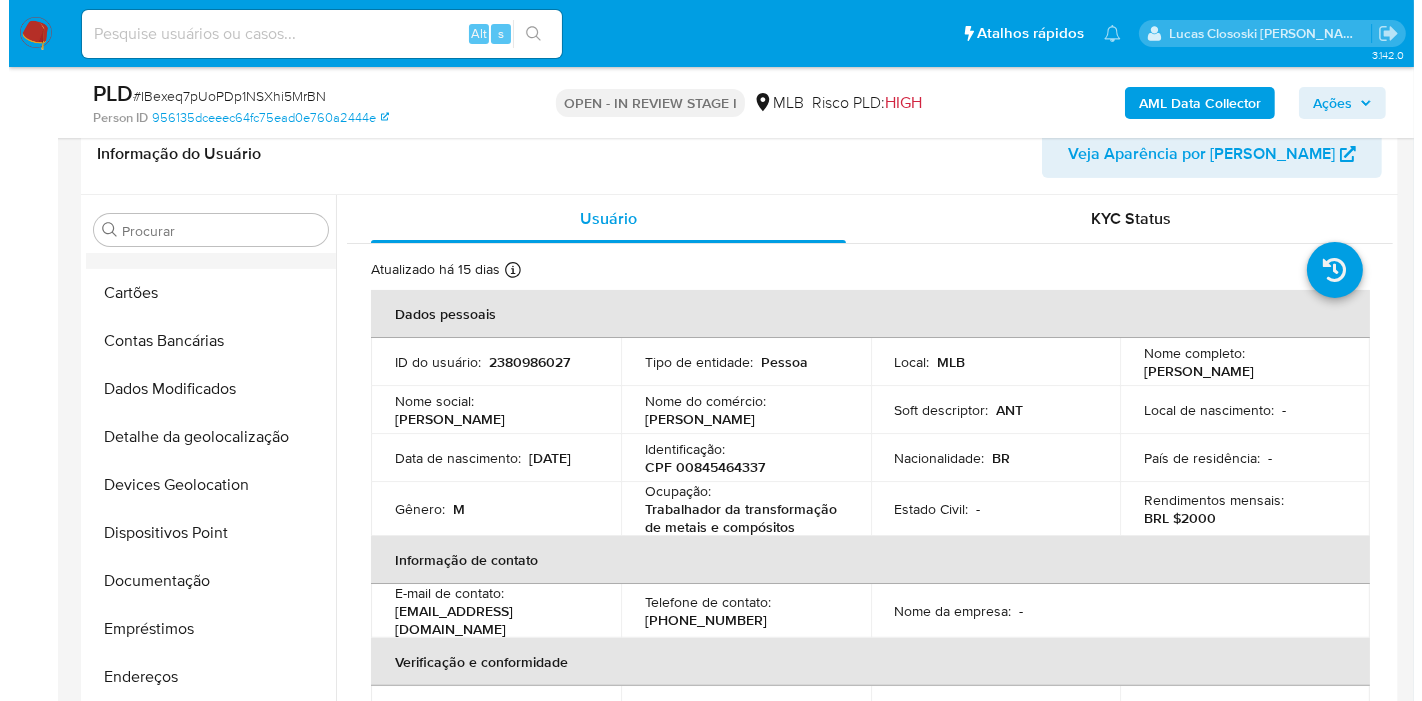 scroll, scrollTop: 0, scrollLeft: 0, axis: both 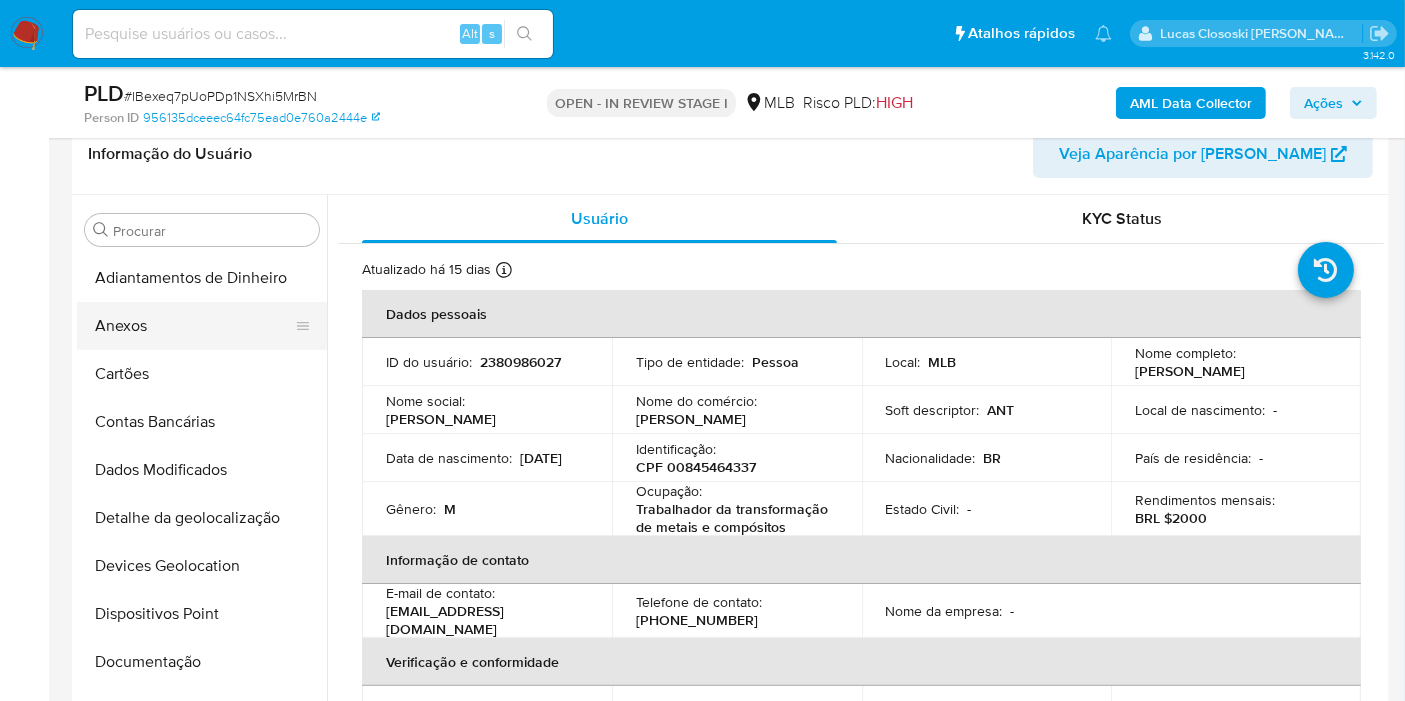 click on "Anexos" at bounding box center (194, 326) 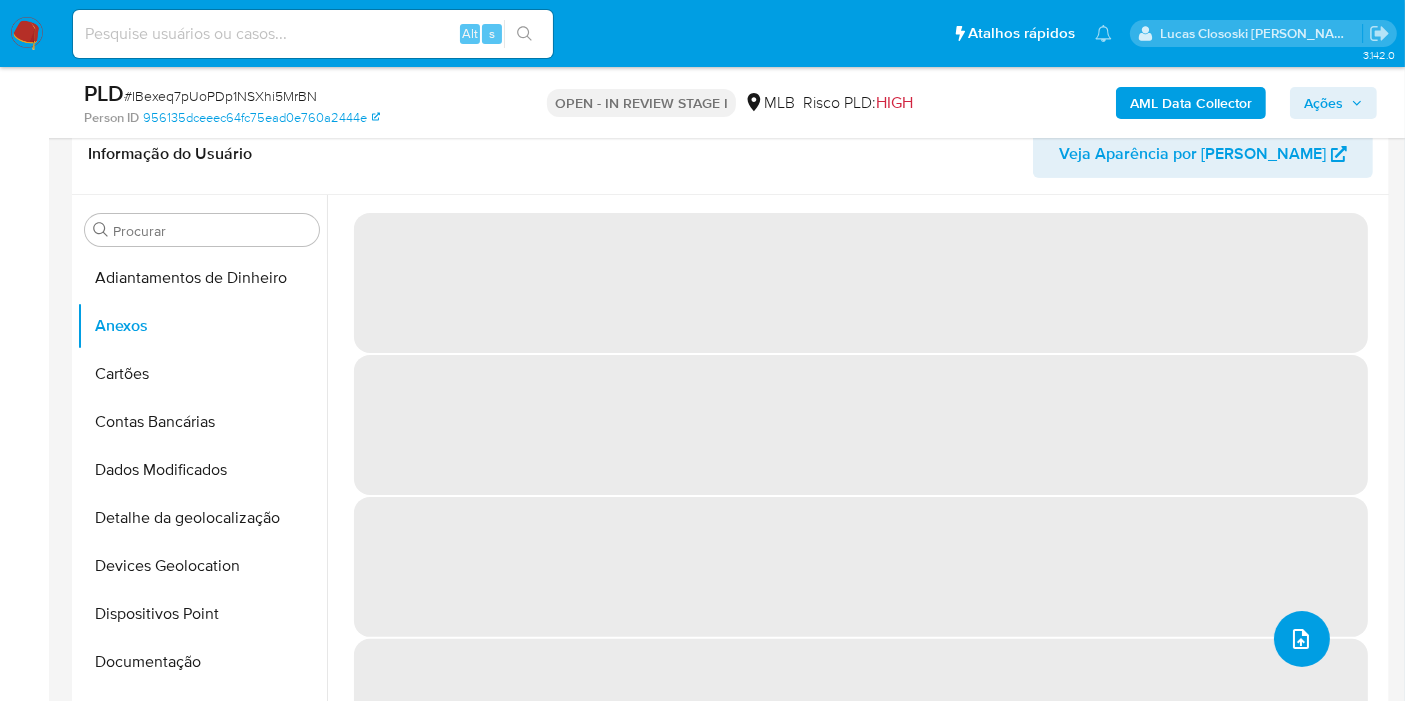 click 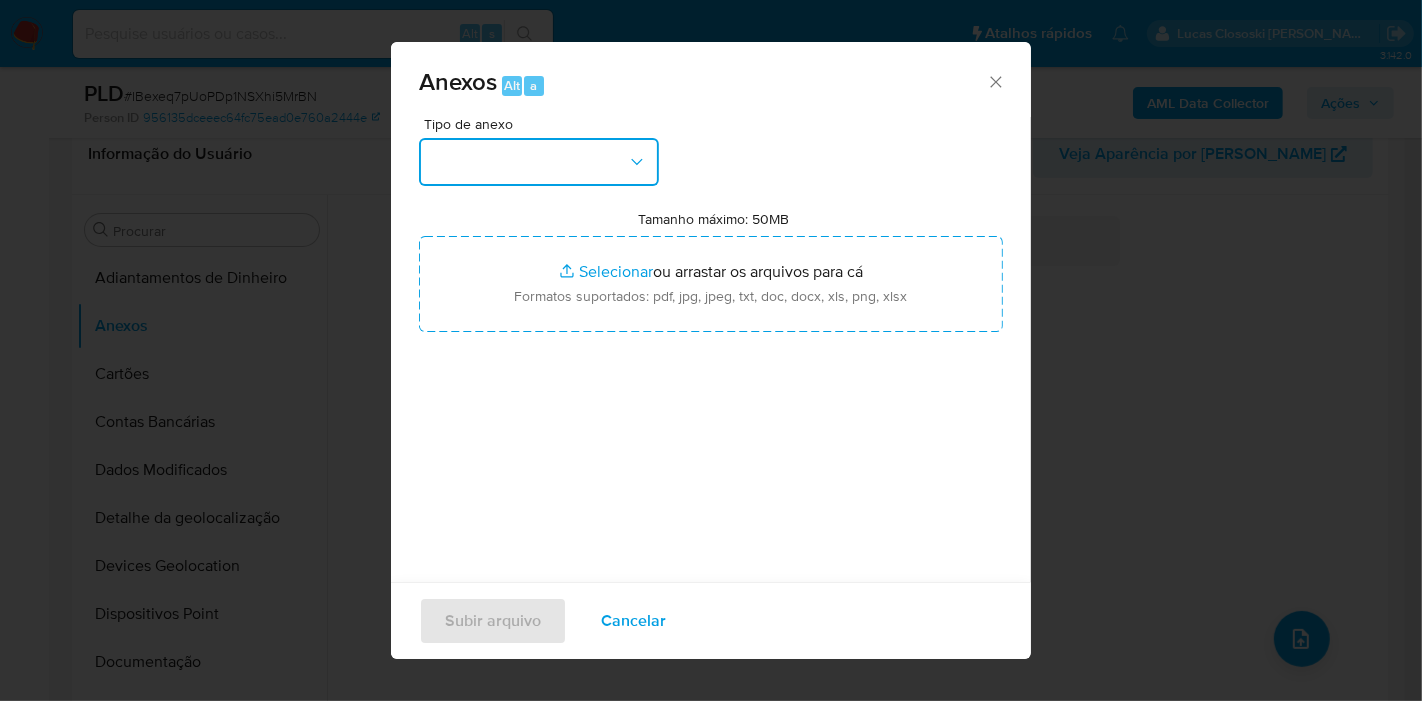 click at bounding box center (539, 162) 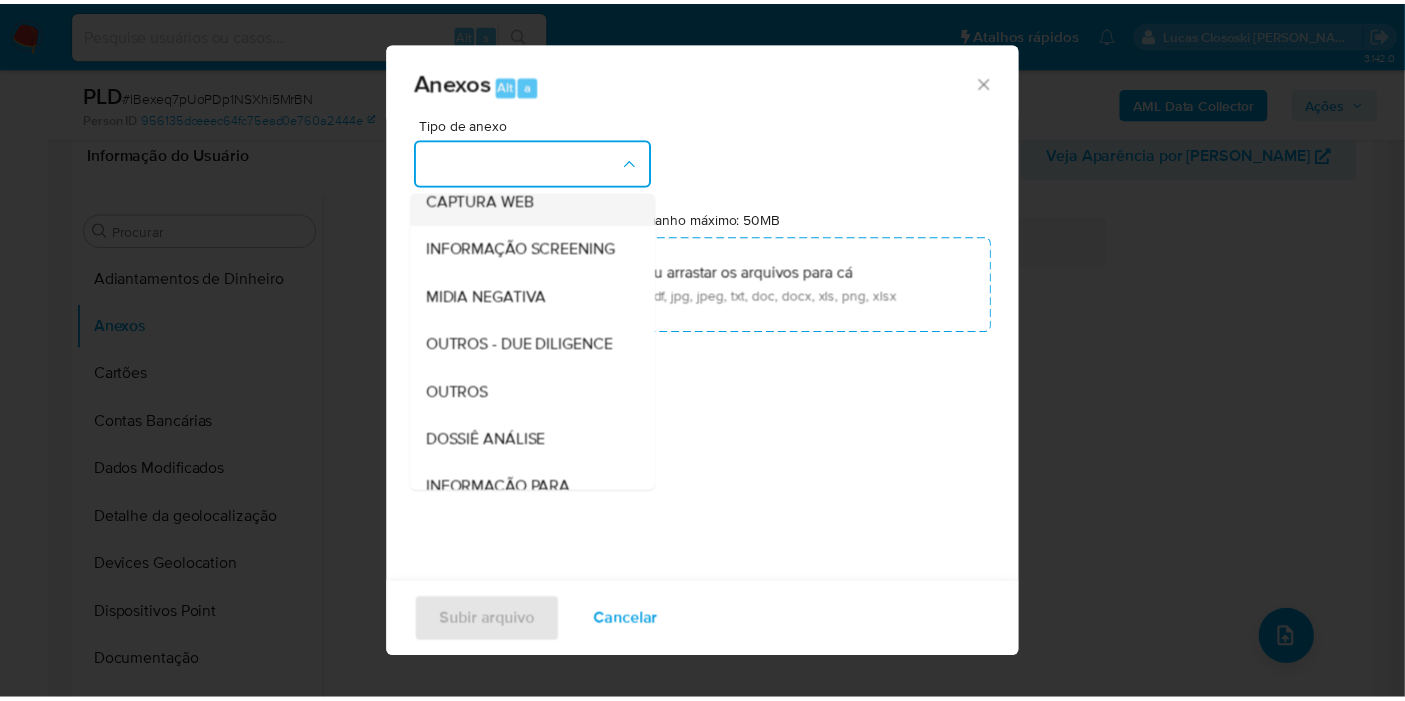 scroll, scrollTop: 307, scrollLeft: 0, axis: vertical 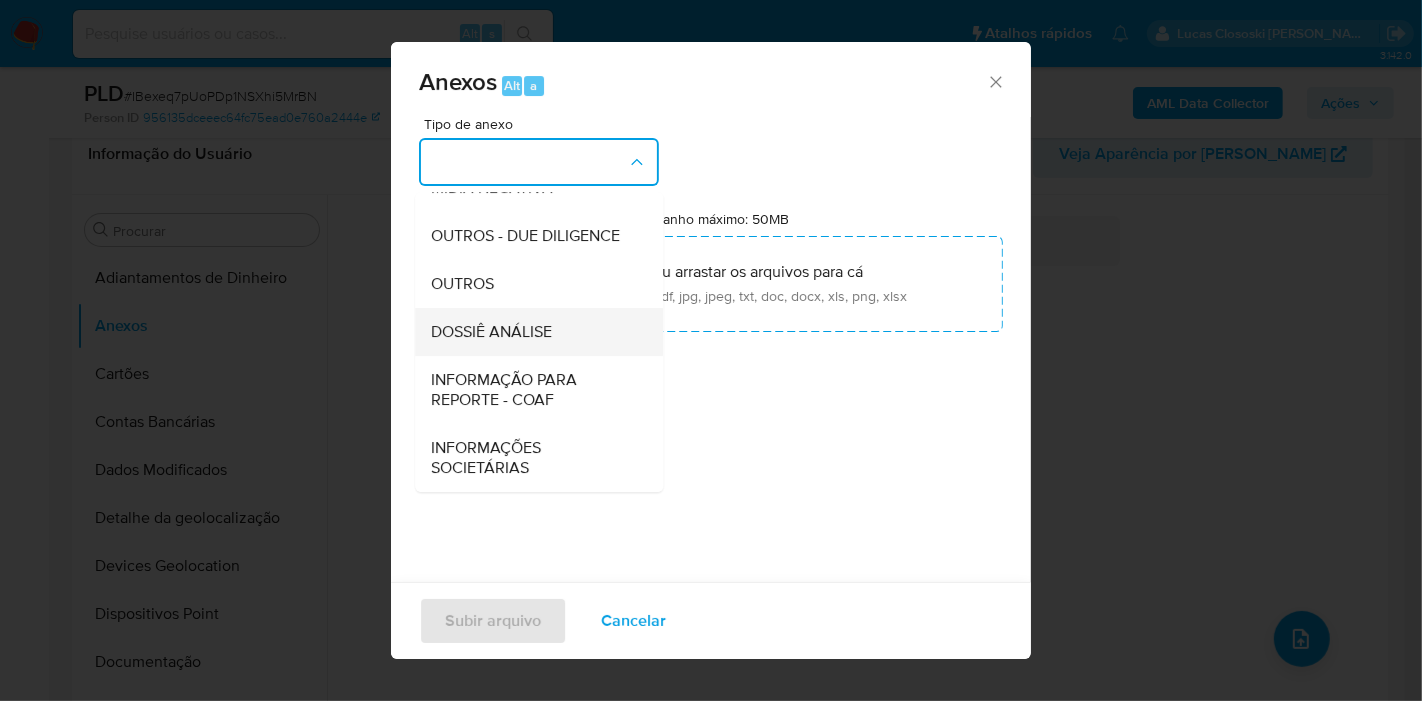 click on "DOSSIÊ ANÁLISE" at bounding box center [533, 332] 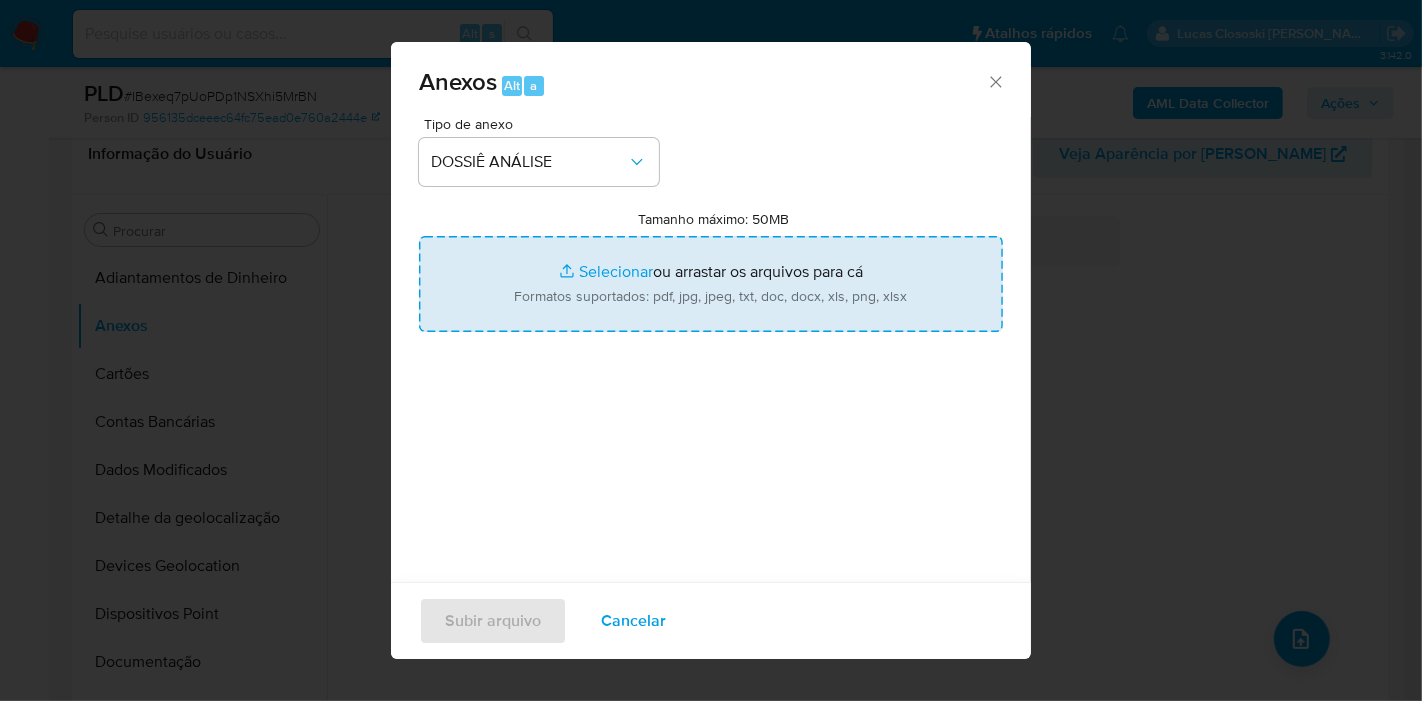 click on "Tamanho máximo: 50MB Selecionar arquivos" at bounding box center (711, 284) 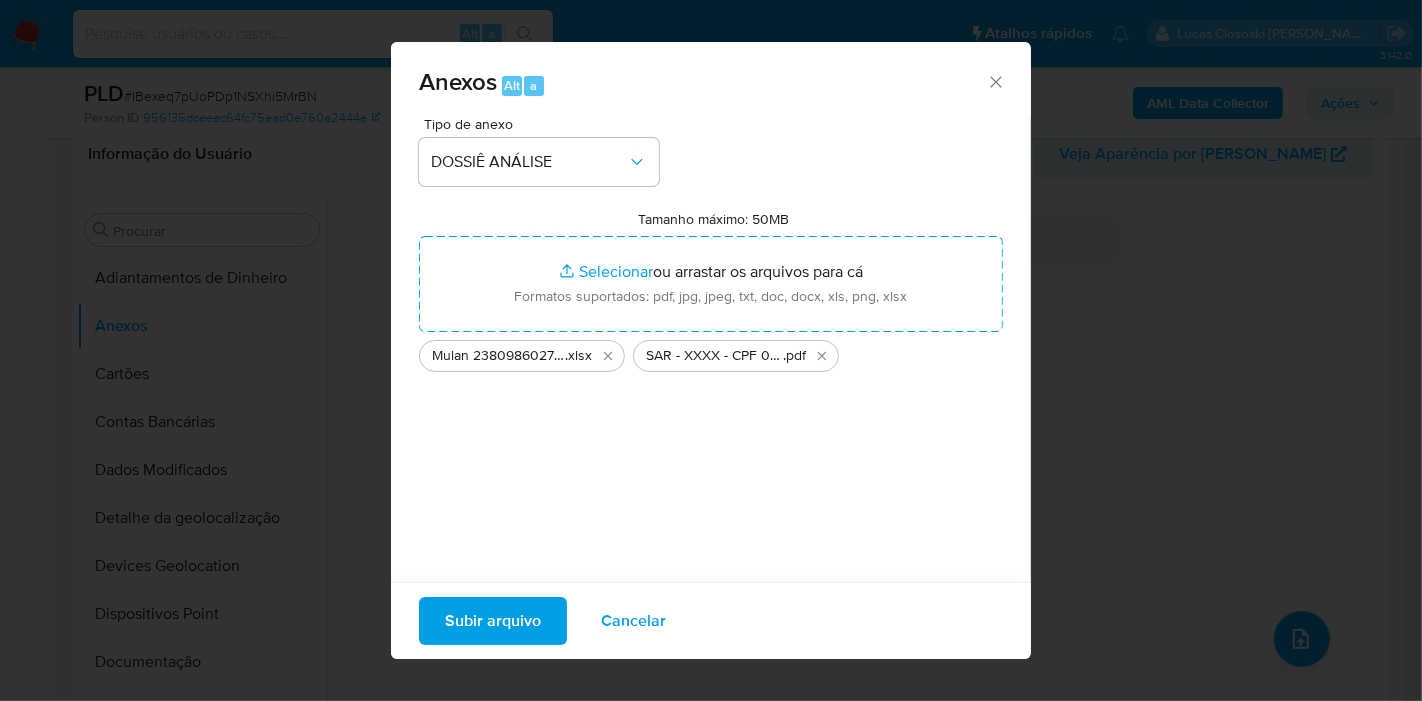 click on "Subir arquivo" at bounding box center (493, 621) 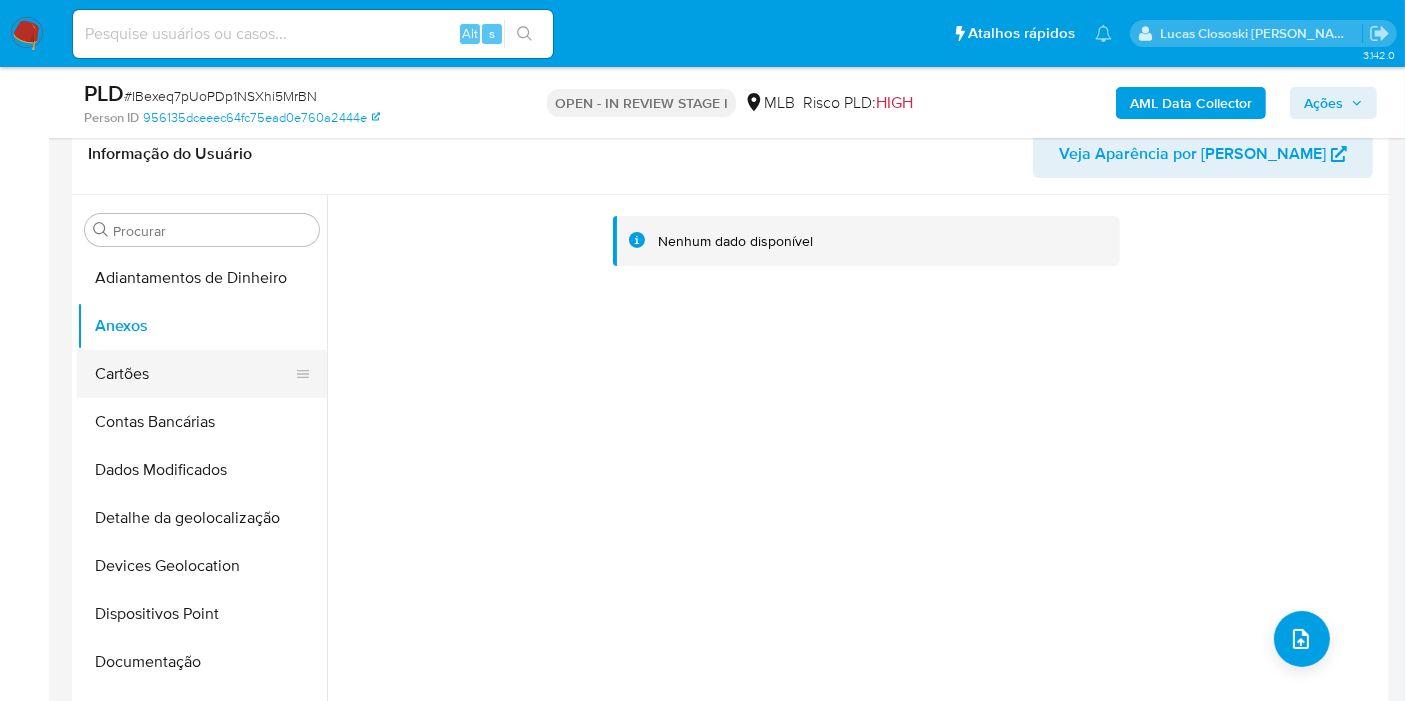 click on "Cartões" at bounding box center [194, 374] 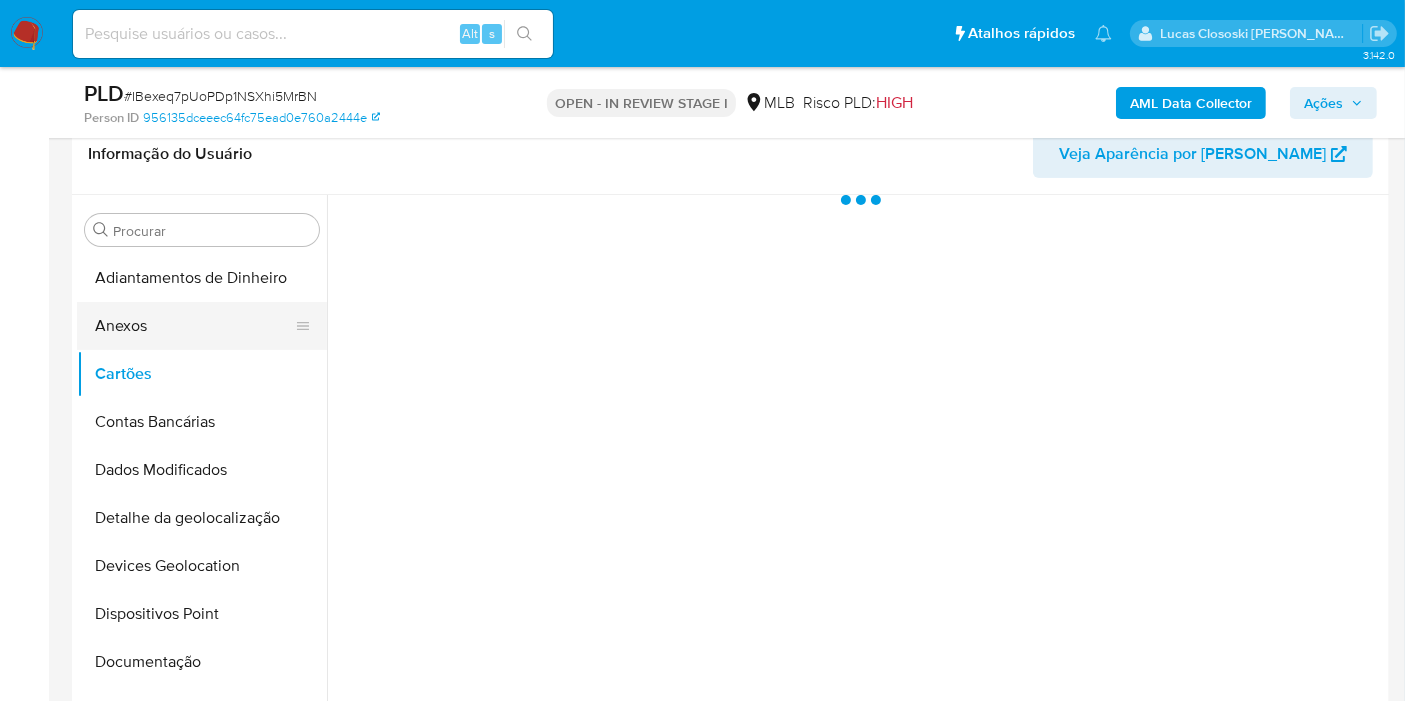 click on "Anexos" at bounding box center (194, 326) 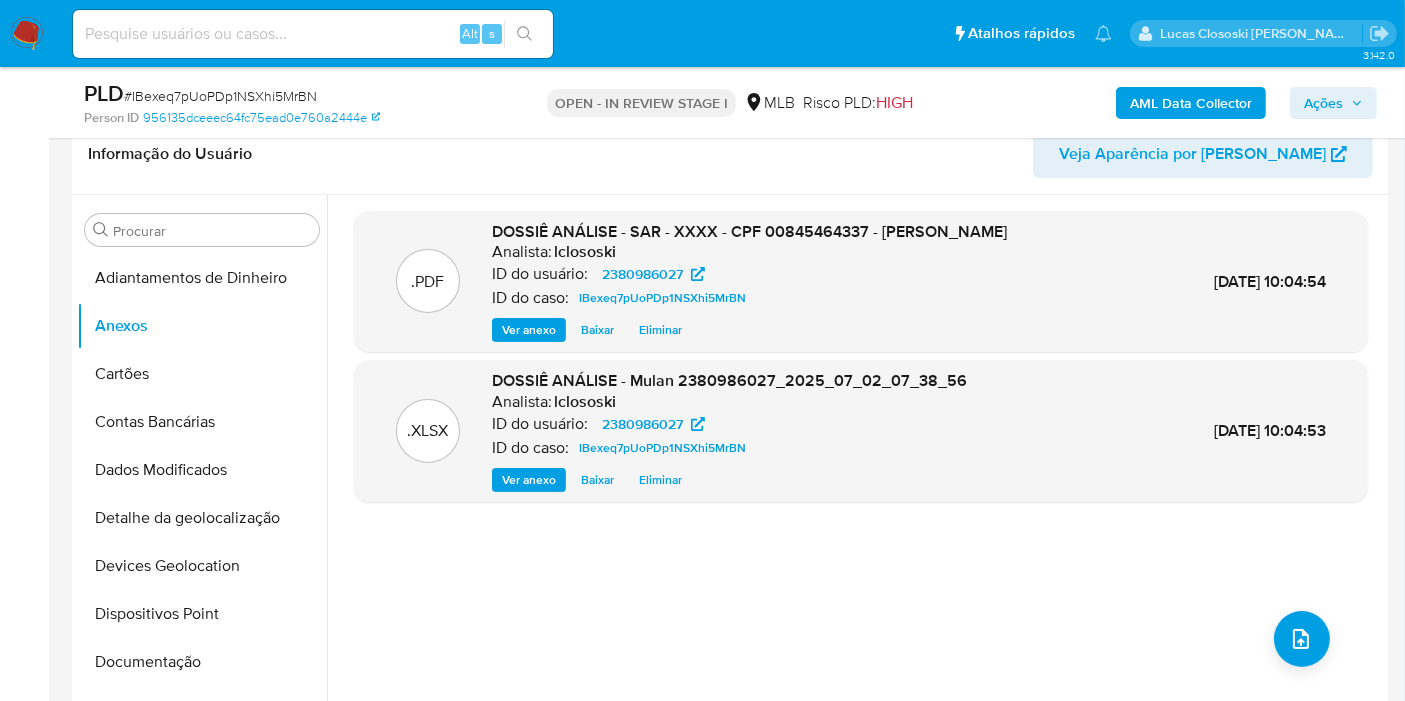 click on "Ações" at bounding box center [1323, 103] 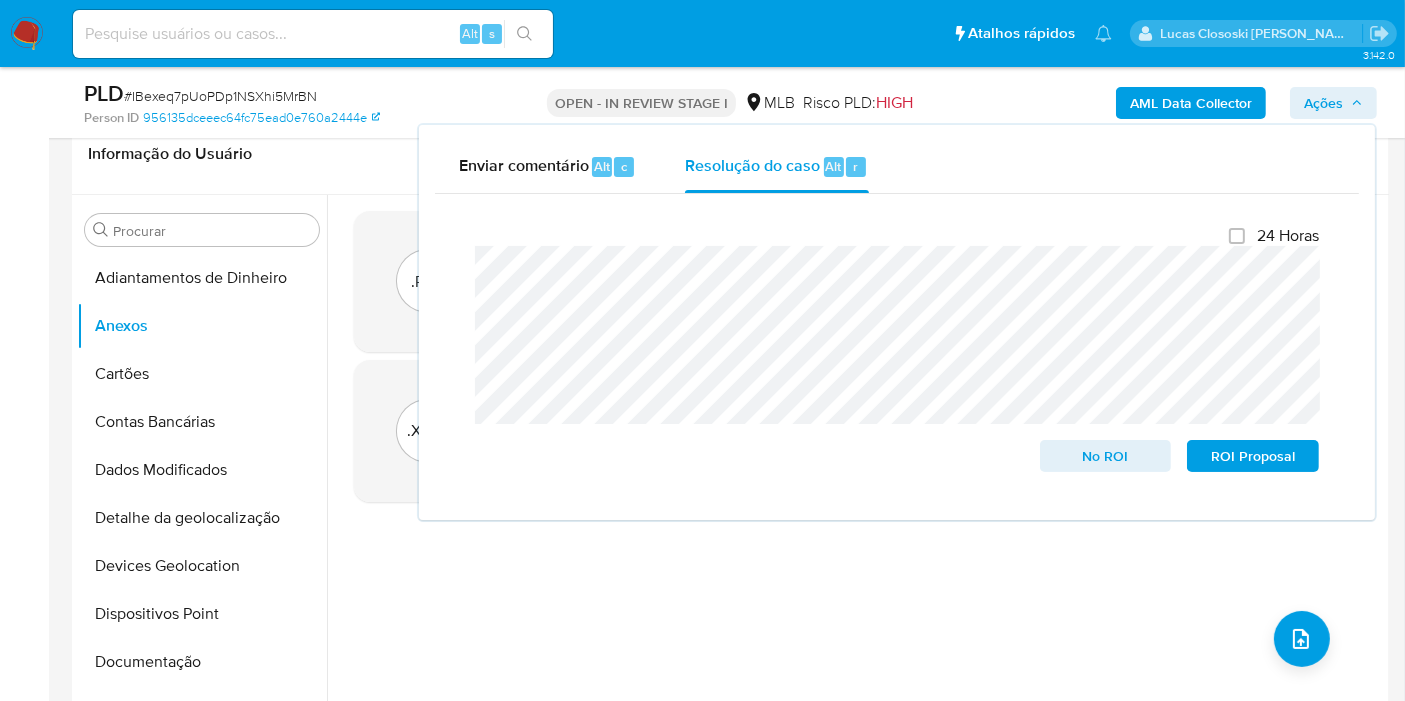 click on "Ações" at bounding box center (1323, 103) 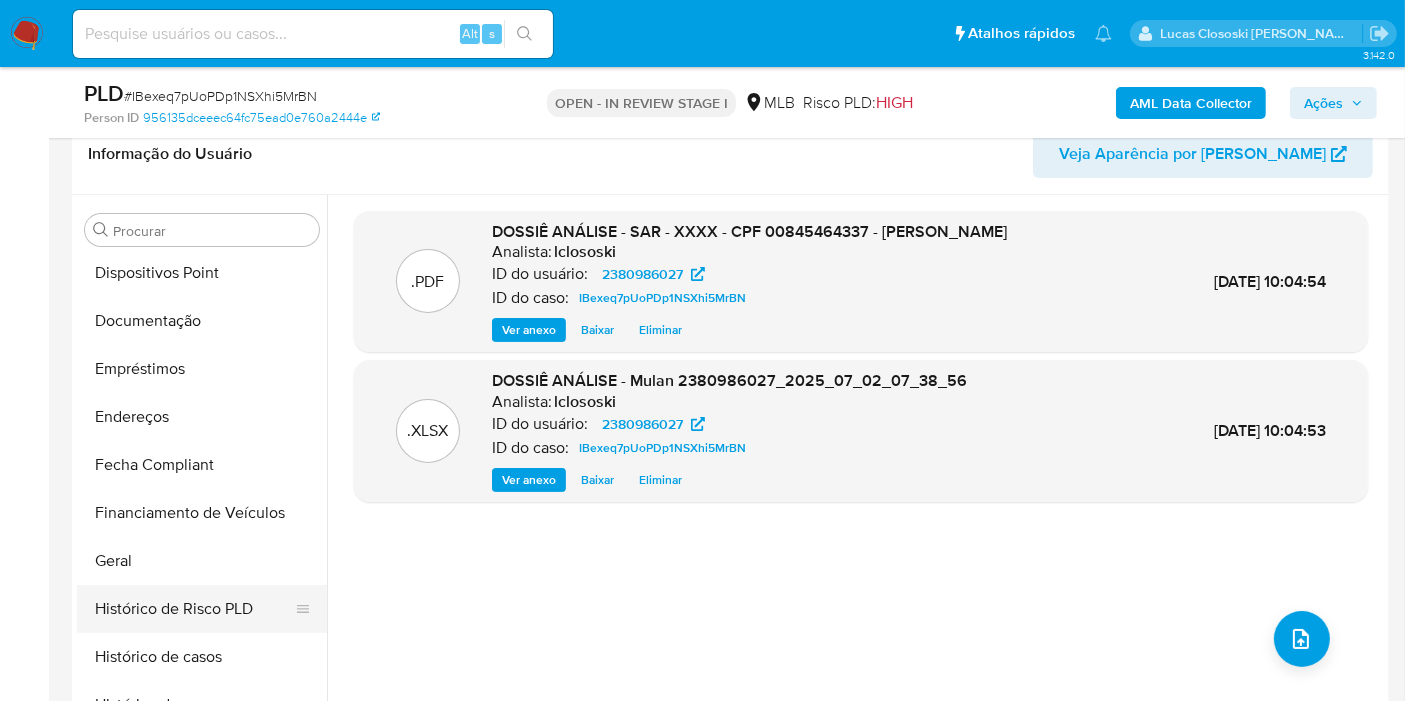 scroll, scrollTop: 444, scrollLeft: 0, axis: vertical 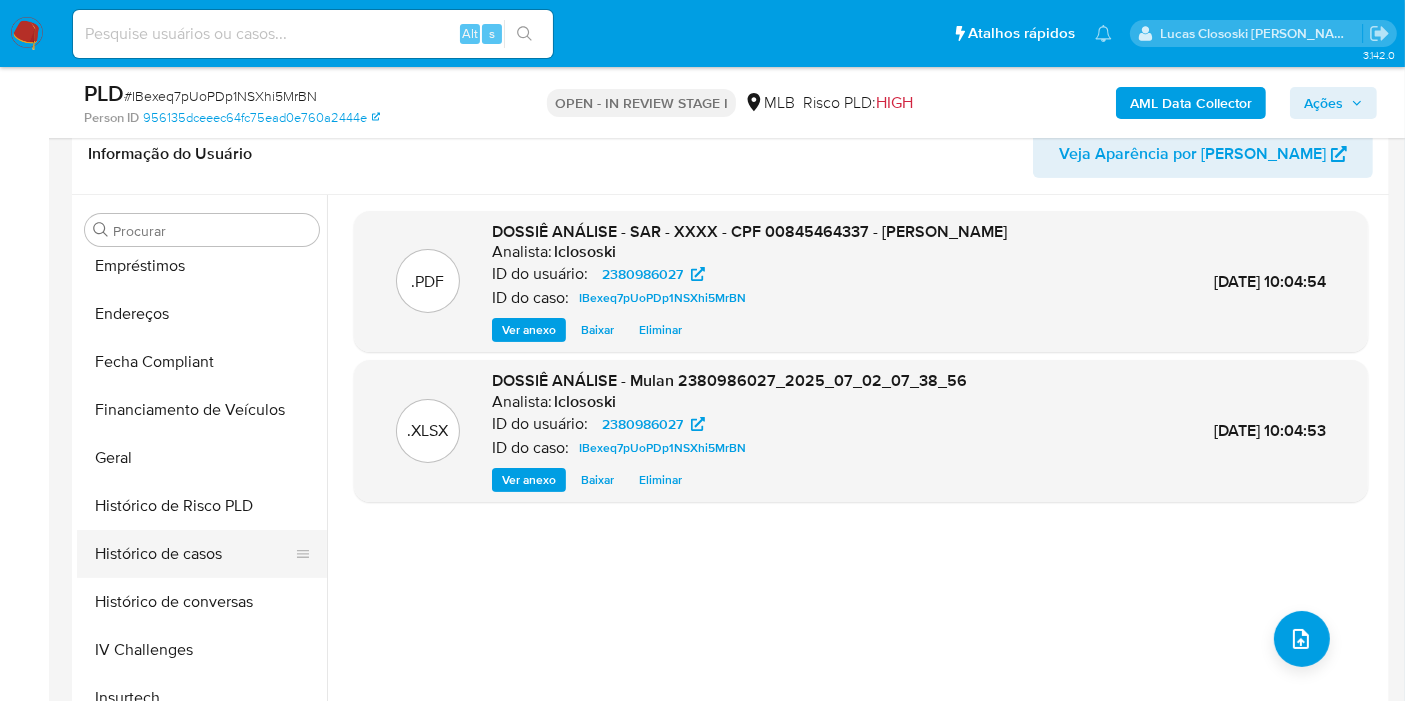 click on "Histórico de casos" at bounding box center [194, 554] 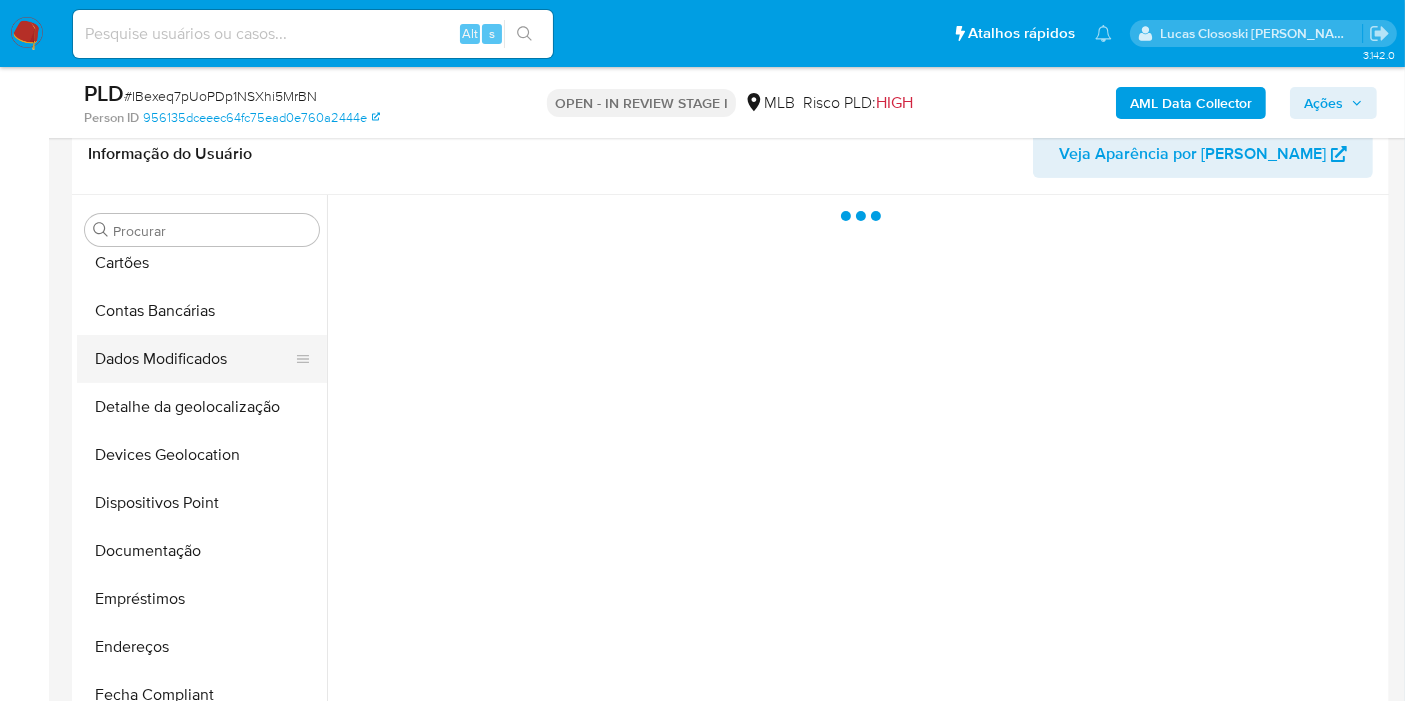 scroll, scrollTop: 333, scrollLeft: 0, axis: vertical 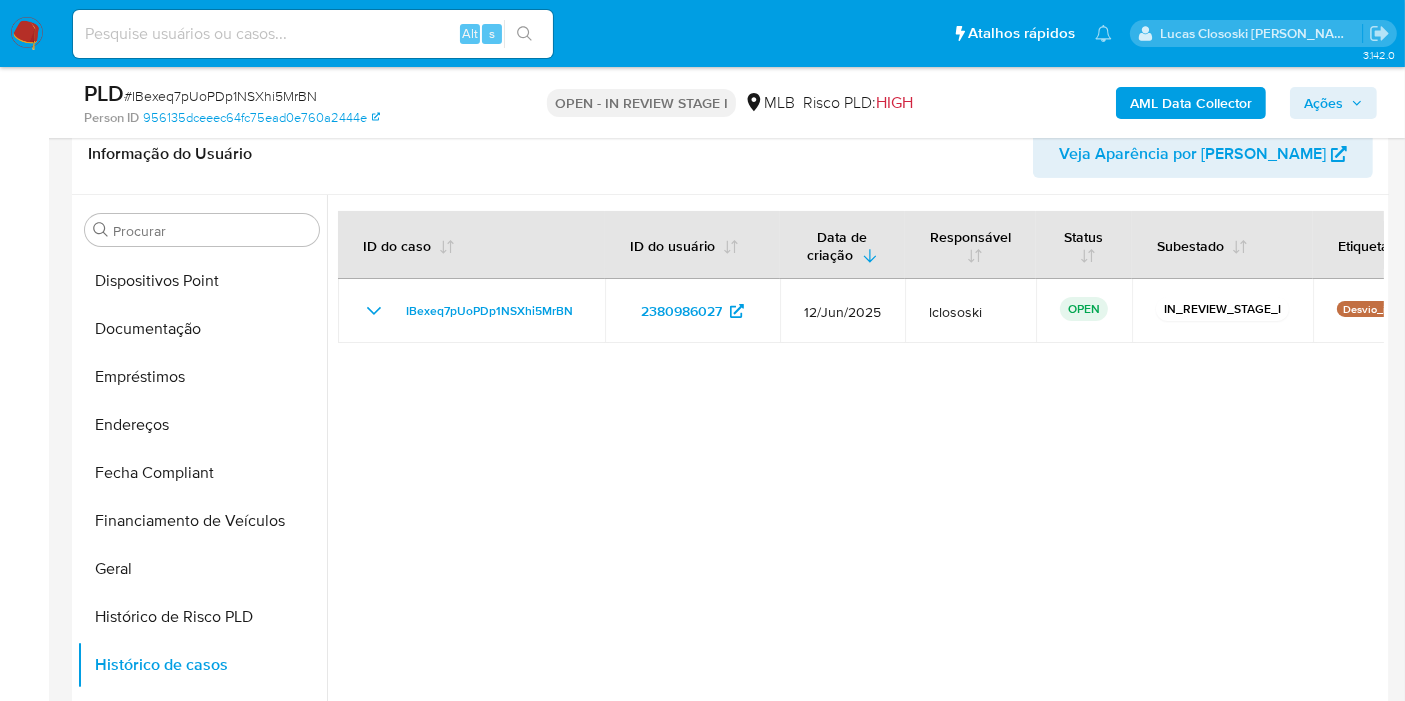 click on "Ações" at bounding box center (1333, 103) 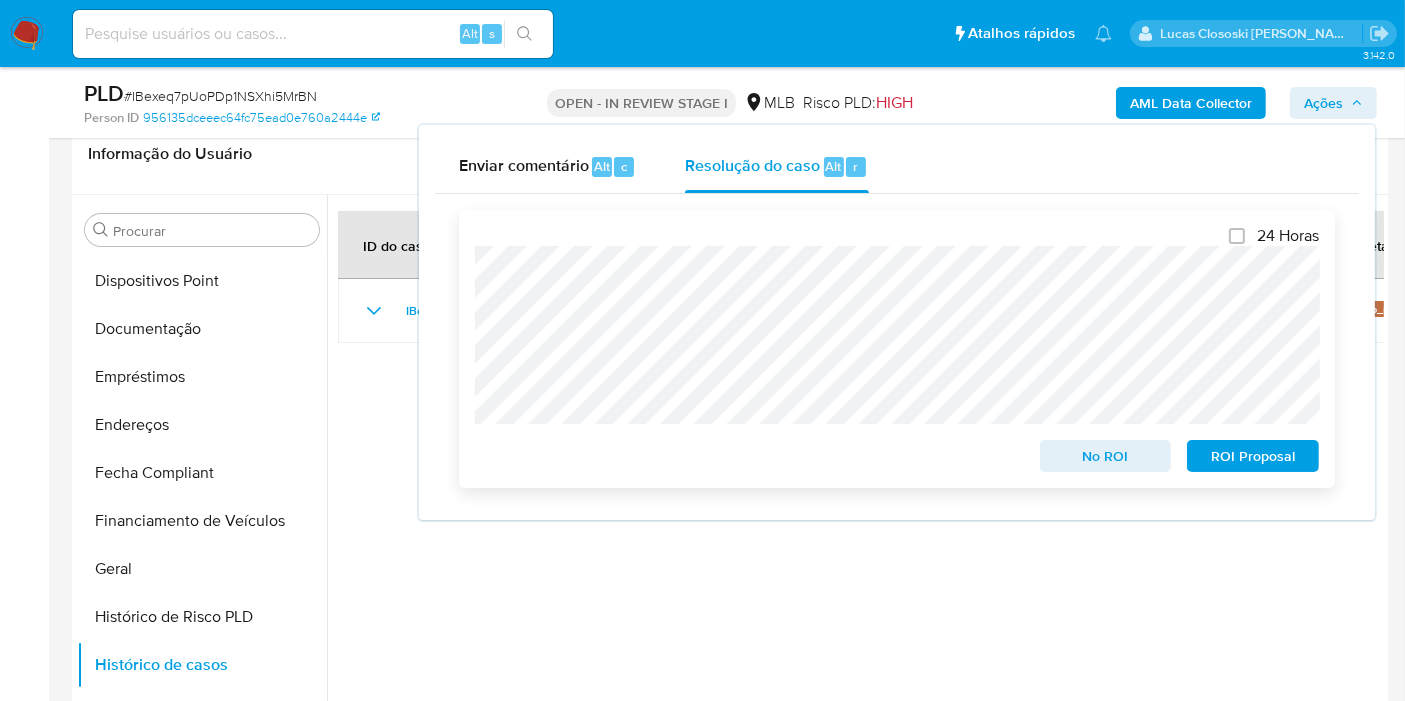 click on "ROI Proposal" at bounding box center (1253, 456) 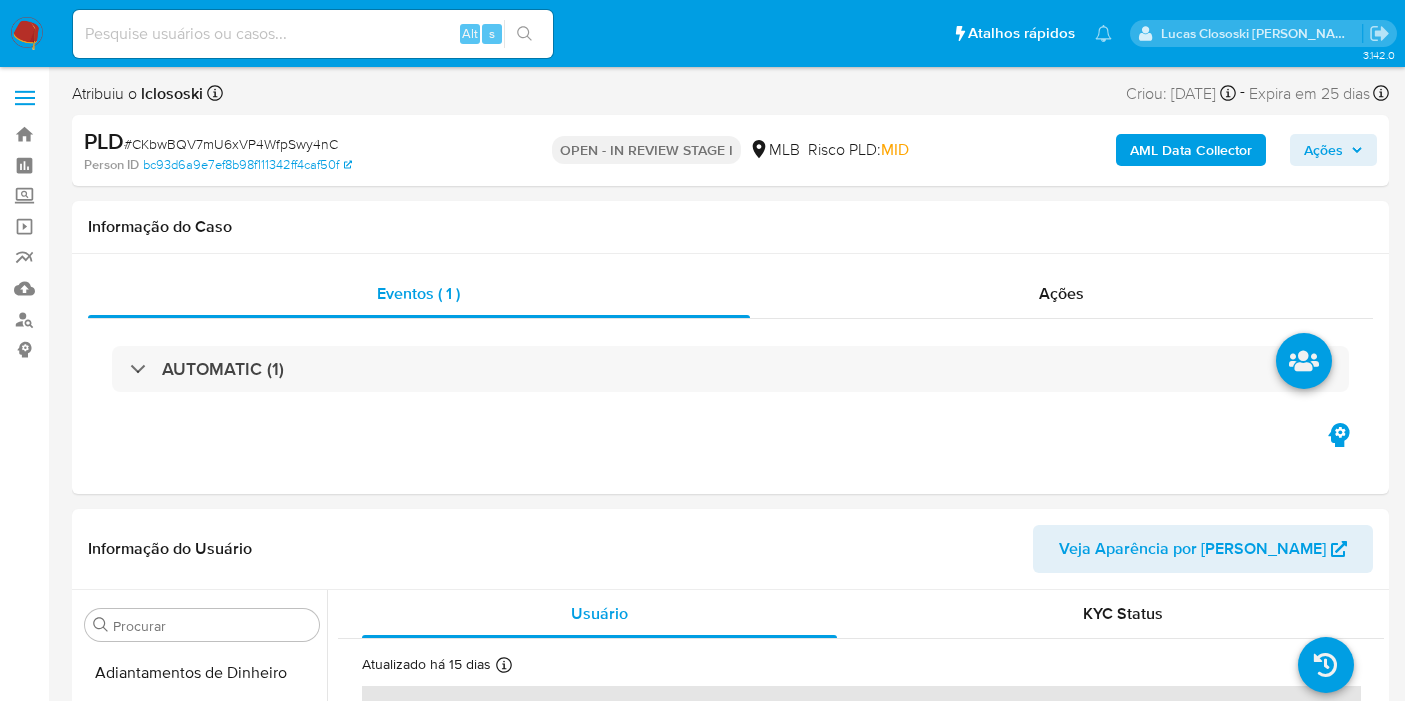 scroll, scrollTop: 0, scrollLeft: 0, axis: both 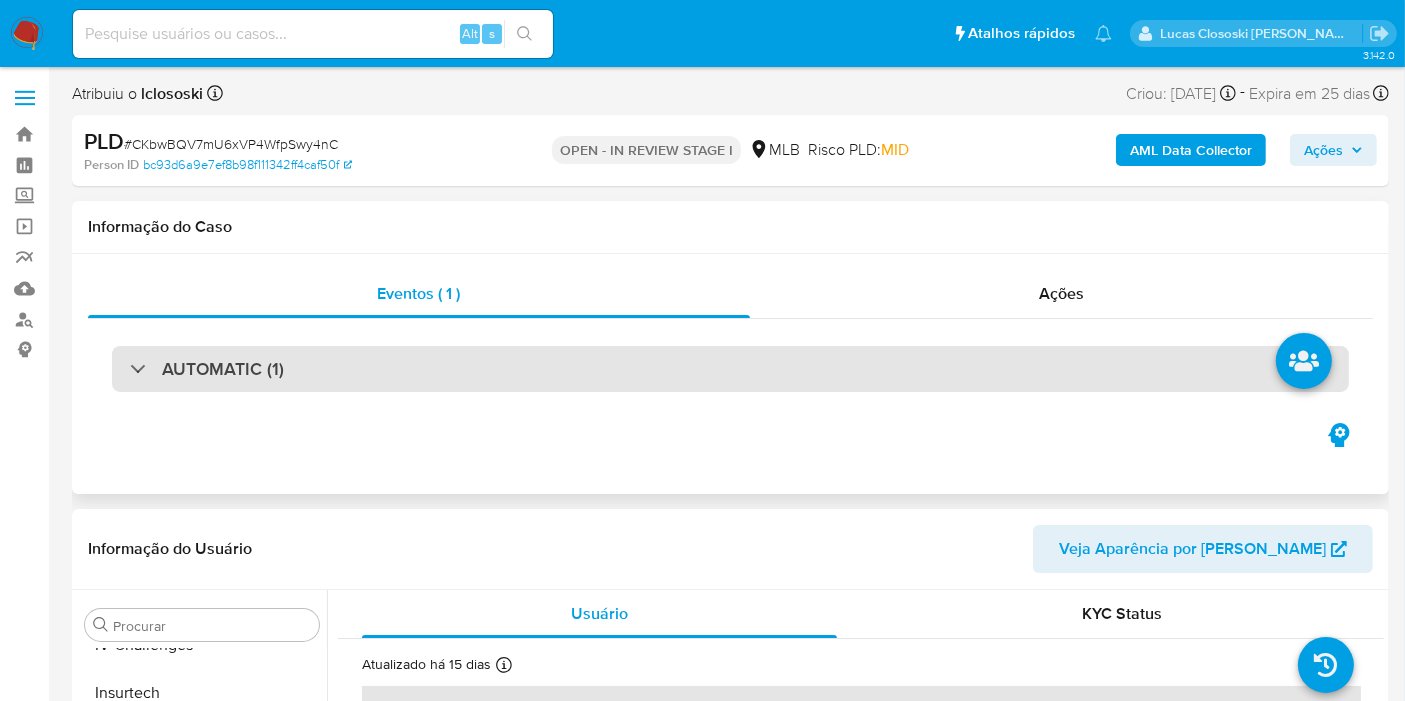 click on "AUTOMATIC (1)" at bounding box center (730, 369) 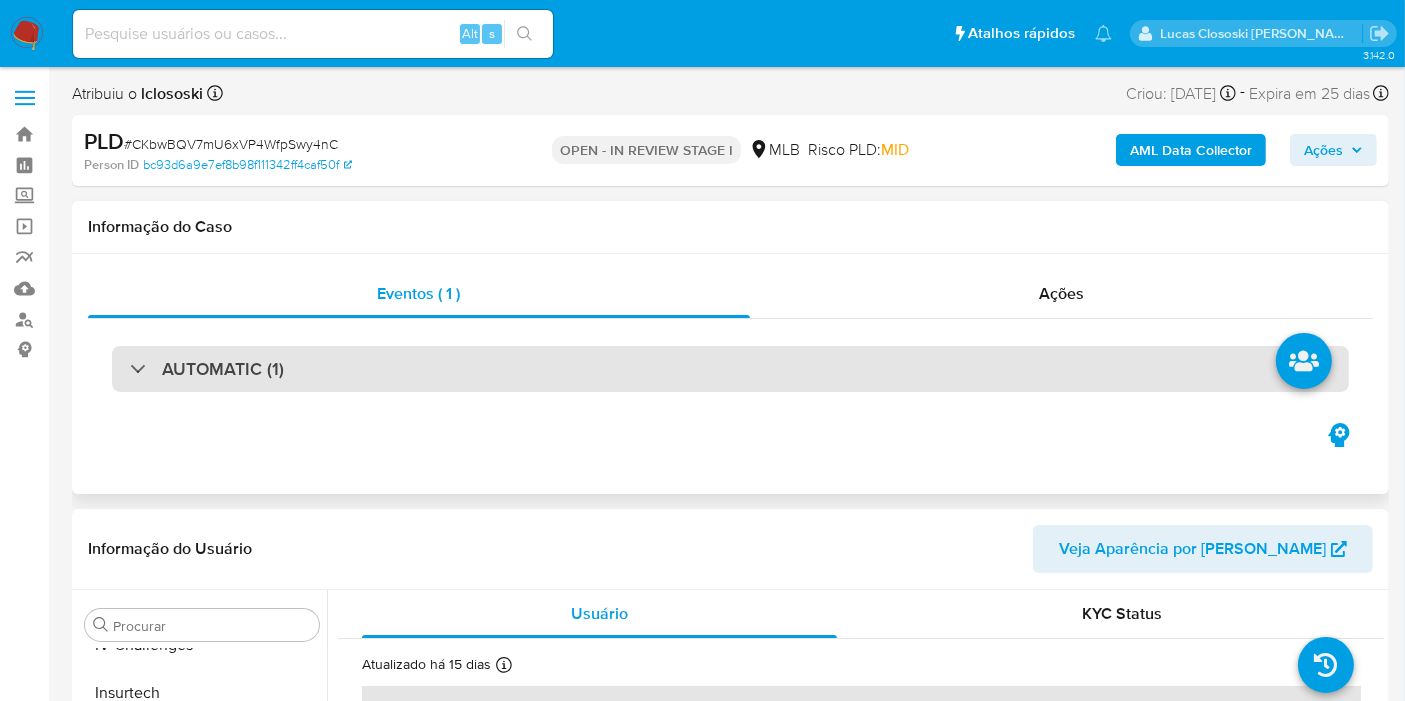 click on "AUTOMATIC (1)" at bounding box center (730, 369) 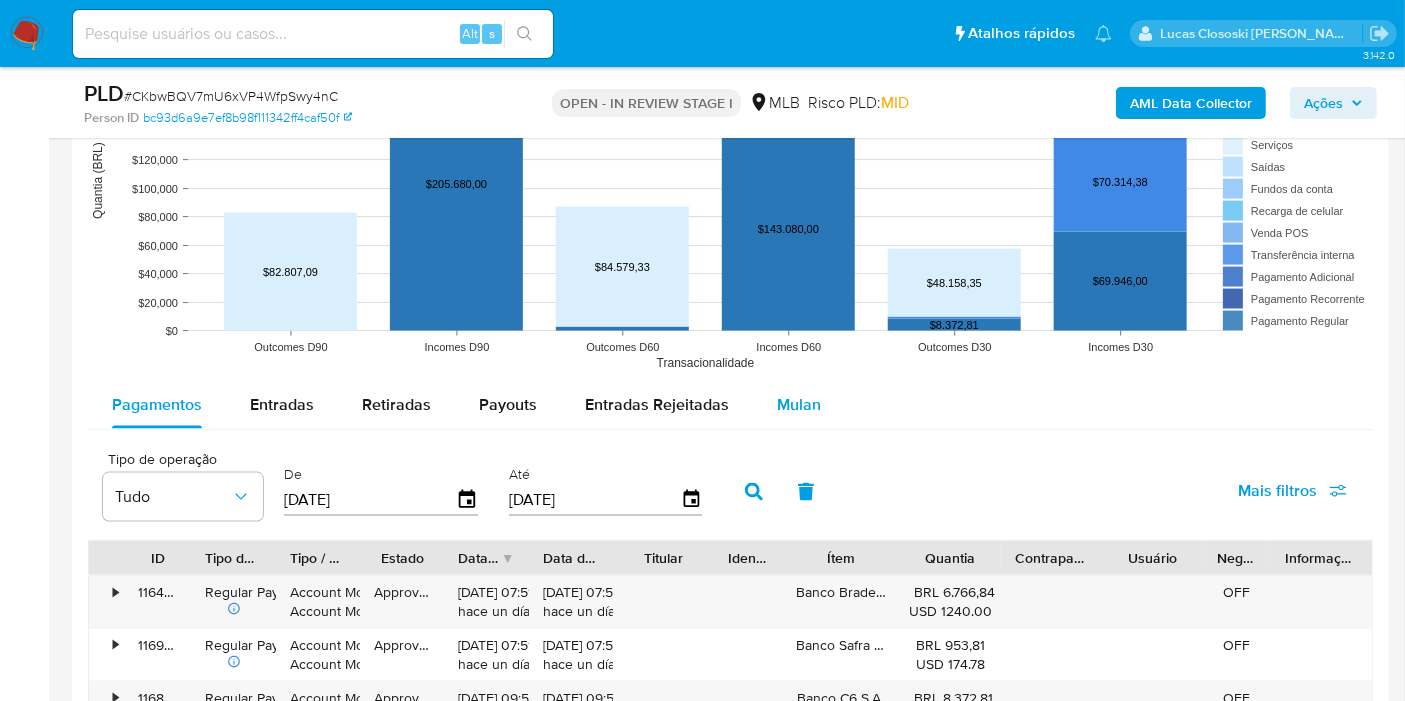 click on "Mulan" at bounding box center (799, 405) 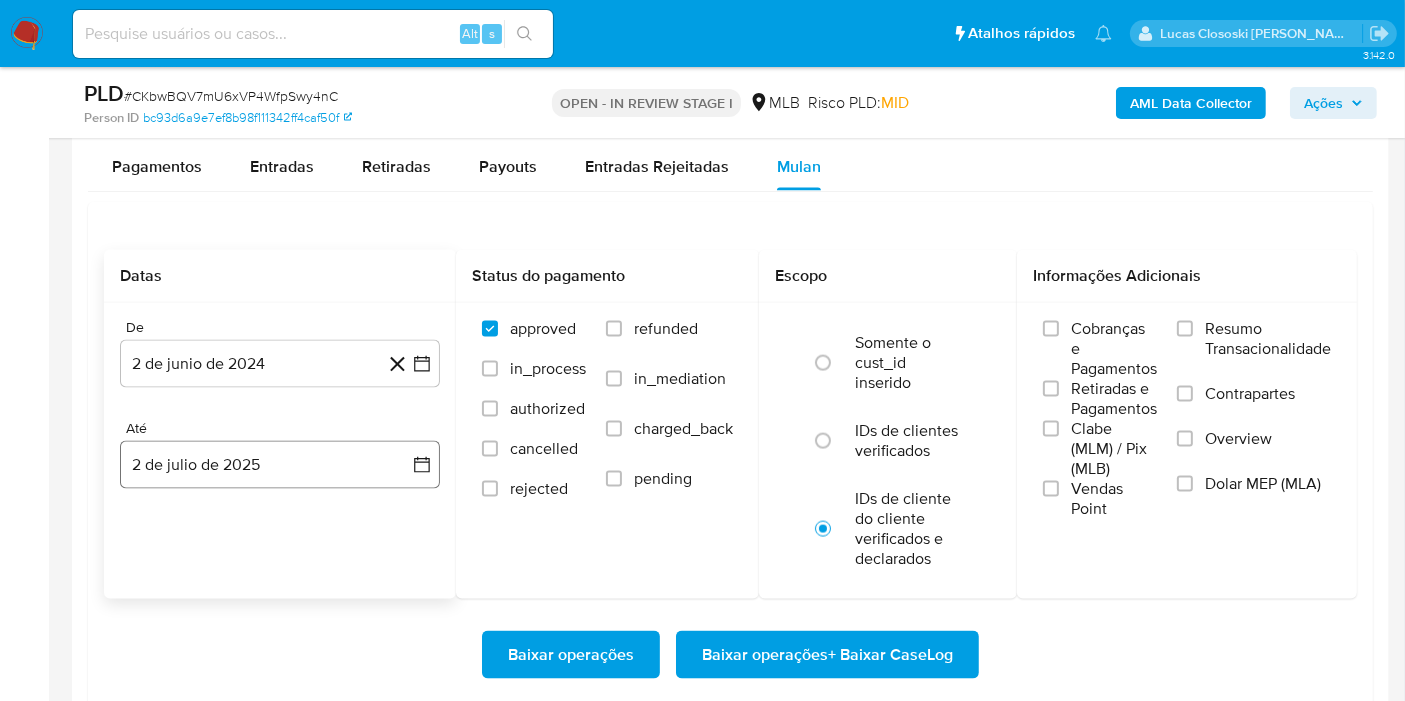 scroll, scrollTop: 2888, scrollLeft: 0, axis: vertical 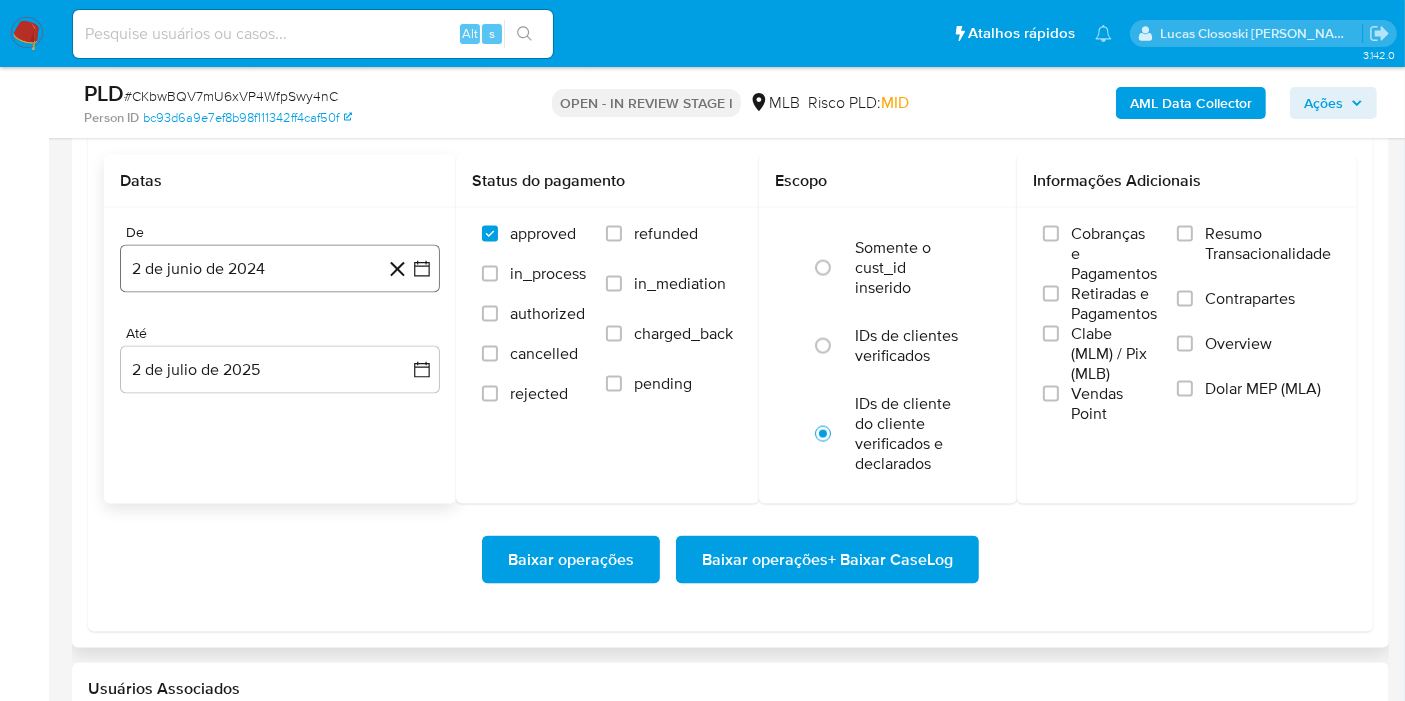 click on "2 de junio de 2024" at bounding box center [280, 269] 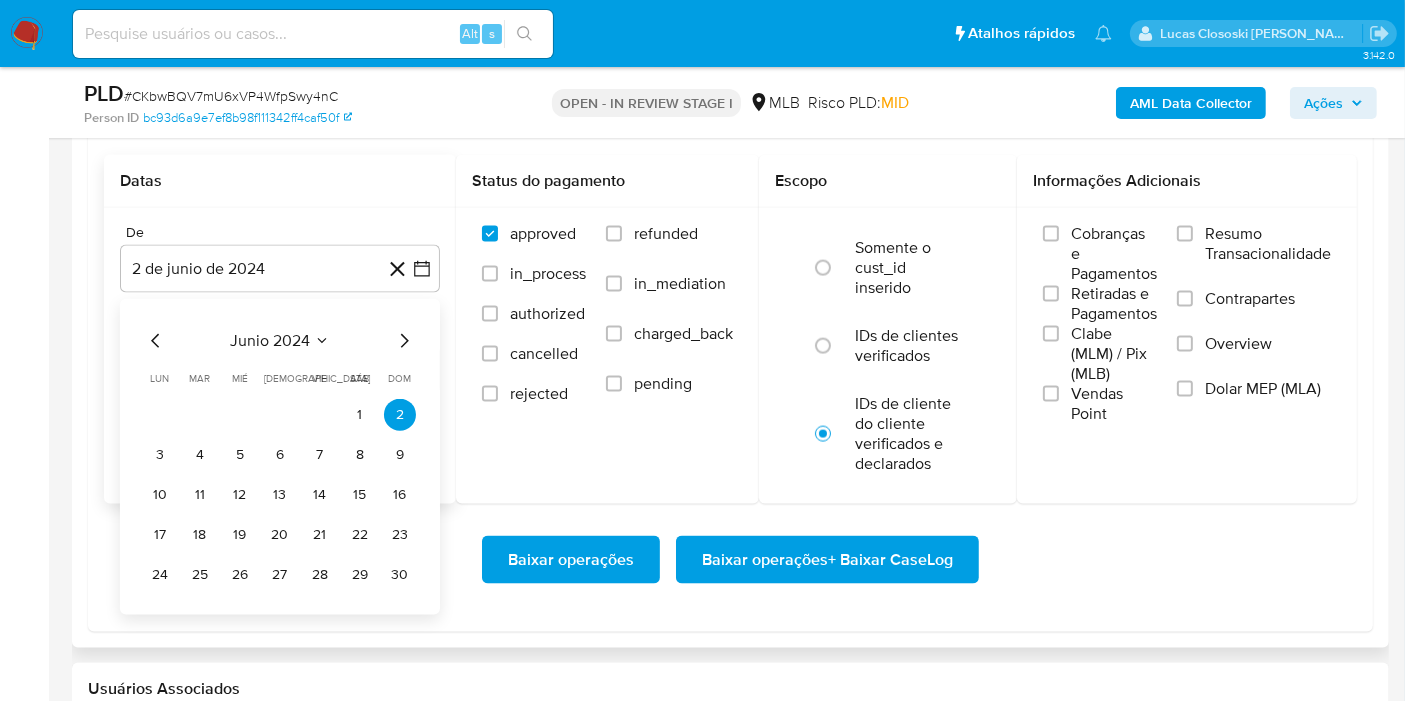 click on "junio 2024" at bounding box center (270, 341) 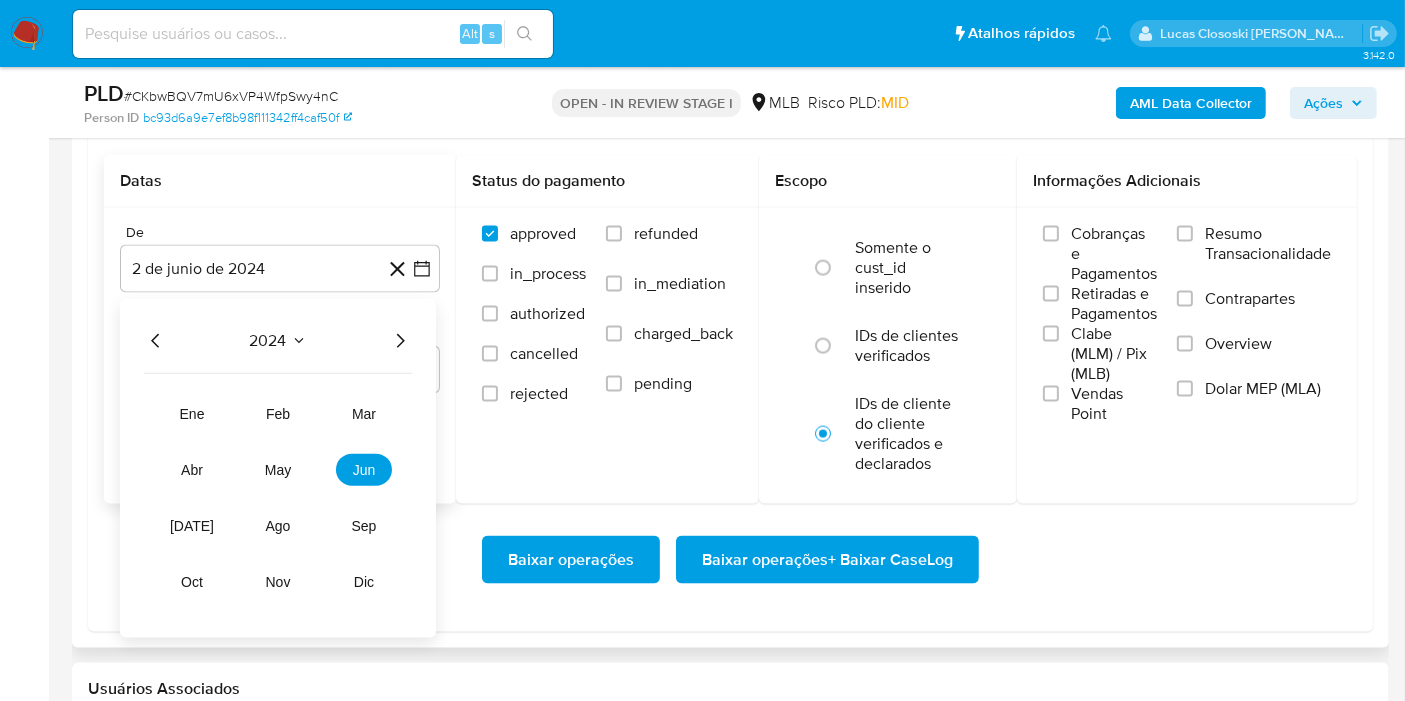 click 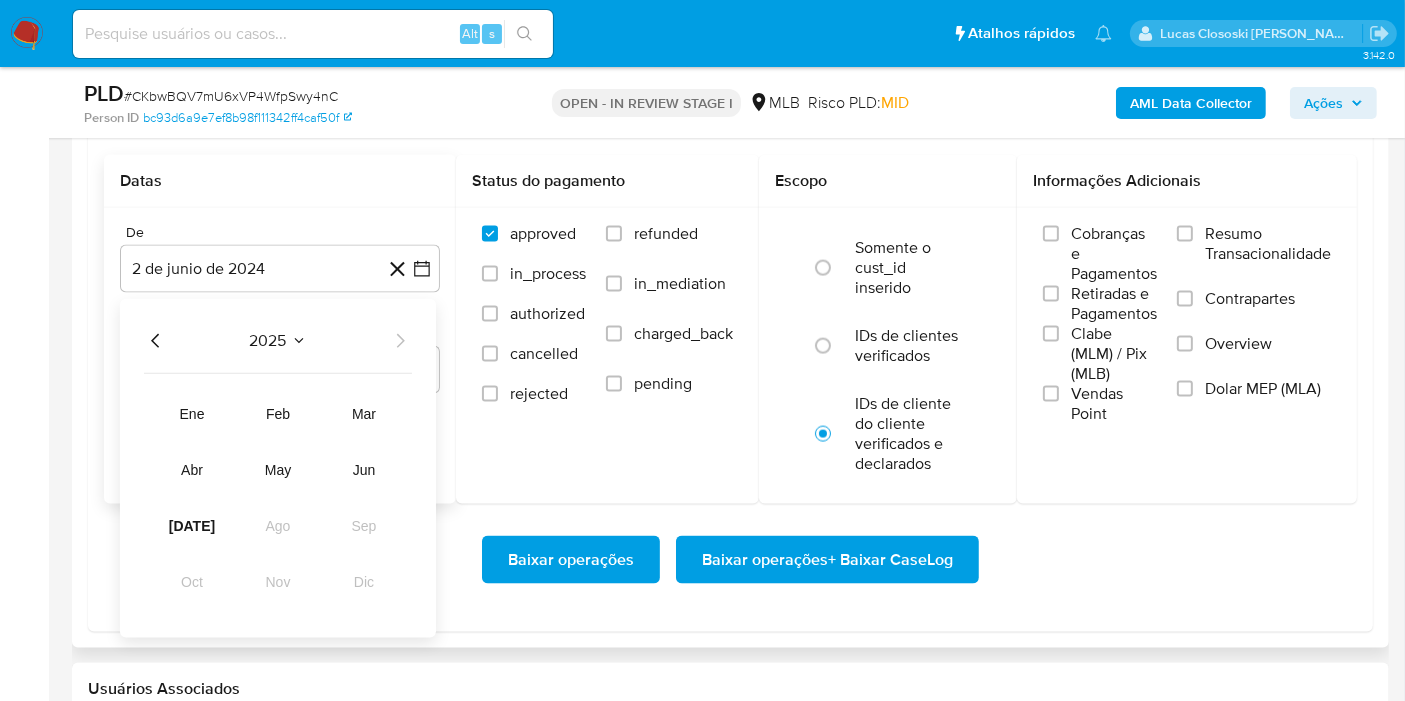 click on "ene feb mar abr may jun jul ago sep oct nov dic" at bounding box center [278, 498] 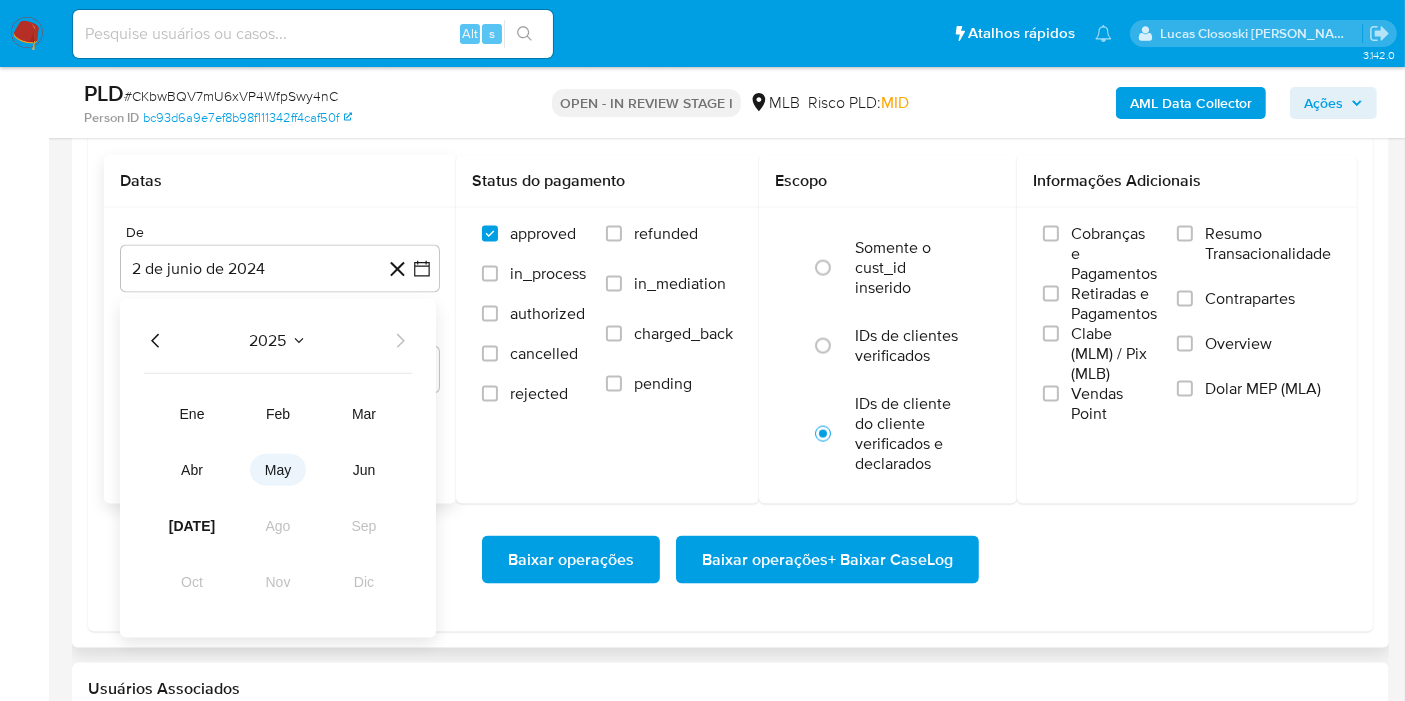 click on "may" at bounding box center [278, 470] 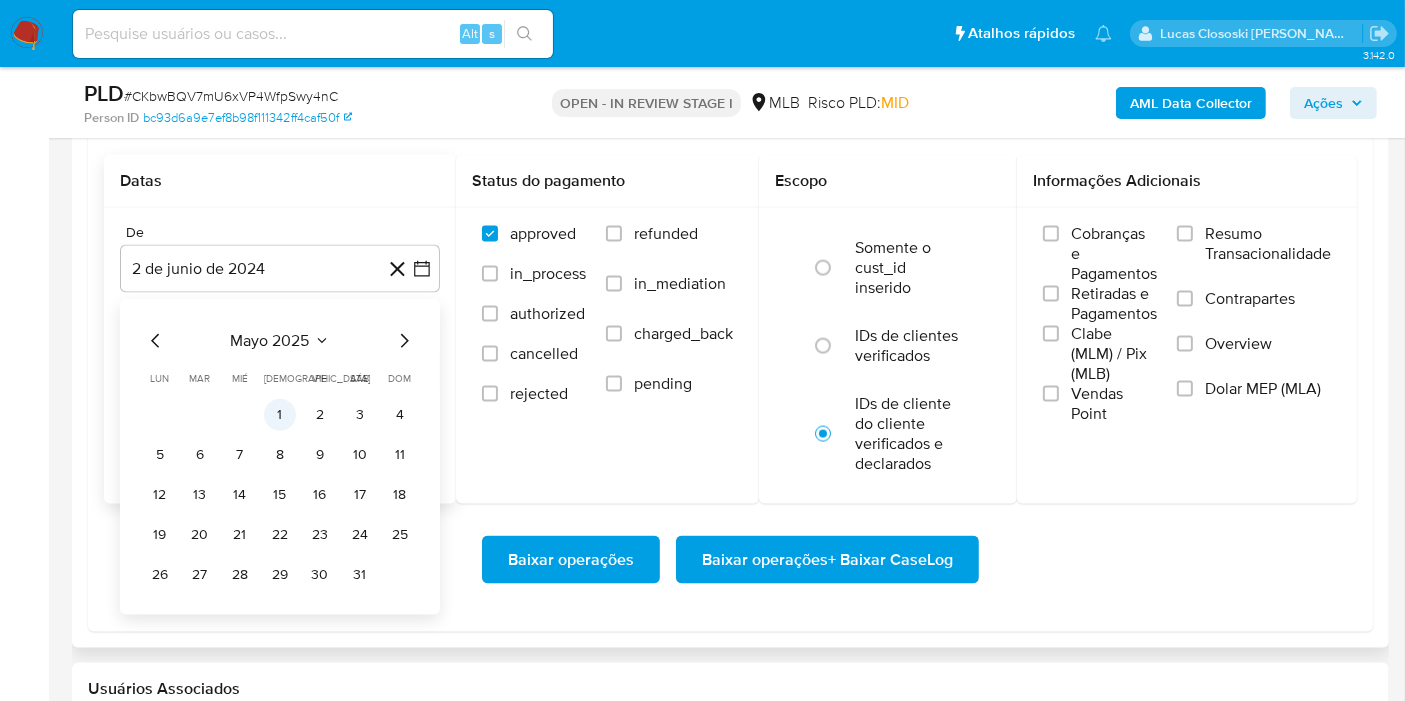 click on "1" at bounding box center (280, 415) 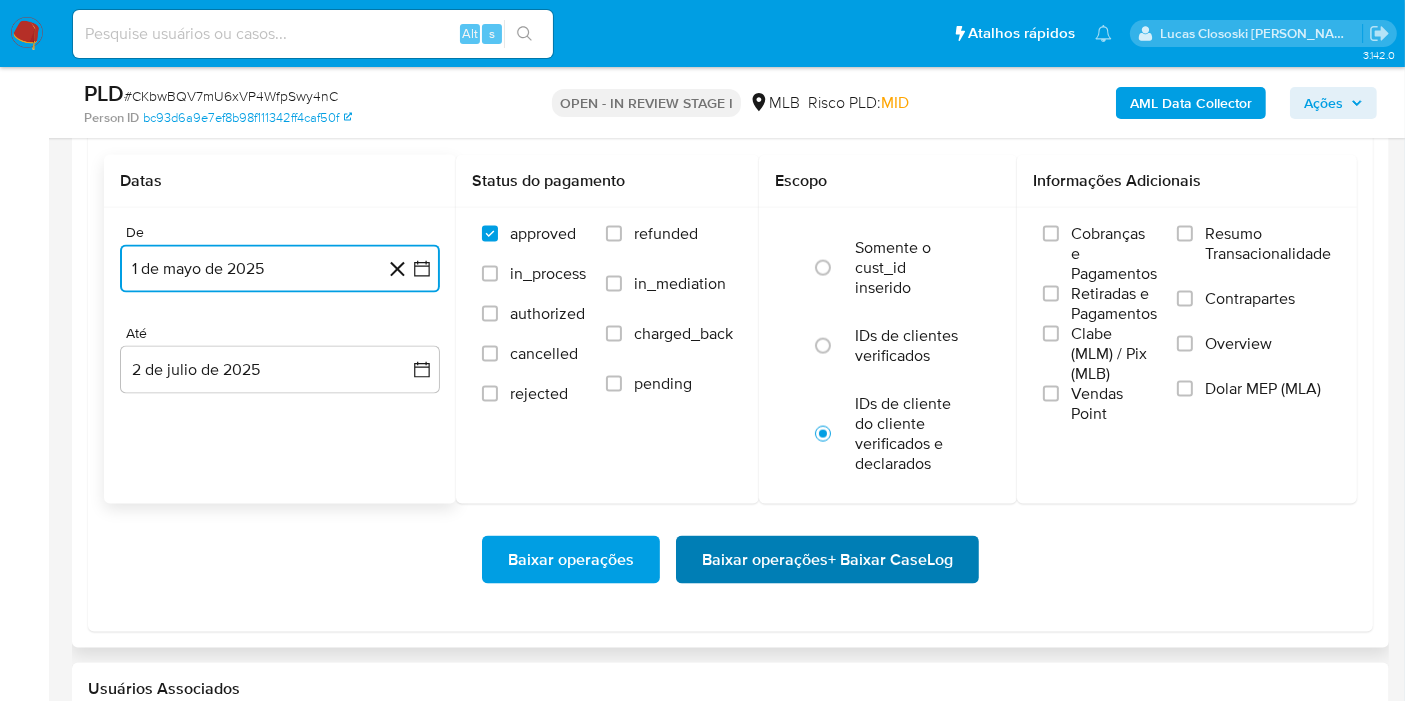click on "Baixar operações  +   Baixar CaseLog" at bounding box center (827, 560) 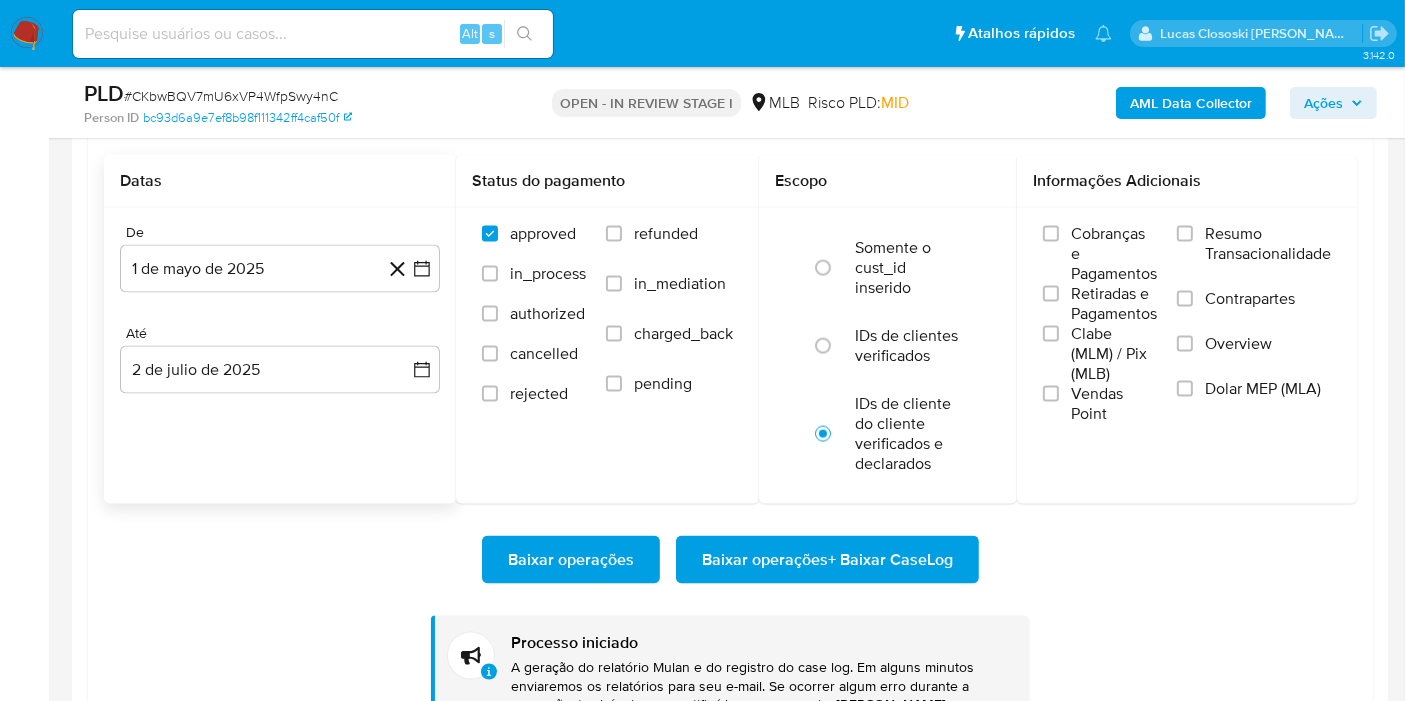 type 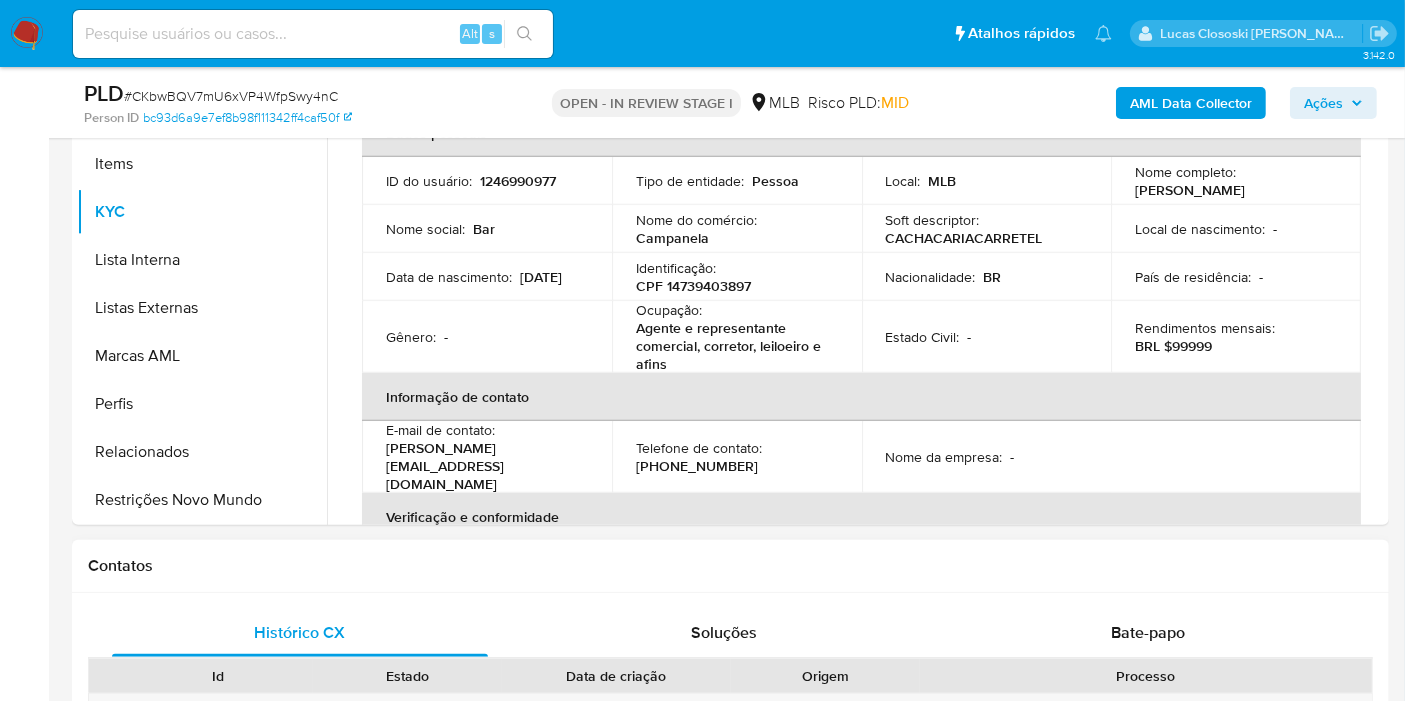 scroll, scrollTop: 1000, scrollLeft: 0, axis: vertical 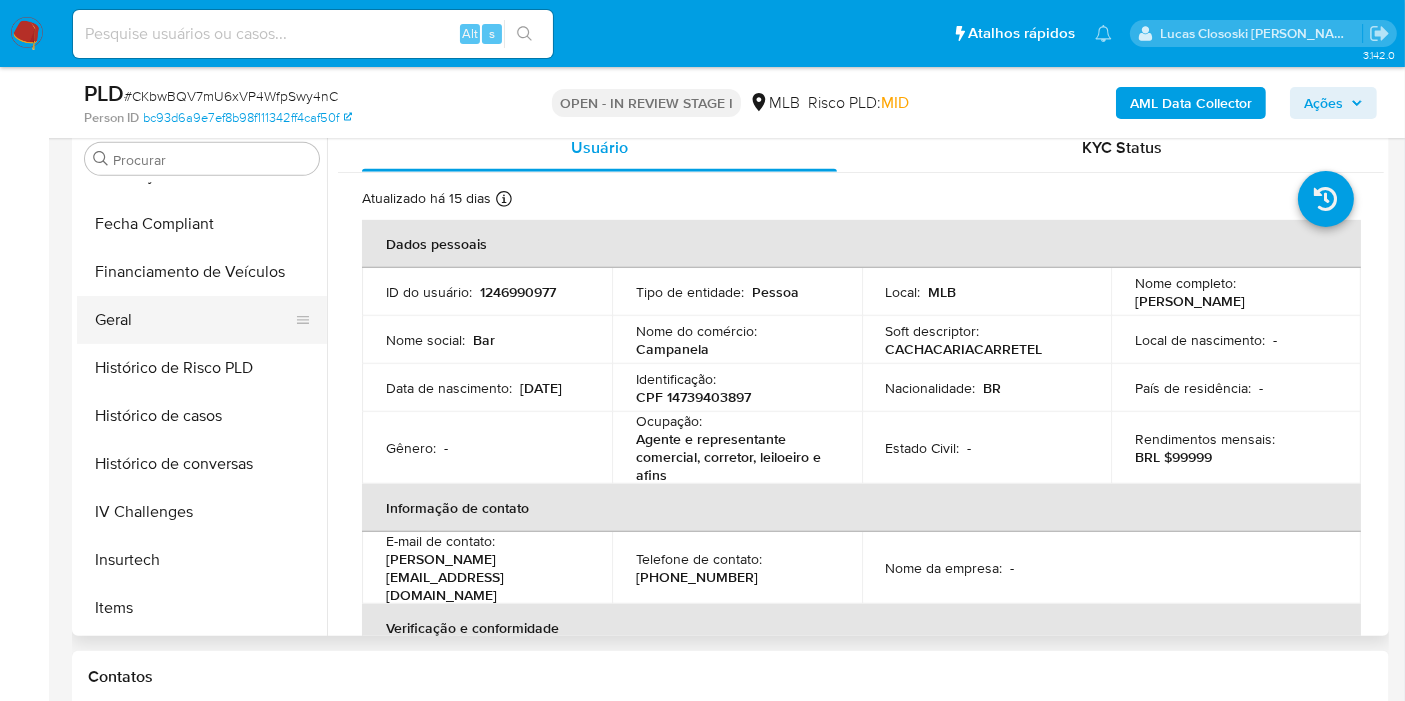 click on "Geral" at bounding box center [194, 320] 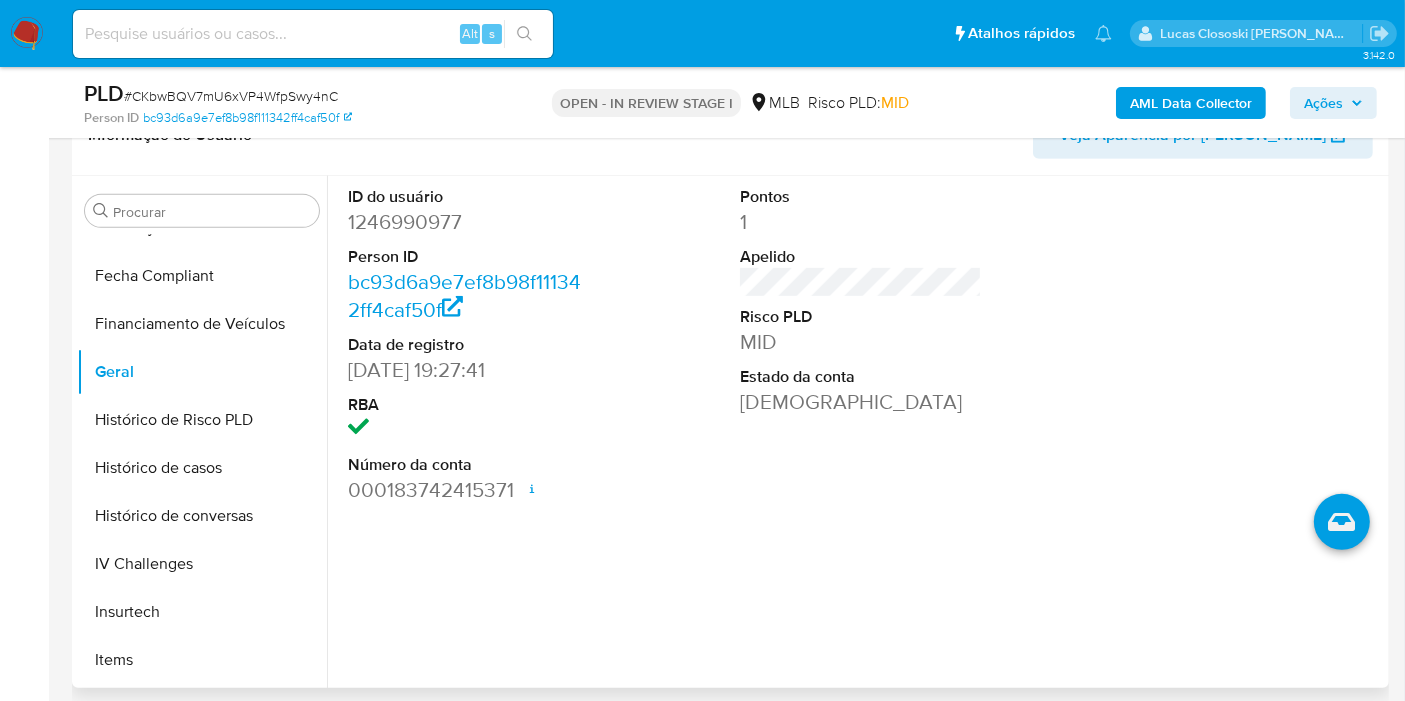 scroll, scrollTop: 1000, scrollLeft: 0, axis: vertical 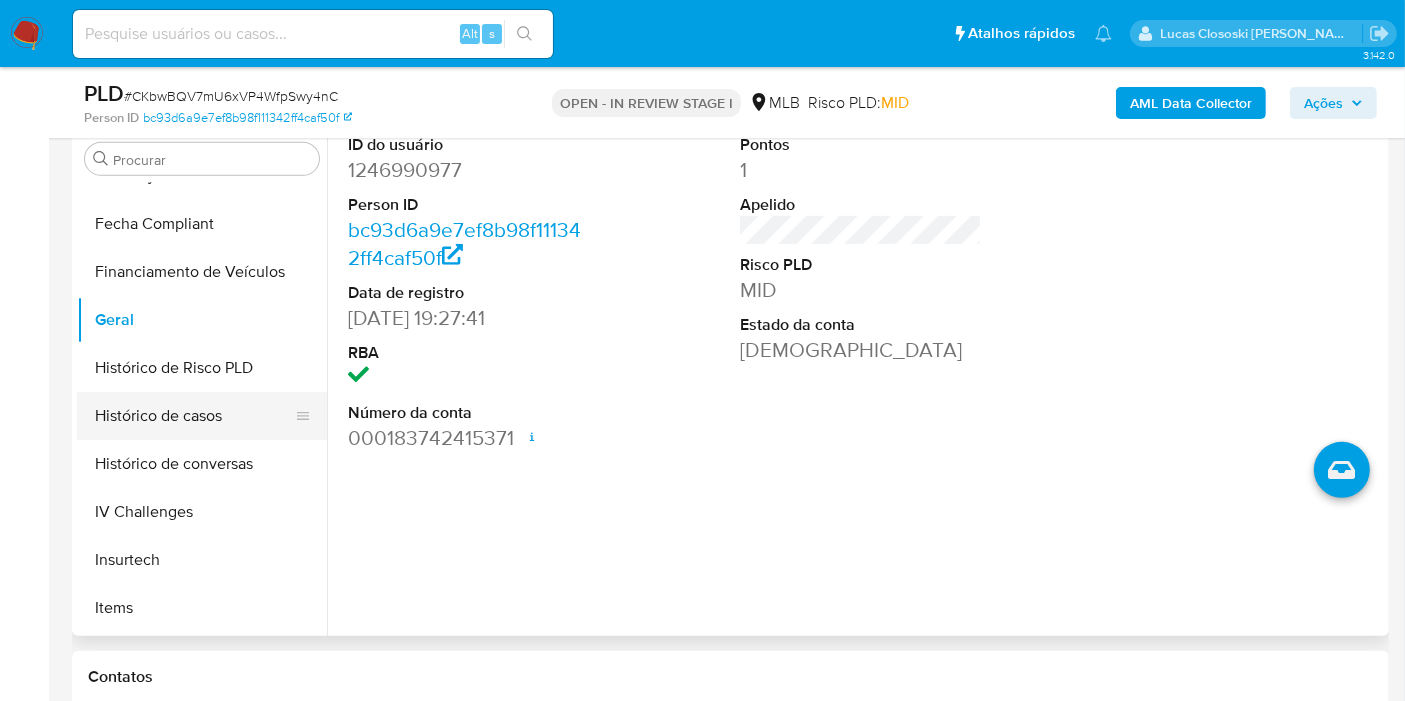 click on "Histórico de casos" at bounding box center [194, 416] 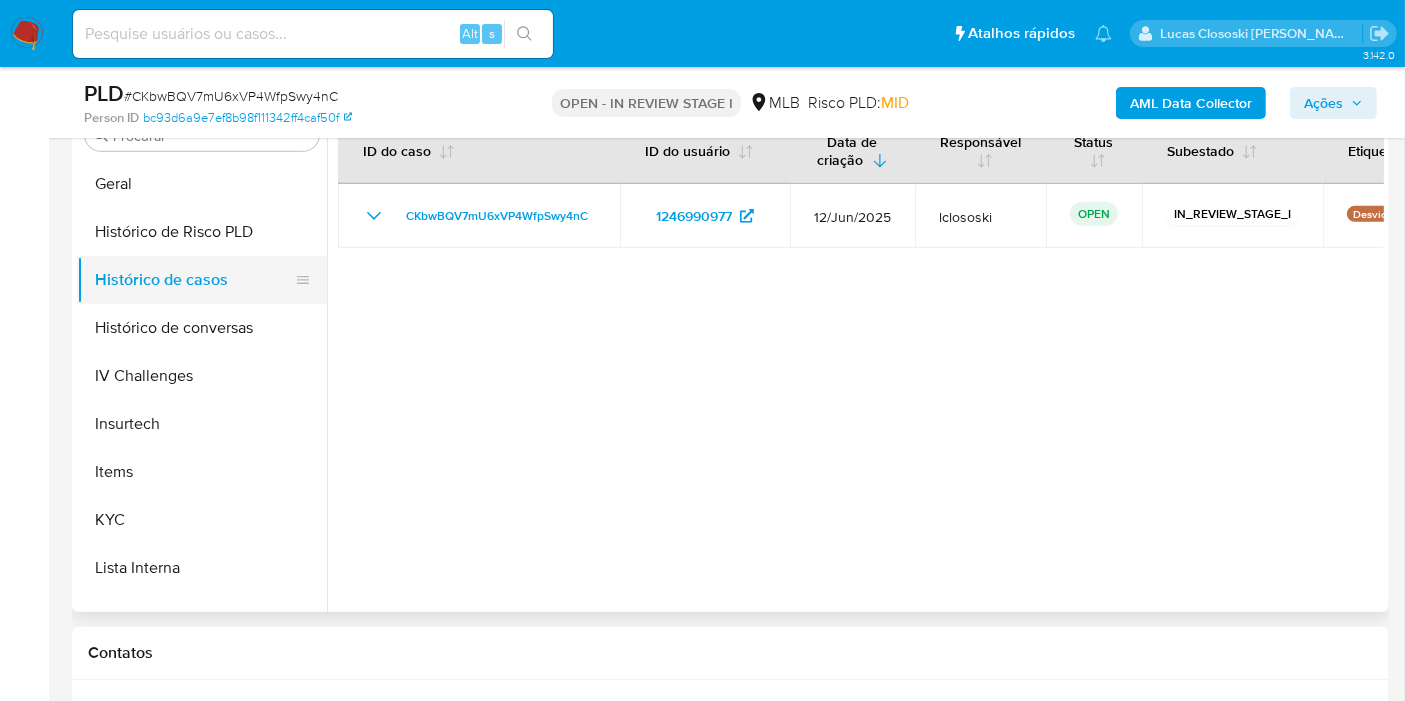 scroll, scrollTop: 733, scrollLeft: 0, axis: vertical 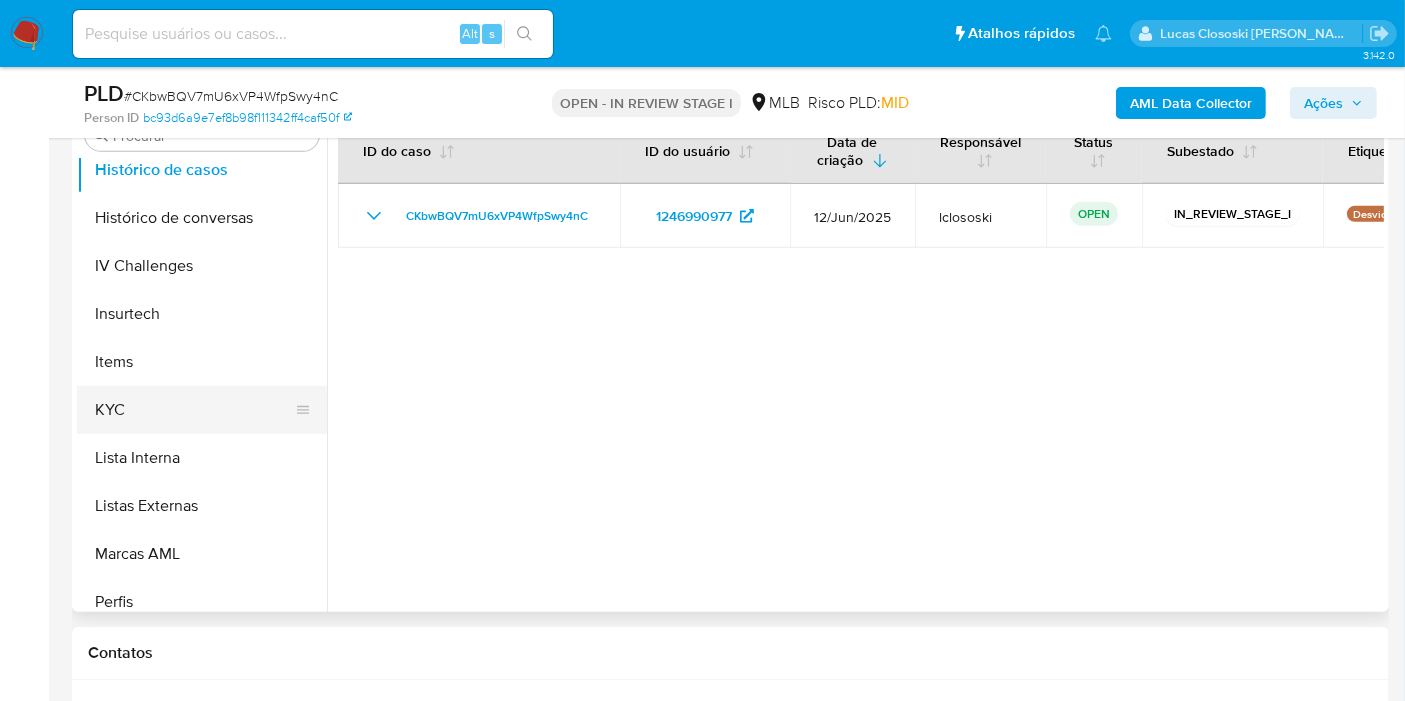 click on "KYC" at bounding box center (194, 410) 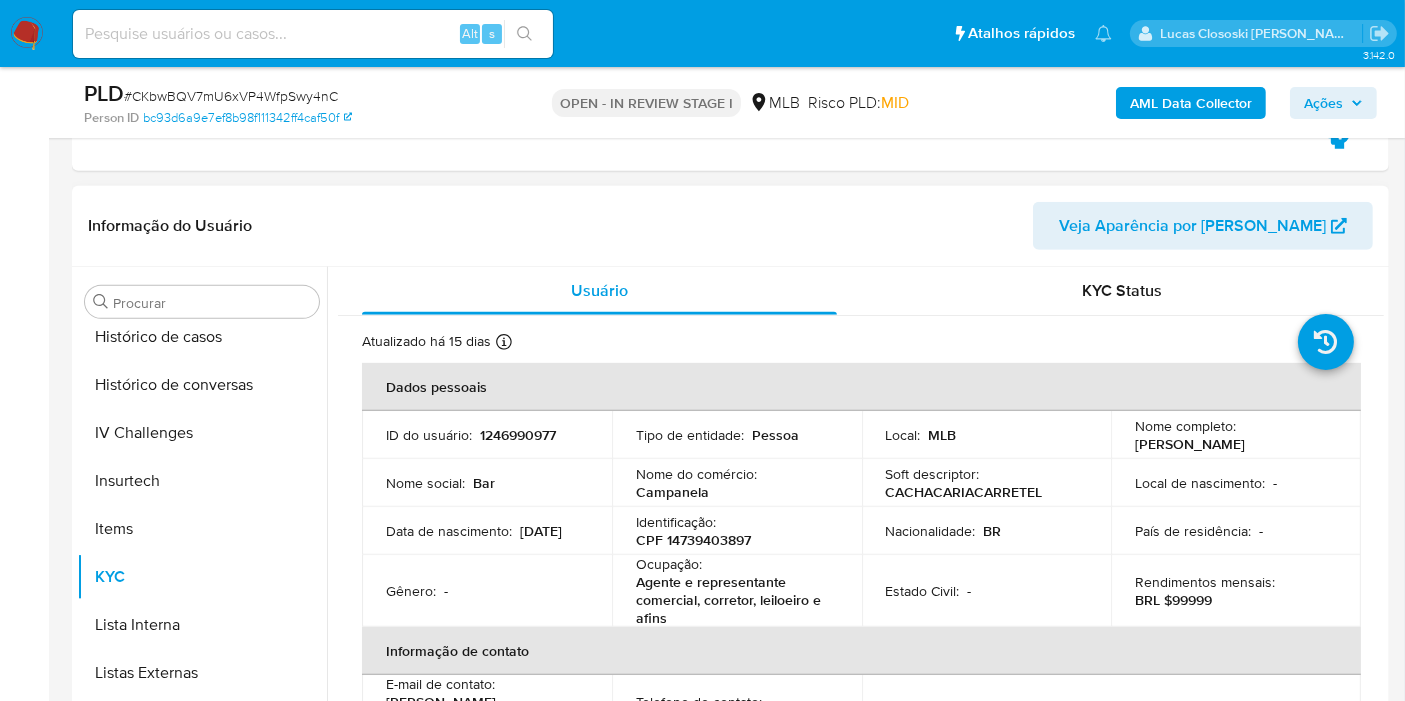 scroll, scrollTop: 777, scrollLeft: 0, axis: vertical 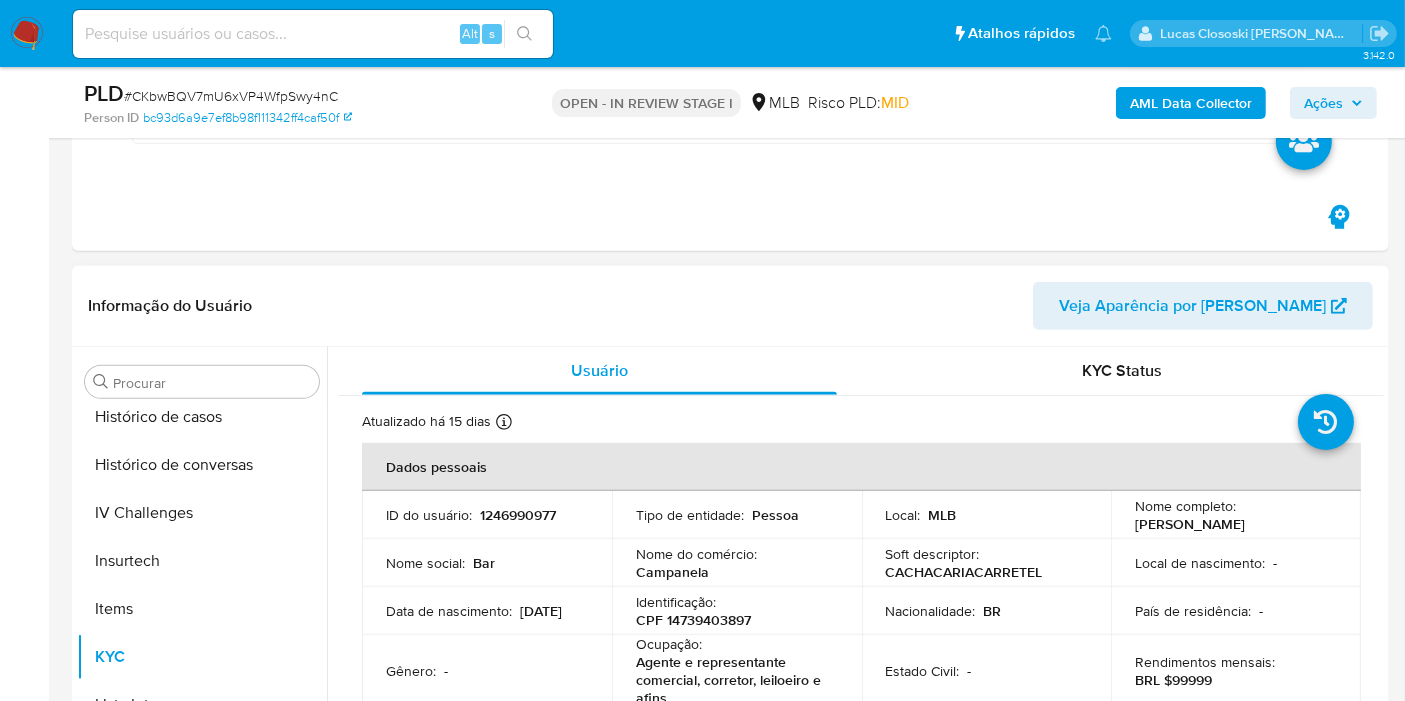 click on "CPF 14739403897" at bounding box center (693, 620) 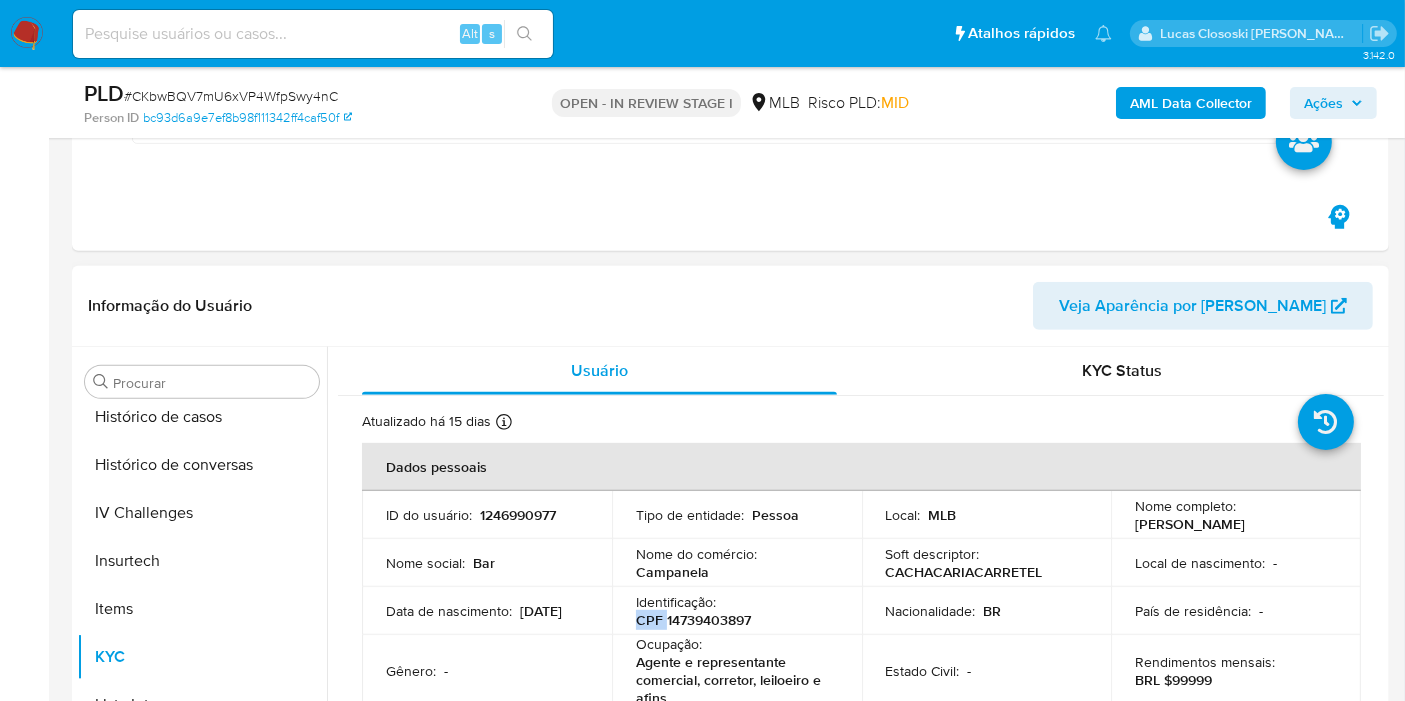 click on "CPF 14739403897" at bounding box center [693, 620] 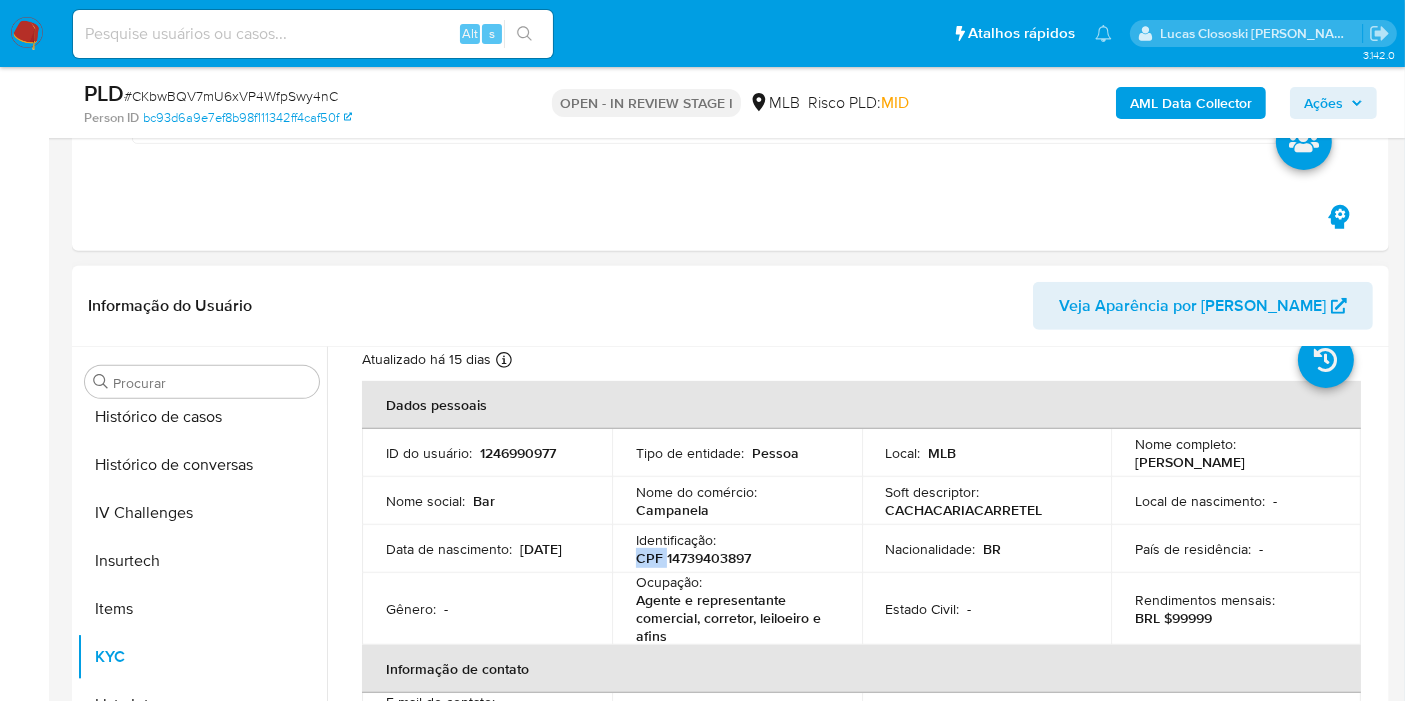 scroll, scrollTop: 111, scrollLeft: 0, axis: vertical 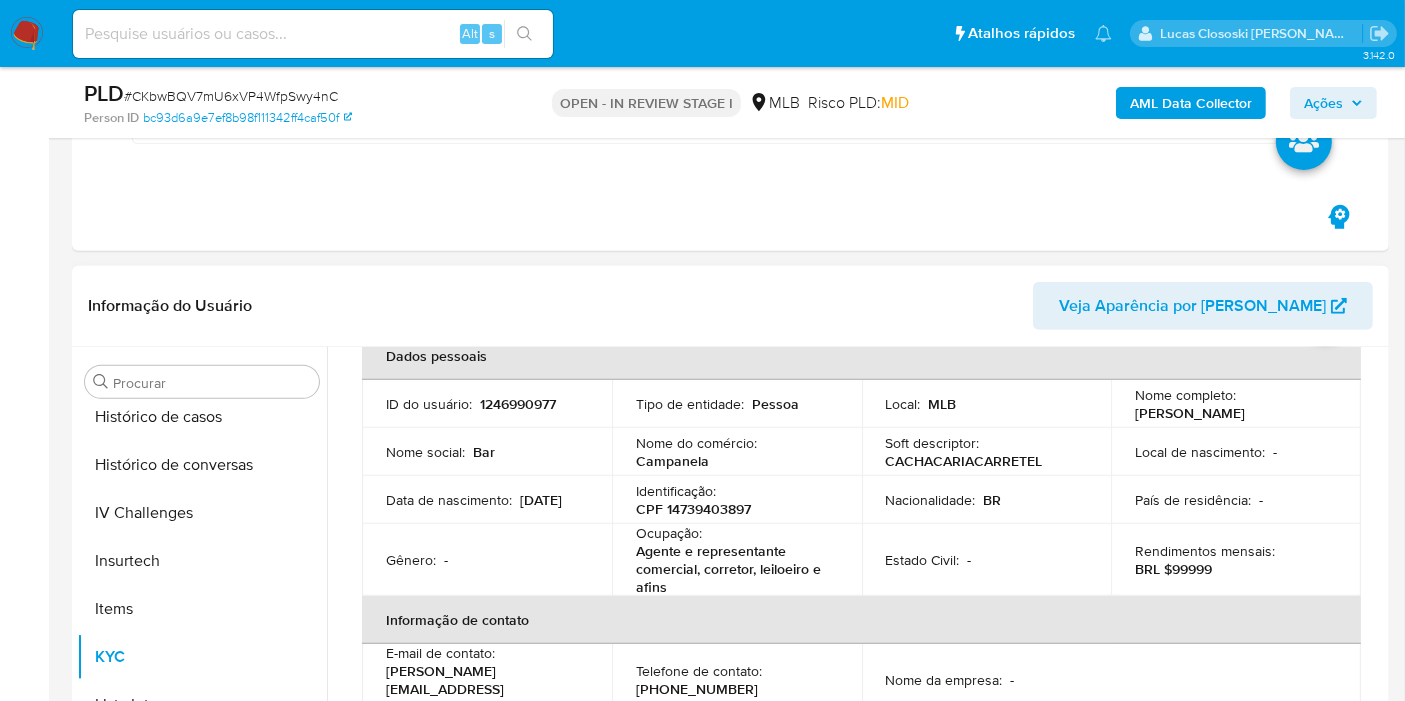 click on "CPF 14739403897" at bounding box center [693, 509] 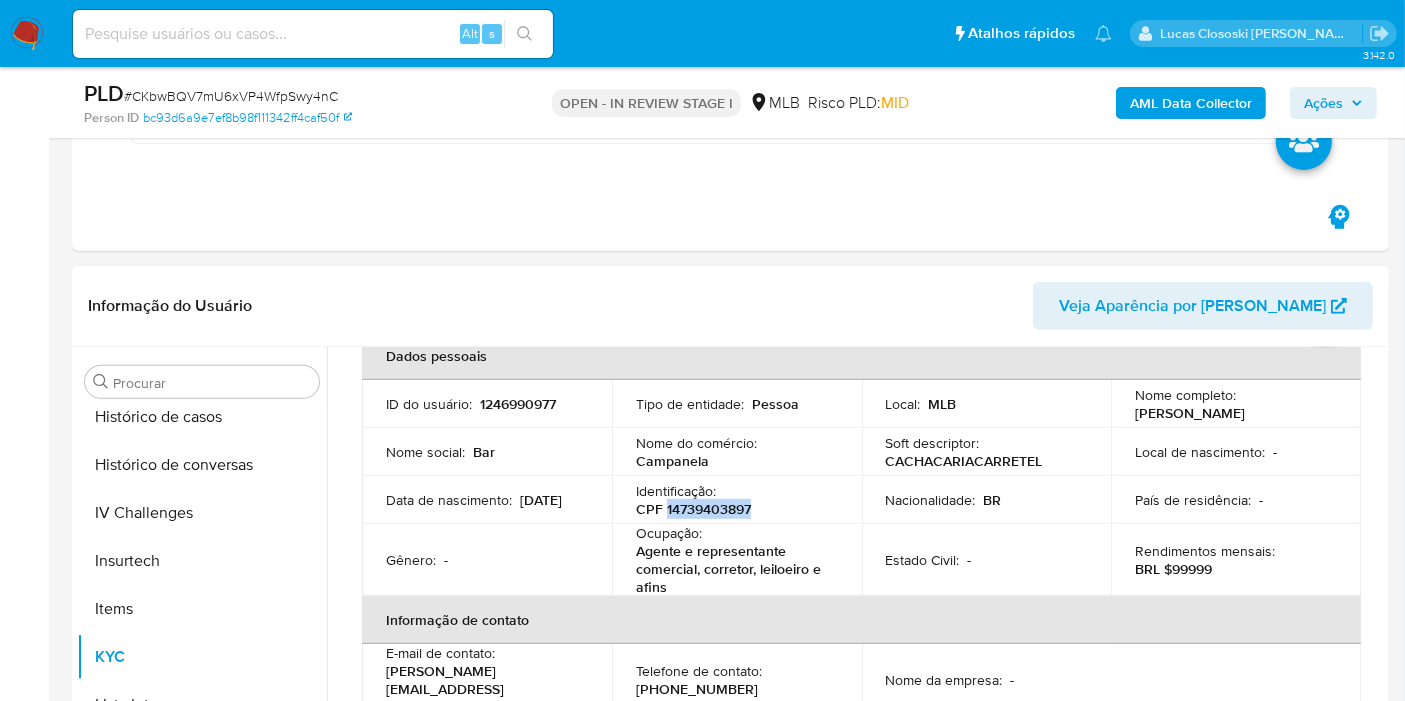 click on "CPF 14739403897" at bounding box center [693, 509] 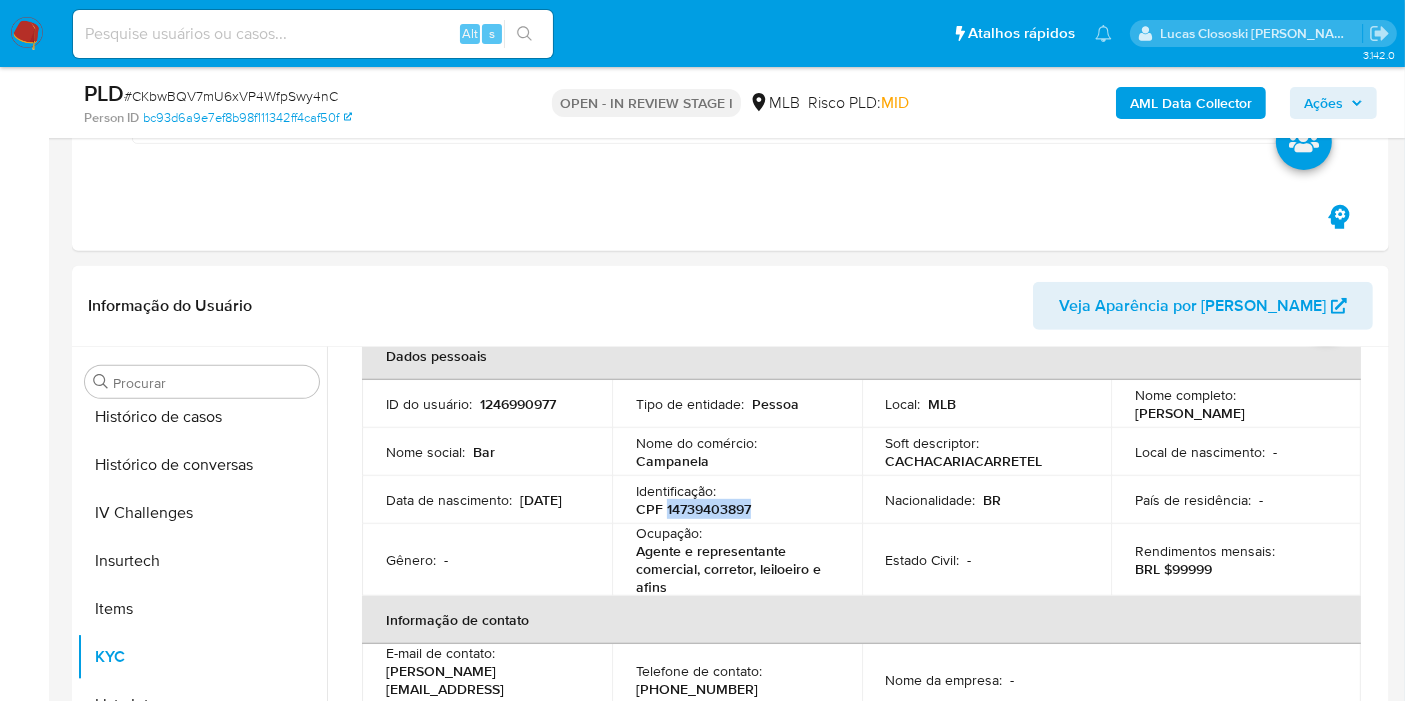 copy on "14739403897" 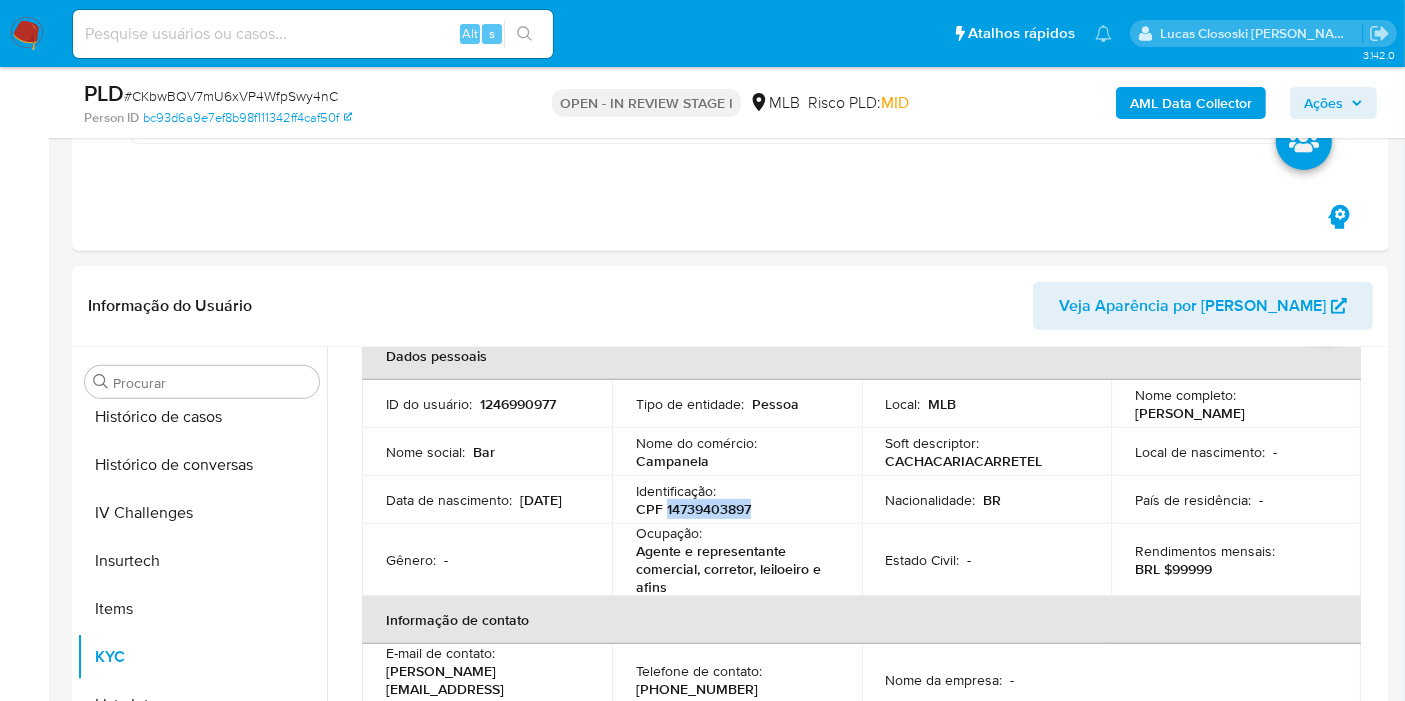 copy on "14739403897" 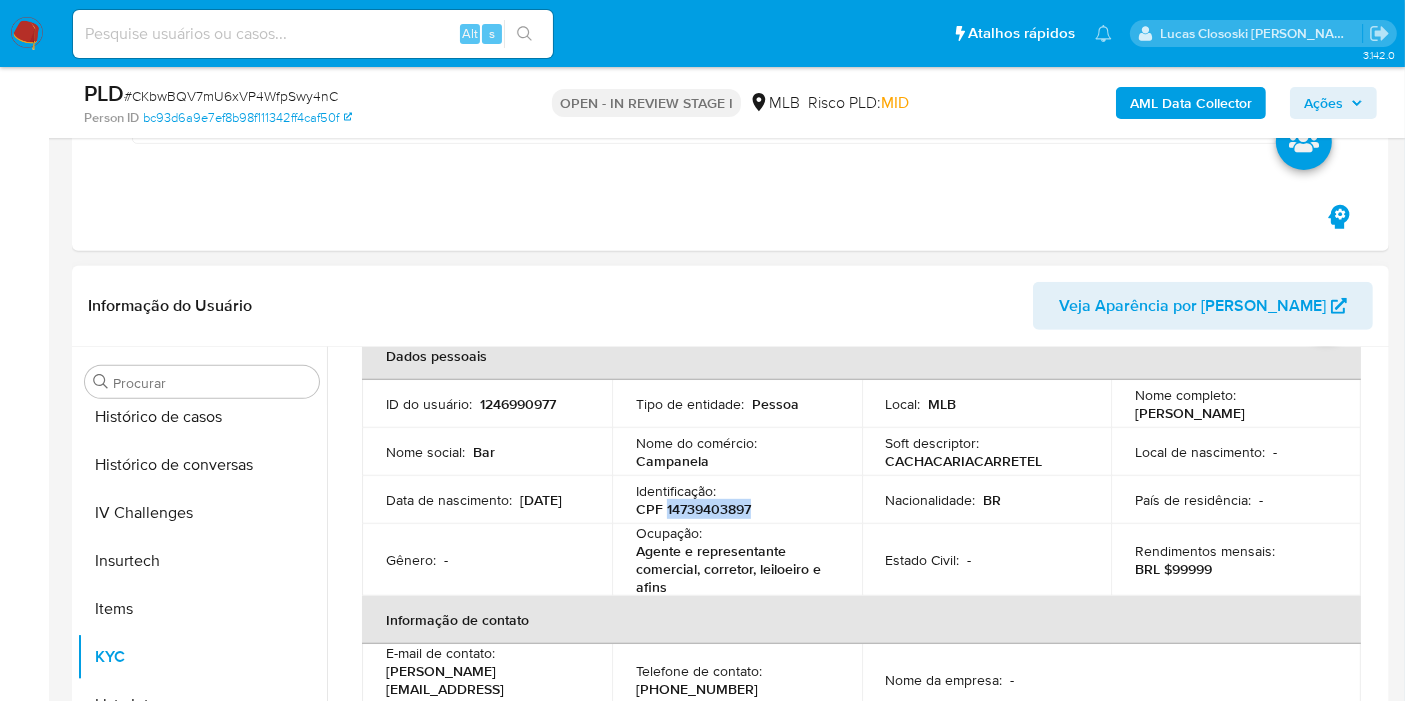 copy on "14739403897" 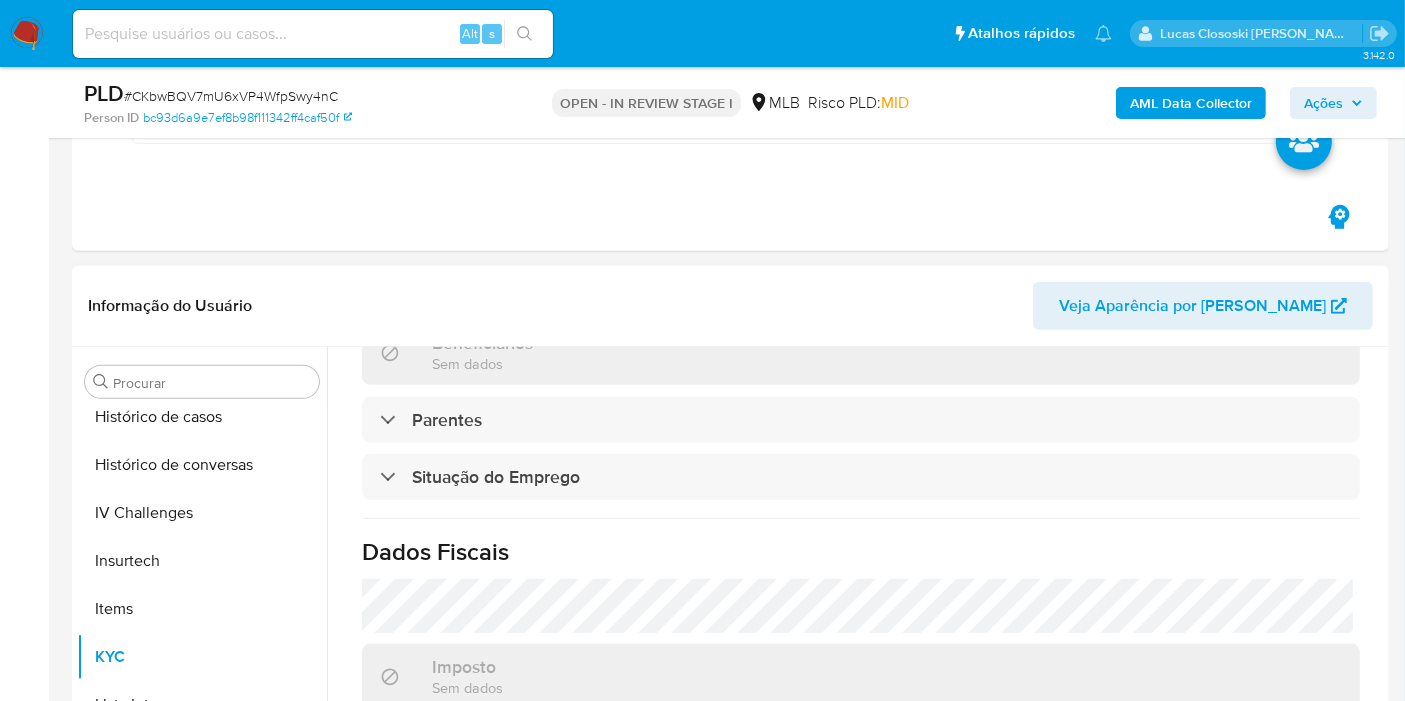 scroll, scrollTop: 932, scrollLeft: 0, axis: vertical 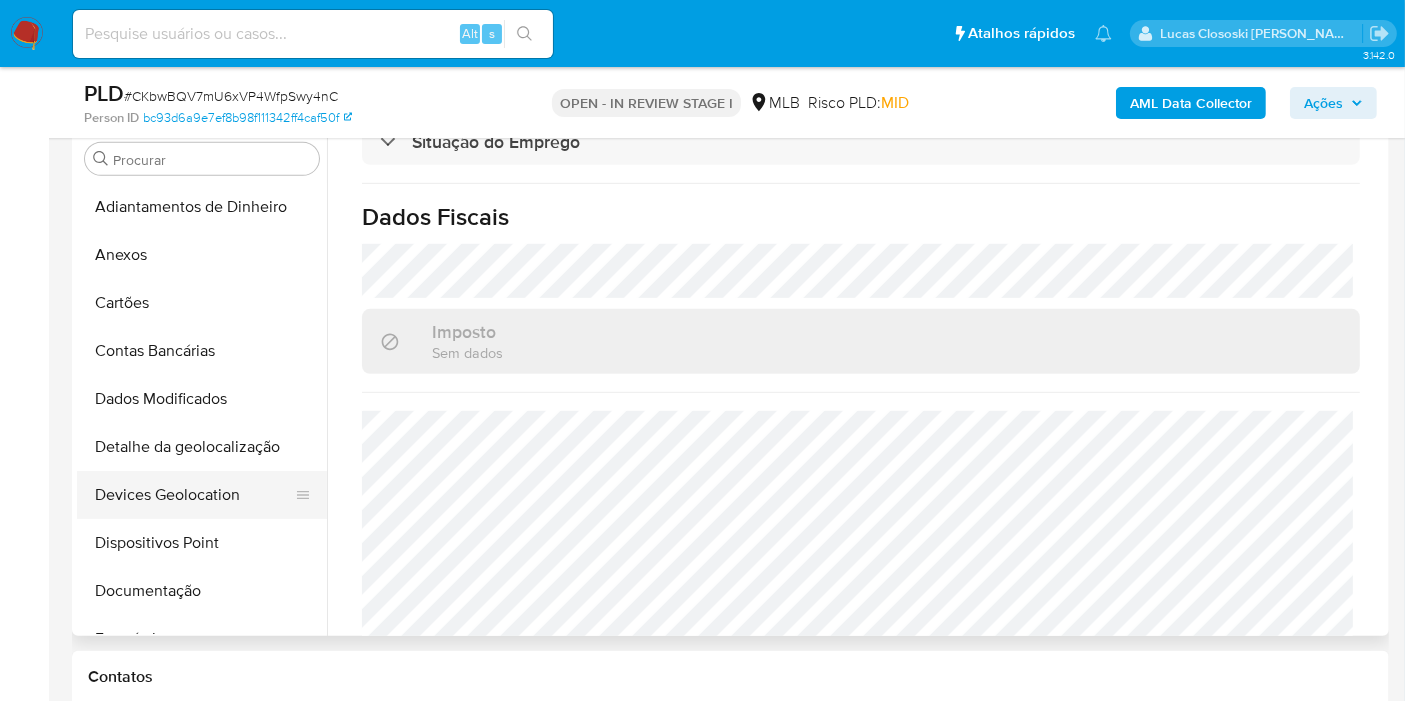 click on "Devices Geolocation" at bounding box center [194, 495] 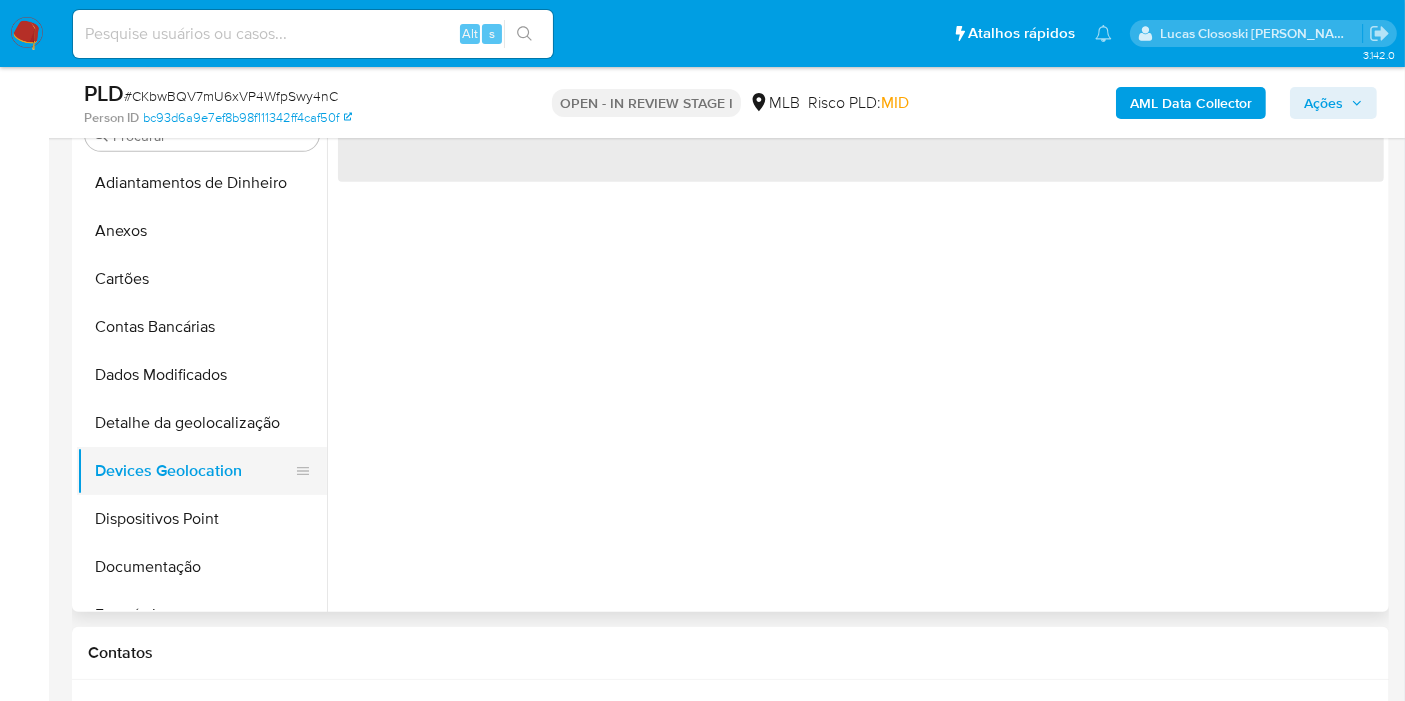 scroll, scrollTop: 0, scrollLeft: 0, axis: both 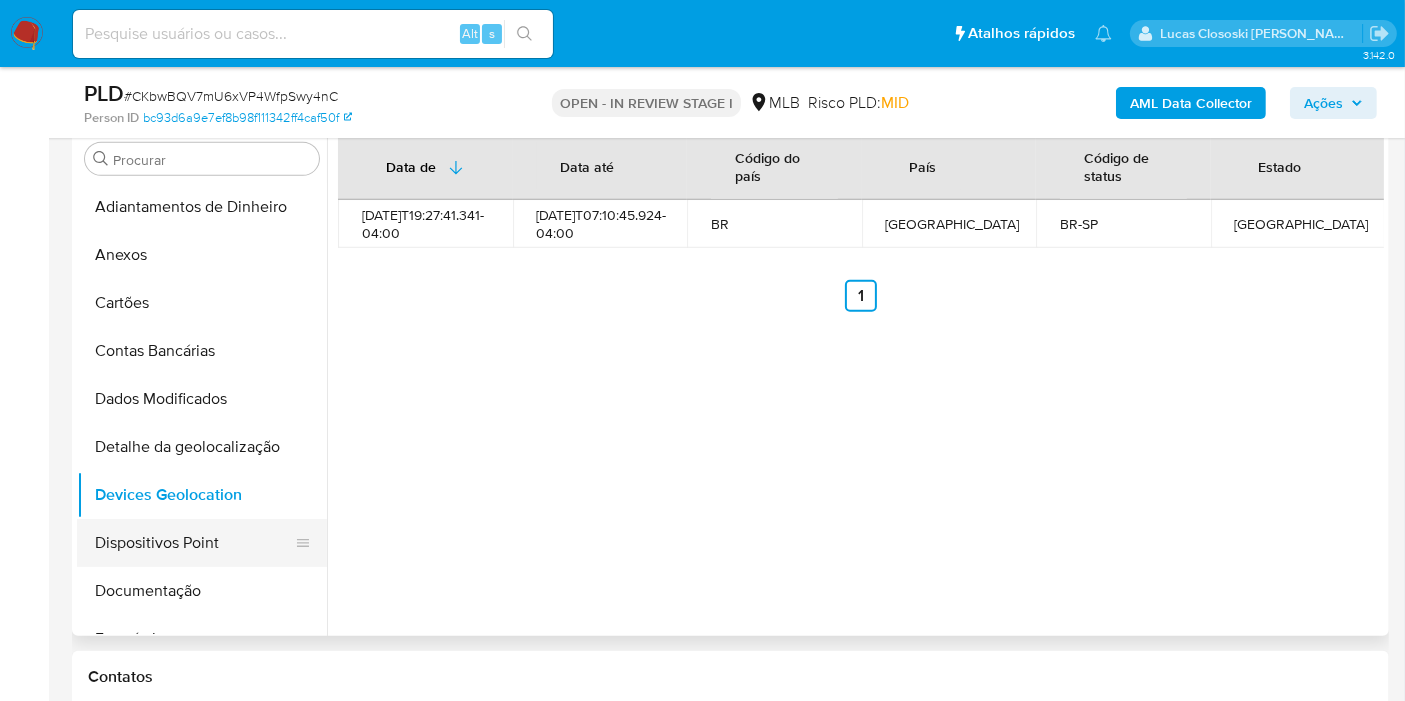 click on "Dispositivos Point" at bounding box center (194, 543) 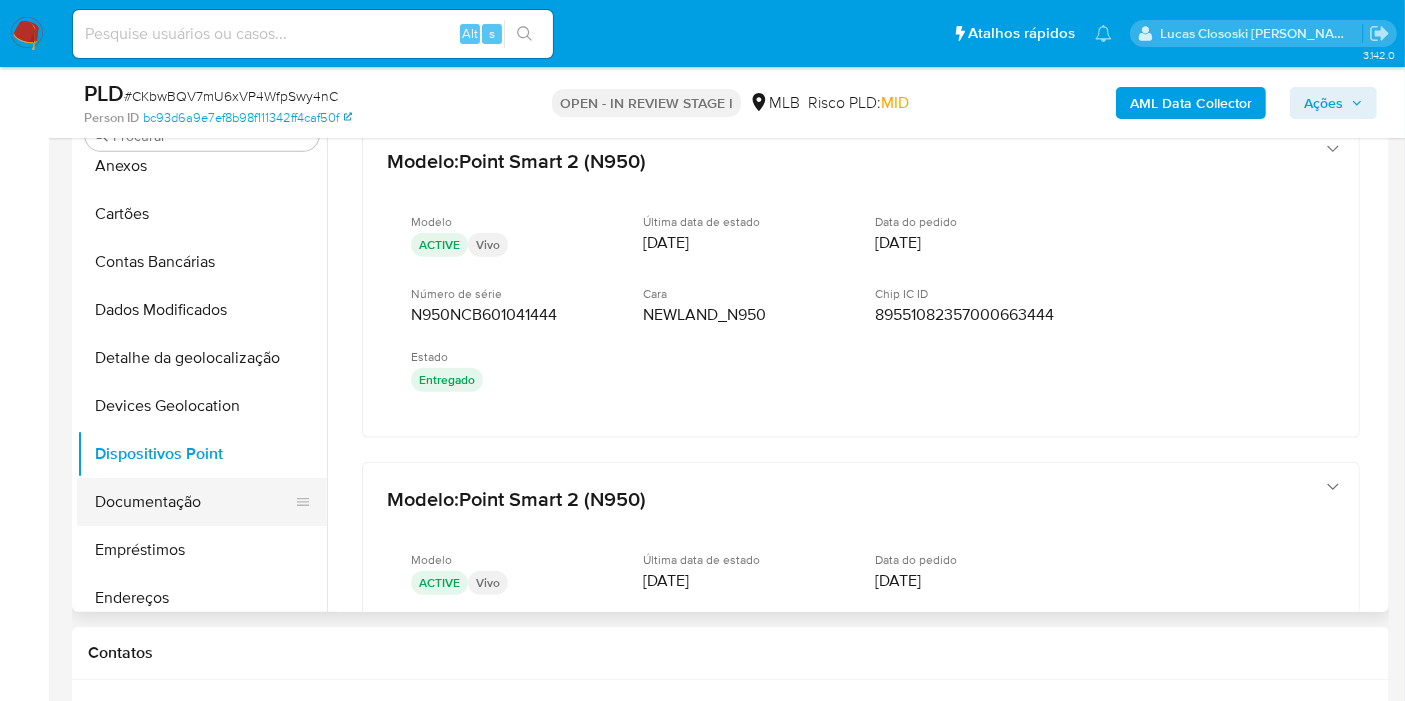scroll, scrollTop: 111, scrollLeft: 0, axis: vertical 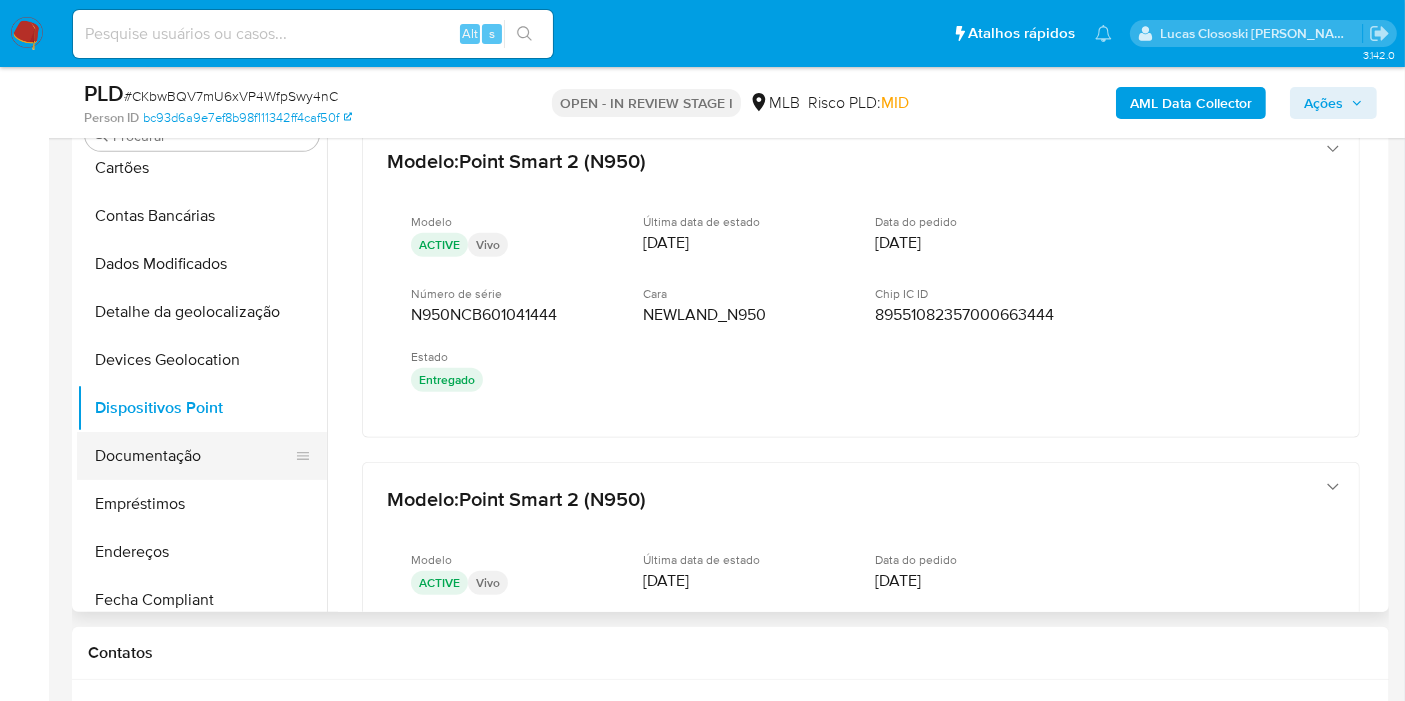 click on "Documentação" at bounding box center [194, 456] 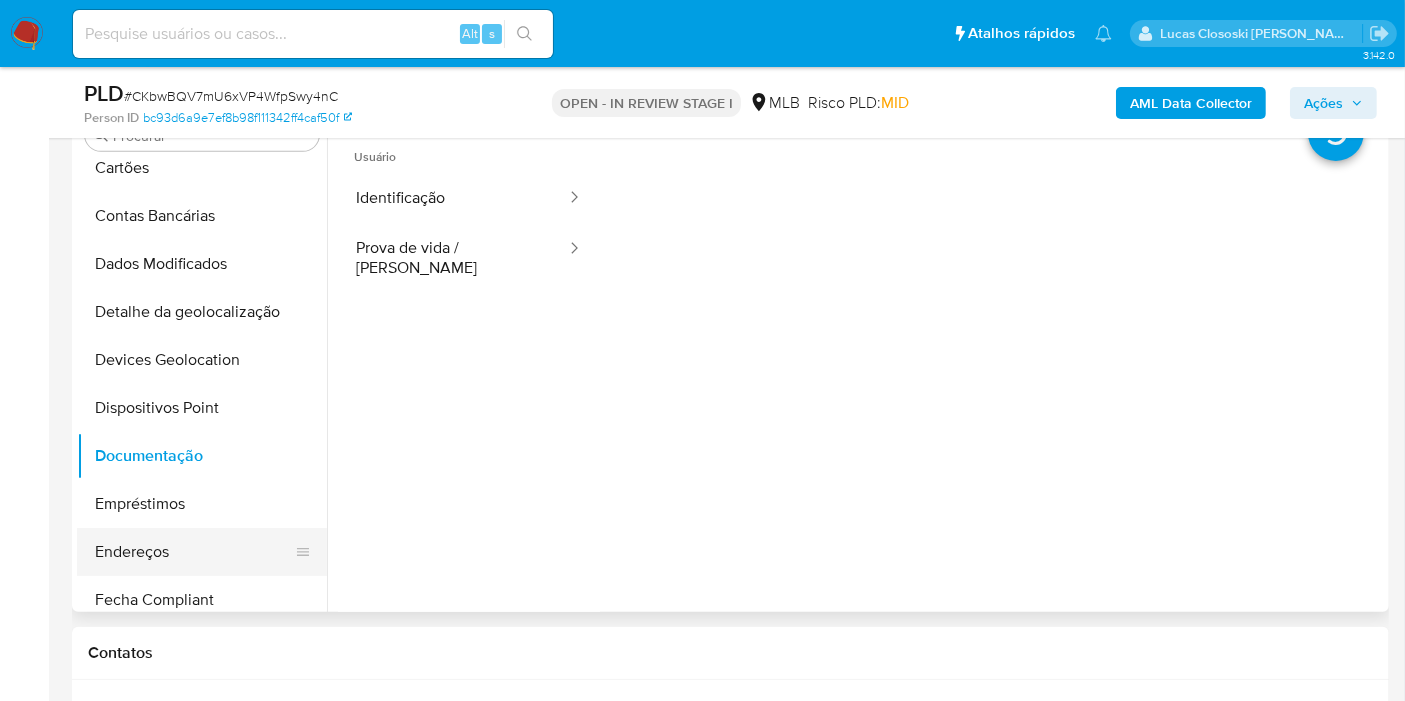 click on "Endereços" at bounding box center [194, 552] 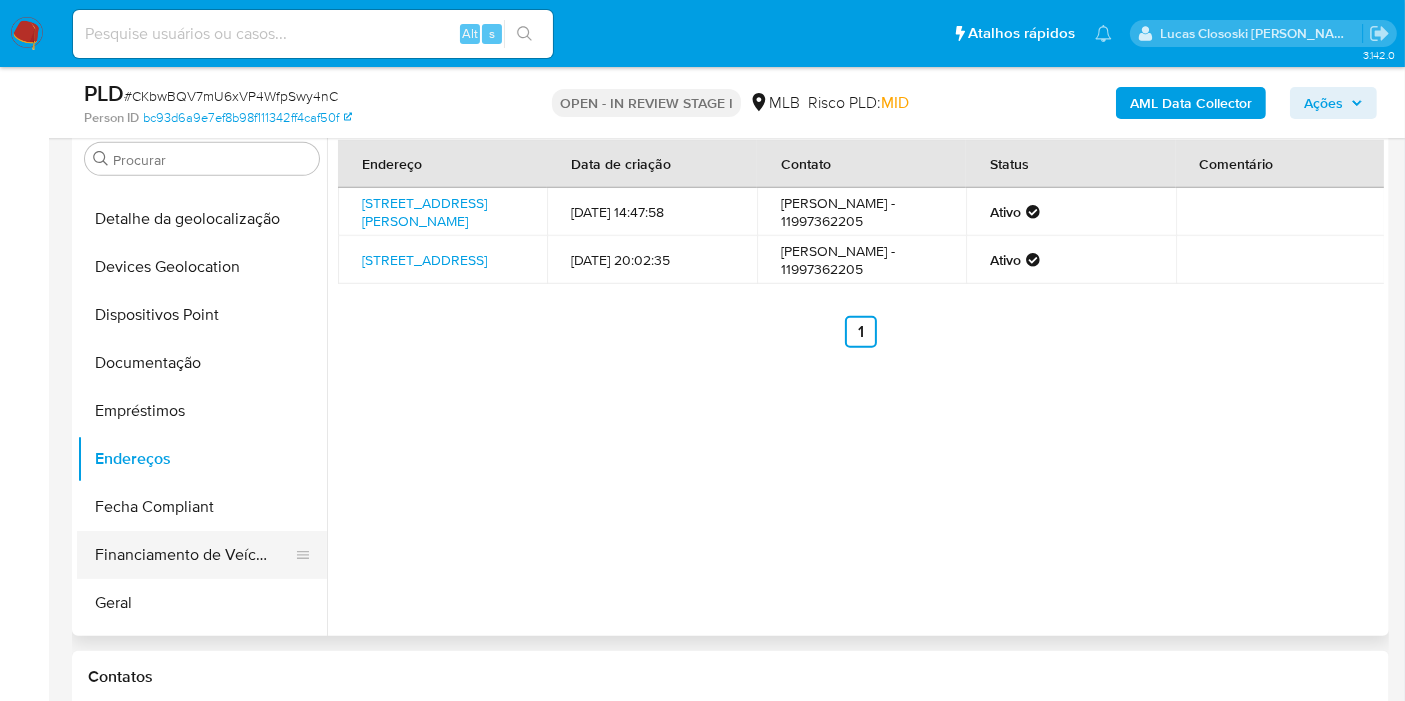 scroll, scrollTop: 333, scrollLeft: 0, axis: vertical 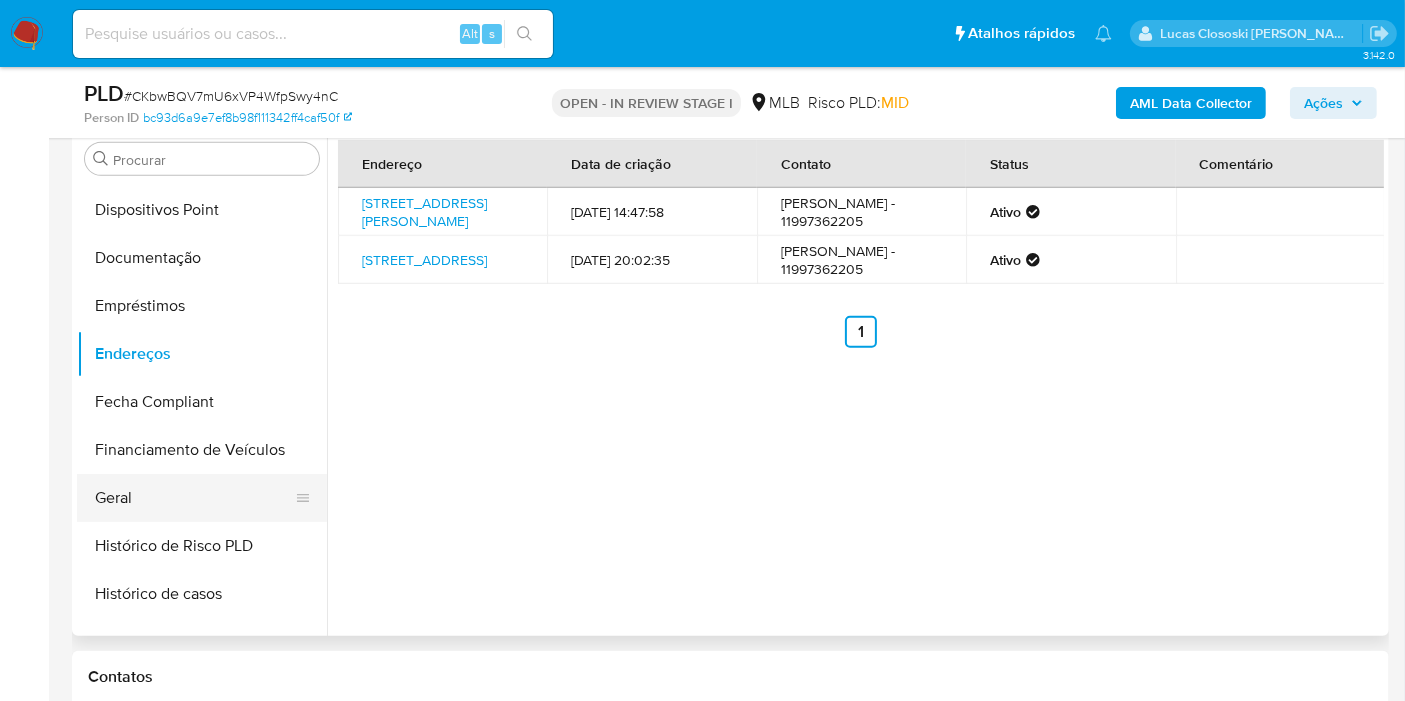 click on "Geral" at bounding box center (194, 498) 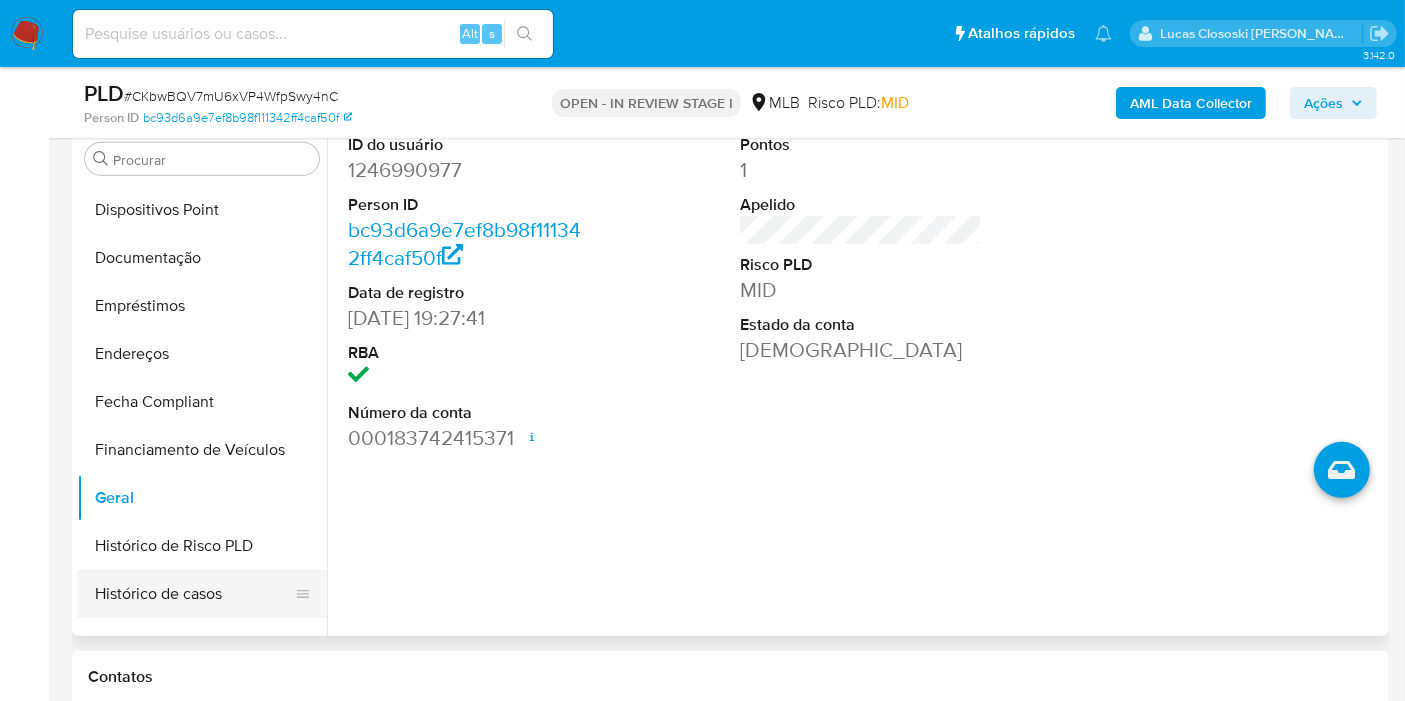 click on "Histórico de casos" at bounding box center [194, 594] 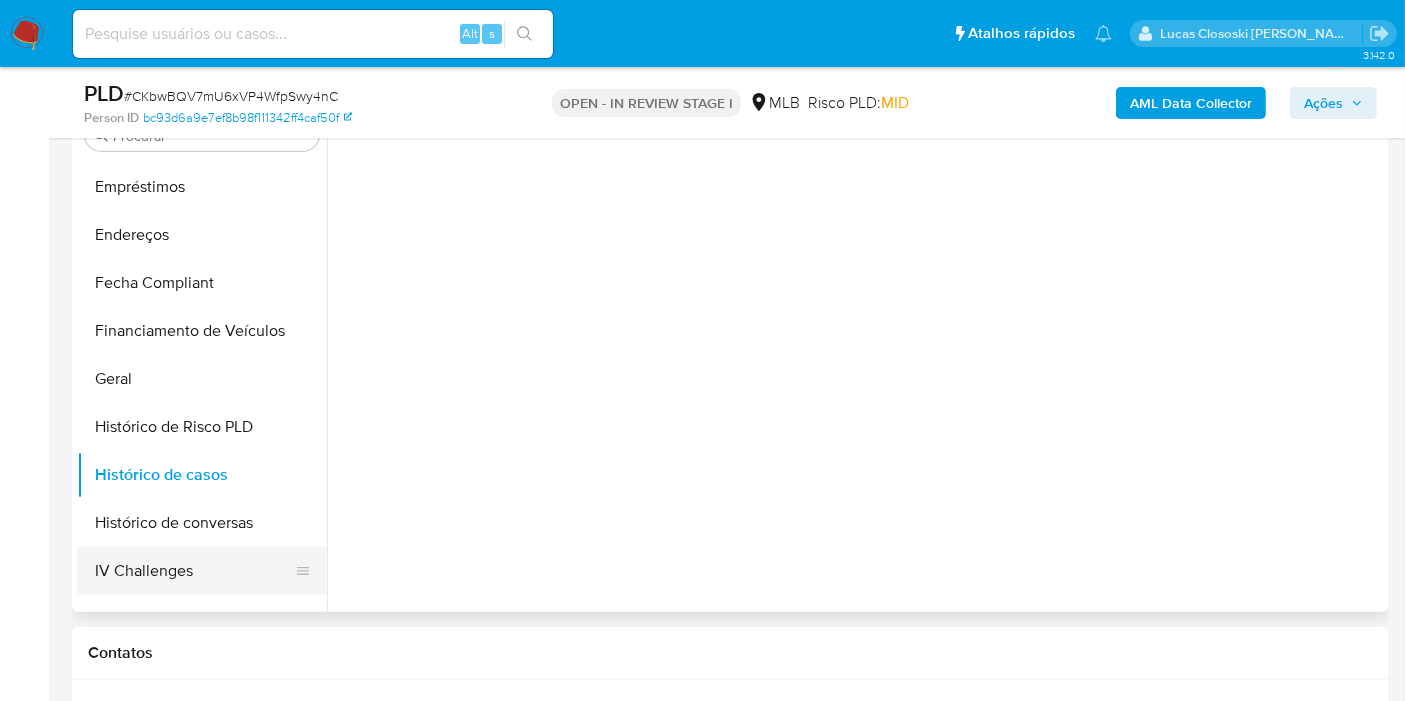 scroll, scrollTop: 555, scrollLeft: 0, axis: vertical 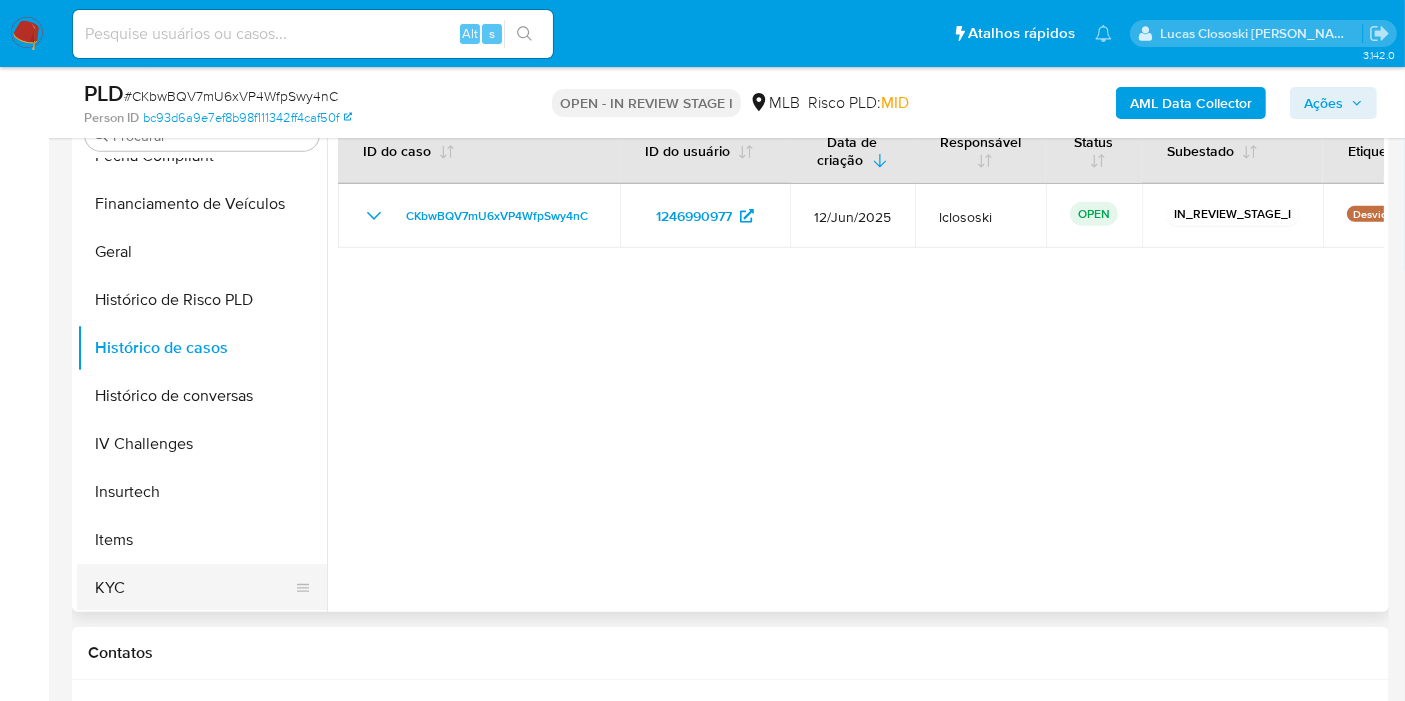 click on "KYC" at bounding box center (194, 588) 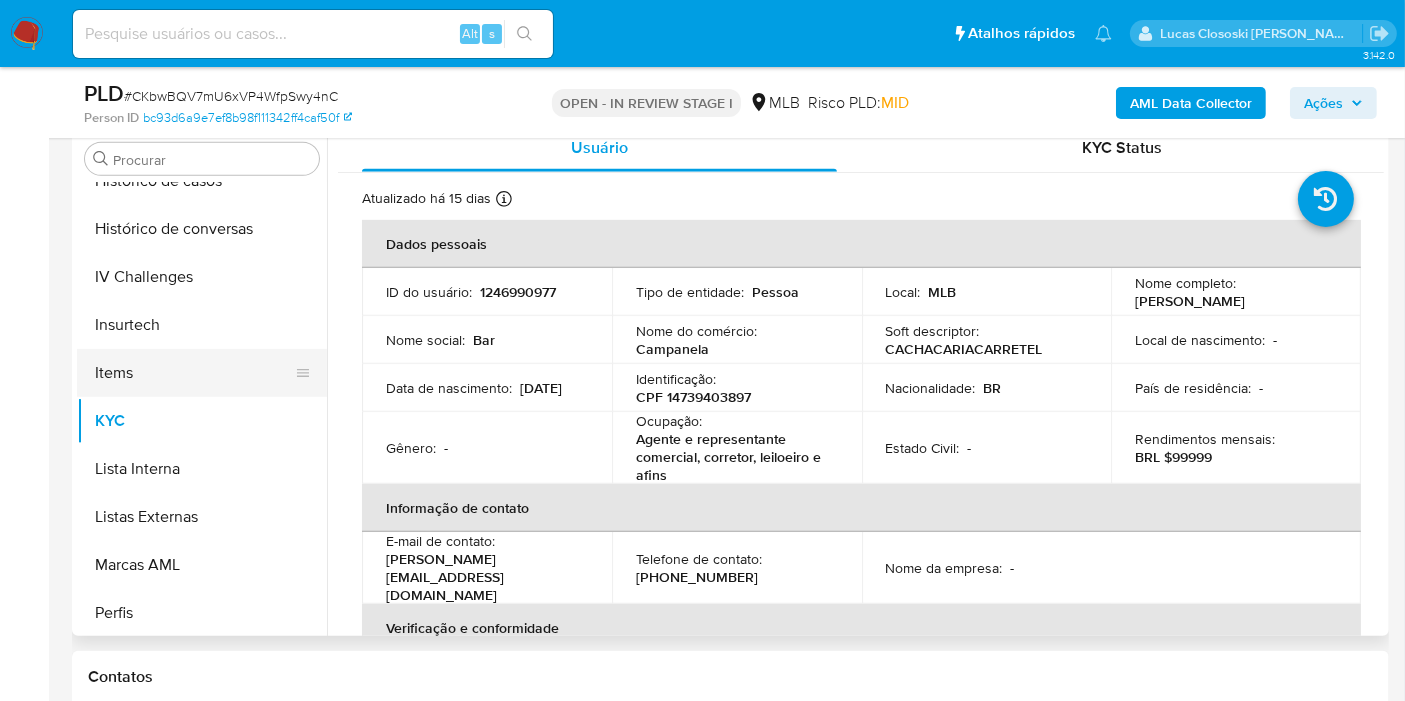 scroll, scrollTop: 844, scrollLeft: 0, axis: vertical 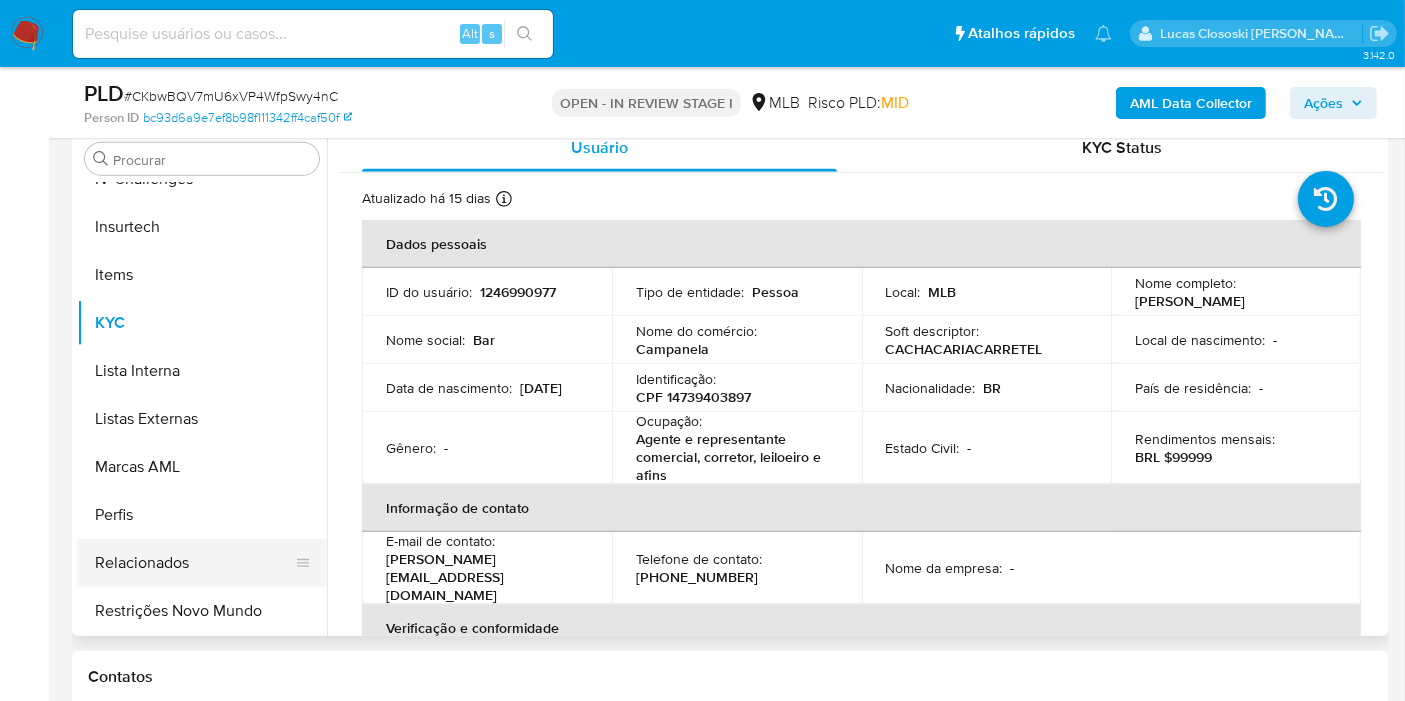 click on "Relacionados" at bounding box center (194, 563) 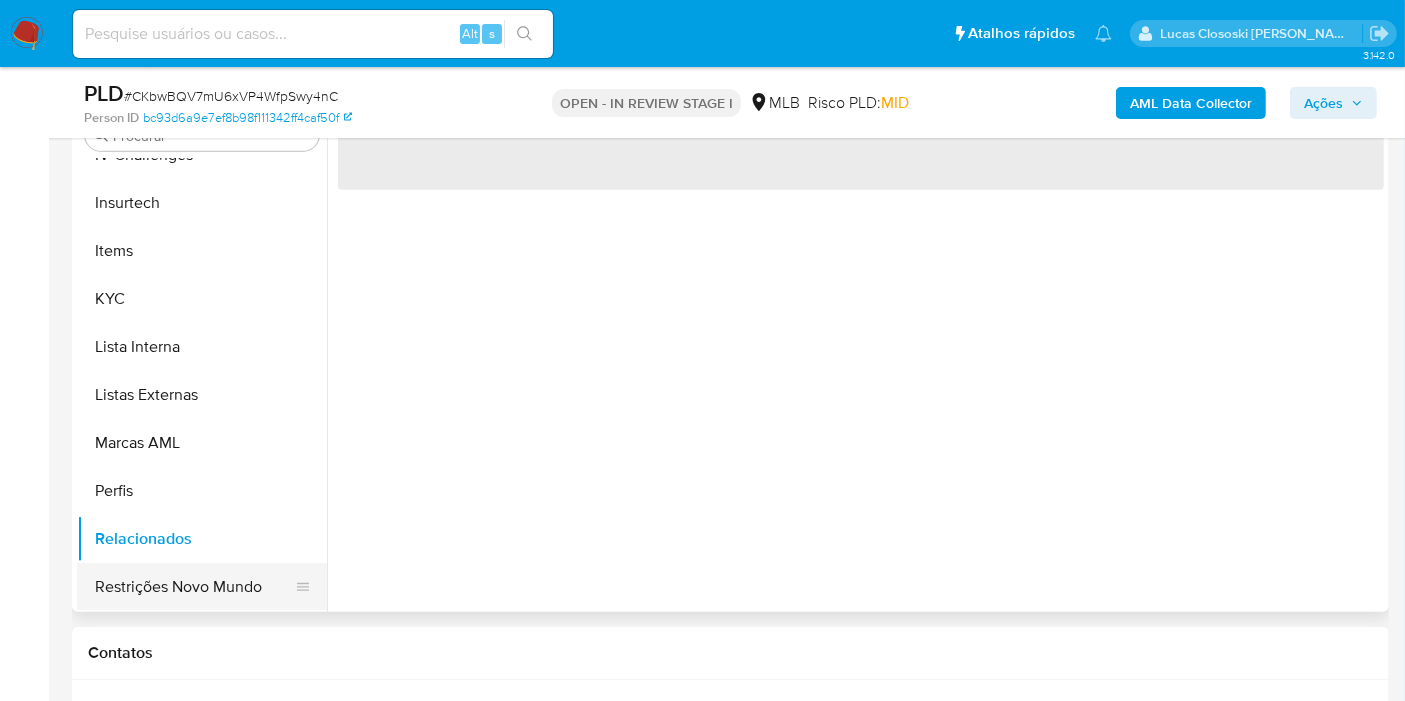 click on "Restrições Novo Mundo" at bounding box center [194, 587] 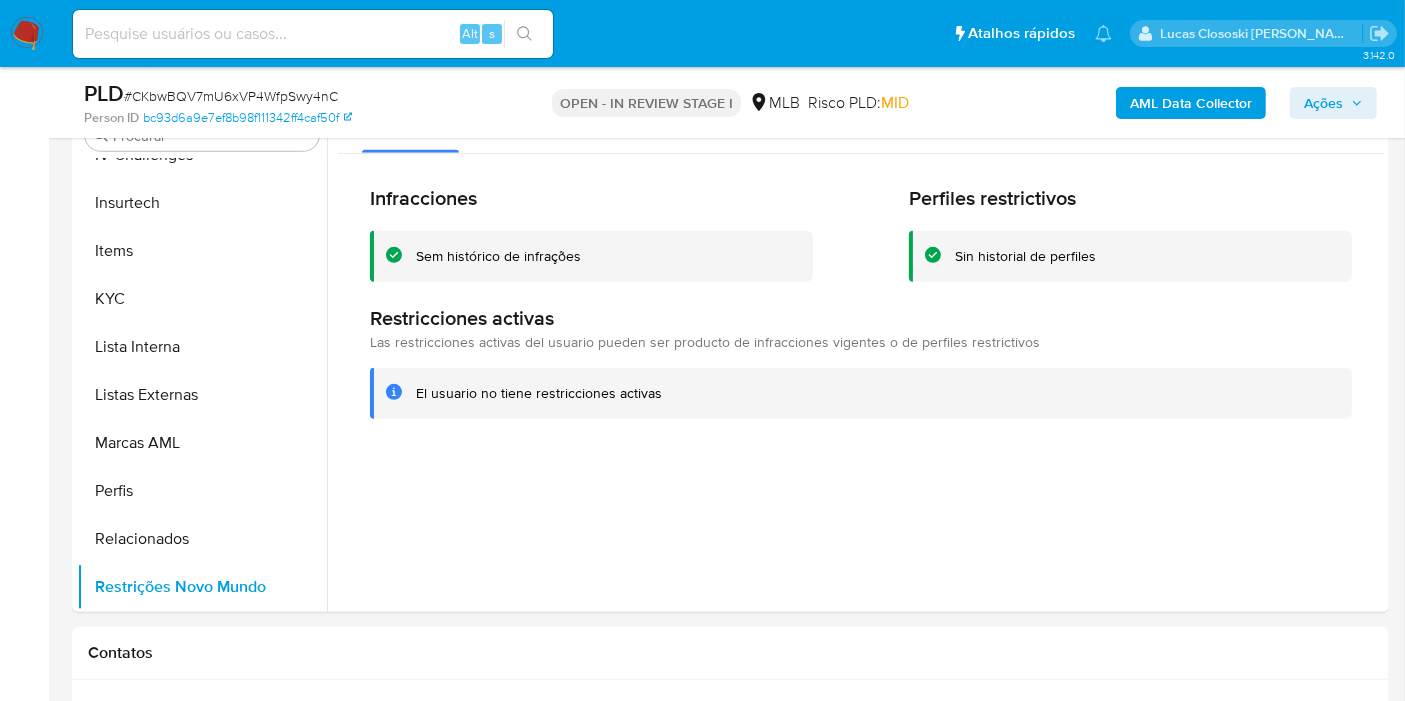 click on "# CKbwBQV7mU6xVP4WfpSwy4nC" at bounding box center (231, 96) 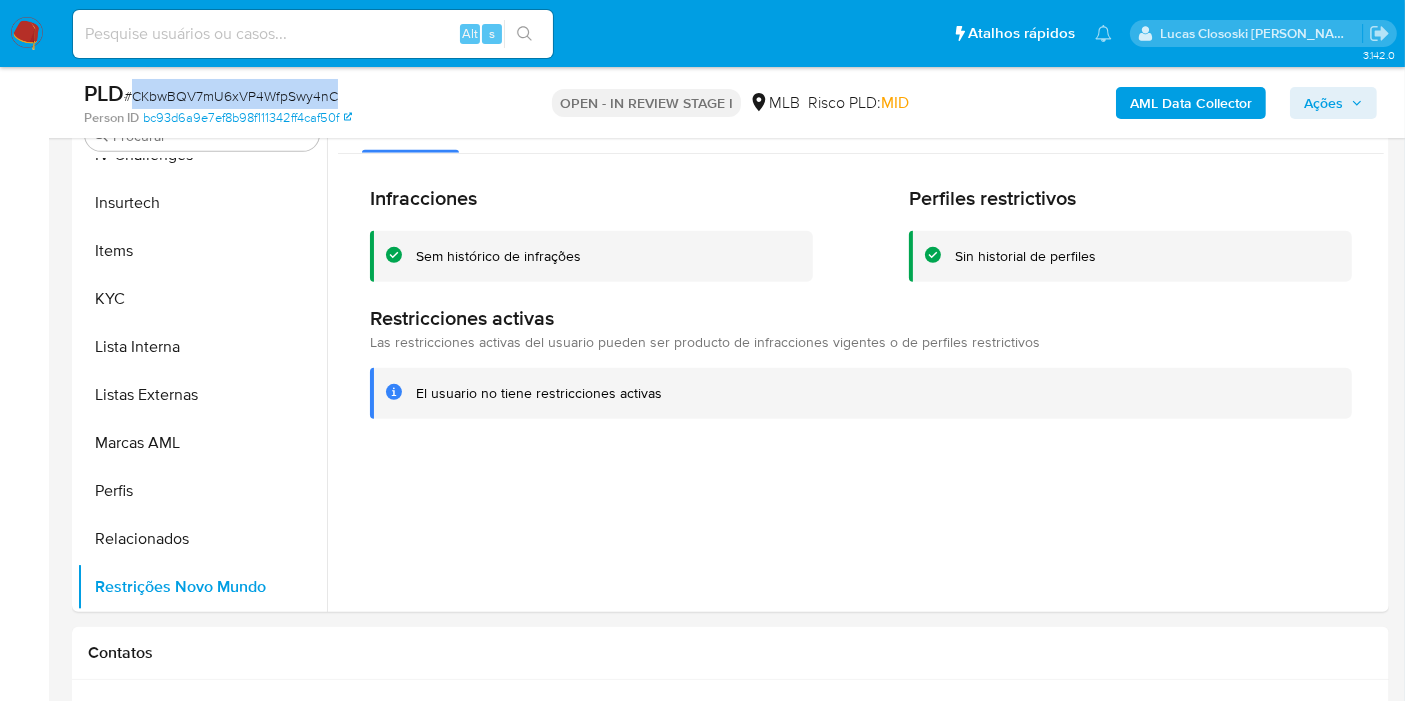 click on "# CKbwBQV7mU6xVP4WfpSwy4nC" at bounding box center [231, 96] 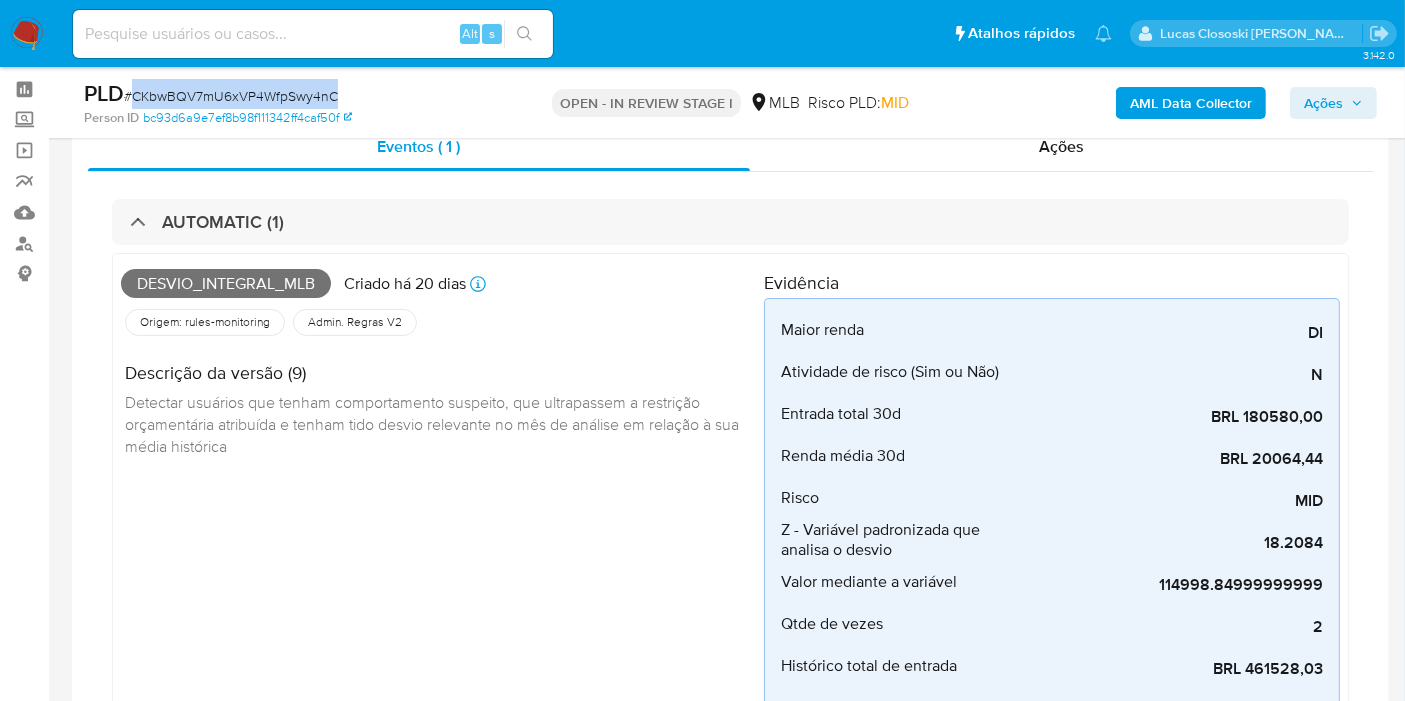 scroll, scrollTop: 111, scrollLeft: 0, axis: vertical 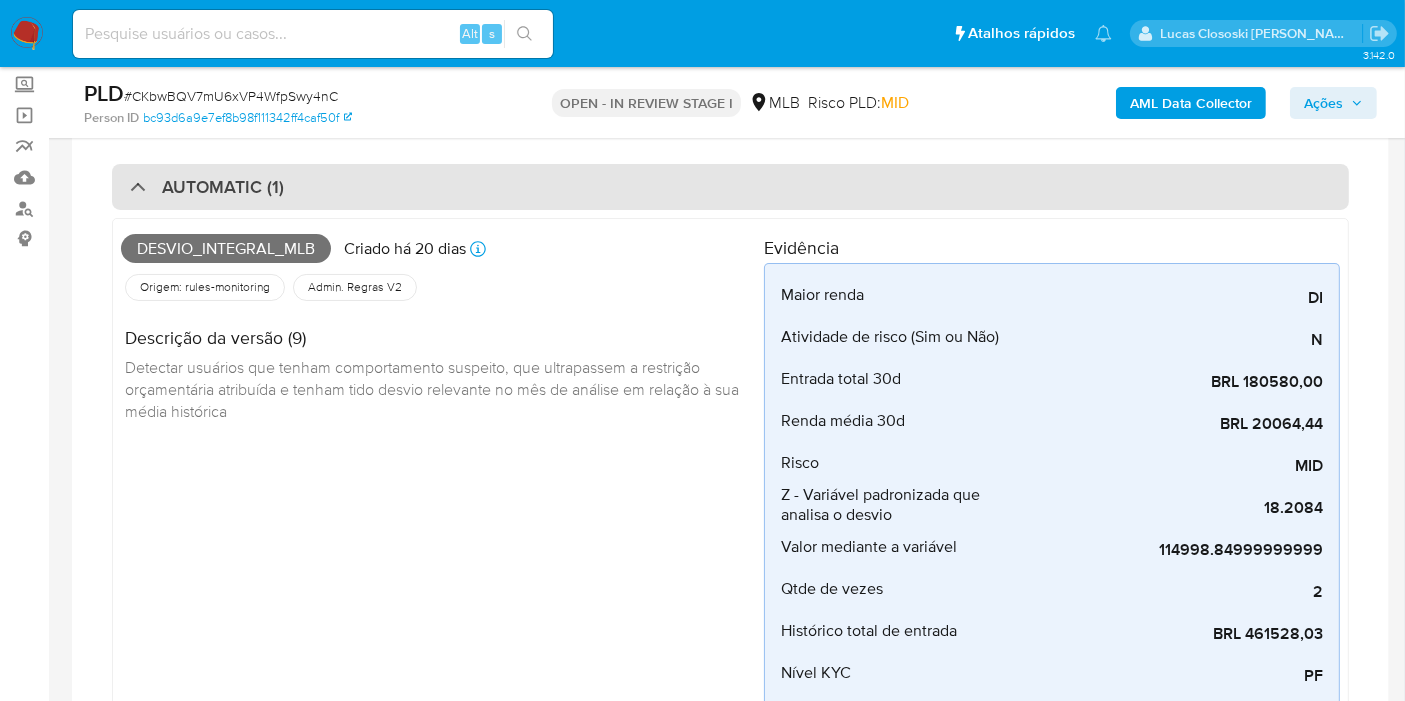 click on "AUTOMATIC (1)" at bounding box center (730, 187) 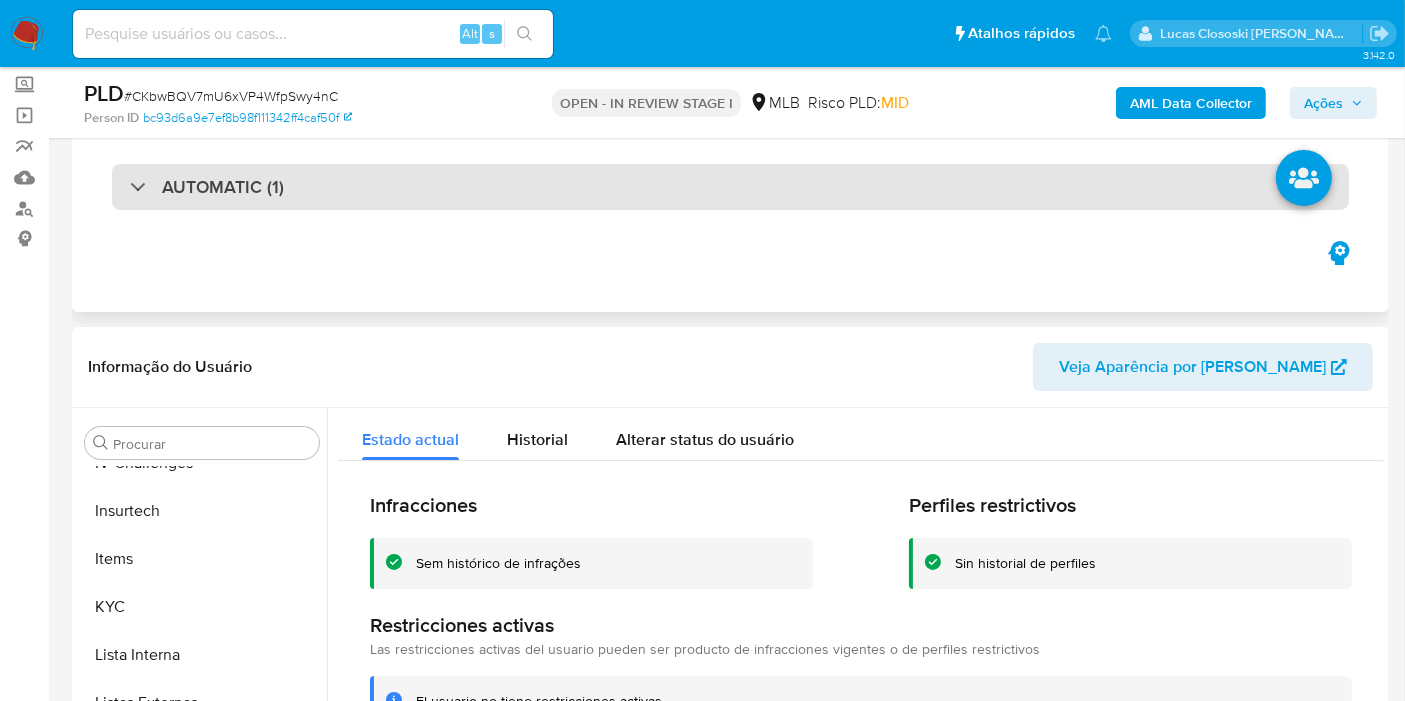 click on "AUTOMATIC (1)" at bounding box center (730, 187) 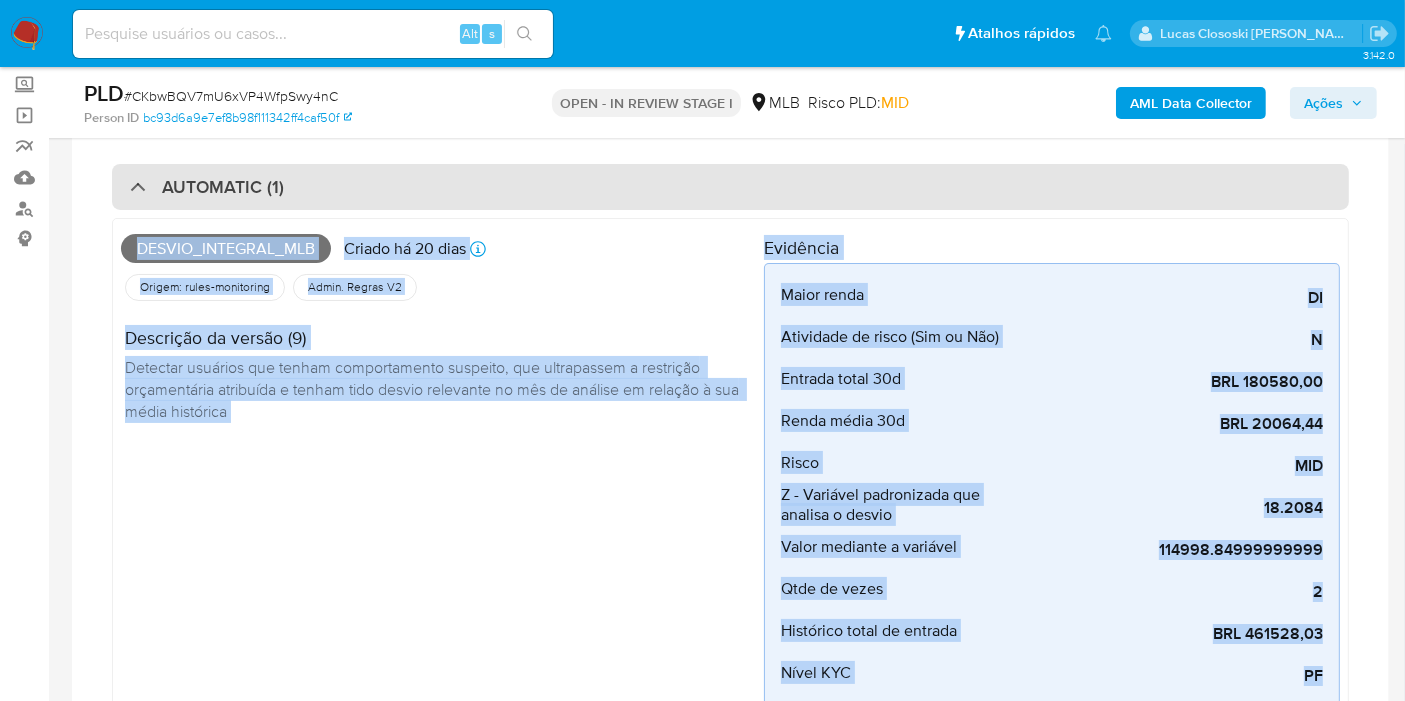 click on "AUTOMATIC (1)" at bounding box center [730, 187] 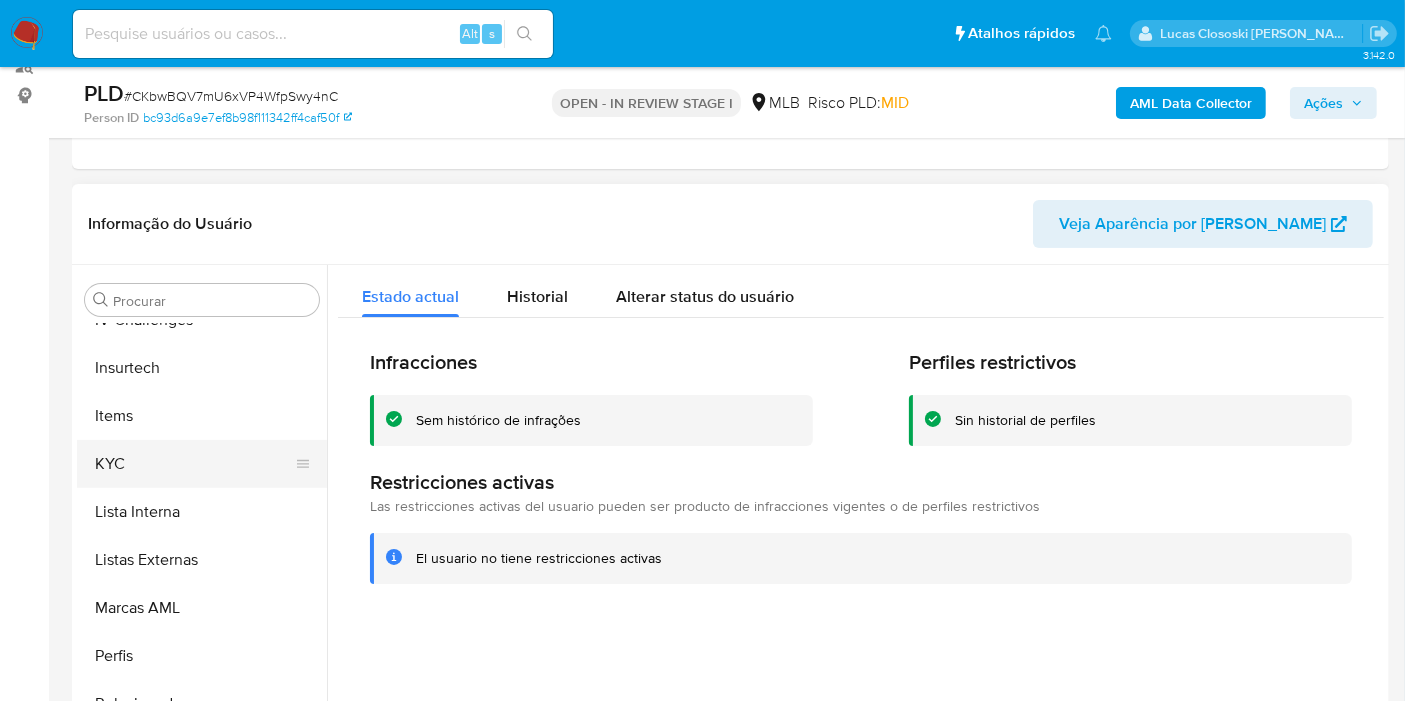 scroll, scrollTop: 333, scrollLeft: 0, axis: vertical 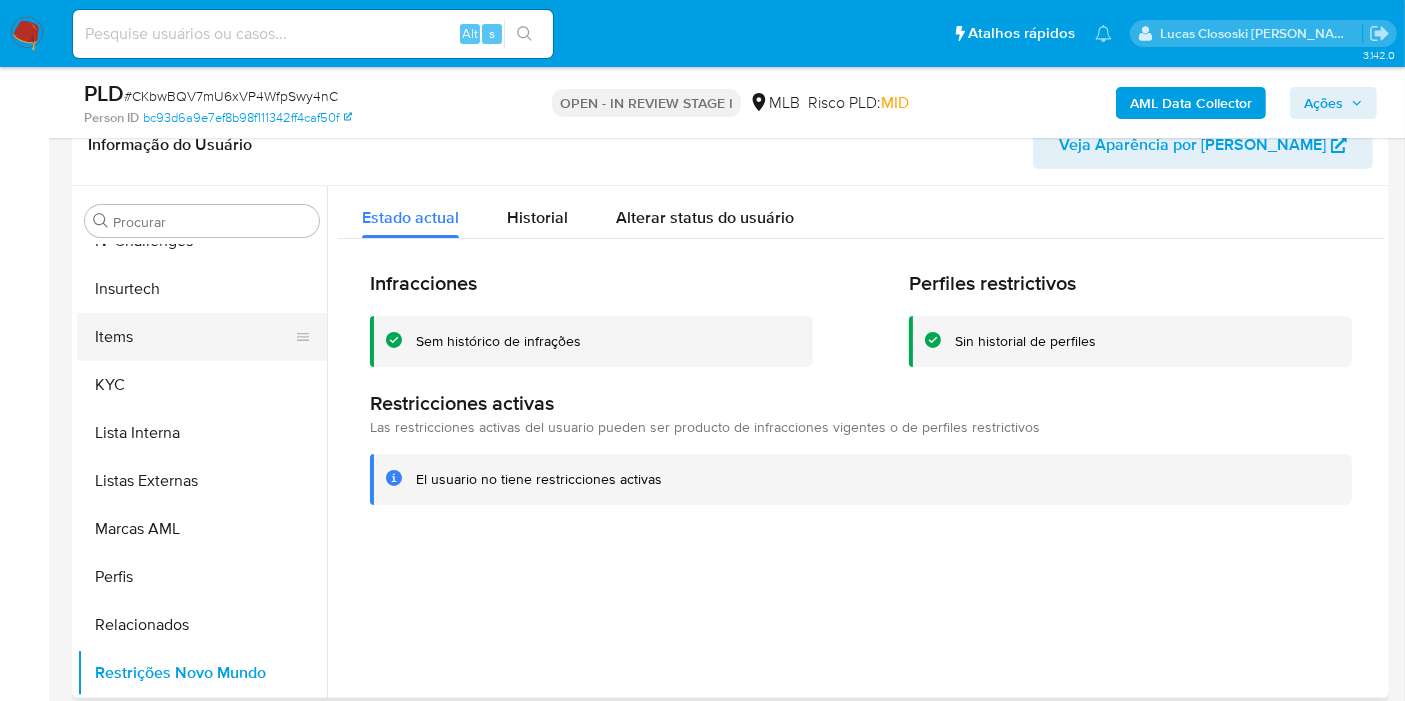 click on "Items" at bounding box center (194, 337) 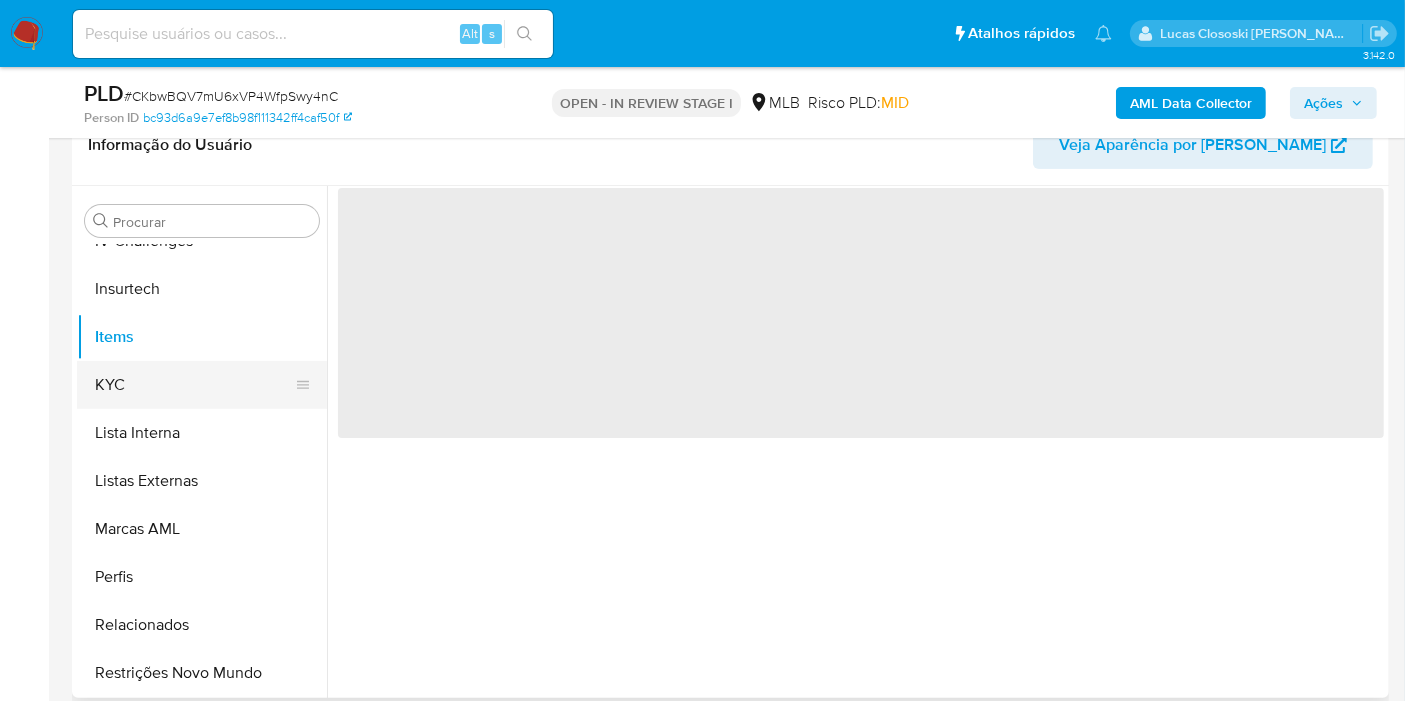 click on "KYC" at bounding box center (194, 385) 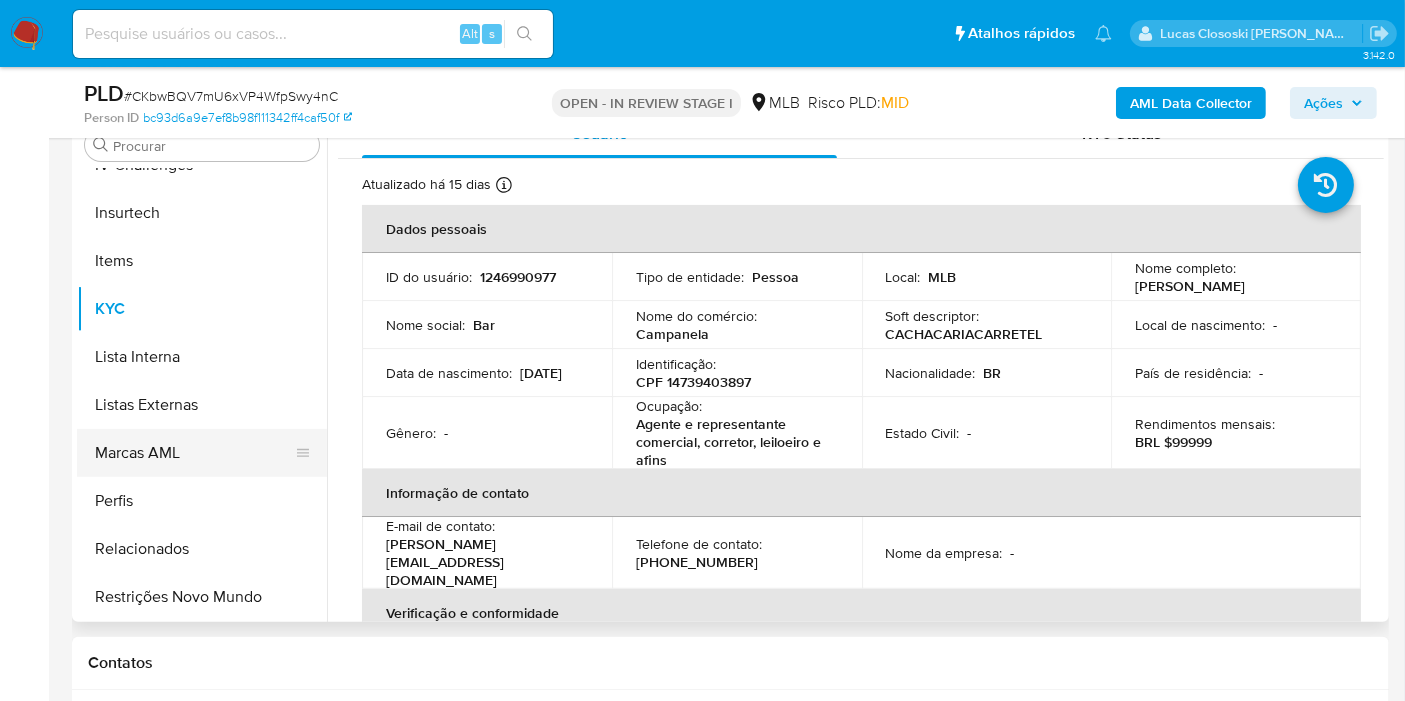 scroll, scrollTop: 444, scrollLeft: 0, axis: vertical 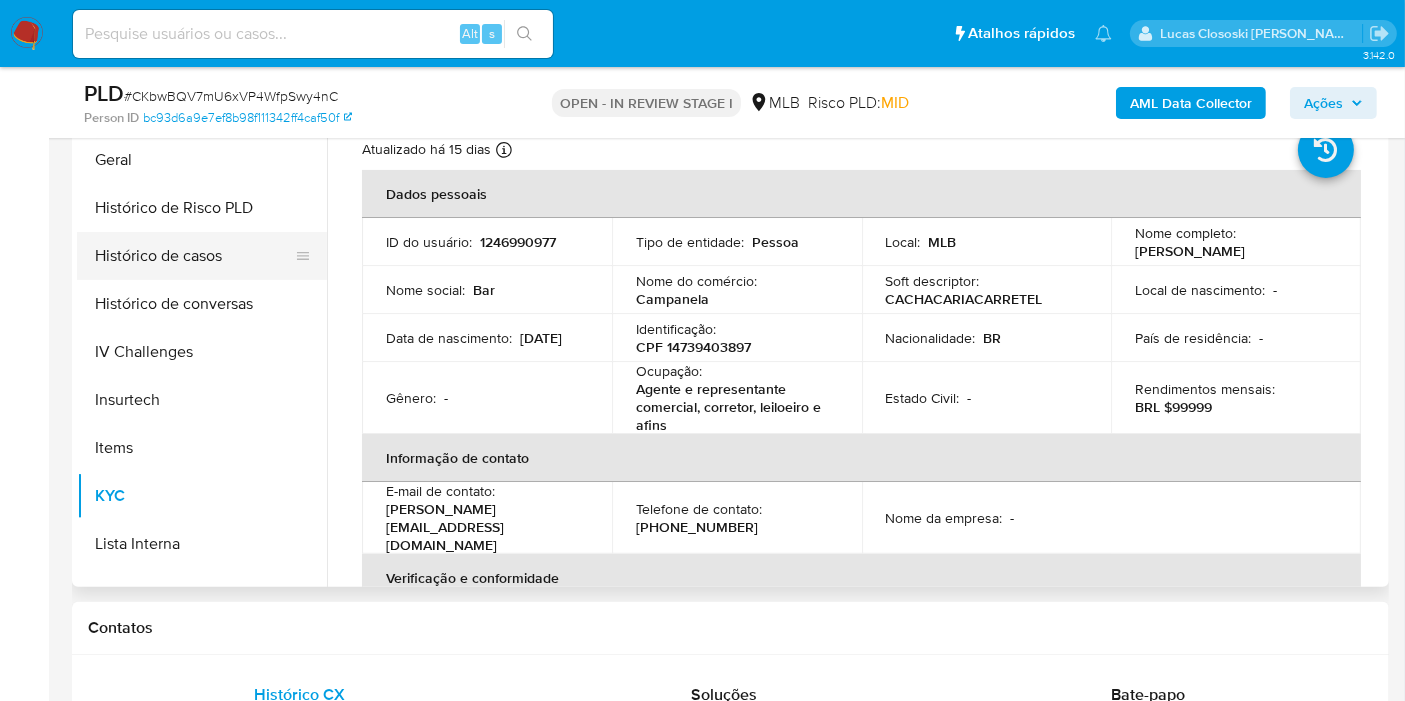 click on "Histórico de casos" at bounding box center [194, 256] 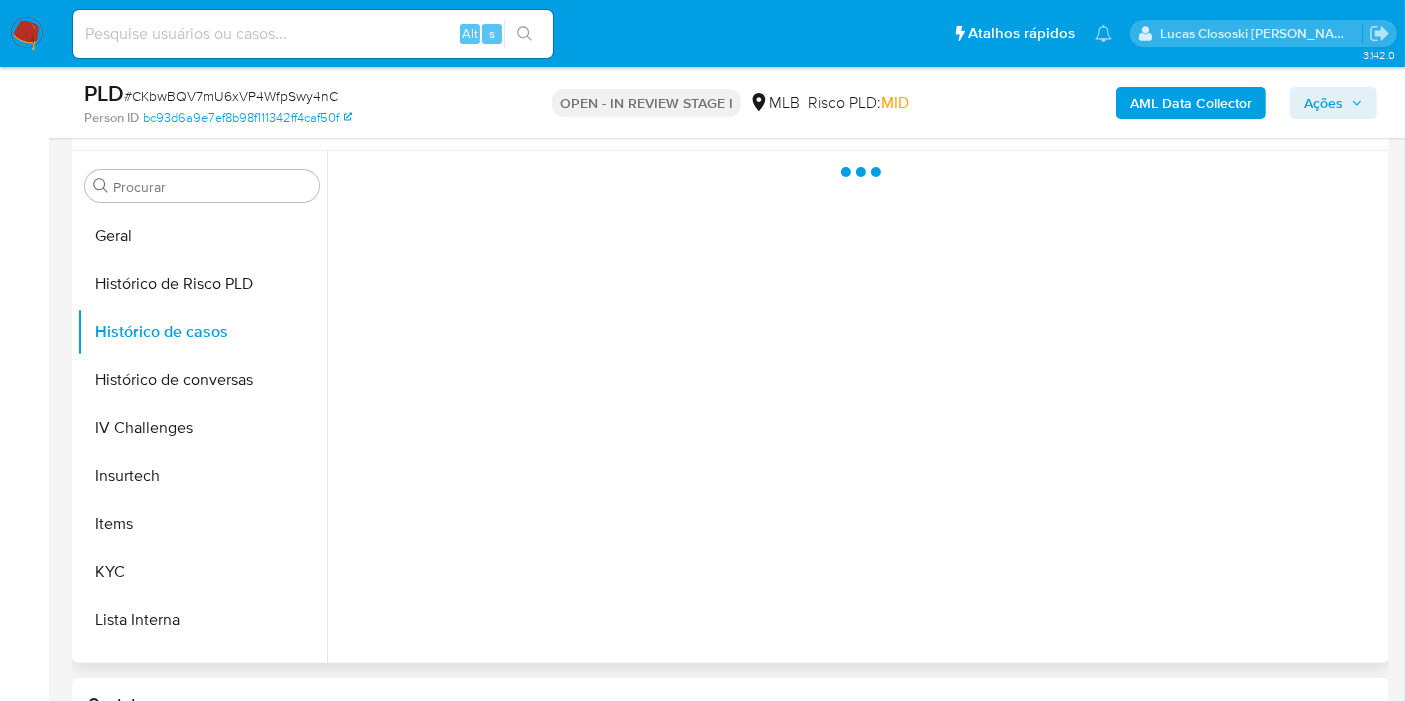 scroll, scrollTop: 333, scrollLeft: 0, axis: vertical 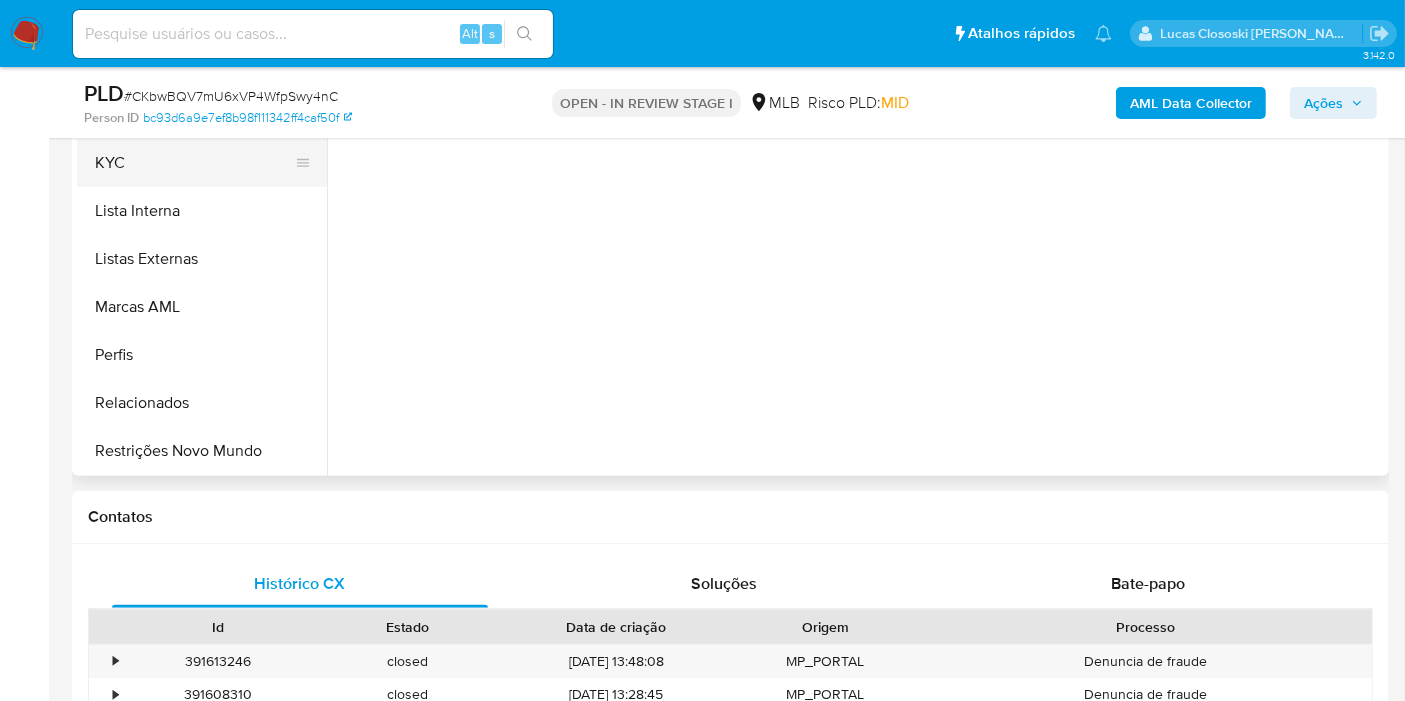 click on "KYC" at bounding box center (194, 163) 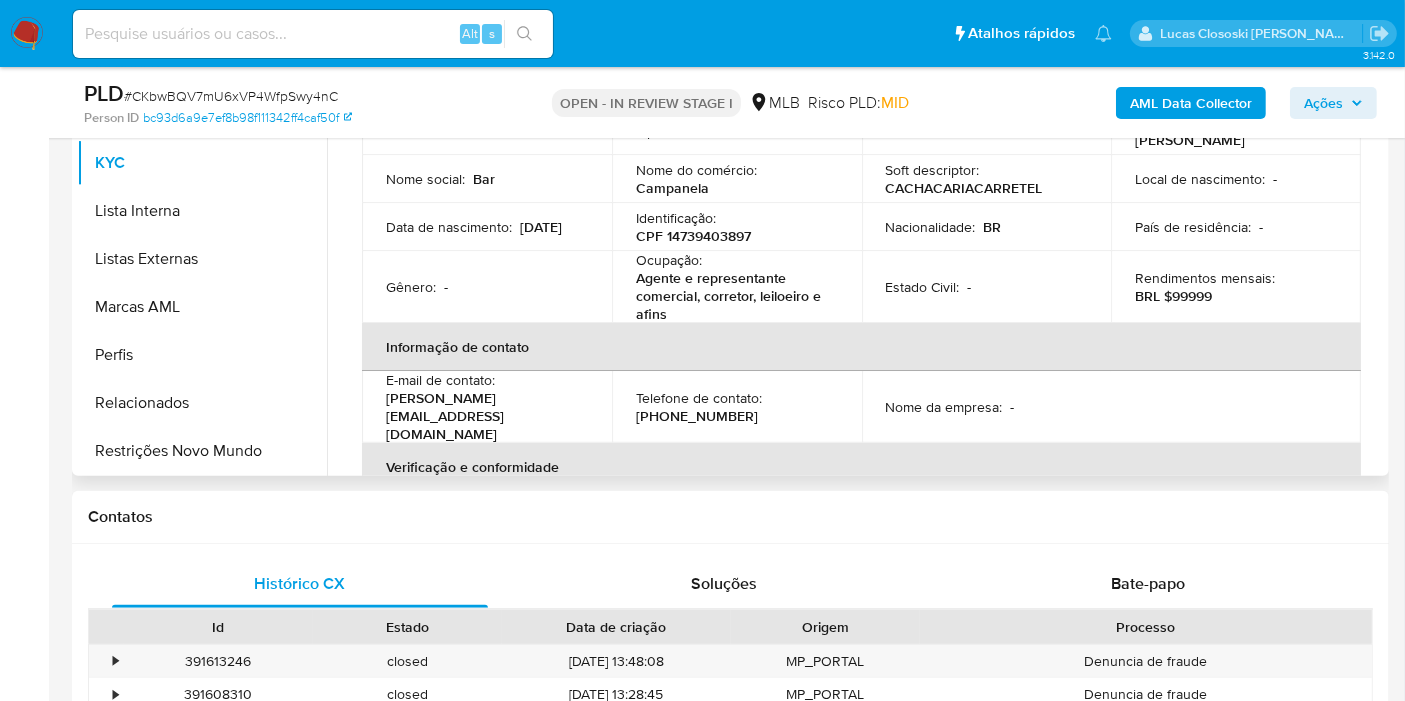 scroll, scrollTop: 222, scrollLeft: 0, axis: vertical 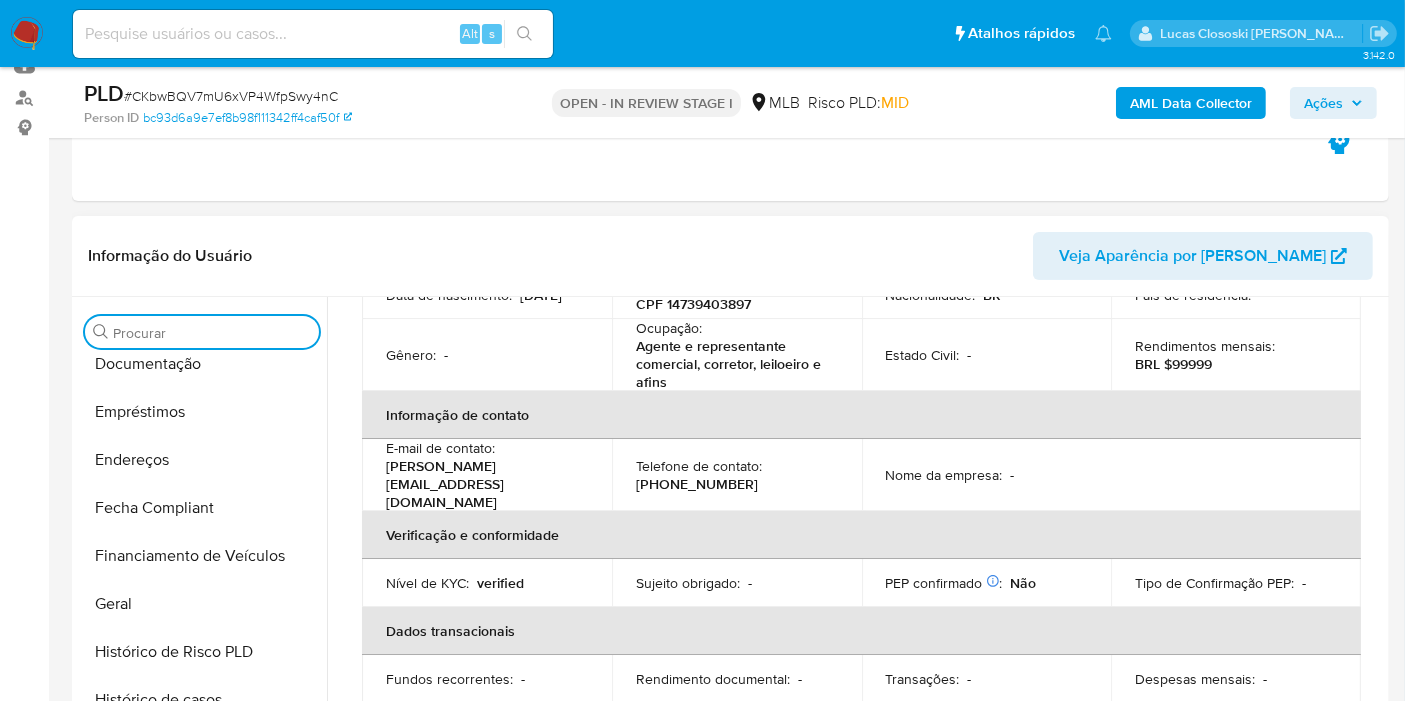 click on "Procurar" at bounding box center [212, 333] 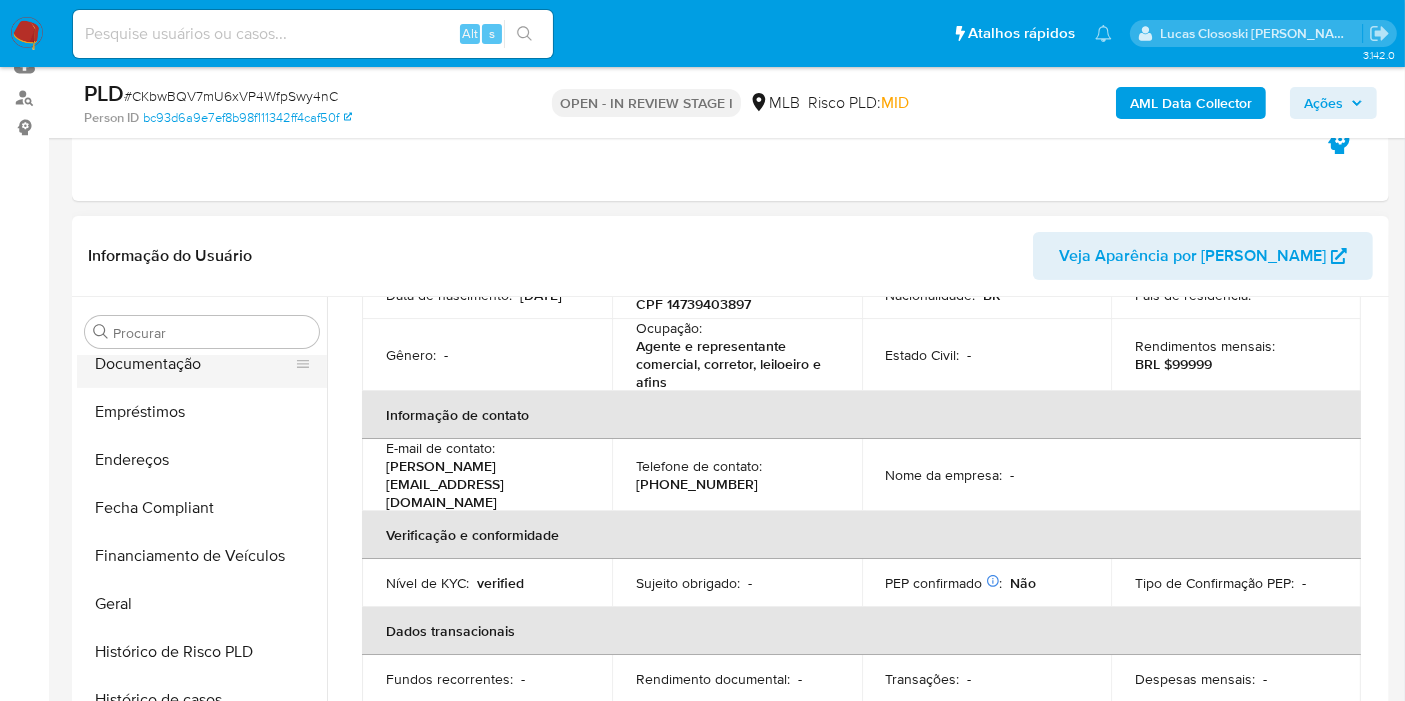click on "Documentação" at bounding box center [194, 364] 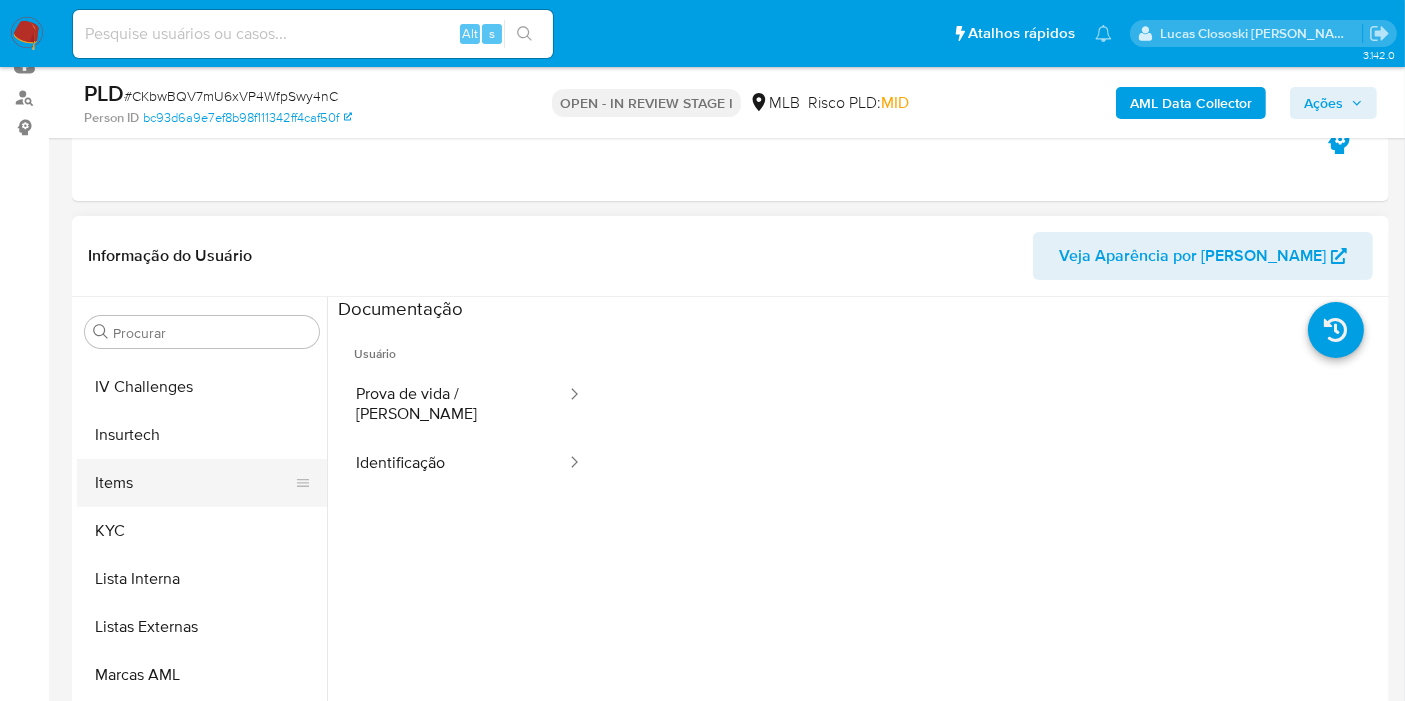 scroll, scrollTop: 844, scrollLeft: 0, axis: vertical 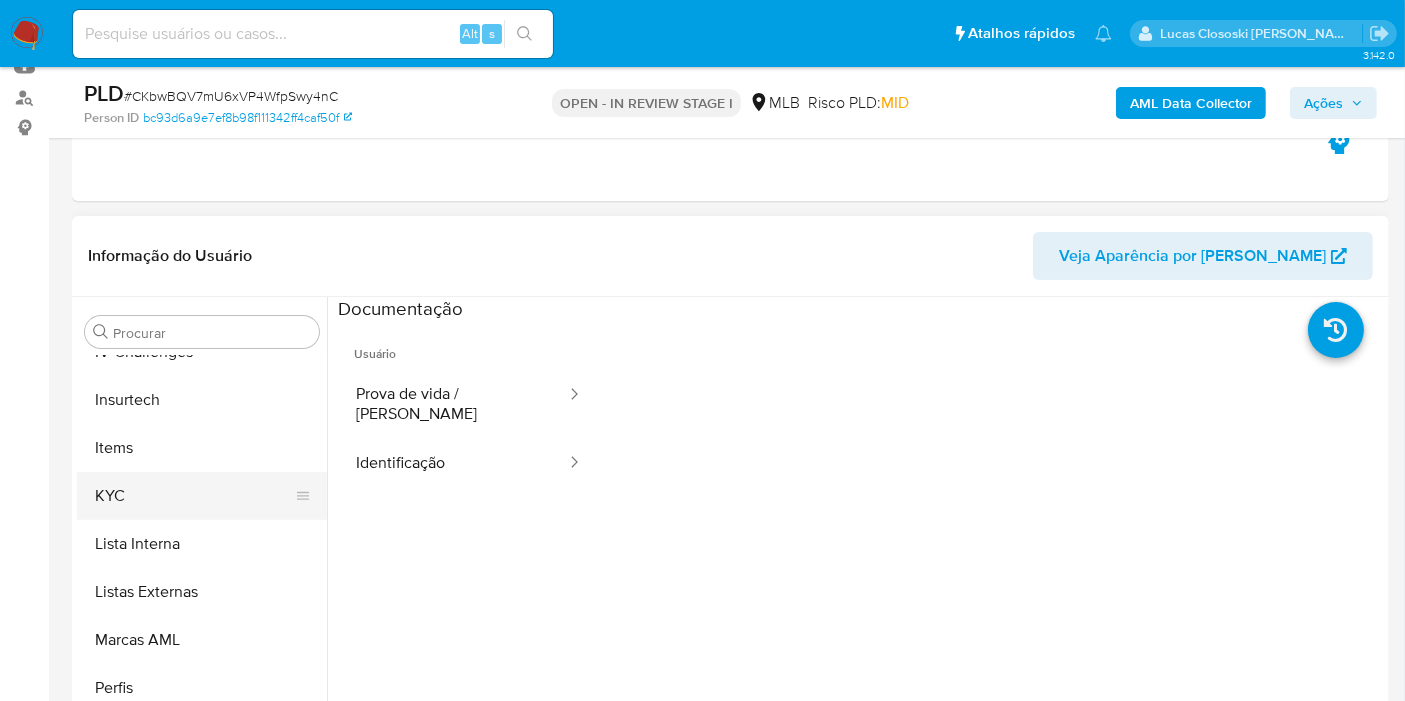 click on "KYC" at bounding box center (194, 496) 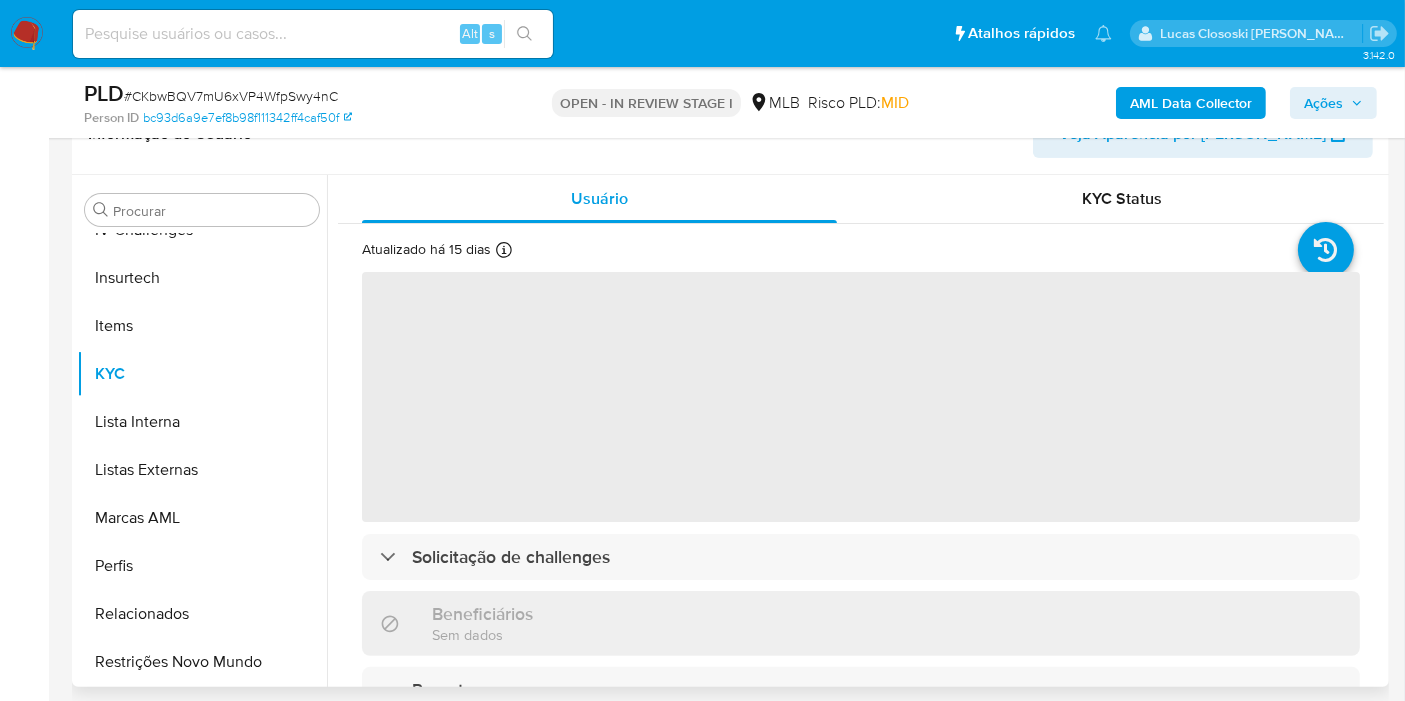 scroll, scrollTop: 333, scrollLeft: 0, axis: vertical 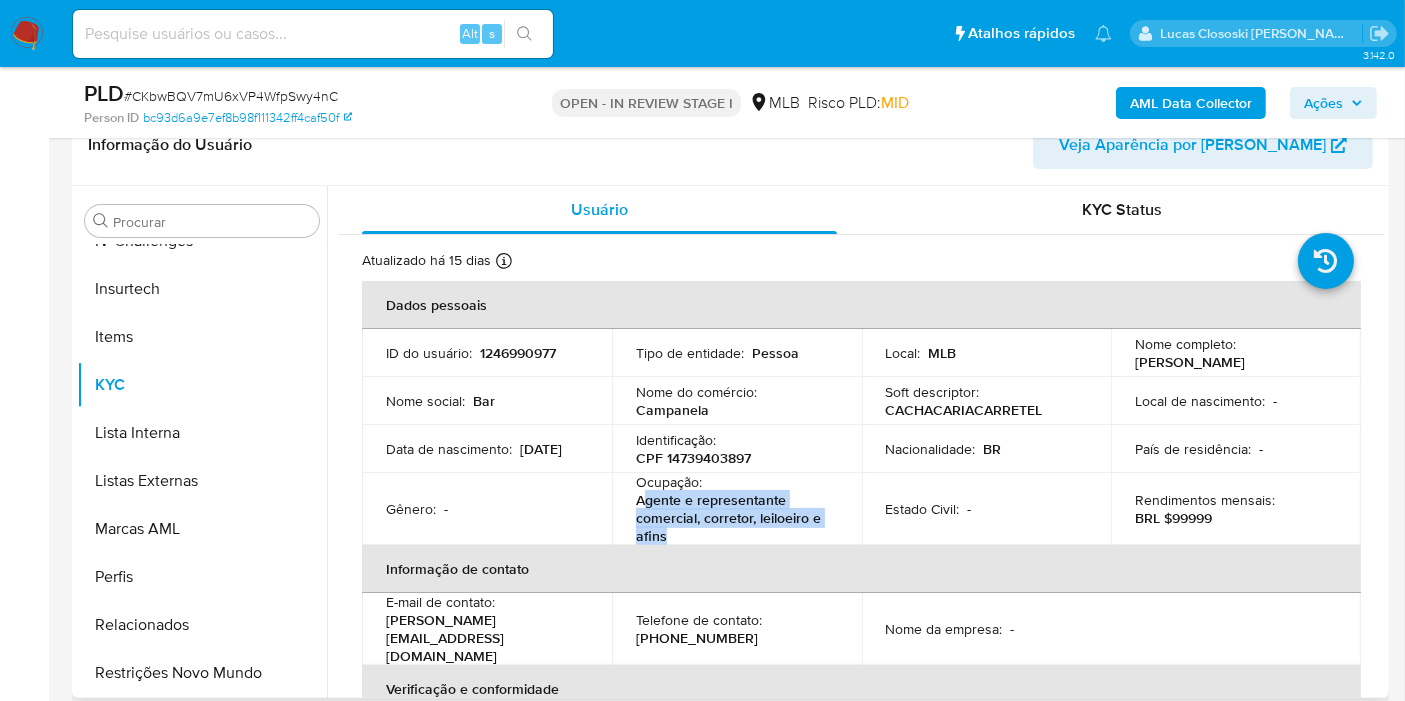 drag, startPoint x: 696, startPoint y: 537, endPoint x: 641, endPoint y: 504, distance: 64.14047 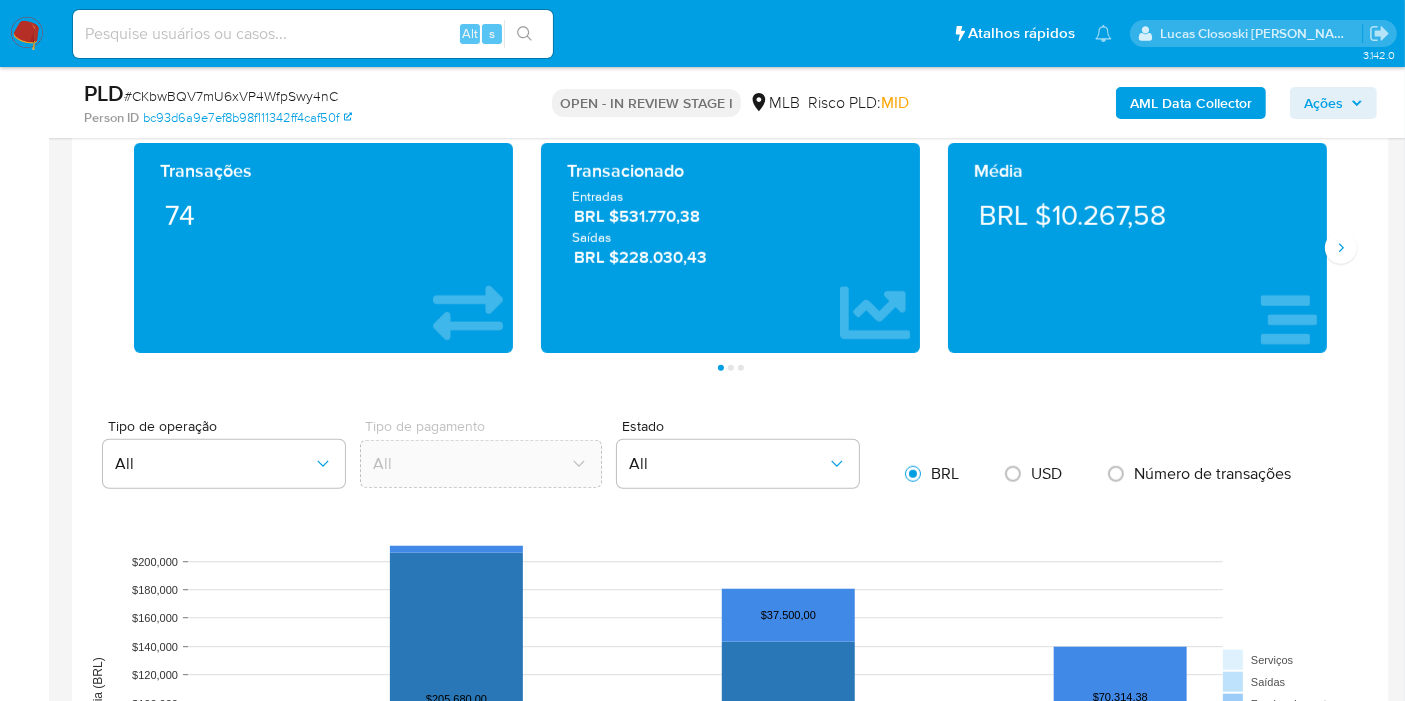 scroll, scrollTop: 1444, scrollLeft: 0, axis: vertical 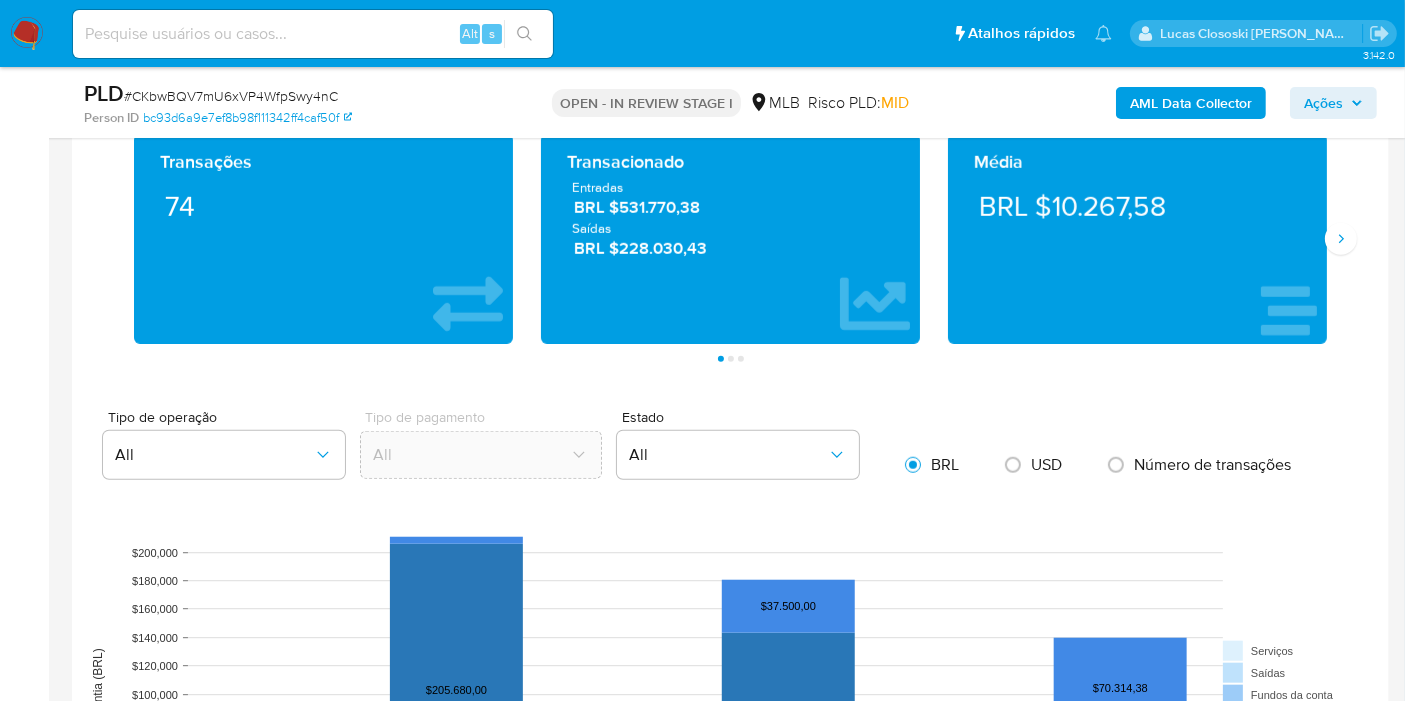 click on "Transações 74 Transacionado Entradas BRL $531.770,38 Saídas BRL $228.030,43 Média BRL $10.267,58 Saldo MP Total BRL $10.823,56 Disponível BRL $10.823,56 Não disponível BRL $0,00 Saldo cripto Nenhum saldo cripto encontrado no balance do usuário Saldo investimentos Nenhum saldo investimentos encontrado no balance do usuário Saldo reserva Nenhum saldo reserva encontrado no balance do usuário Página 1 Página 2 Página 3" at bounding box center [730, 248] 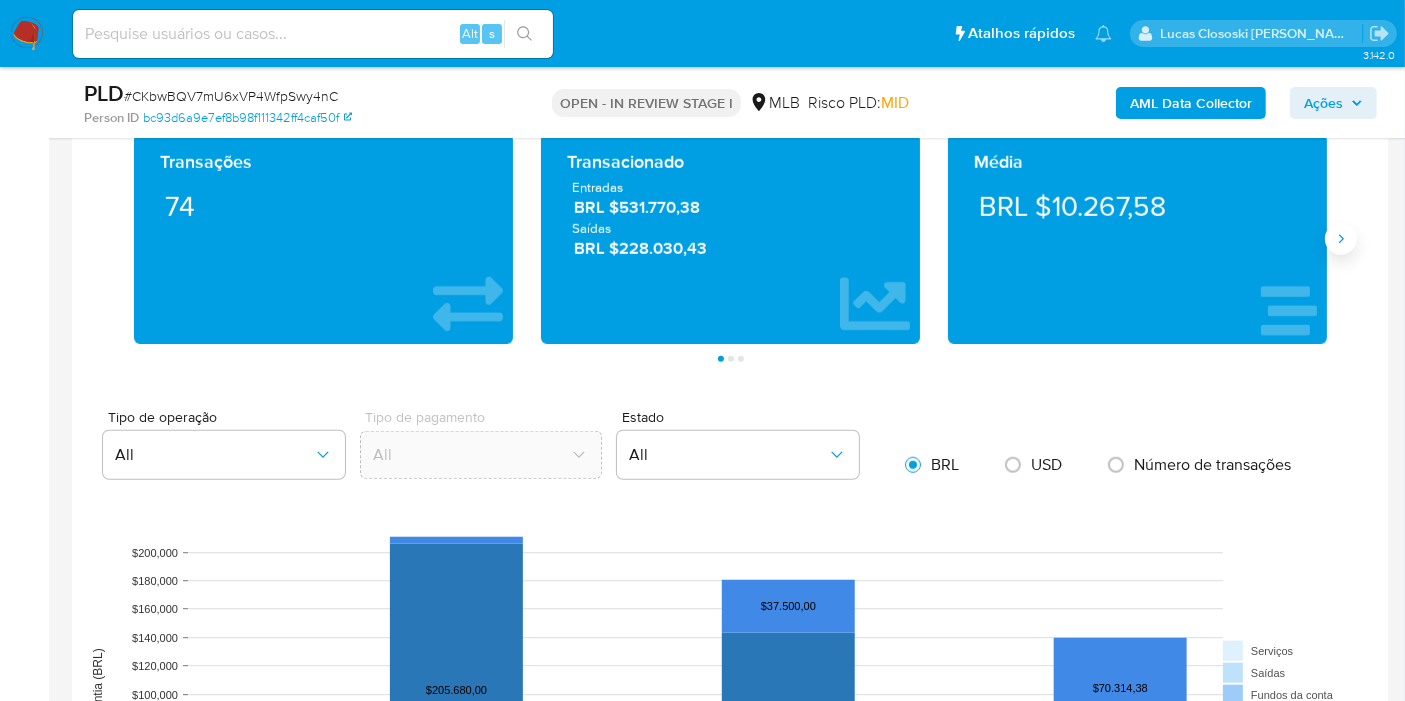 click 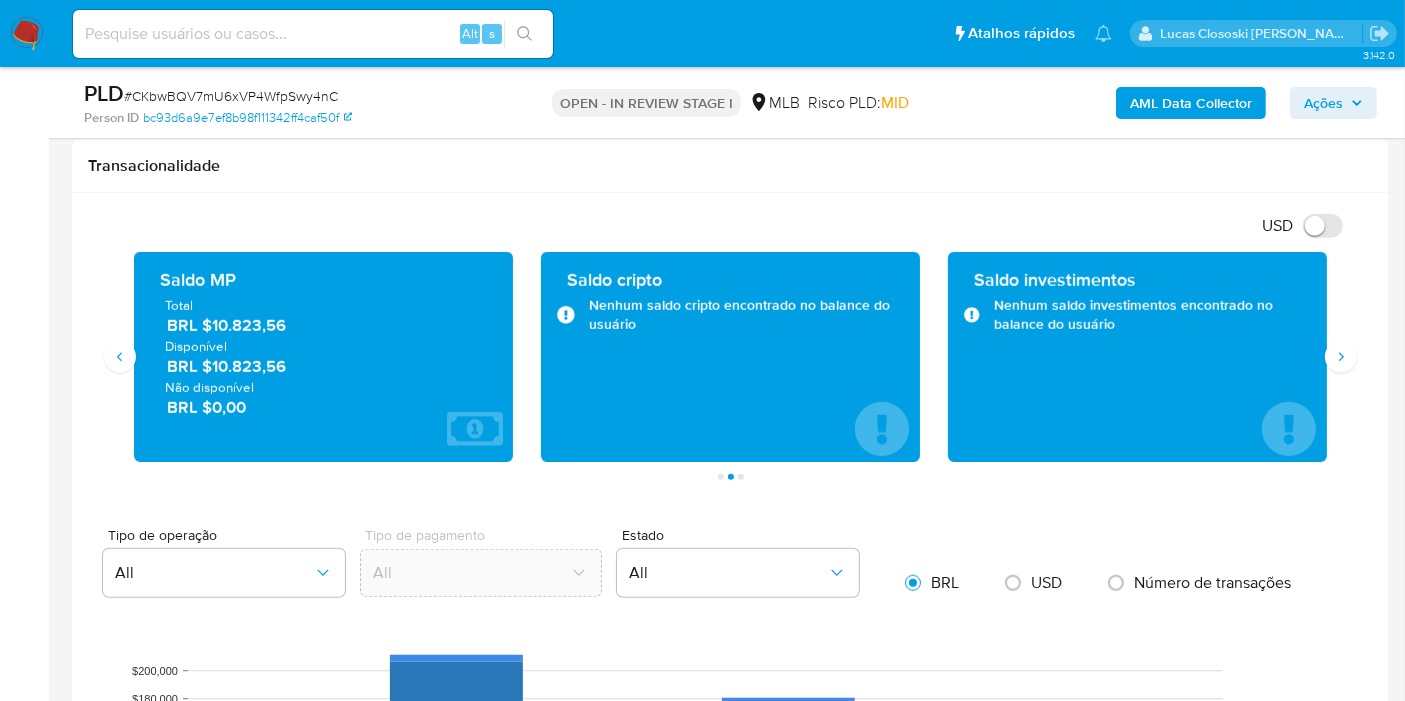 scroll, scrollTop: 1222, scrollLeft: 0, axis: vertical 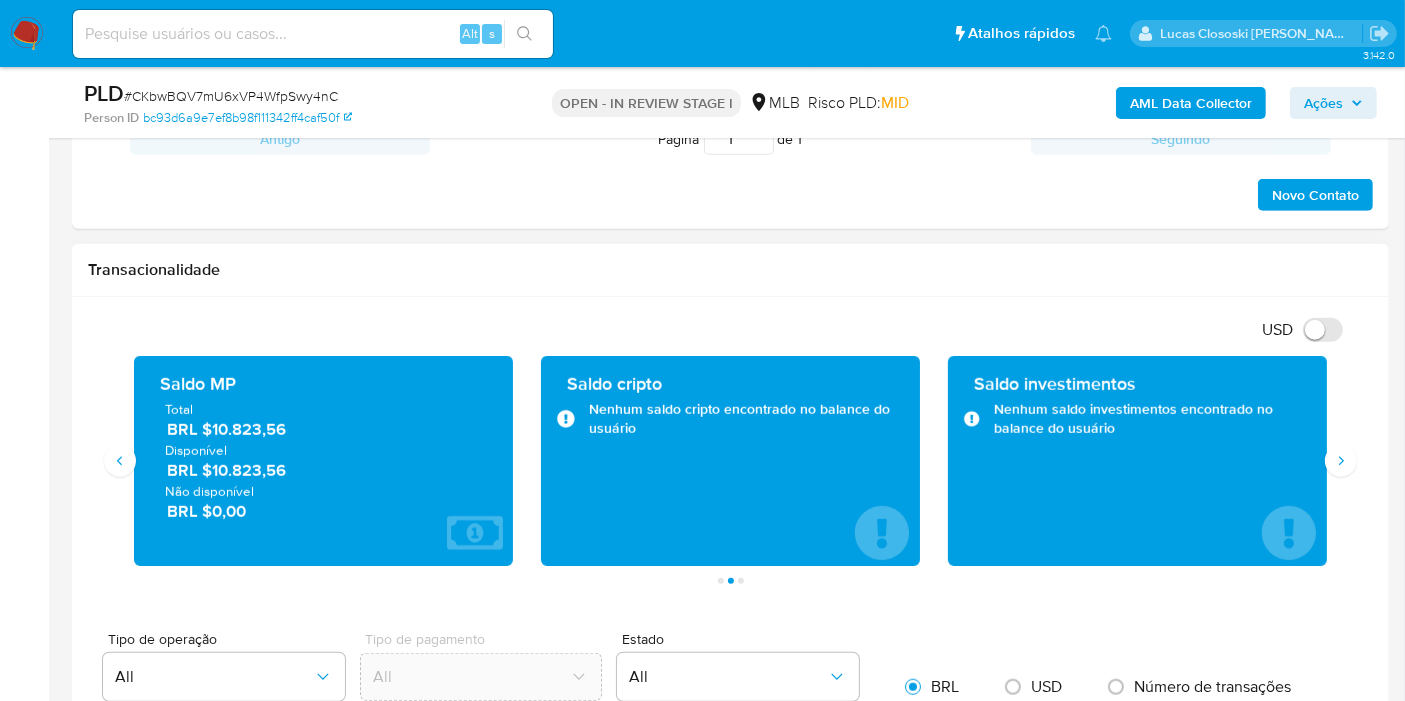 drag, startPoint x: 285, startPoint y: 431, endPoint x: 212, endPoint y: 432, distance: 73.00685 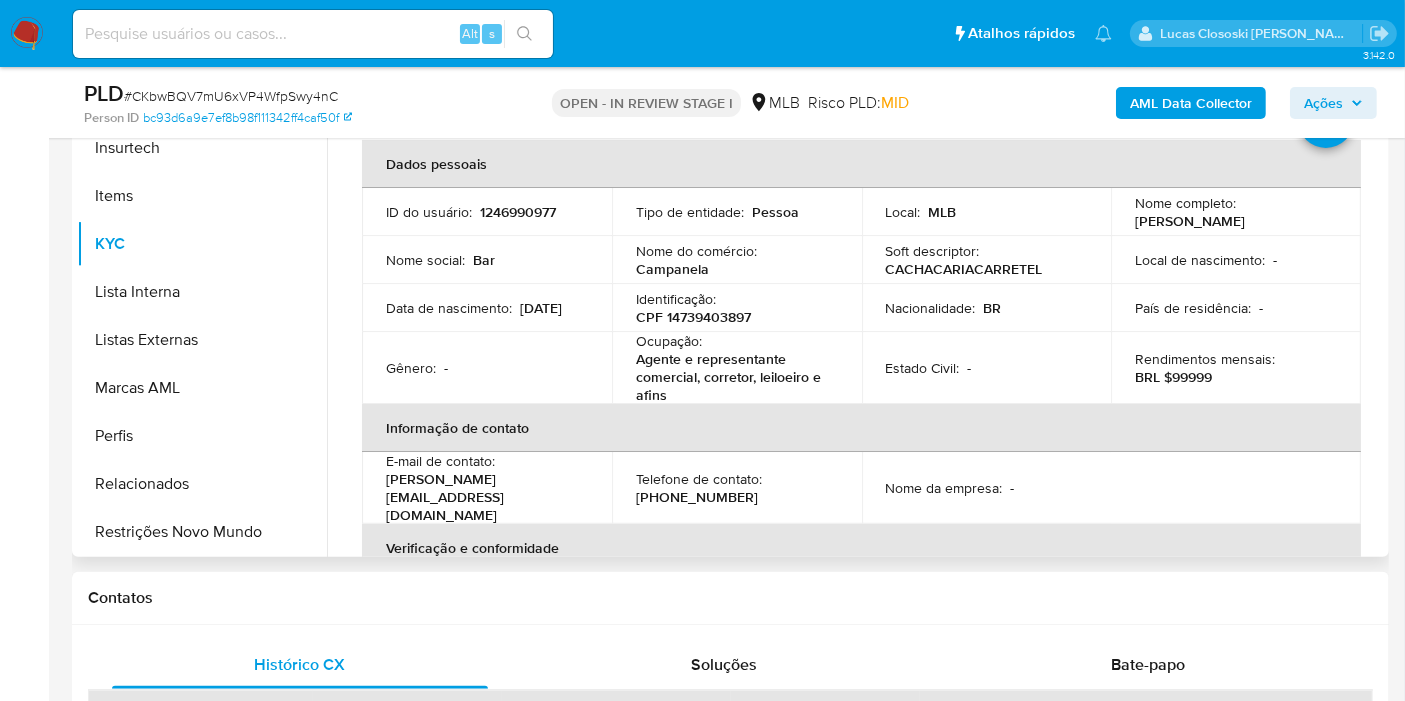 scroll, scrollTop: 444, scrollLeft: 0, axis: vertical 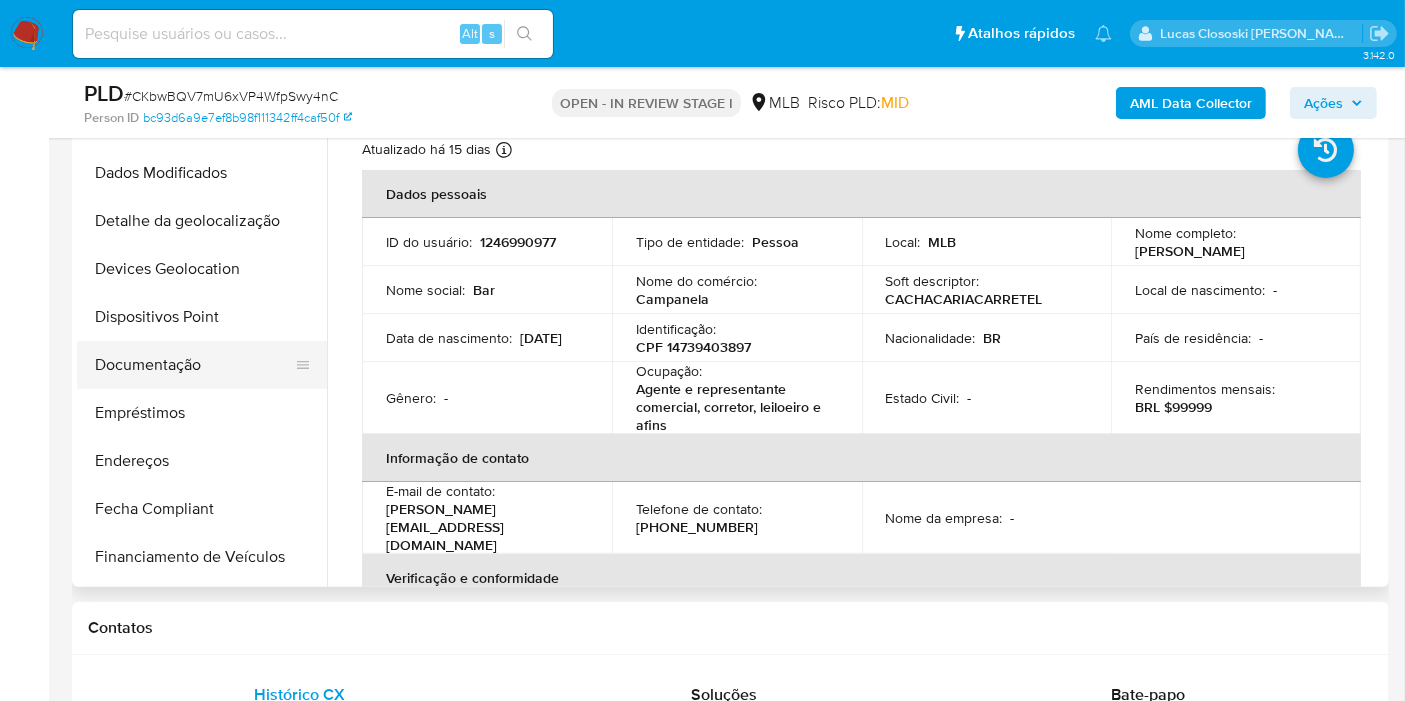 click on "Documentação" at bounding box center (194, 365) 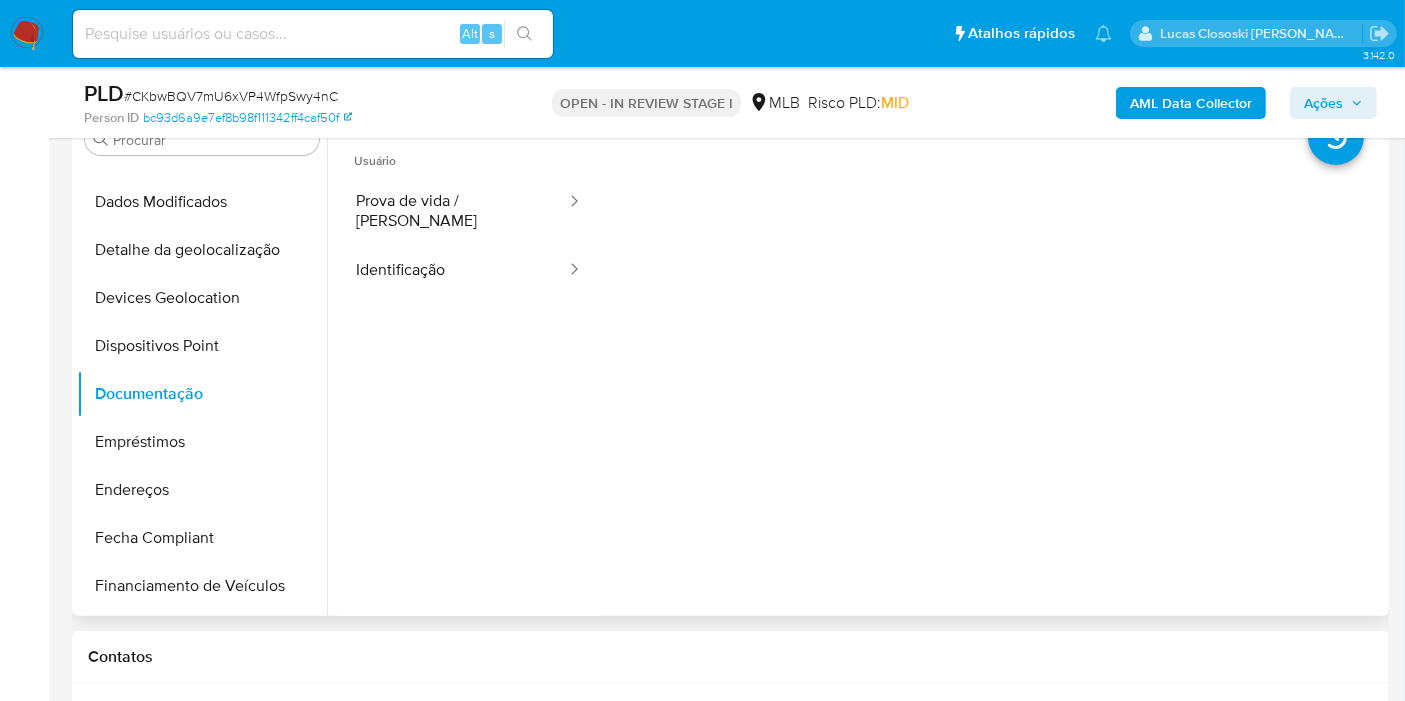 scroll, scrollTop: 333, scrollLeft: 0, axis: vertical 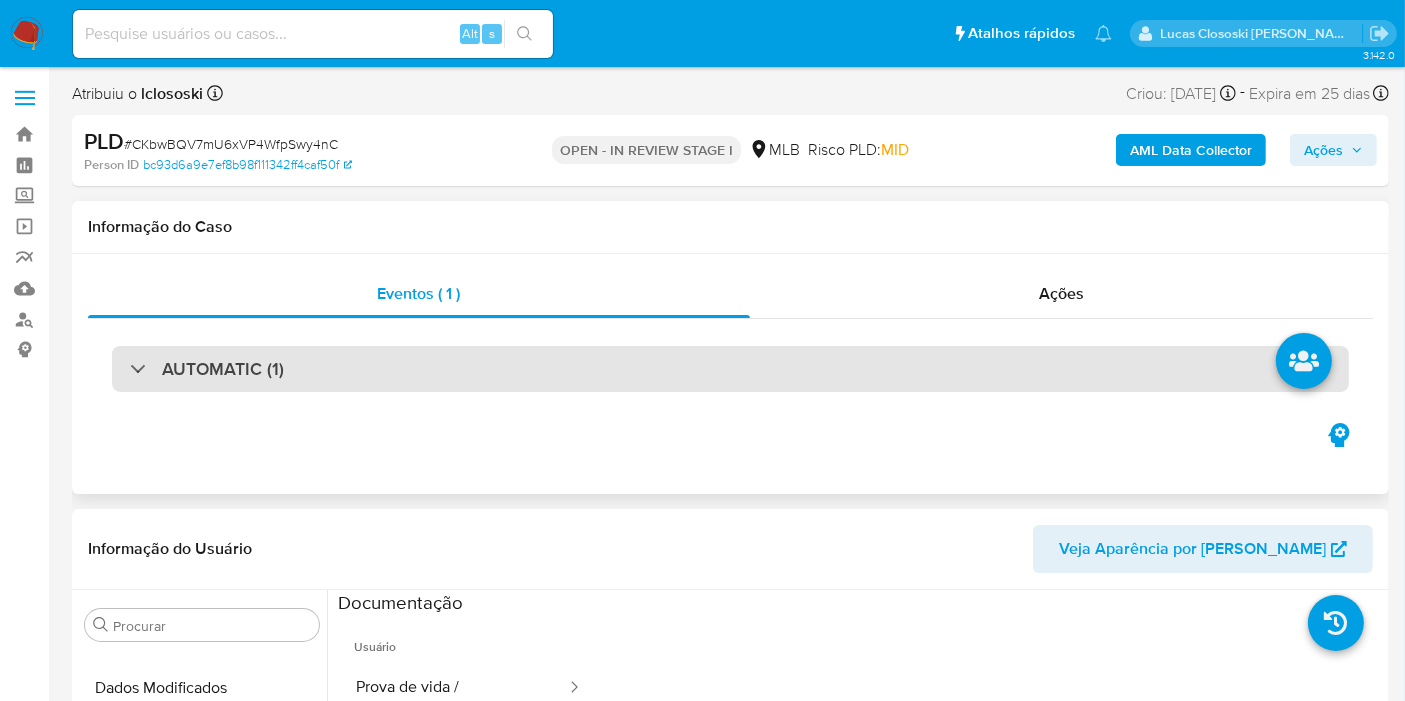 click on "AUTOMATIC (1)" at bounding box center (730, 369) 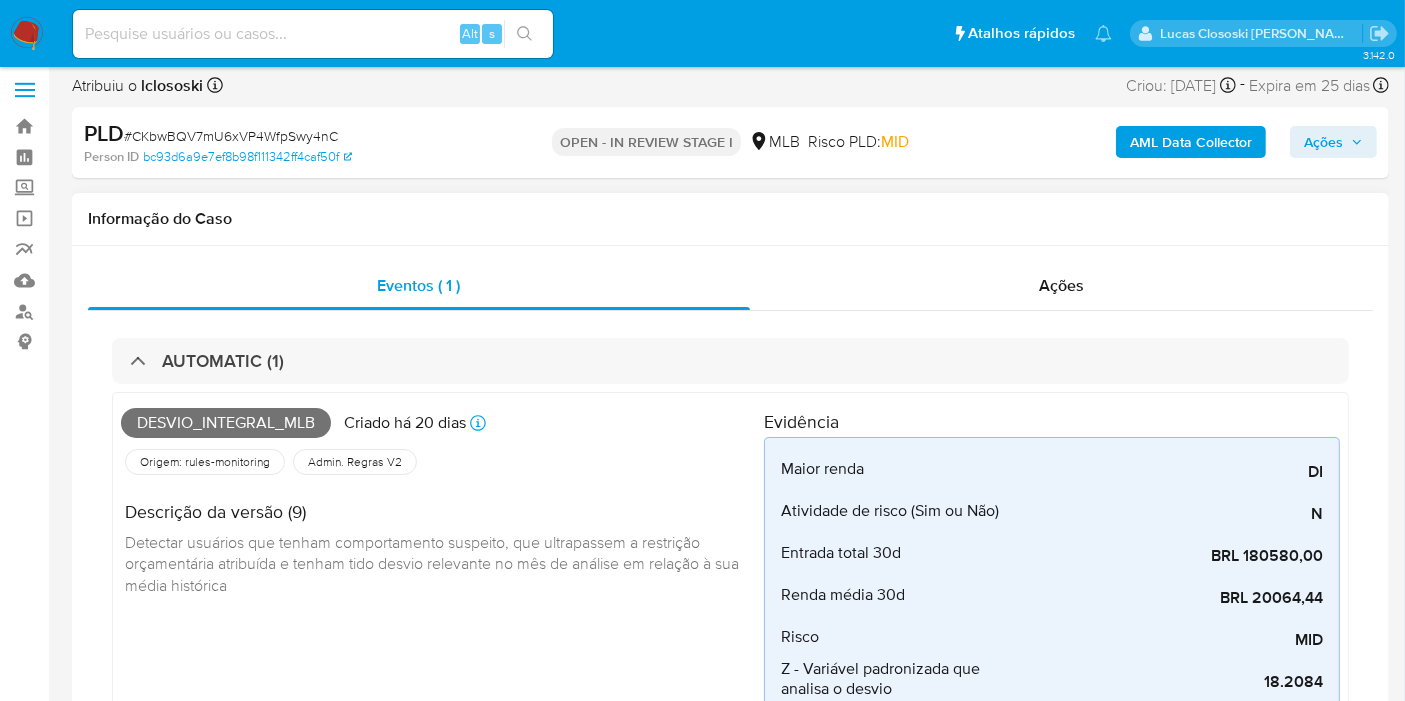 scroll, scrollTop: 111, scrollLeft: 0, axis: vertical 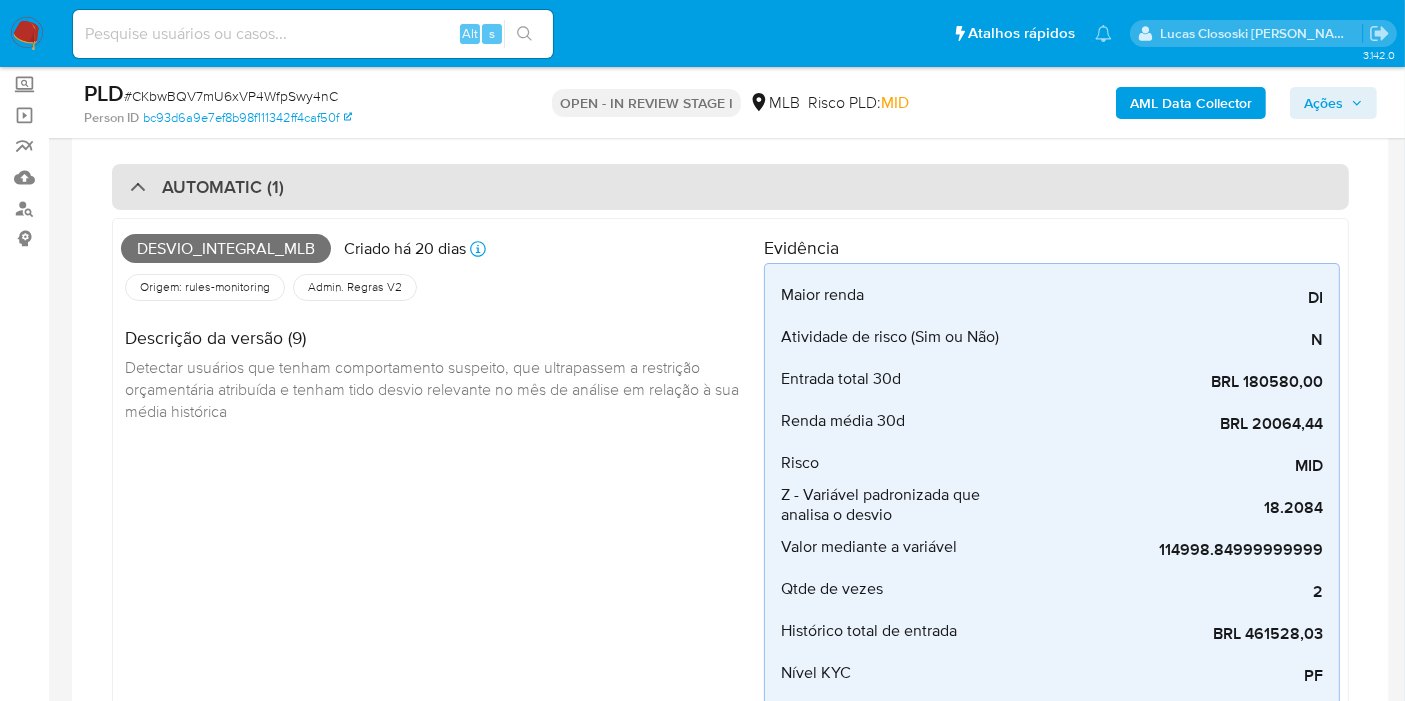 click on "AUTOMATIC (1)" at bounding box center [730, 187] 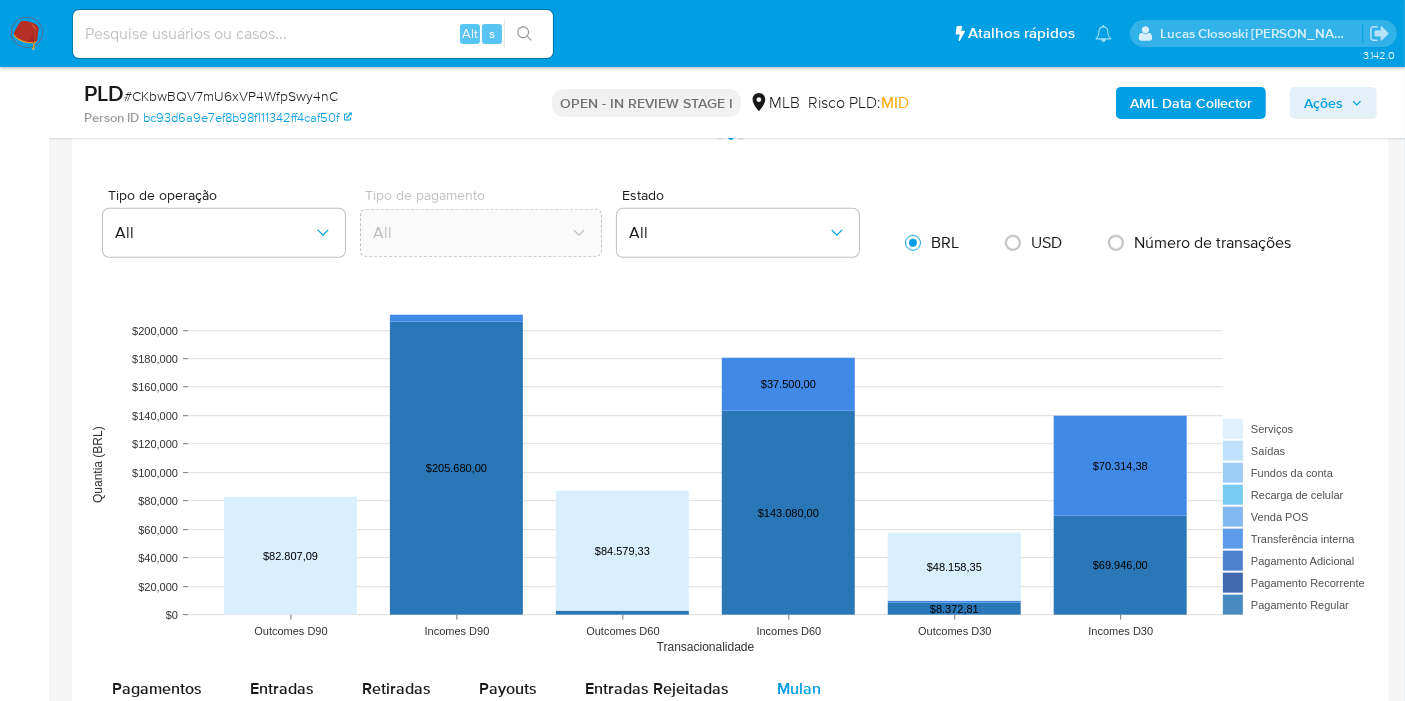 scroll, scrollTop: 2000, scrollLeft: 0, axis: vertical 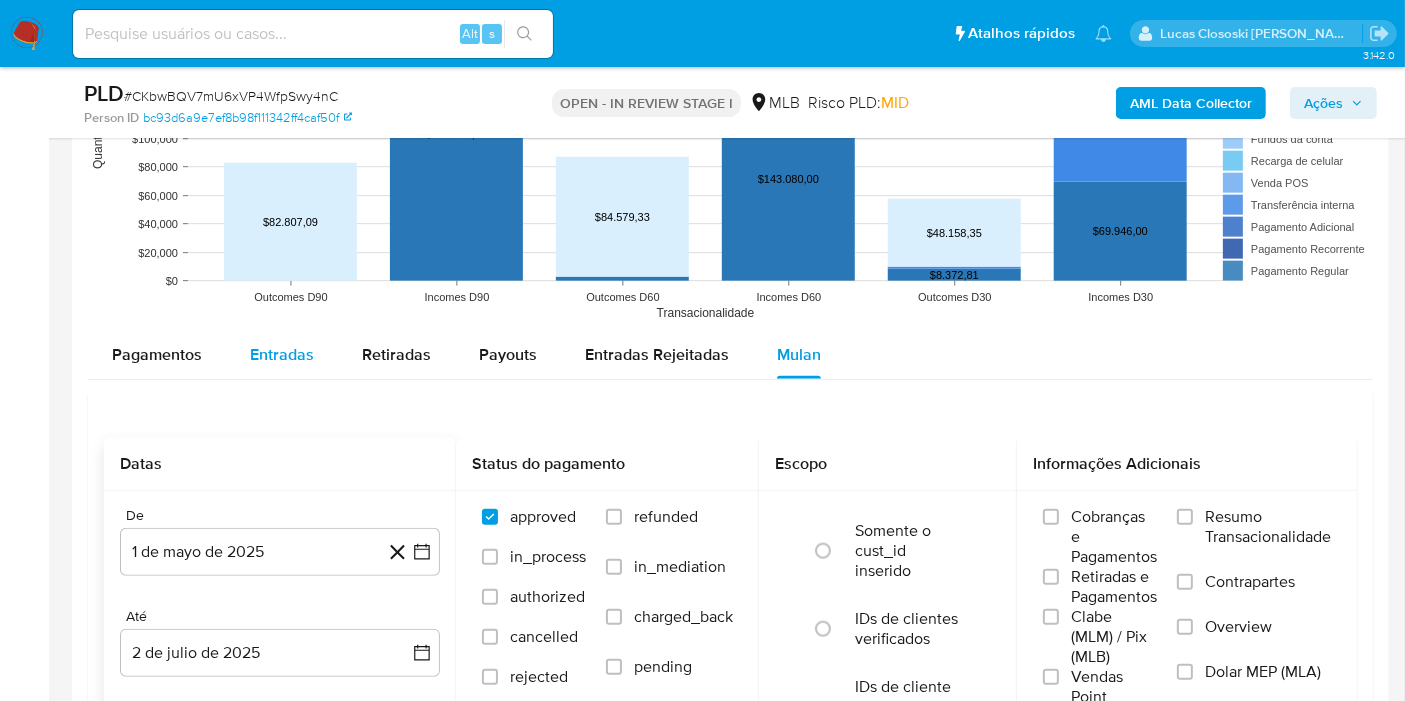 click on "Entradas" at bounding box center [282, 354] 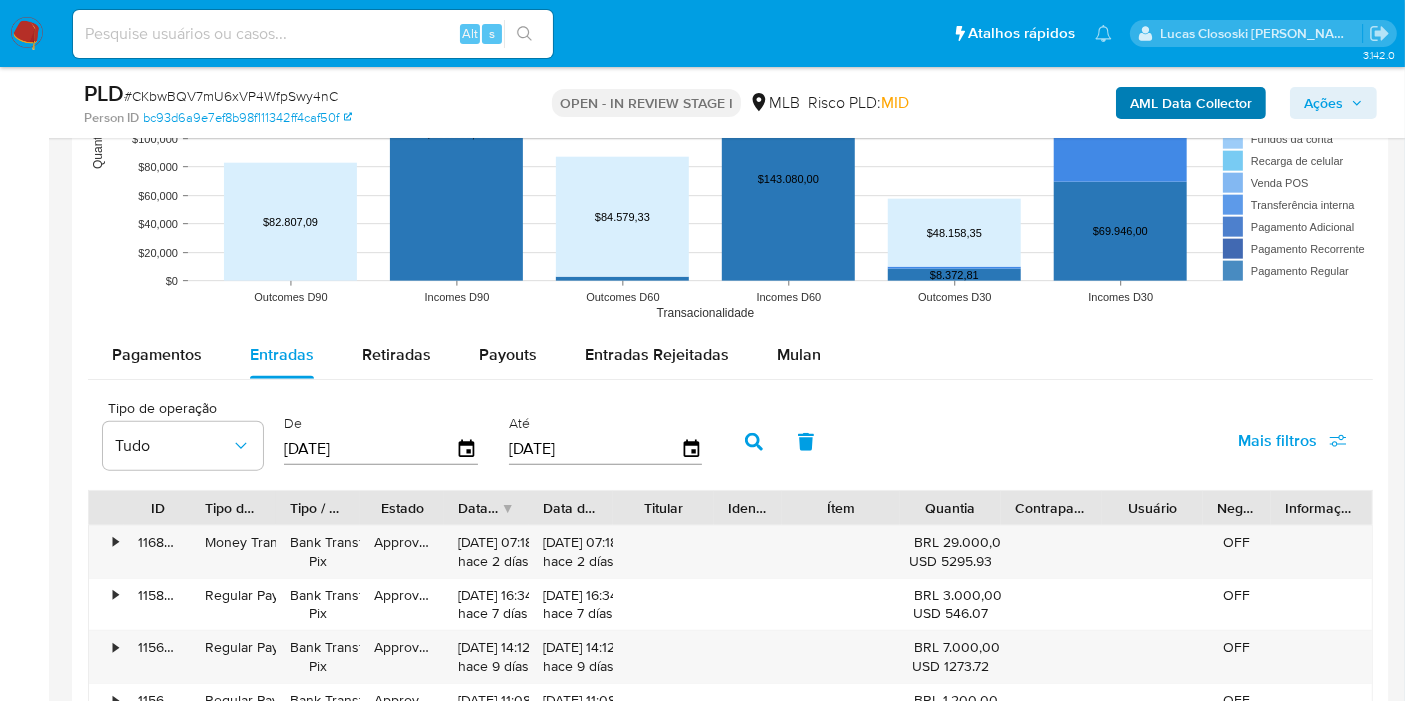 drag, startPoint x: 1325, startPoint y: 88, endPoint x: 1231, endPoint y: 115, distance: 97.80082 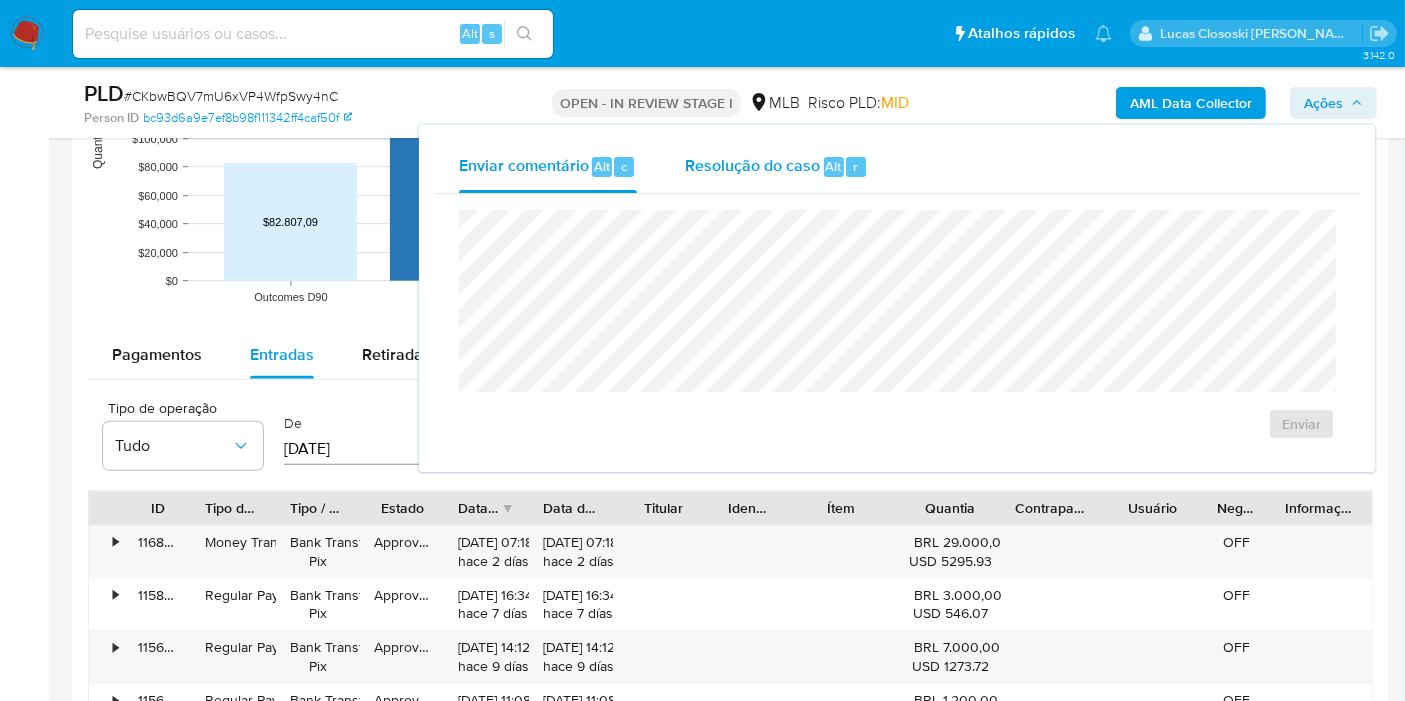 click on "Resolução do caso Alt r" at bounding box center [776, 167] 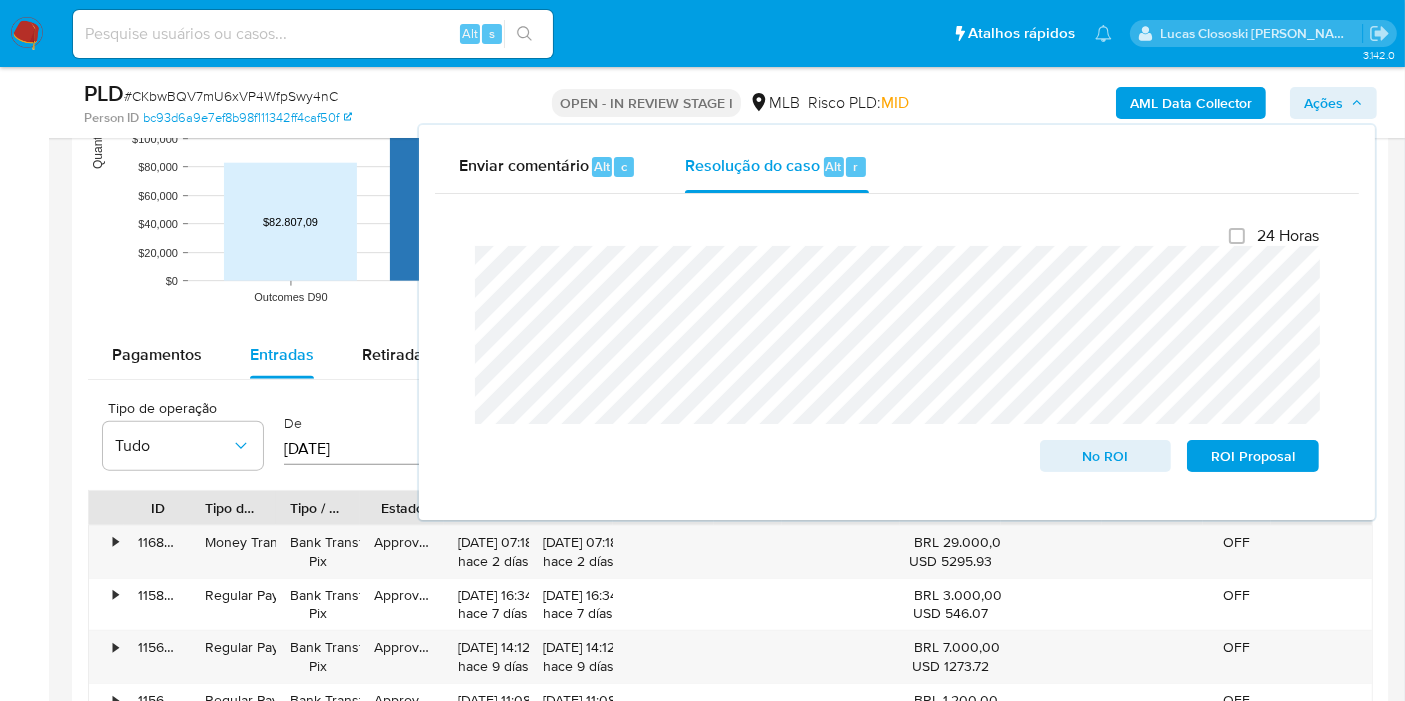 click on "Ações" at bounding box center (1333, 103) 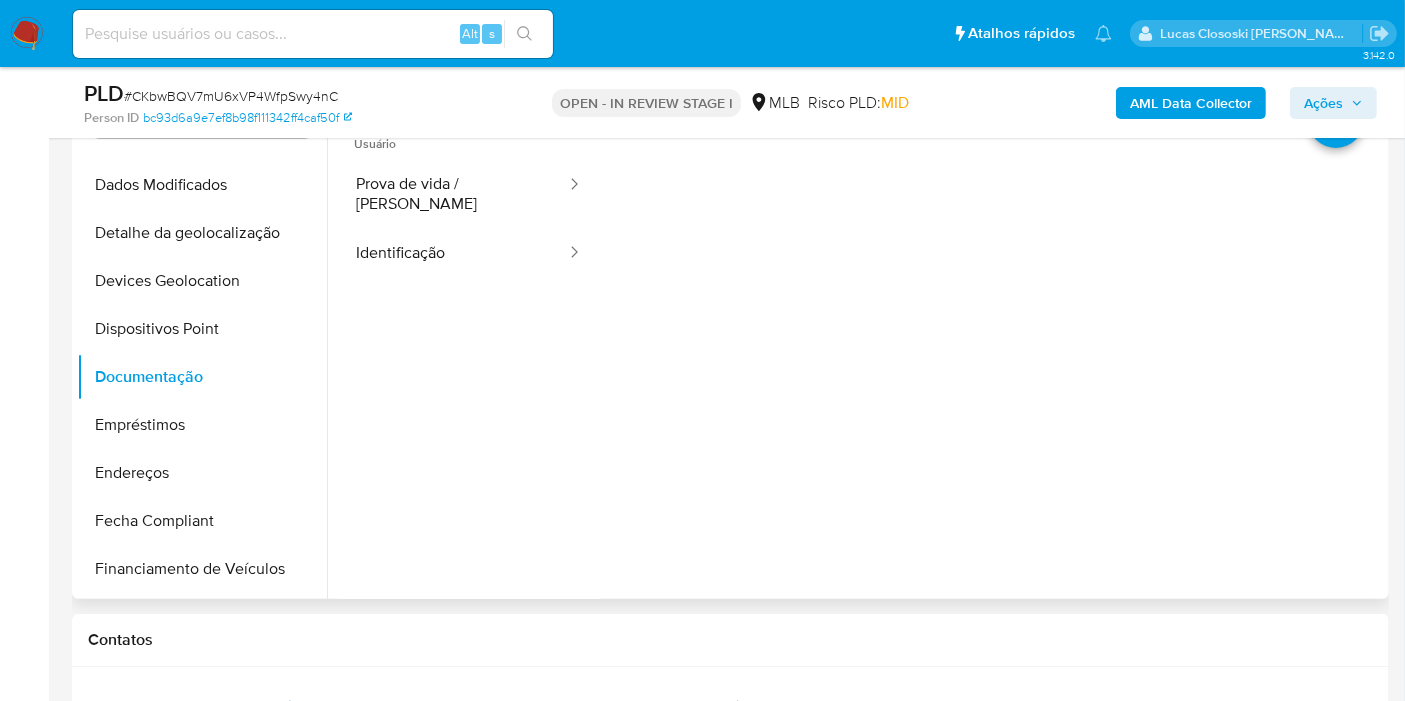 scroll, scrollTop: 333, scrollLeft: 0, axis: vertical 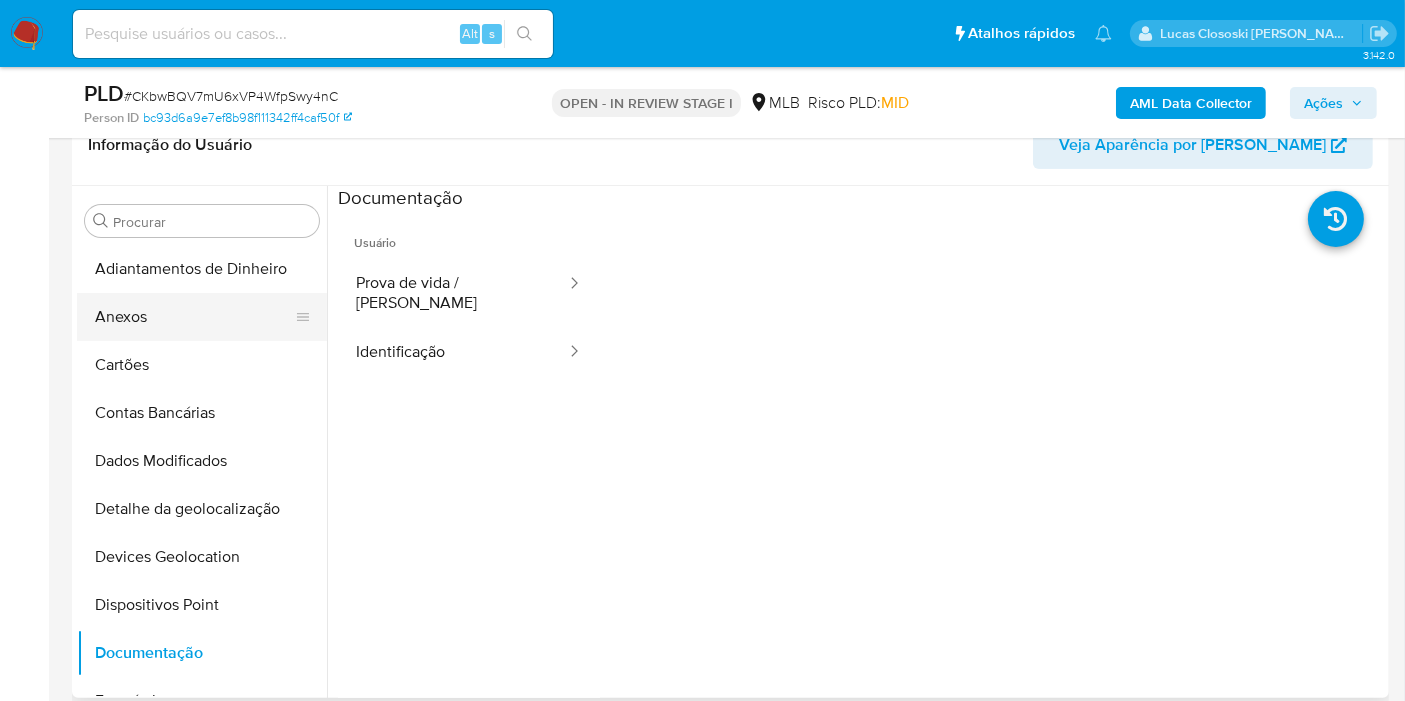 click on "Anexos" at bounding box center [194, 317] 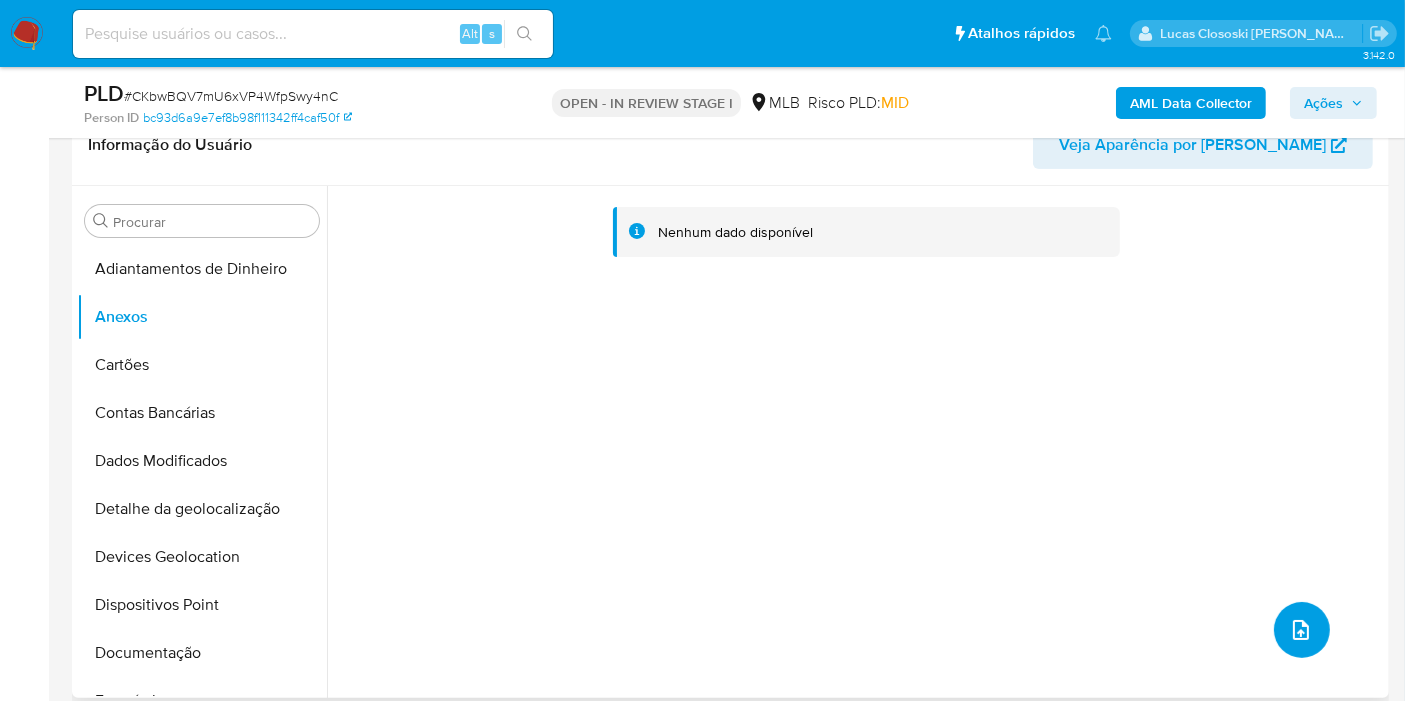 click 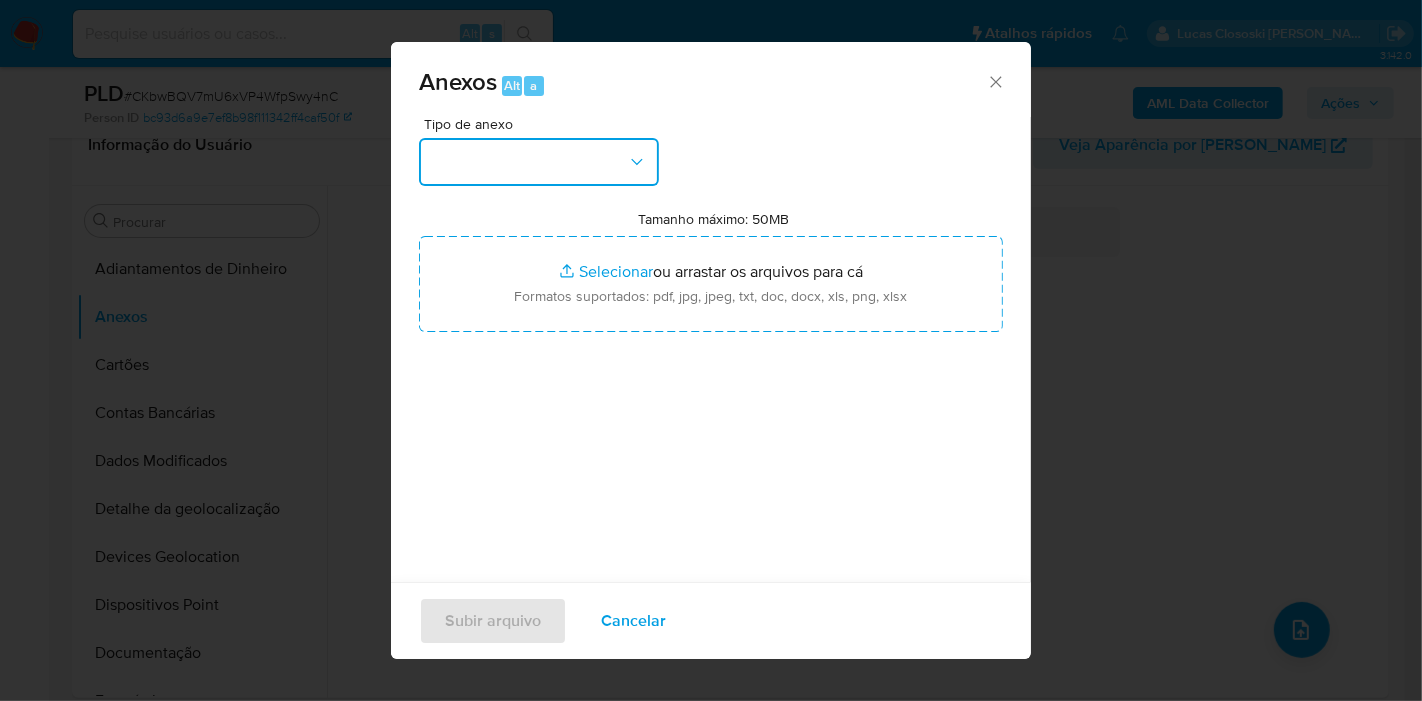 click at bounding box center [539, 162] 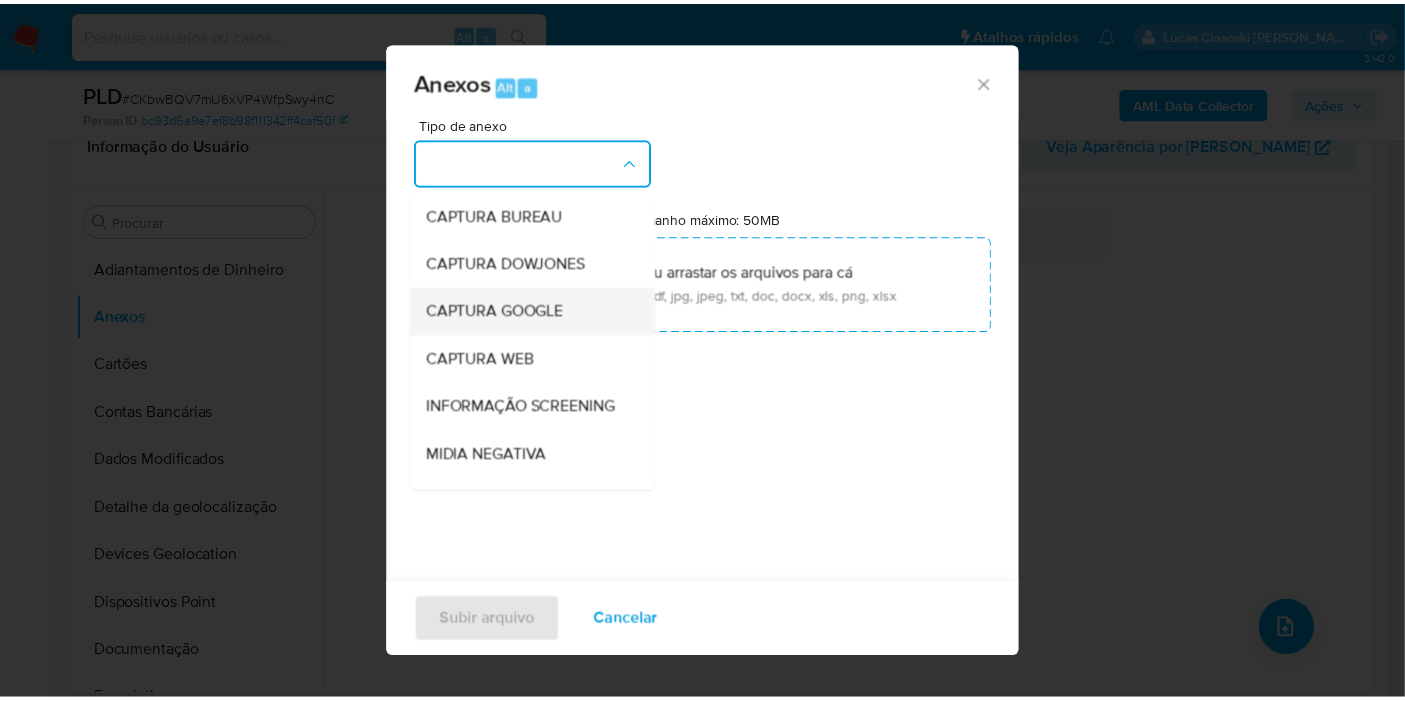scroll, scrollTop: 307, scrollLeft: 0, axis: vertical 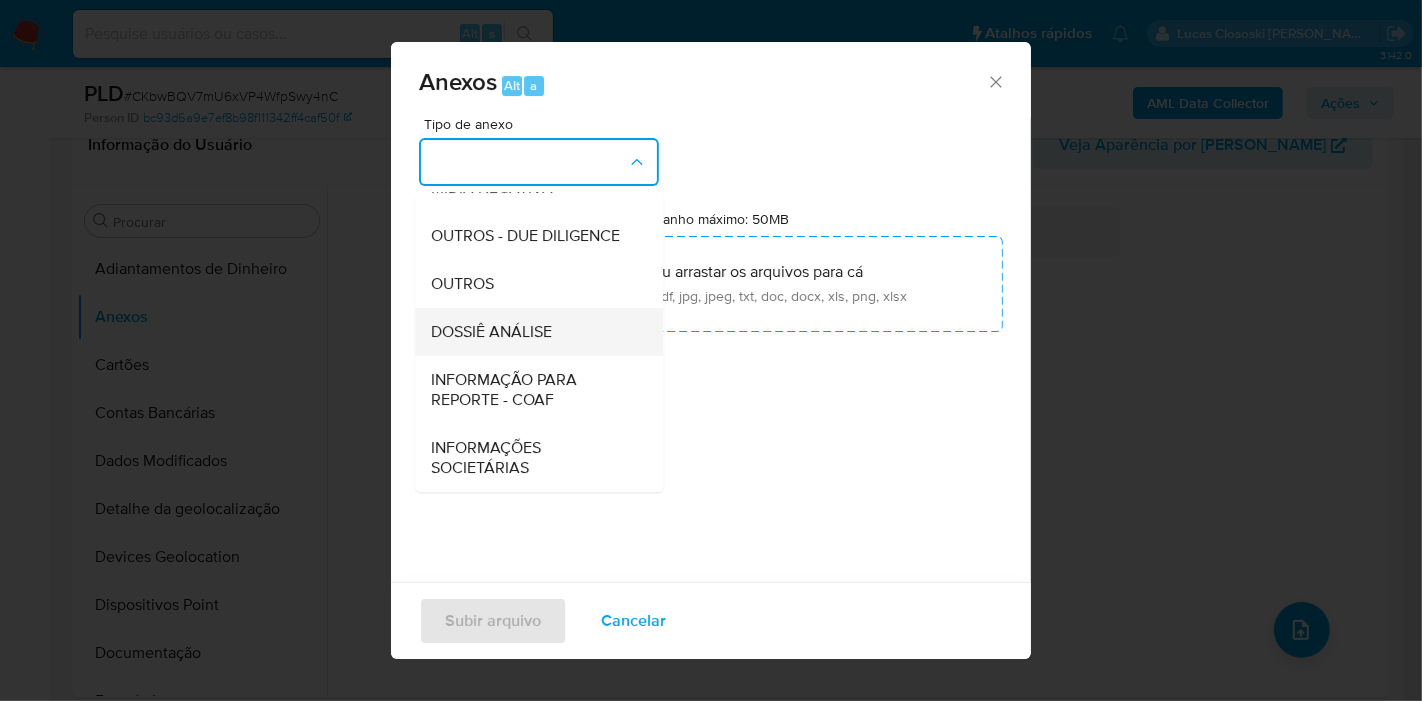 click on "DOSSIÊ ANÁLISE" at bounding box center [533, 332] 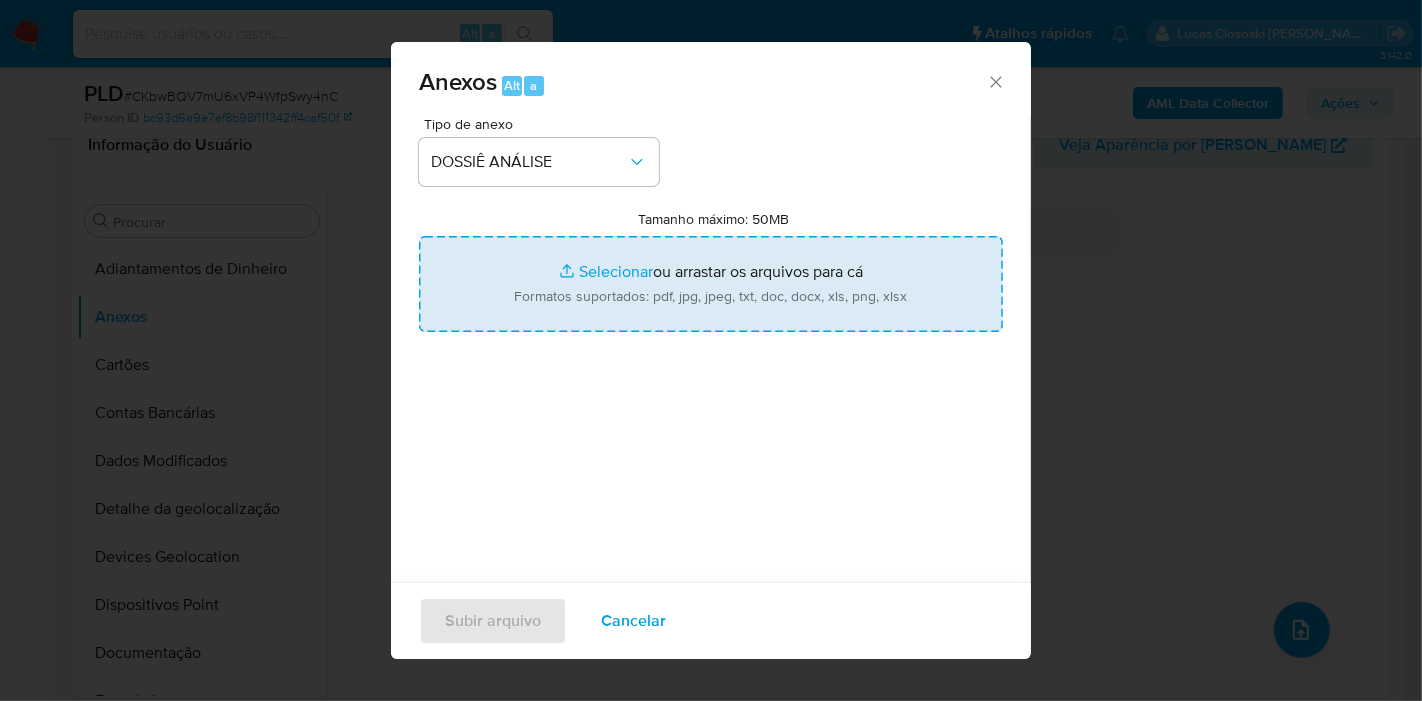 click on "Tamanho máximo: 50MB Selecionar arquivos" at bounding box center [711, 284] 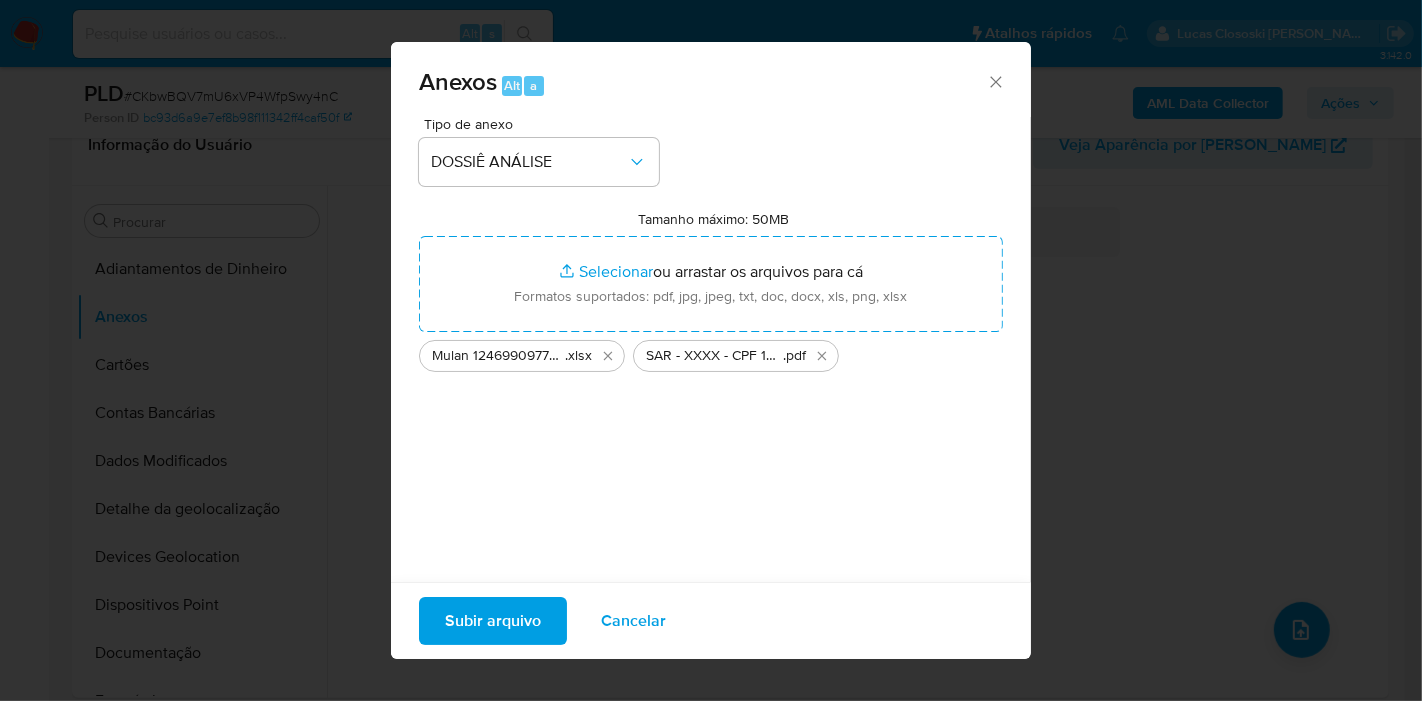 click on "Subir arquivo" at bounding box center [493, 621] 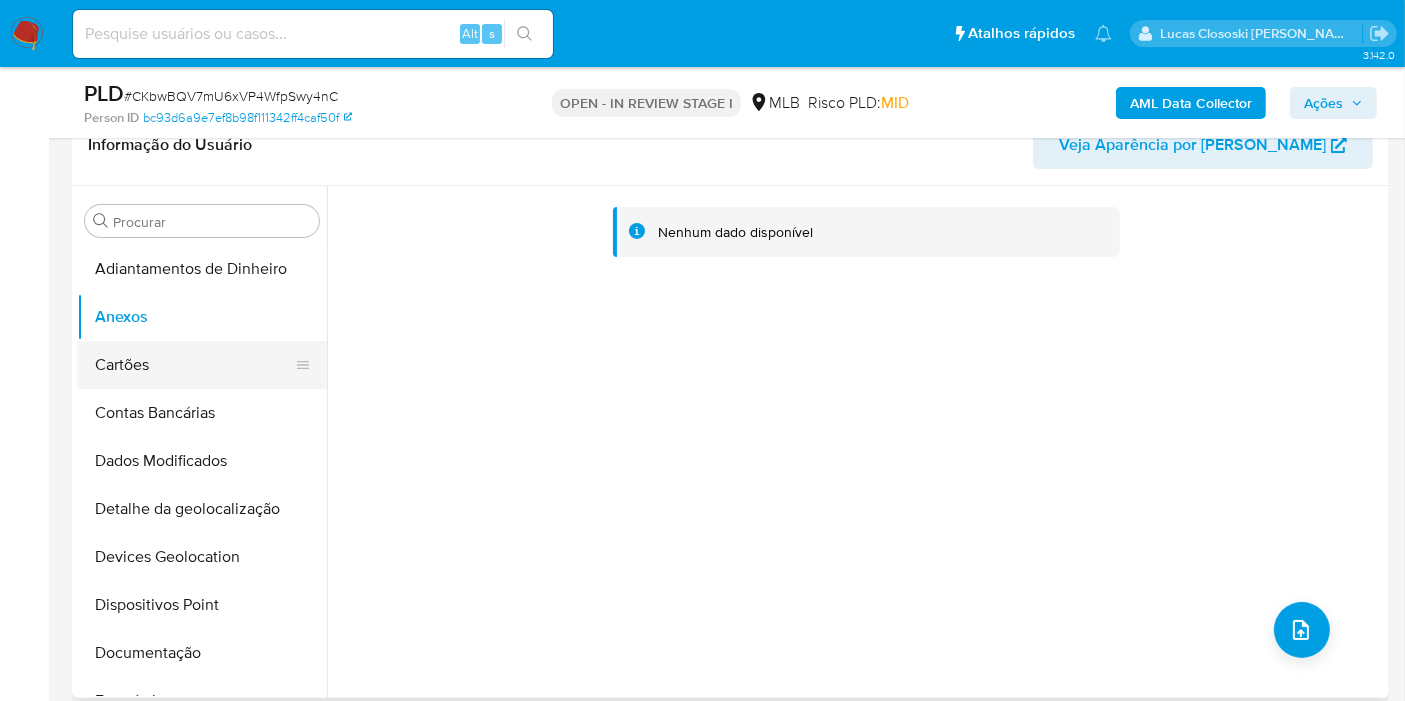 click on "Cartões" at bounding box center [194, 365] 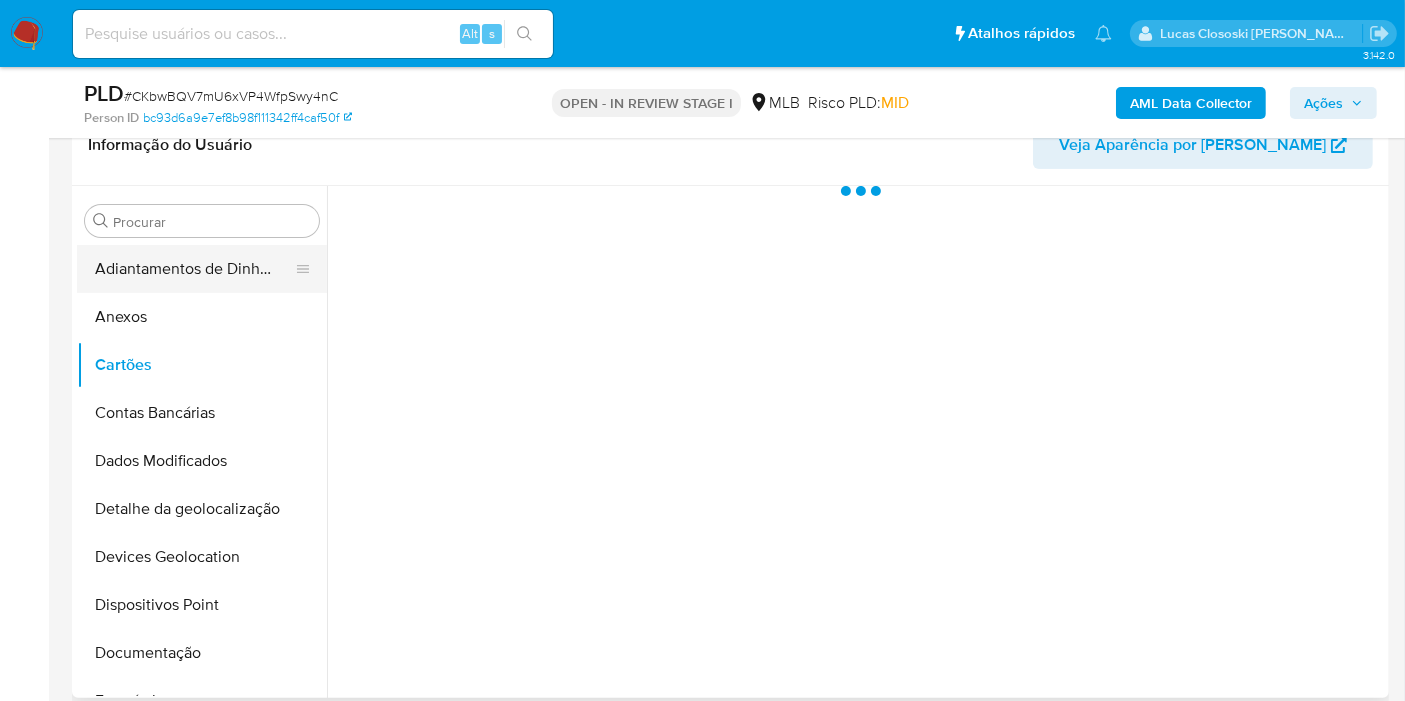 click on "Adiantamentos de Dinheiro" at bounding box center (194, 269) 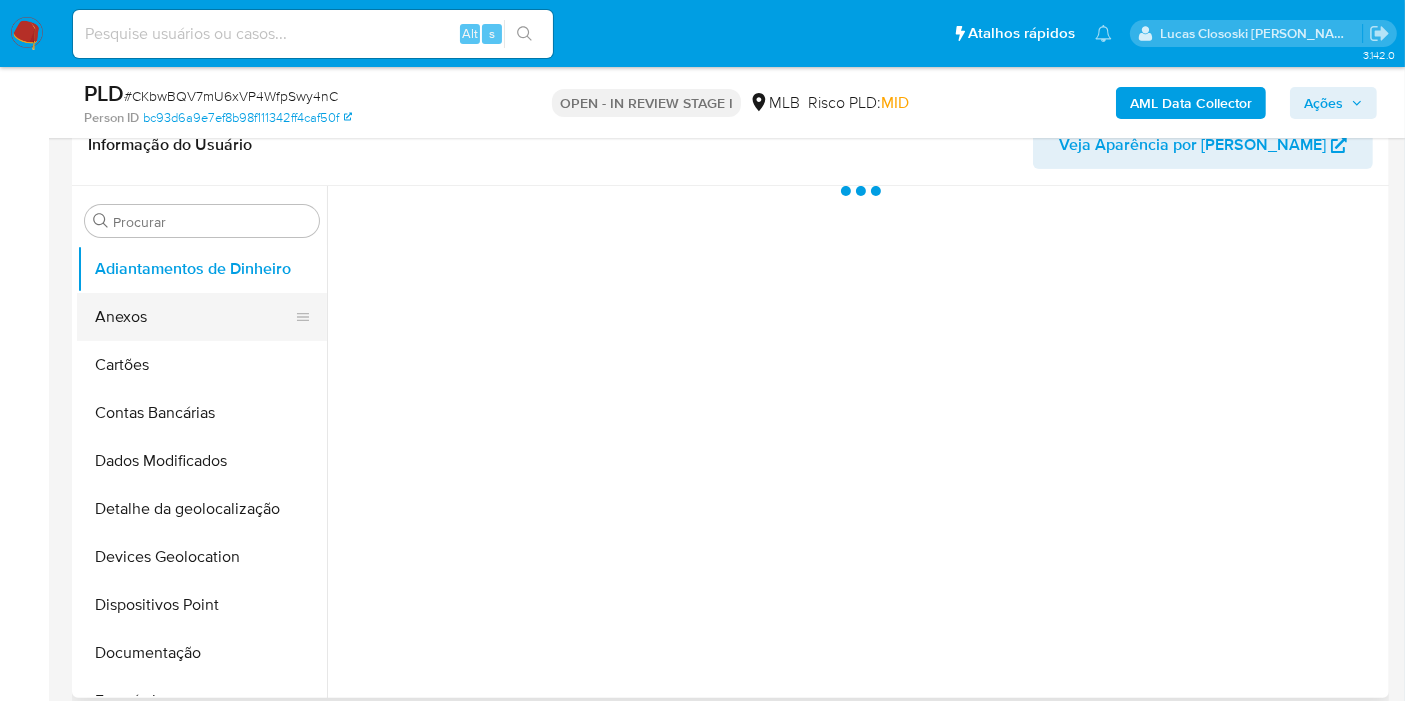 click on "Anexos" at bounding box center (194, 317) 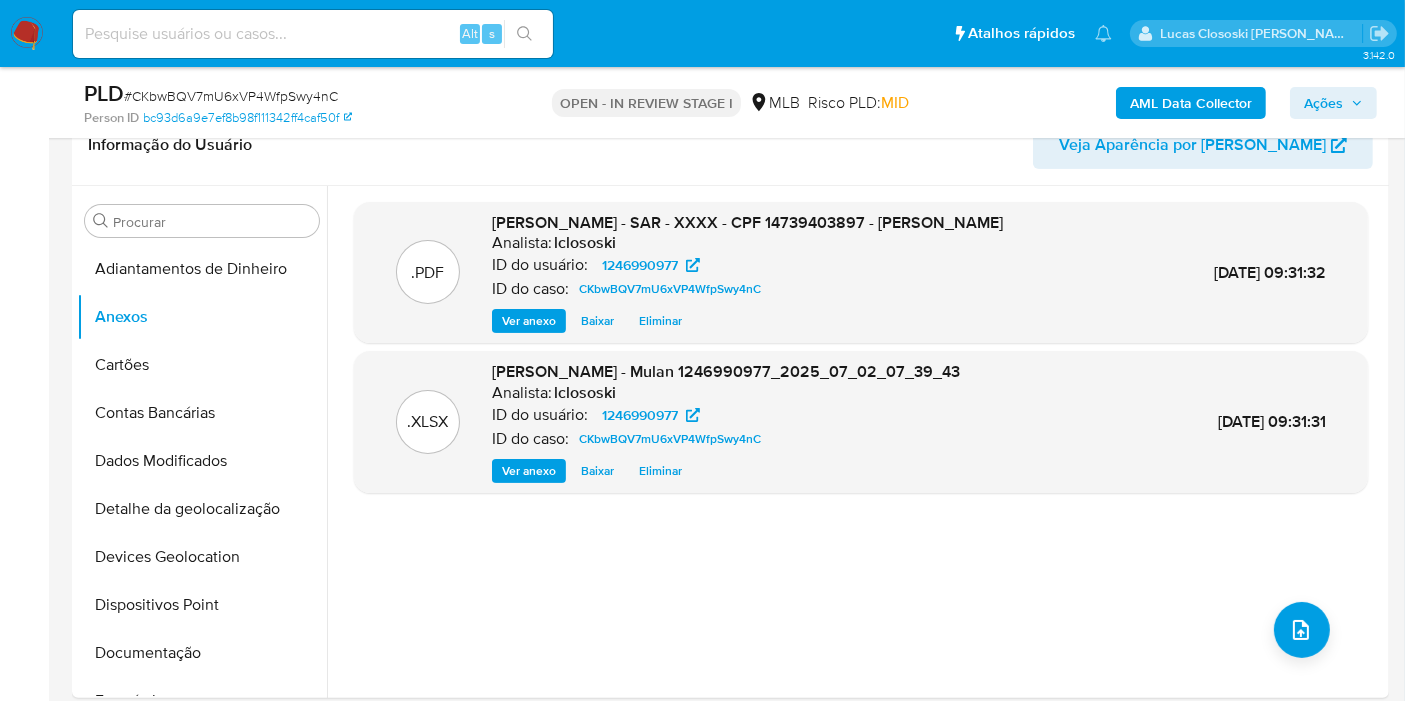 click on "Ações" at bounding box center [1323, 103] 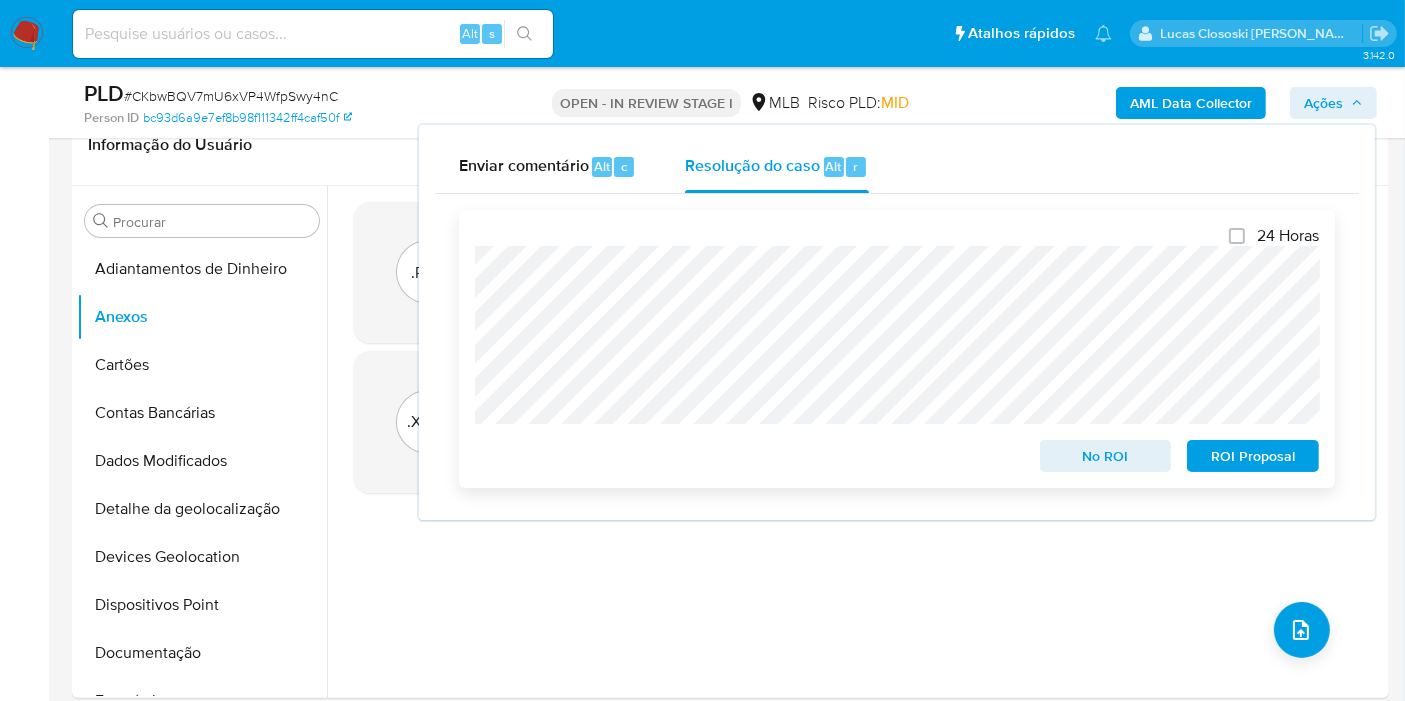 click on "ROI Proposal" at bounding box center [1253, 456] 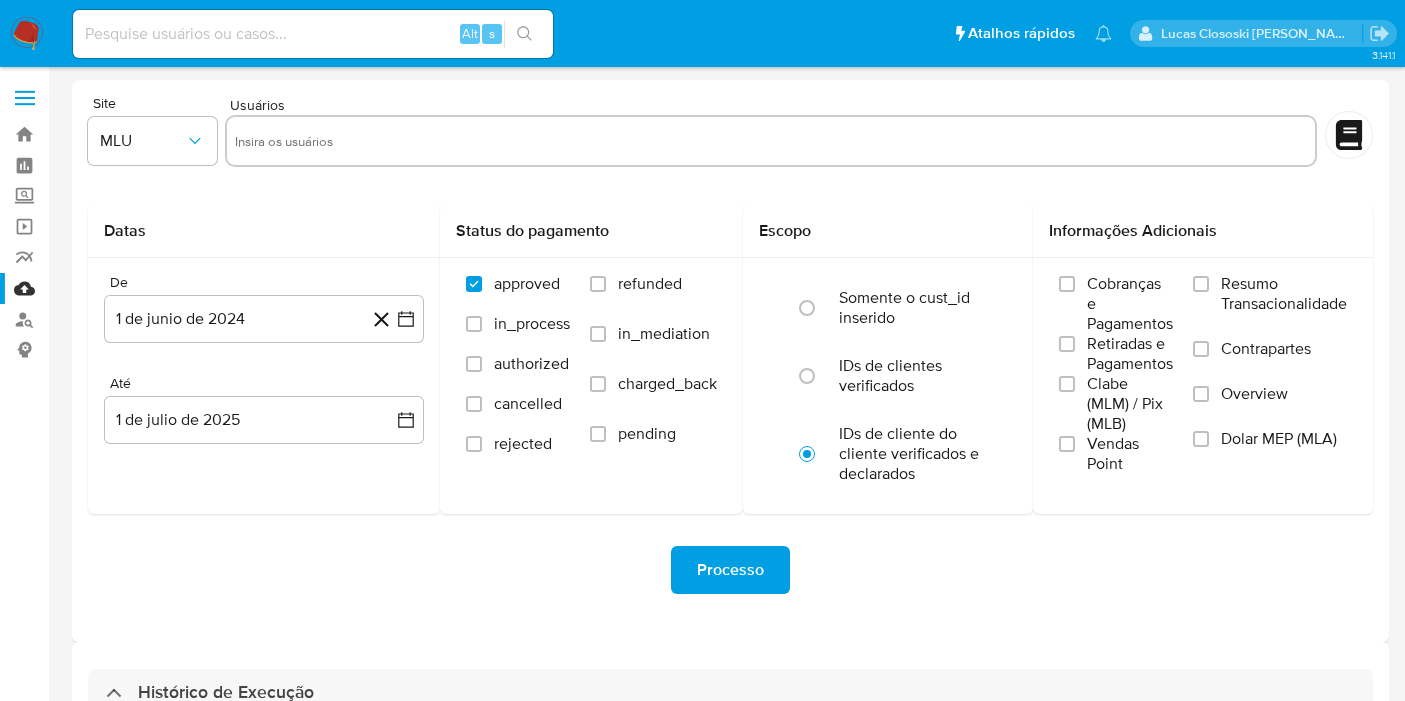 select on "10" 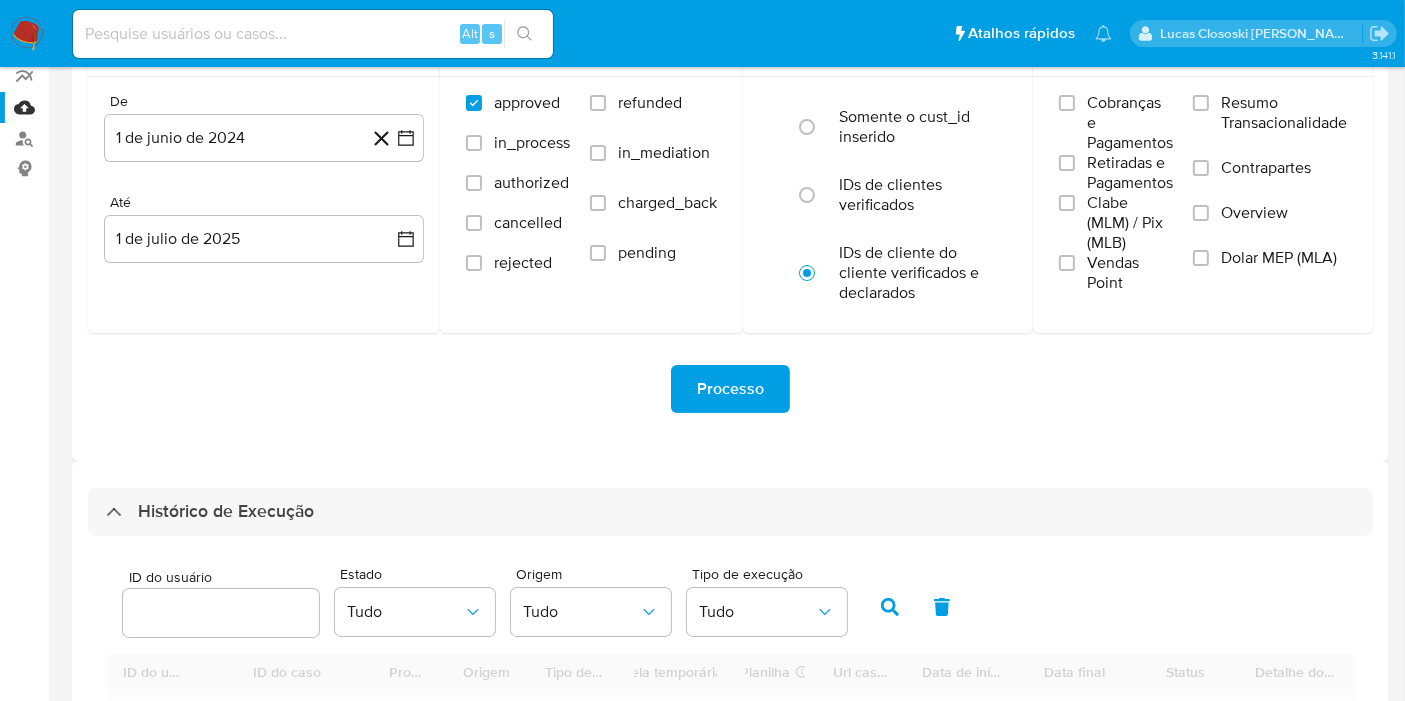 scroll, scrollTop: 610, scrollLeft: 0, axis: vertical 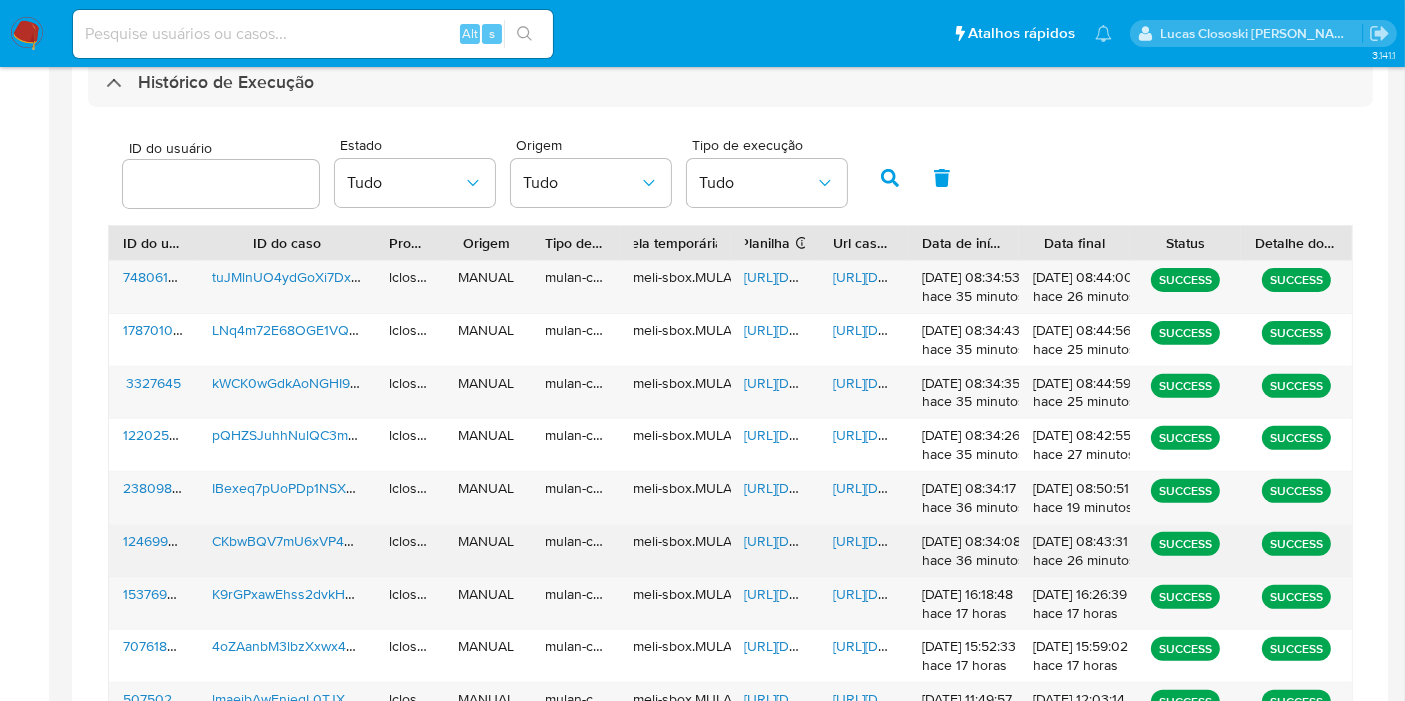 click on "[URL][DOMAIN_NAME]" at bounding box center (814, 541) 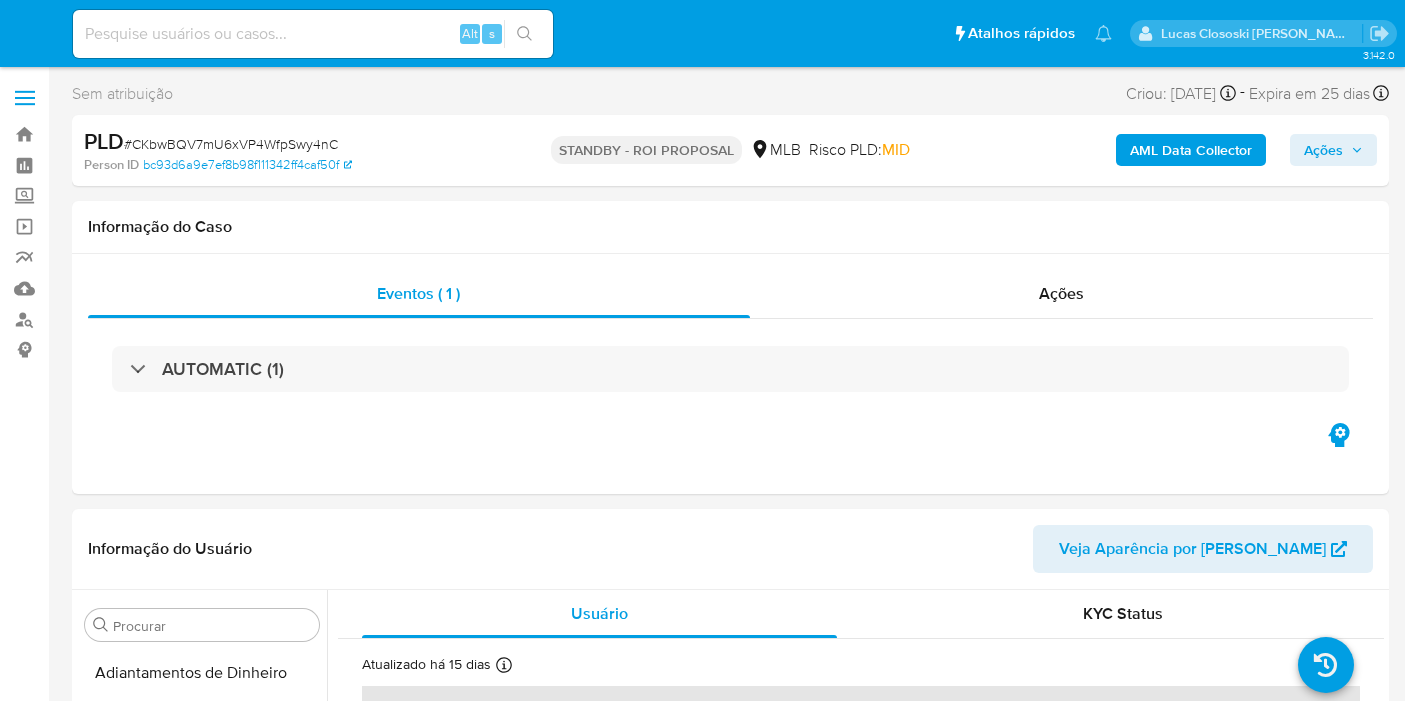 select on "10" 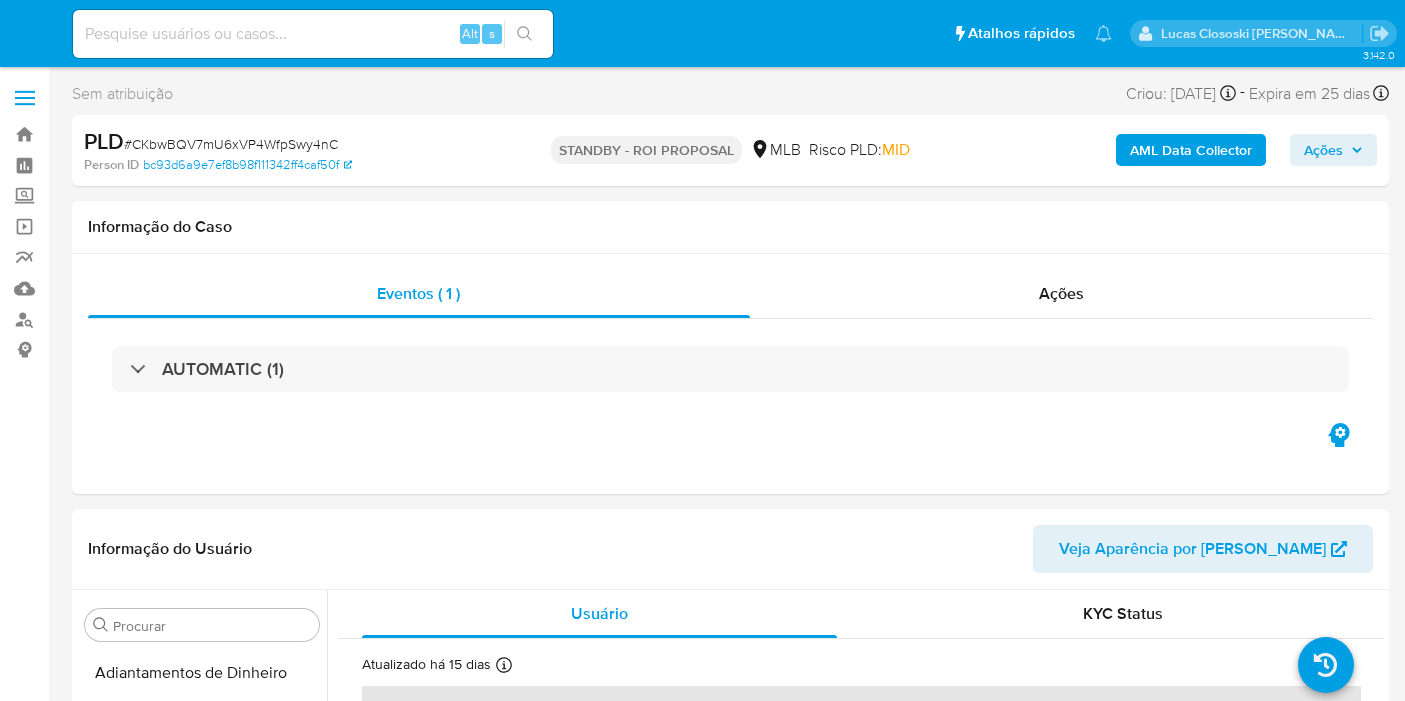 scroll, scrollTop: 0, scrollLeft: 0, axis: both 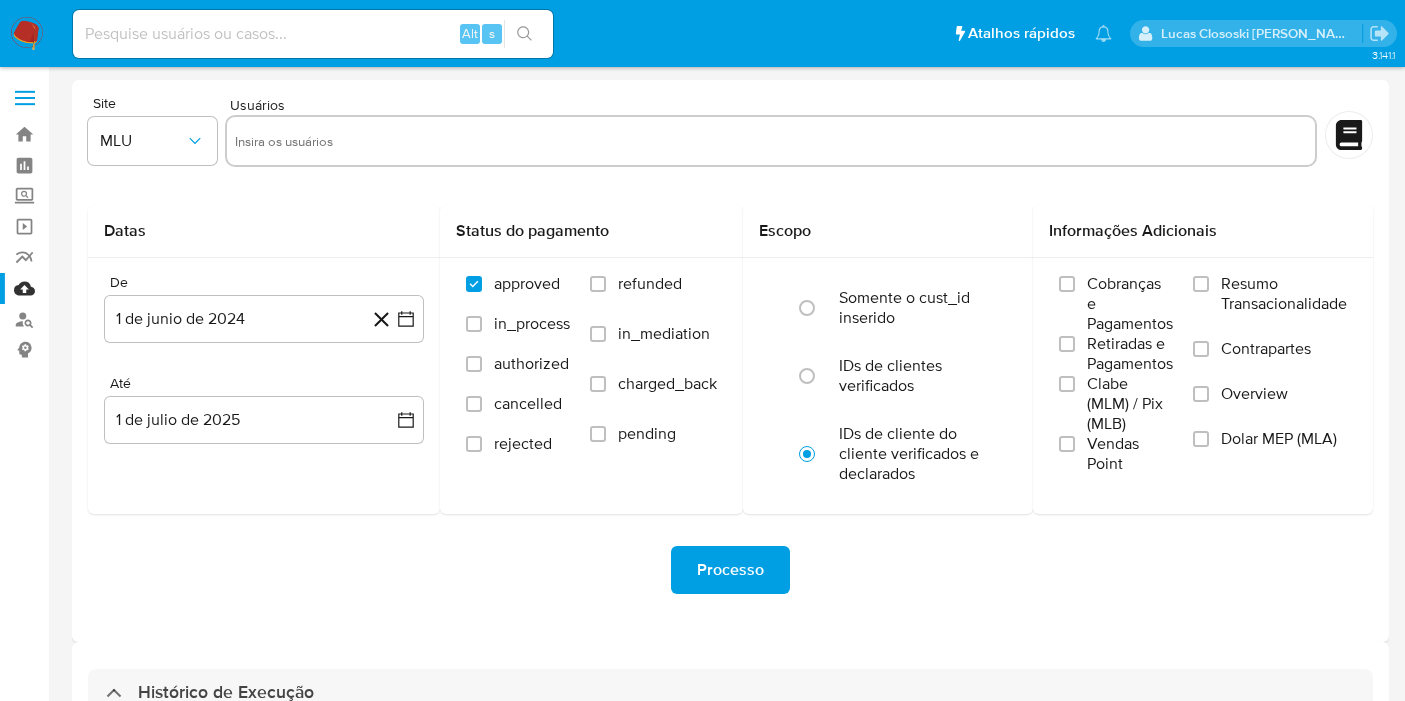 select on "10" 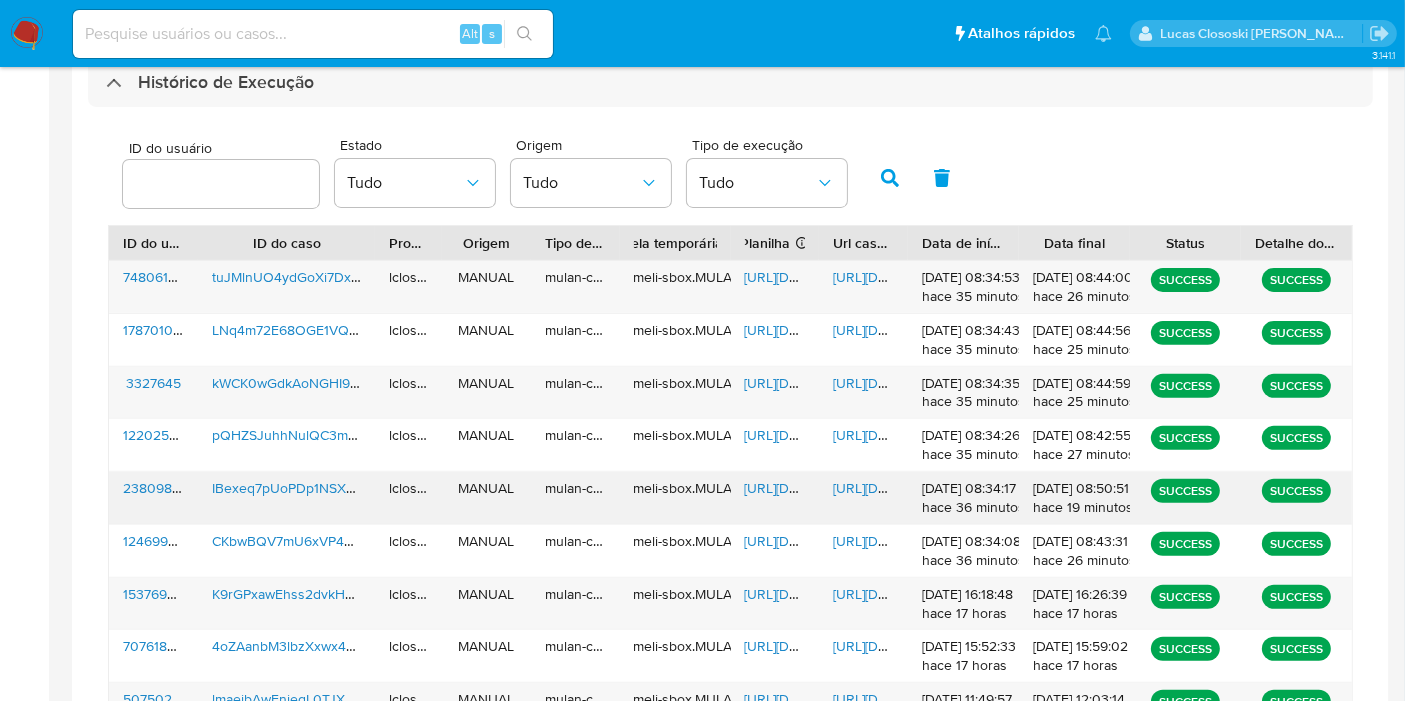 click on "https://docs.google.com/spreadsheets/d/1HWeInBrTUznKm357EI-JLrqjM1FvEahQb1GPwqUUCm4/edit" at bounding box center (814, 488) 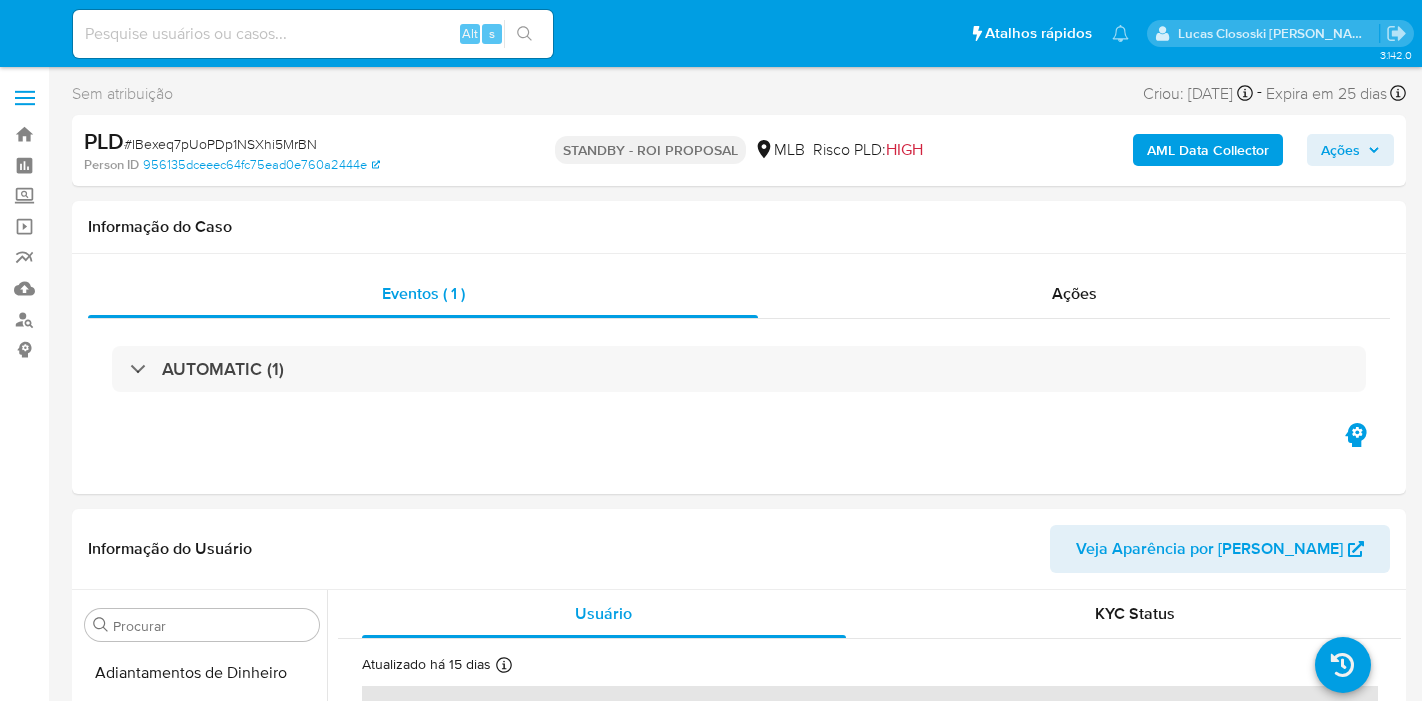 select on "10" 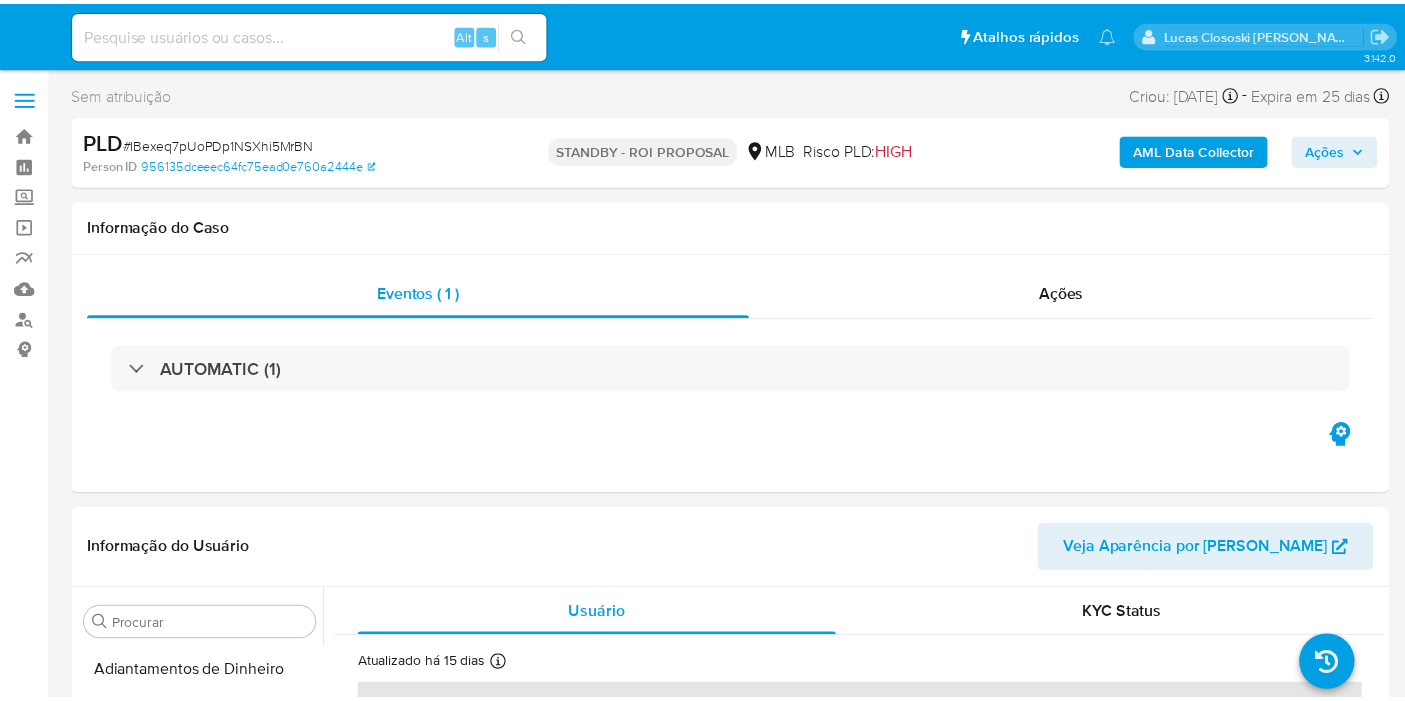 scroll, scrollTop: 0, scrollLeft: 0, axis: both 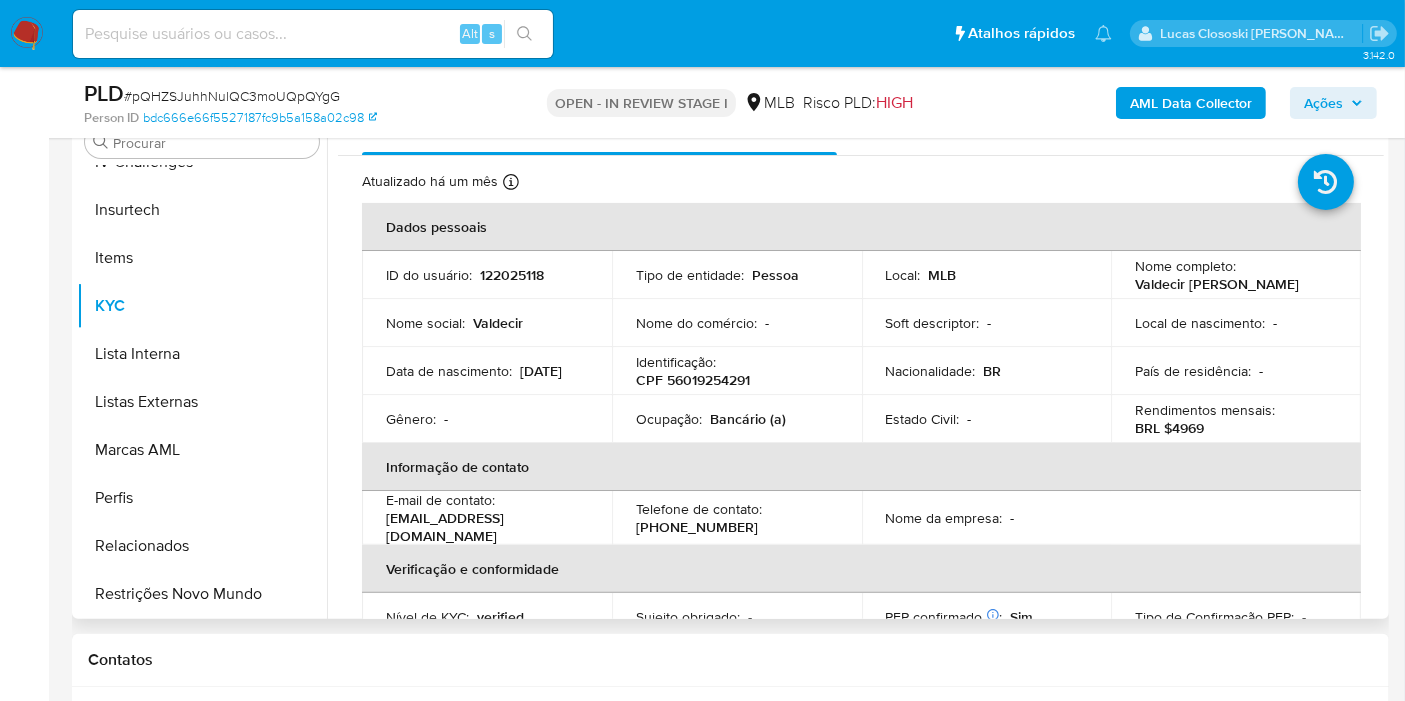 click on "CPF 56019254291" at bounding box center [693, 380] 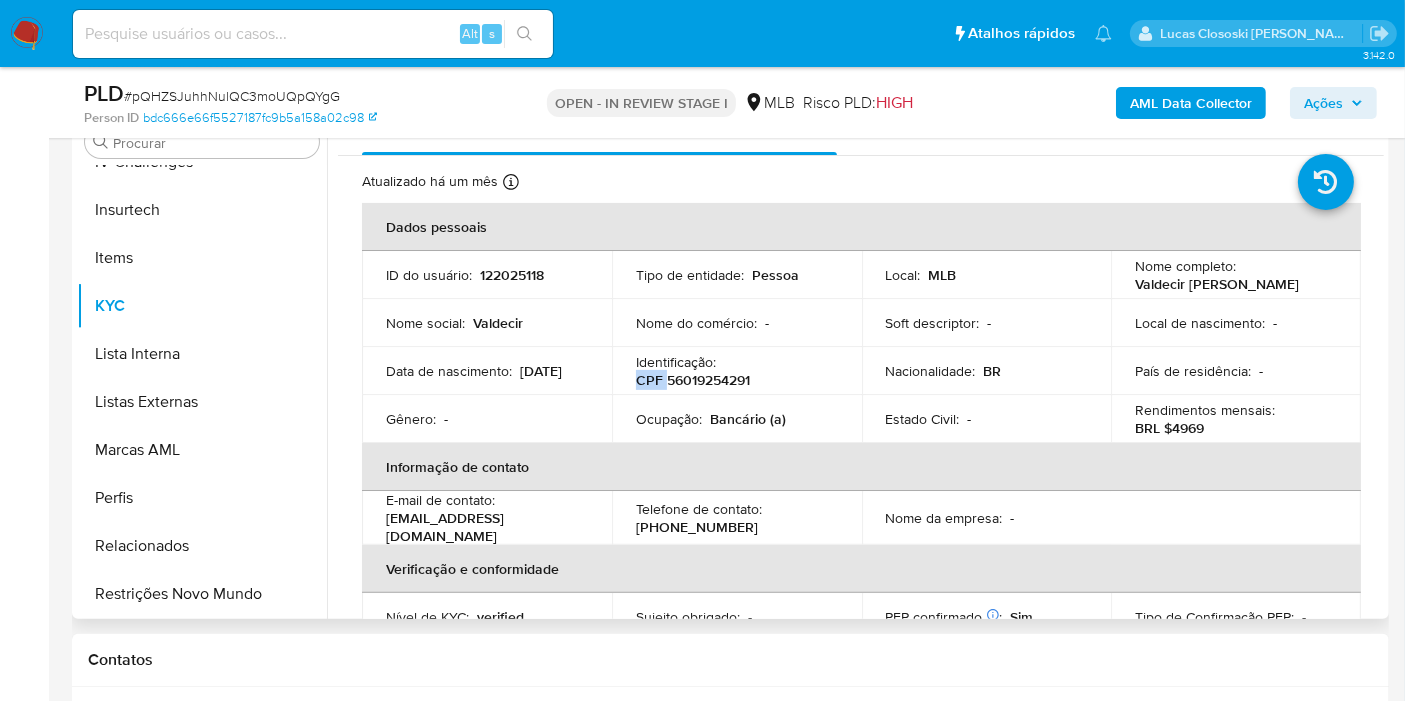 click on "CPF 56019254291" at bounding box center [693, 380] 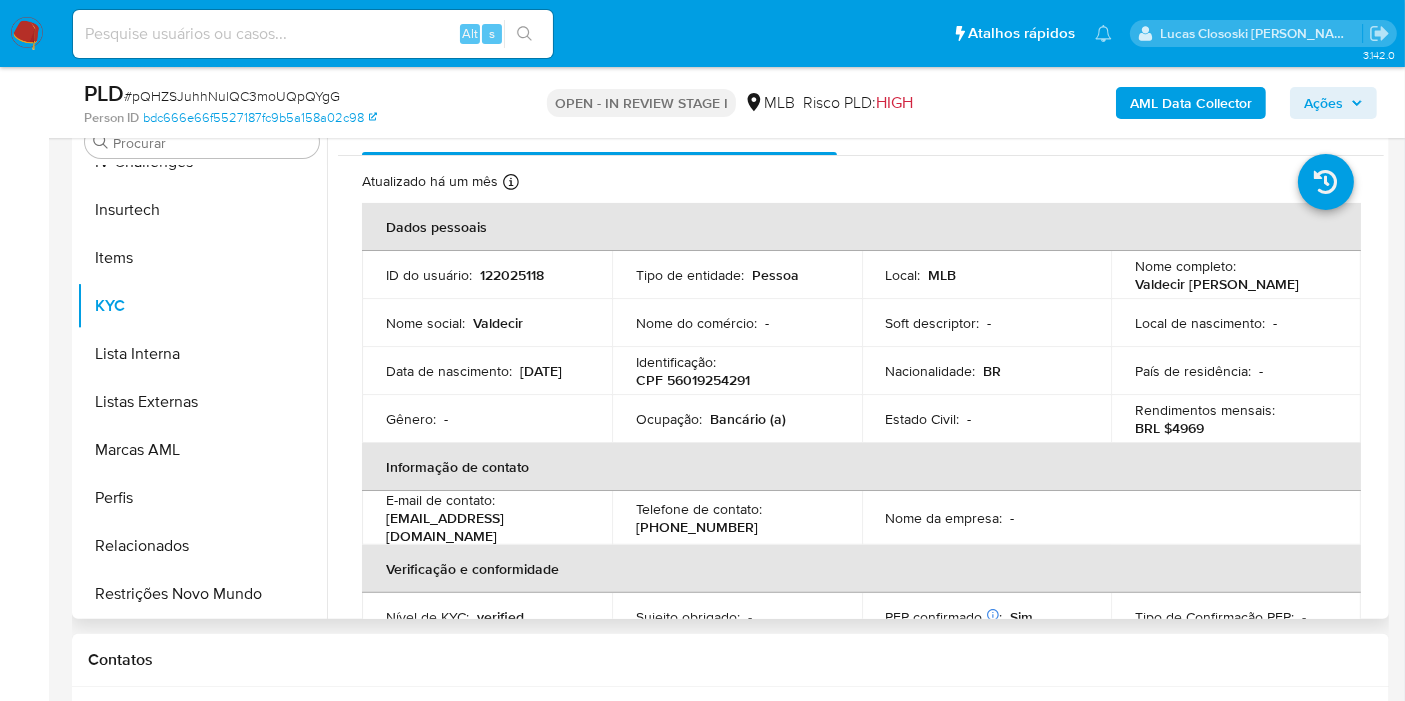 click on "CPF 56019254291" at bounding box center [693, 380] 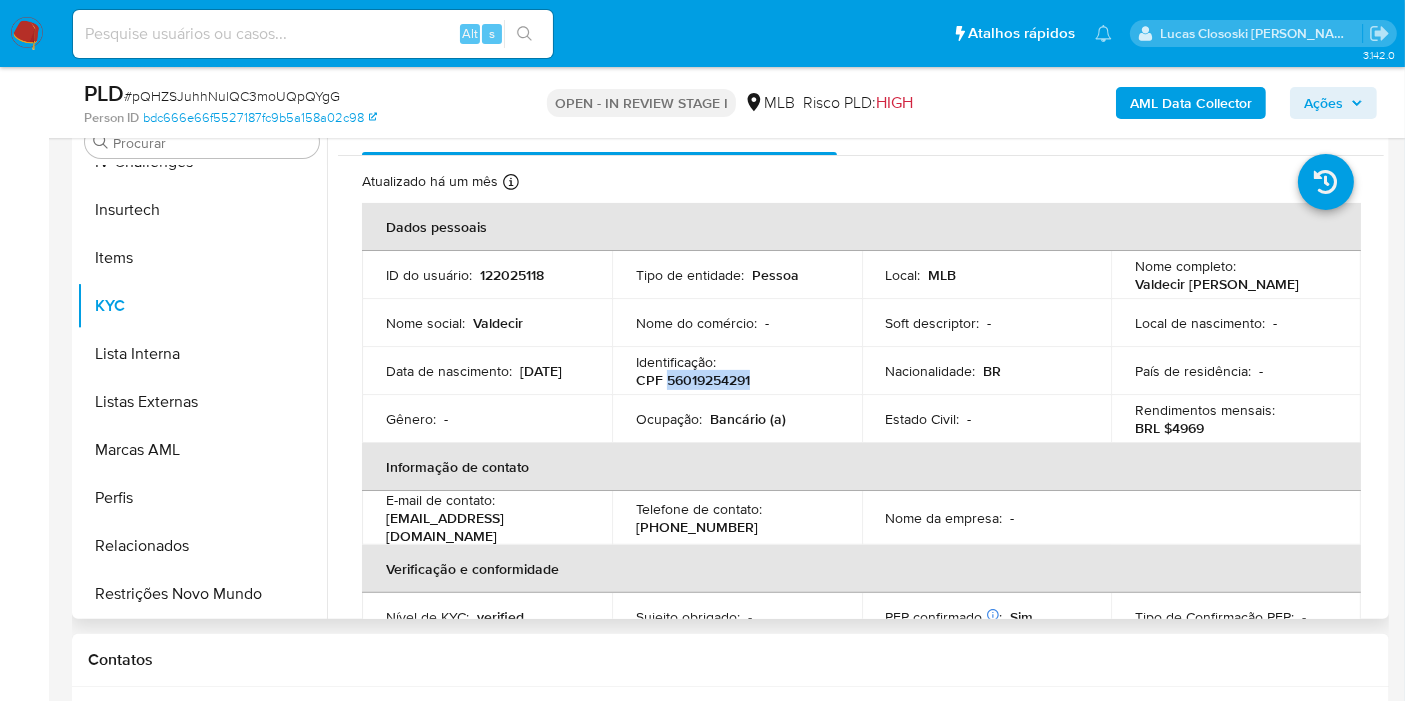 click on "CPF 56019254291" at bounding box center [693, 380] 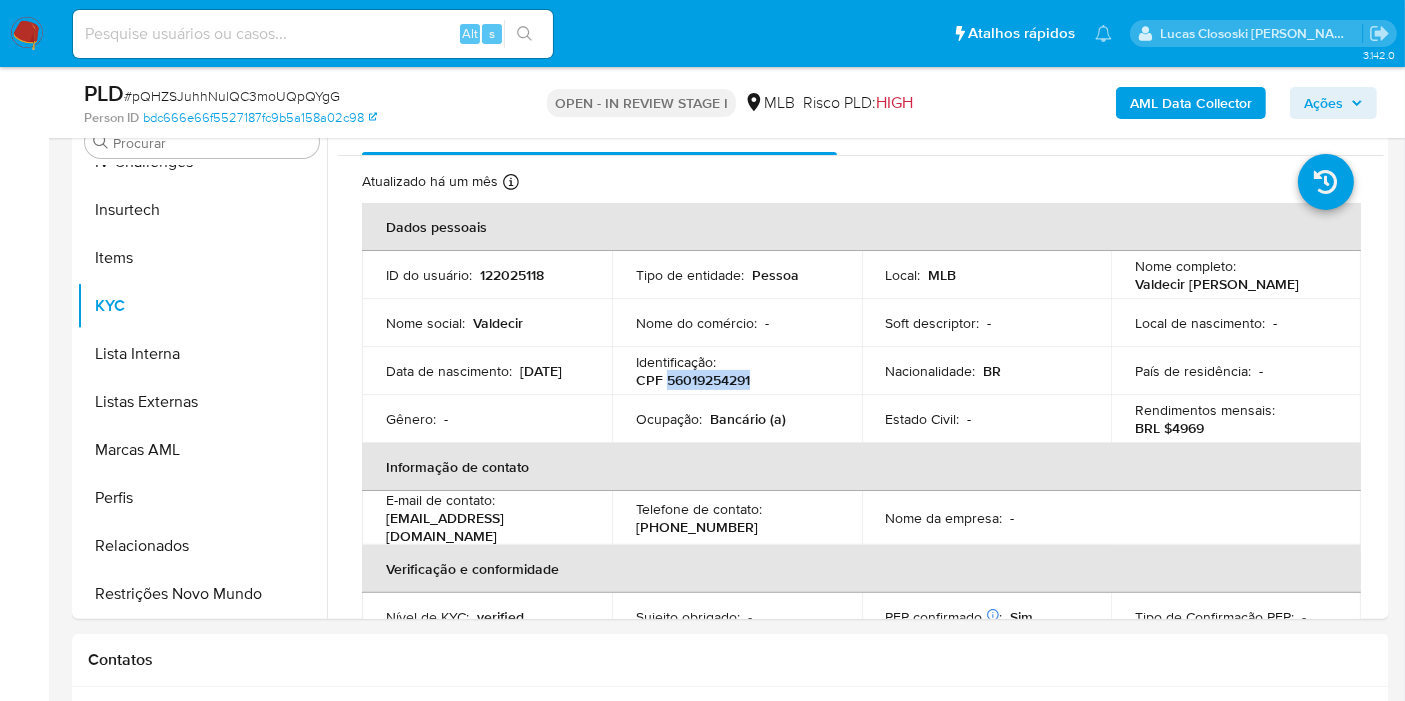 copy on "56019254291" 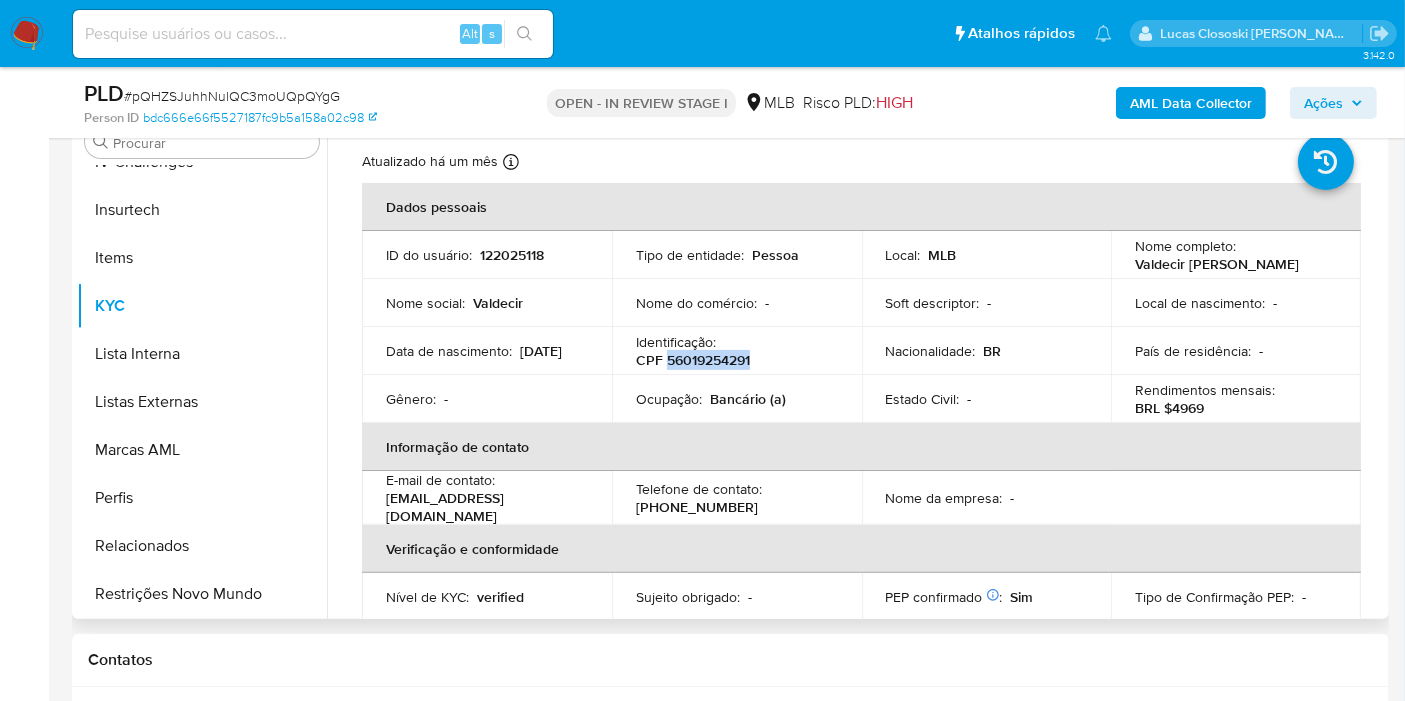 scroll, scrollTop: 0, scrollLeft: 0, axis: both 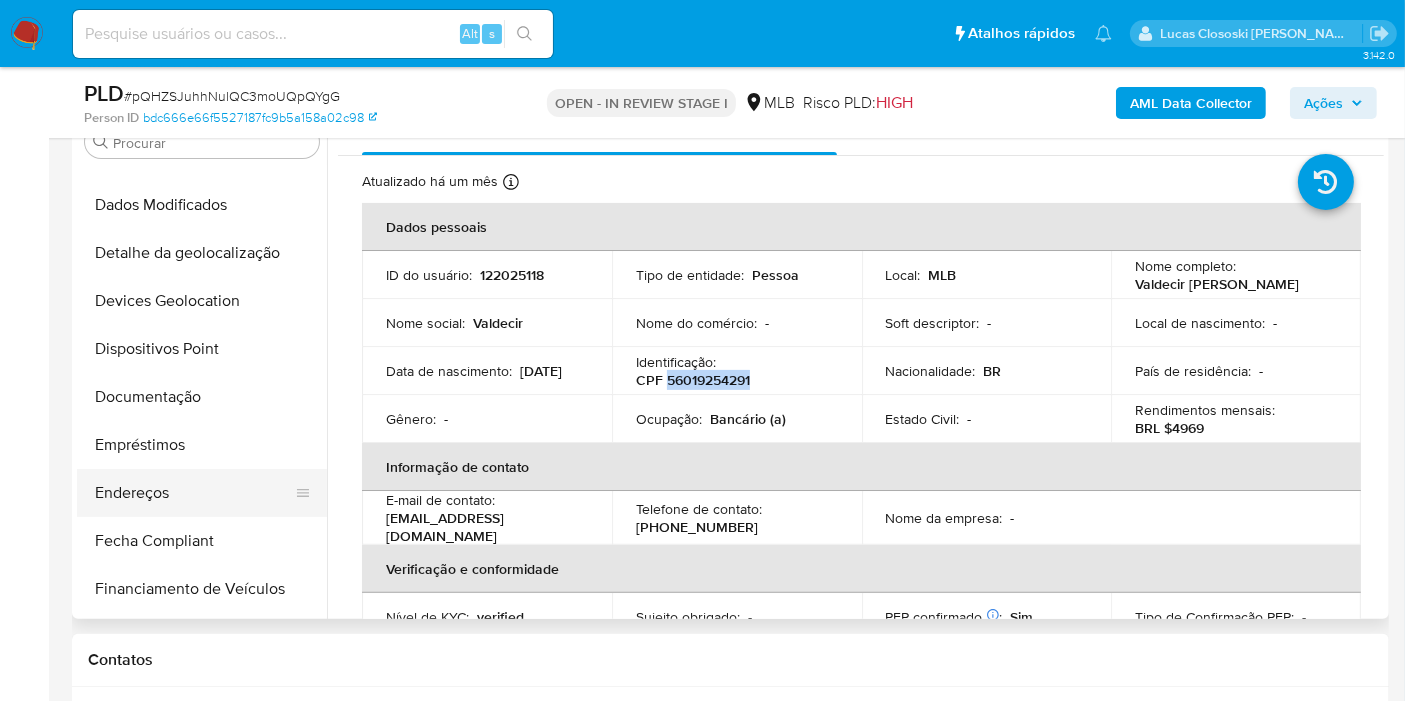click on "Endereços" at bounding box center (194, 493) 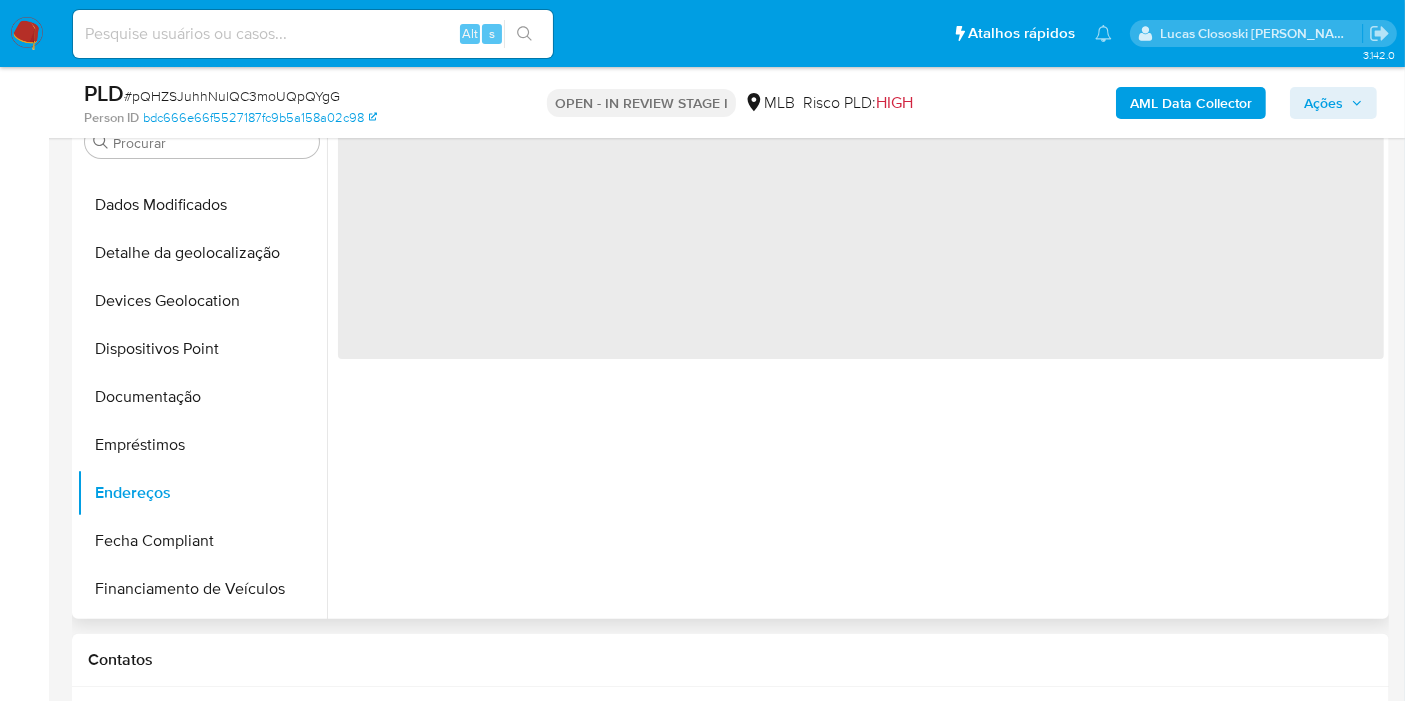 click on "‌" at bounding box center (855, 363) 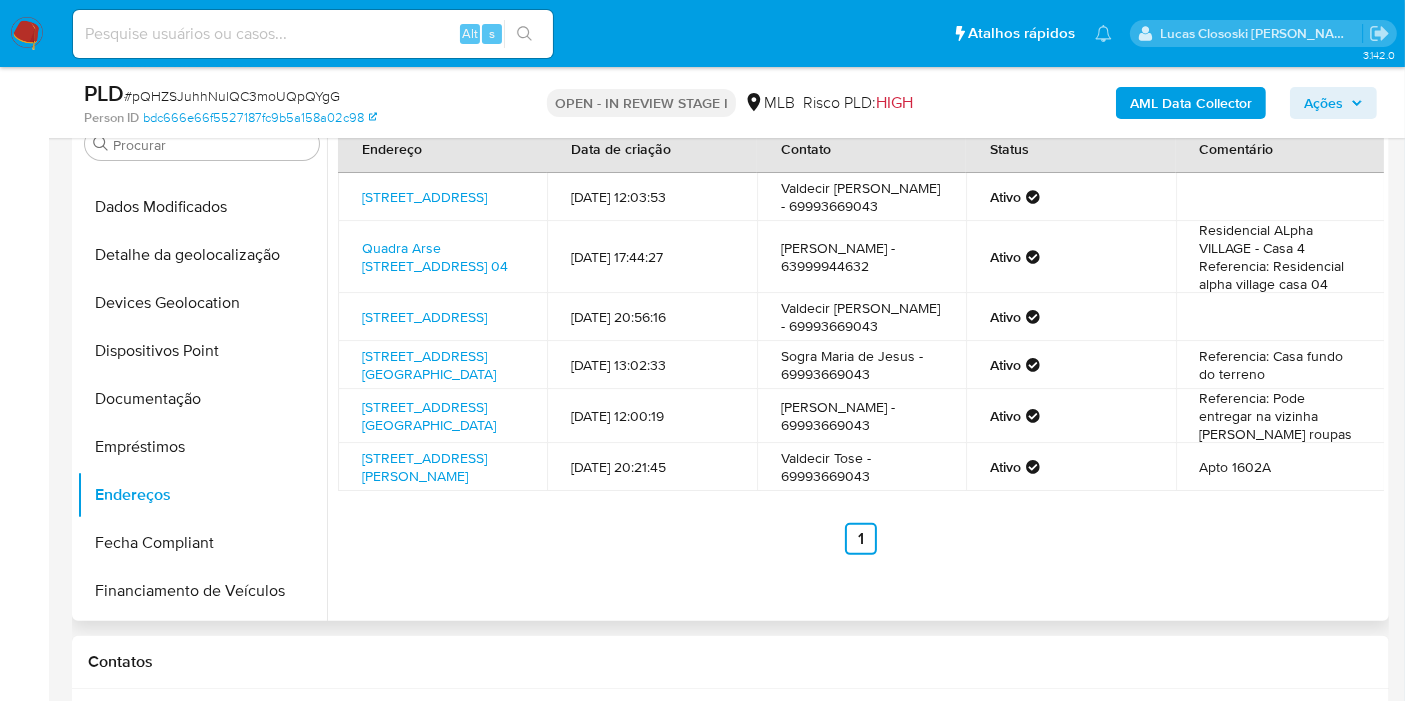 scroll, scrollTop: 444, scrollLeft: 0, axis: vertical 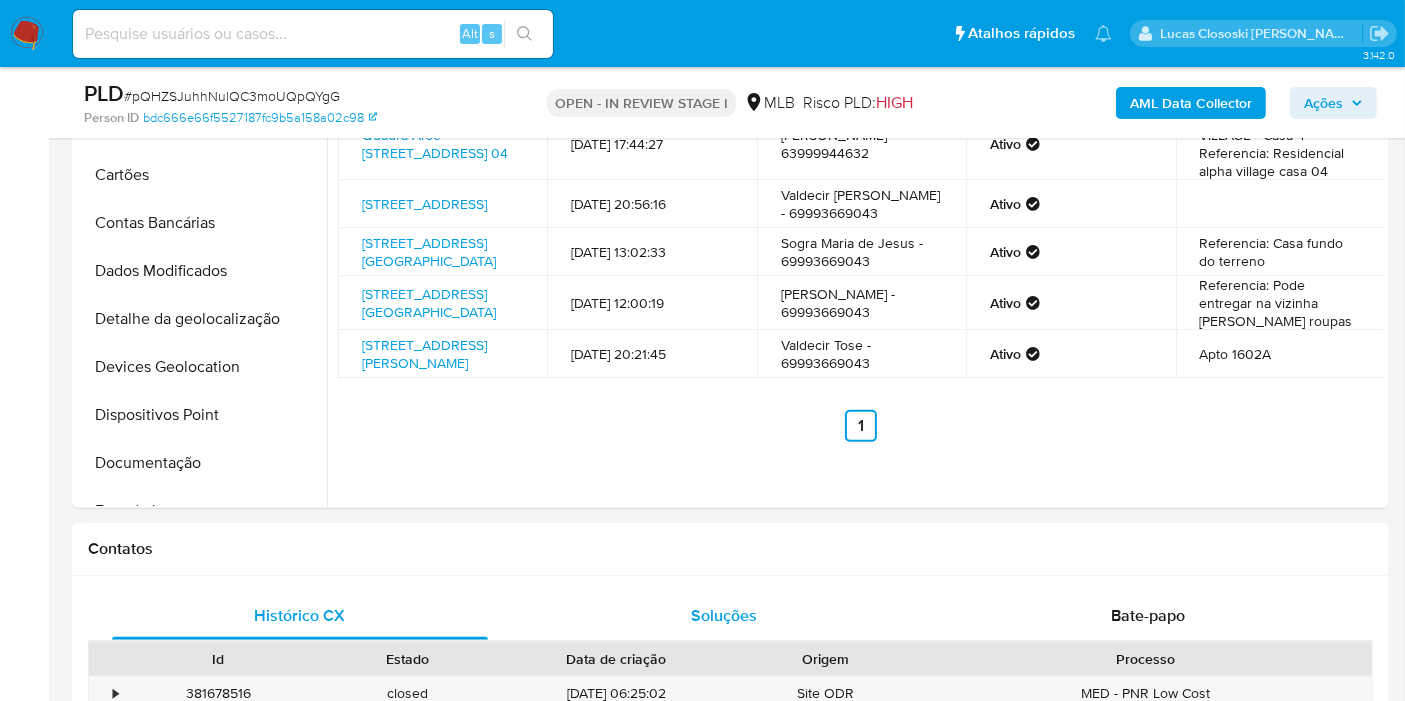 click on "Soluções" at bounding box center [724, 616] 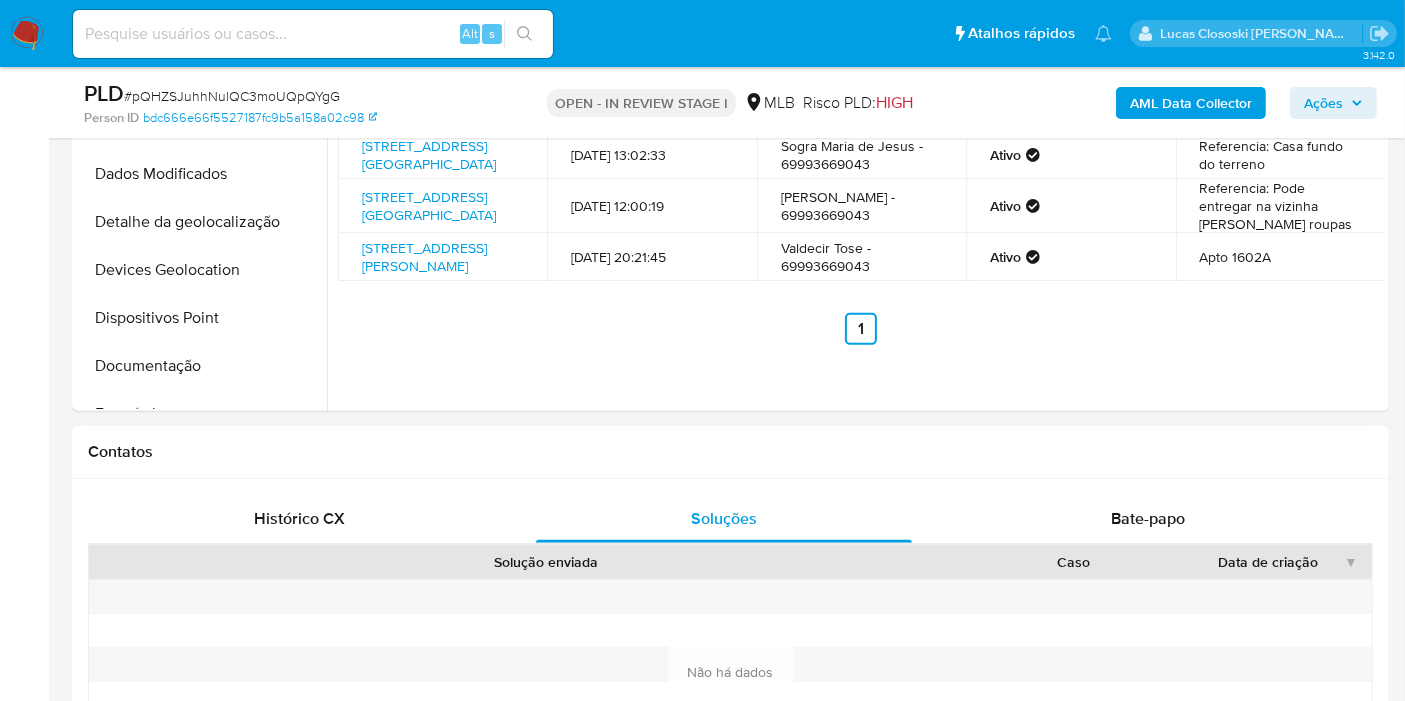 scroll, scrollTop: 666, scrollLeft: 0, axis: vertical 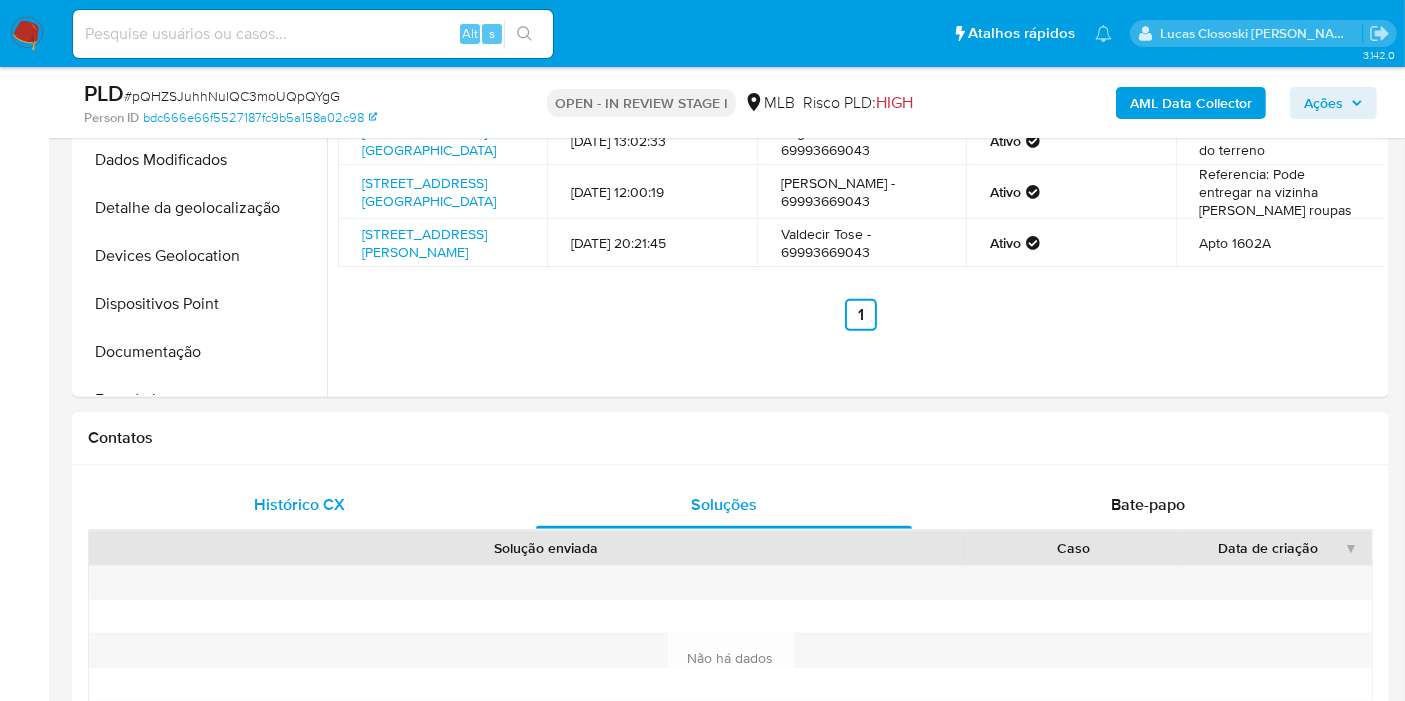 click on "Histórico CX" at bounding box center [300, 505] 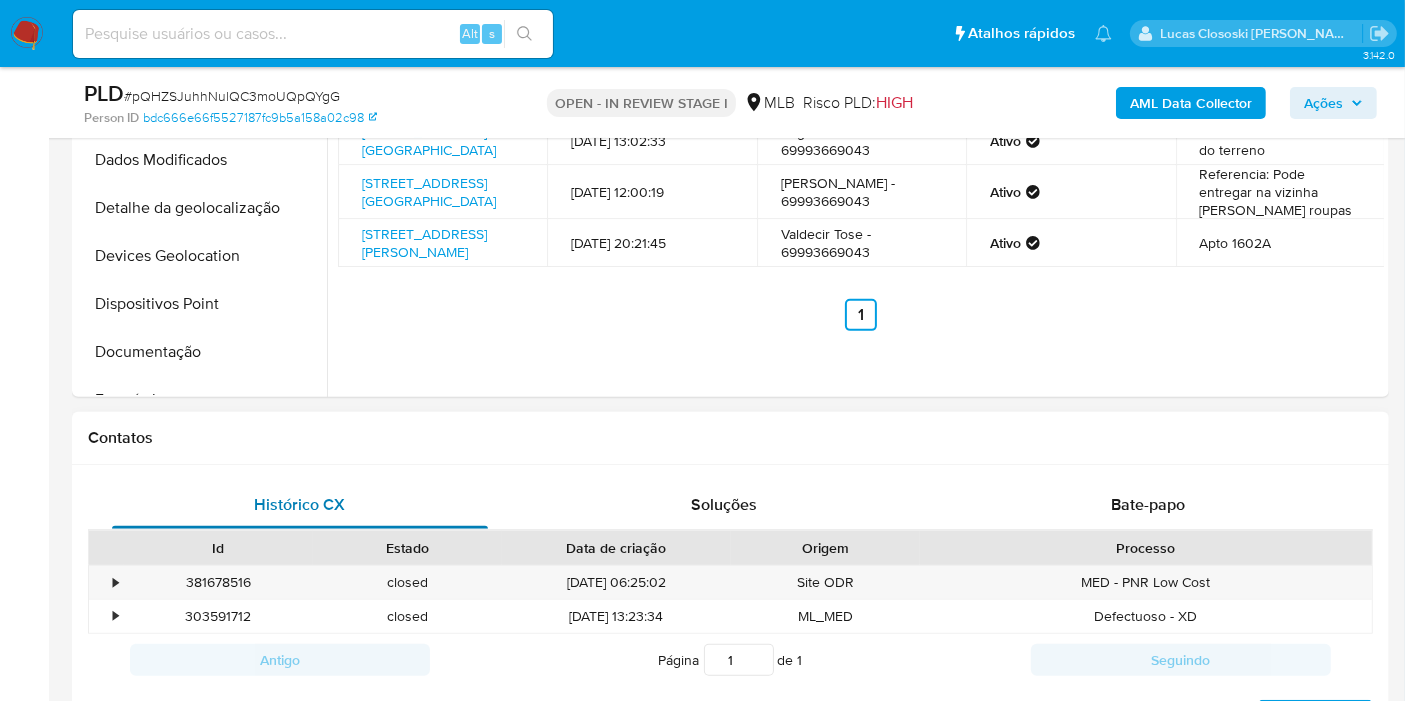 click on "Histórico CX" at bounding box center [300, 505] 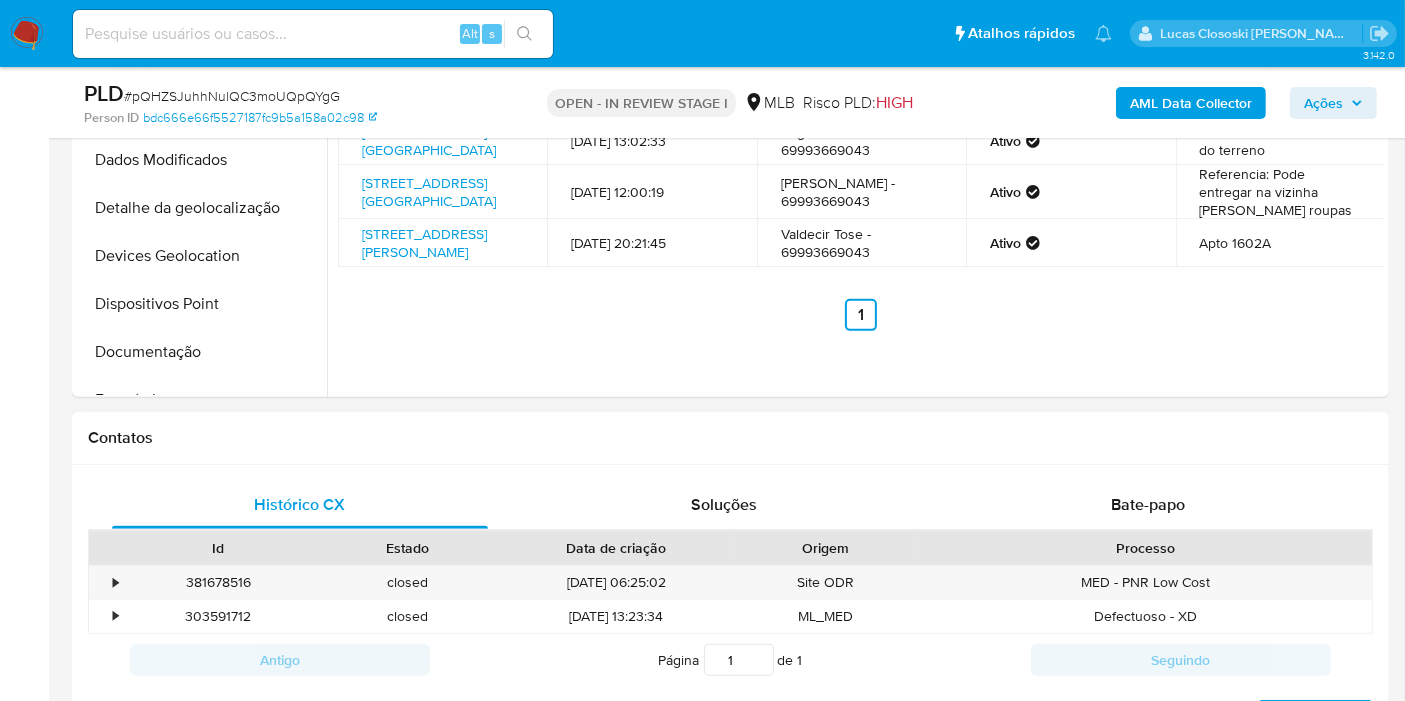 click on "Contatos" at bounding box center (730, 438) 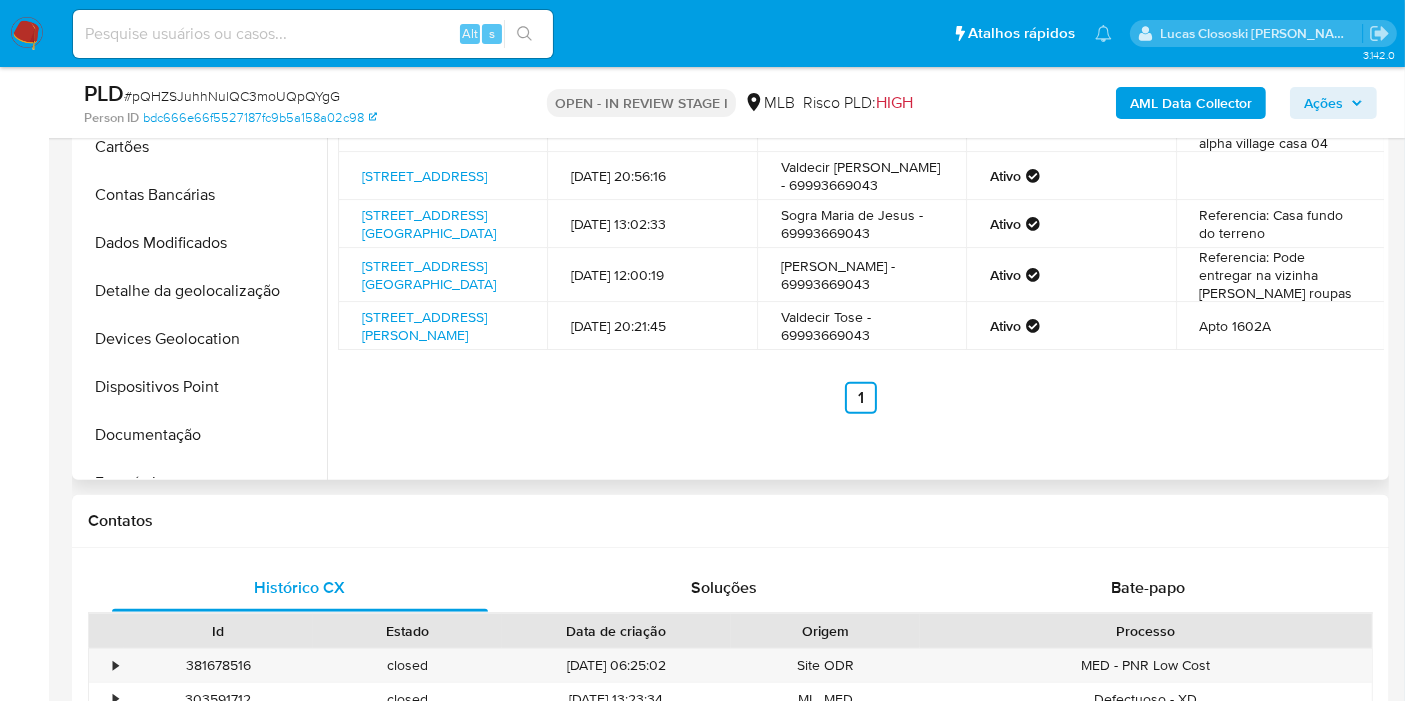 scroll, scrollTop: 444, scrollLeft: 0, axis: vertical 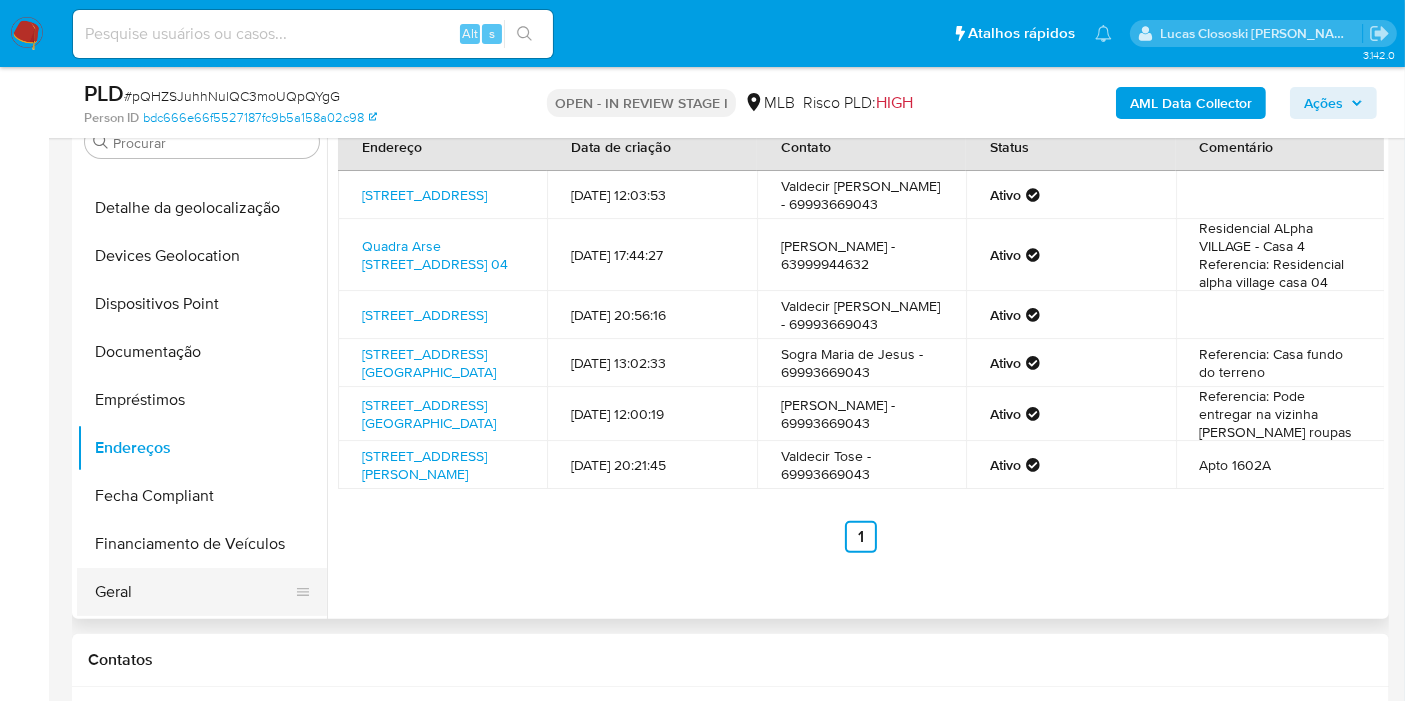 click on "Geral" at bounding box center (194, 592) 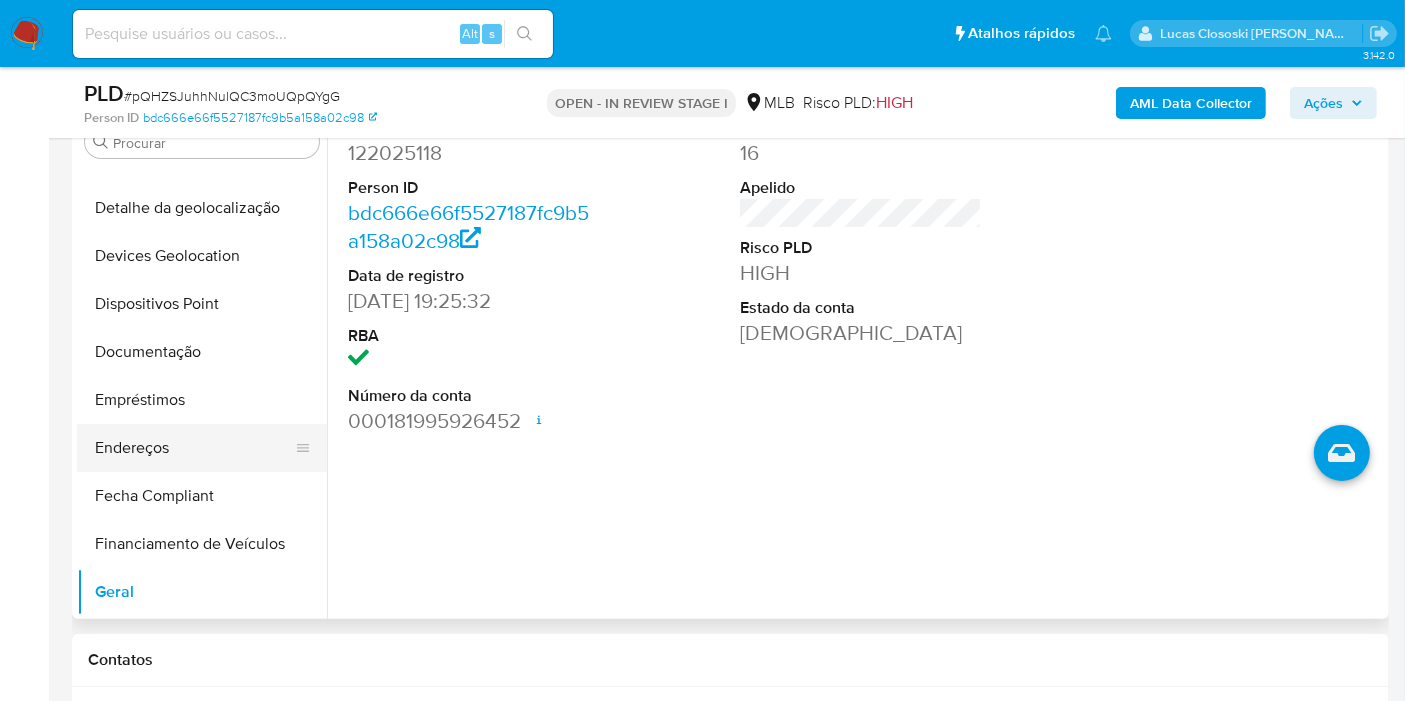 click on "Endereços" at bounding box center (194, 448) 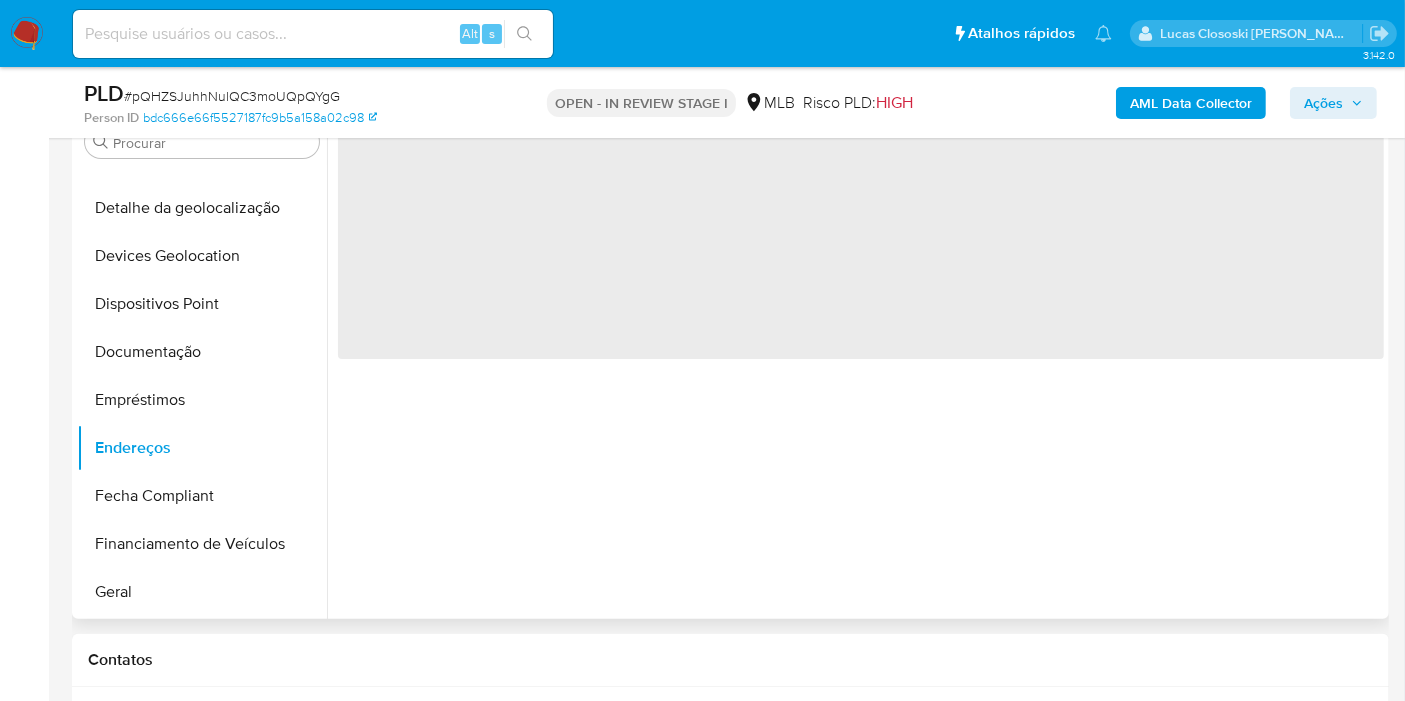 scroll, scrollTop: 333, scrollLeft: 0, axis: vertical 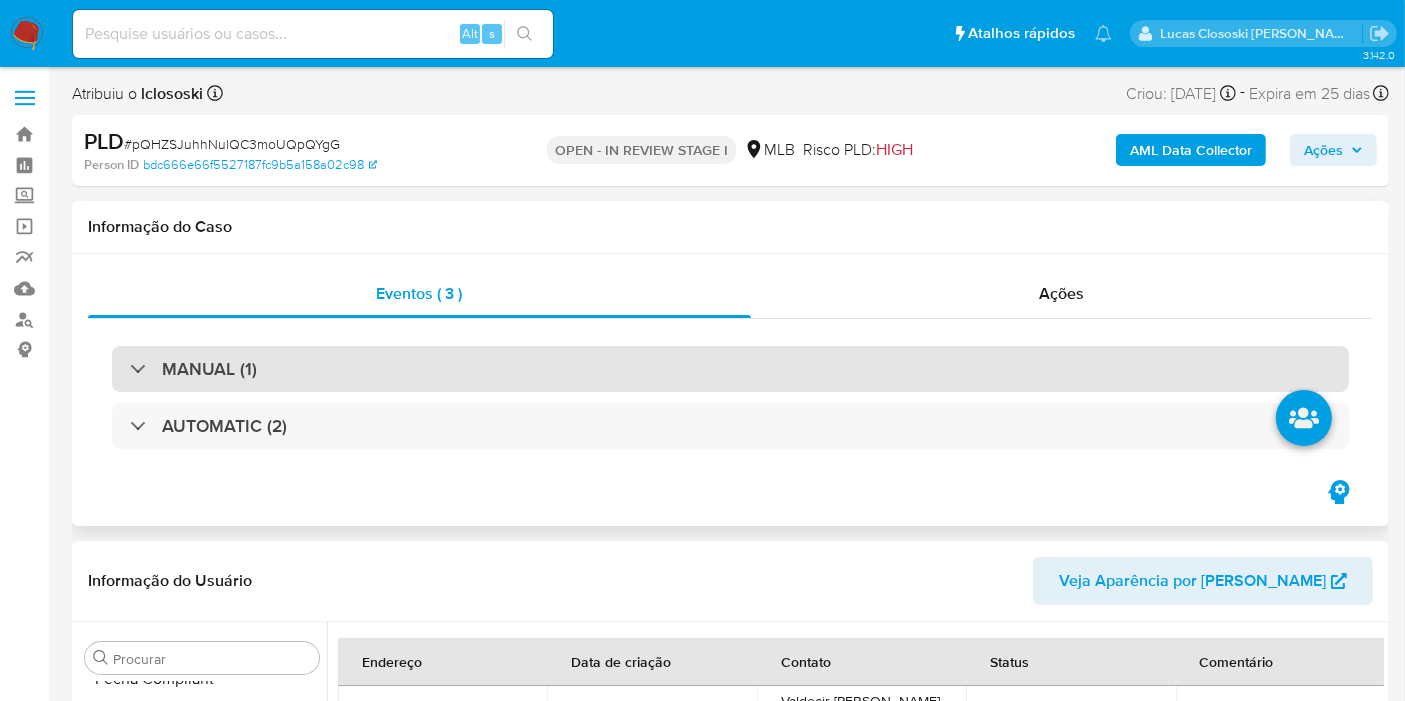 click on "MANUAL (1)" at bounding box center [730, 369] 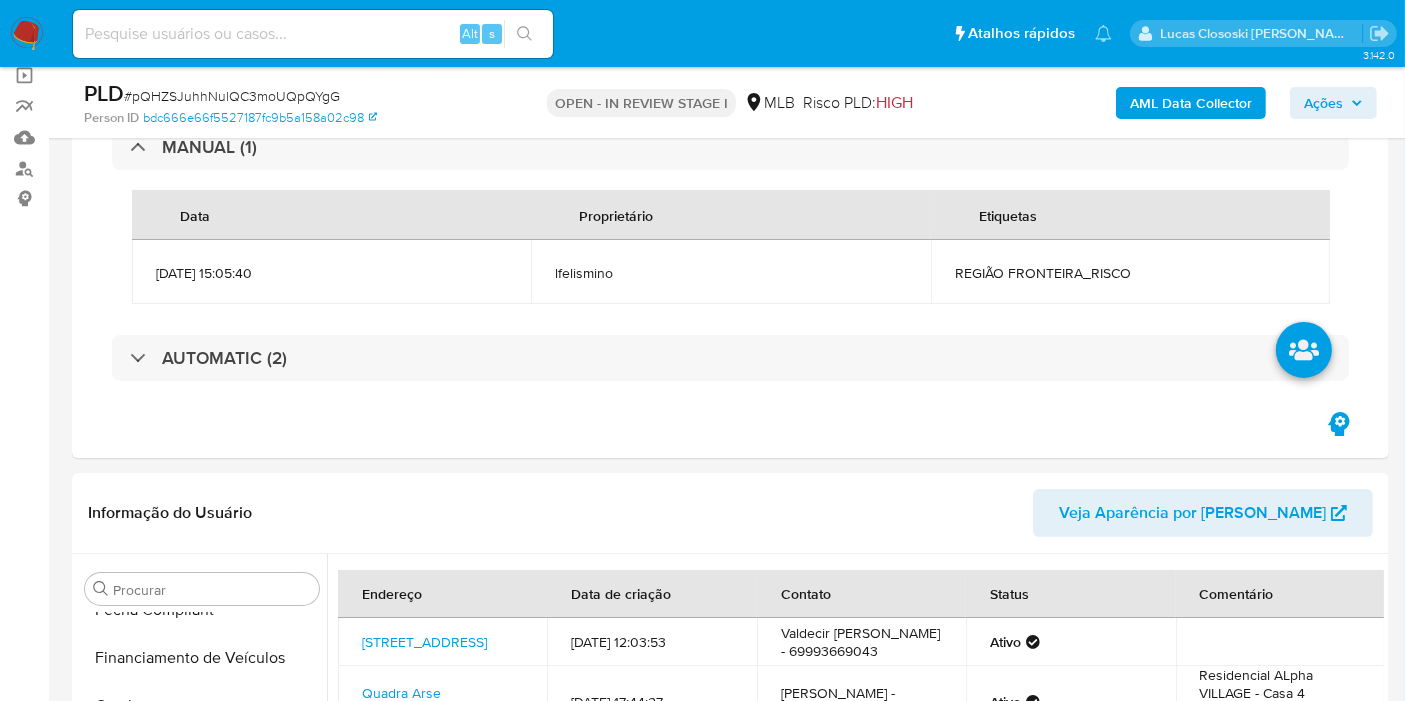 scroll, scrollTop: 222, scrollLeft: 0, axis: vertical 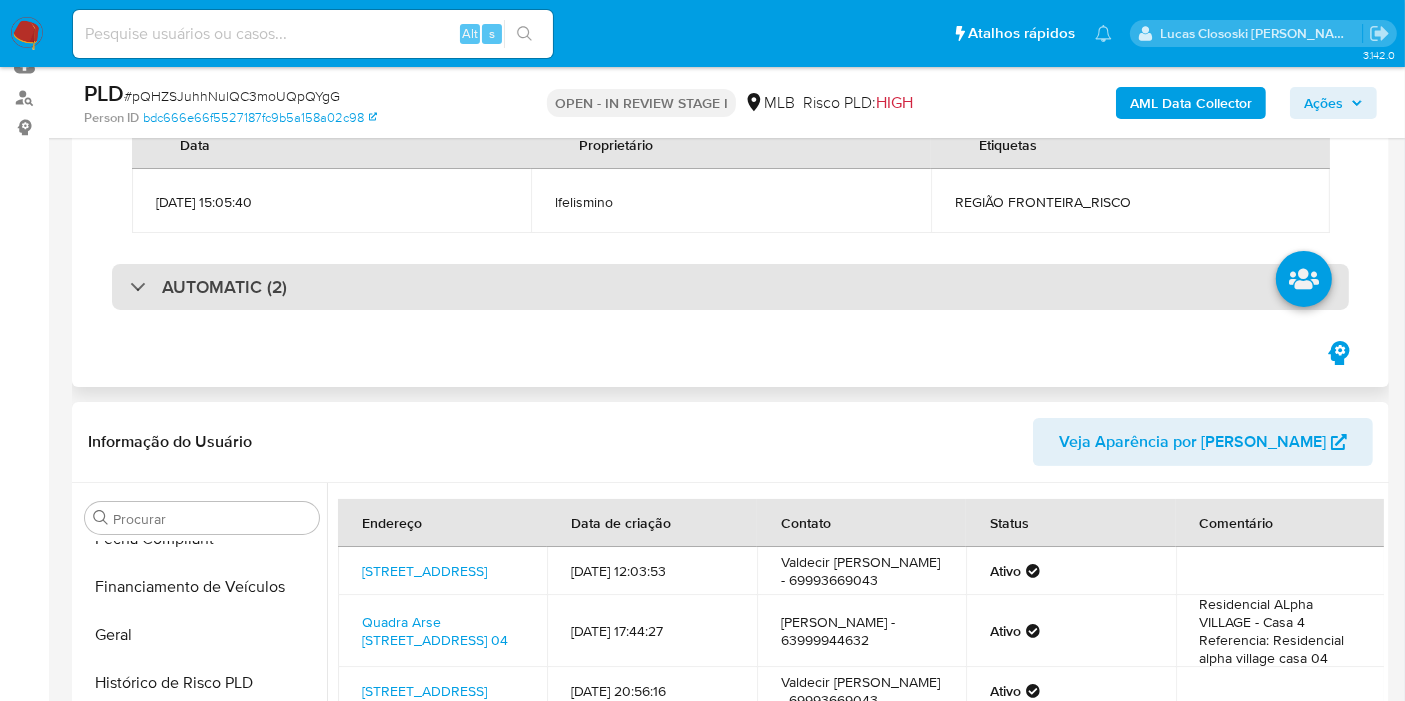 click on "AUTOMATIC (2)" at bounding box center (730, 287) 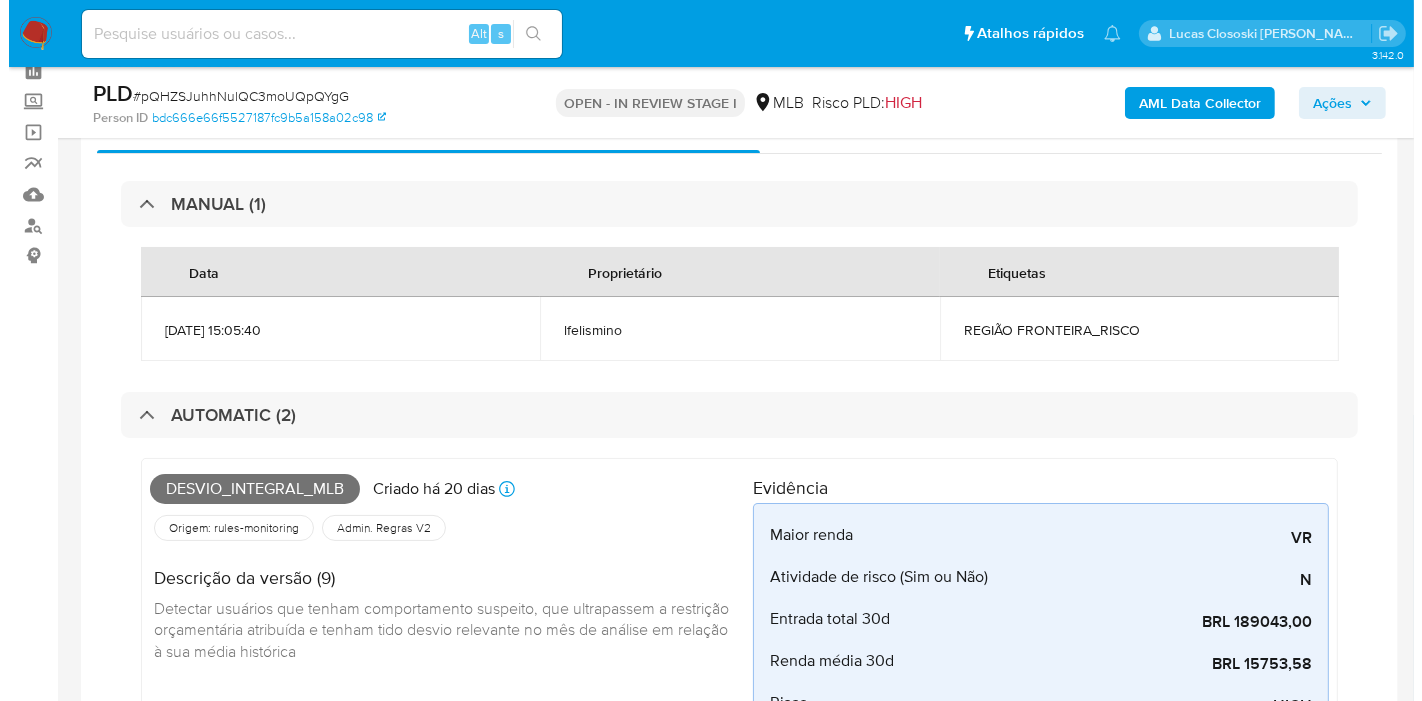 scroll, scrollTop: 0, scrollLeft: 0, axis: both 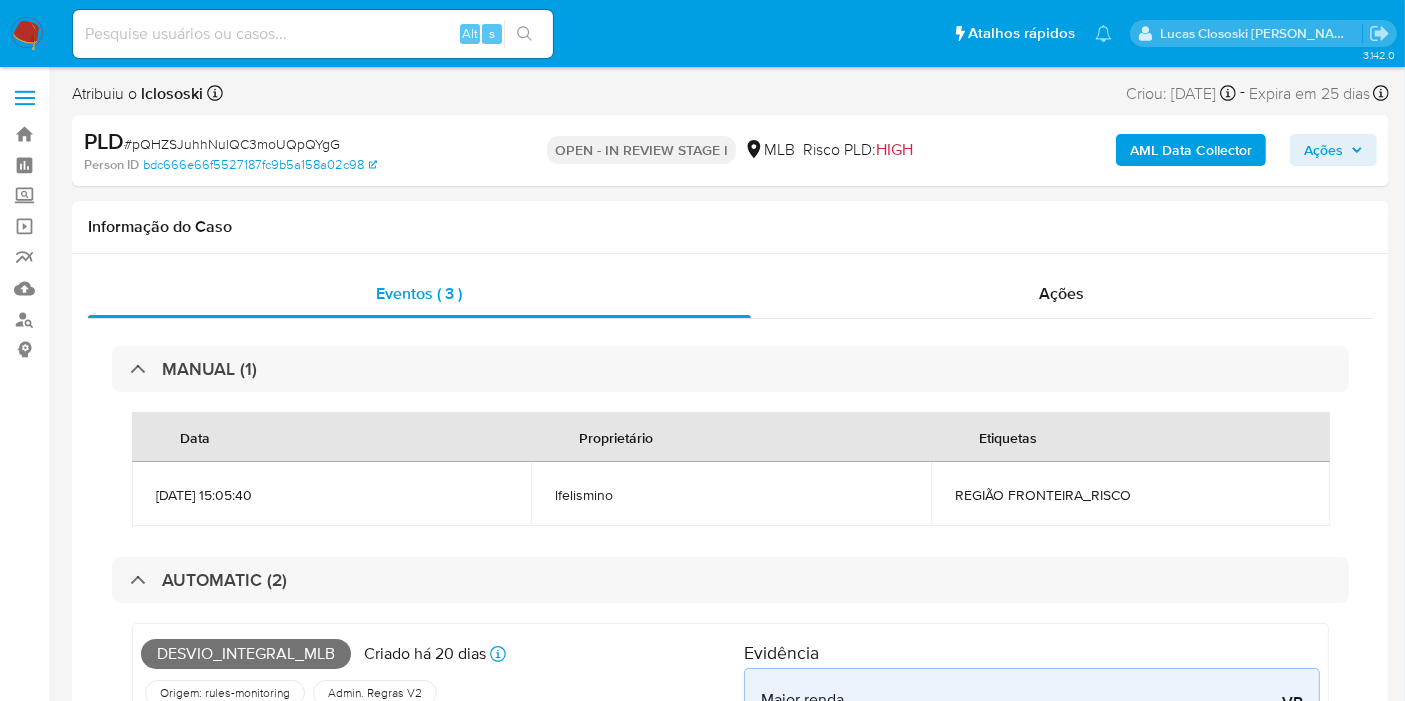 click on "AML Data Collector" at bounding box center [1191, 150] 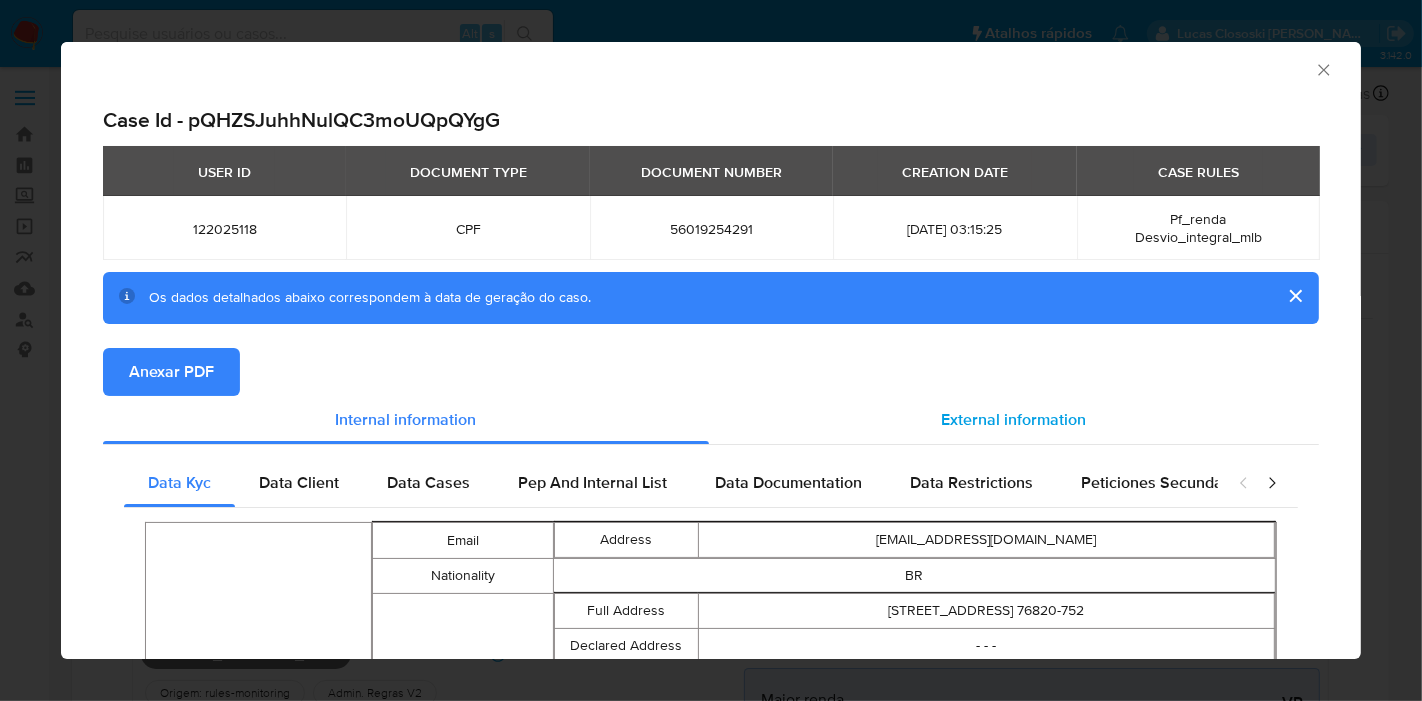 click on "External information" at bounding box center (1014, 420) 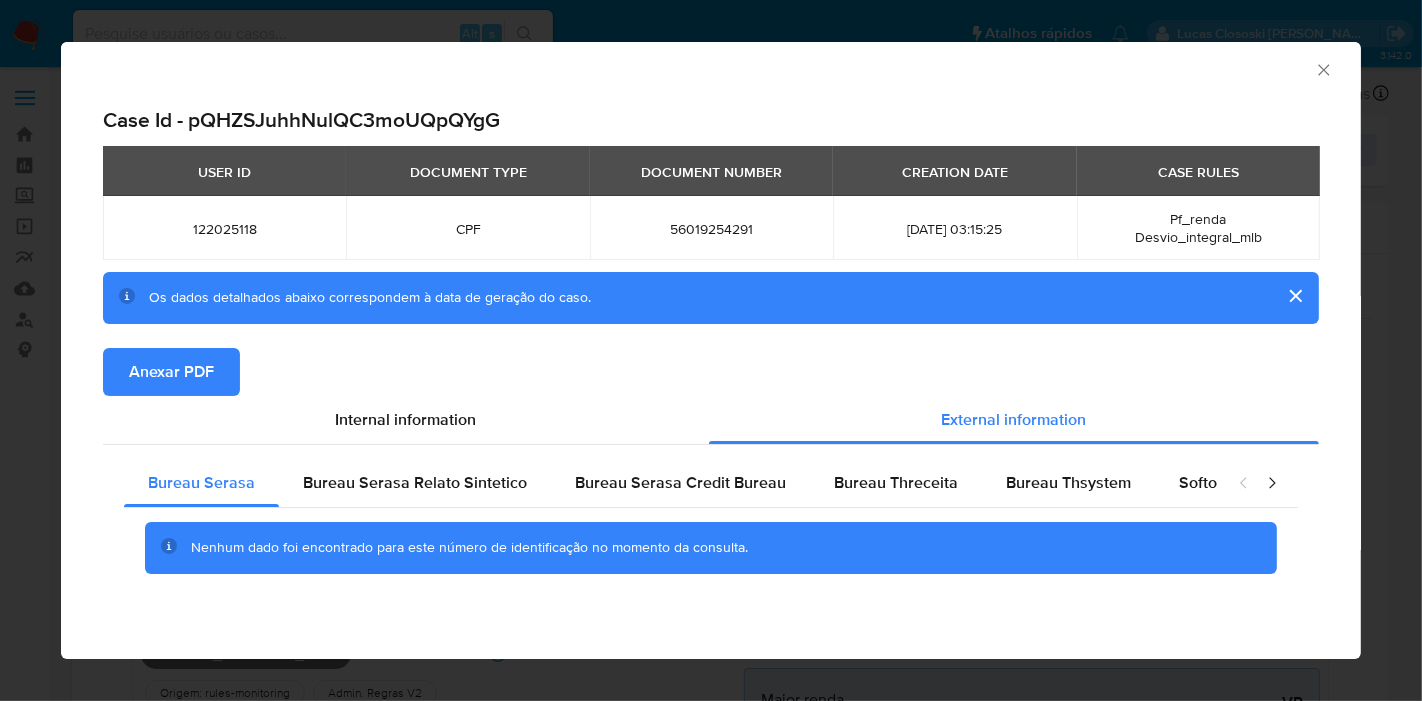 scroll, scrollTop: 5, scrollLeft: 0, axis: vertical 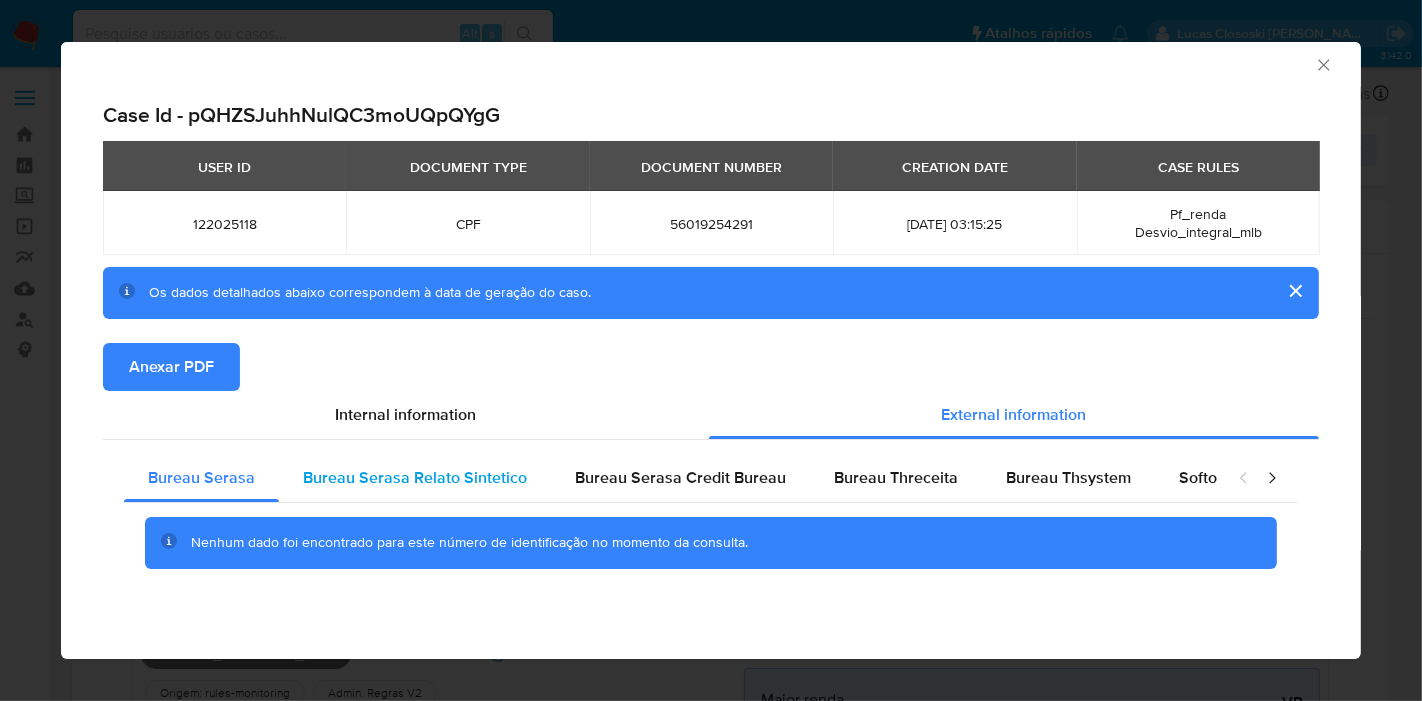 click on "Bureau Serasa Relato Sintetico" at bounding box center [415, 478] 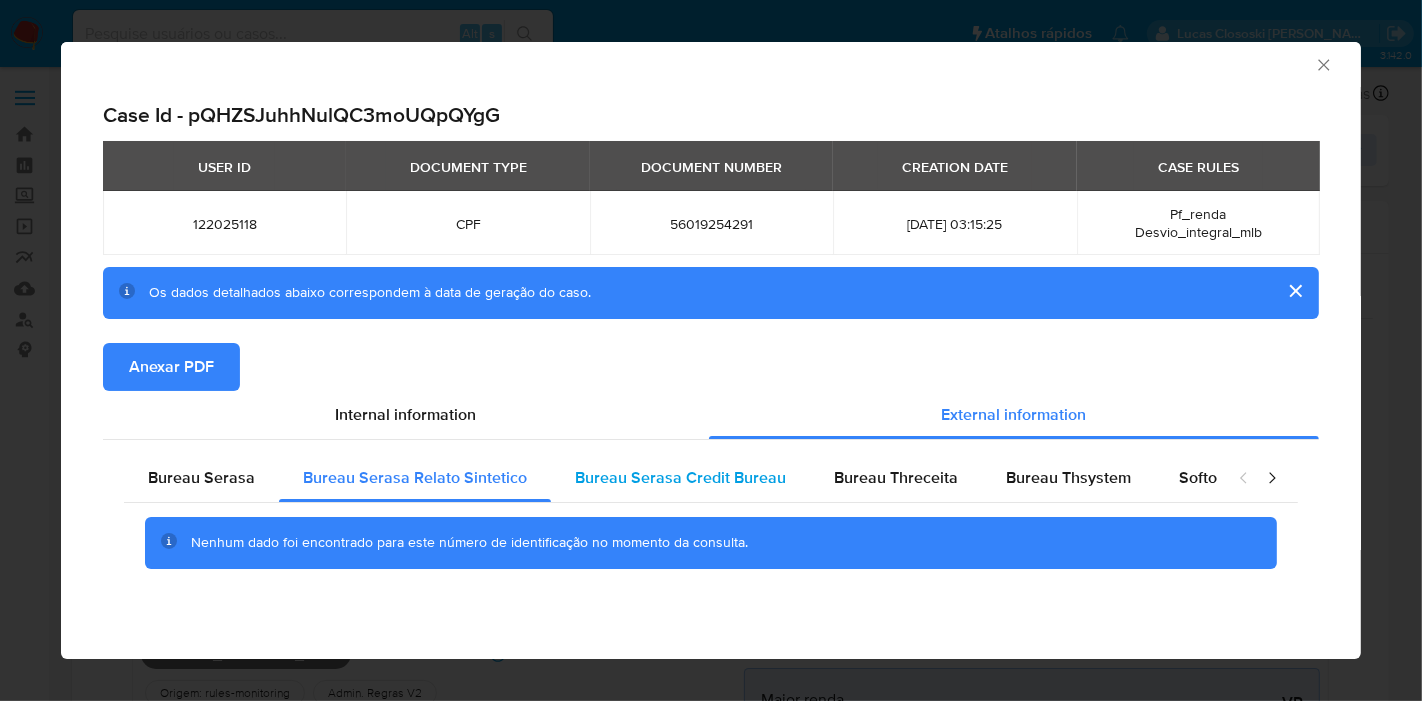 click on "Bureau Serasa Credit Bureau" at bounding box center (680, 477) 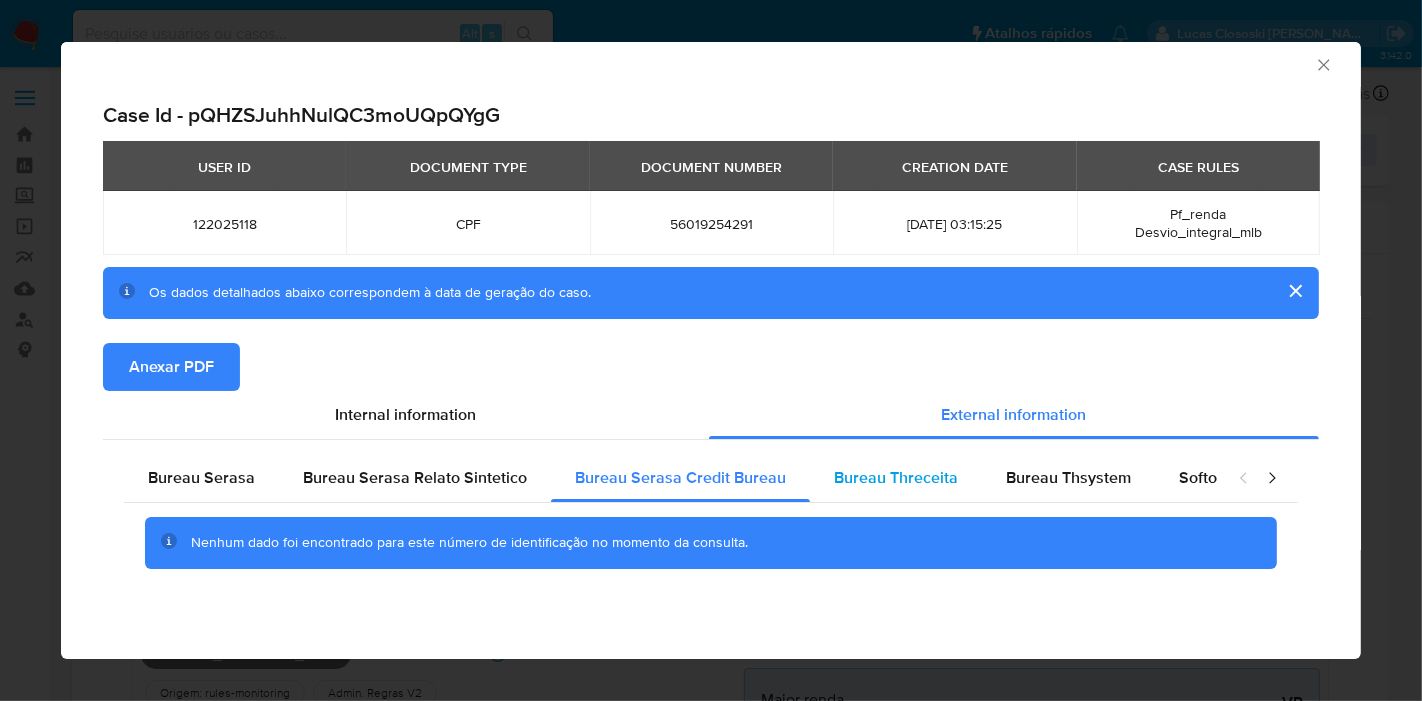 click on "Bureau Threceita" at bounding box center (896, 477) 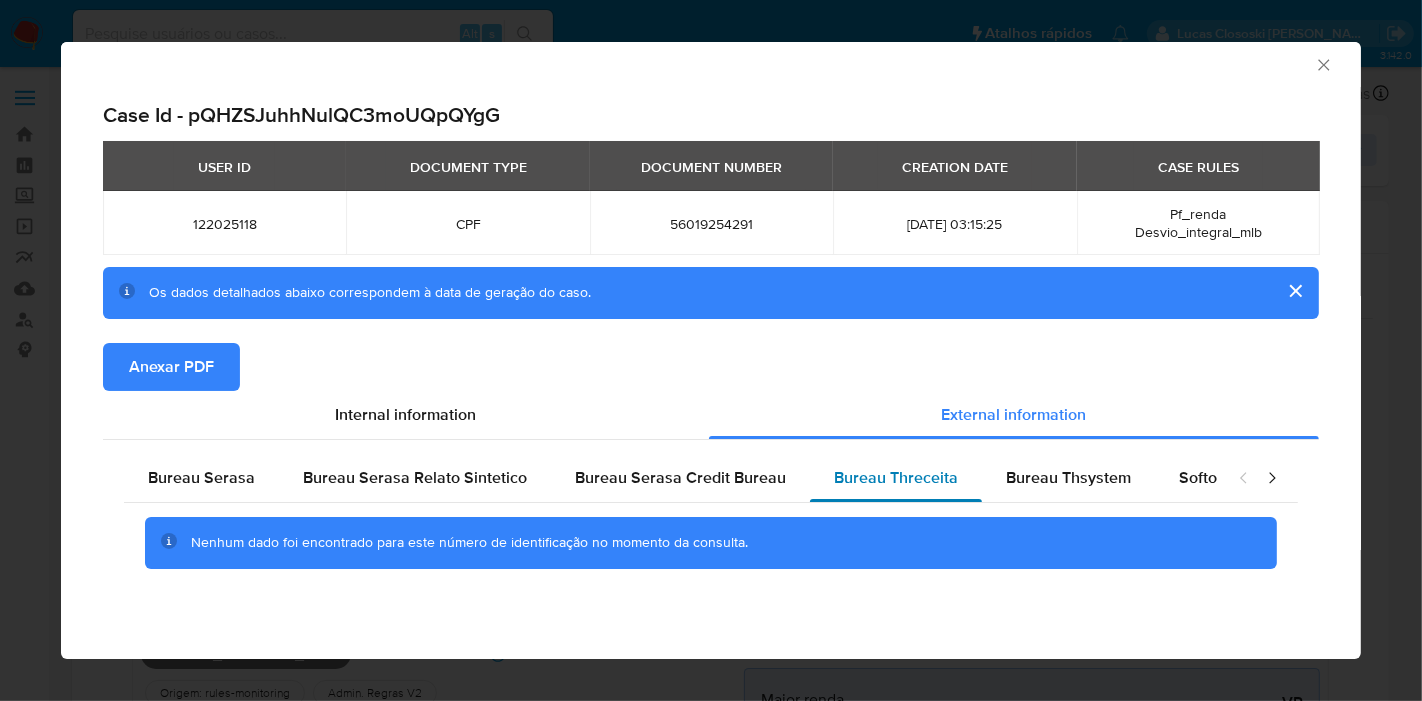 click on "Bureau Threceita" at bounding box center [896, 478] 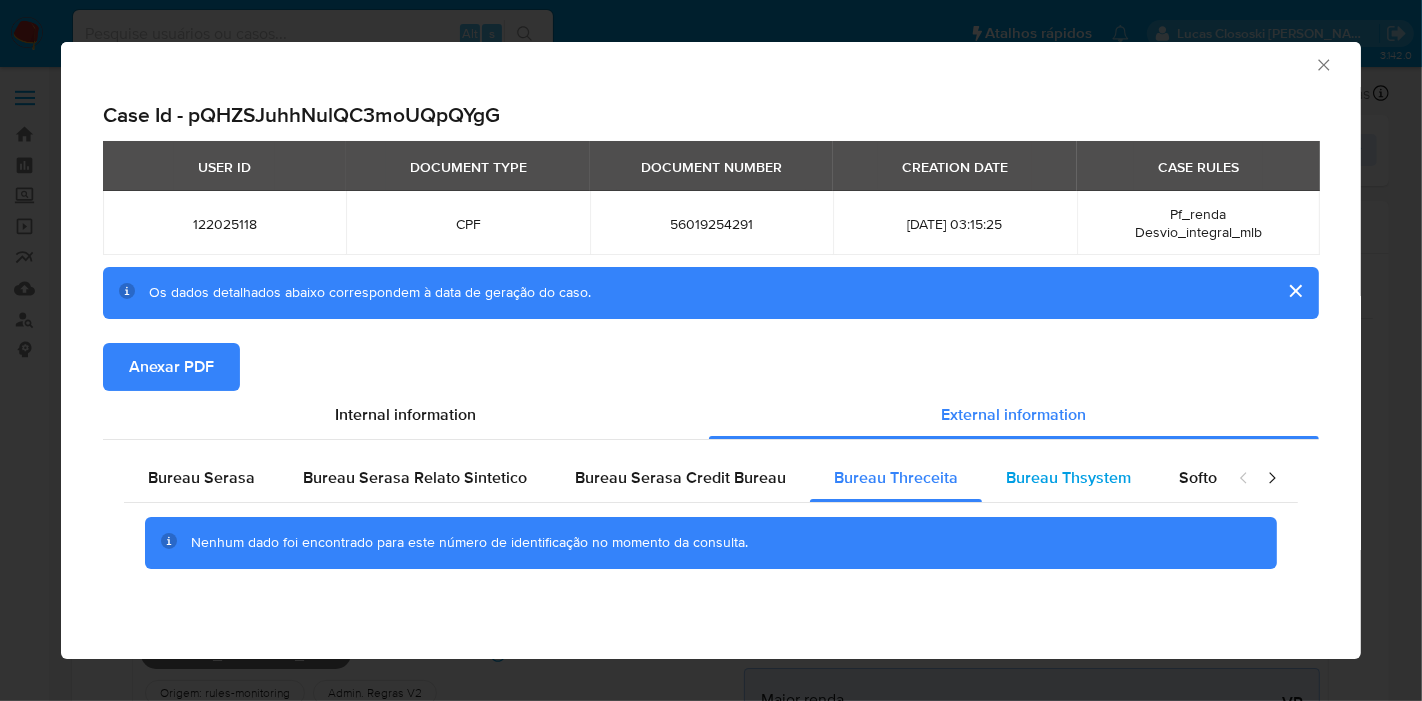 drag, startPoint x: 1019, startPoint y: 471, endPoint x: 1053, endPoint y: 478, distance: 34.713108 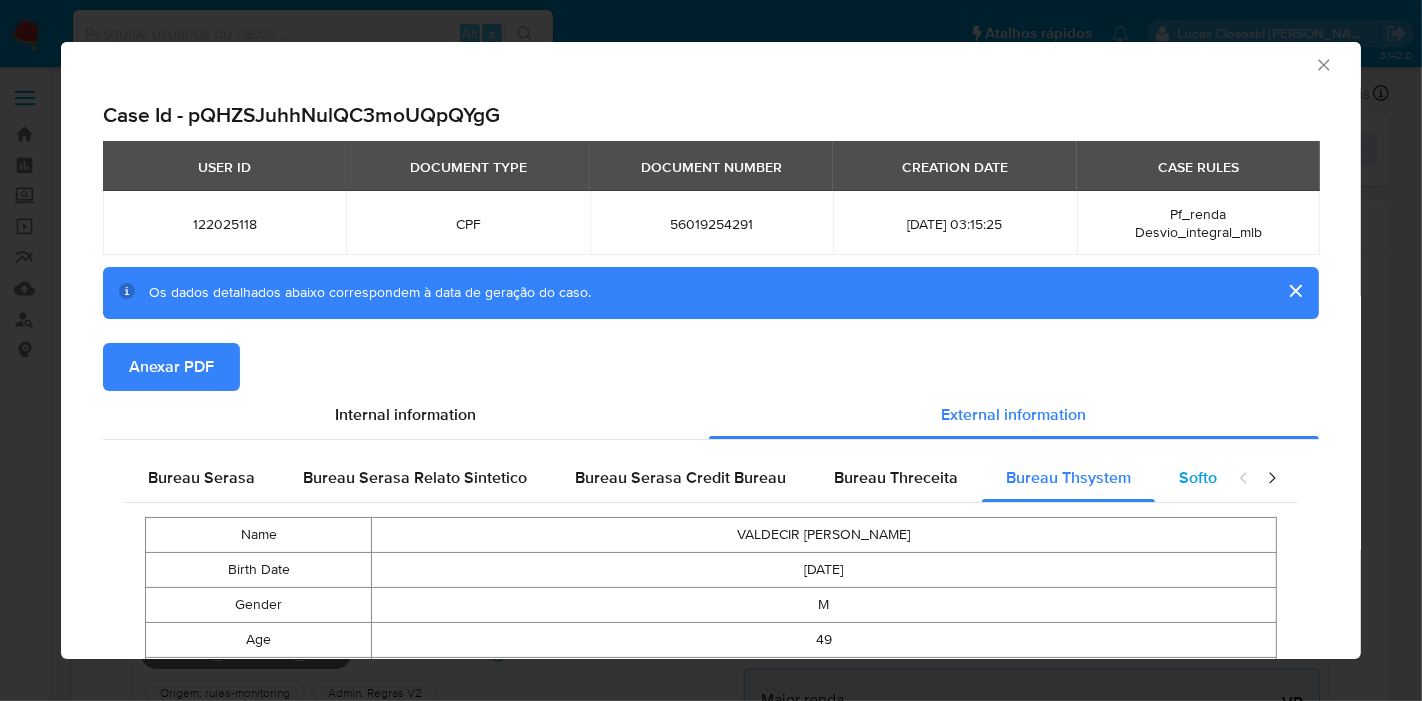 click on "Bureau Serasa Bureau Serasa Relato Sintetico Bureau Serasa Credit Bureau Bureau Threceita Bureau Thsystem Softon Google Facebook Data Ziponline Data Serpro Pf Data Serpro Pj Name VALDECIR JOSE DE SOUZA TOSE Birth Date 1975-09-25 Gender M Age 49 Nationality BRASILEIRO Death Place false Identifier Type CPF Value 56019254291 Additional Identifiers Type RG Value 537285 SSP Type PIS Value 12486784480 Type CTPS Value 00009759 Type CTPS_SERIE Value 00005 Occupation Name ESCRITURÁRIO DE BANCO Contact Information Addresses Type TV City BELEM Street Address APINAGES Postal Code 66030460 Region Code PA Neighbourhood BATISTA CAMPOS Number 778 Legal true Complement AP 2801 Telephones Type phone Value 9130389383 Type mobile Value 69981133383 Type mobile Value 91980100069 Type mobile Value 91987059445 Type mobile Value 91988000927 Type mobile Value 93996550903 Emails Email cristiane.rodri@hotmail.com Fiscal Information Status REGULAR Status Date 2018-05-06 Financial Information Income De R$ 2.001,00 a R$ 3.000,00 Name Name" at bounding box center [711, 1766] 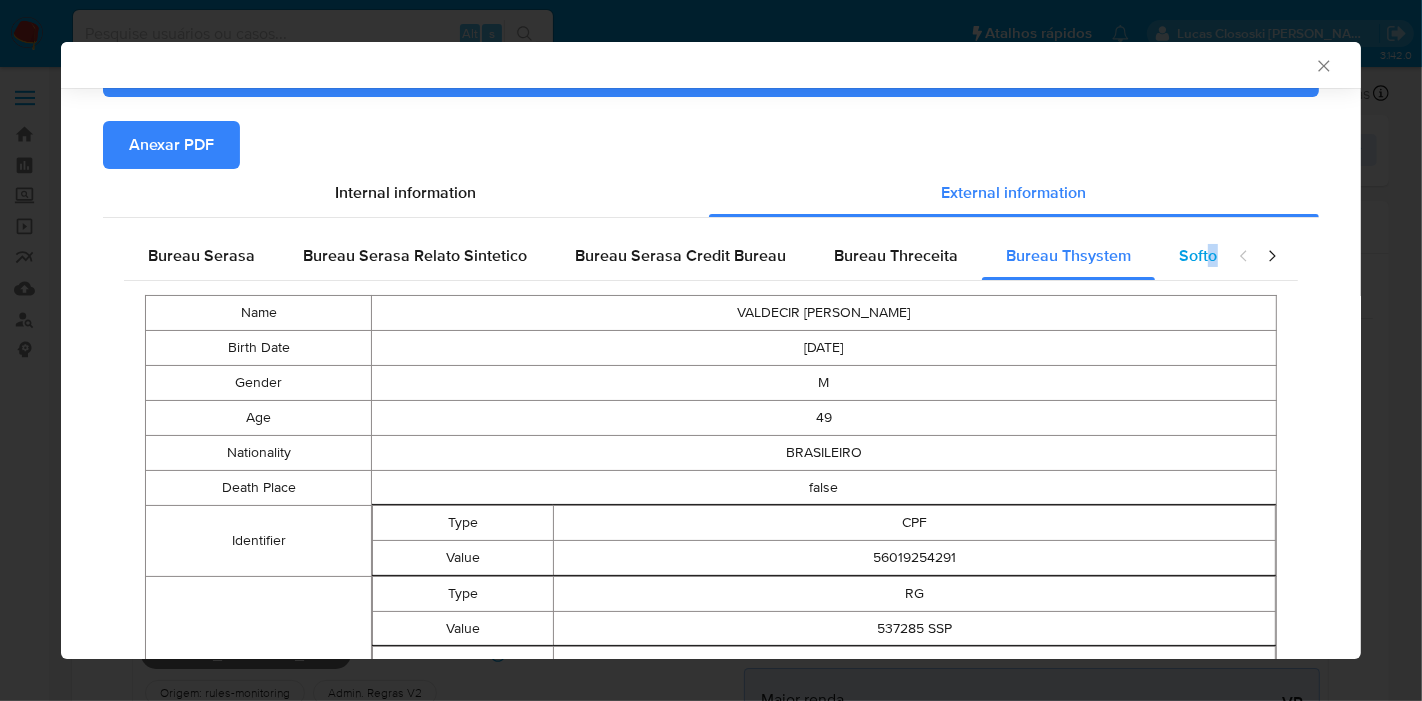 click on "Softon" at bounding box center [1202, 255] 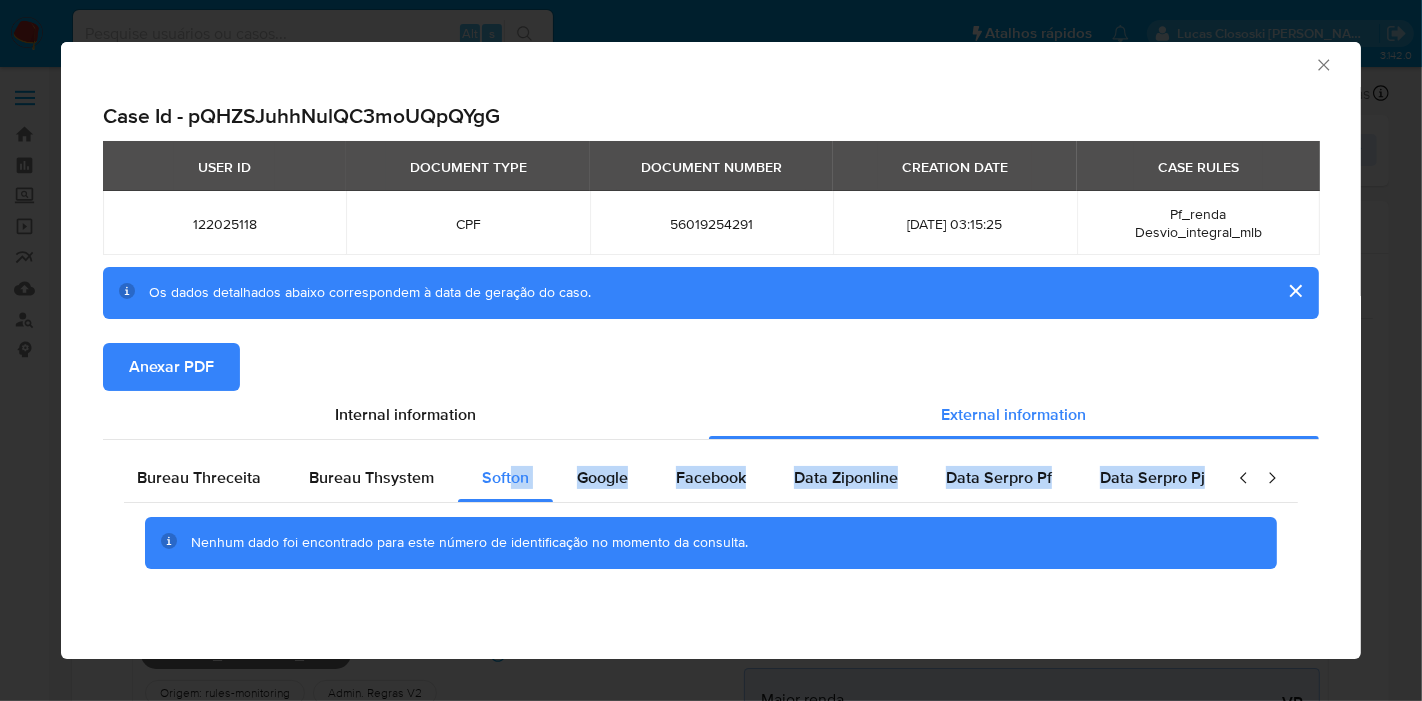 scroll, scrollTop: 0, scrollLeft: 711, axis: horizontal 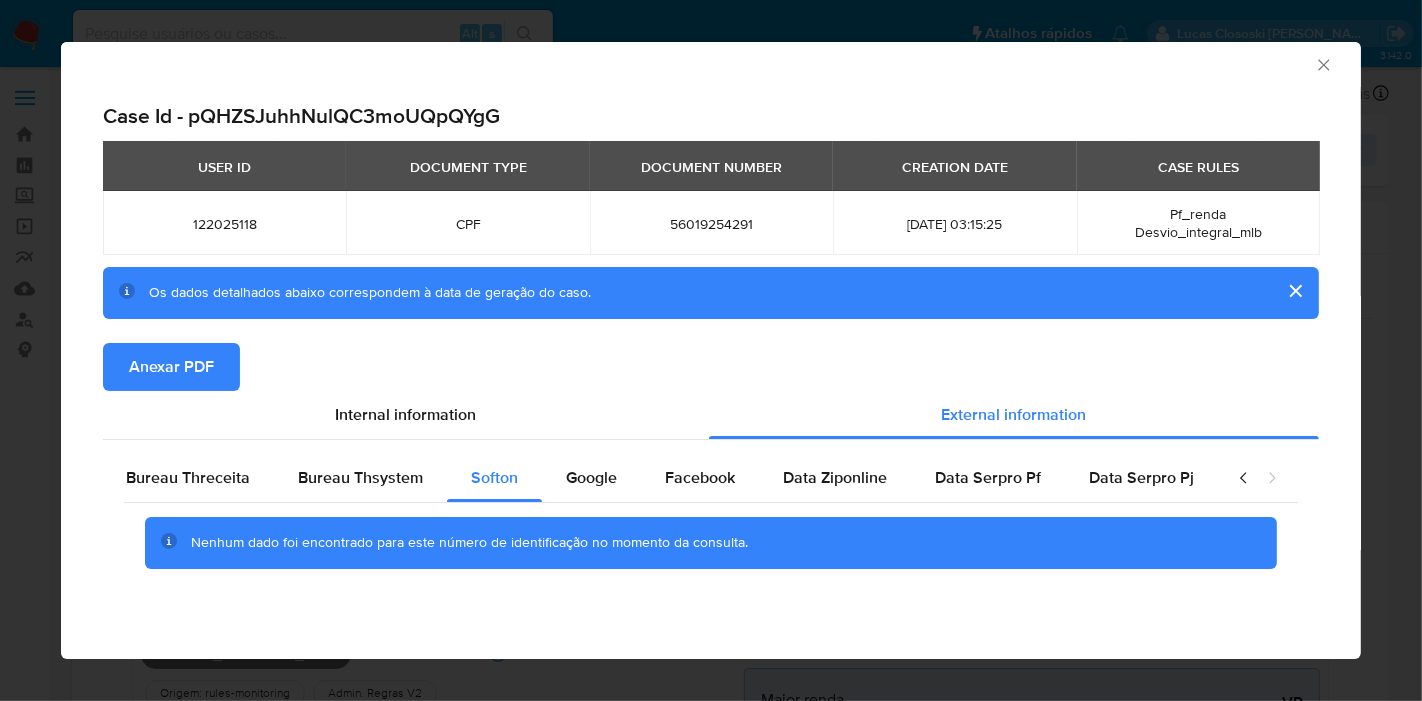 click on "Anexar PDF" at bounding box center [711, 367] 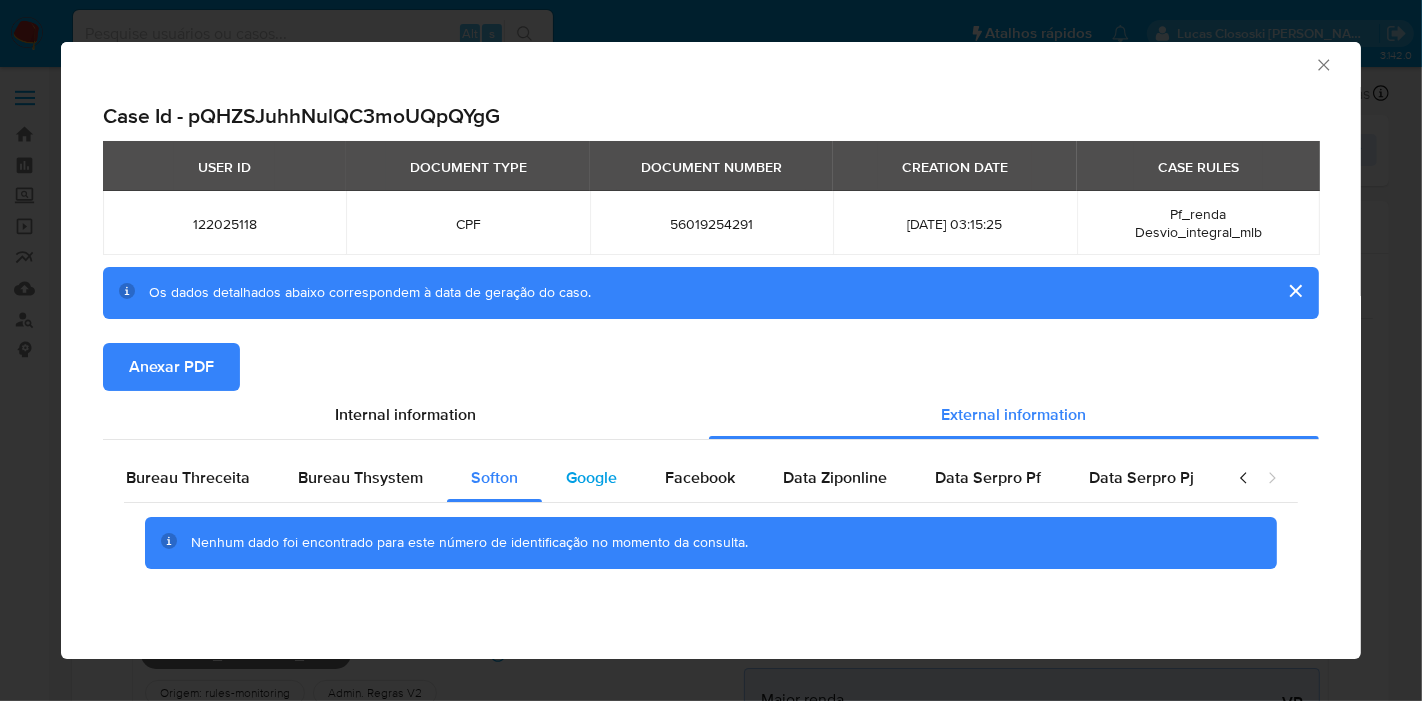 click on "Google" at bounding box center [591, 478] 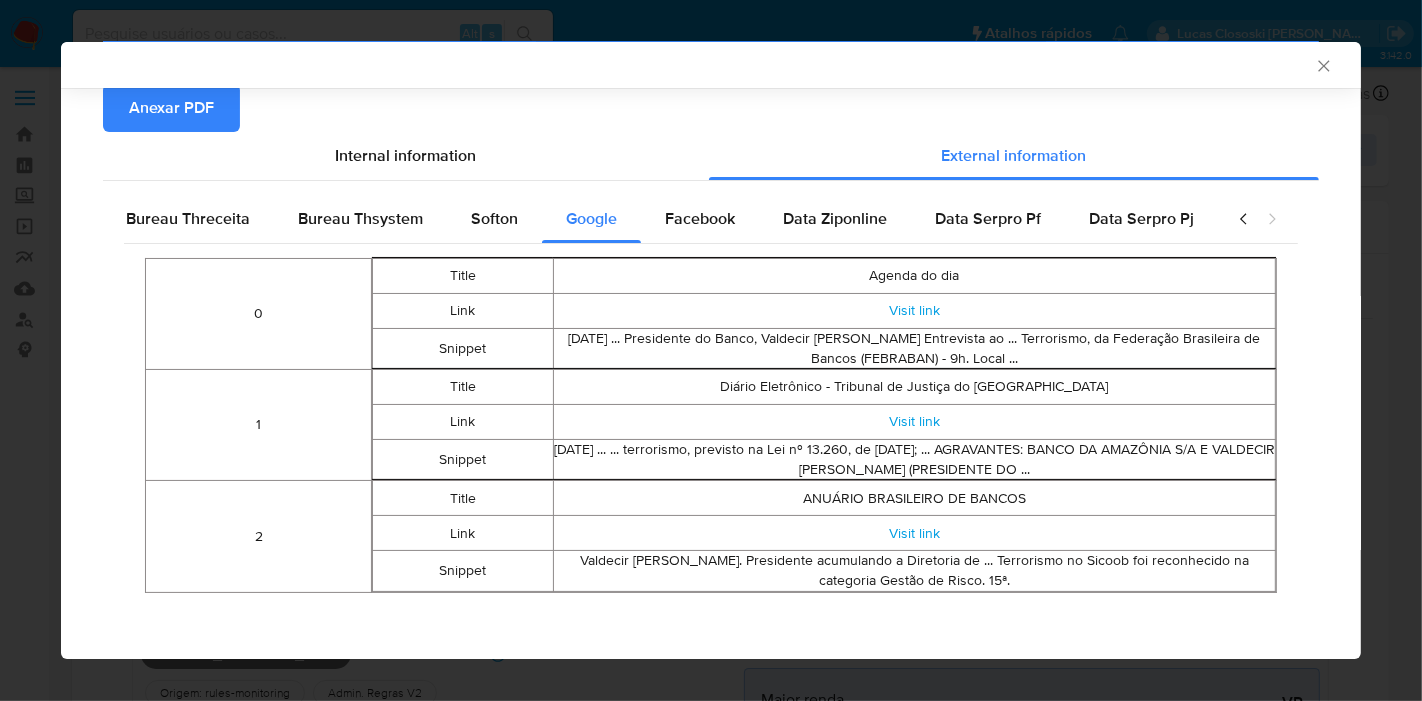 scroll, scrollTop: 262, scrollLeft: 0, axis: vertical 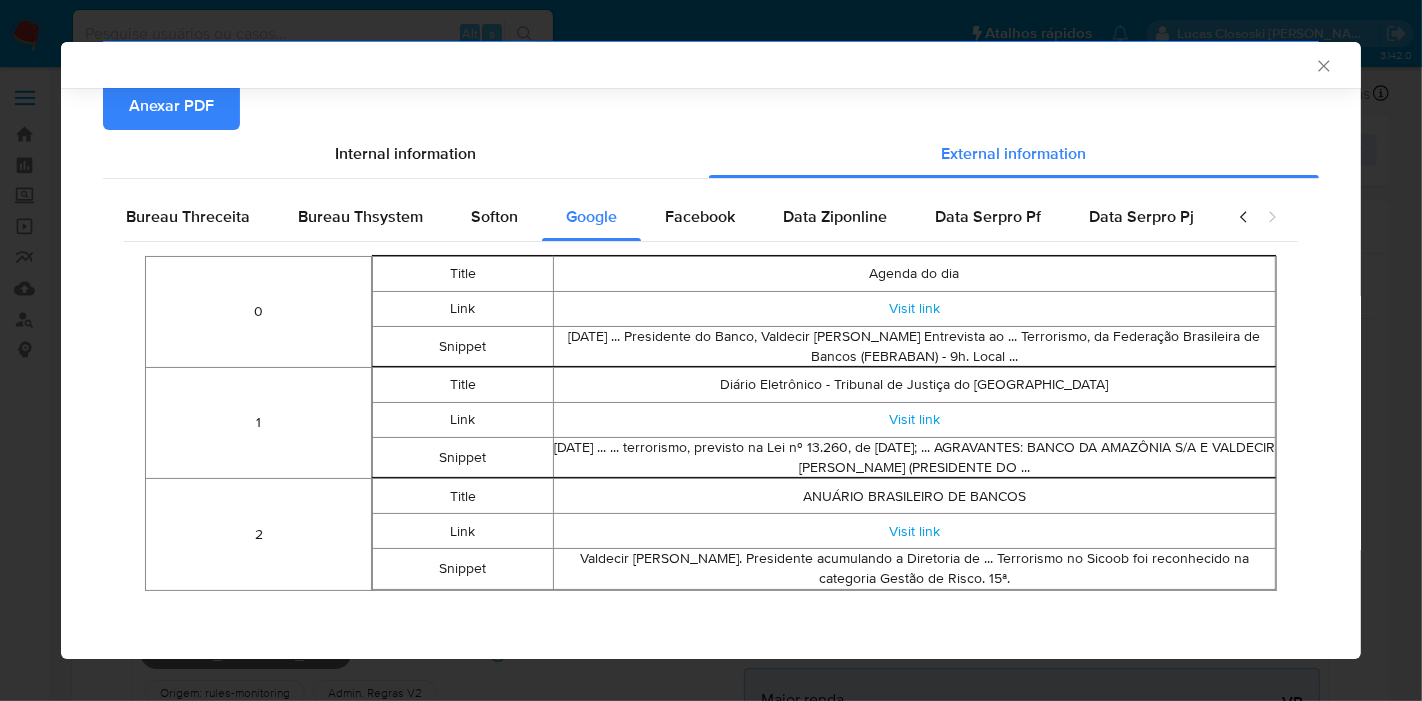 click on "Case Id - pQHZSJuhhNulQC3moUQpQYgG USER ID DOCUMENT TYPE DOCUMENT NUMBER CREATION DATE CASE RULES 122025118 CPF 56019254291 2025-06-12 03:15:25 Pf_renda  Desvio_integral_mlb Os dados detalhados abaixo correspondem à data de geração do caso.   Anexar PDF   Internal Info As tabelas a seguir não possuem dados Data Documentation   Data Restrictions   Peticiones Secundarias   Data Minority   Data Kyc Person Email Address valdecir_tose@hotmail.com Nationality BR Address Full Address Rua México 2869 Embratel Porto Velho Rondônia Brasil 76820-752 Declared Address - - - Additional Info - - - Gmaps Link Visit link Phone Area Code 69 Number 974006006 Identification Type CPF Number 56019254291 Income 4969 Document Income 4969 Birthdate 1975-09-25 Is Pep true Other Identifications Type rg Identification Type CPF Number 56019254291 Fiscal Identity - - - Names Legal Valdecir Jose de Souza Tose Preferred Full Valdecir Tose Site Id MLB Entity Type person Kyc Knowledge Level verified Date Last Update Data Client Alerted" at bounding box center (711, 243) 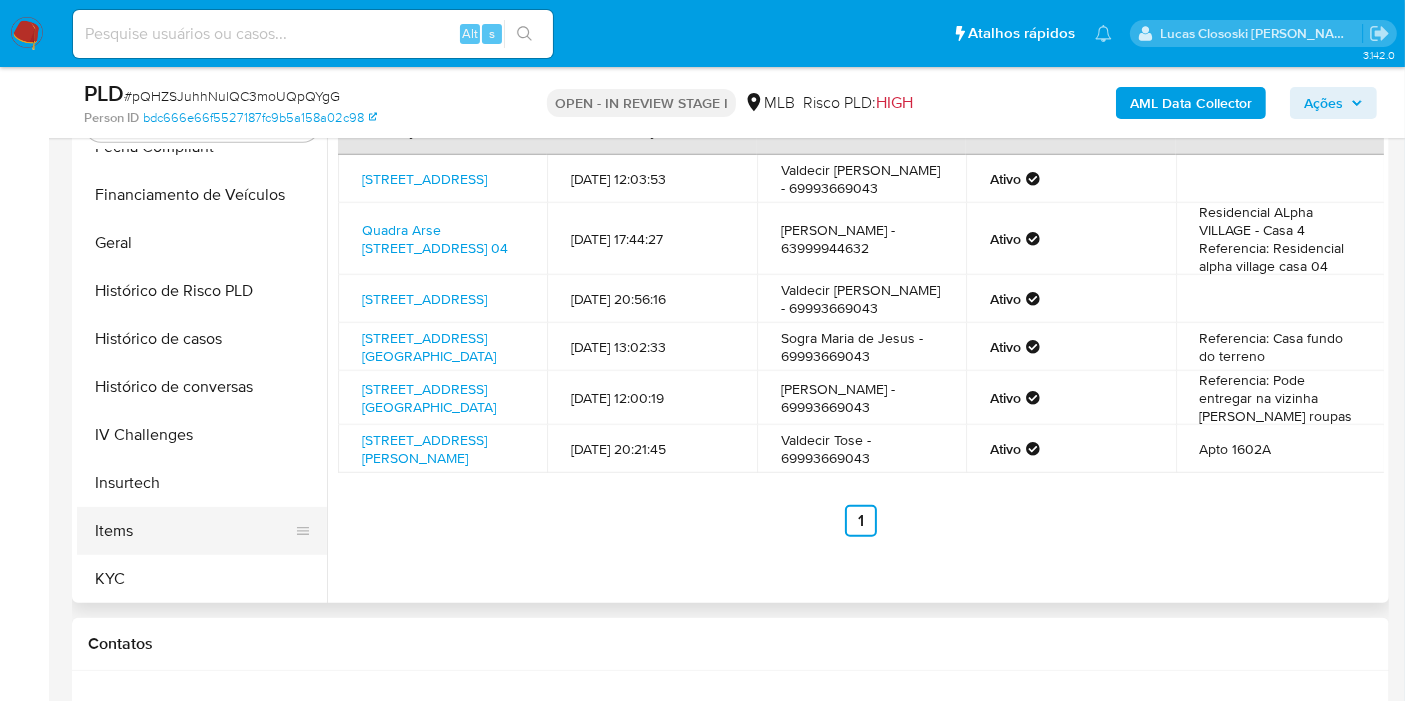 scroll, scrollTop: 1888, scrollLeft: 0, axis: vertical 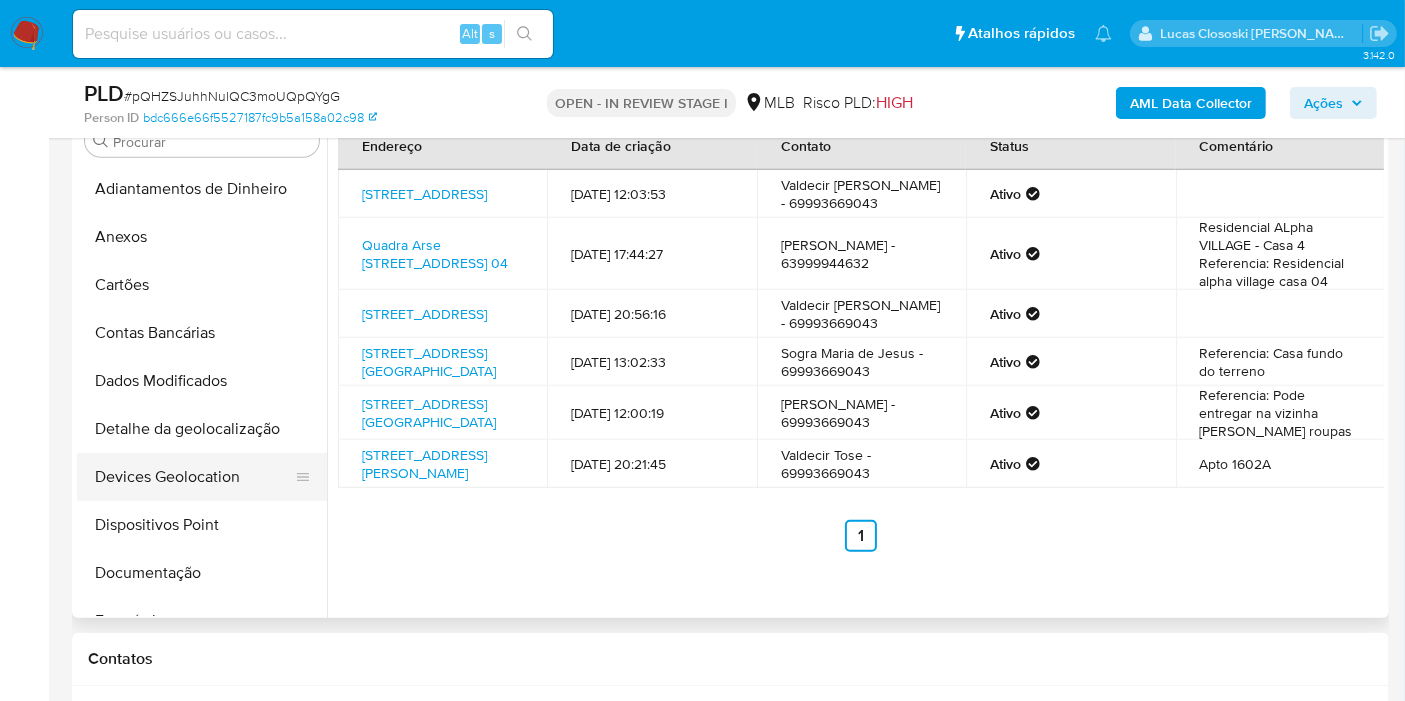 click on "Devices Geolocation" at bounding box center (194, 477) 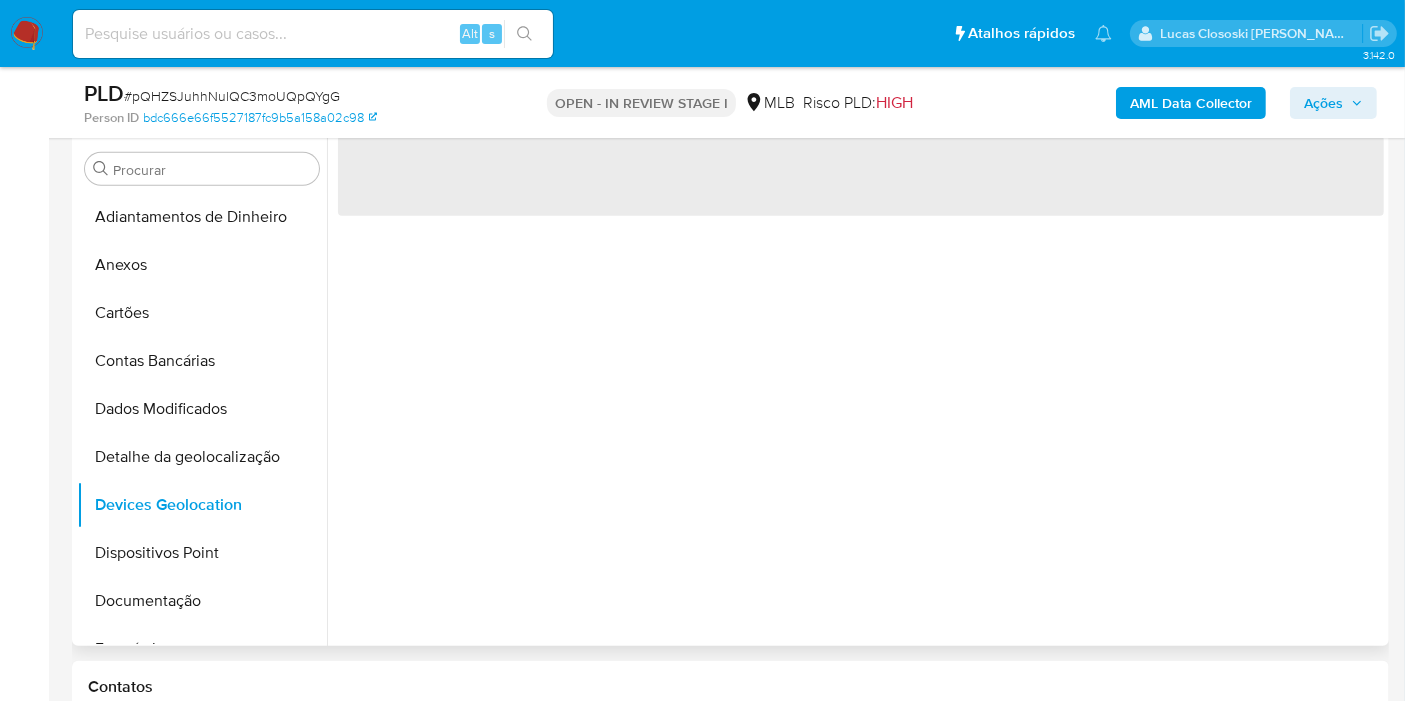 scroll, scrollTop: 1666, scrollLeft: 0, axis: vertical 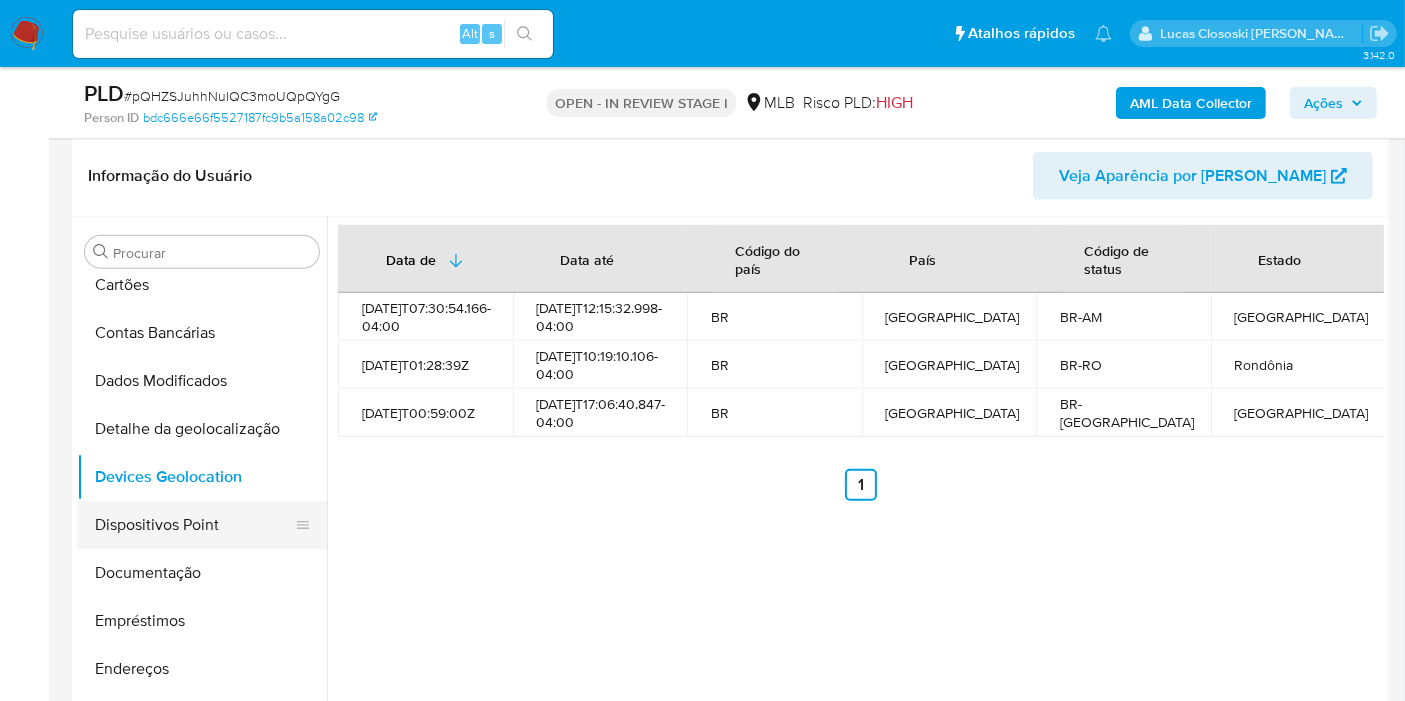 click on "Dispositivos Point" at bounding box center [194, 525] 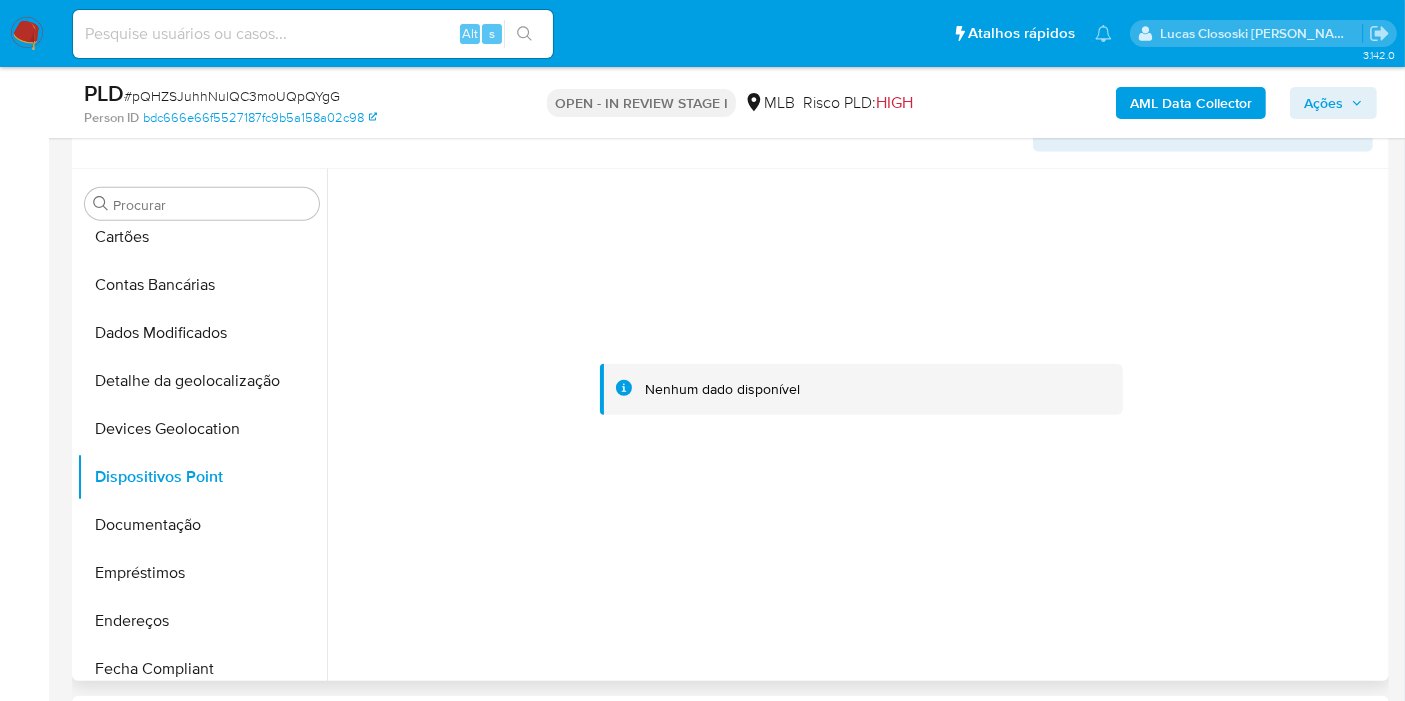 click at bounding box center [861, 389] 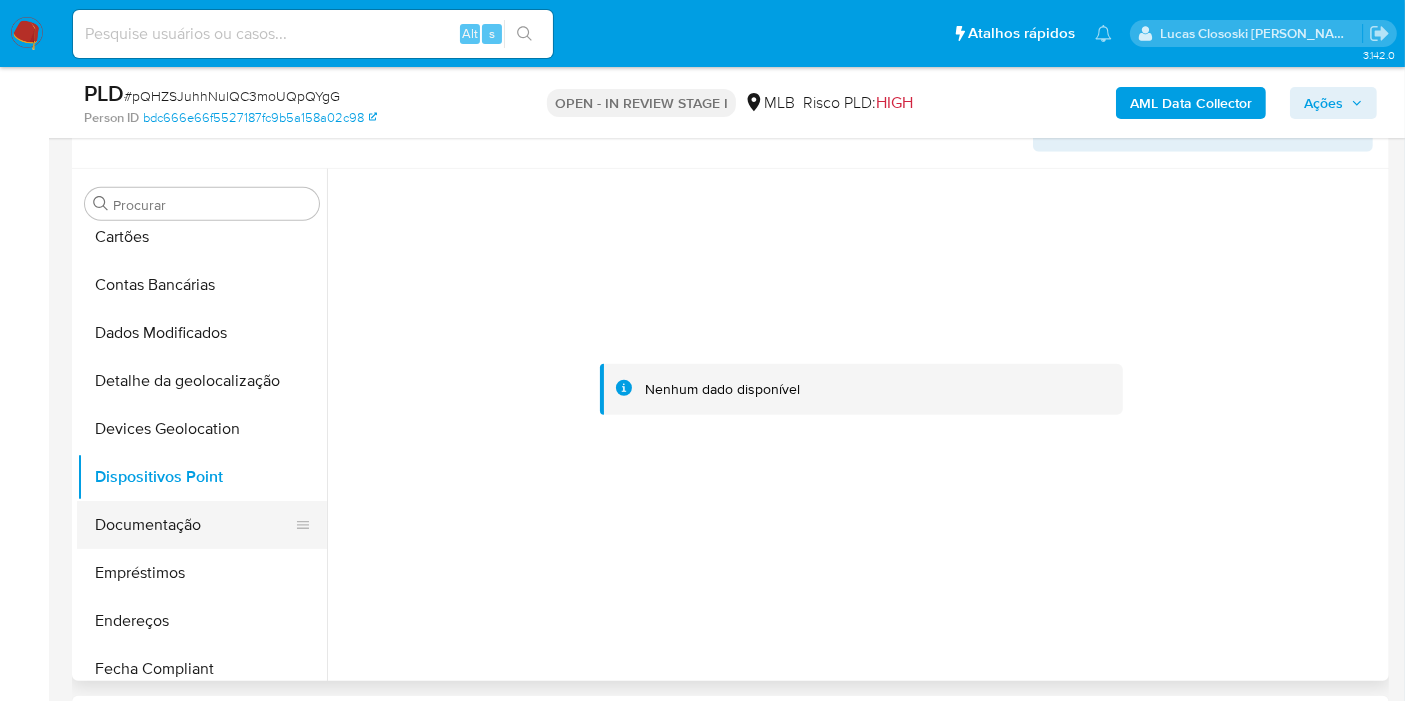 click on "Documentação" at bounding box center [194, 525] 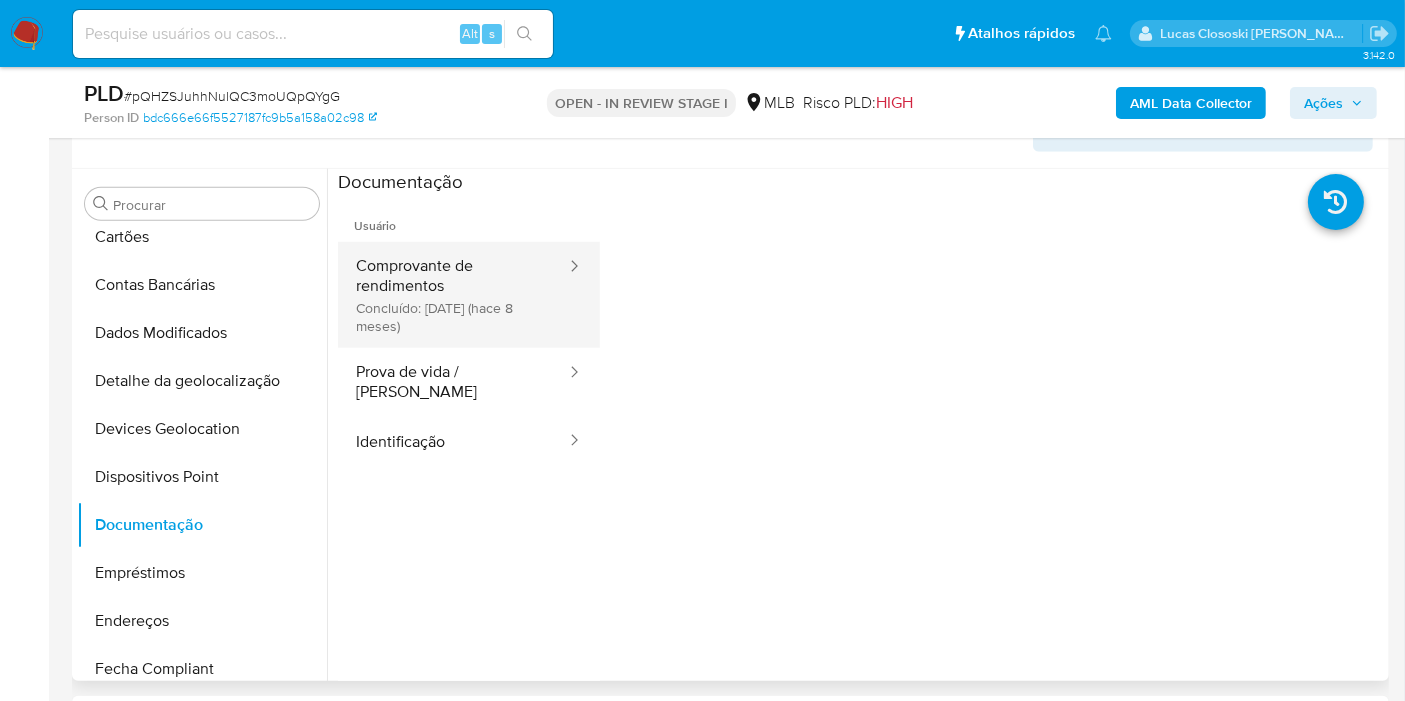 click on "Comprovante de rendimentos Concluído: [DATE] (hace 8 meses)" at bounding box center [453, 295] 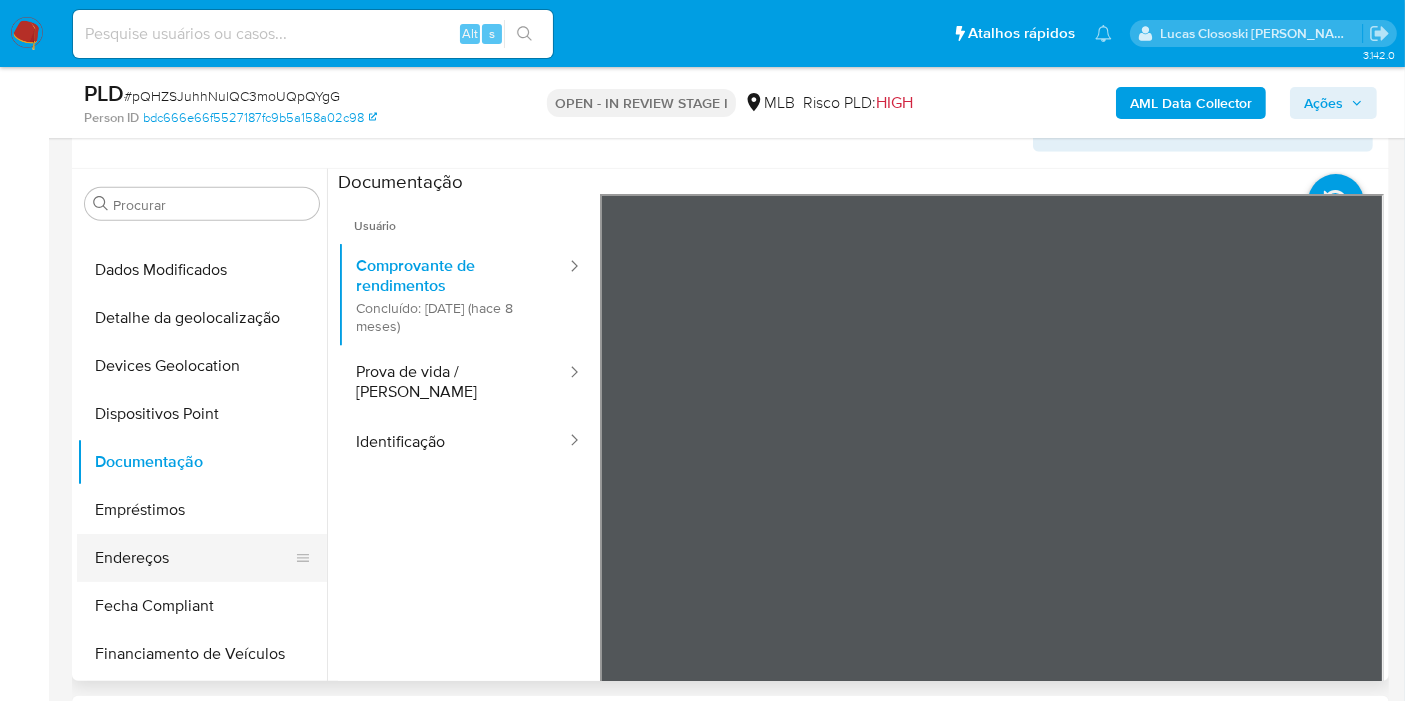 scroll, scrollTop: 222, scrollLeft: 0, axis: vertical 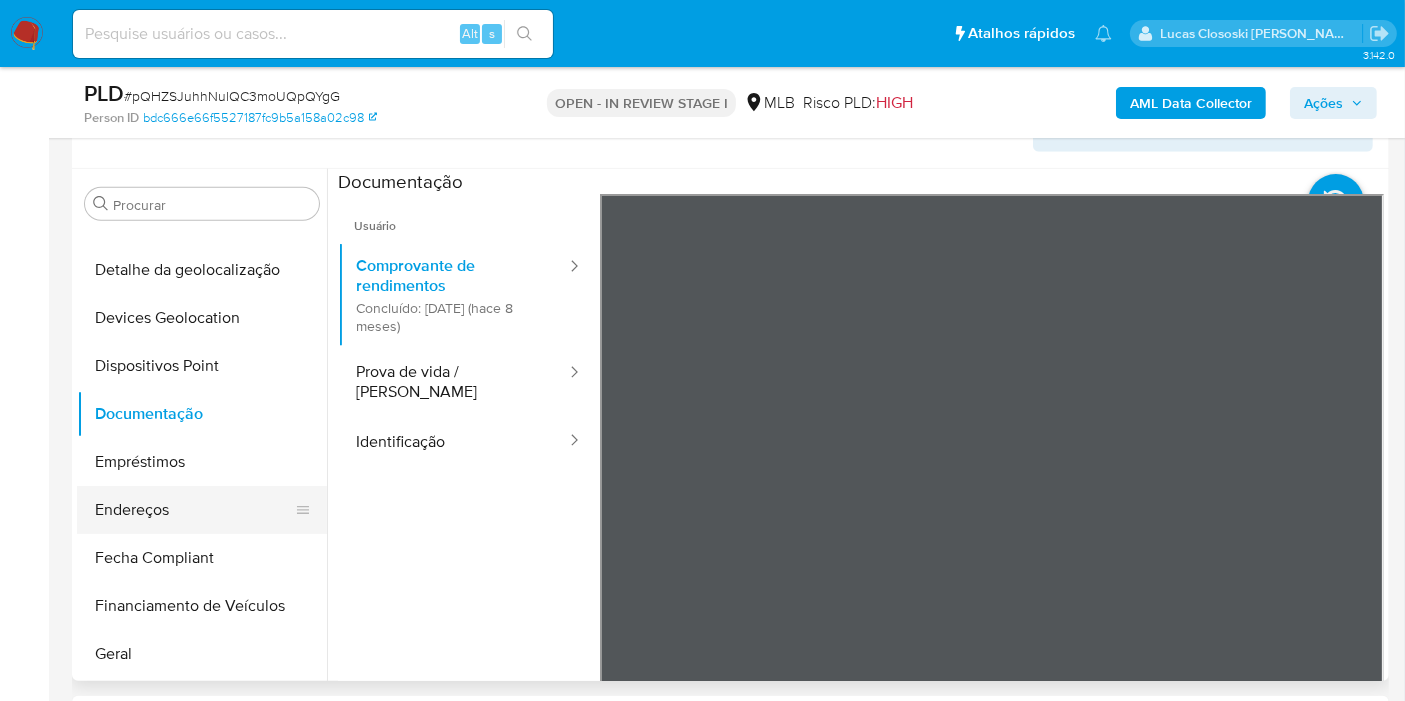 click on "Endereços" at bounding box center (194, 510) 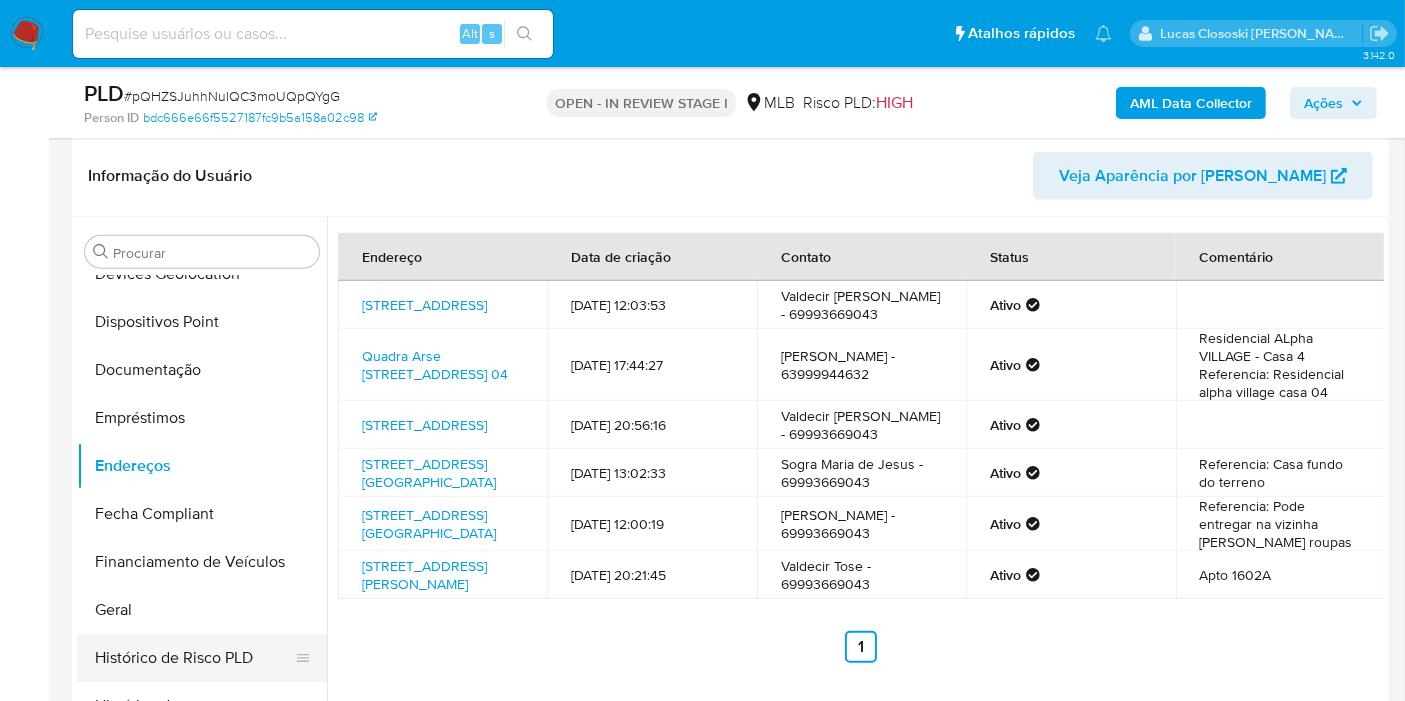 scroll, scrollTop: 444, scrollLeft: 0, axis: vertical 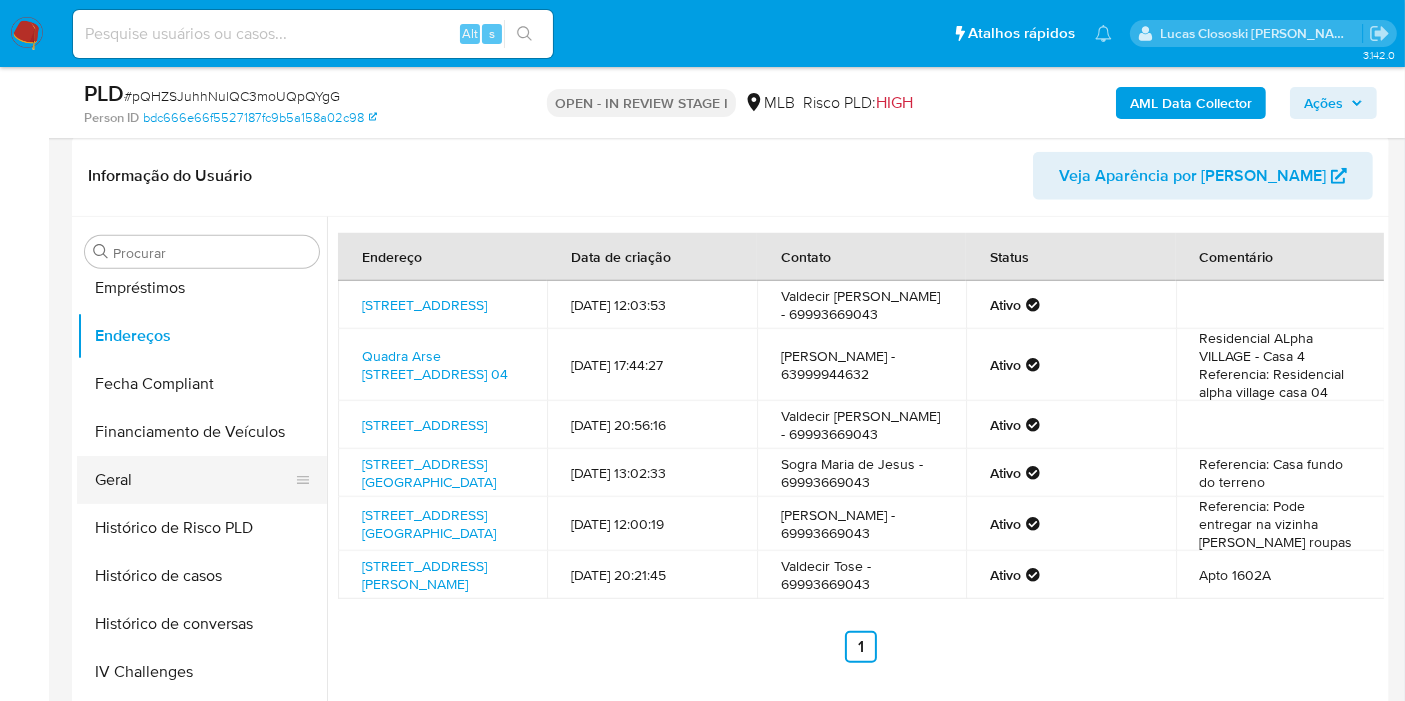 click on "Geral" at bounding box center [194, 480] 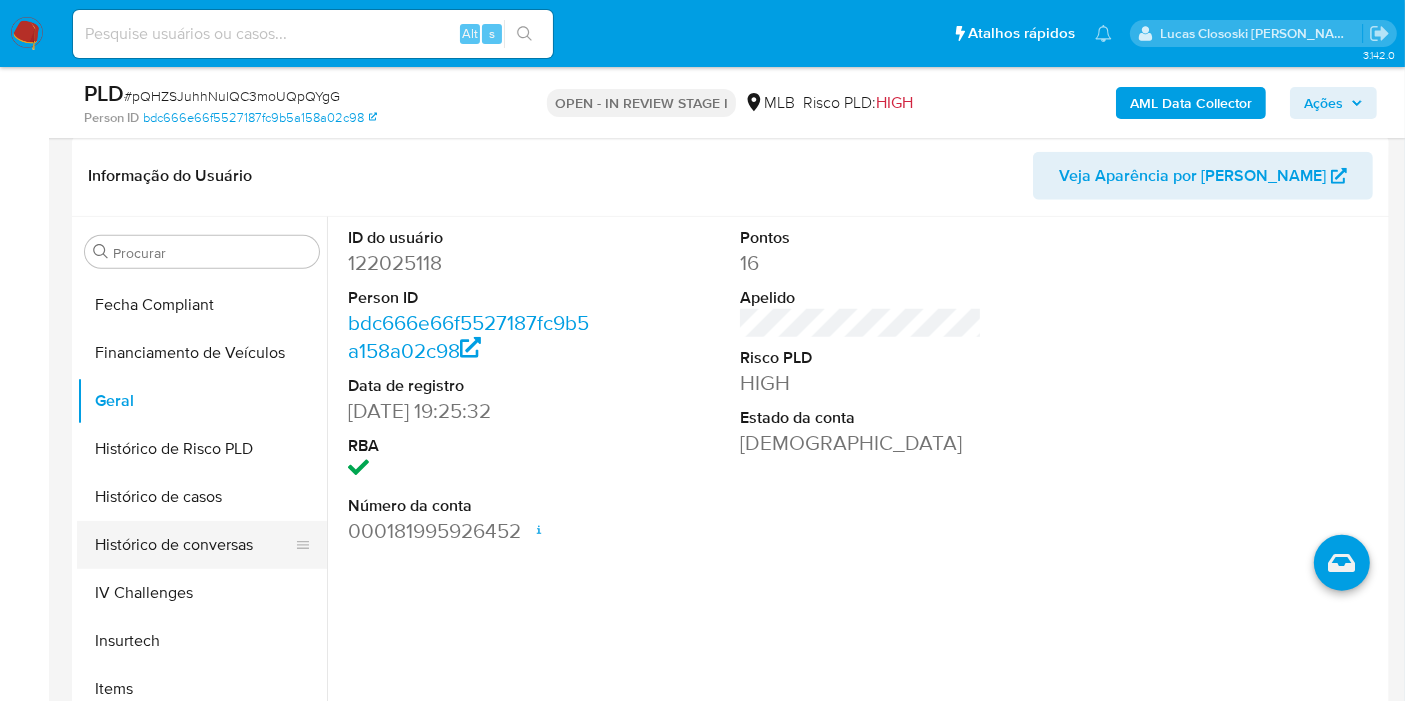 scroll, scrollTop: 555, scrollLeft: 0, axis: vertical 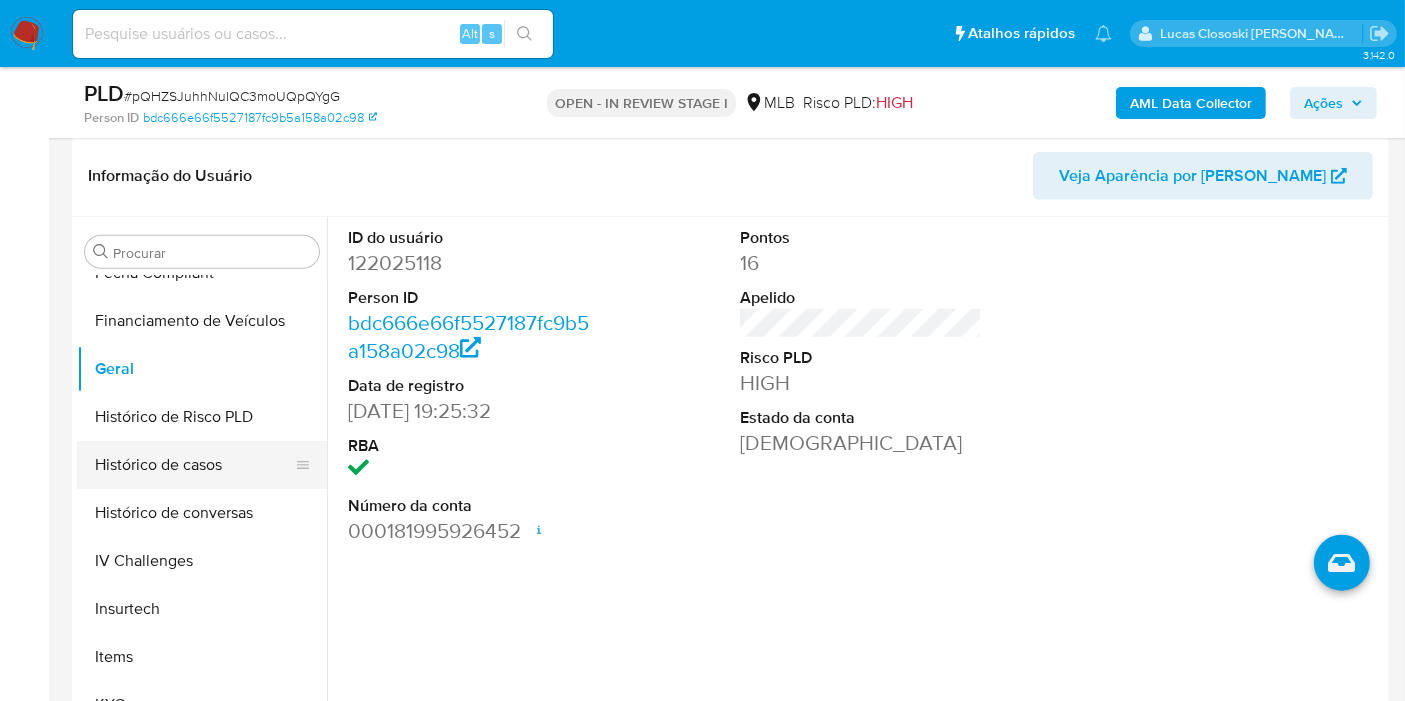 click on "Histórico de casos" at bounding box center (194, 465) 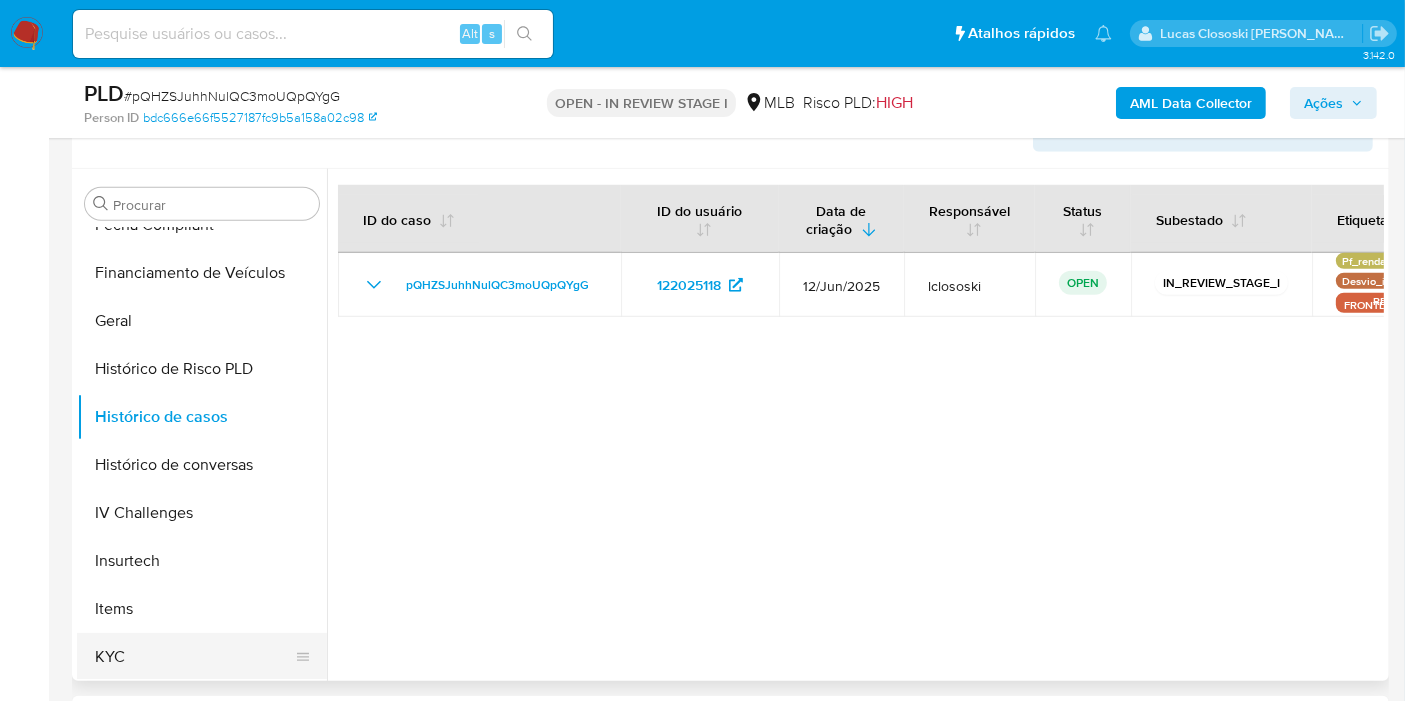 click on "KYC" at bounding box center (194, 657) 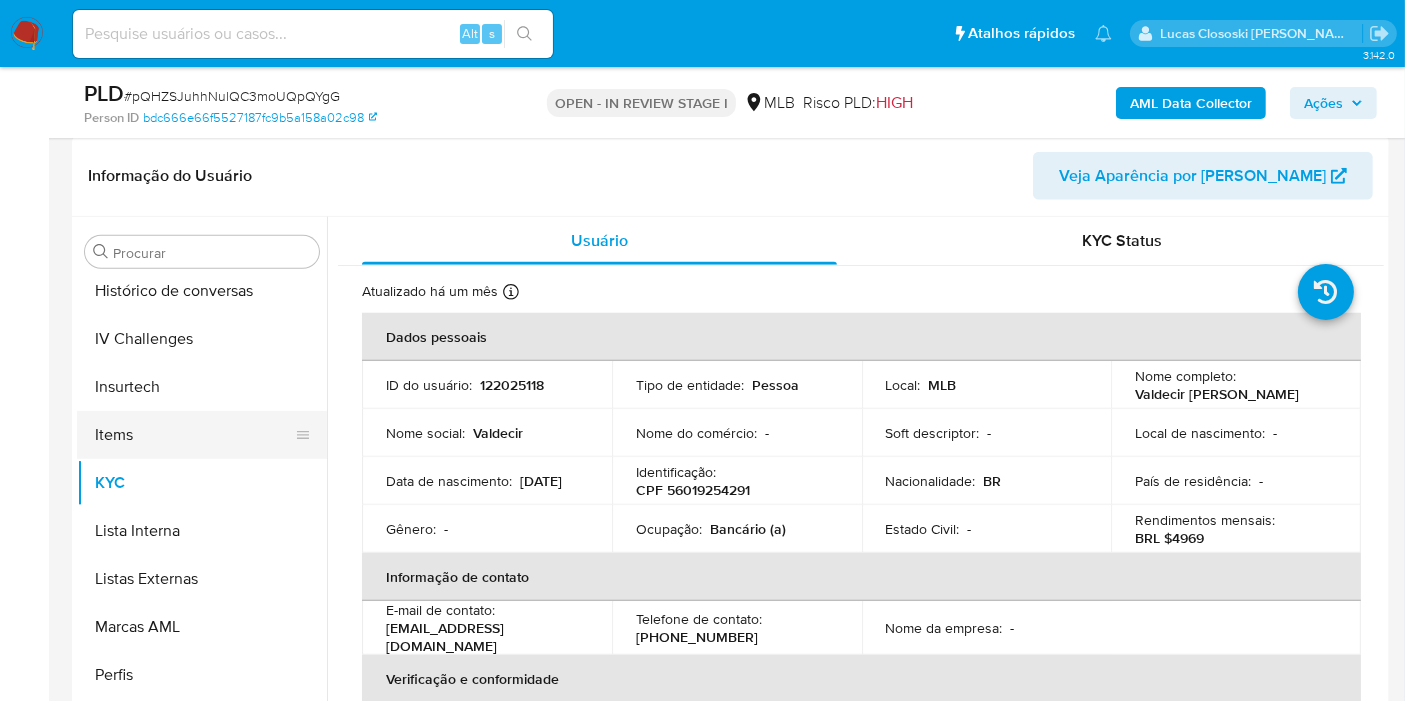 scroll, scrollTop: 777, scrollLeft: 0, axis: vertical 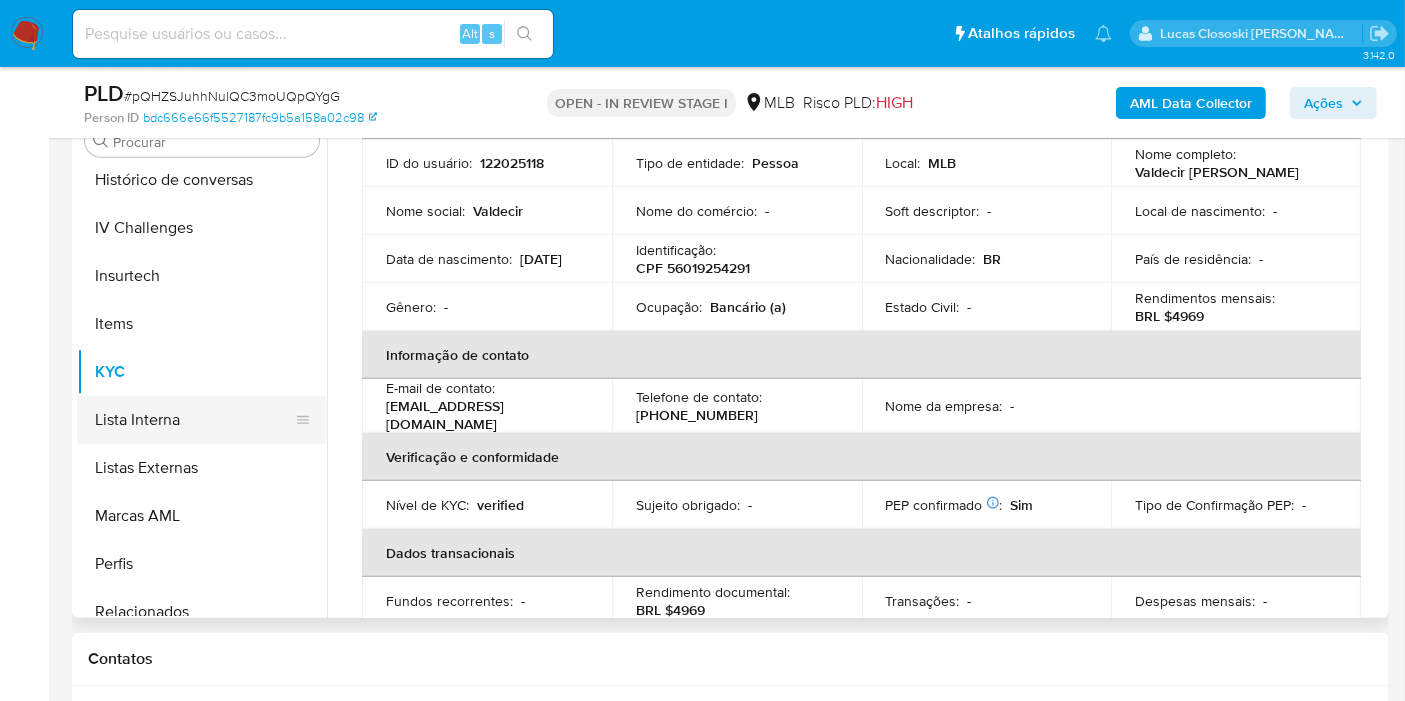 click on "Lista Interna" at bounding box center [194, 420] 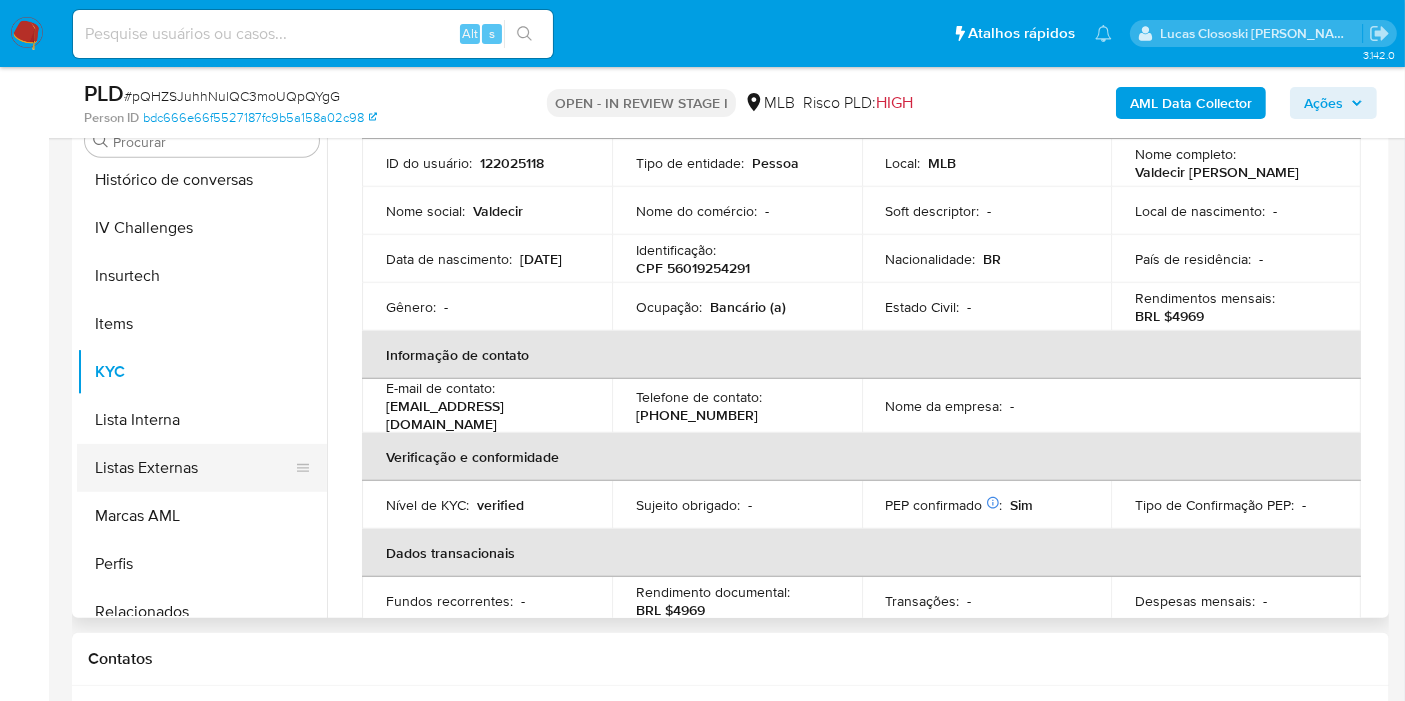 scroll, scrollTop: 0, scrollLeft: 0, axis: both 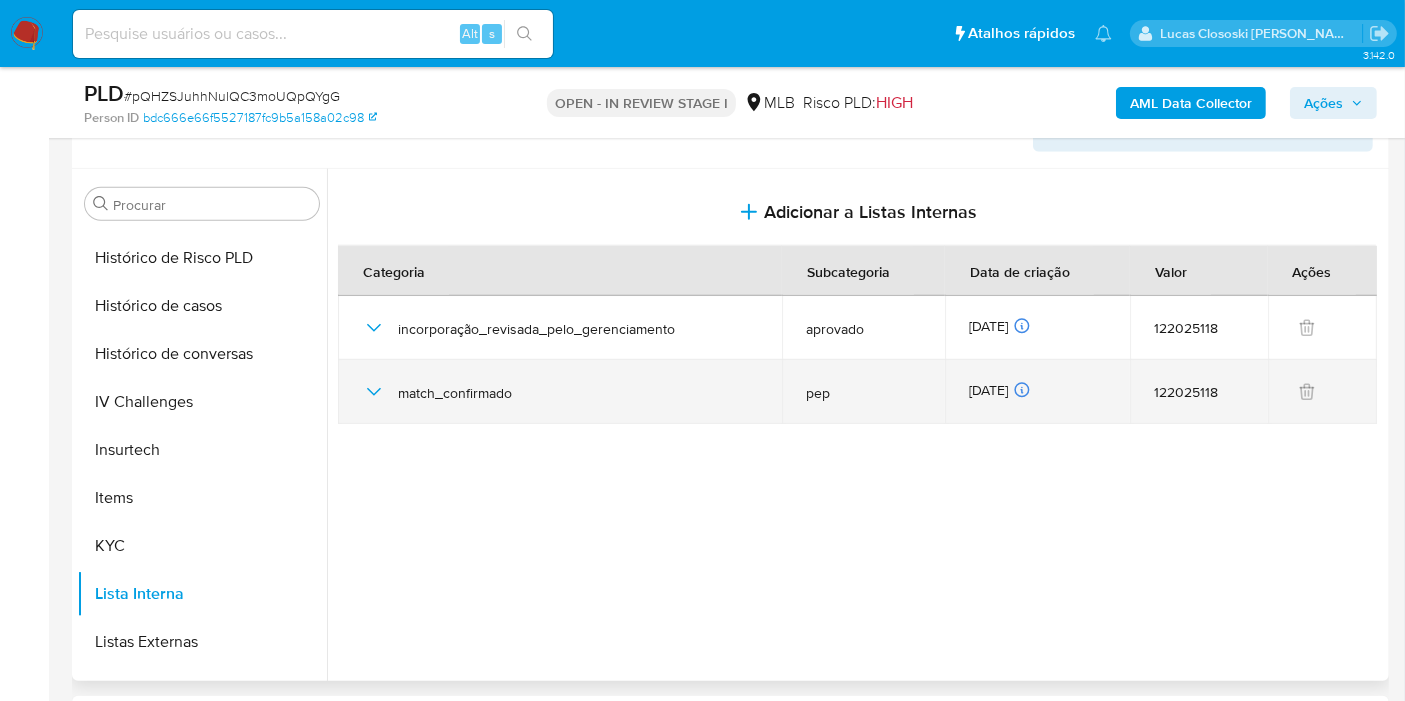 click on "match_confirmado" at bounding box center [560, 392] 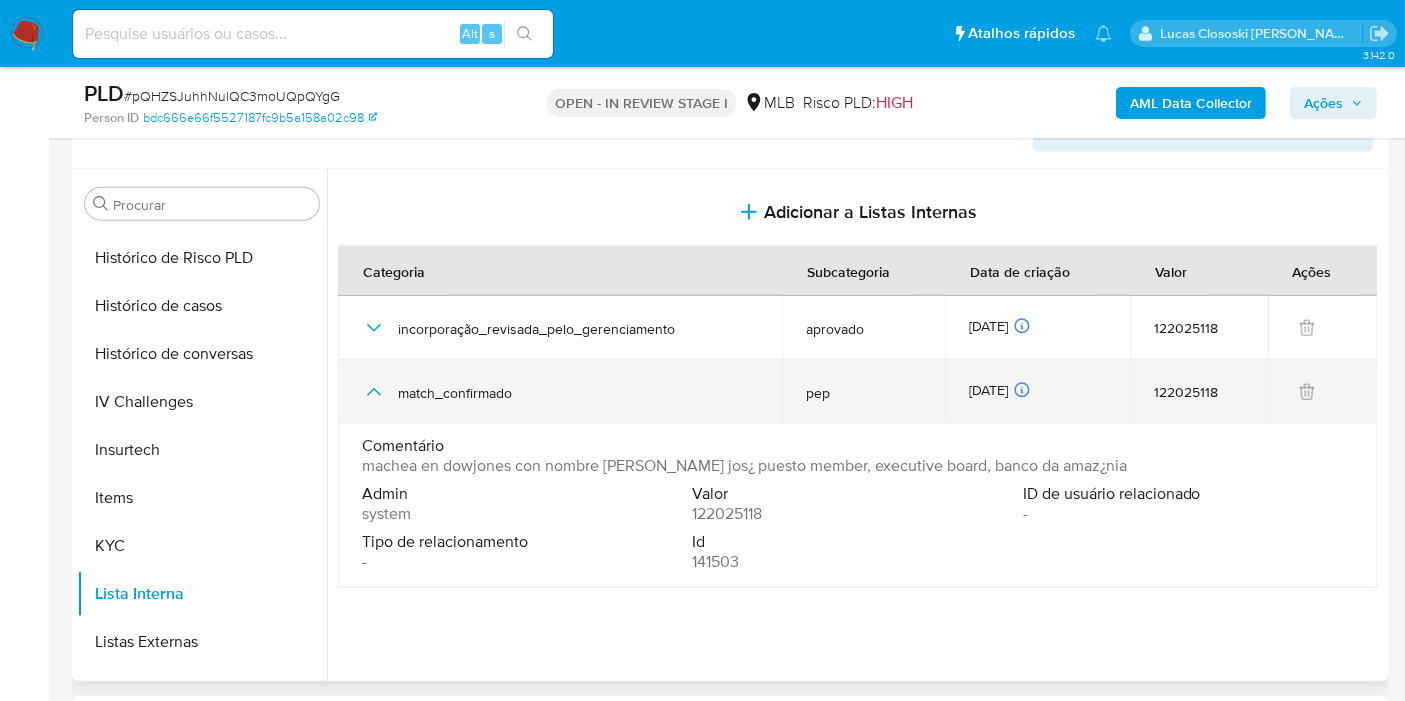 click 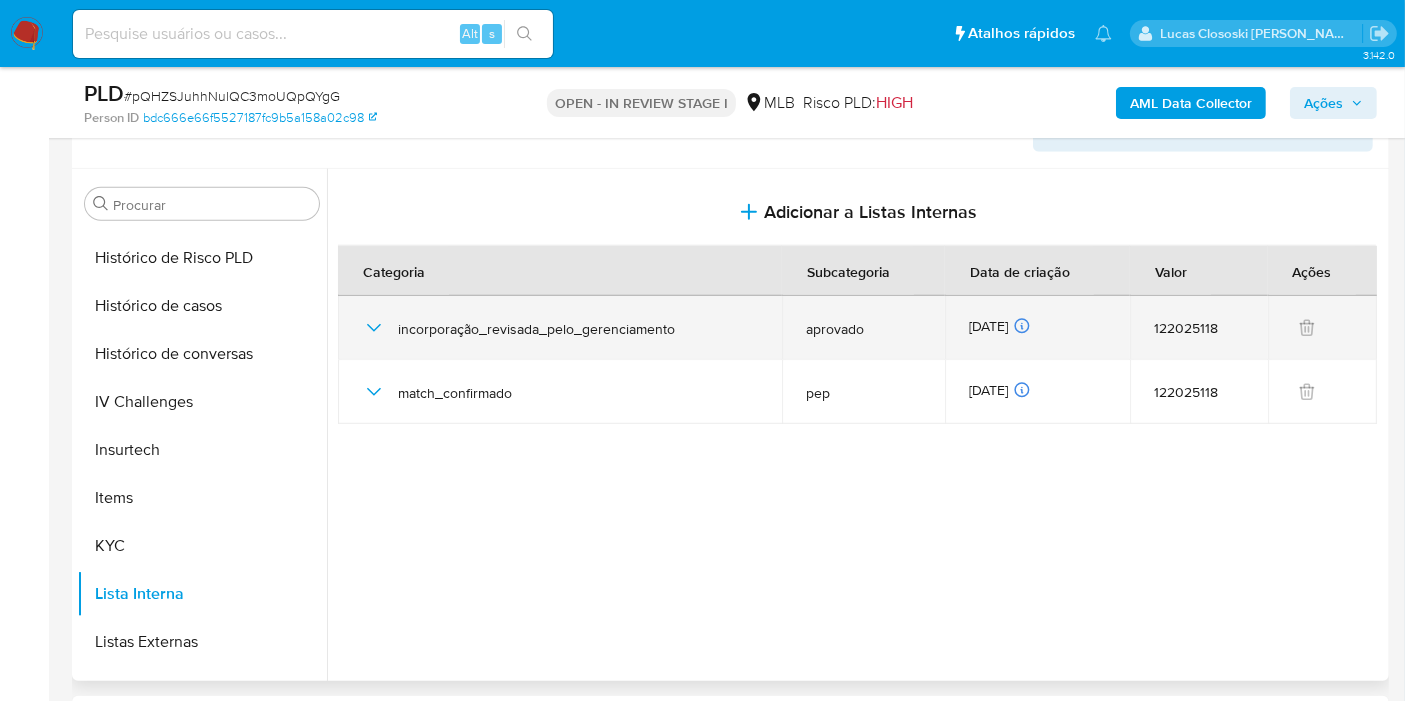 click 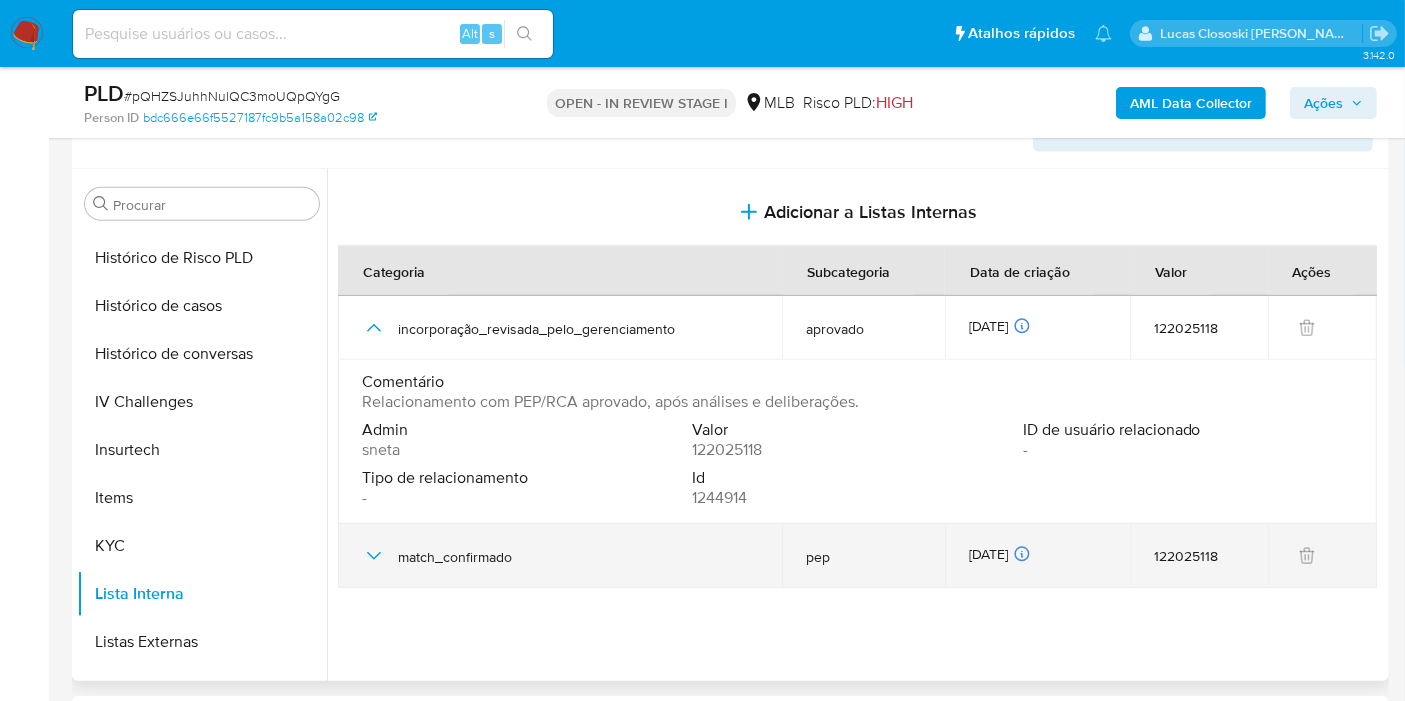 click on "match_confirmado" at bounding box center [560, 556] 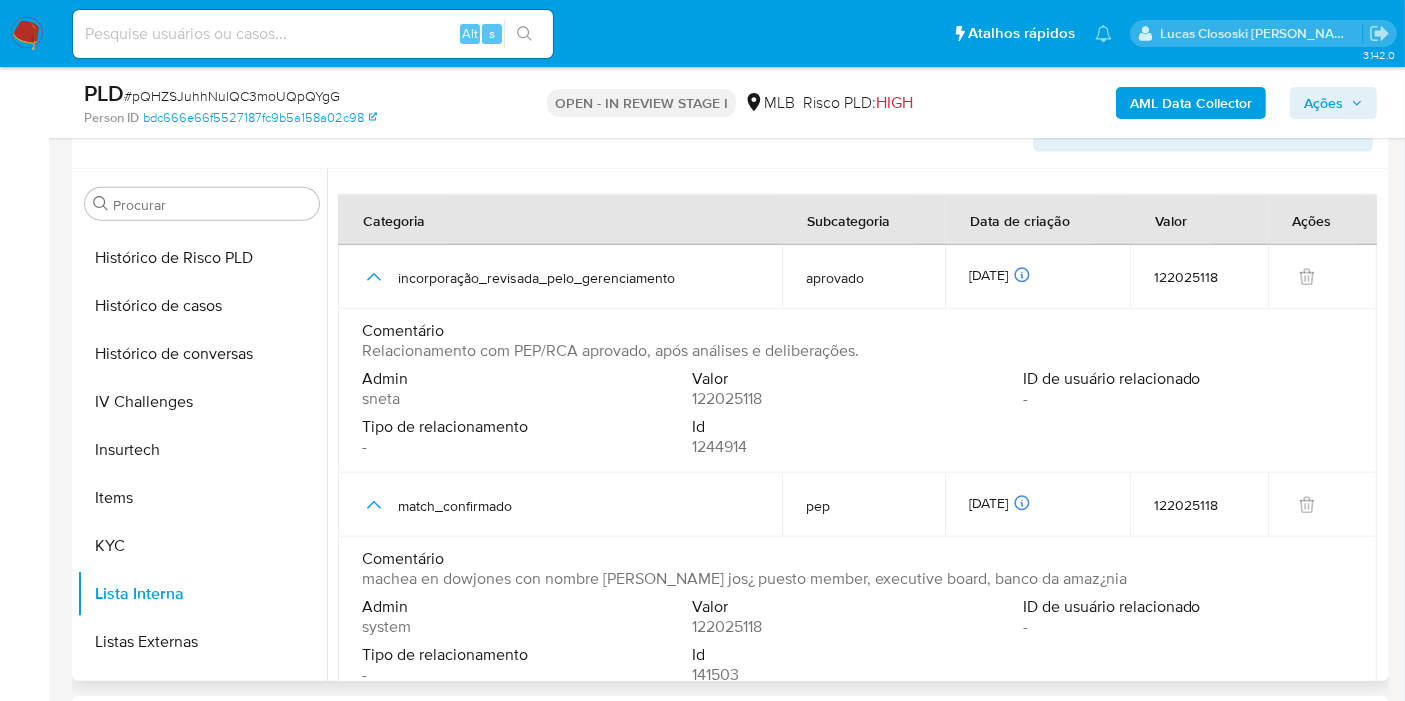 scroll, scrollTop: 80, scrollLeft: 0, axis: vertical 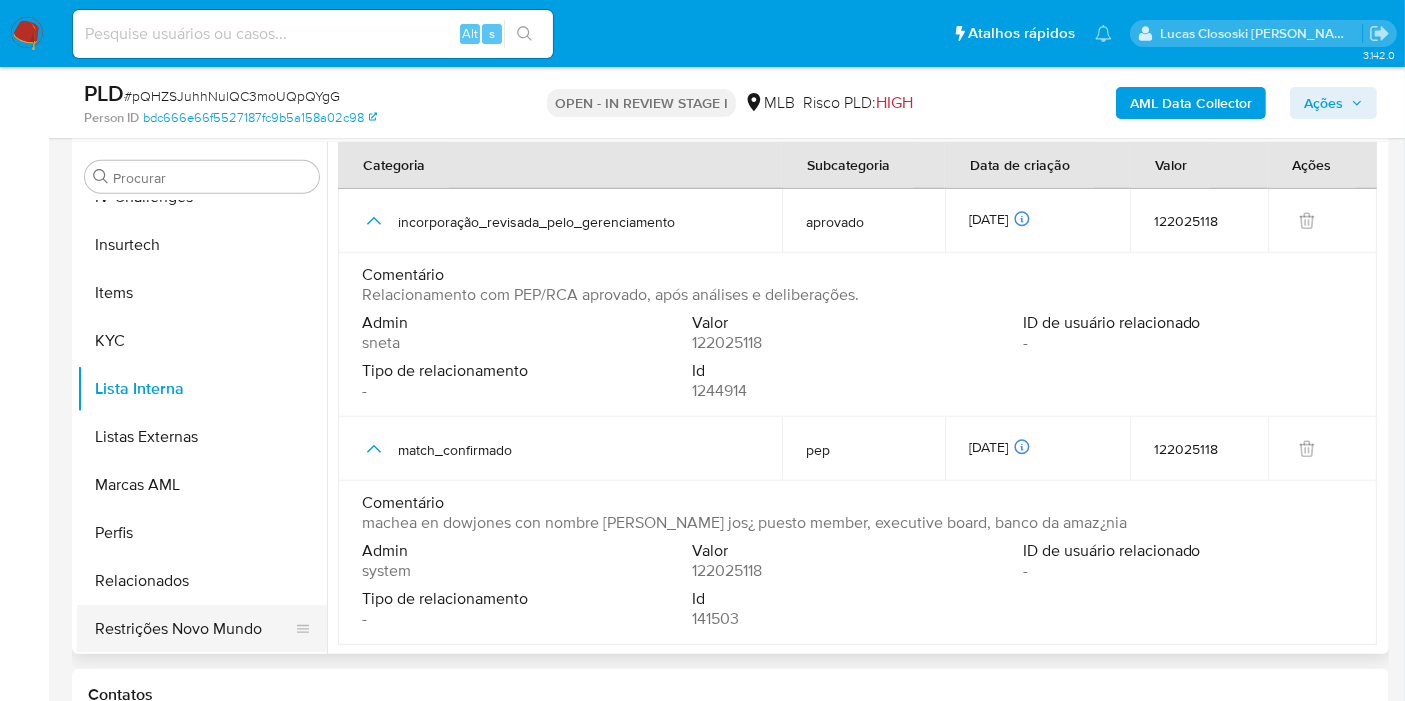 click on "Restrições Novo Mundo" at bounding box center (194, 629) 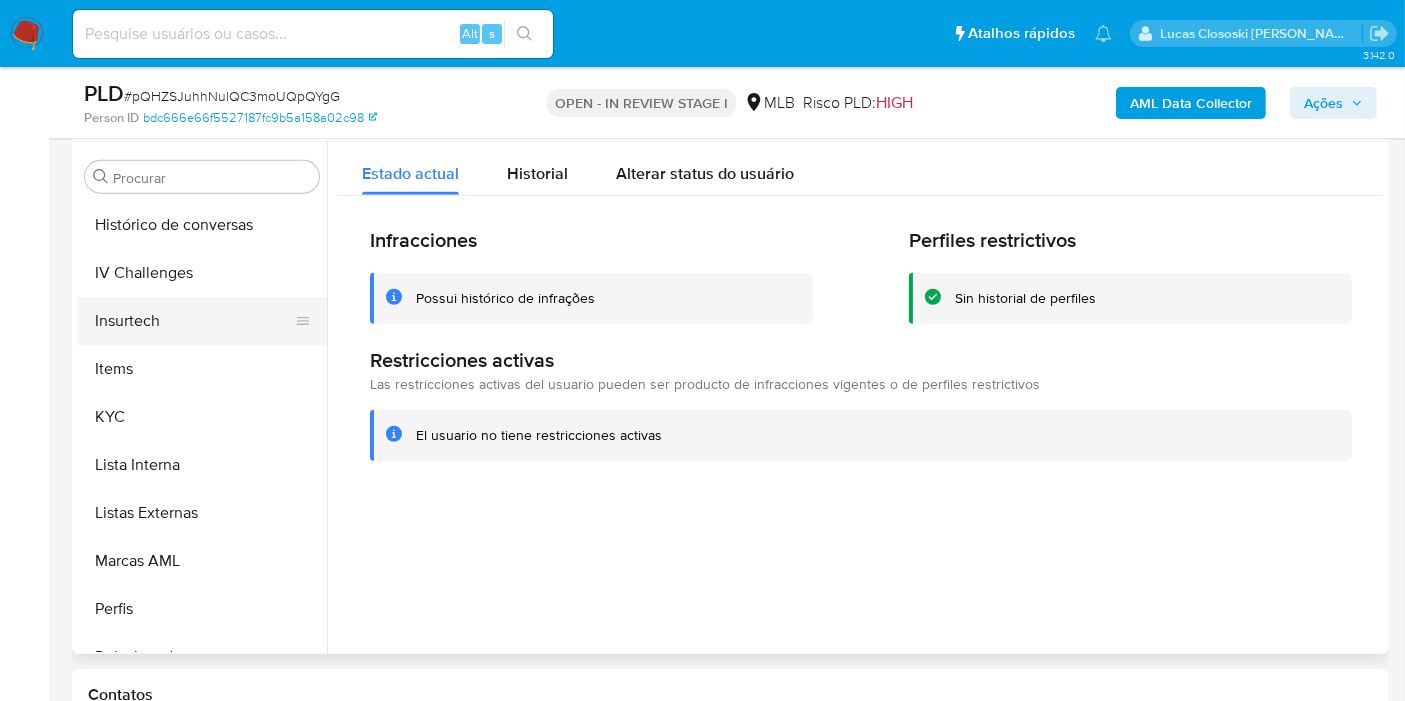 scroll, scrollTop: 733, scrollLeft: 0, axis: vertical 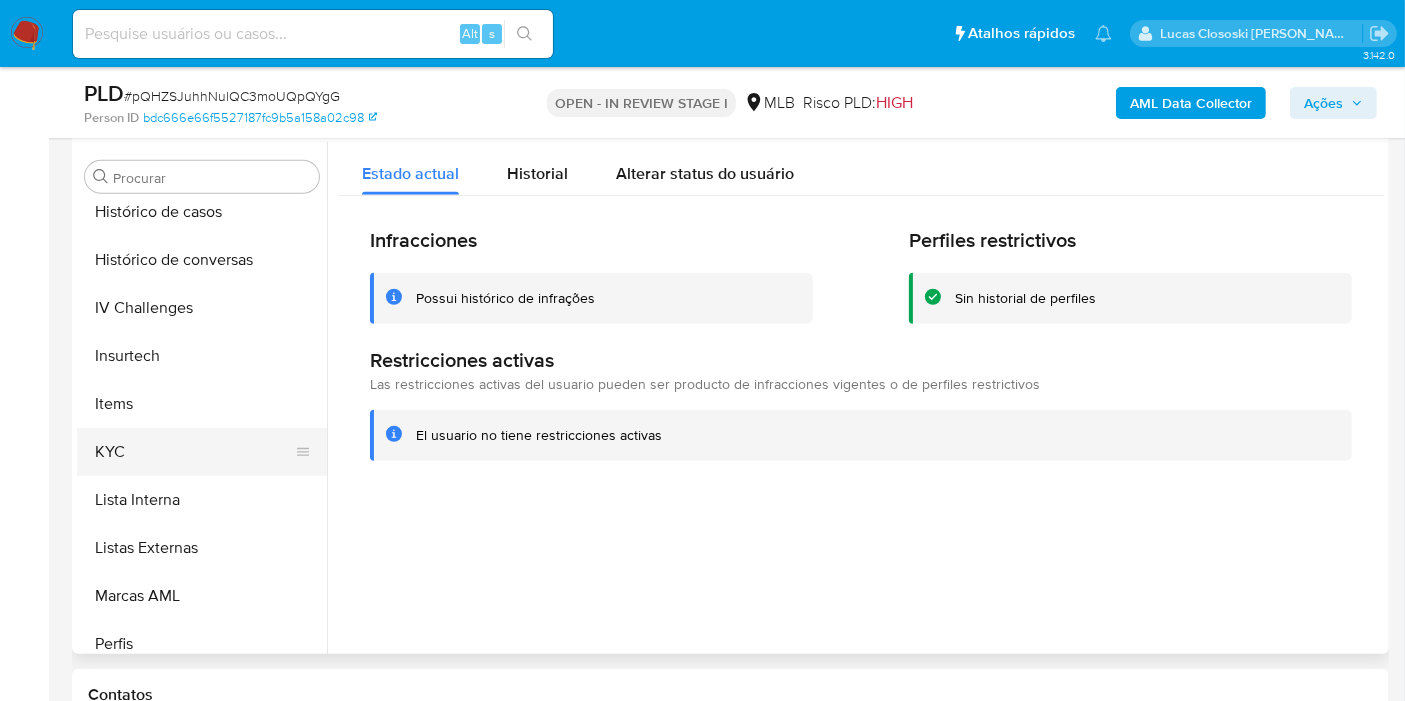 click on "KYC" at bounding box center (194, 452) 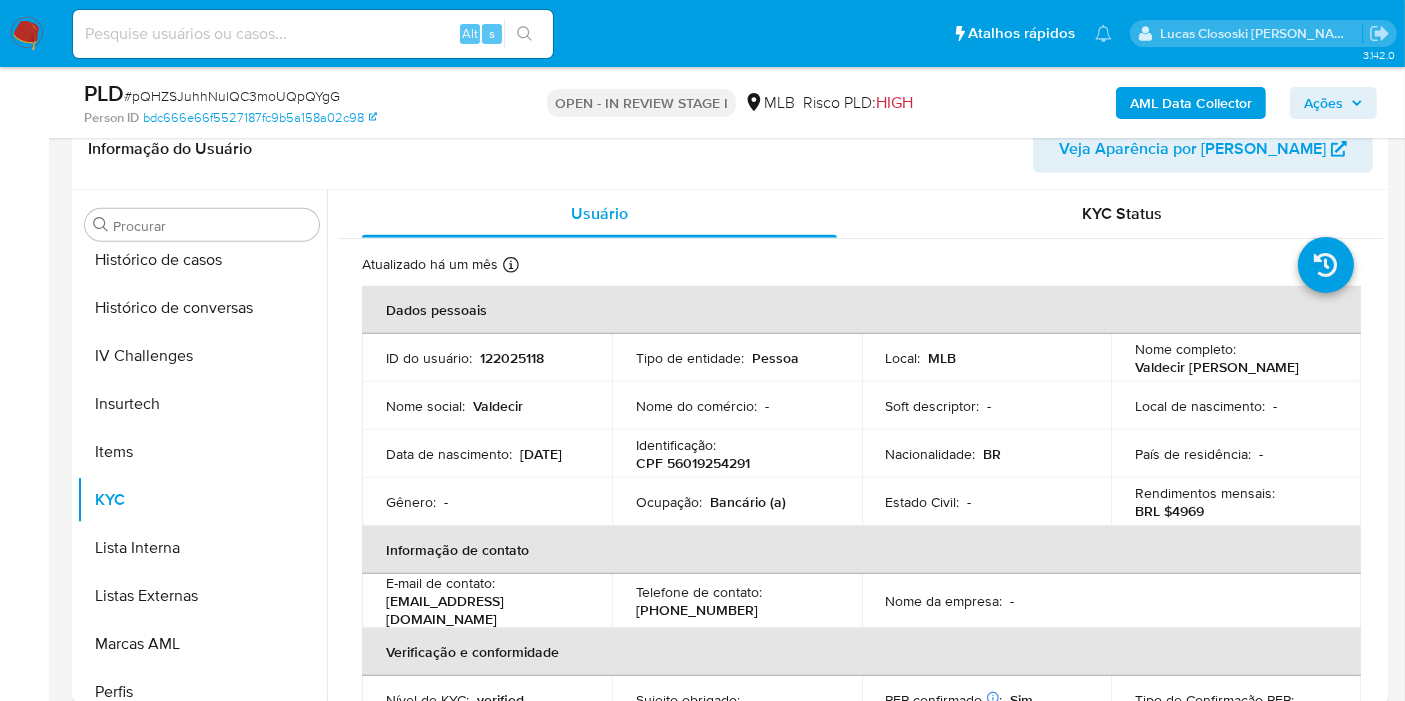 click on "CPF 56019254291" at bounding box center [693, 463] 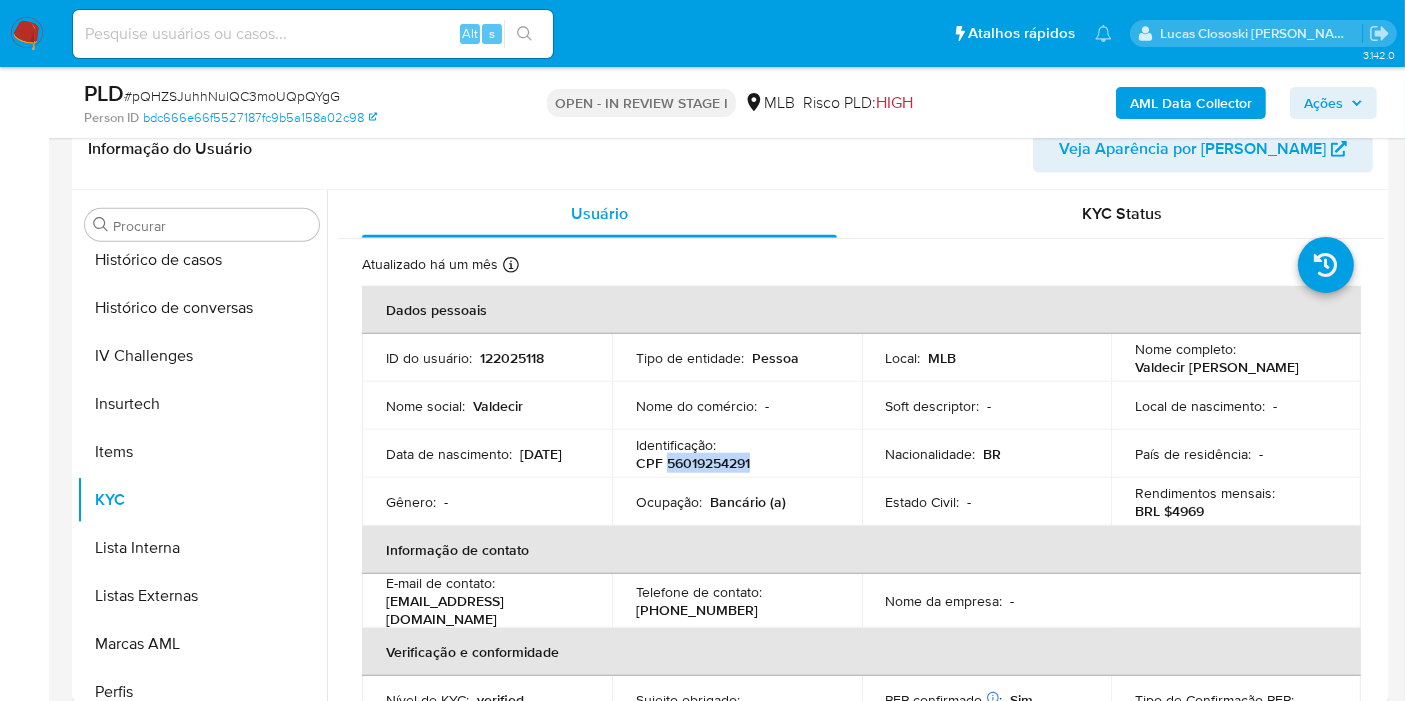 click on "CPF 56019254291" at bounding box center (693, 463) 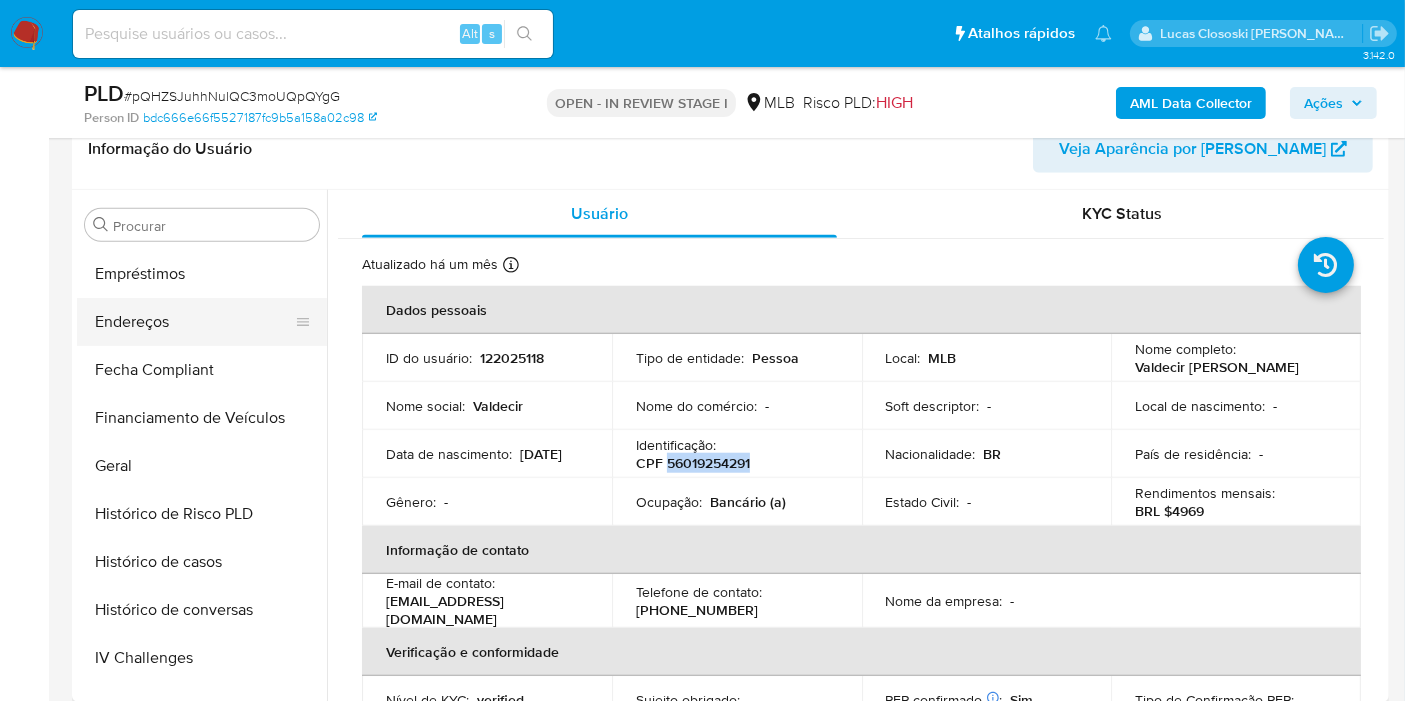 scroll, scrollTop: 400, scrollLeft: 0, axis: vertical 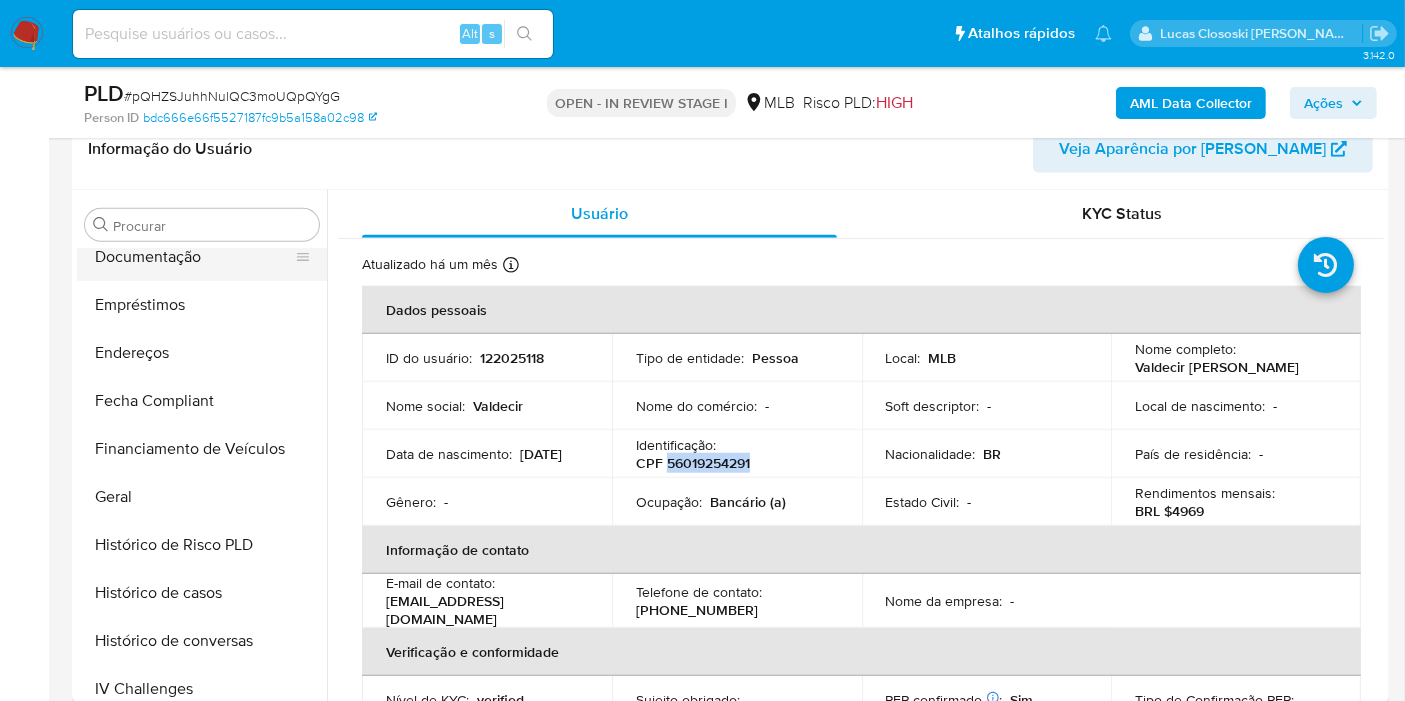 click on "Documentação" at bounding box center (194, 257) 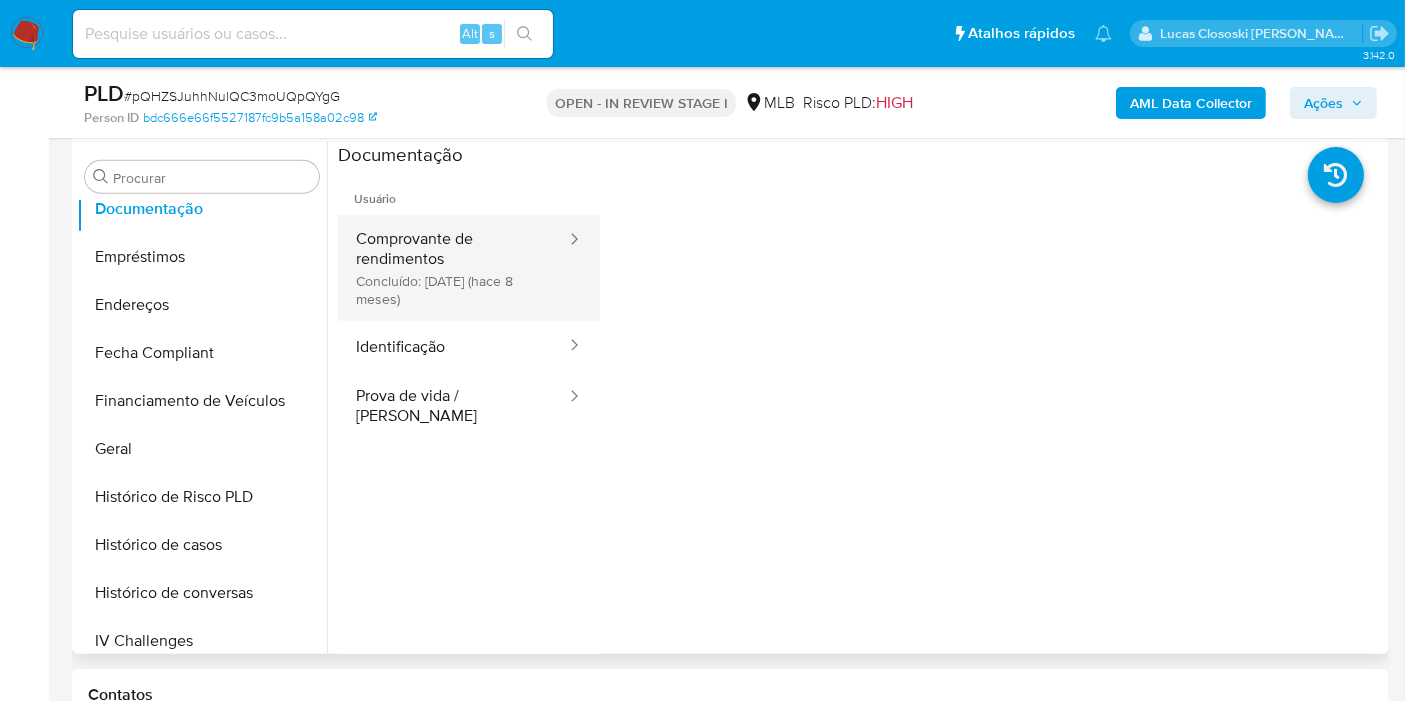 click on "Comprovante de rendimentos Concluído: [DATE] (hace 8 meses)" at bounding box center (453, 268) 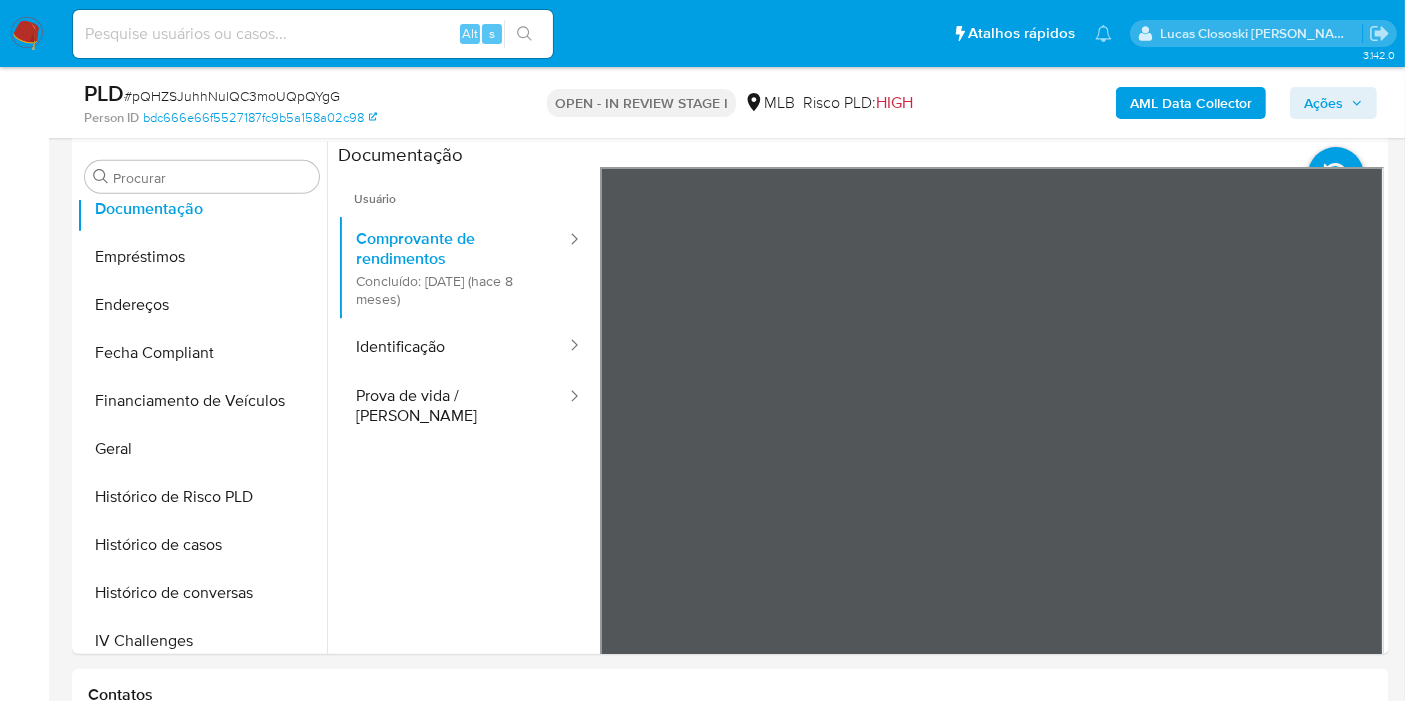 click on "Informação do Usuário Veja Aparência por Pessoa Procurar Adiantamentos de Dinheiro Anexos Cartões Contas Bancárias Dados Modificados Detalhe da geolocalização Devices Geolocation Dispositivos Point Documentação Empréstimos Endereços Fecha Compliant Financiamento de Veículos Geral Histórico de Risco PLD Histórico de casos Histórico de conversas IV Challenges Insurtech Items KYC Lista Interna Listas Externas Marcas AML Perfis Relacionados Restrições Novo Mundo Contatos Histórico CX Soluções Bate-papo Id Estado Data de criação Origem Processo • 381678516 closed 25/04/2025 06:25:02 Site ODR MED - PNR Low Cost • 303591712 closed 05/03/2024 13:23:34 ML_MED Defectuoso - XD Antigo Página   1   de   1 Seguindo Carregando... Novo Contato Solução enviada Caso Data de criação                                         Antigo Página   1   de   1 Seguindo Não há dados Carregando... Transacionalidade Usuários Associados Ações Ações a serem aplicadas :" at bounding box center [730, 1786] 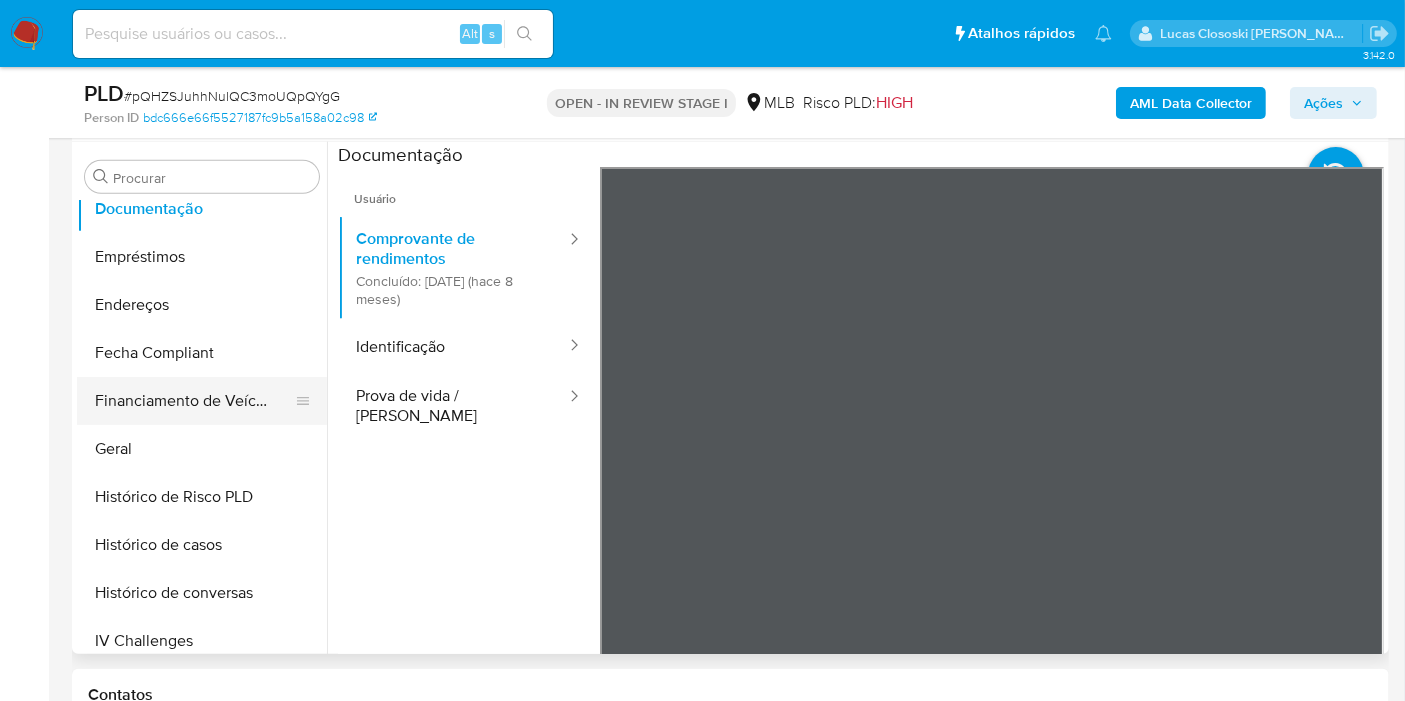 scroll, scrollTop: 66, scrollLeft: 0, axis: vertical 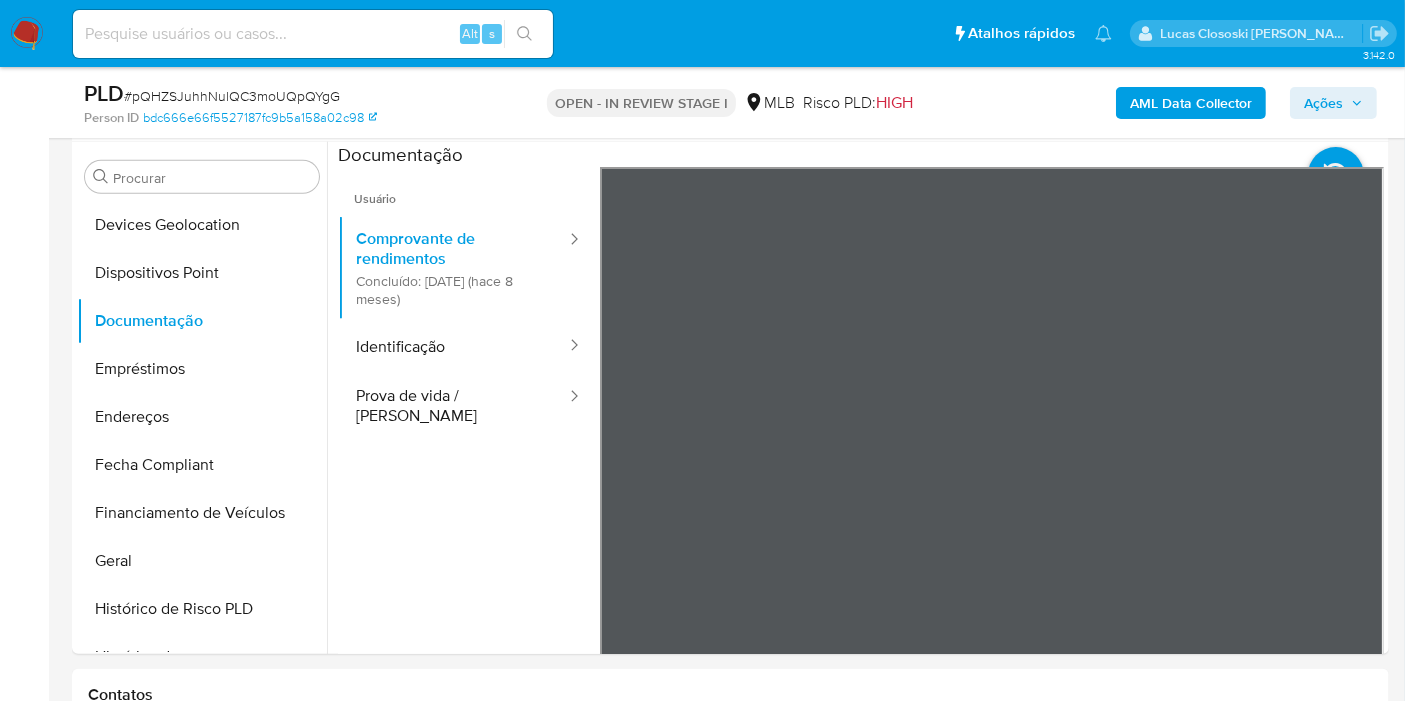 click on "# pQHZSJuhhNulQC3moUQpQYgG" at bounding box center [232, 96] 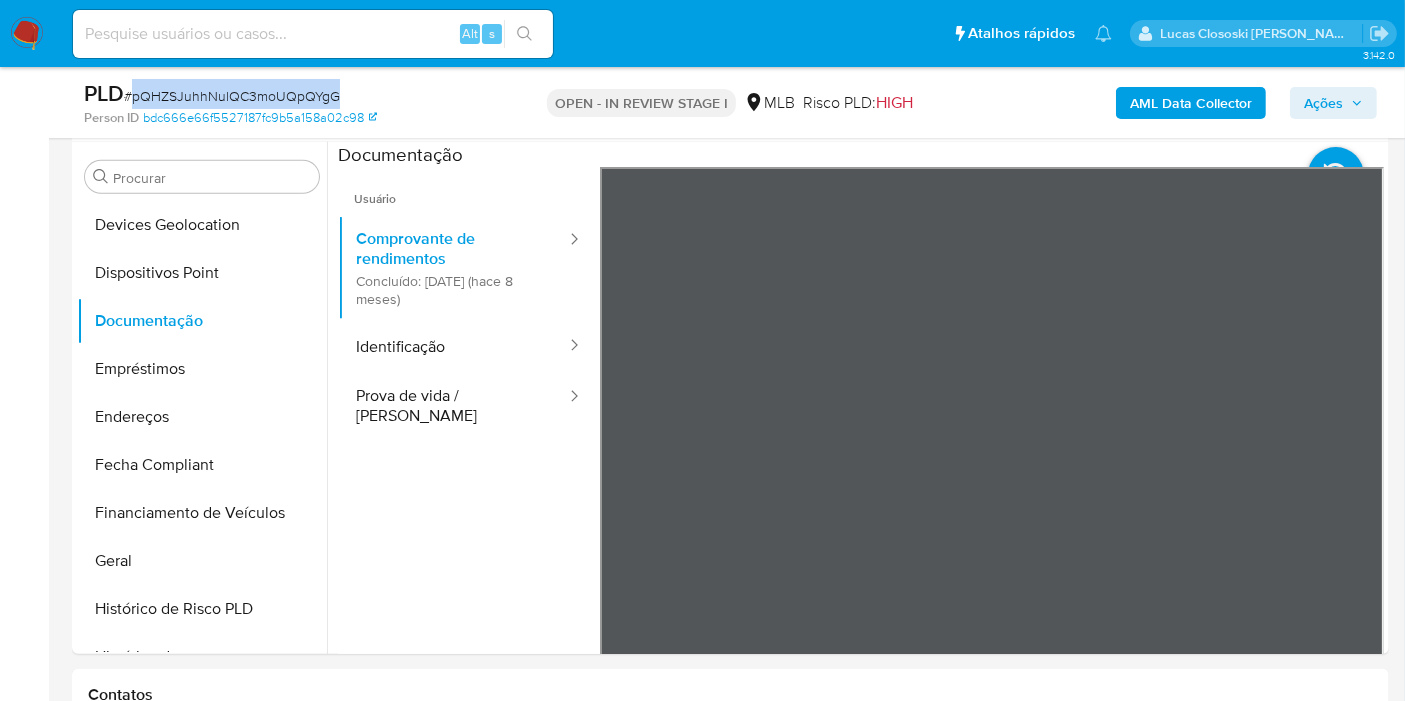 click on "# pQHZSJuhhNulQC3moUQpQYgG" at bounding box center (232, 96) 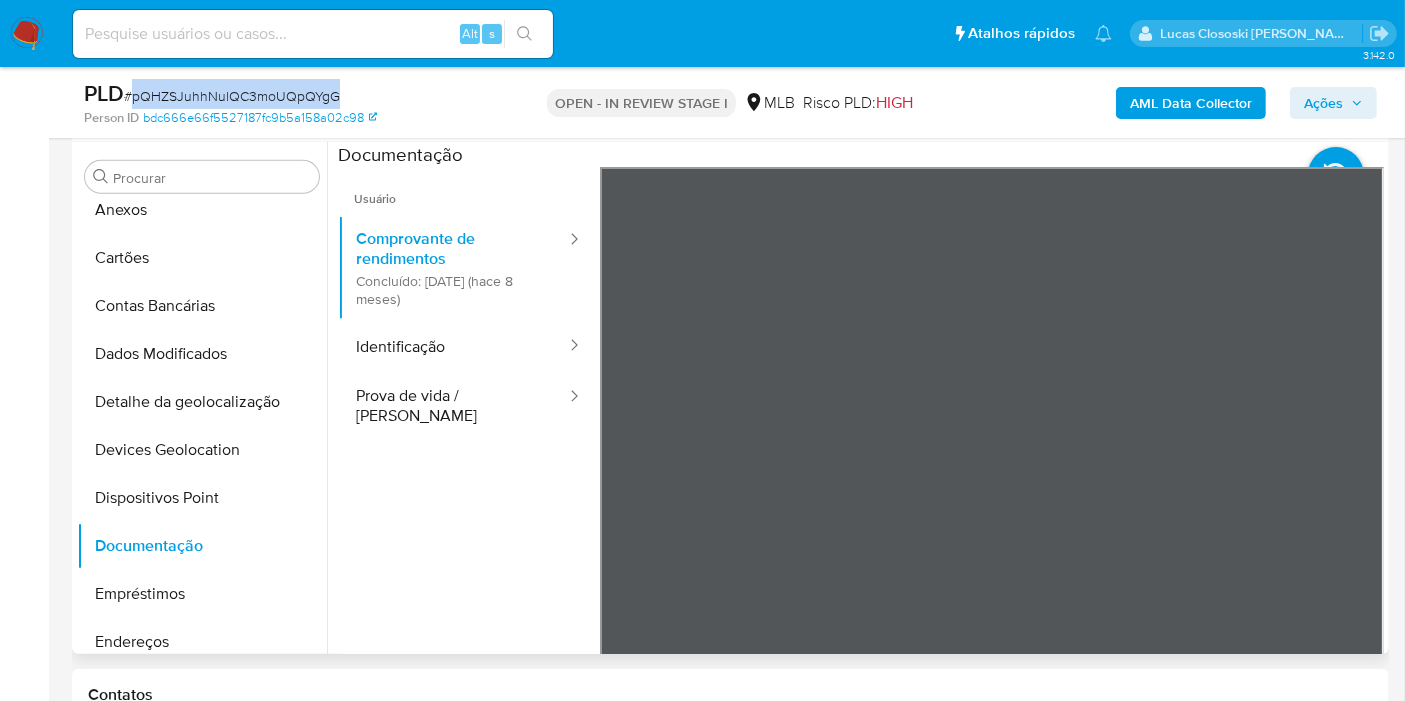 scroll, scrollTop: 0, scrollLeft: 0, axis: both 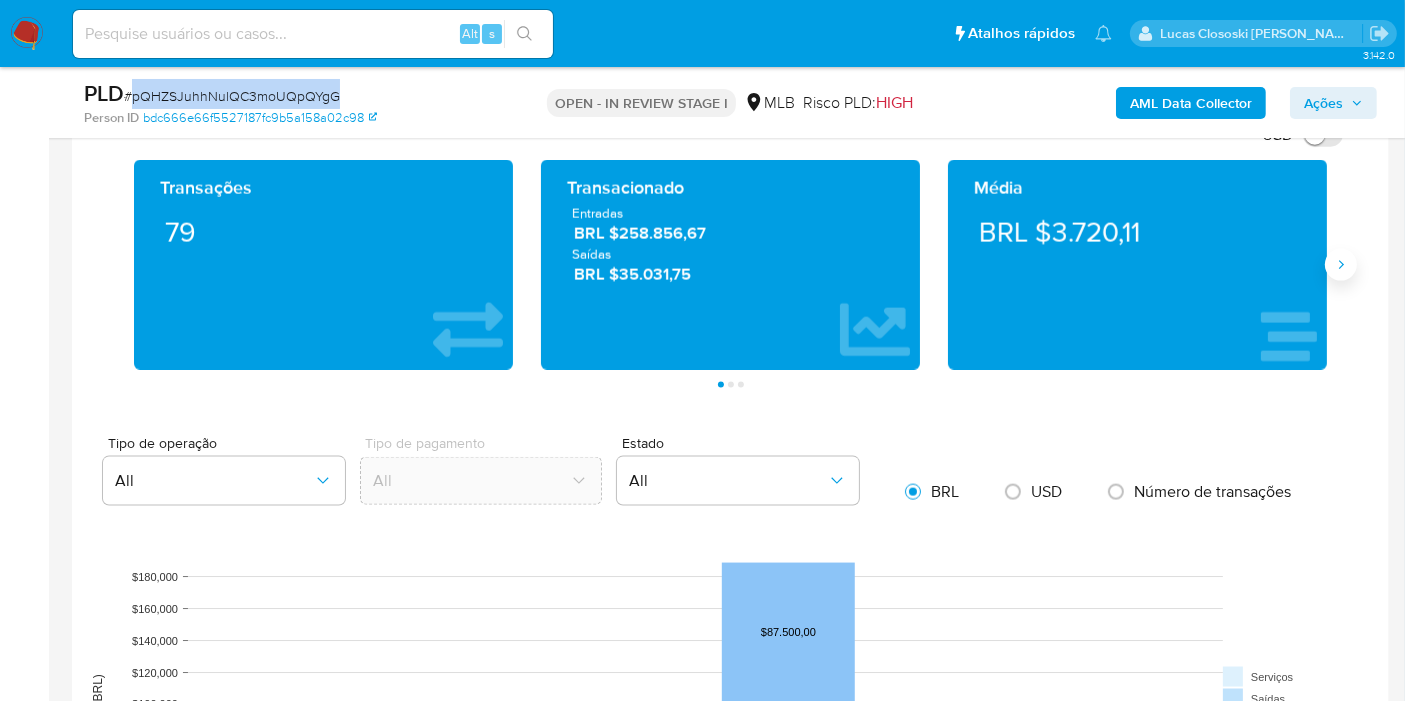 click 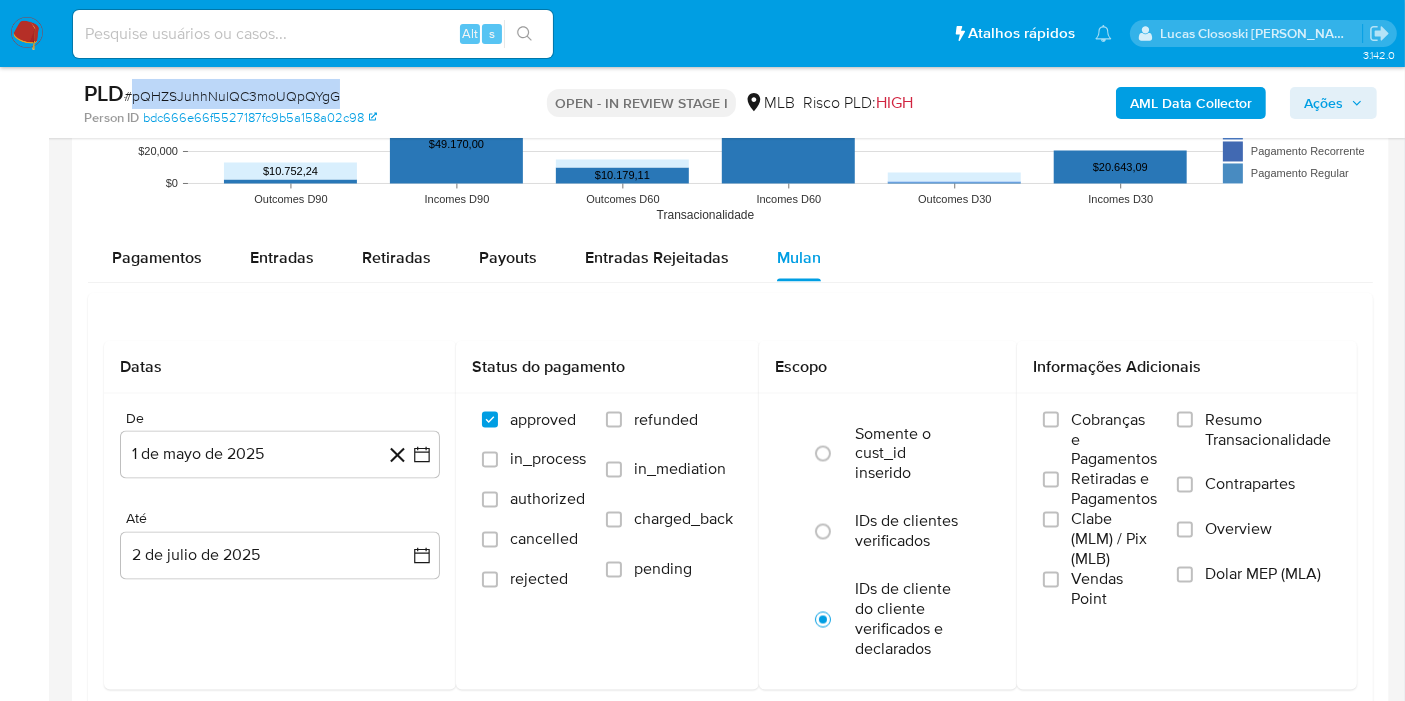 scroll, scrollTop: 3444, scrollLeft: 0, axis: vertical 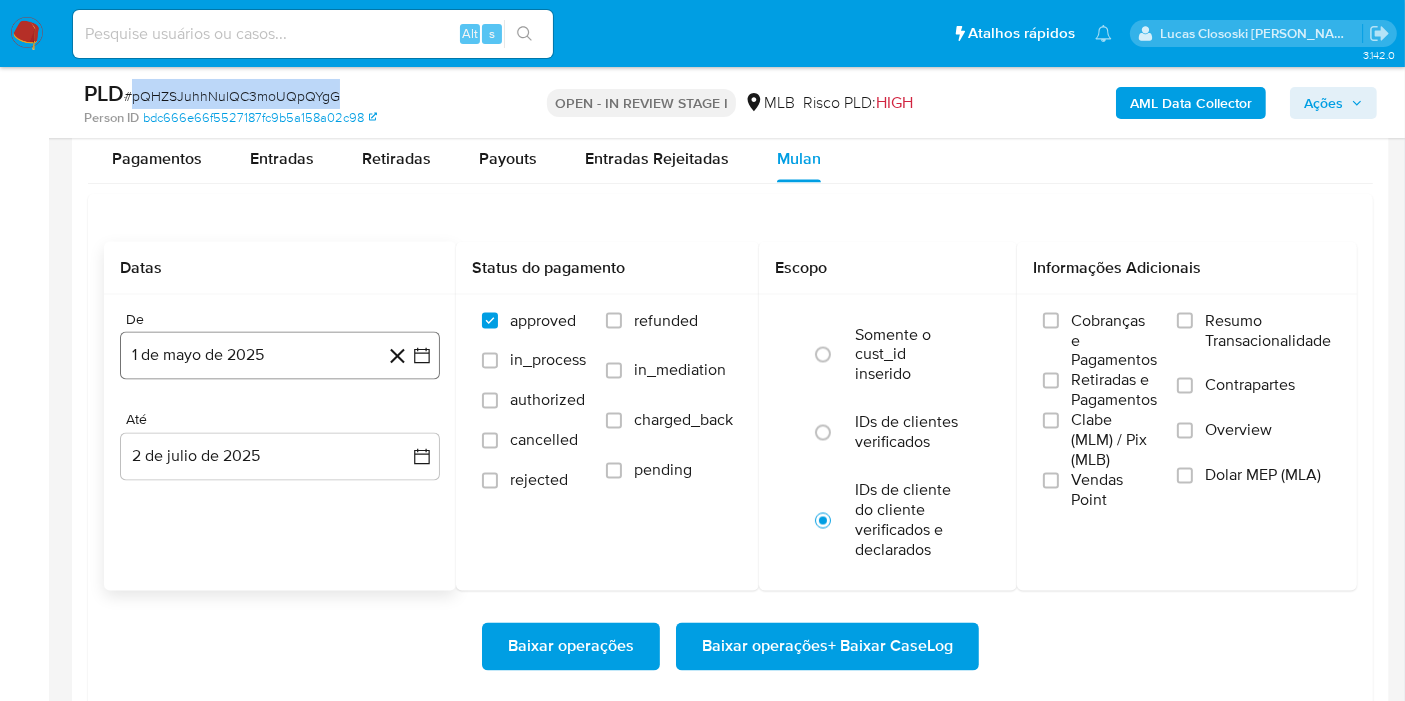 click on "1 de mayo de 2025" at bounding box center (280, 356) 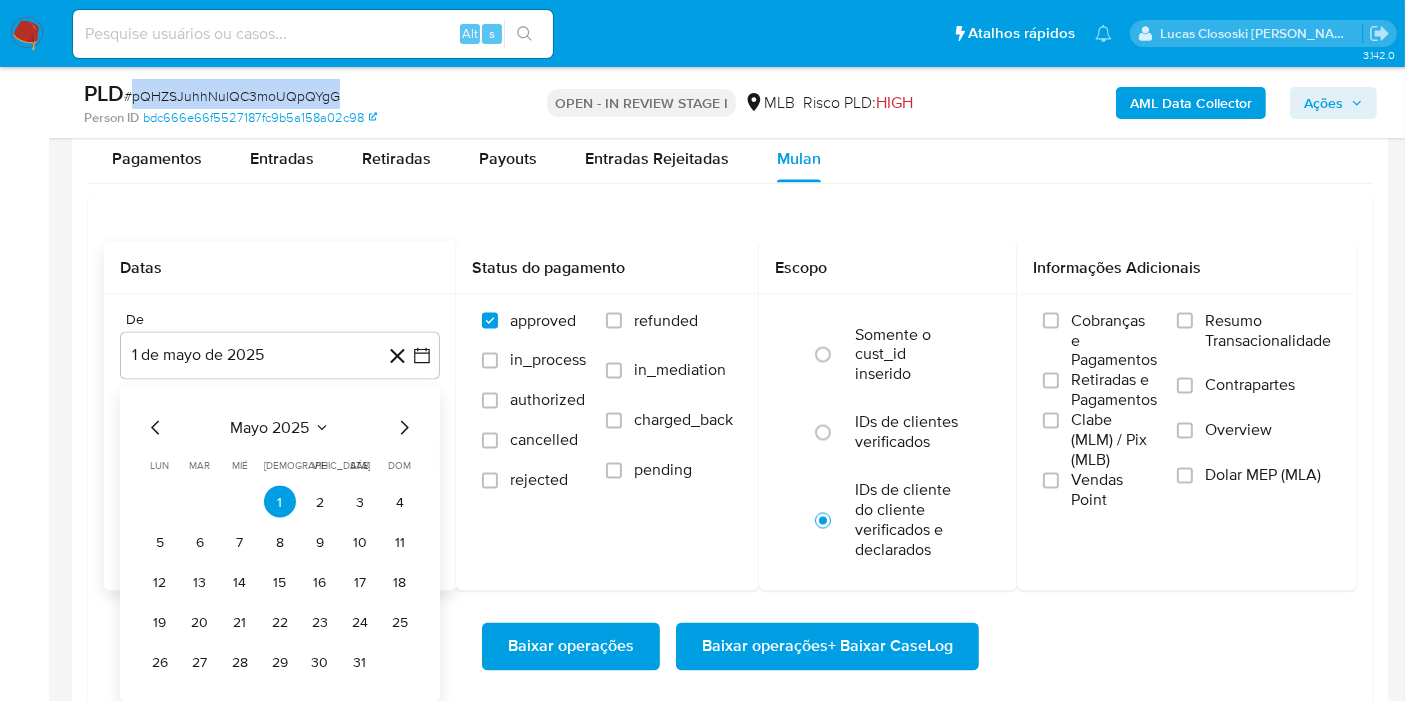 click on "mayo 2025" at bounding box center (270, 429) 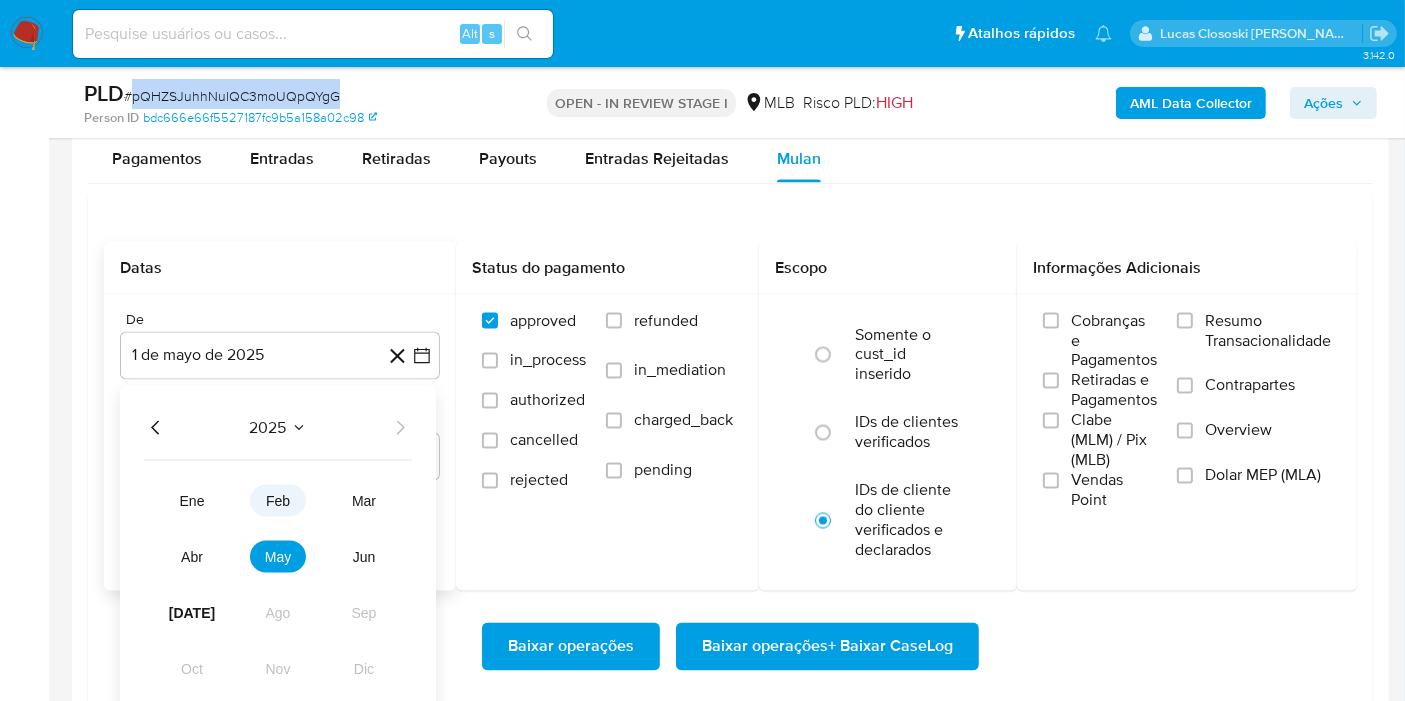 click on "feb" at bounding box center [278, 502] 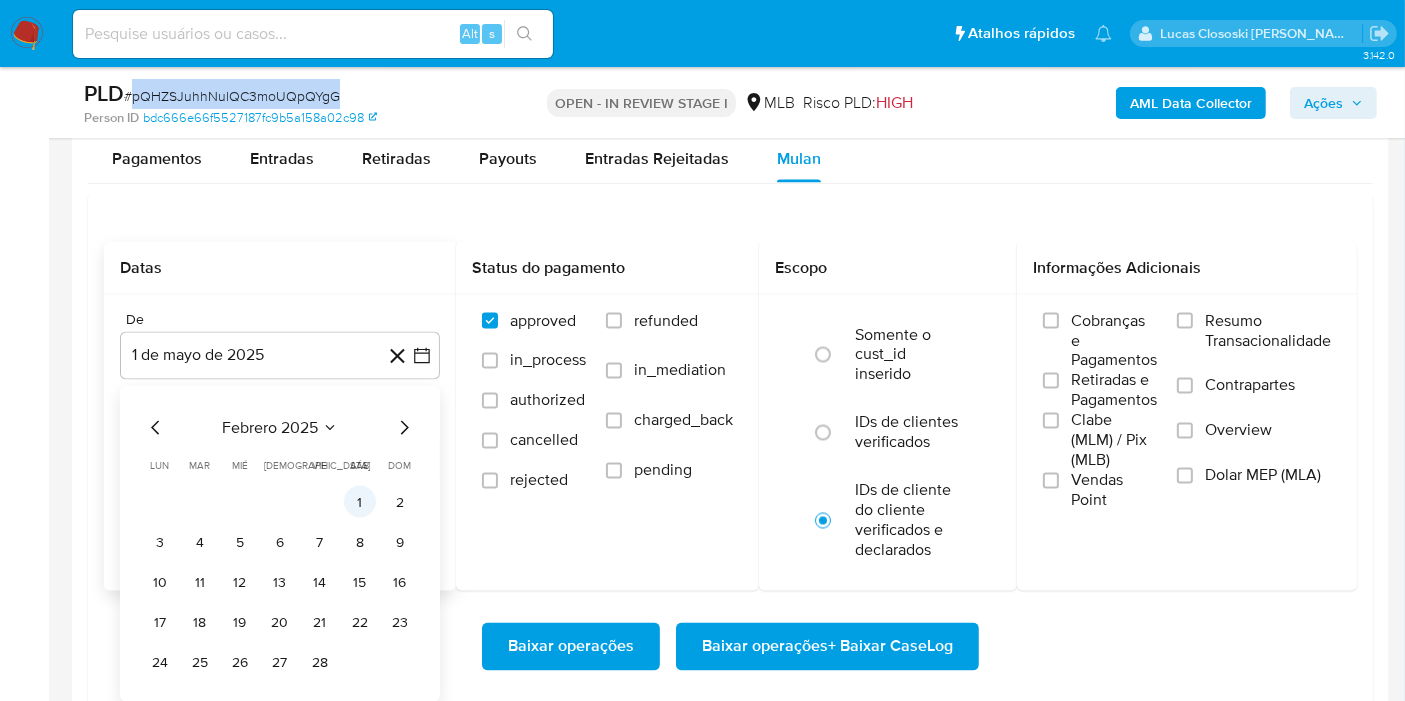click on "1" at bounding box center [360, 503] 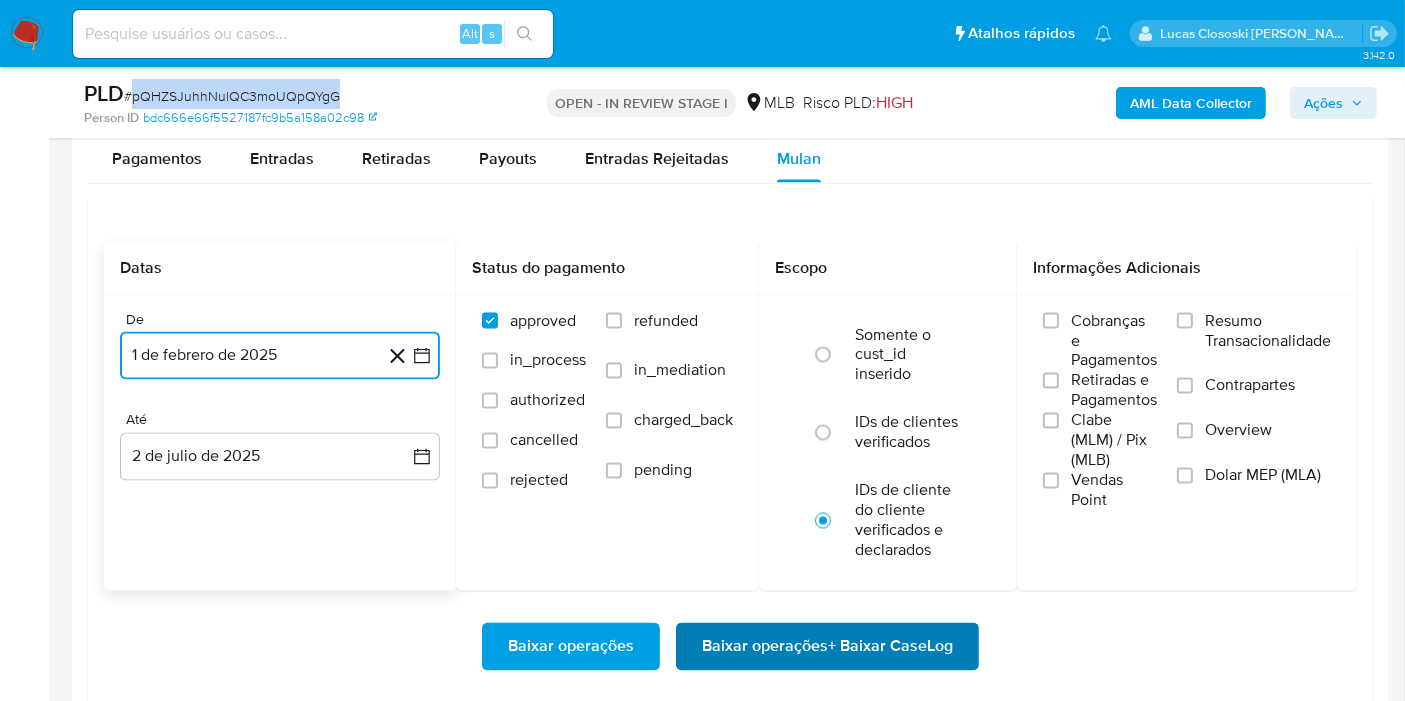 click on "Baixar operações  +   Baixar CaseLog" at bounding box center (827, 647) 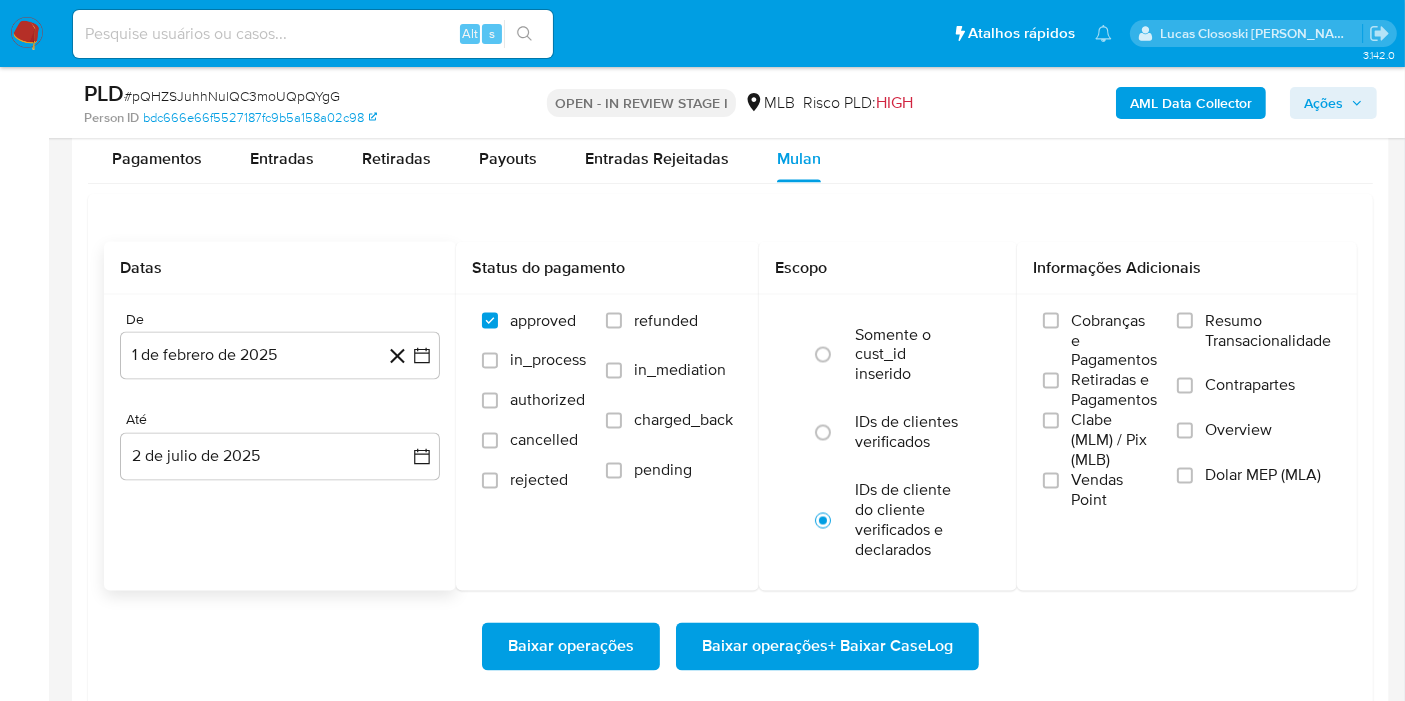 click on "Datas De 1 de febrero de 2025 1-05-2025 Até 2 de julio de 2025 2-07-2025 Status do pagamento approved in_process authorized cancelled rejected refunded in_mediation charged_back pending Escopo Somente o cust_id inserido IDs de clientes verificados IDs de cliente do cliente verificados e declarados Informações Adicionais Cobranças e Pagamentos Retiradas e Pagamentos Clabe (MLM) / Pix (MLB) Vendas Point Resumo Transacionalidade Contrapartes Overview Dolar MEP (MLA) Baixar operações Baixar operações  +   Baixar CaseLog Processo iniciado A geração do relatório Mulan e do registro do case log. Em alguns minutos enviaremos os relatórios para seu e-mail. Se ocorrer algum erro durante a execução, também iremos notificá-lo por esse meio:    lucas.clososki@mercadolivre.com ." at bounding box center (730, 523) 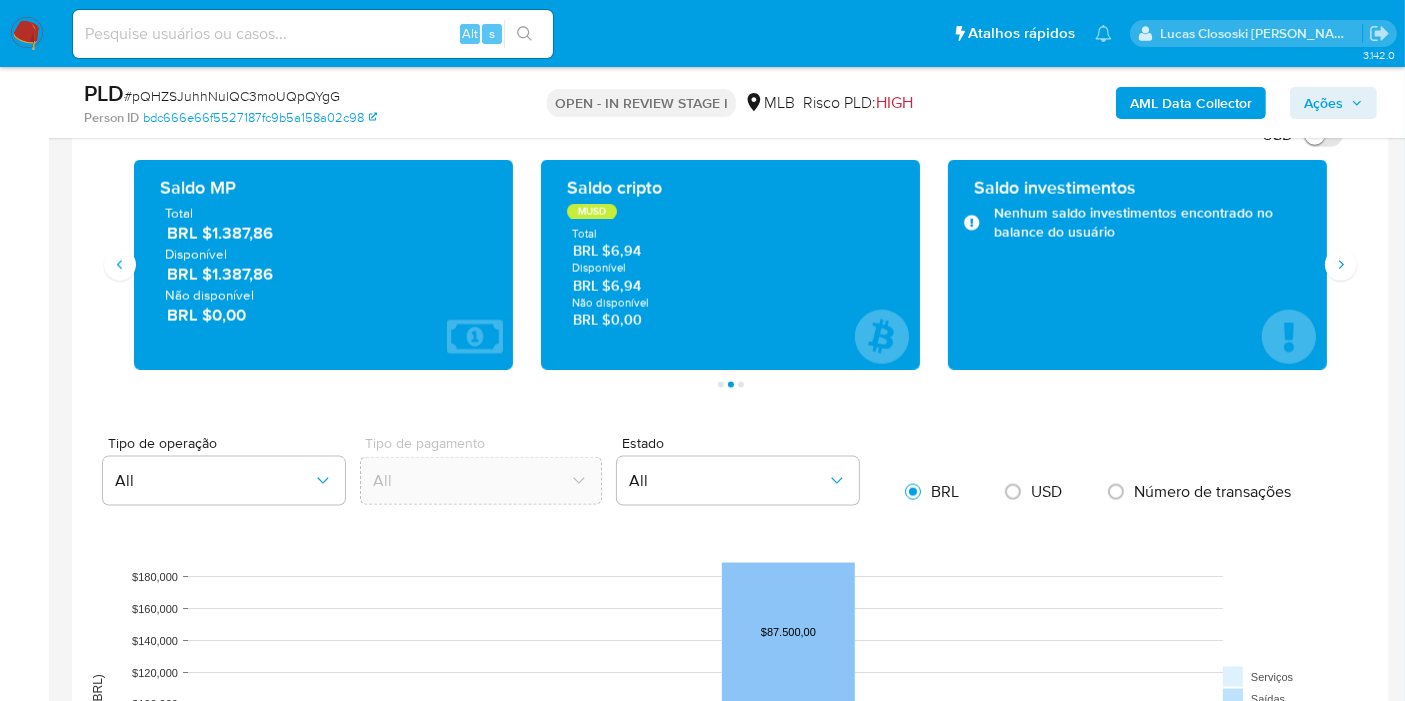 scroll, scrollTop: 2555, scrollLeft: 0, axis: vertical 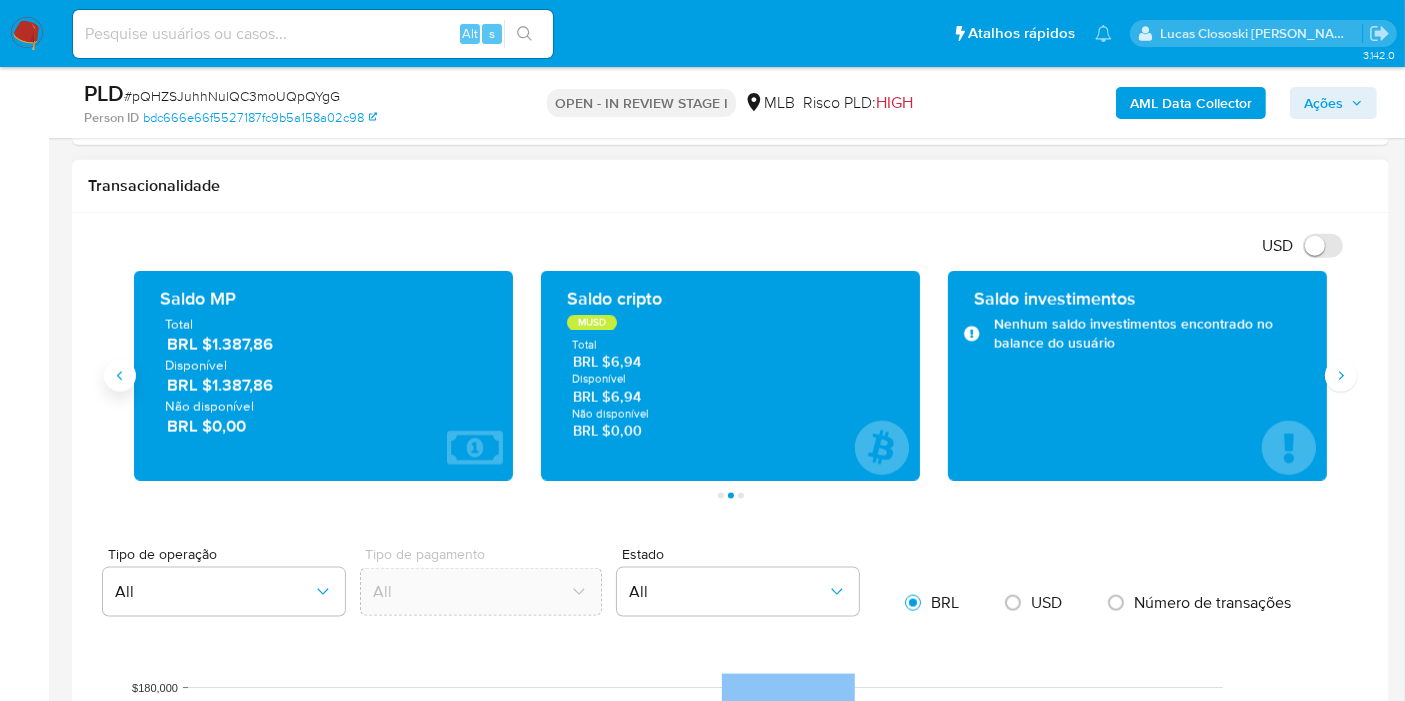 click 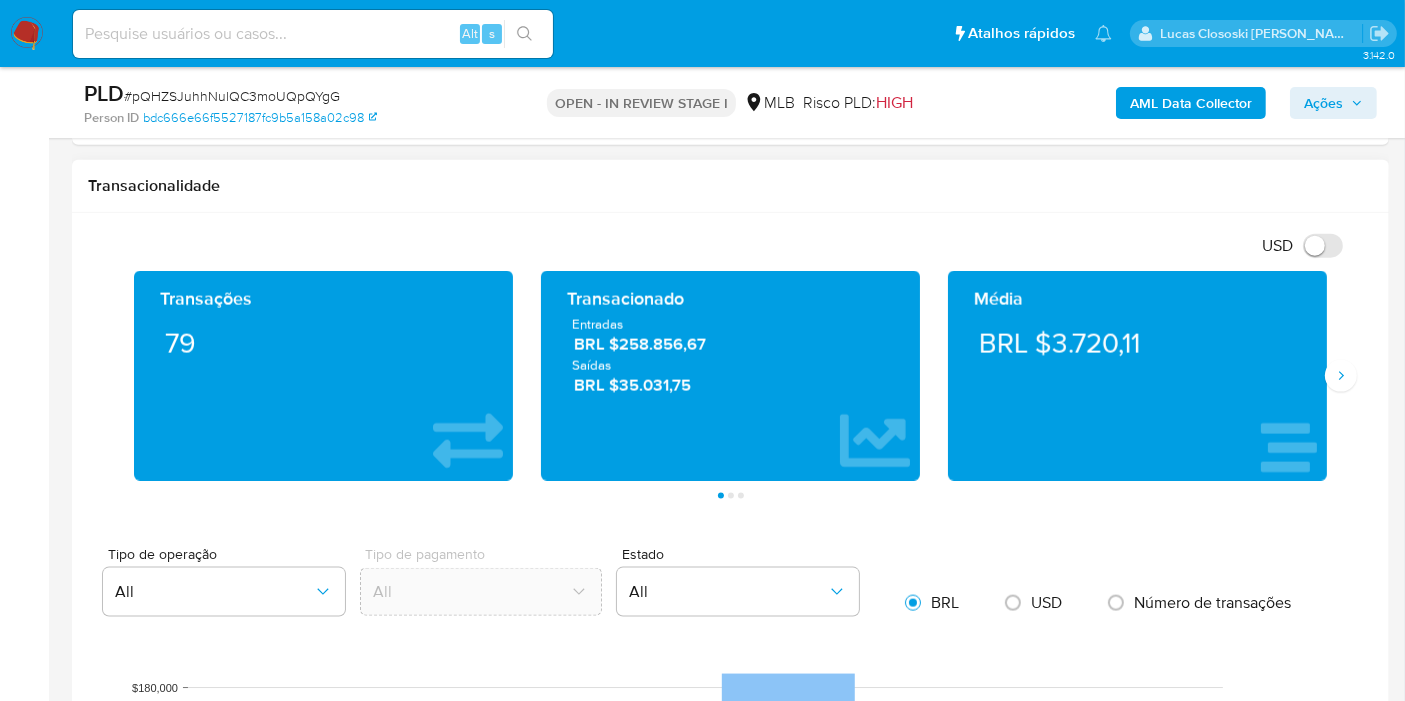 click on "Transações 79 Transacionado Entradas BRL $258.856,67 Saídas BRL $35.031,75 Média BRL $3.720,11 Saldo MP Total BRL $1.387,86 Disponível BRL $1.387,86 Não disponível BRL $0,00 Saldo cripto MUSD Total BRL $6,94 Disponível BRL $6,94 Não disponível BRL $0,00 Saldo investimentos Nenhum saldo investimentos encontrado no balance do usuário Saldo reserva Total BRL $251.480,56 Disponível BRL $0,00 Não disponível BRL $251.480,56 Página 1 Página 2 Página 3" at bounding box center (730, 385) 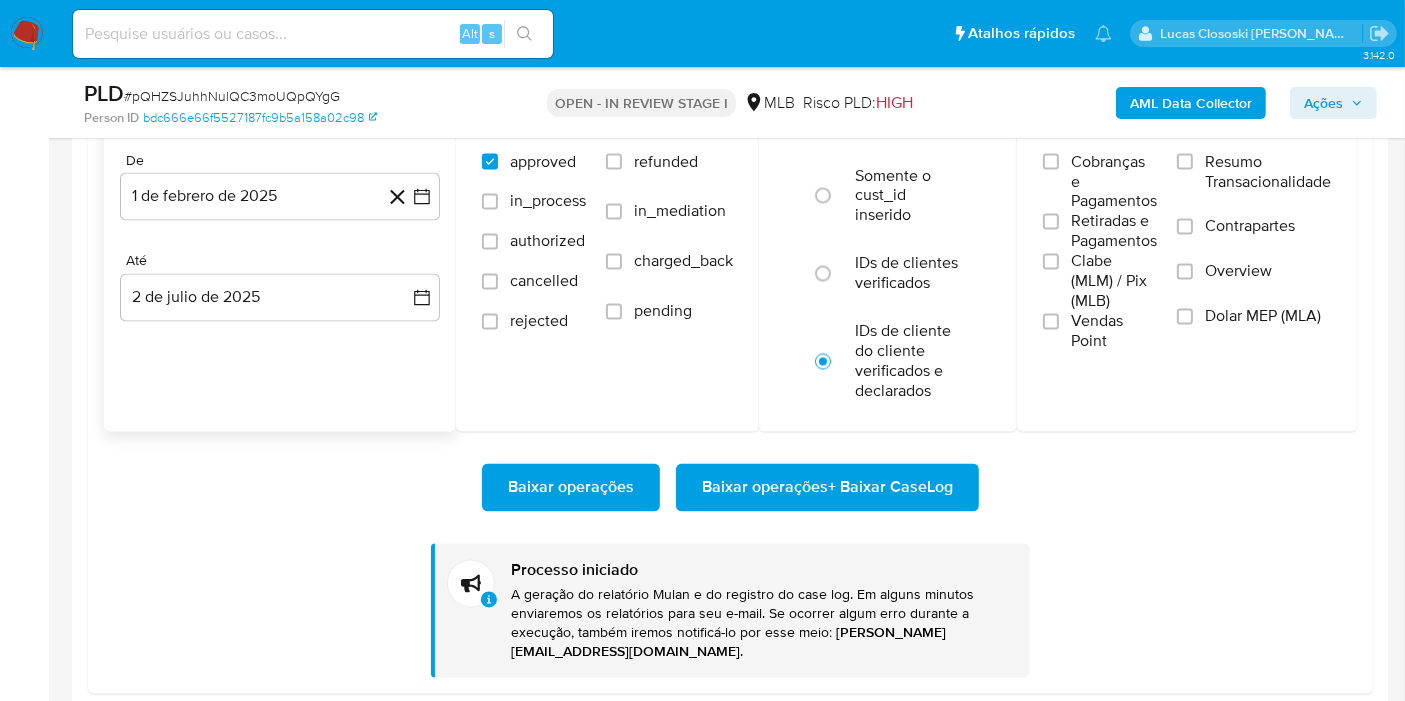 scroll, scrollTop: 3555, scrollLeft: 0, axis: vertical 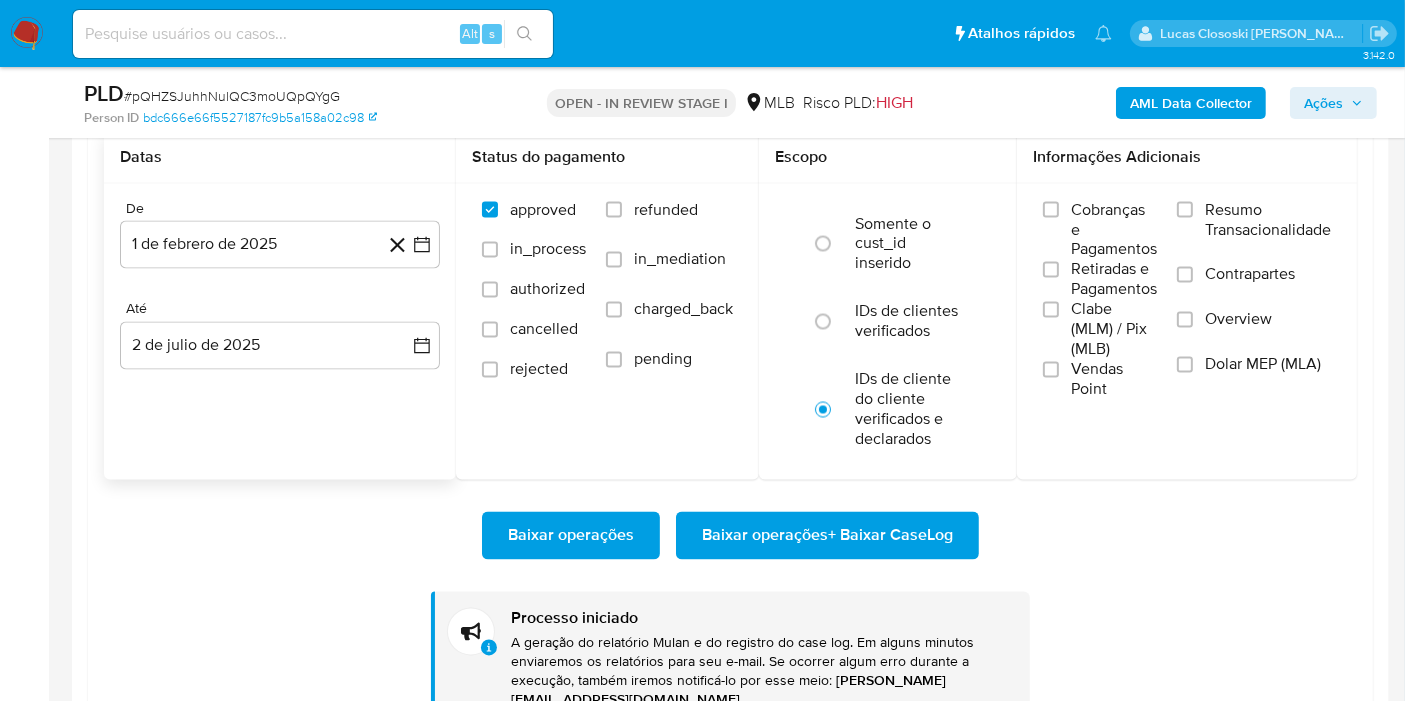 click on "Baixar operações Baixar operações  +   Baixar CaseLog" at bounding box center (730, 536) 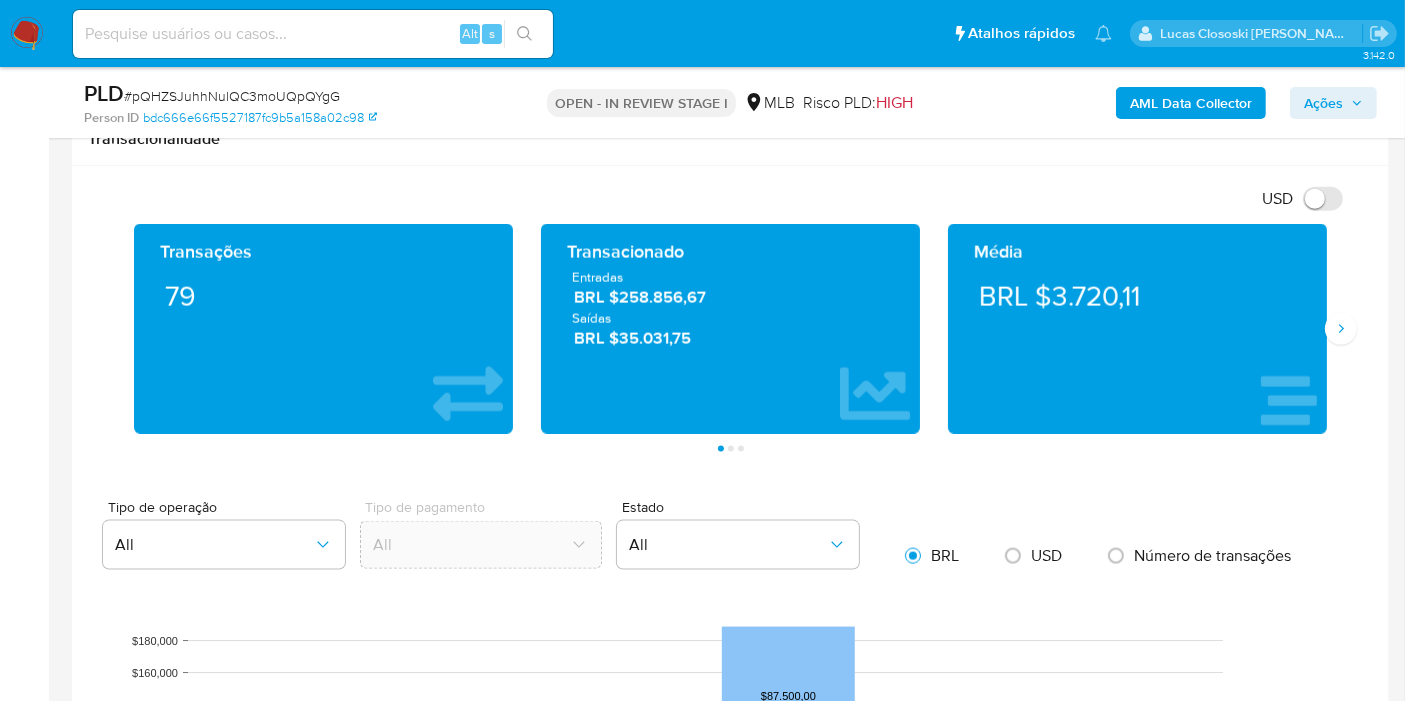 scroll, scrollTop: 2222, scrollLeft: 0, axis: vertical 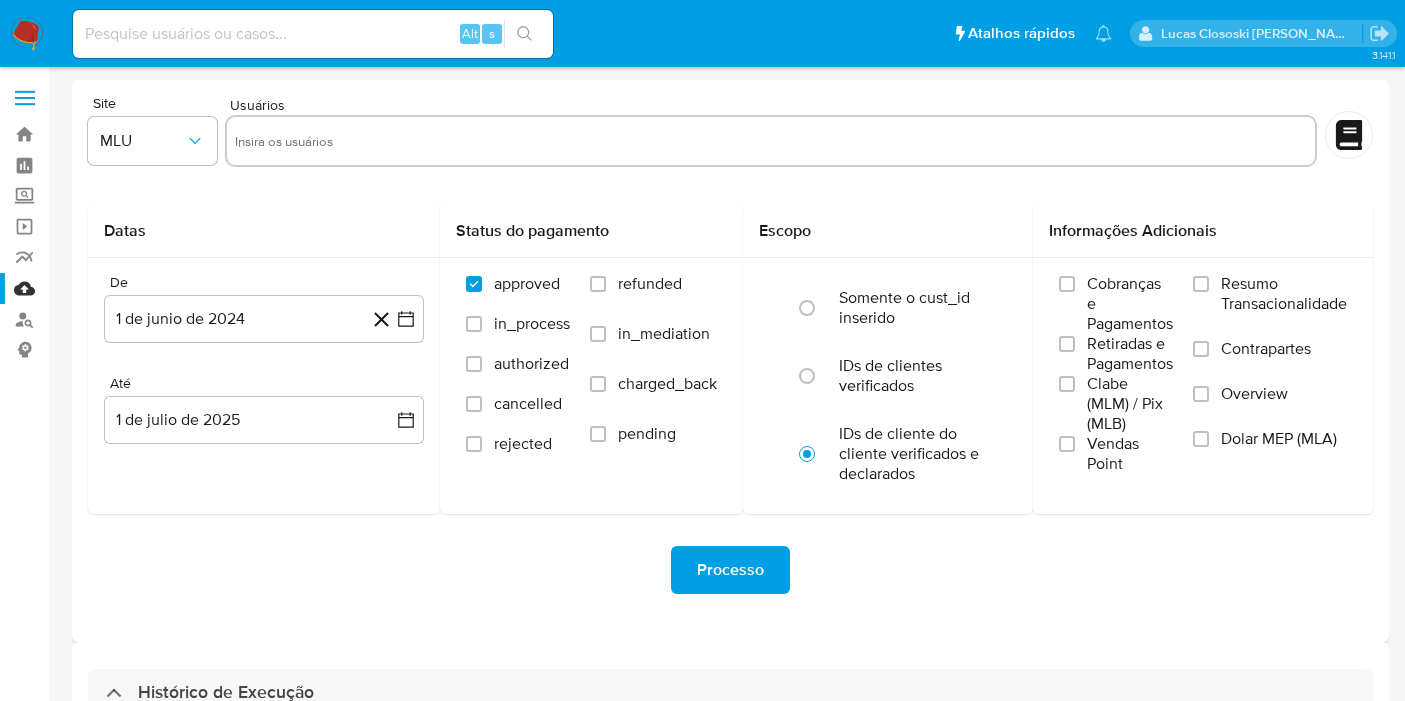 select on "10" 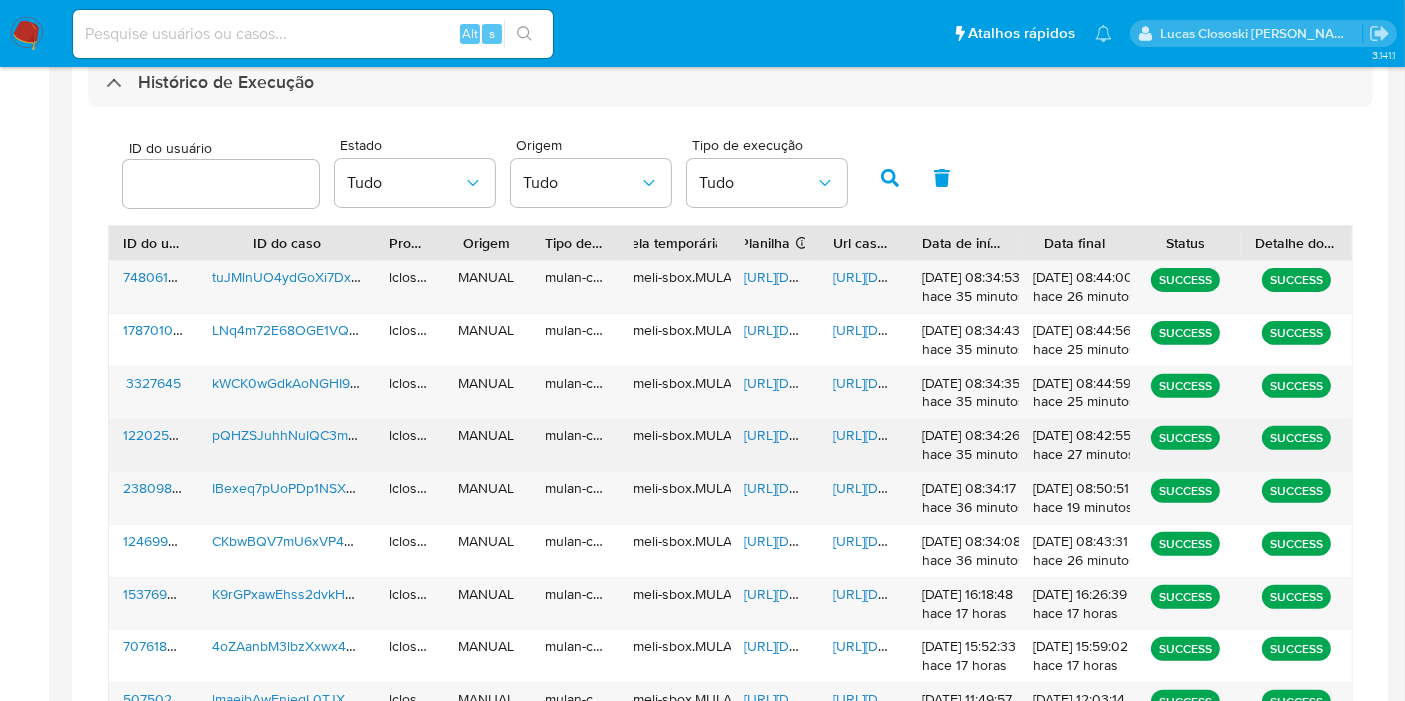 click on "https://docs.google.com/spreadsheets/d/1x4-TCZAEYv3pr5SvBn9s7pxGVac6MJ1fciwhuY-IAzQ/edit" at bounding box center (814, 435) 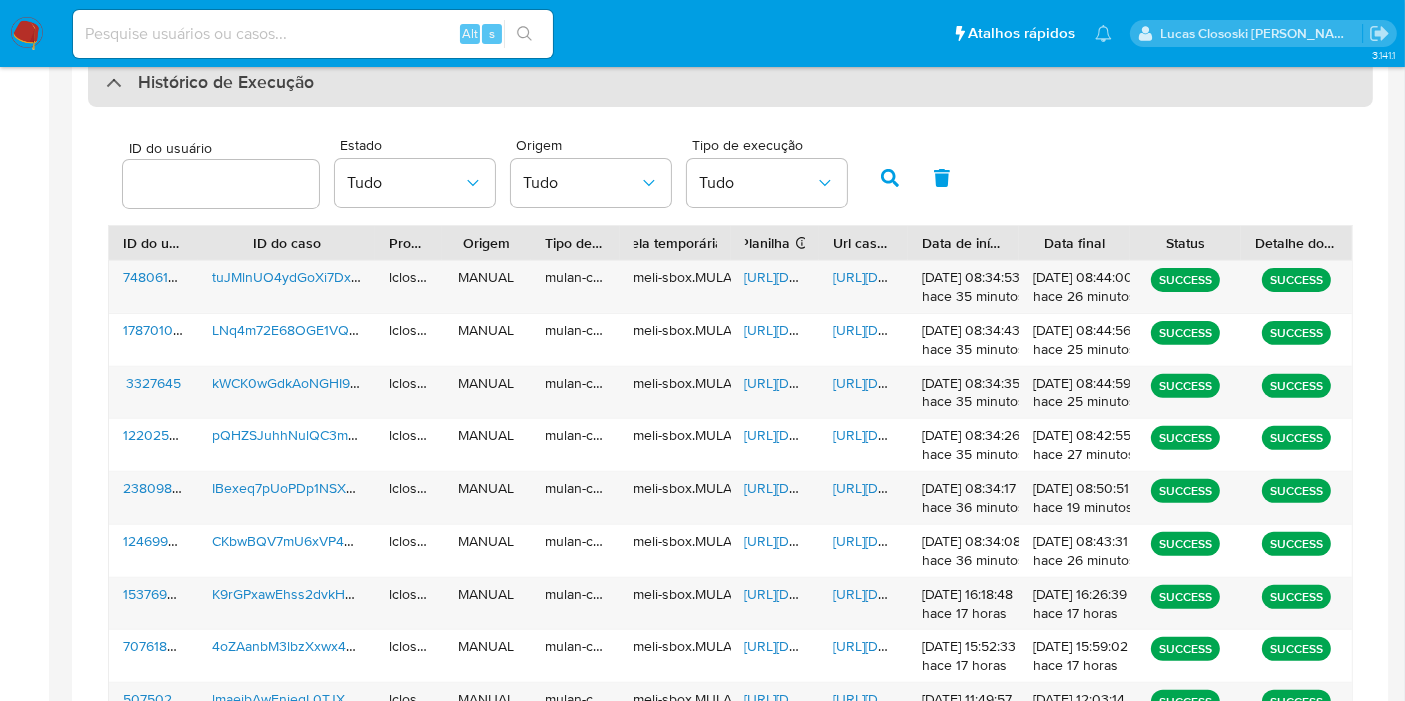 click on "Histórico de Execução" at bounding box center (226, 83) 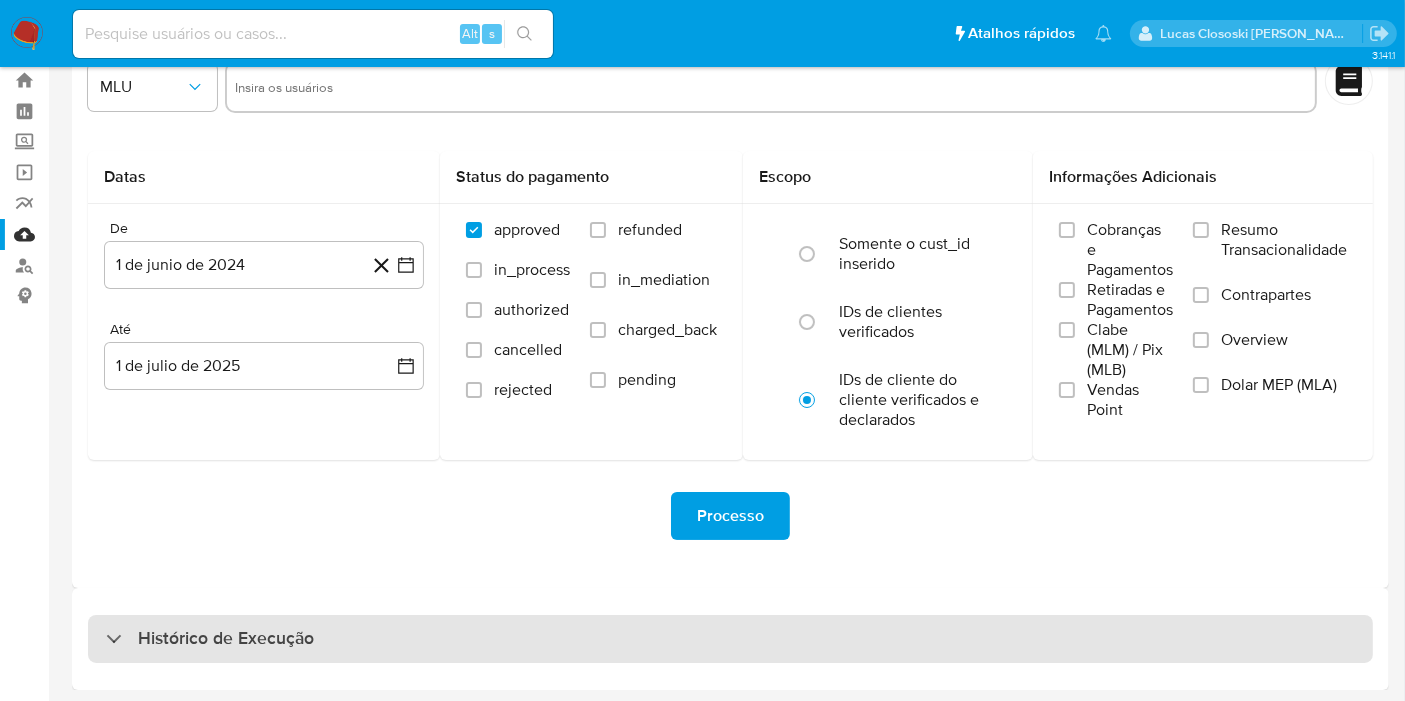 click on "Histórico de Execução" at bounding box center (730, 639) 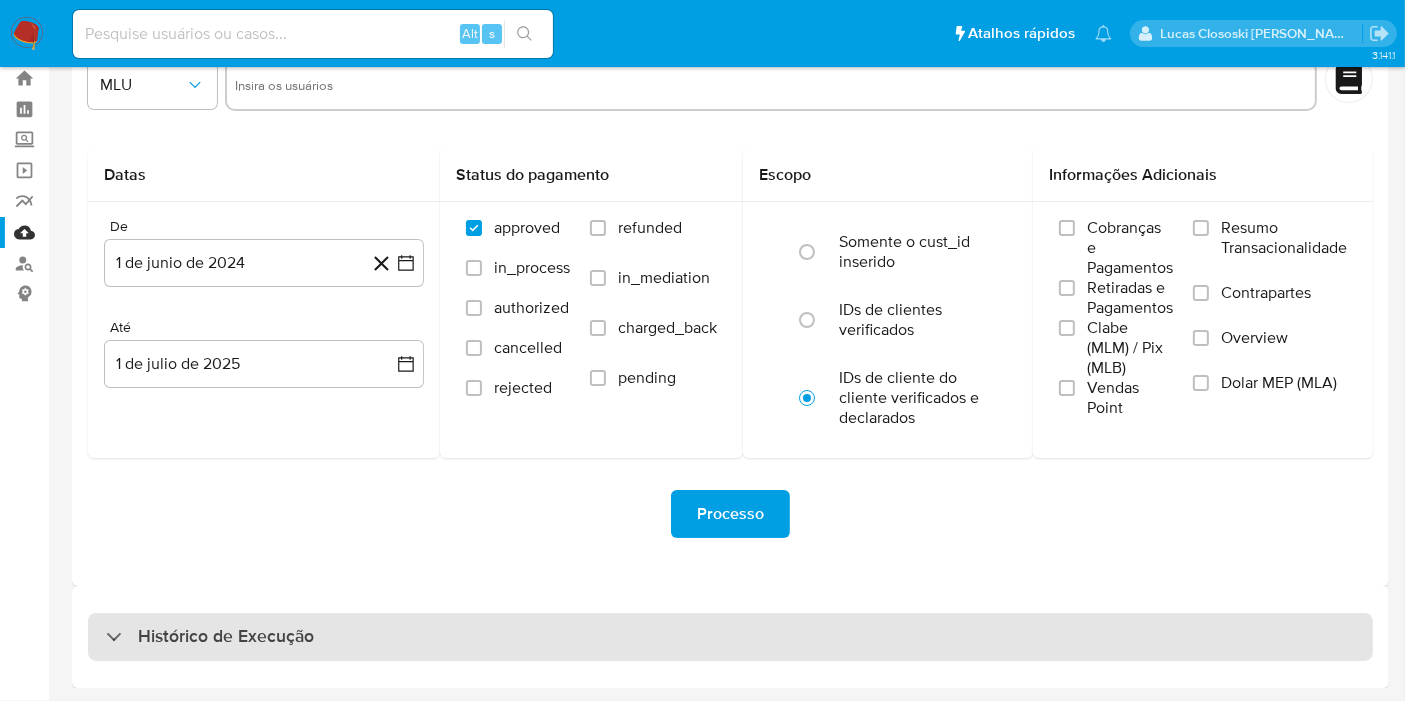 select on "10" 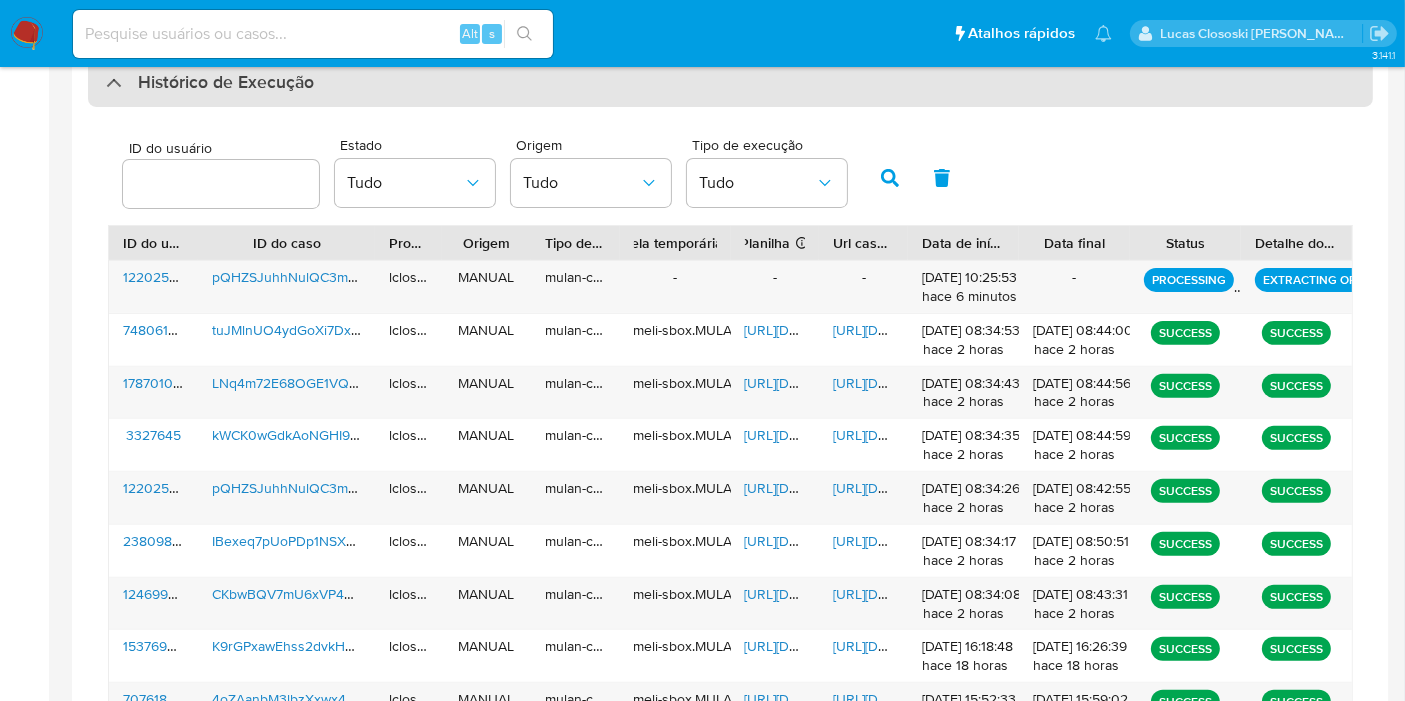 click on "Histórico de Execução" at bounding box center (730, 83) 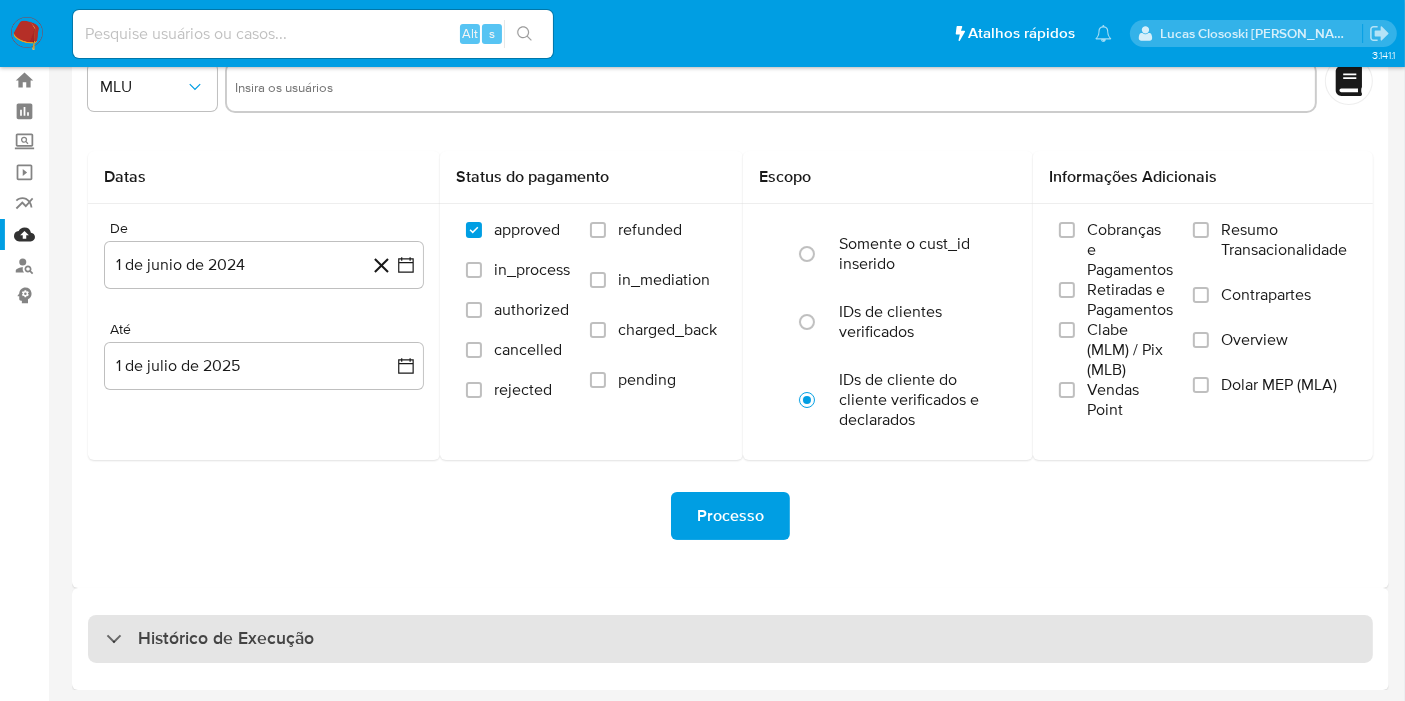 click on "Histórico de Execução" at bounding box center [730, 639] 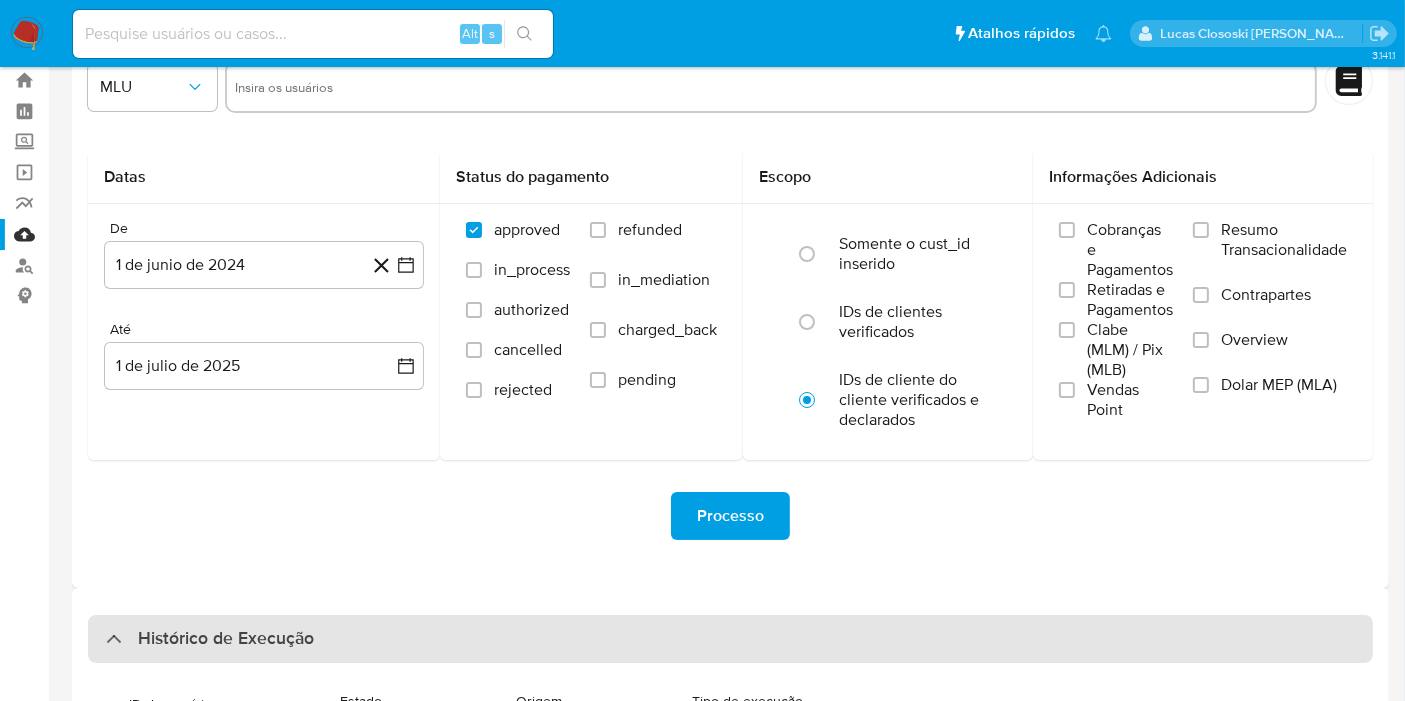 scroll, scrollTop: 519, scrollLeft: 0, axis: vertical 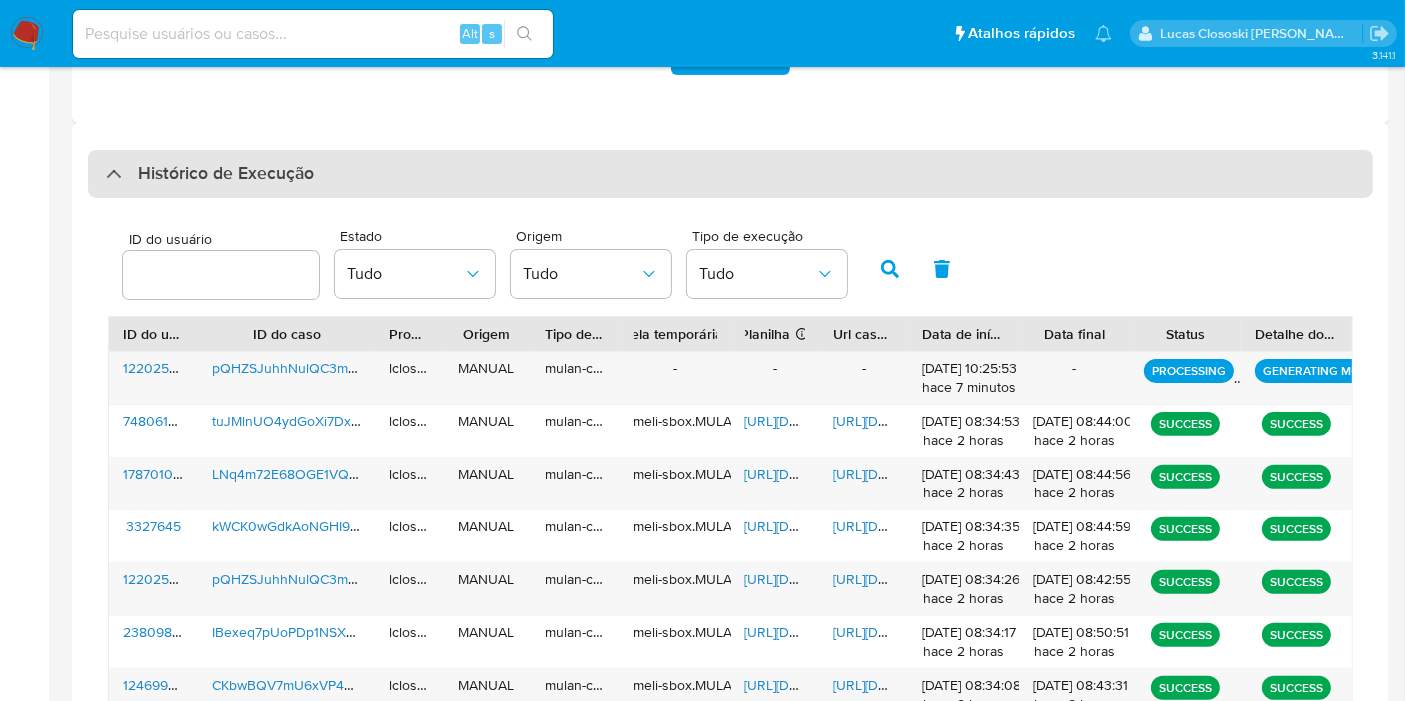 click on "Histórico de Execução" at bounding box center (730, 174) 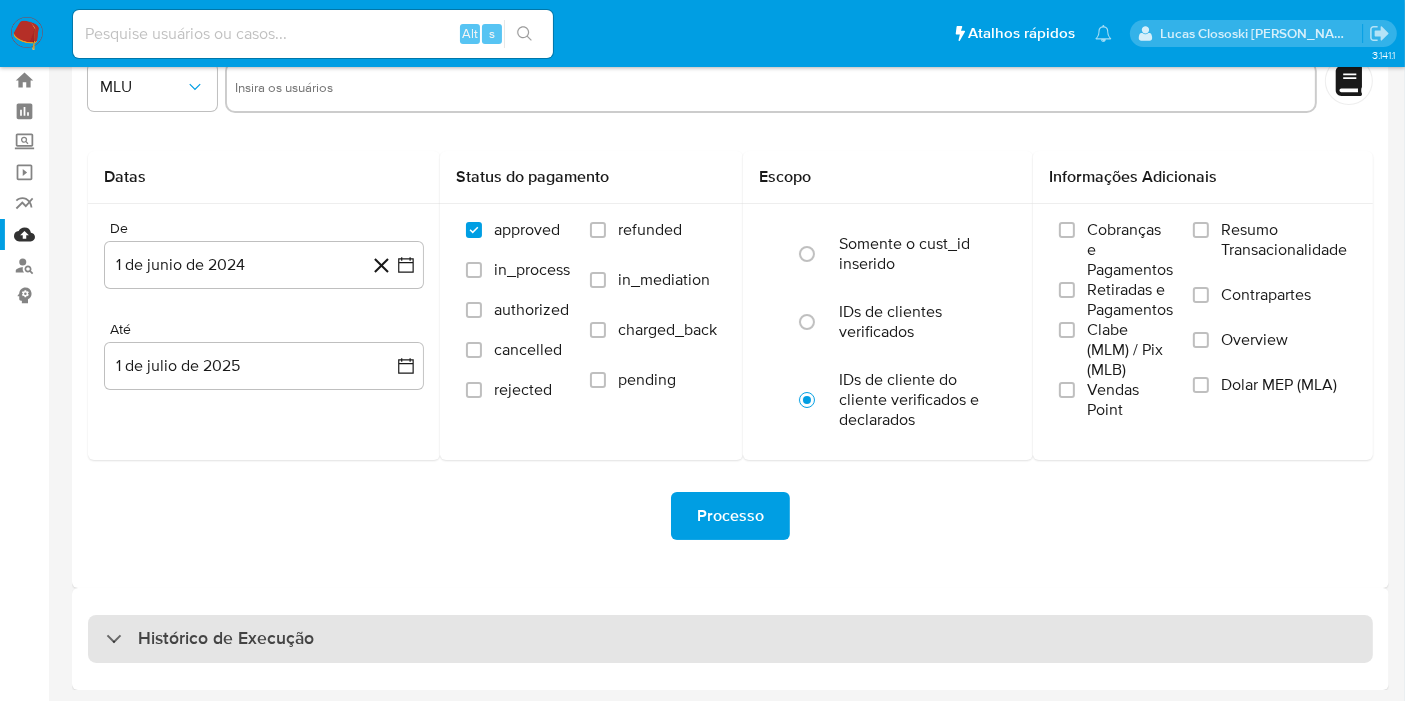 click on "Histórico de Execução" at bounding box center [730, 639] 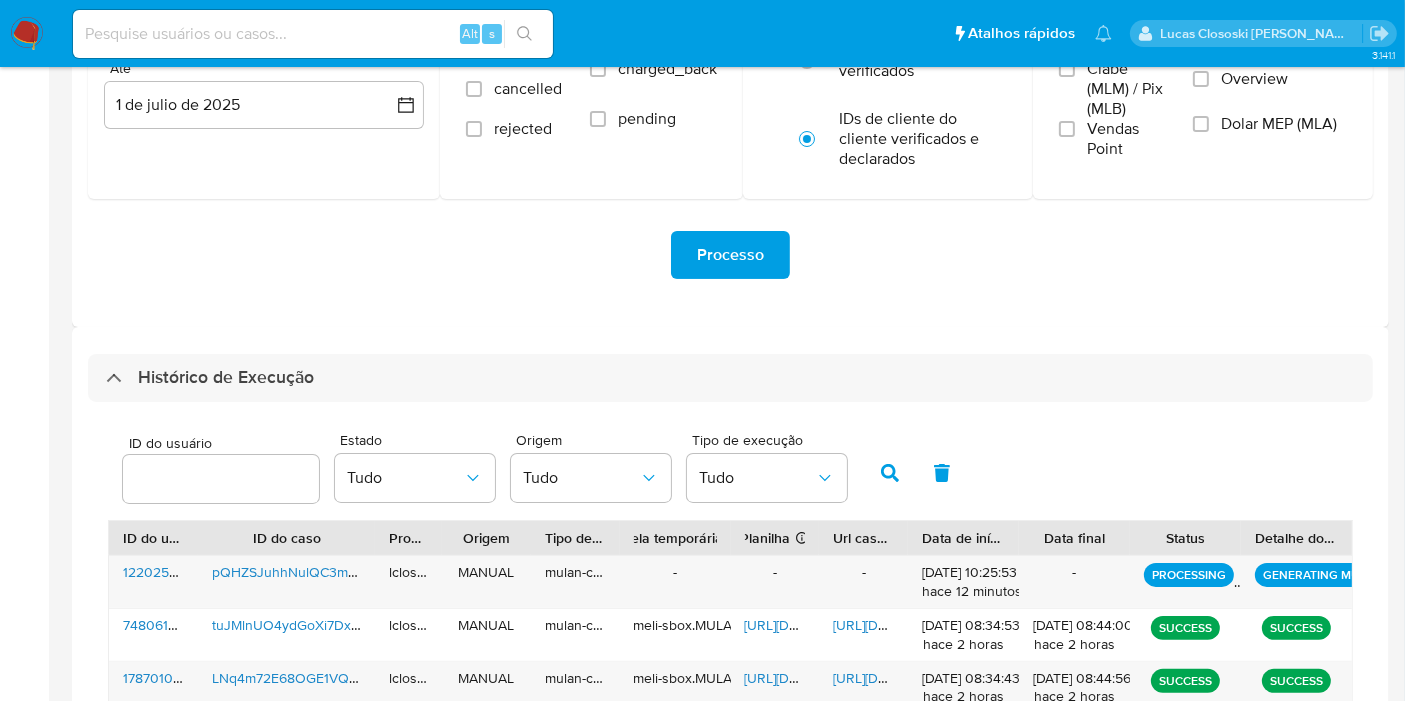 scroll, scrollTop: 388, scrollLeft: 0, axis: vertical 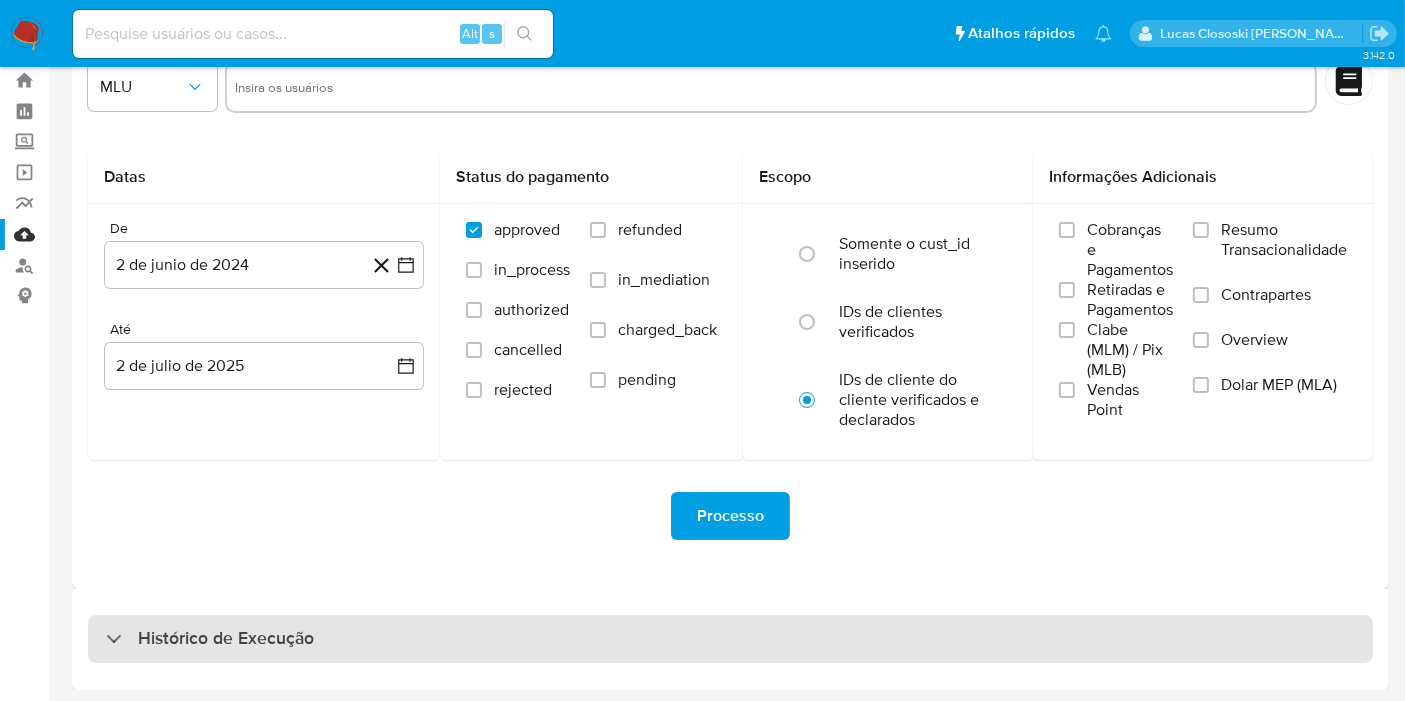 click on "Histórico de Execução" at bounding box center [730, 639] 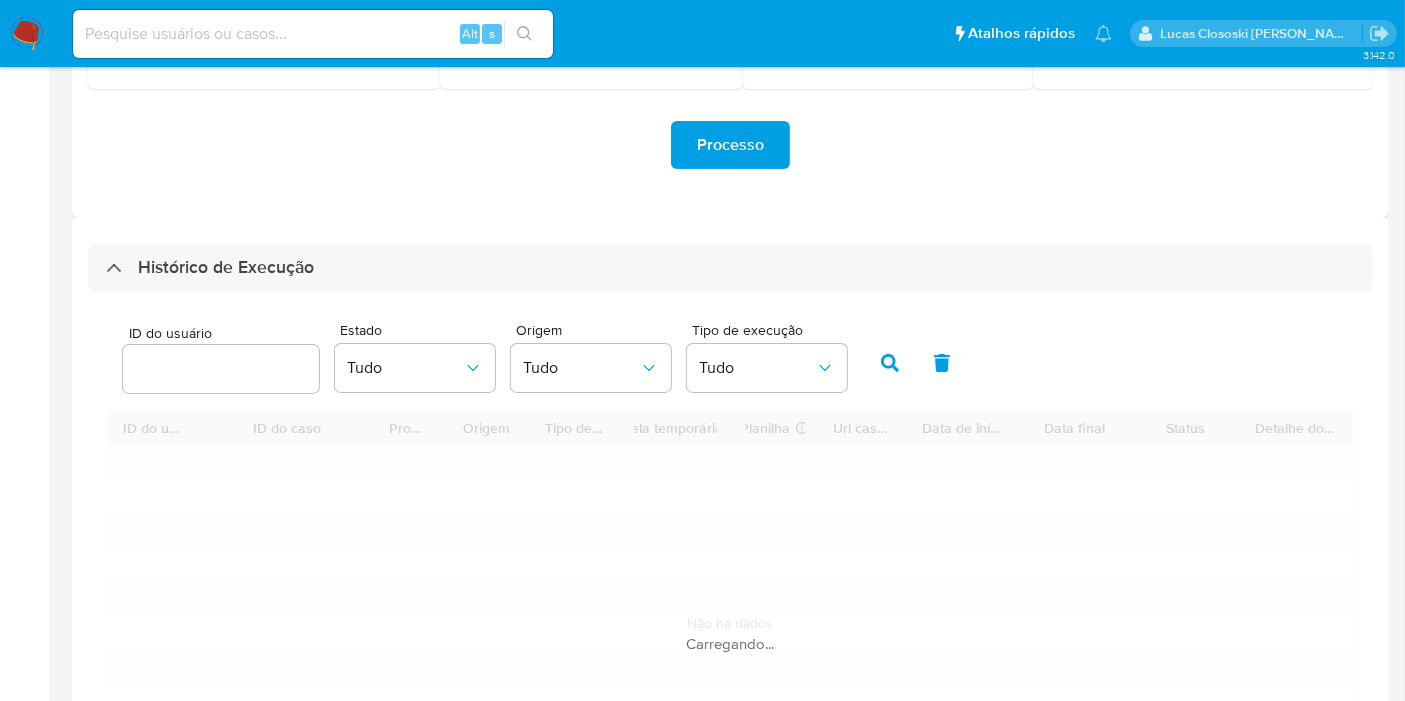 scroll, scrollTop: 499, scrollLeft: 0, axis: vertical 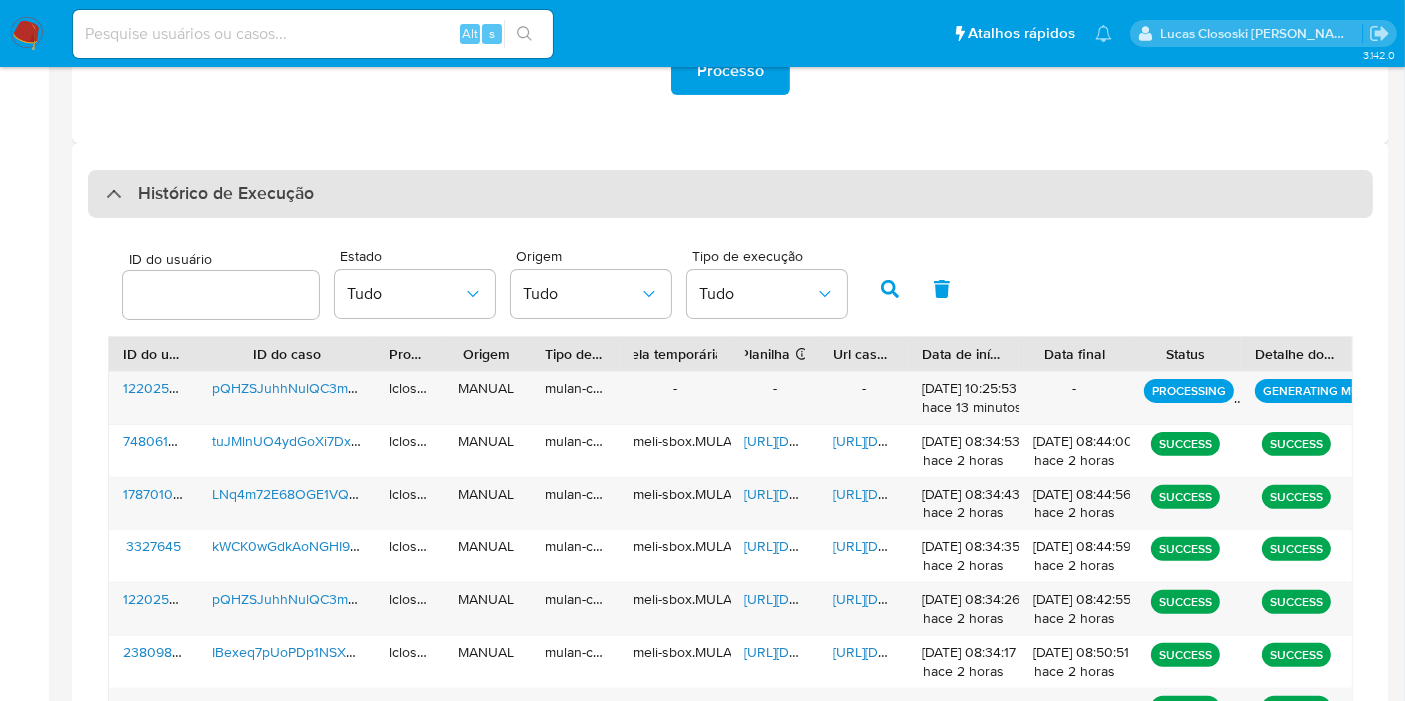 drag, startPoint x: 316, startPoint y: 193, endPoint x: 300, endPoint y: 630, distance: 437.29282 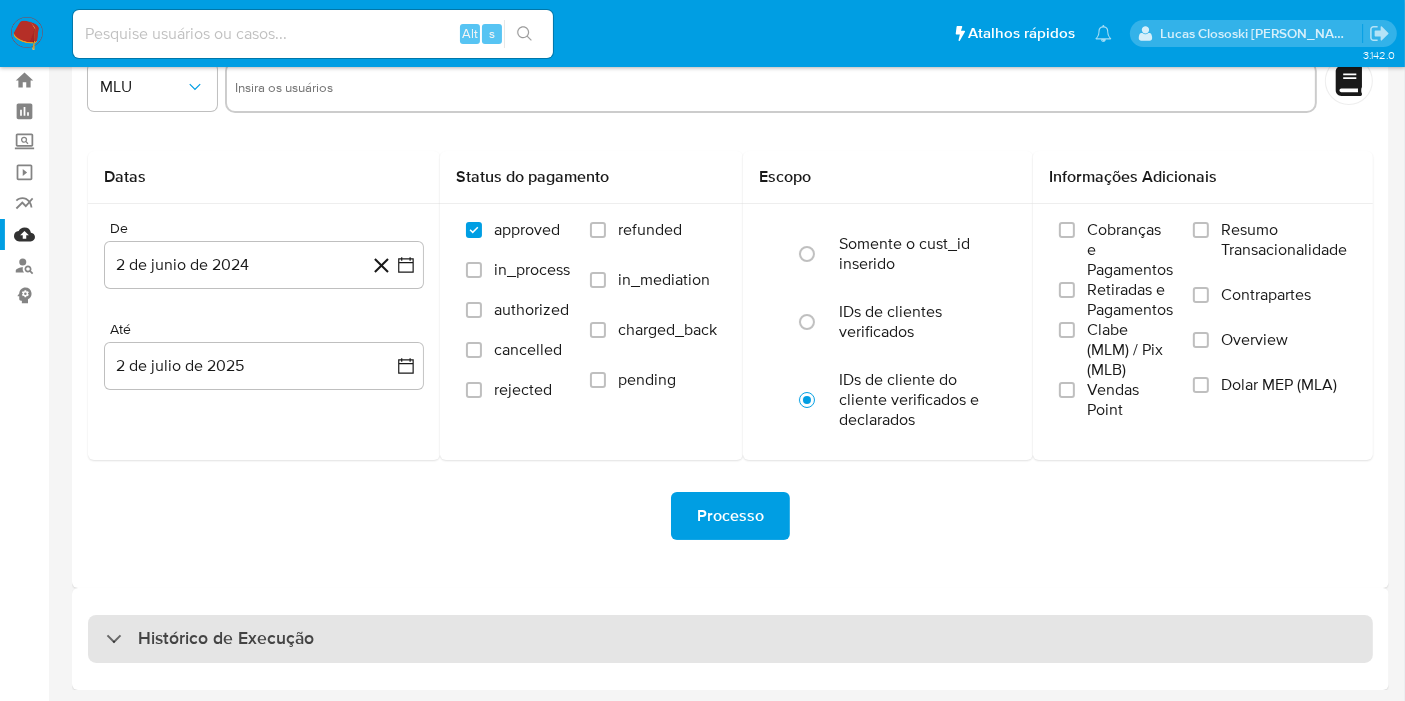 click on "Histórico de Execução" at bounding box center [730, 639] 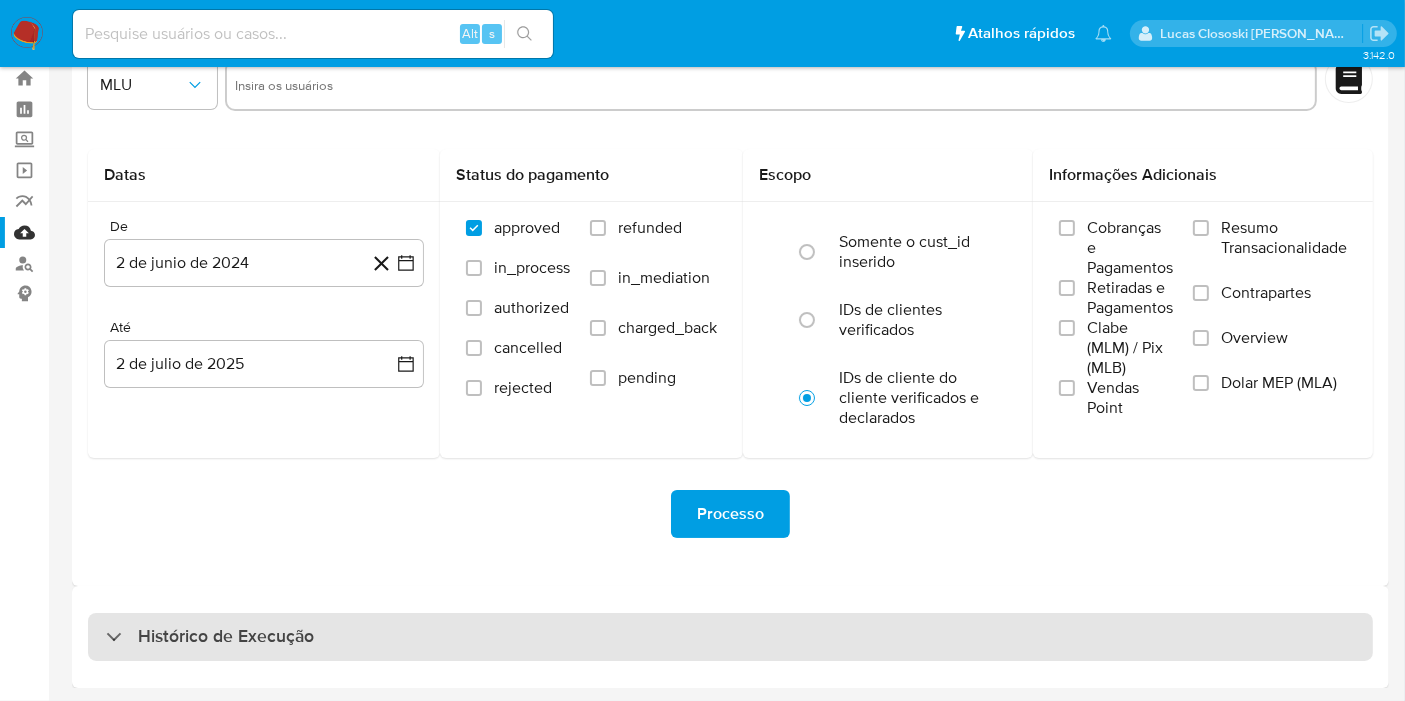 select on "10" 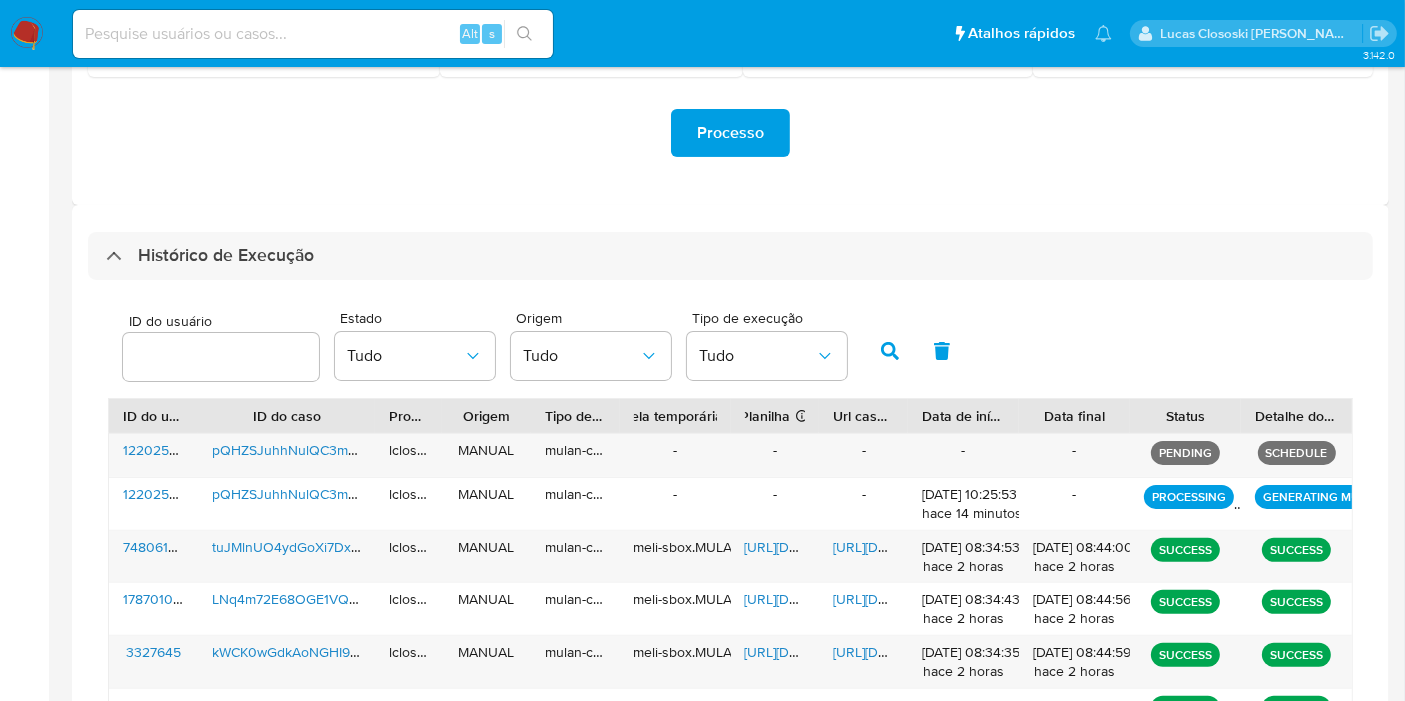 scroll, scrollTop: 388, scrollLeft: 0, axis: vertical 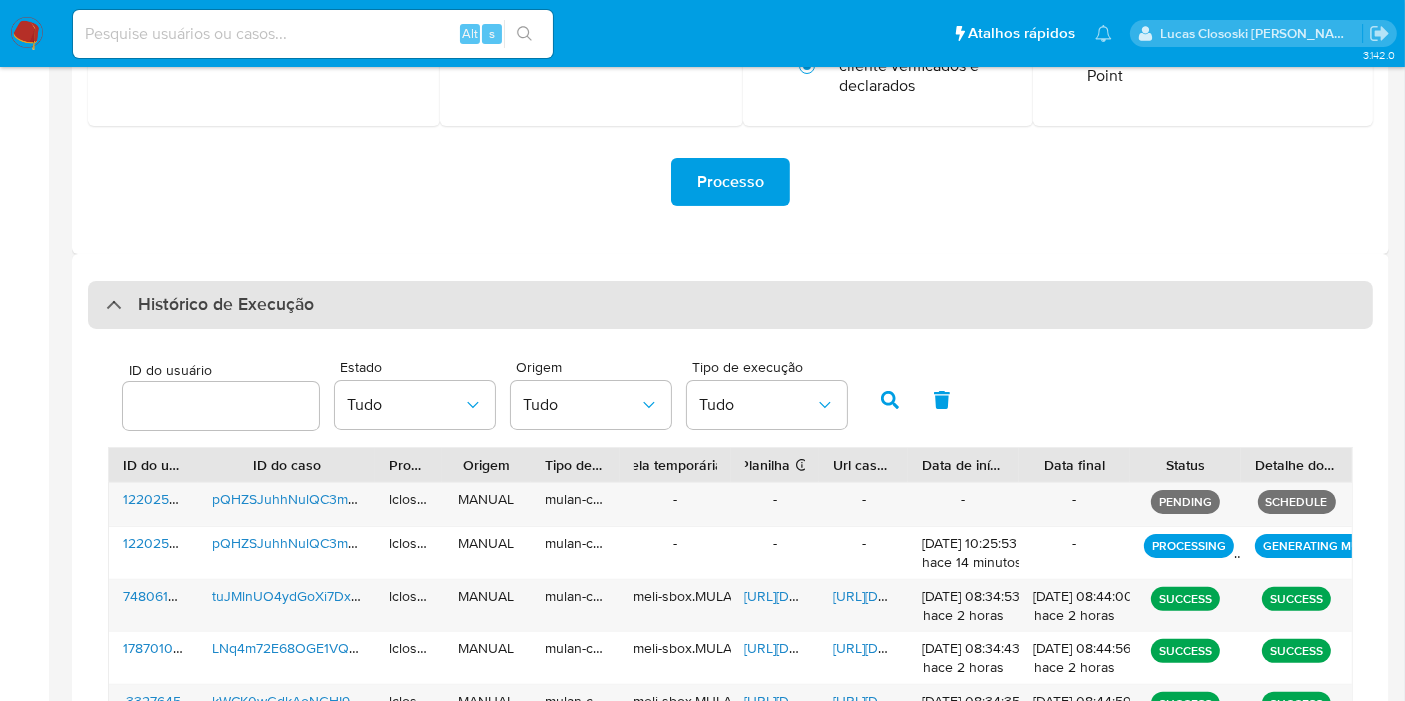 click on "Histórico de Execução" at bounding box center [730, 305] 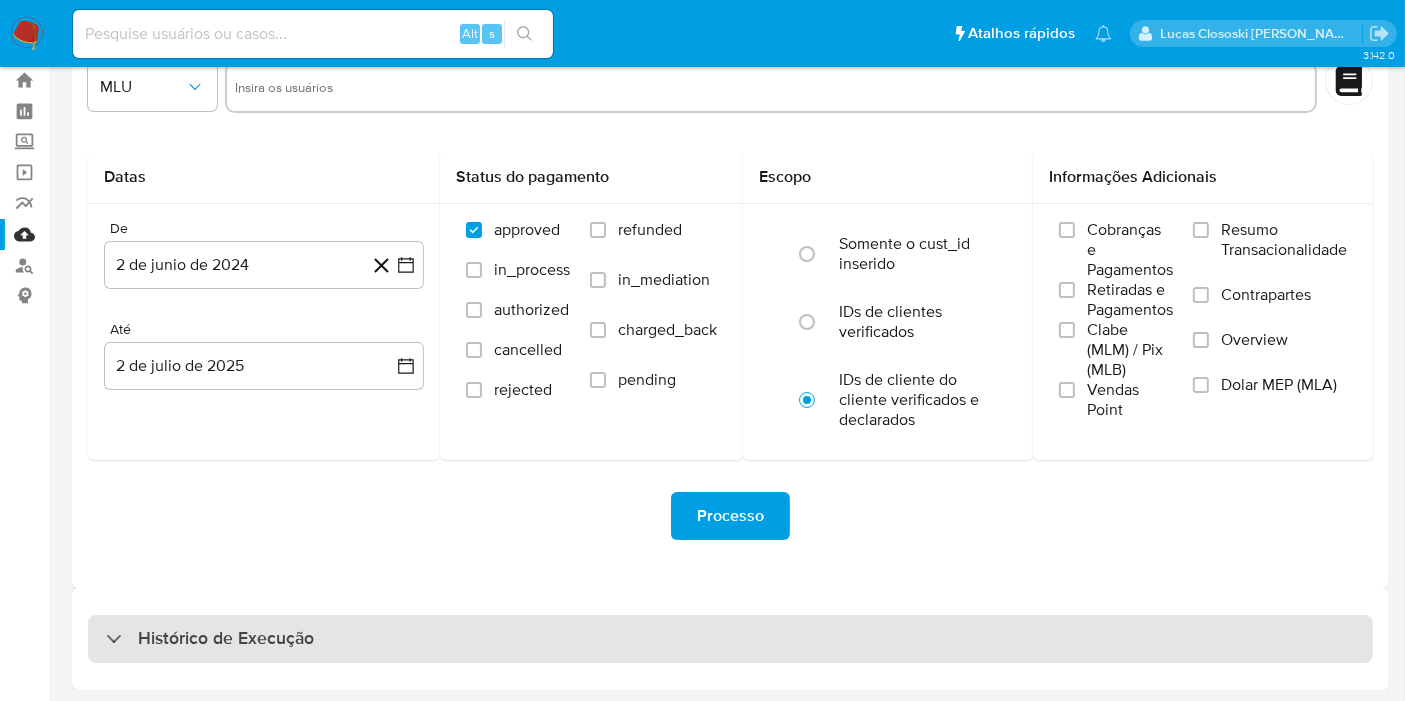 click on "Histórico de Execução" at bounding box center (730, 639) 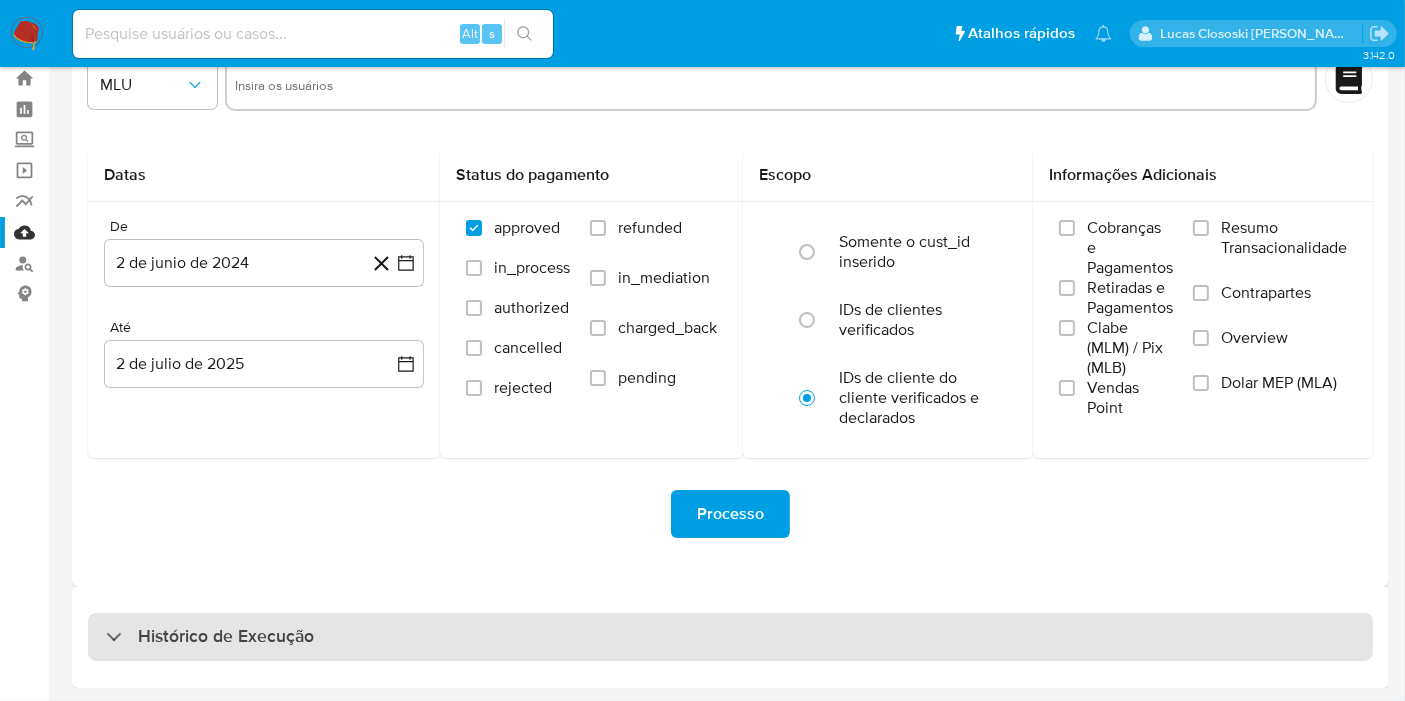 select on "10" 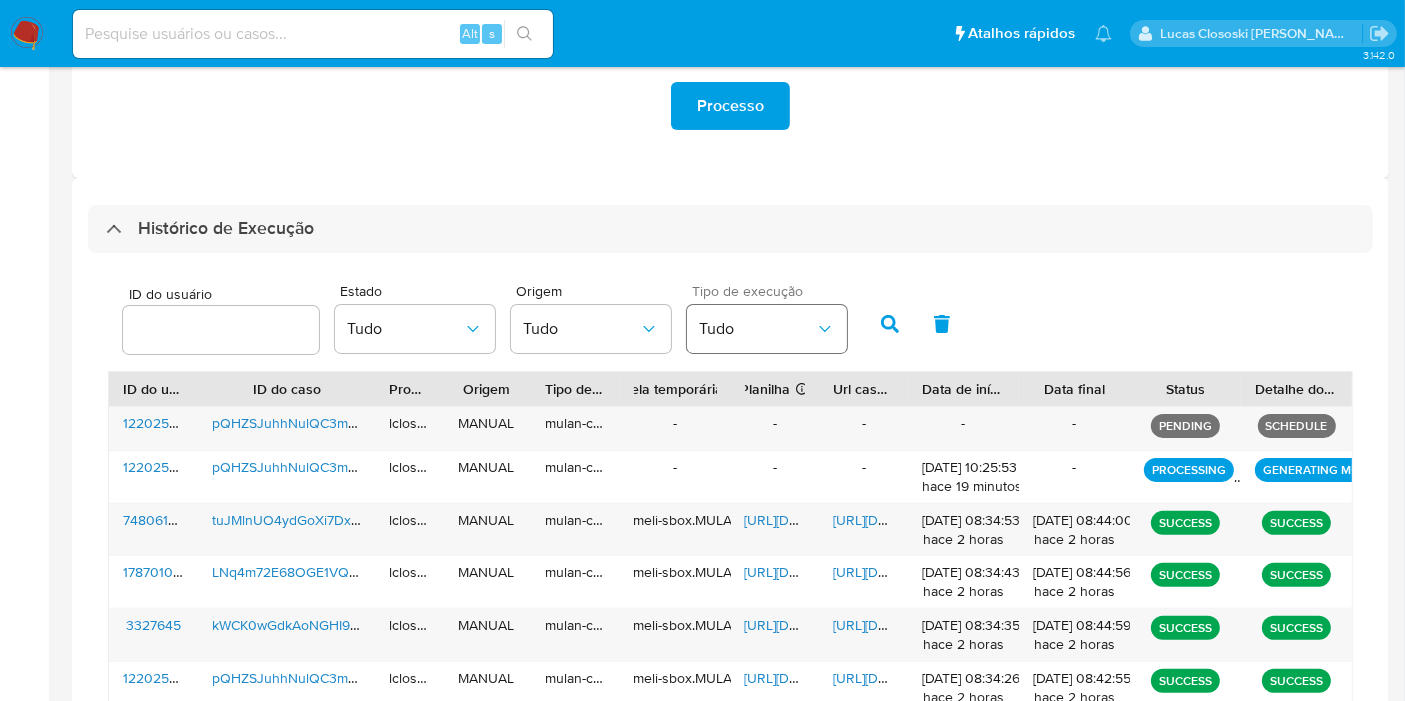 scroll, scrollTop: 499, scrollLeft: 0, axis: vertical 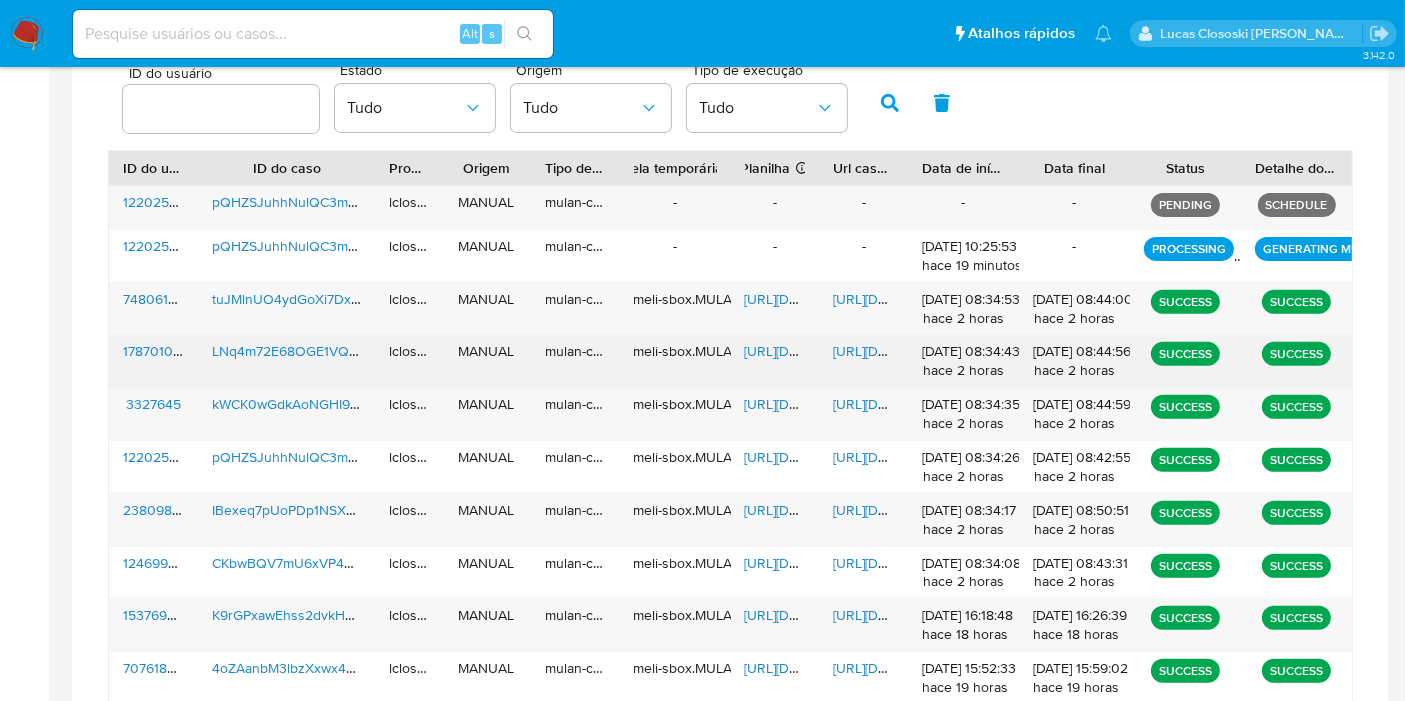 click on "https://docs.google.com/spreadsheets/d/10Gem489P82z-hMvJ3A4a_xLtXxx4v0QRFWmoyC2q56A/edit" at bounding box center [814, 351] 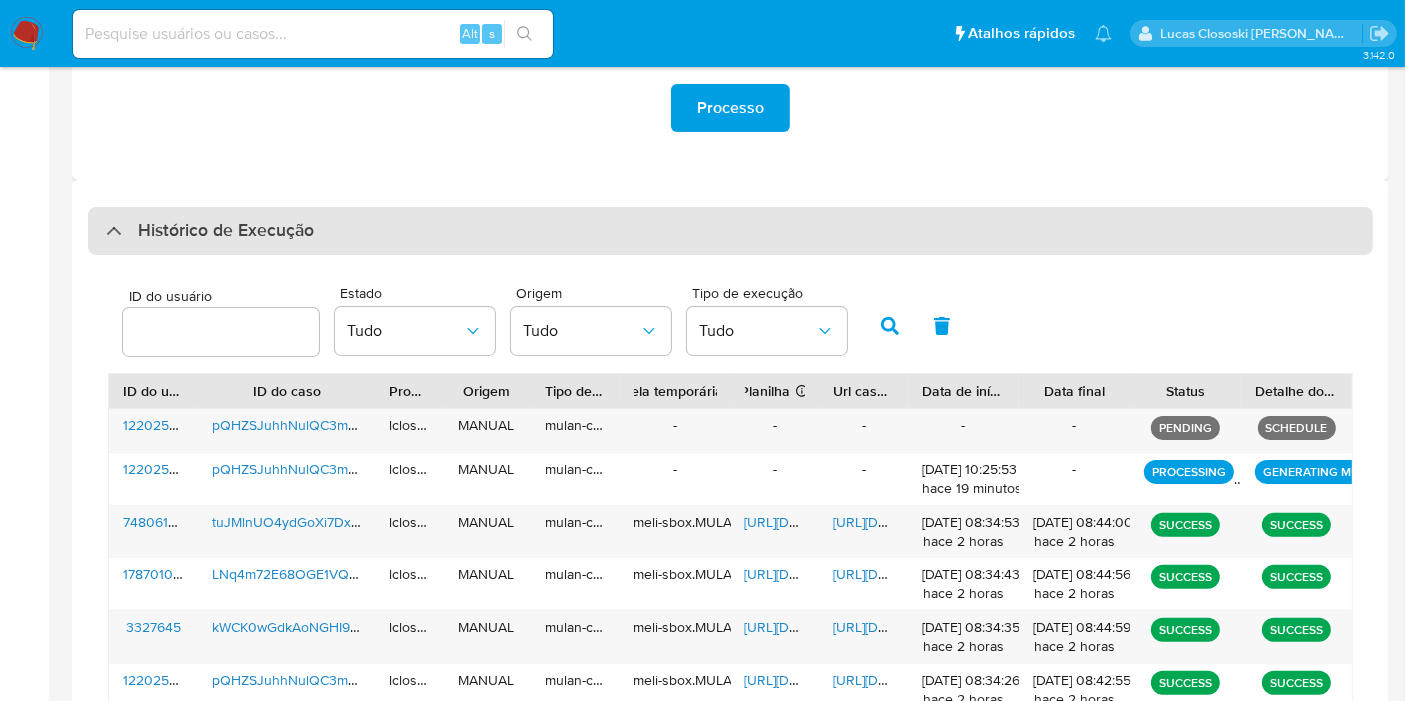 click on "Histórico de Execução" at bounding box center (730, 231) 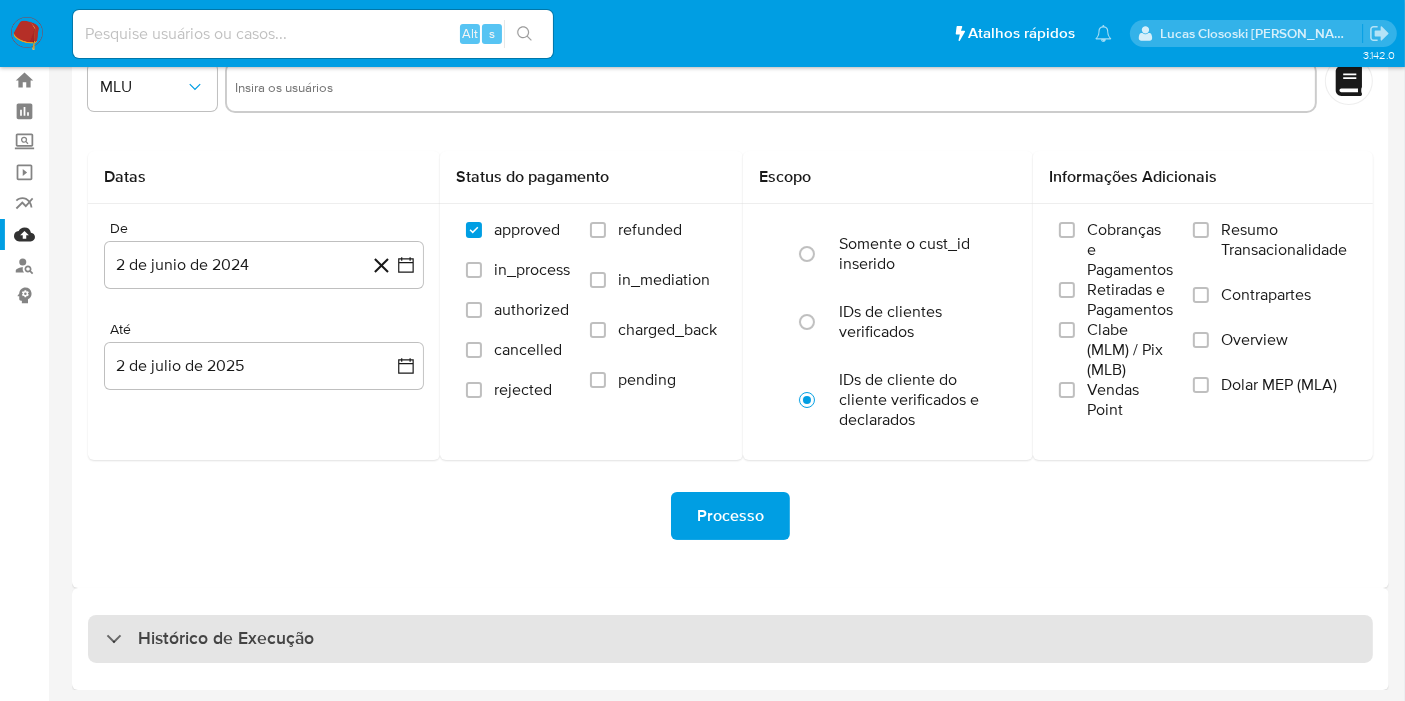 click on "Histórico de Execução" at bounding box center (730, 639) 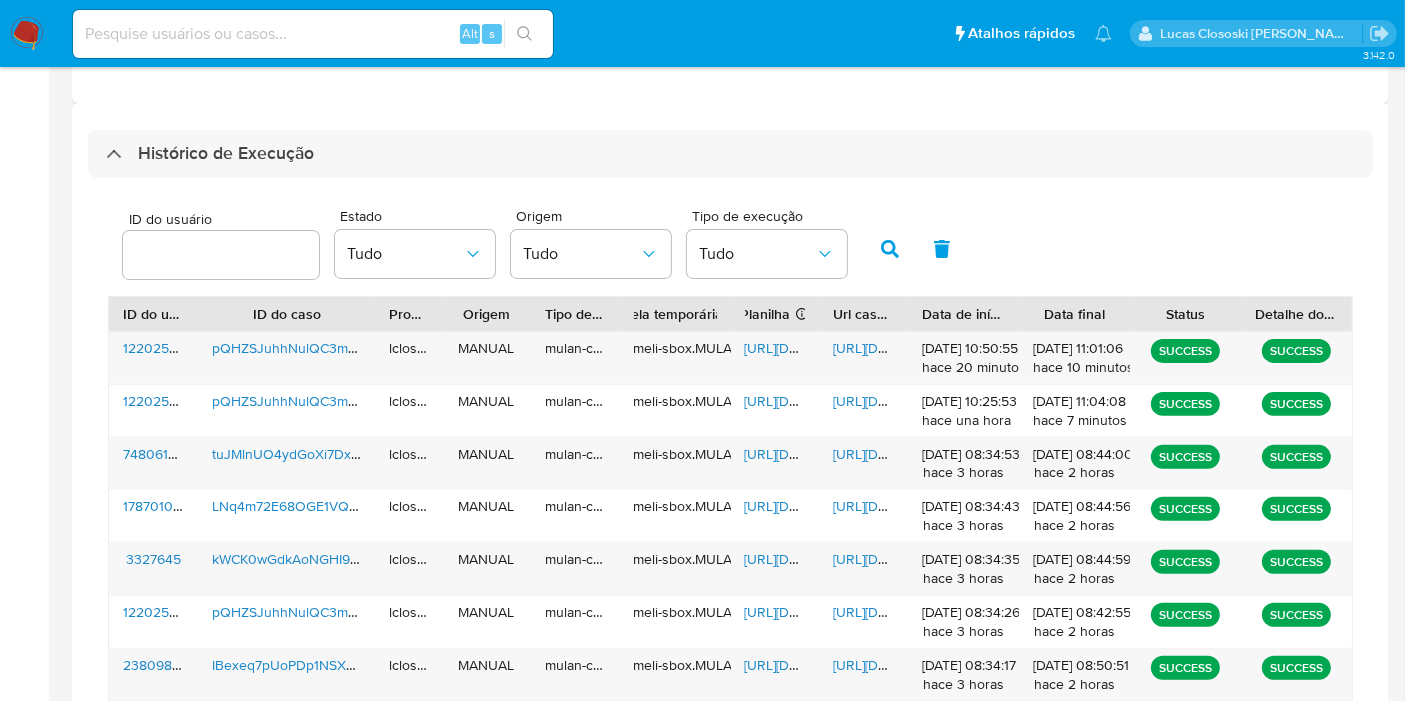 scroll, scrollTop: 574, scrollLeft: 0, axis: vertical 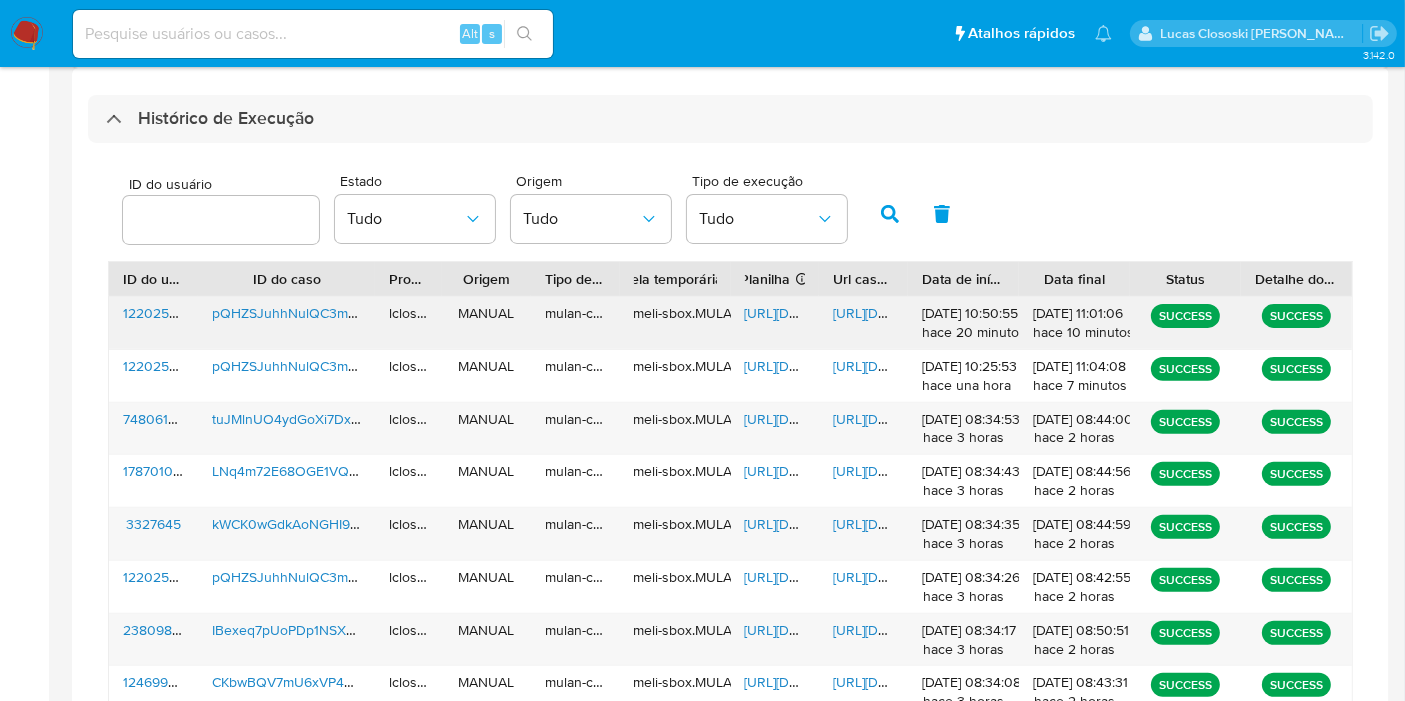 click on "https://docs.google.com/spreadsheets/d/17-pWViOFK2_LwjxRDrPg9rOayfDSBsH4QGKhq-u1K-c/edit" at bounding box center (814, 313) 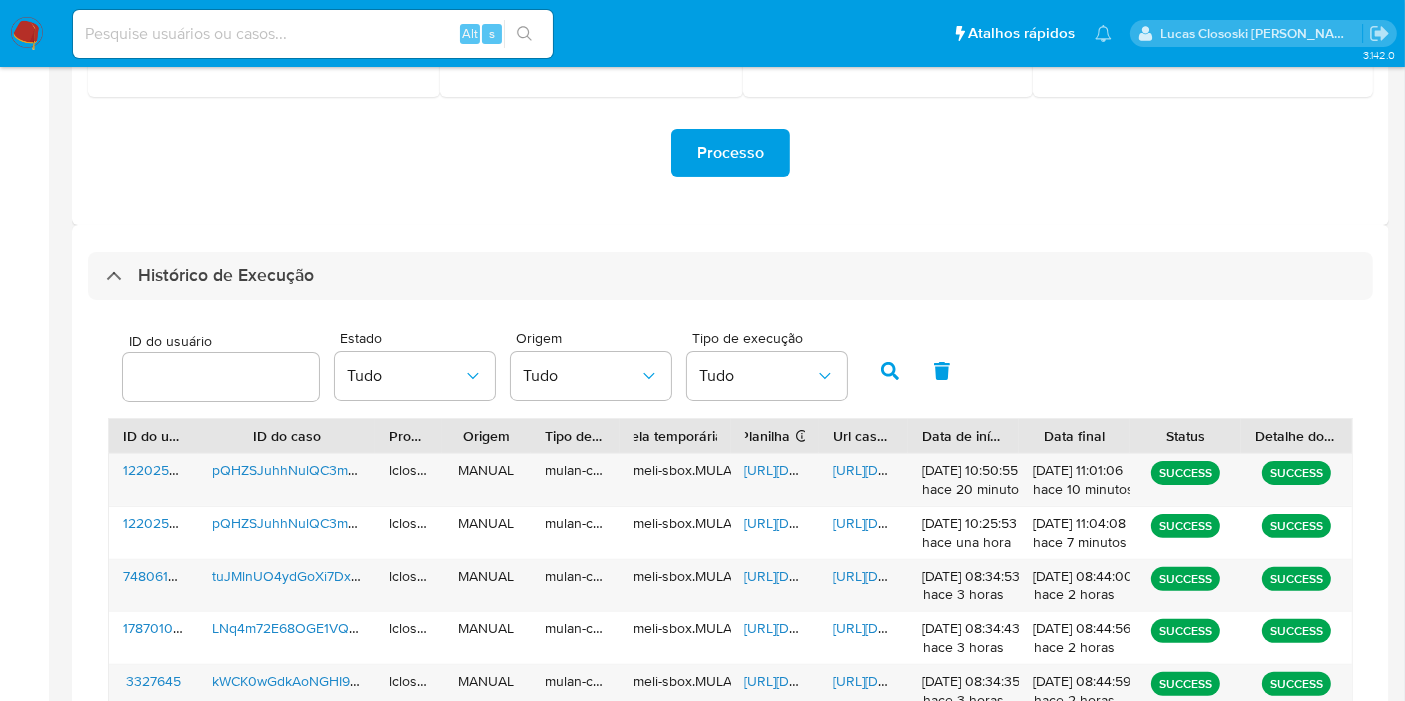 scroll, scrollTop: 351, scrollLeft: 0, axis: vertical 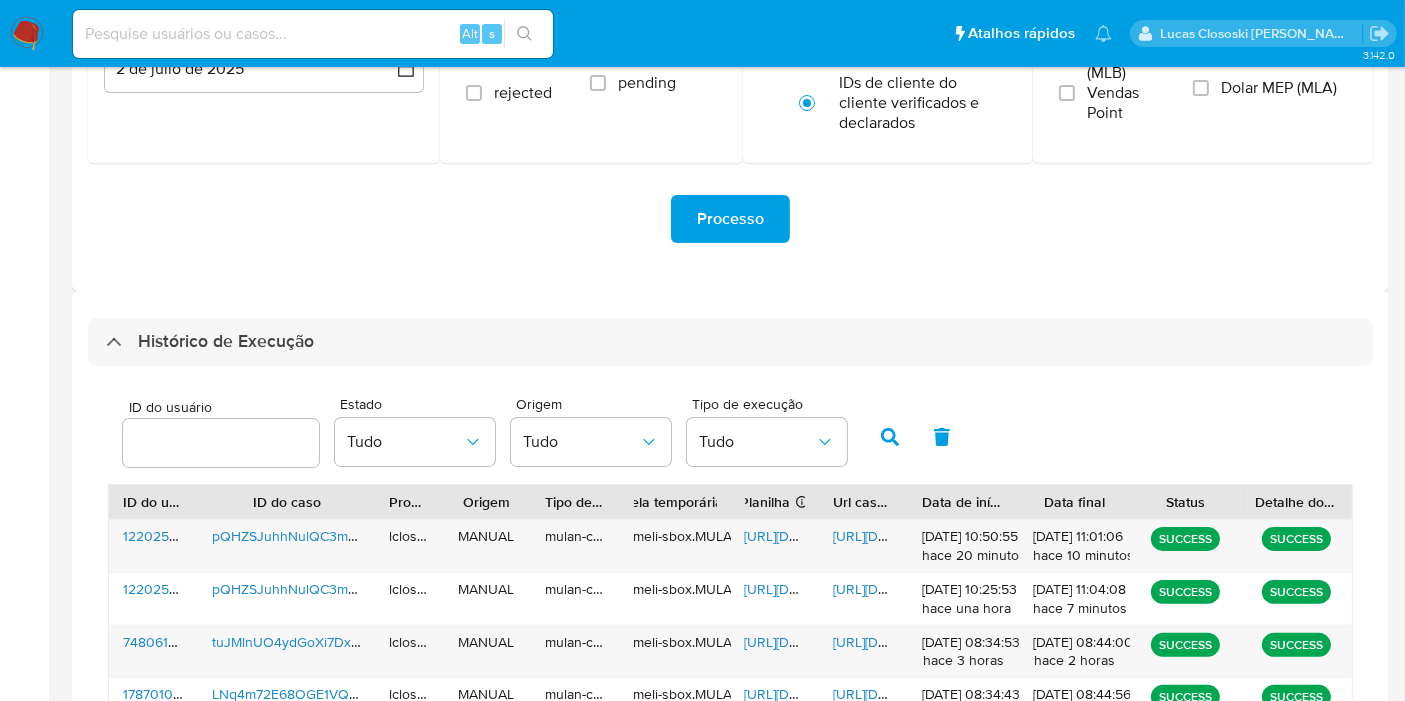 click on "ID do usuário Estado Tudo Origem Tudo Tipo de execução Tudo ID do usuário ID do caso Proprietário Origem Tipo de execução Tabela temporária Duração da tabela   Conclusão bem sucedida :  1 dia Com erro :  7 dias Planilha   Se o campo estiver vazio, é devido a um erro ao gerar Mulan Url caseLog Data de início Data final Status Detalhe do status 122025118 pQHZSJuhhNulQC3moUQpQYgG lclososki MANUAL mulan-caselog meli-sbox.MULANIT.mulan_result_lclososki_20250702T095055_2841_122025118 https://docs.google.com/spreadsheets/d/17-pWViOFK2_LwjxRDrPg9rOayfDSBsH4QGKhq-u1K-c/edit https://docs.google.com/document/d/1Aoy7jcIiGExfvmEcZfkL-acZ51UOIYlU3ri76SE-h-o/edit 02/07/2025 10:50:55 hace 20 minutos 02/07/2025 11:01:06 hace 10 minutos SUCCESS SUCCESS 122025118 pQHZSJuhhNulQC3moUQpQYgG lclososki MANUAL mulan-caselog meli-sbox.MULANIT.mulan_result_lclososki_20250702T092552_4bf0_122025118 https://docs.google.com/spreadsheets/d/1NijTqzzD2W7umFpTuppnXQk-17QXuvpepiPnWXRBGjQ/edit 02/07/2025 10:25:53 hace una hora   1" at bounding box center [730, 744] 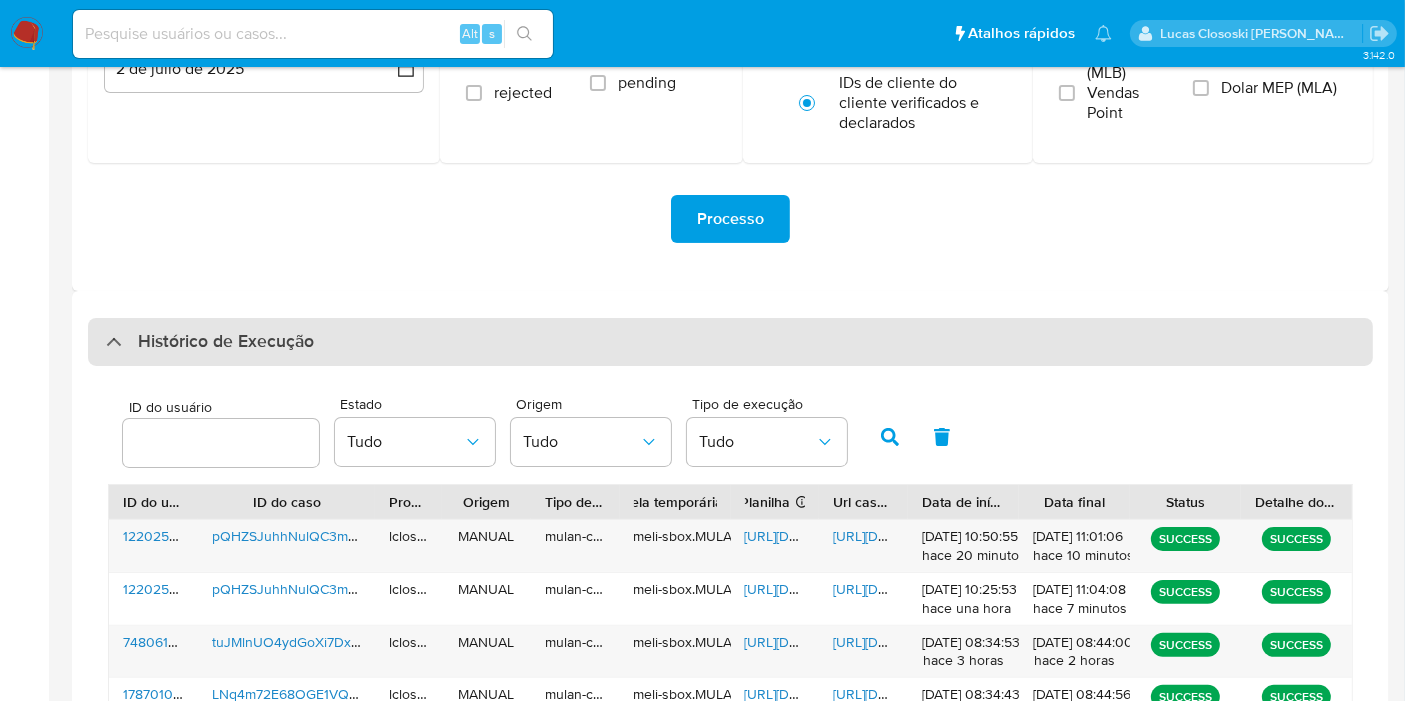 click on "Histórico de Execução" at bounding box center (730, 342) 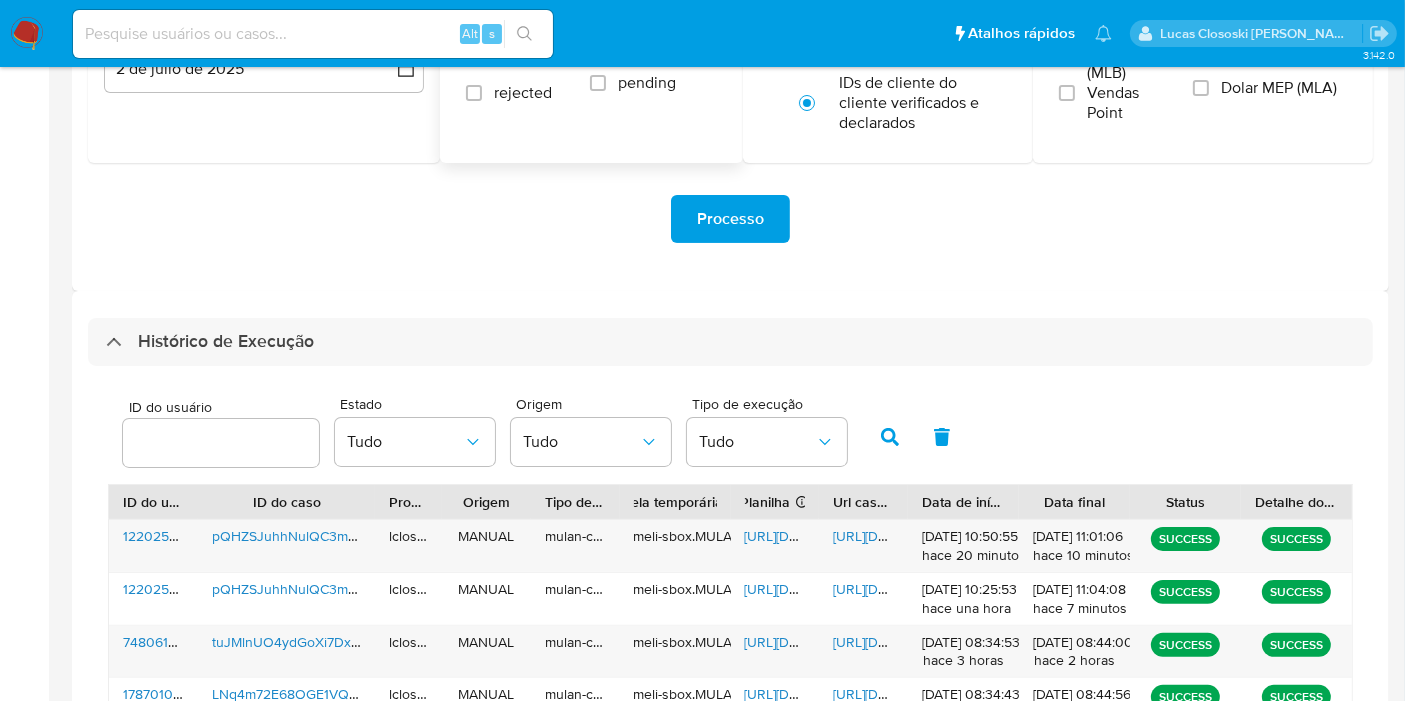 scroll, scrollTop: 54, scrollLeft: 0, axis: vertical 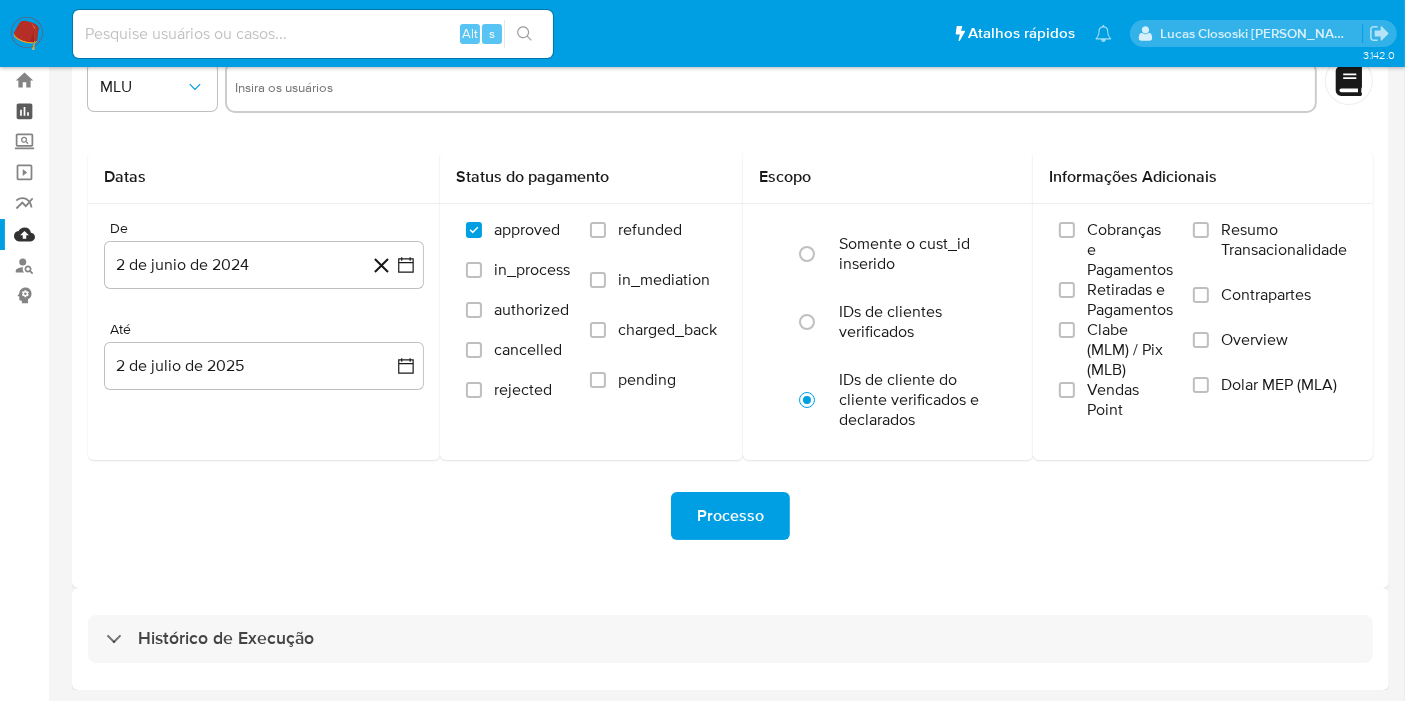 click on "Painel" at bounding box center (119, 111) 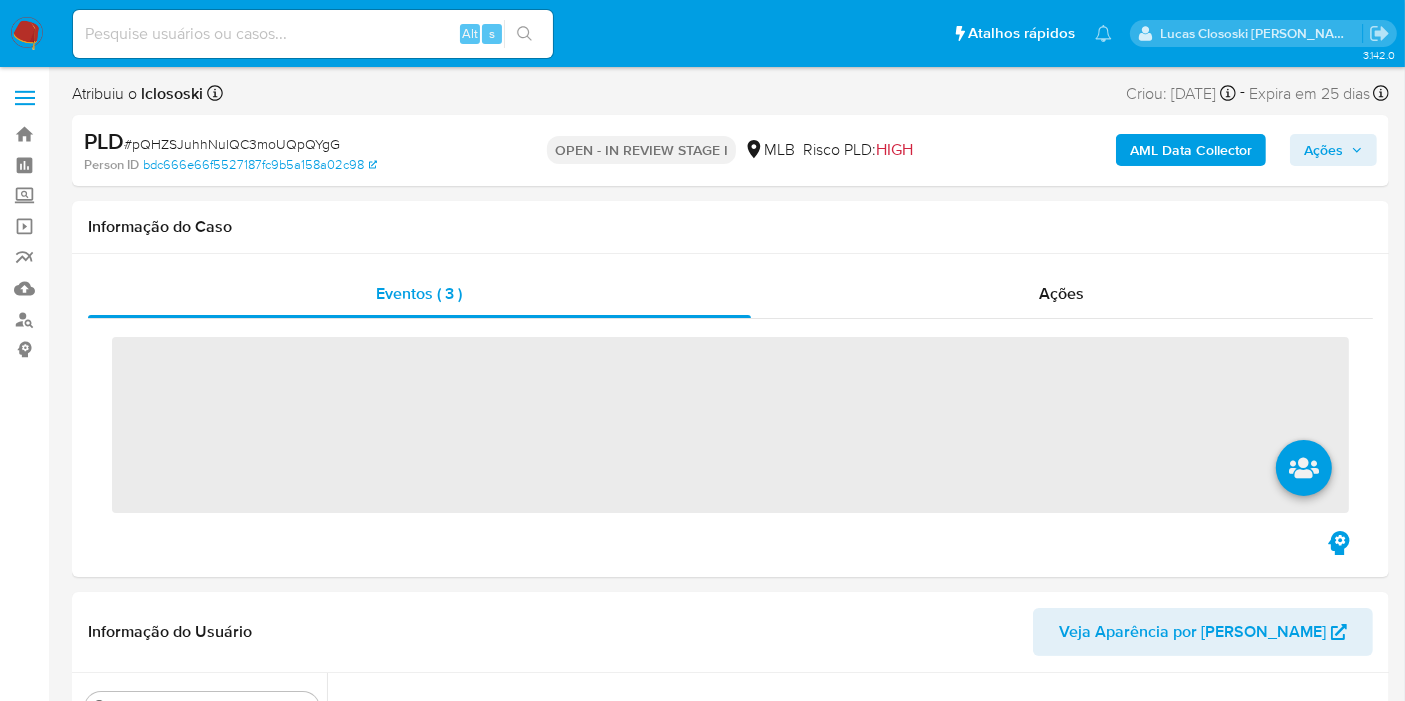 scroll, scrollTop: 104, scrollLeft: 0, axis: vertical 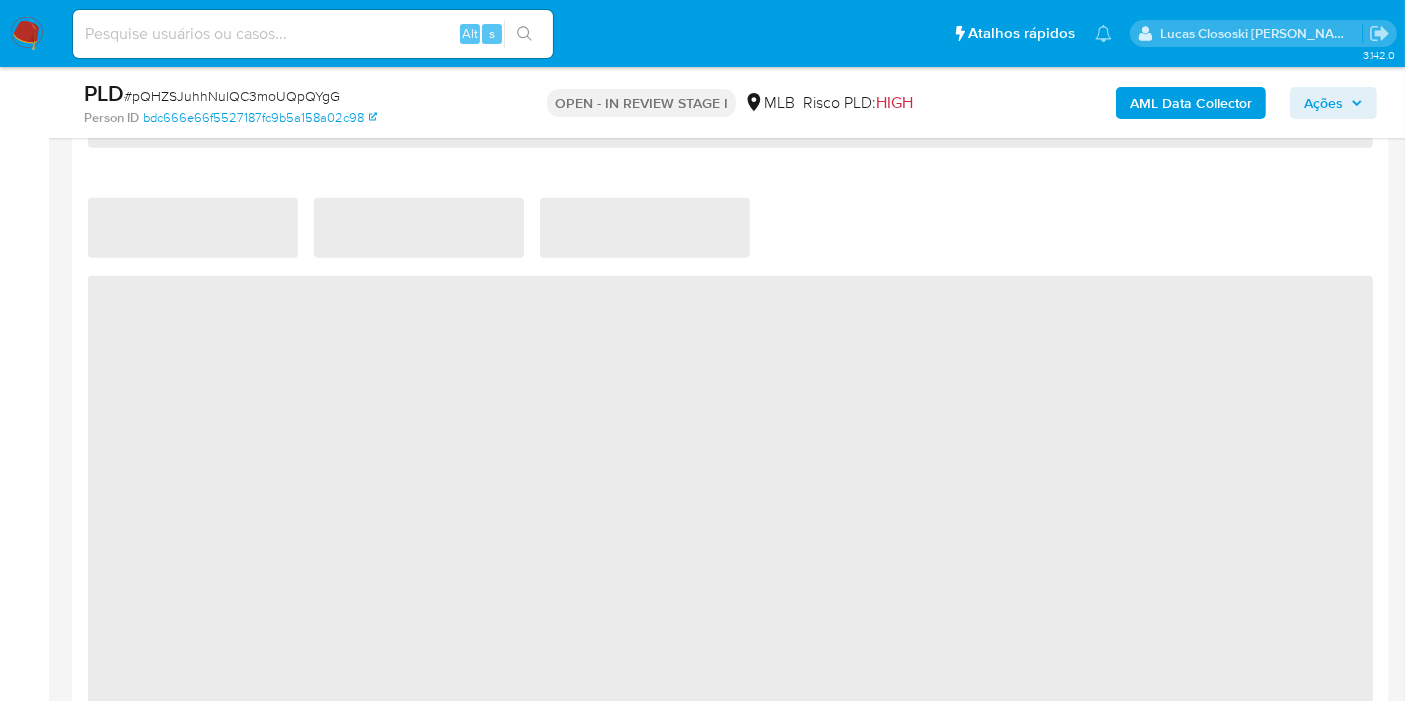 select on "10" 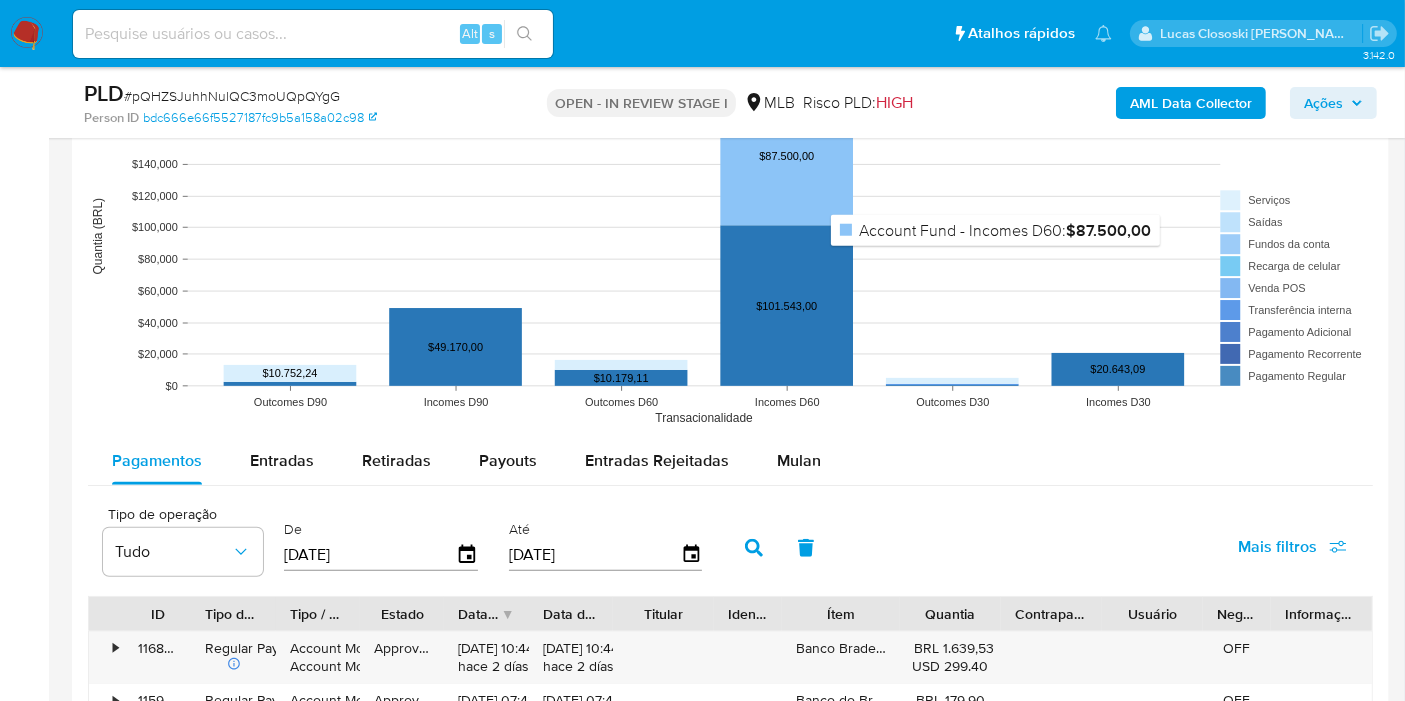 scroll, scrollTop: 2000, scrollLeft: 0, axis: vertical 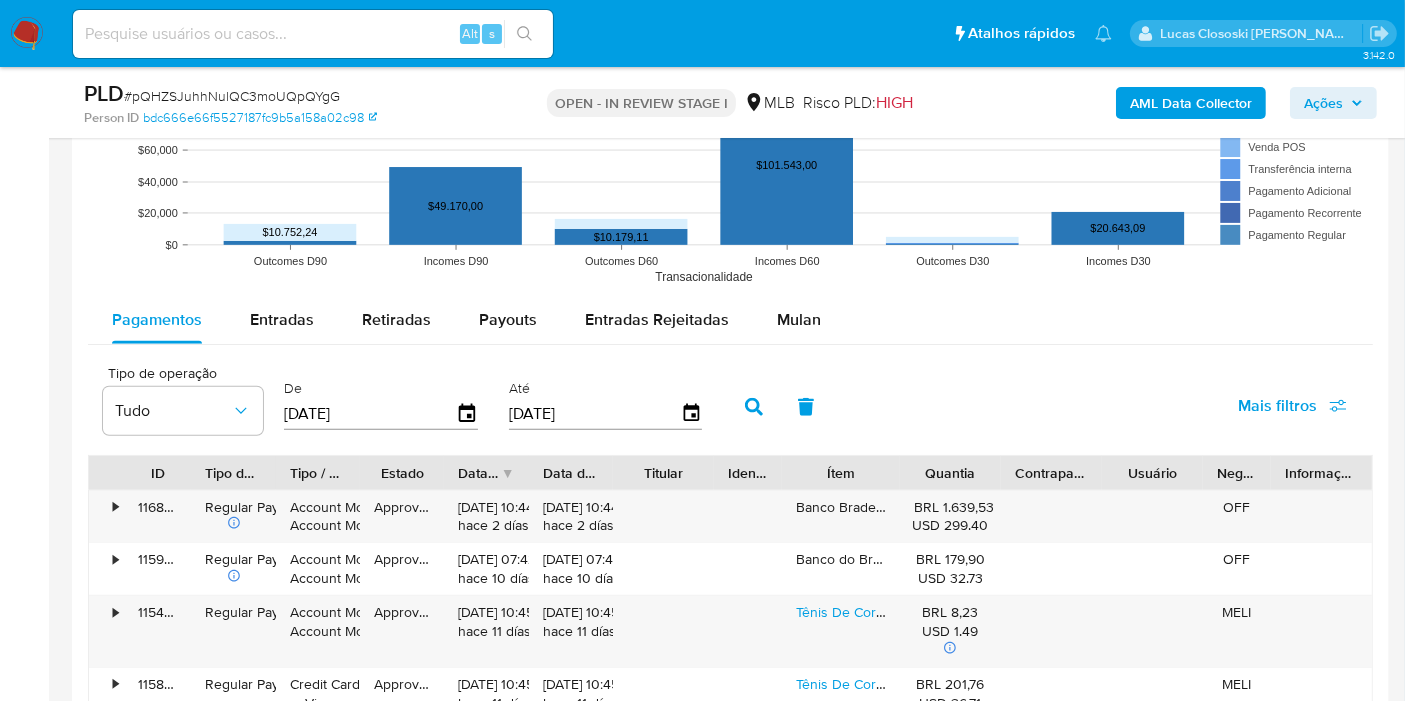 click on "Tipo de operação Tudo De [DATE] Até [DATE] Mais filtros" at bounding box center (730, 405) 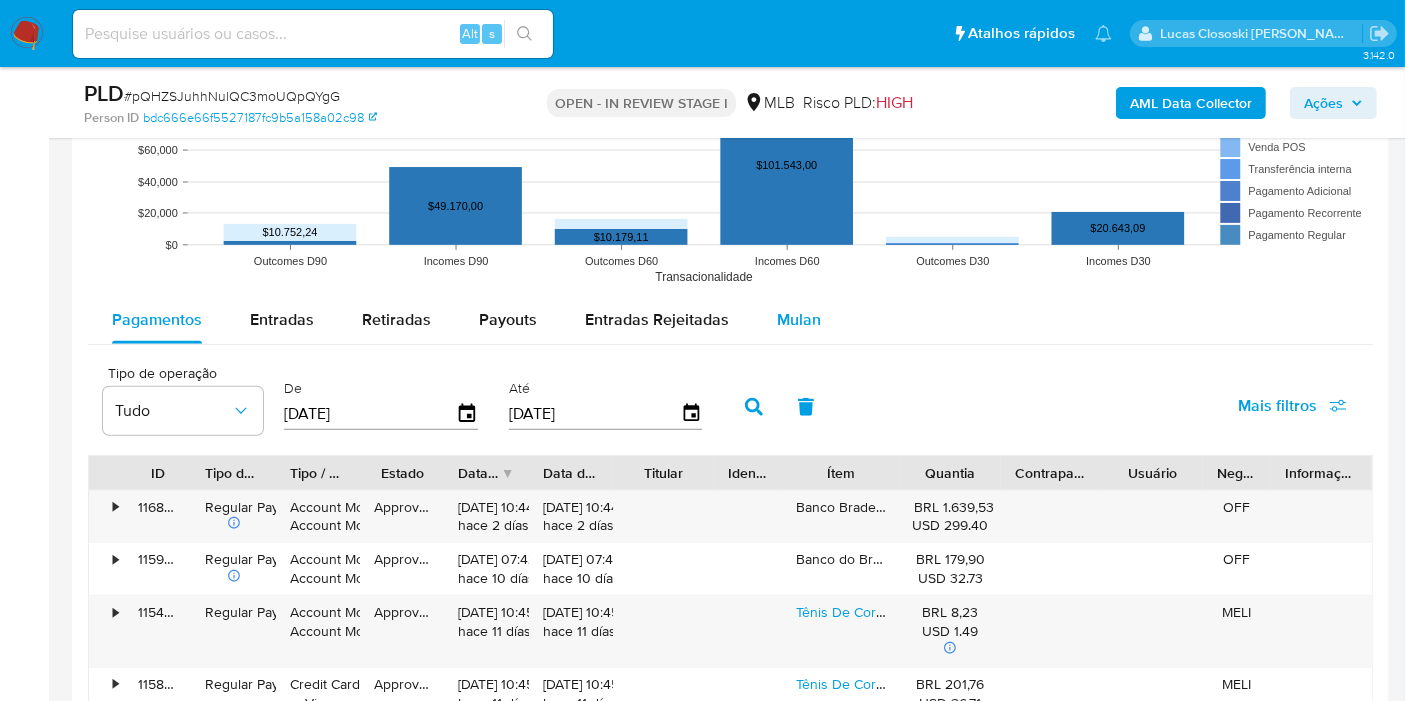 click on "Mulan" at bounding box center [799, 319] 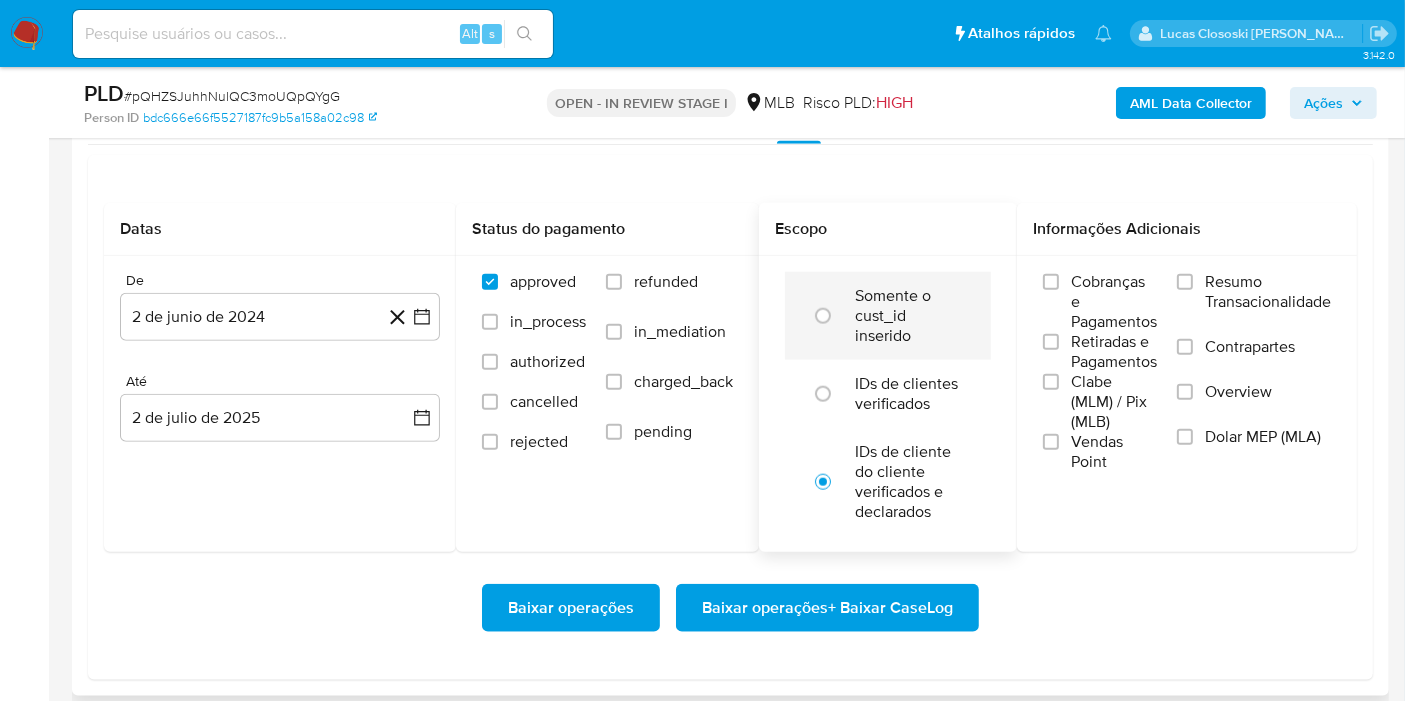 scroll, scrollTop: 2222, scrollLeft: 0, axis: vertical 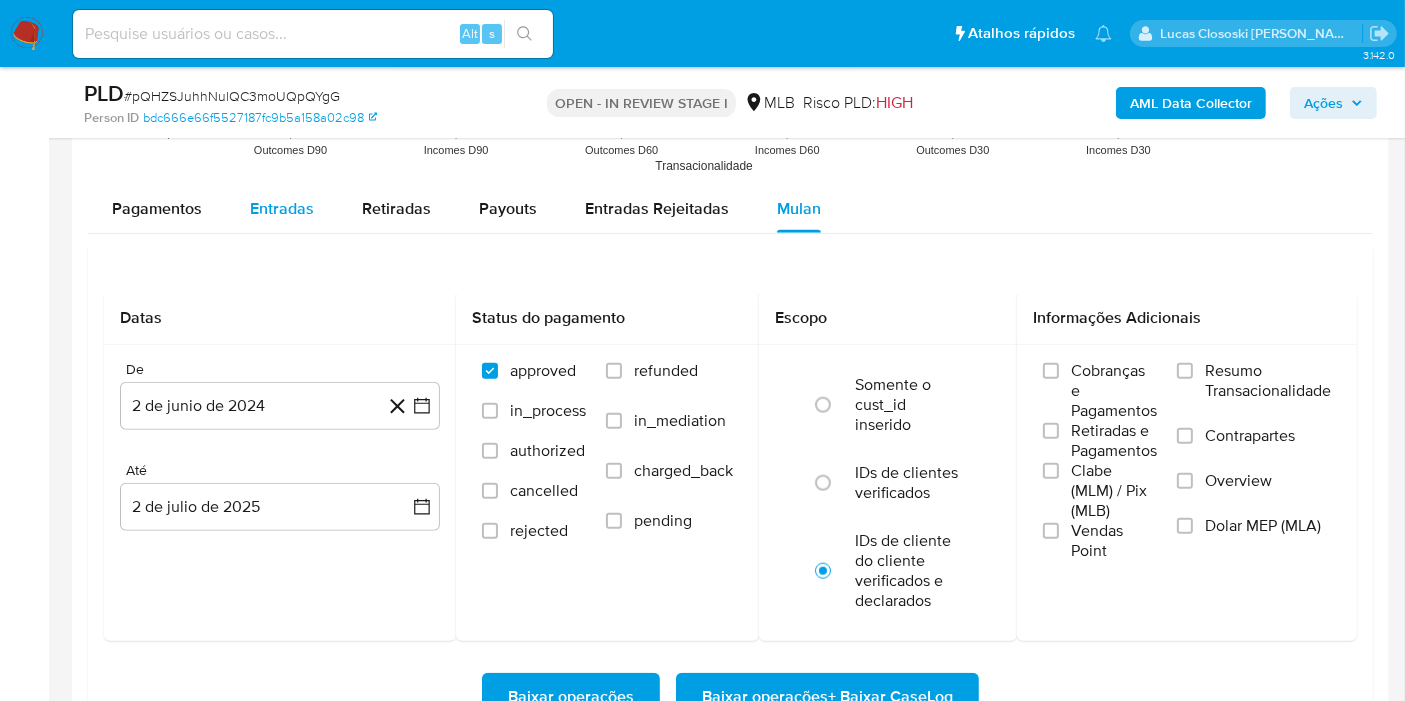 click on "Entradas" at bounding box center (282, 209) 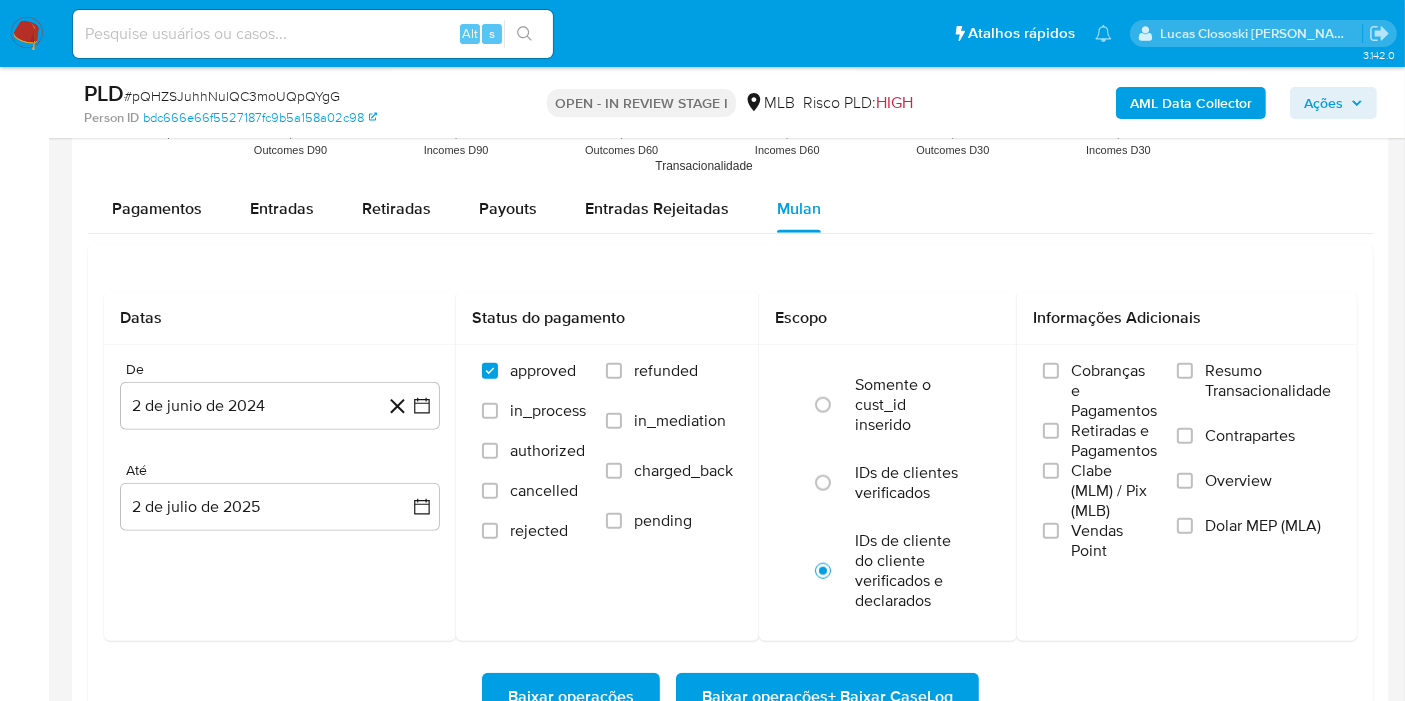 select on "10" 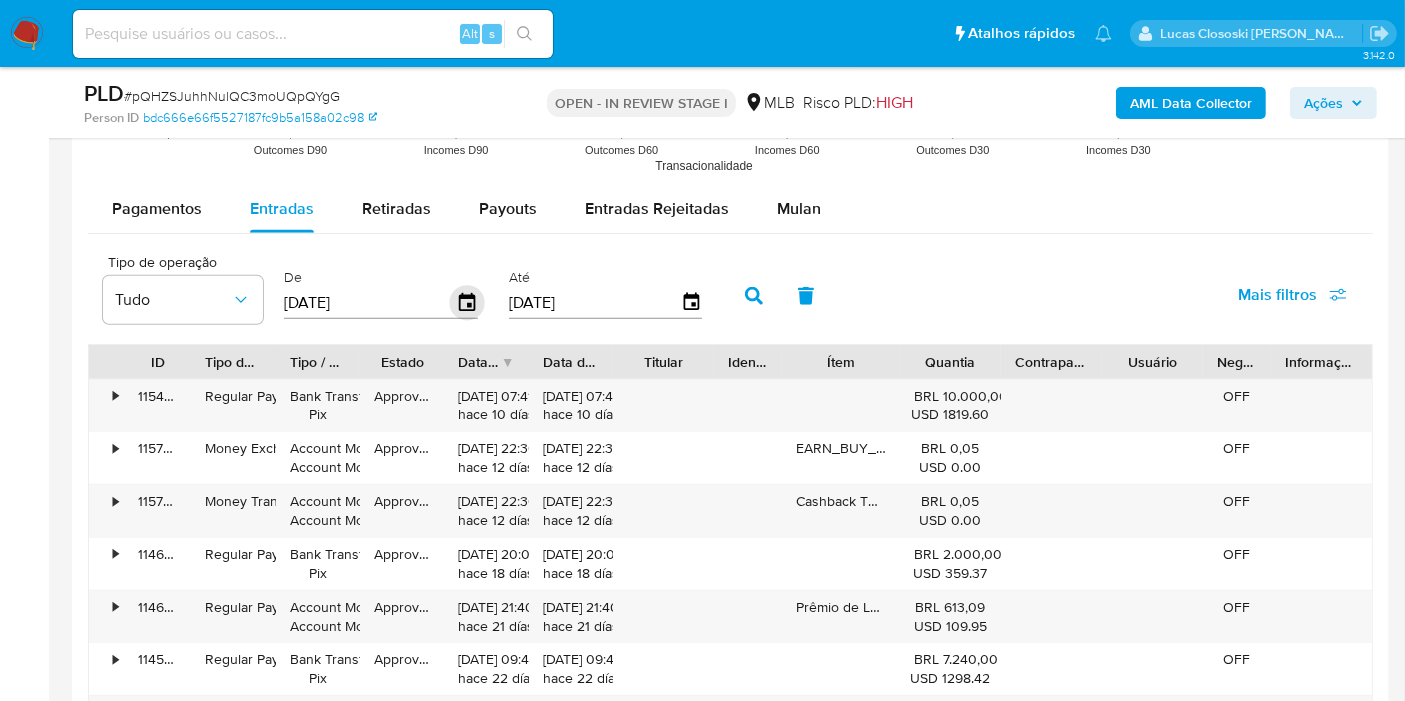 click 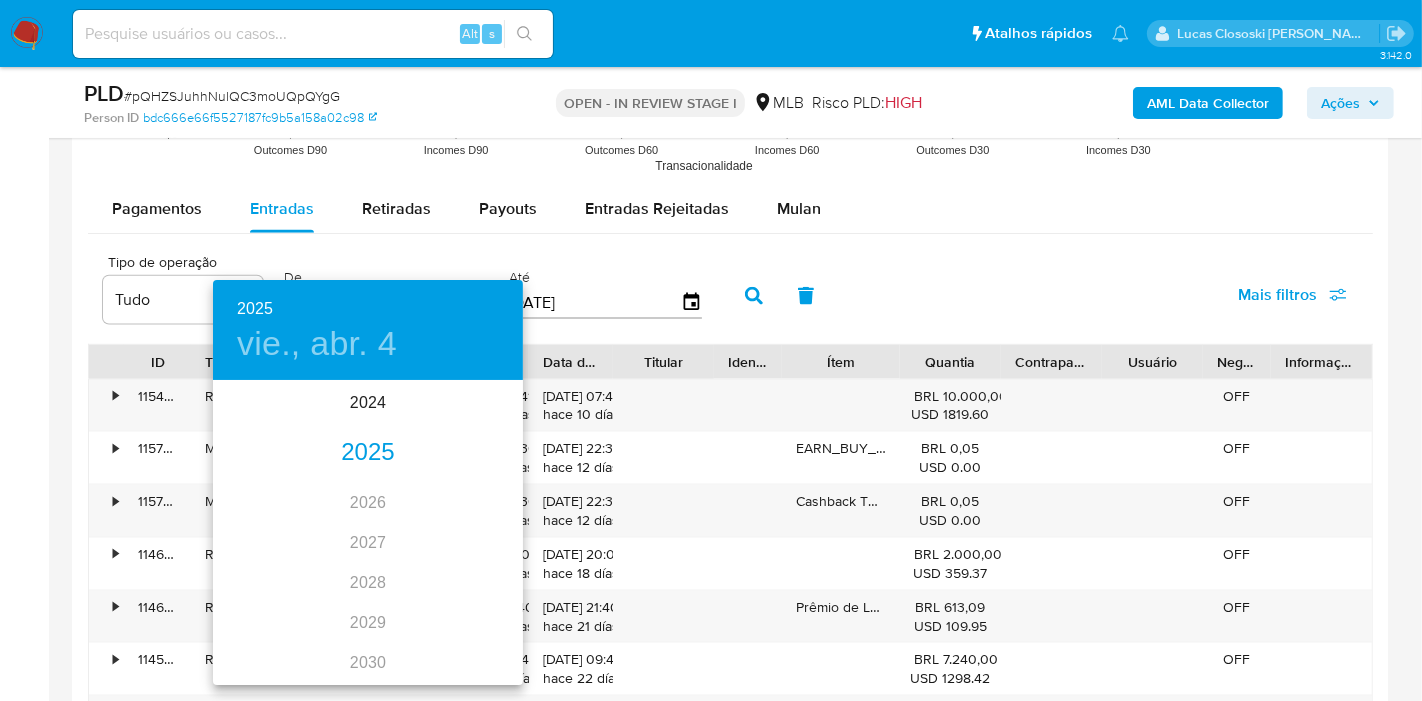 click on "2025" at bounding box center [368, 453] 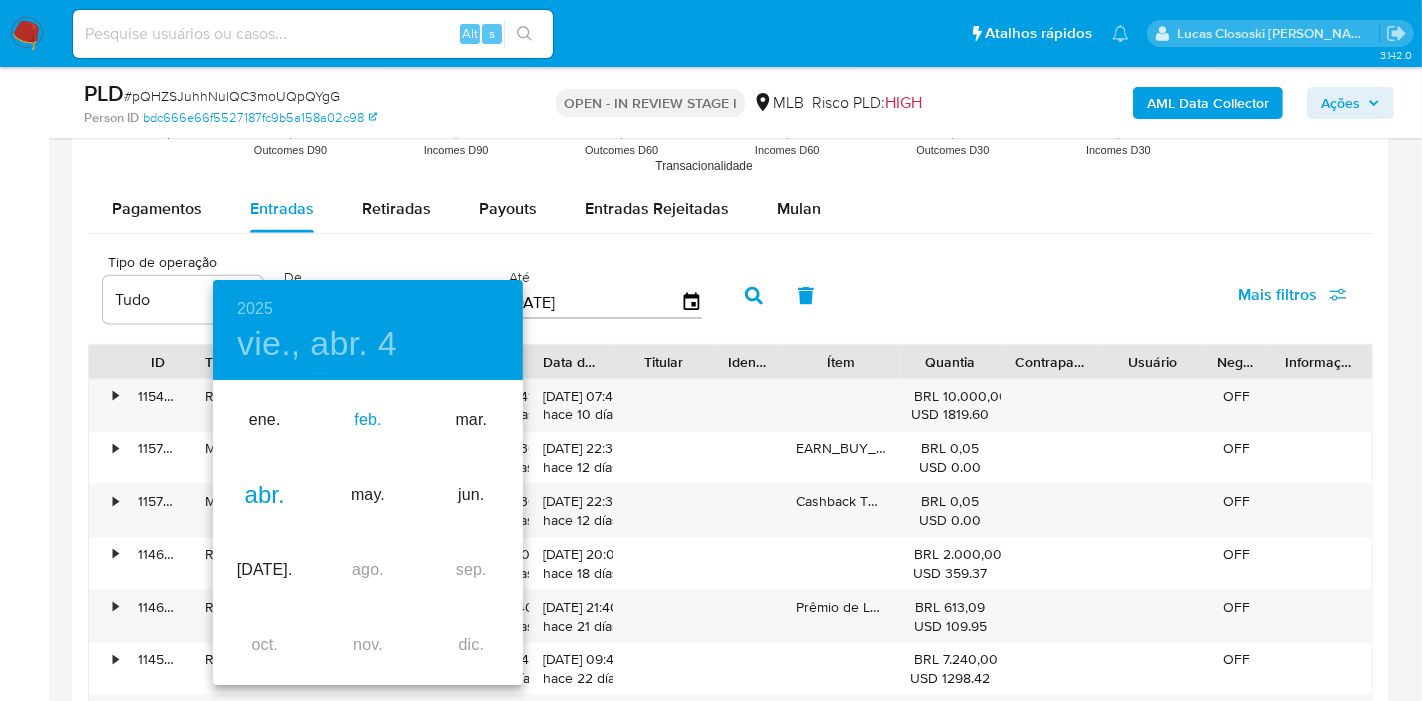 click on "feb." at bounding box center [367, 420] 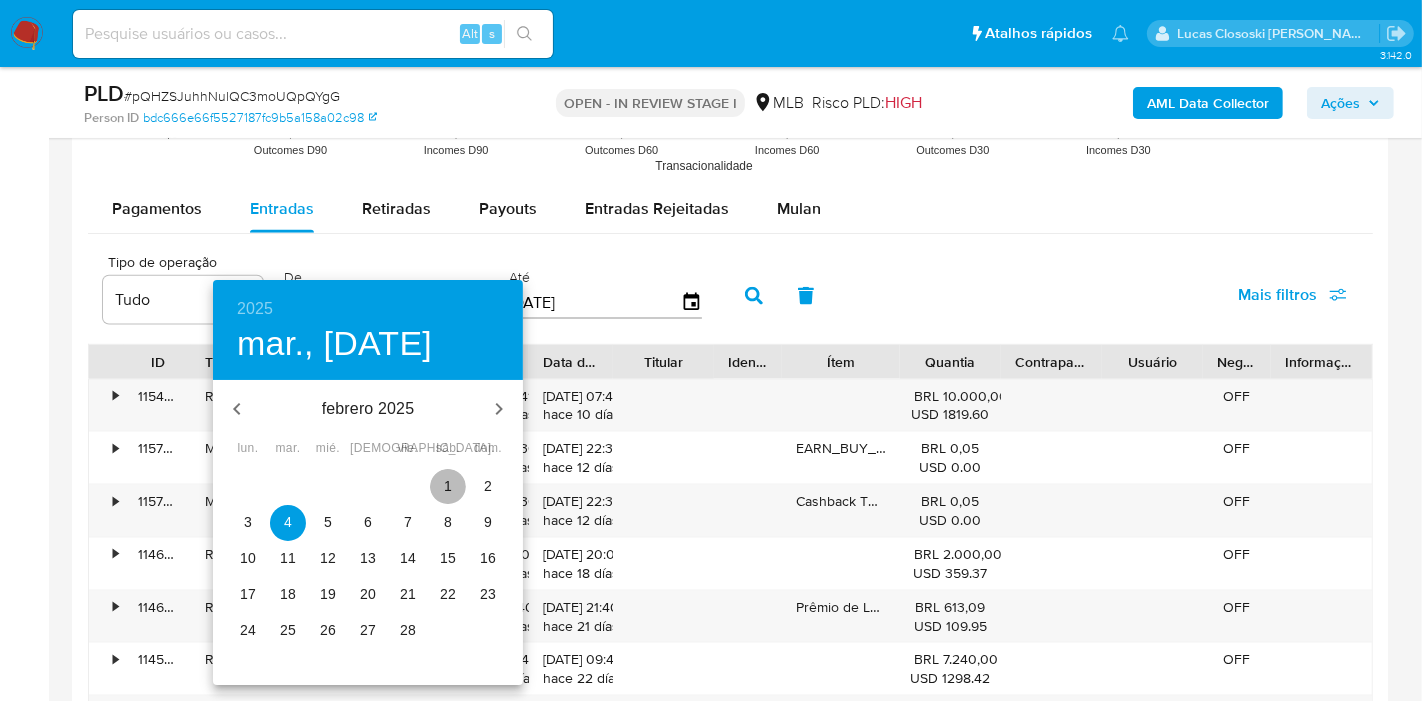 click on "1" at bounding box center [448, 486] 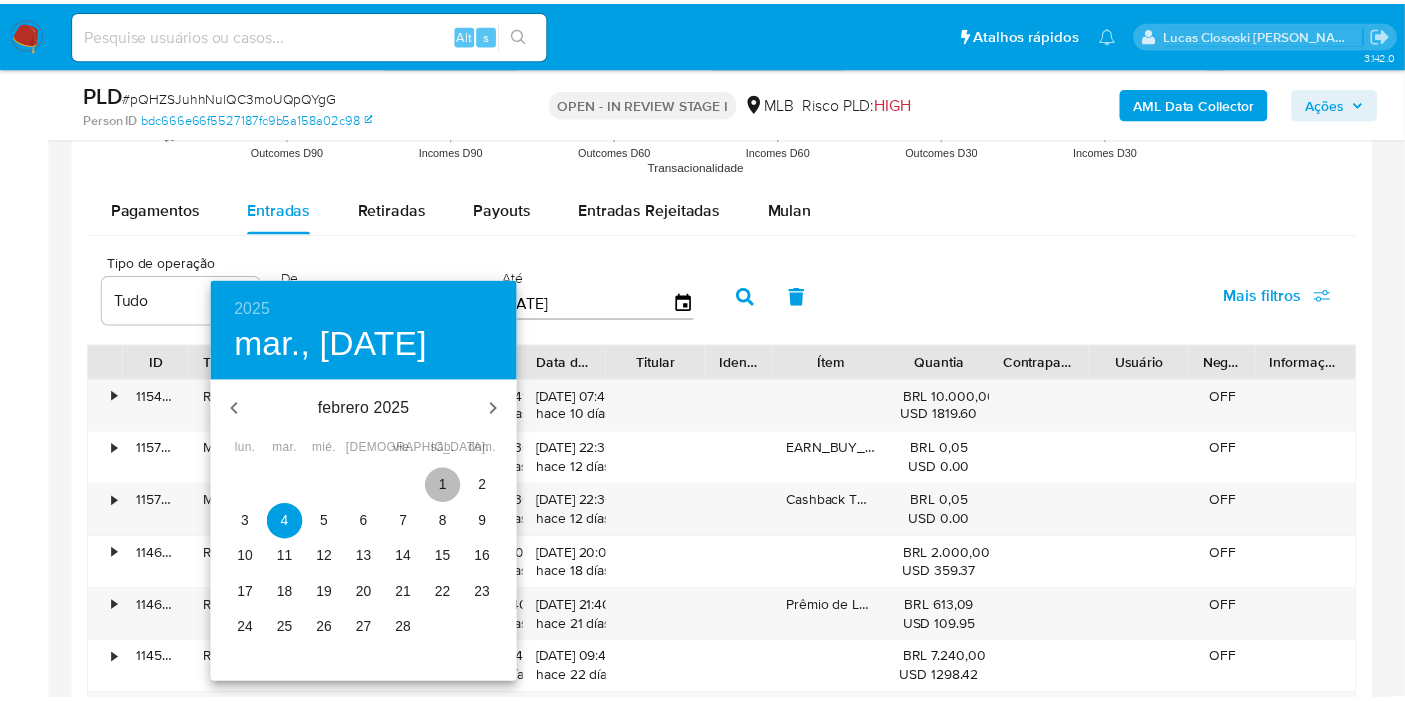 type on "[DATE]" 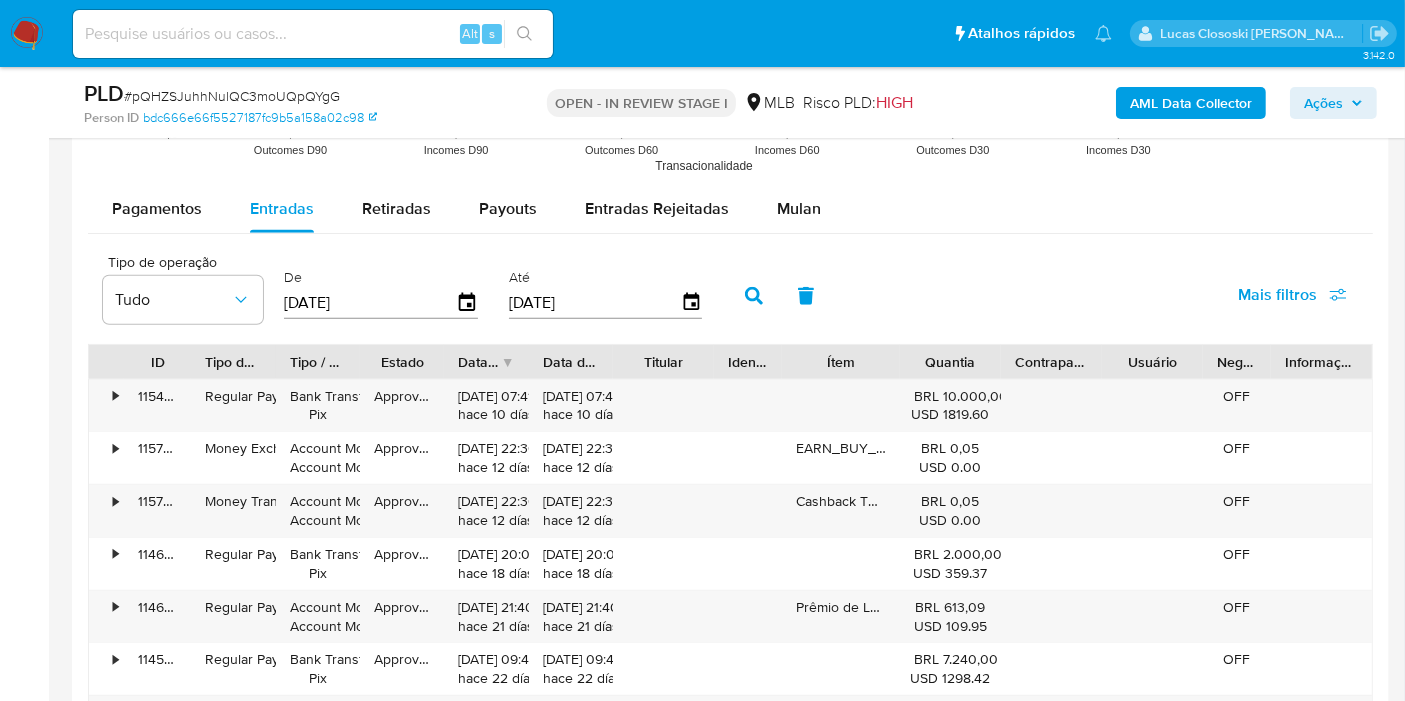 click 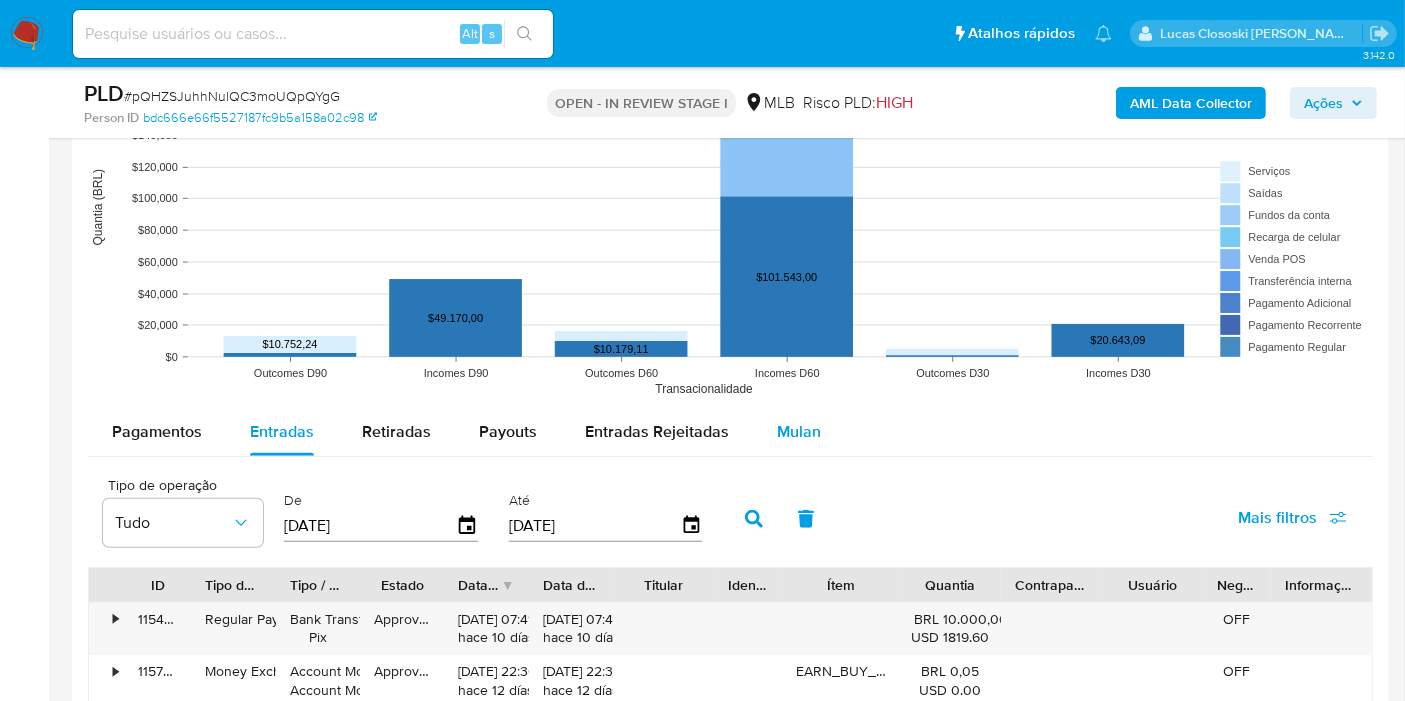 click on "Mulan" at bounding box center (799, 431) 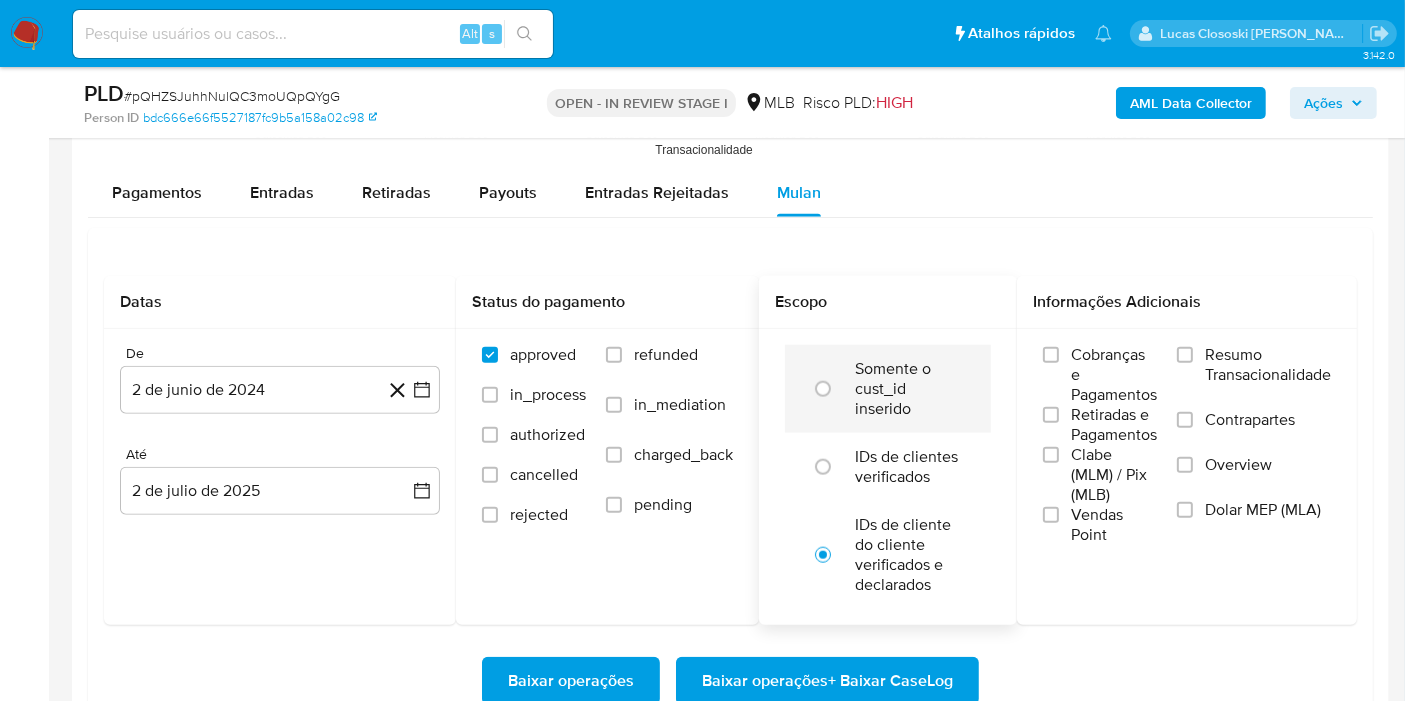 scroll, scrollTop: 2222, scrollLeft: 0, axis: vertical 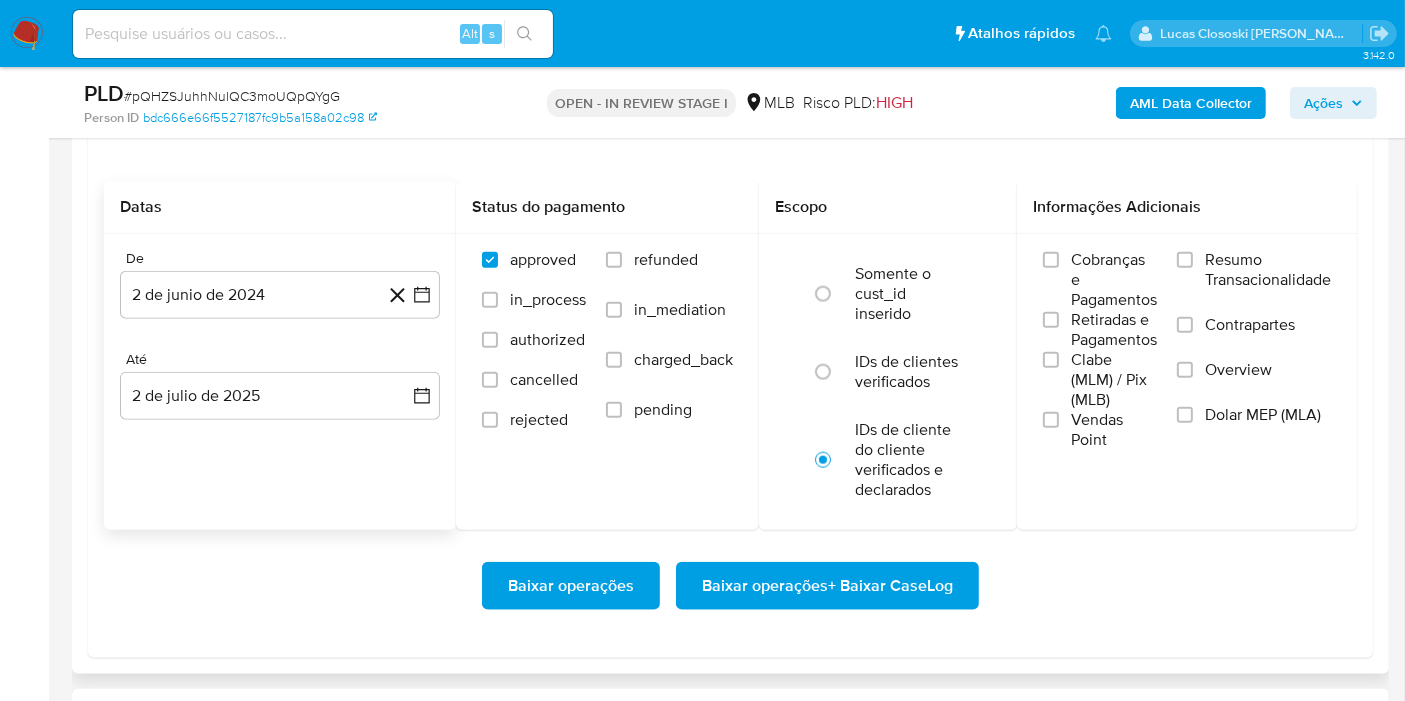 click on "De 2 de junio de 2024 [DATE] Até 2 de [PERSON_NAME] de 2025 [DATE]" at bounding box center [280, 351] 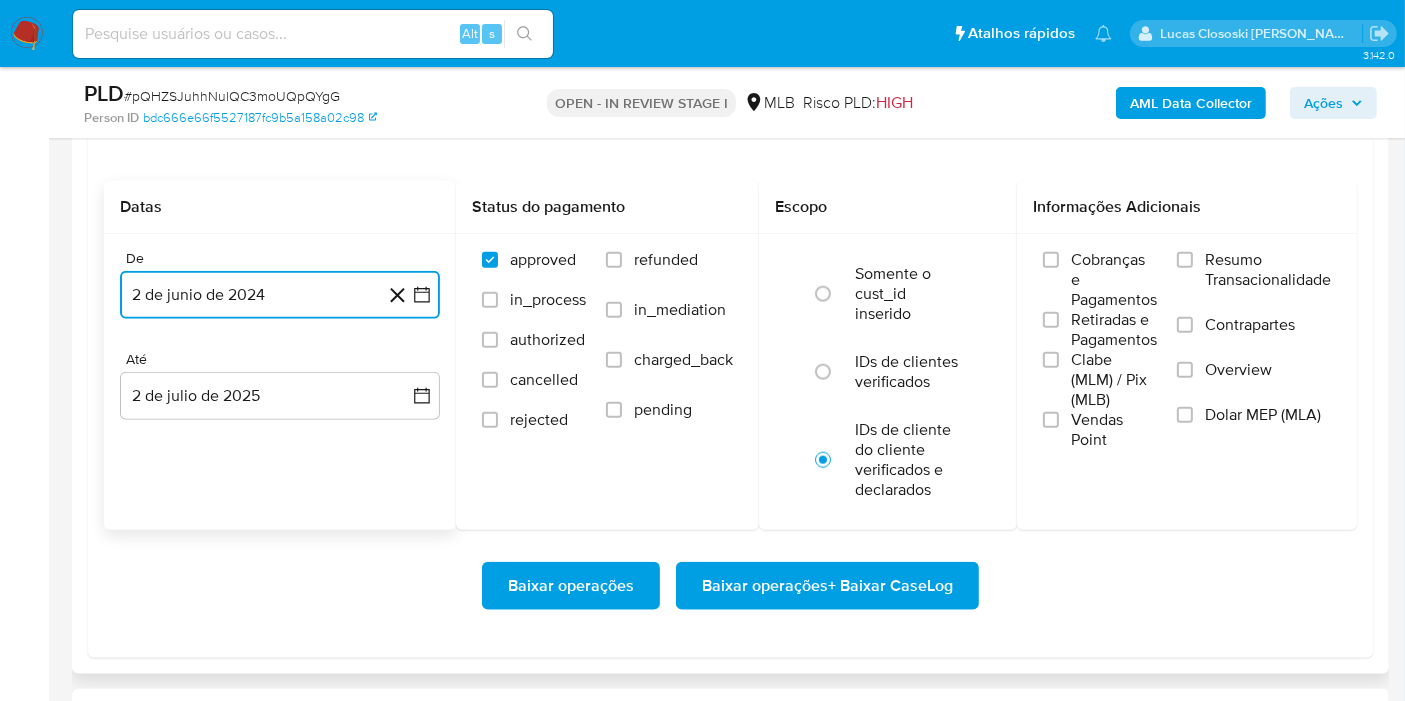 click 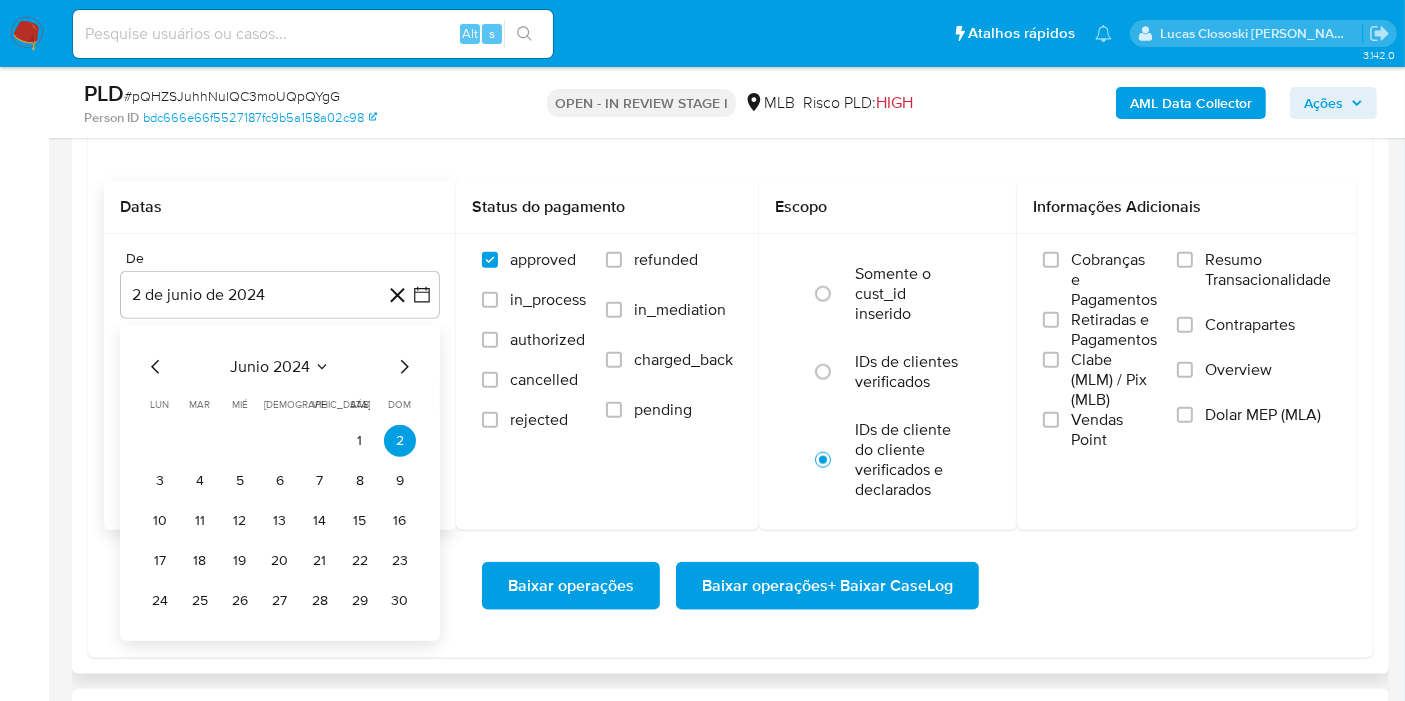 click on "junio 2024 junio 2024 lun lunes mar martes mié miércoles jue jueves vie viernes sáb sábado dom domingo 1 2 3 4 5 6 7 8 9 10 11 12 13 14 15 16 17 18 19 20 21 22 23 24 25 26 27 28 29 30" at bounding box center [280, 483] 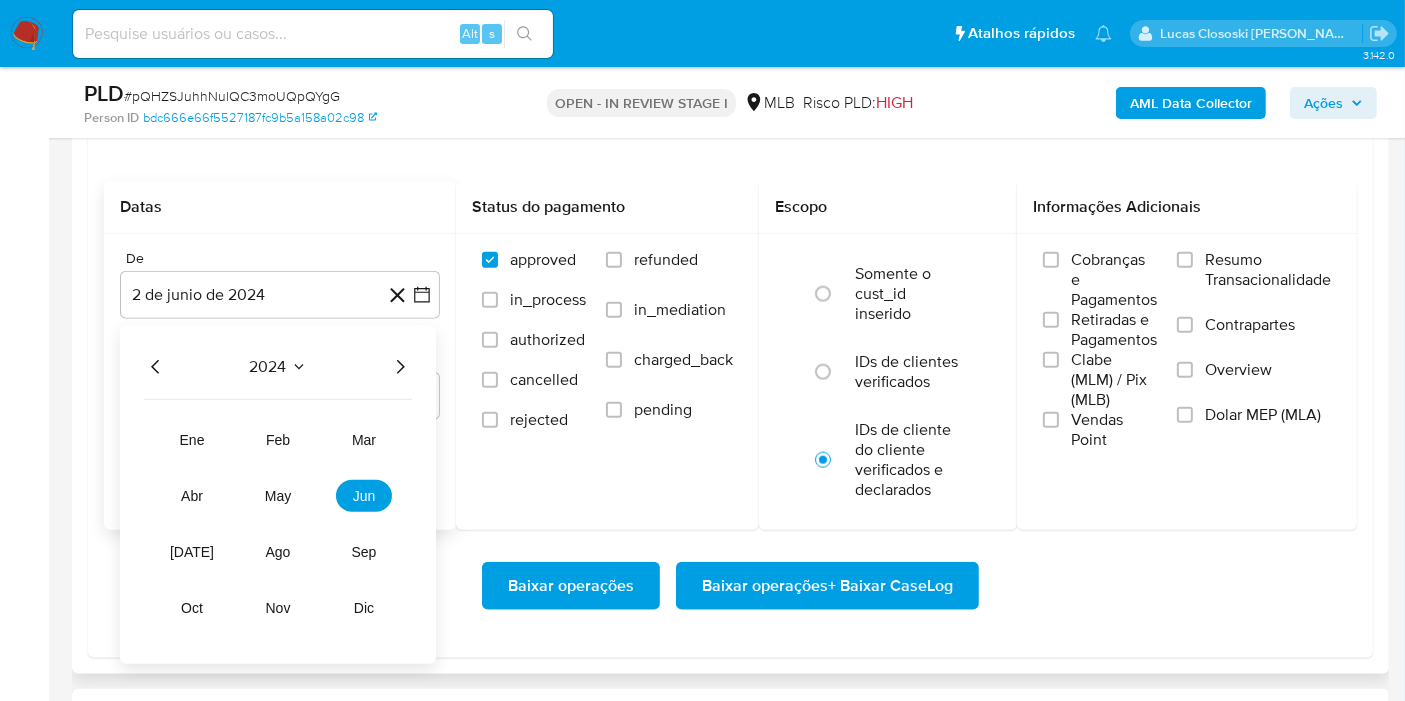 click 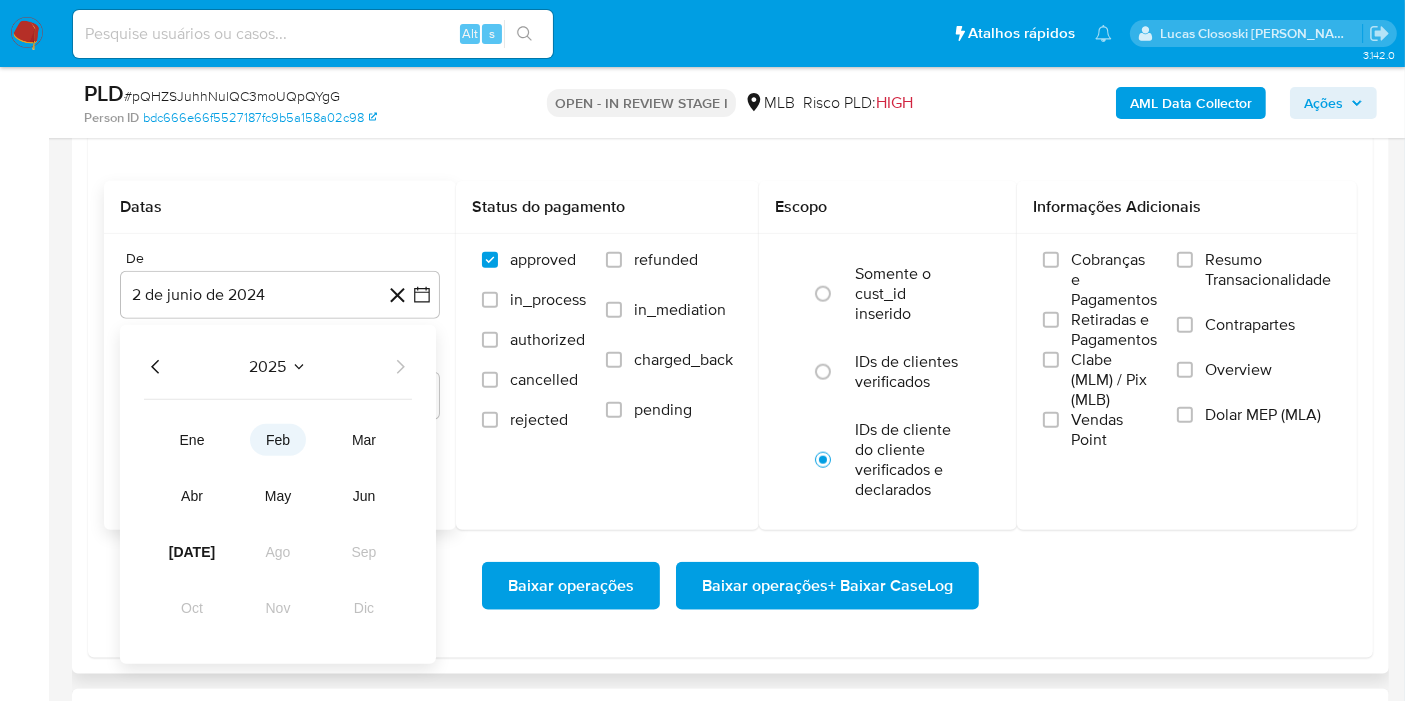 click on "feb" at bounding box center [278, 440] 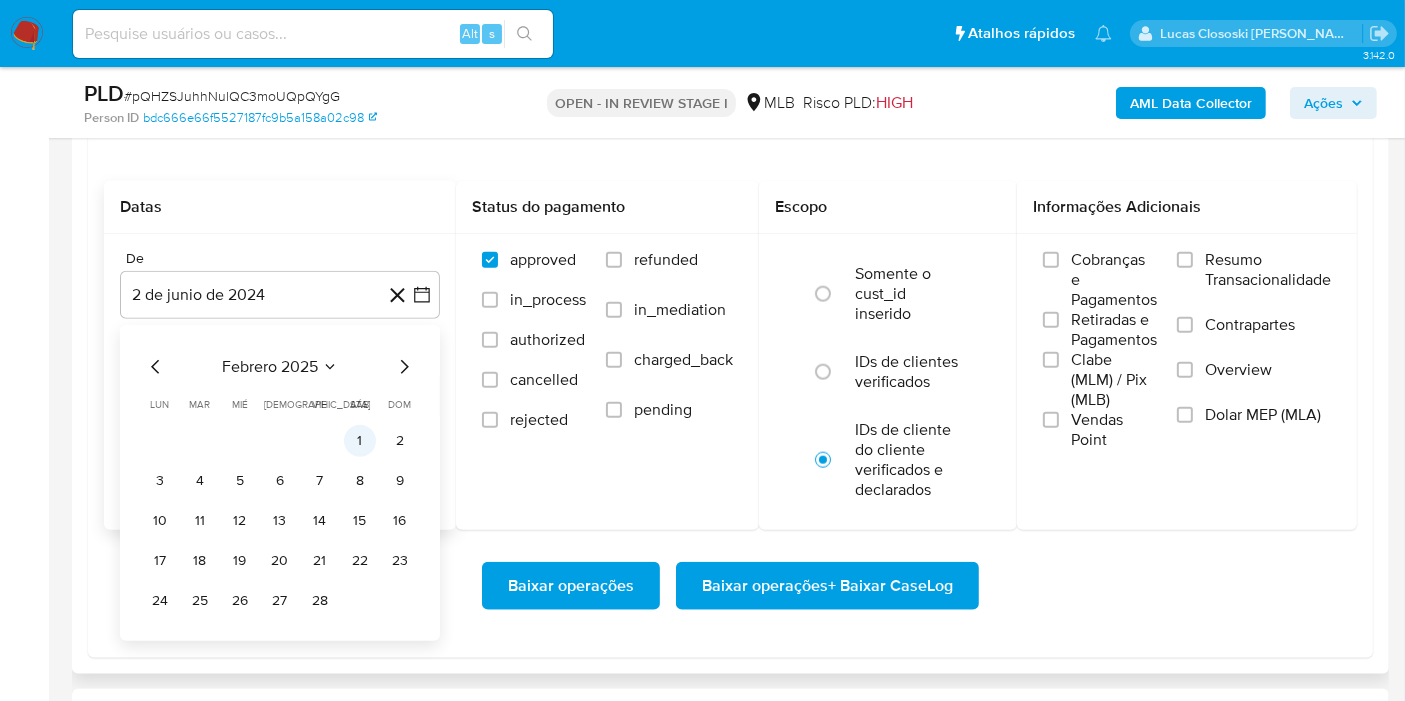 click on "1" at bounding box center [360, 441] 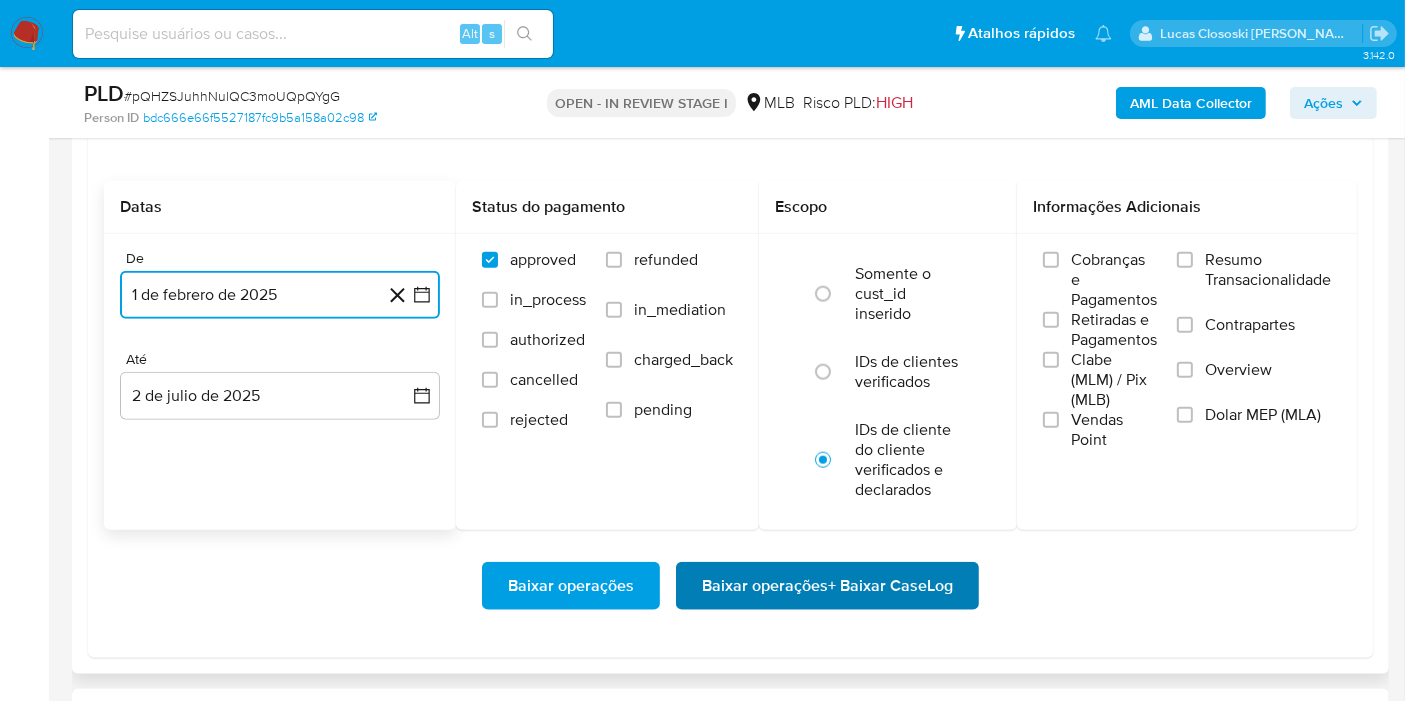 click on "Baixar operações  +   Baixar CaseLog" at bounding box center [827, 586] 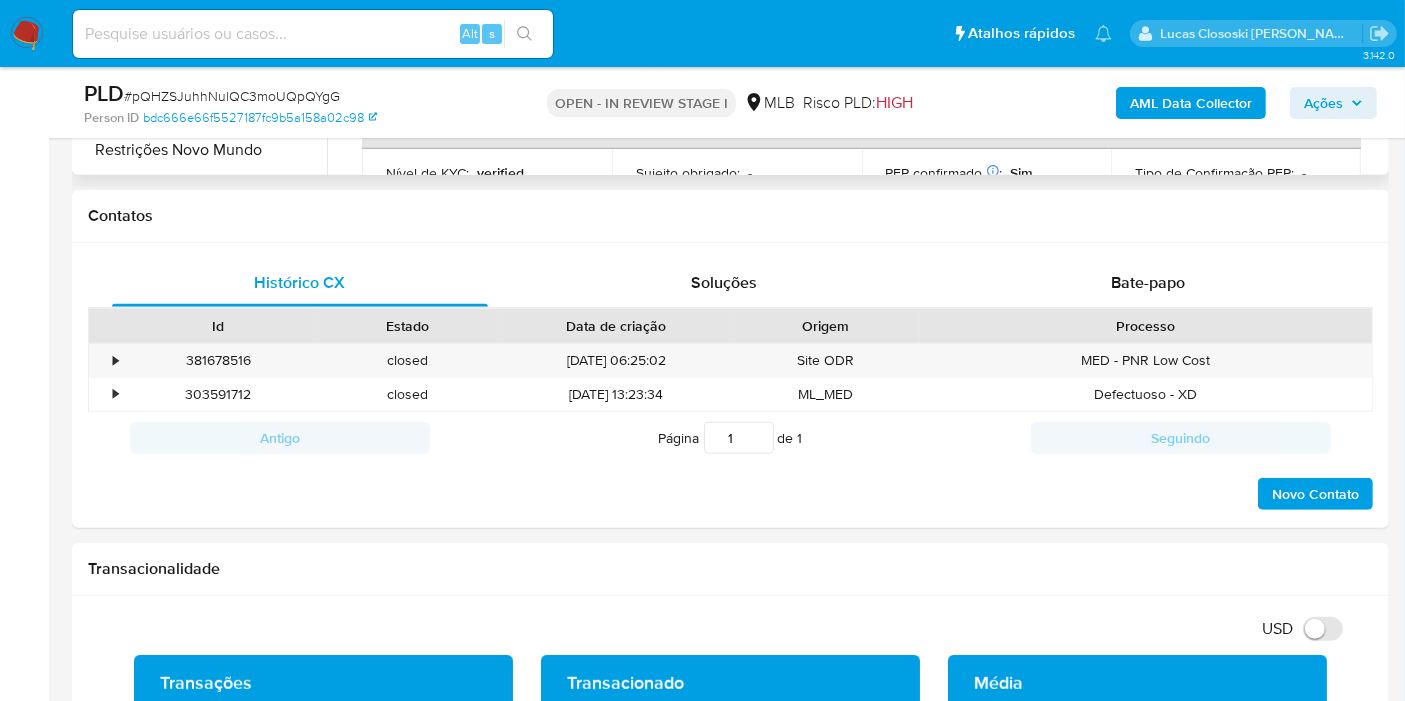 scroll, scrollTop: 444, scrollLeft: 0, axis: vertical 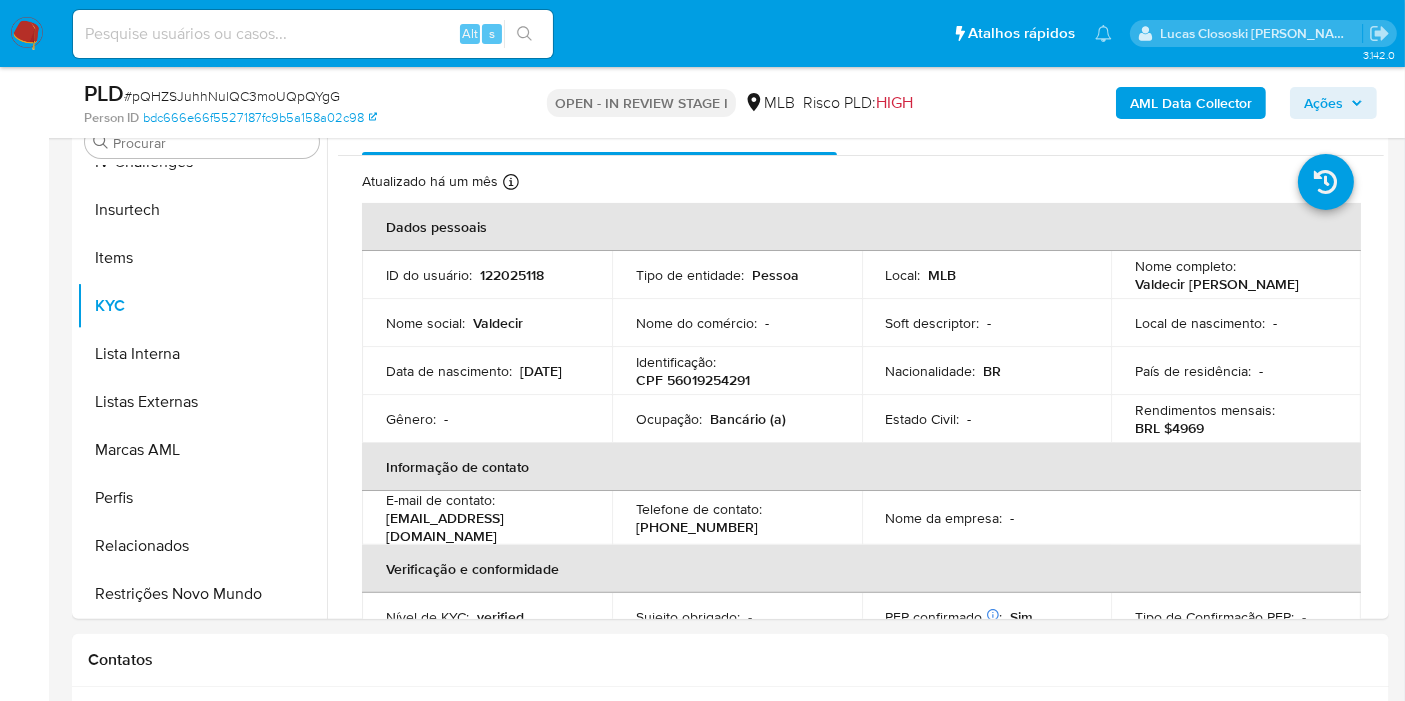 click on "# pQHZSJuhhNulQC3moUQpQYgG" at bounding box center (232, 96) 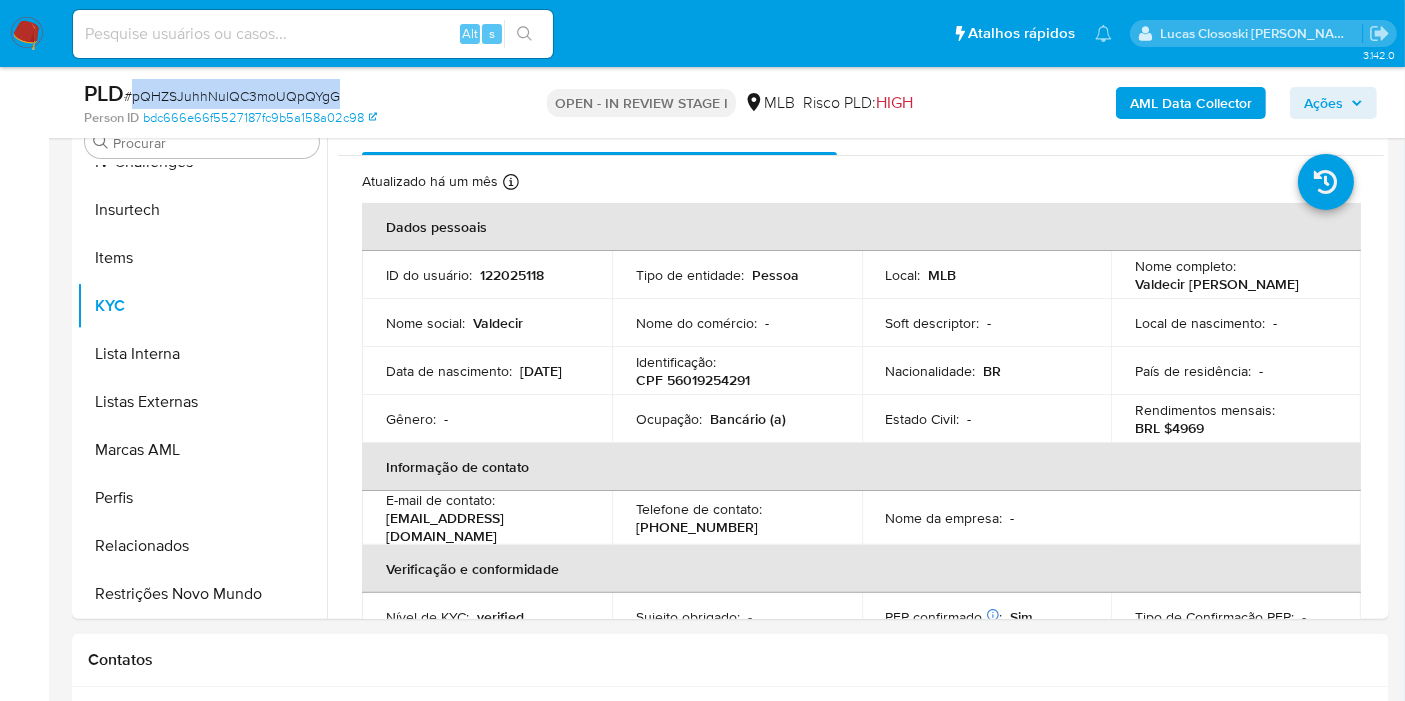 click on "# pQHZSJuhhNulQC3moUQpQYgG" at bounding box center [232, 96] 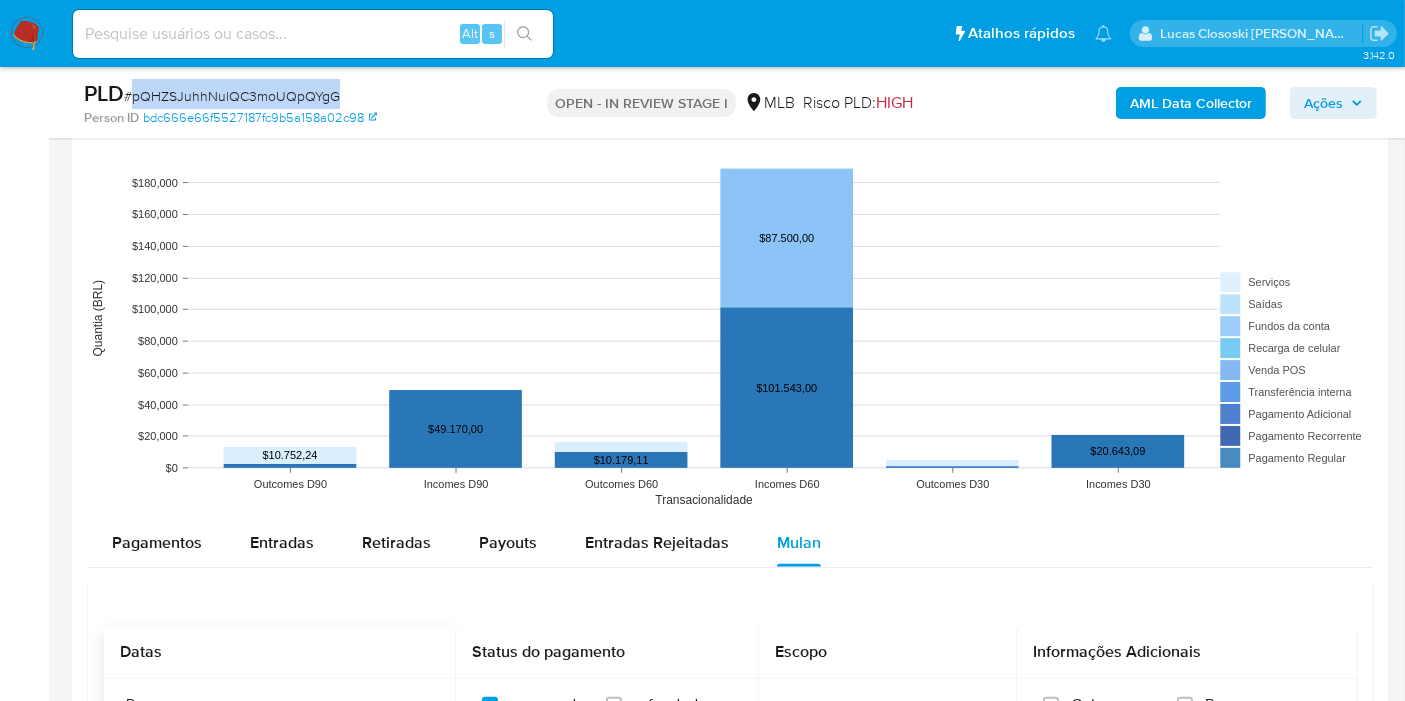 scroll, scrollTop: 2111, scrollLeft: 0, axis: vertical 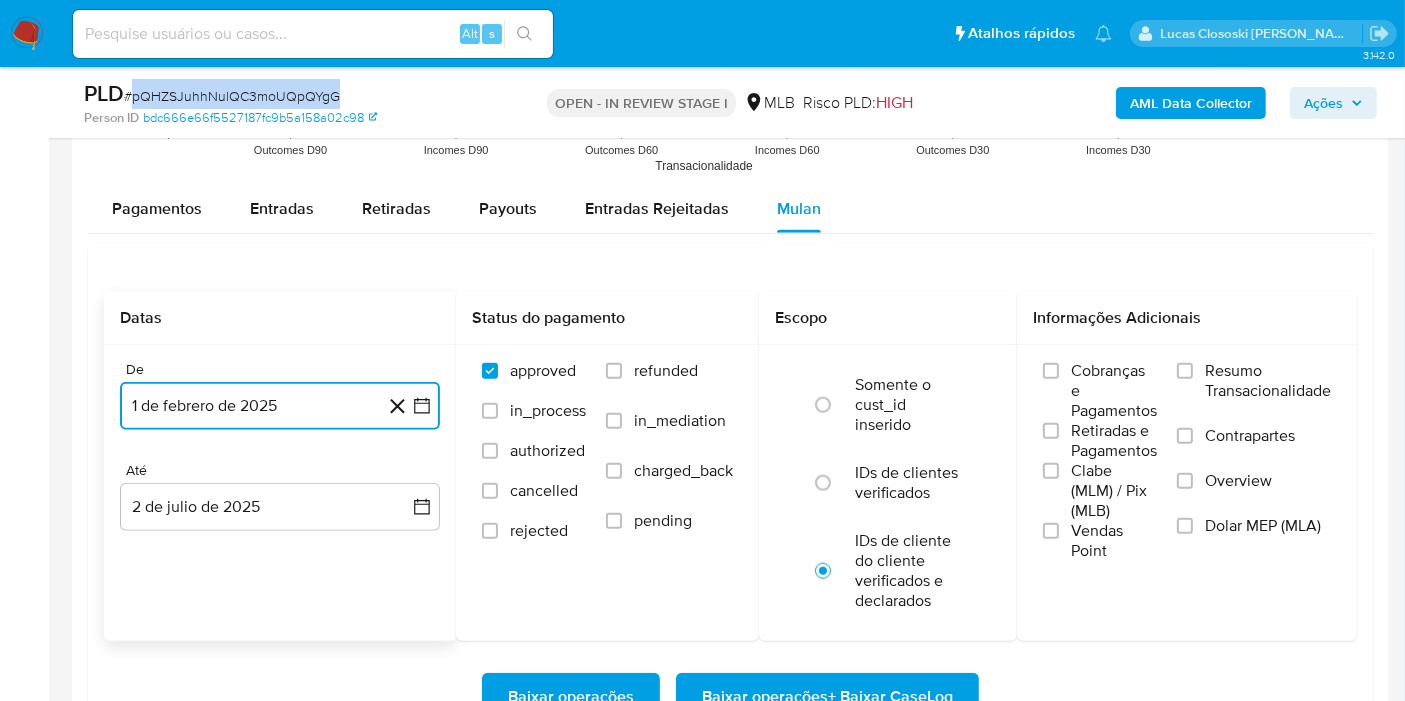 click on "1 de febrero de 2025" at bounding box center (280, 406) 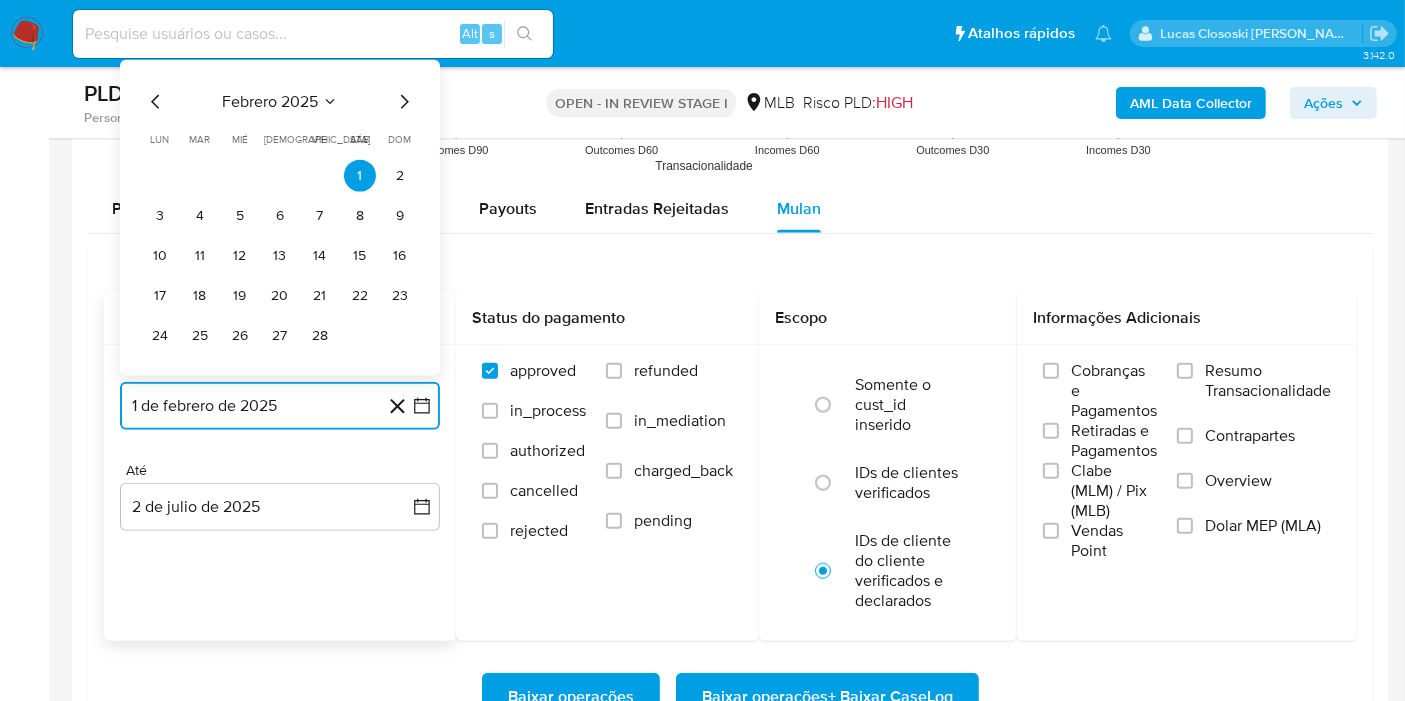 click 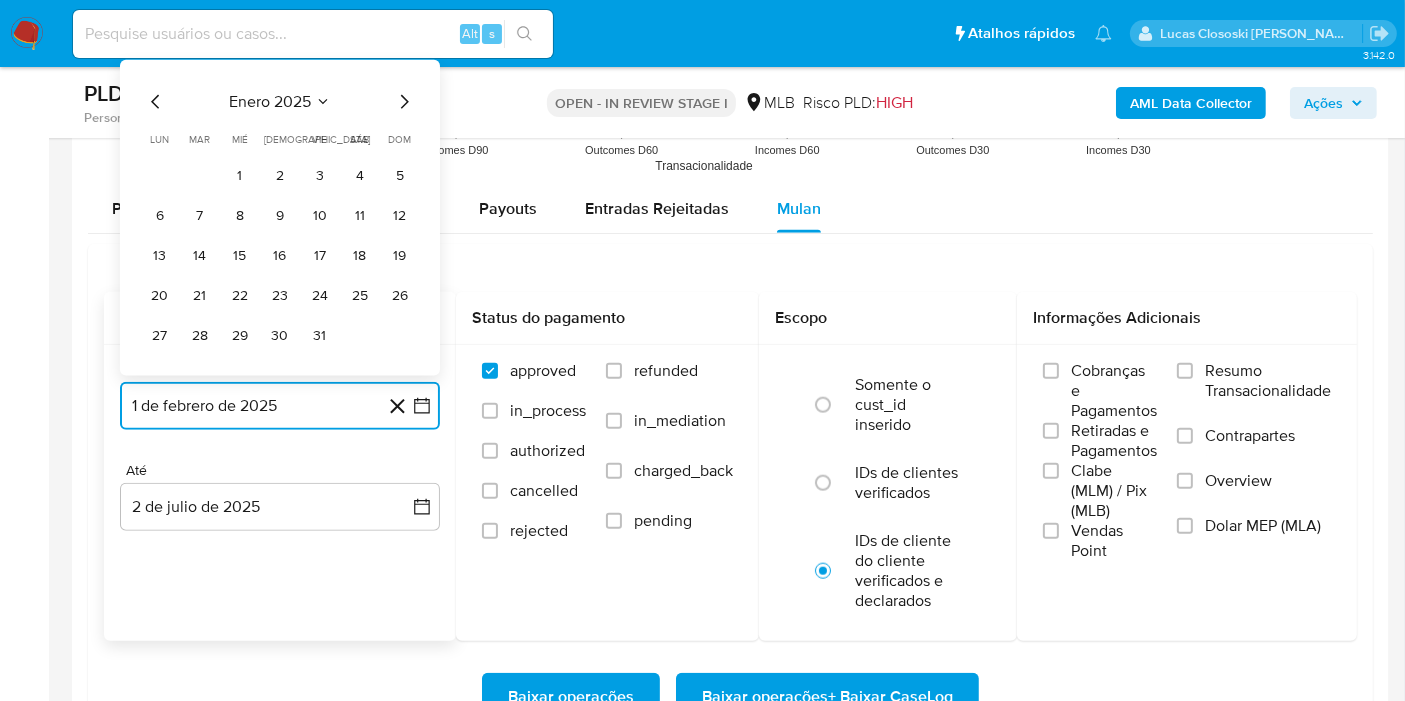 click 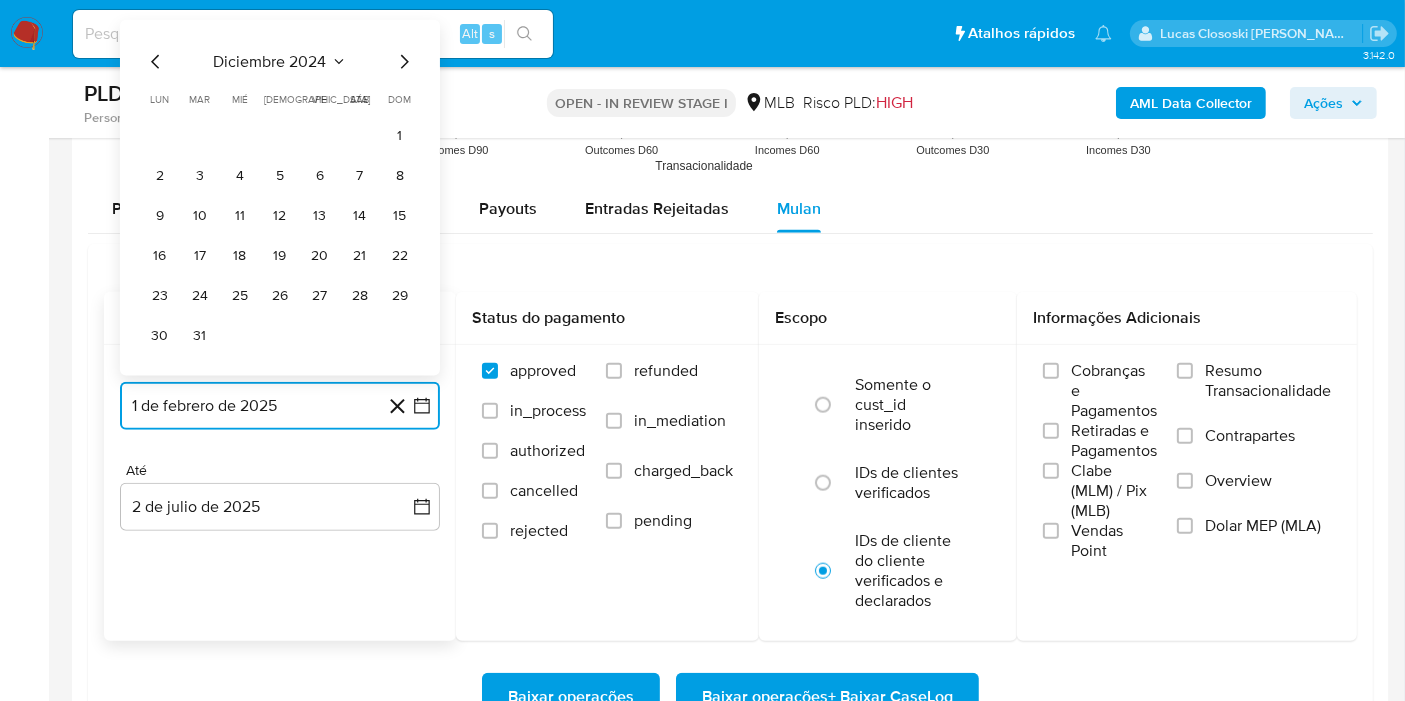 click 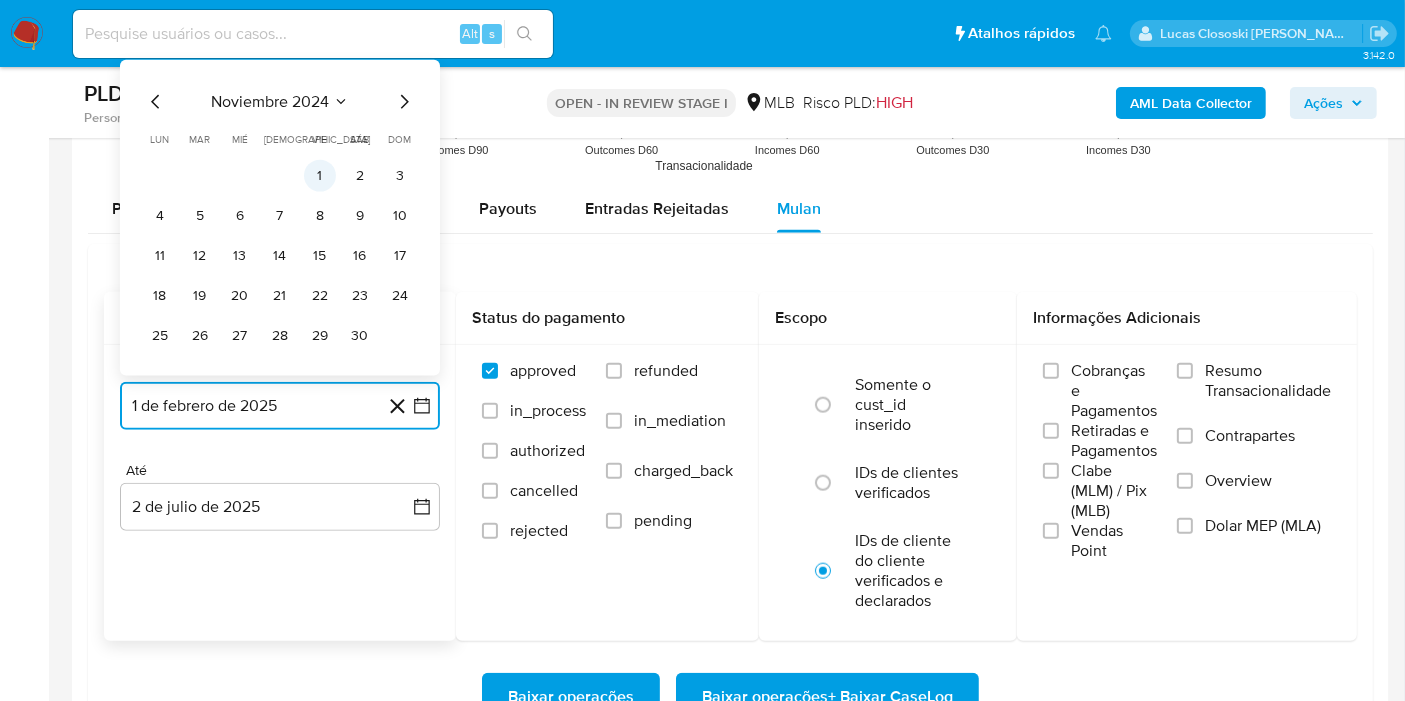 click on "1" at bounding box center [320, 175] 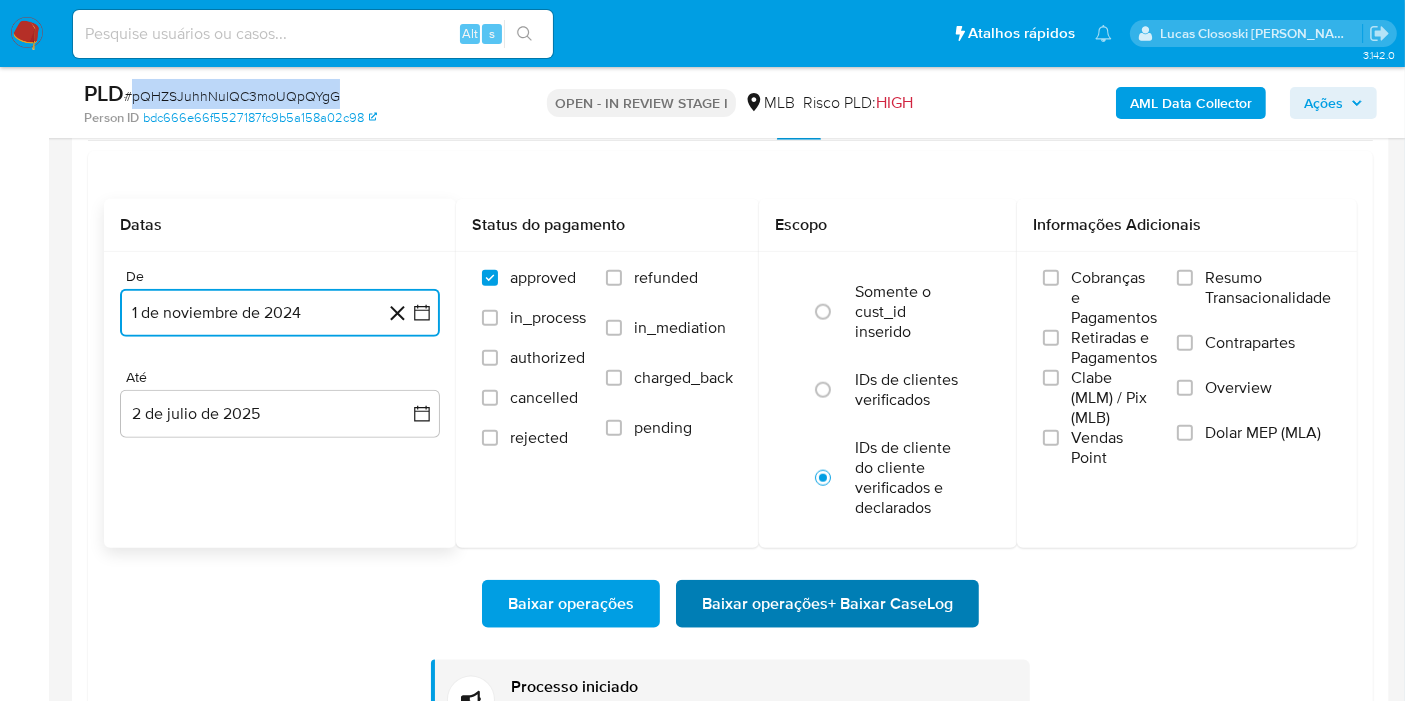 scroll, scrollTop: 2333, scrollLeft: 0, axis: vertical 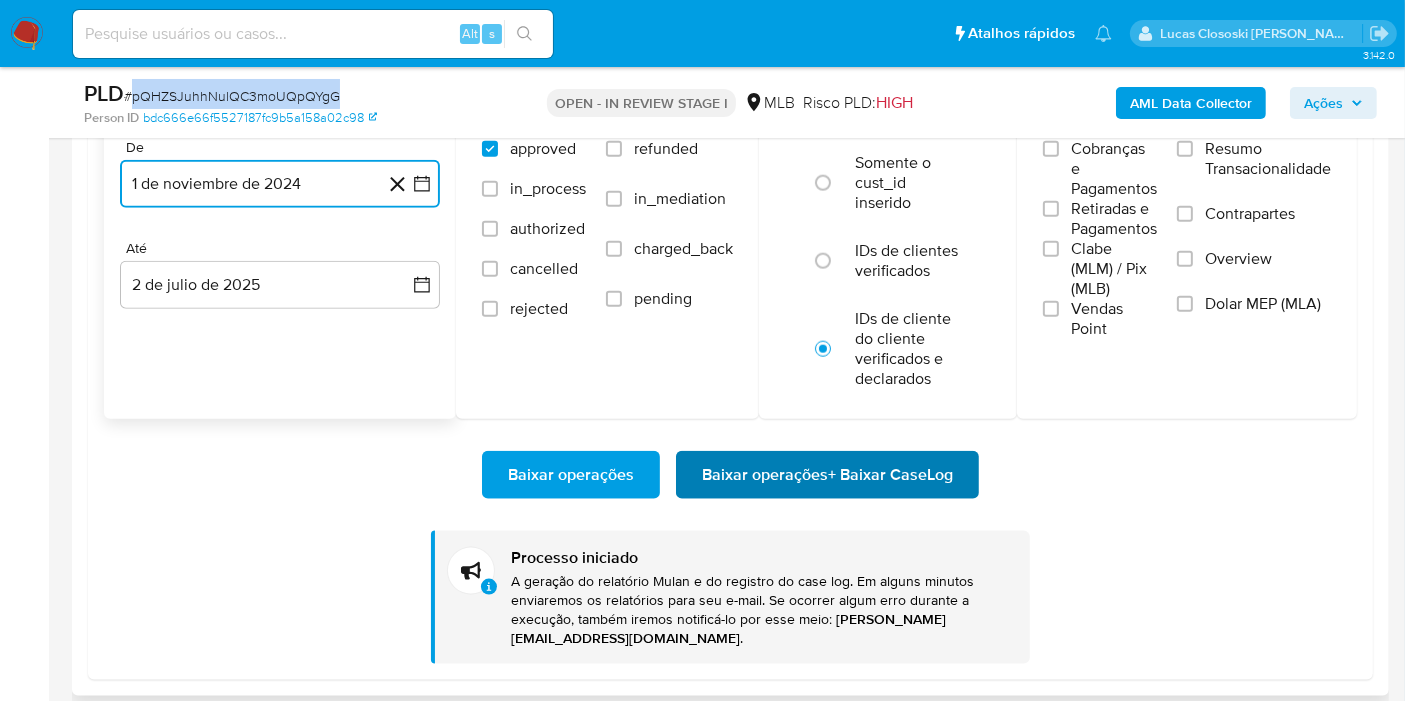 click on "Baixar operações  +   Baixar CaseLog" at bounding box center [827, 475] 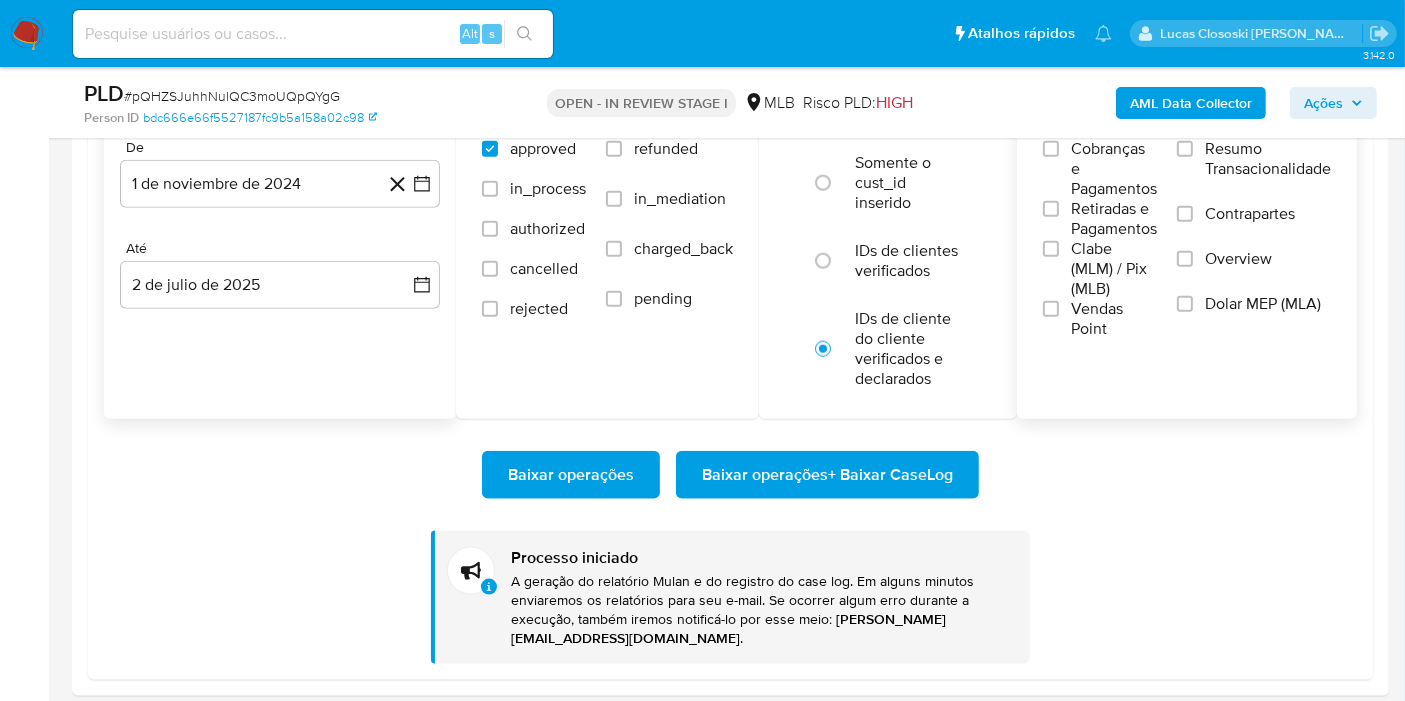 click on "Informações Adicionais Cobranças e Pagamentos Retiradas e Pagamentos Clabe (MLM) / Pix (MLB) Vendas Point Resumo Transacionalidade Contrapartes Overview Dolar MEP (MLA)" at bounding box center (1187, 244) 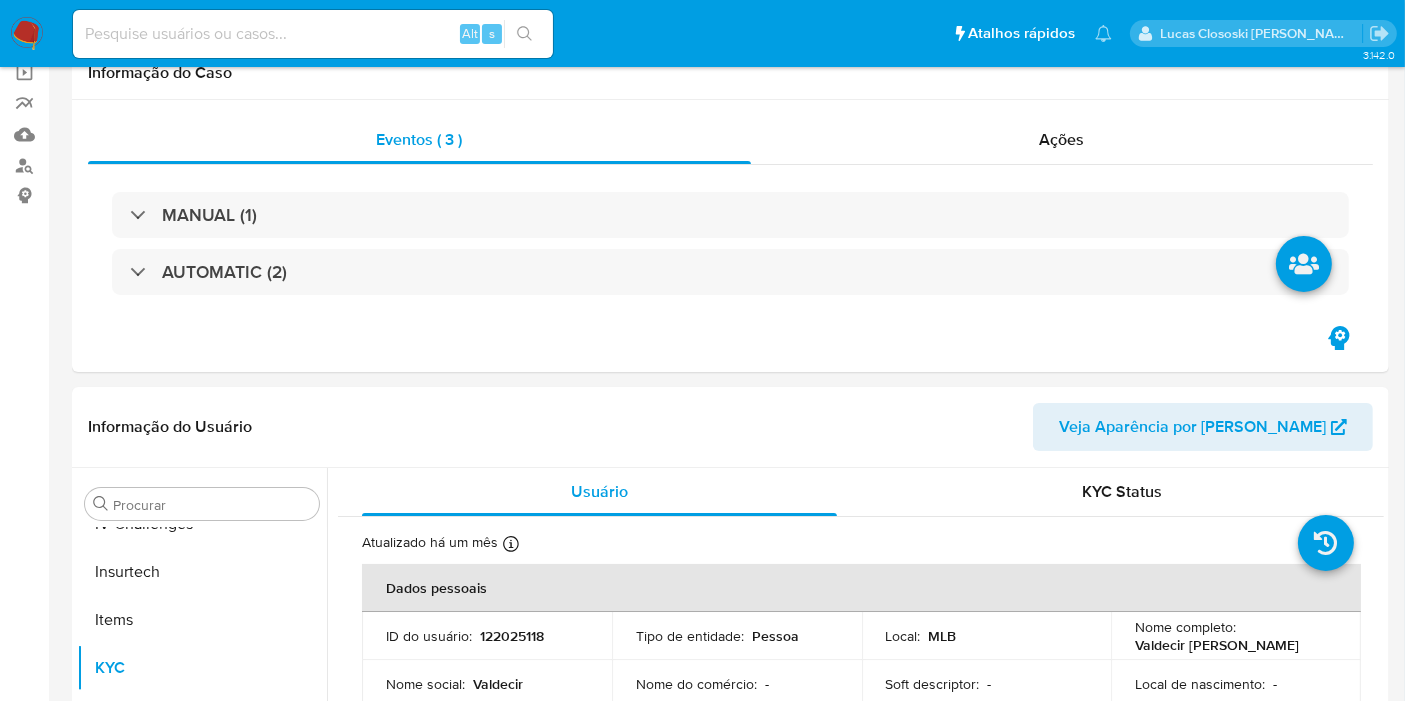 scroll, scrollTop: 0, scrollLeft: 0, axis: both 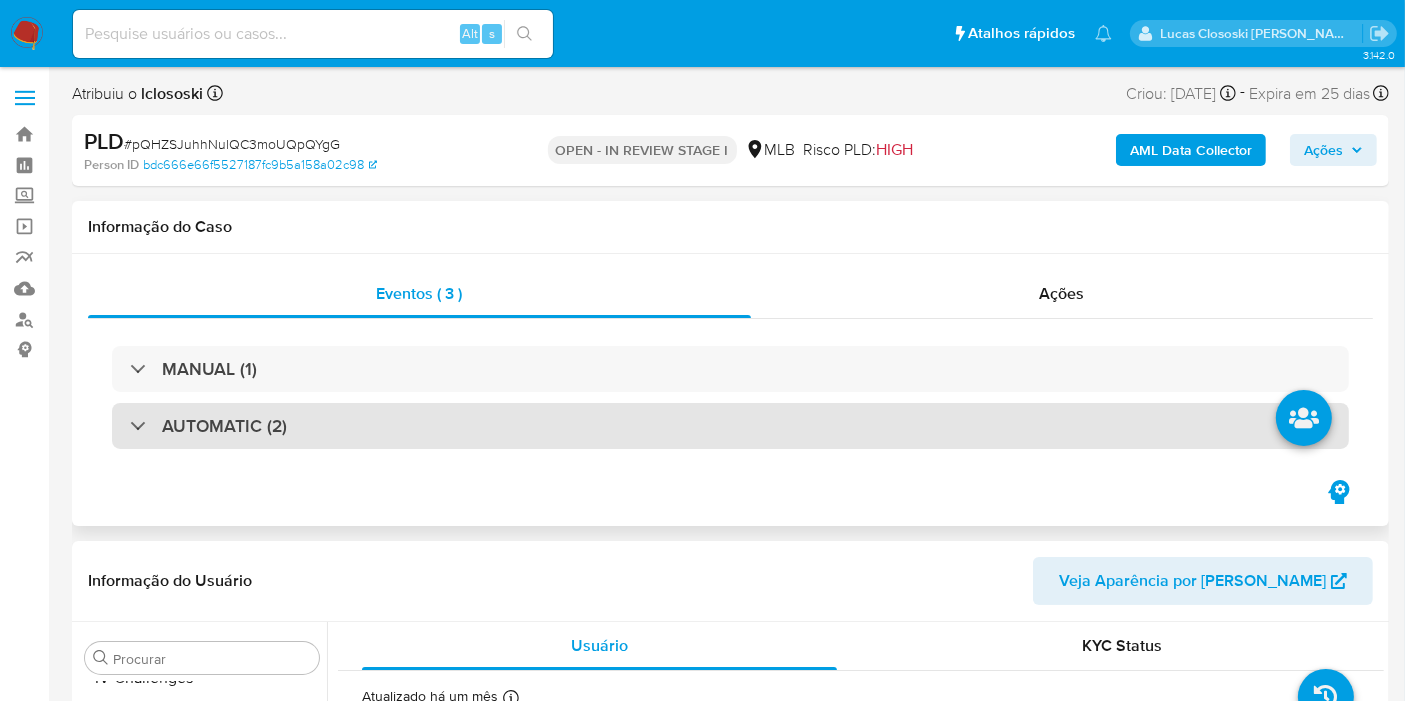 click on "AUTOMATIC (2)" at bounding box center [730, 426] 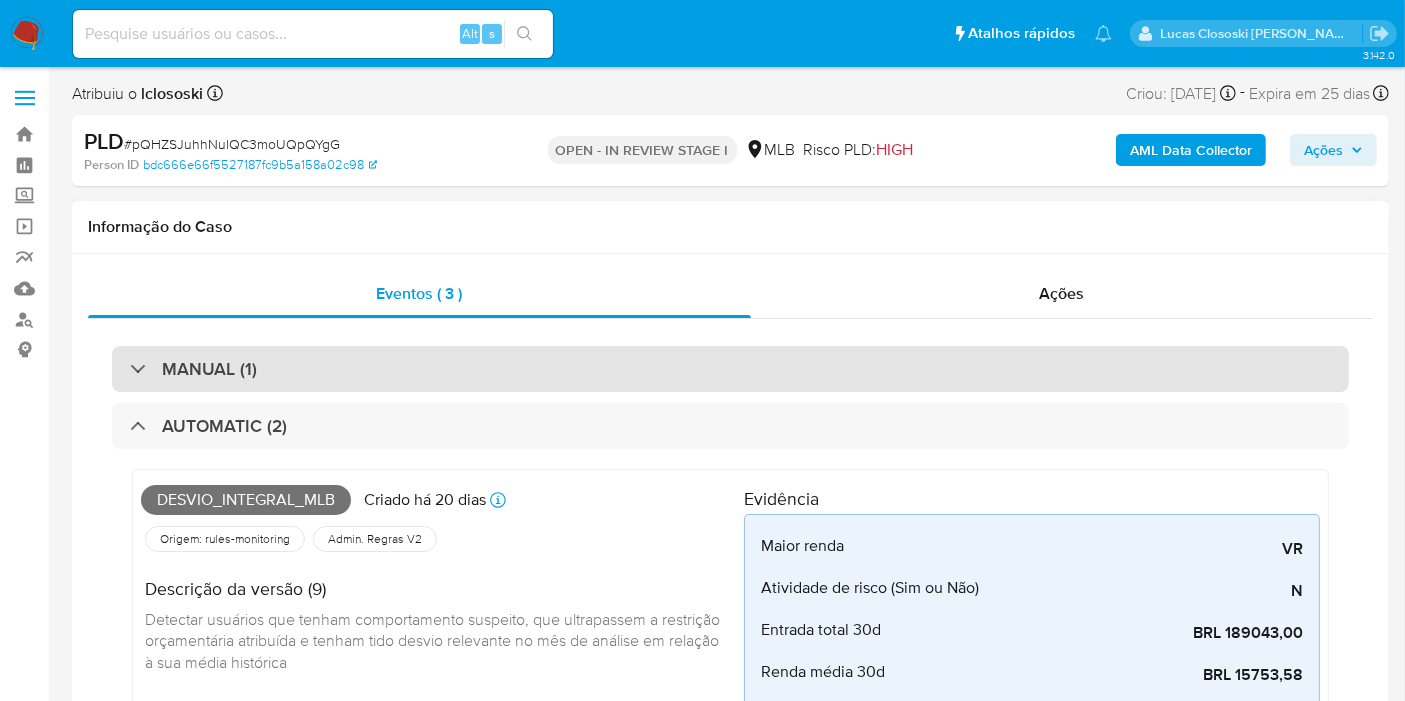 click on "MANUAL (1)" at bounding box center [730, 369] 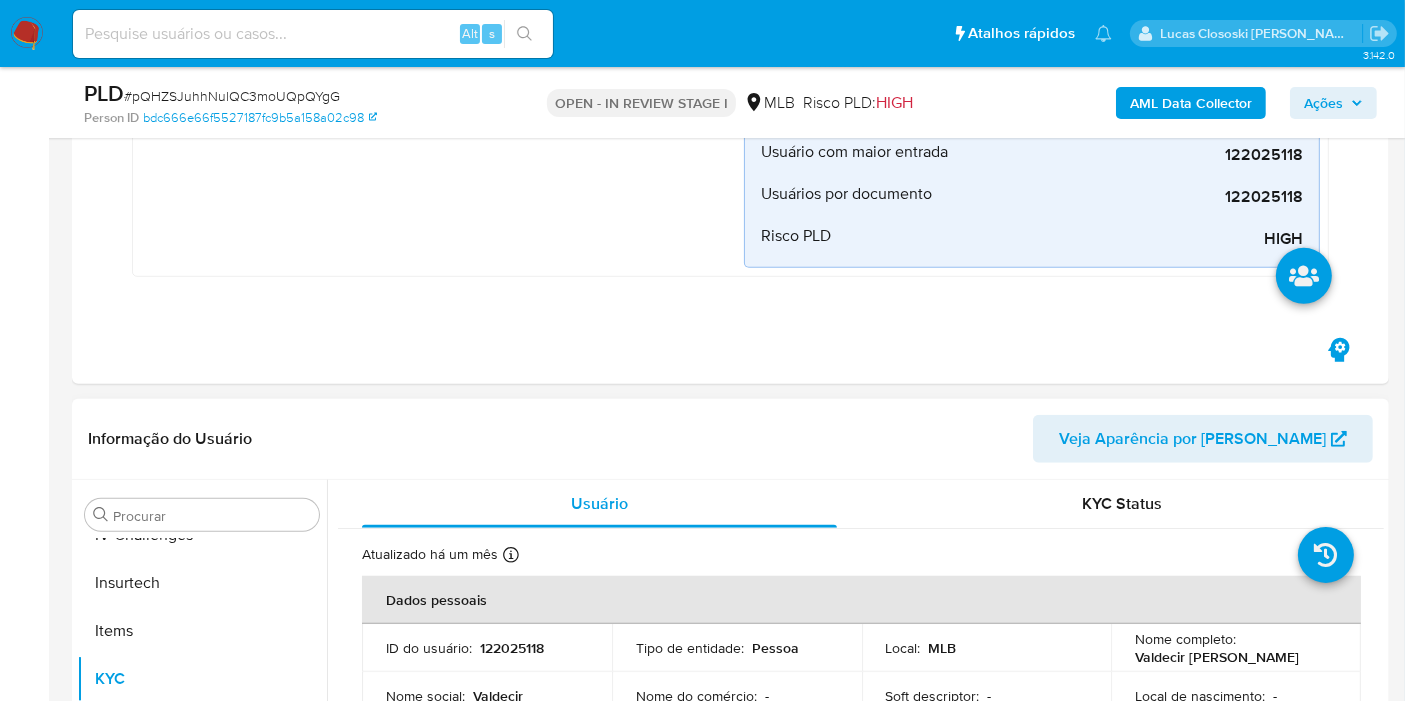 scroll, scrollTop: 1666, scrollLeft: 0, axis: vertical 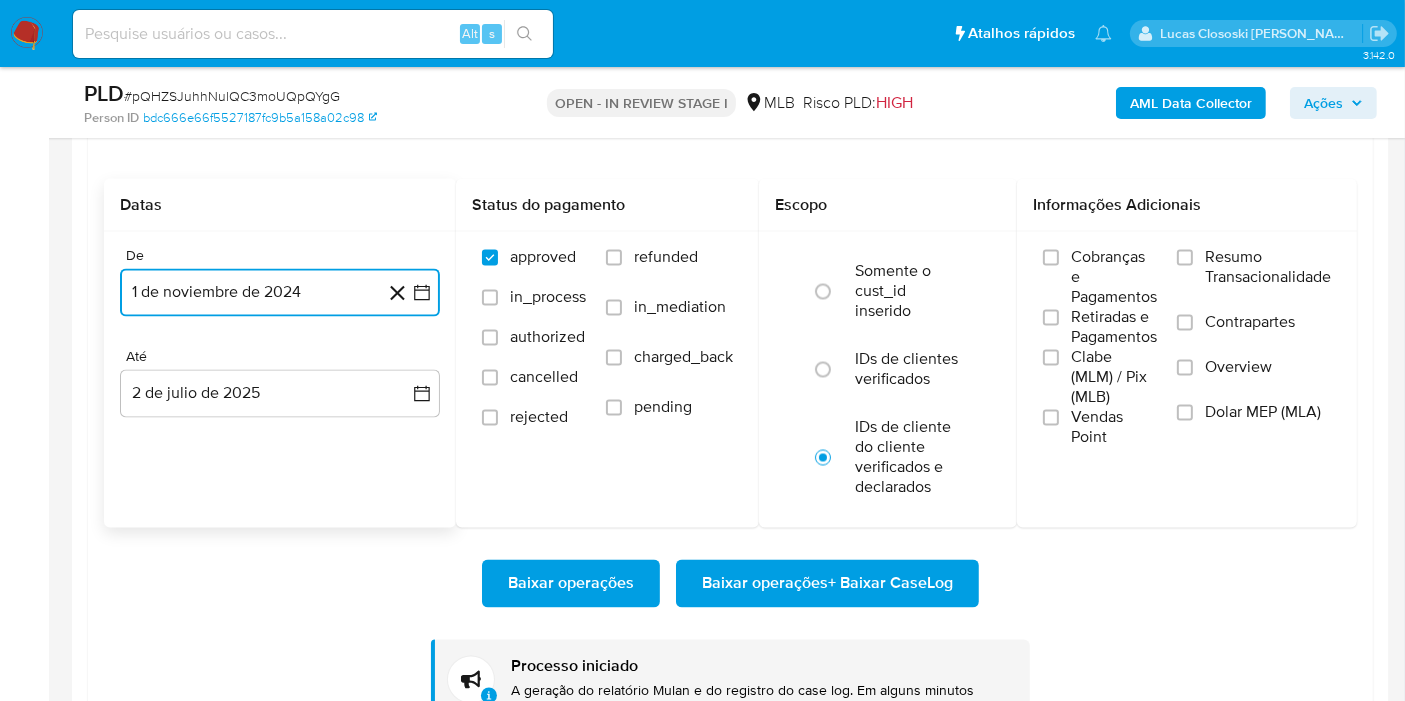 click on "1 de noviembre de 2024" at bounding box center [280, 293] 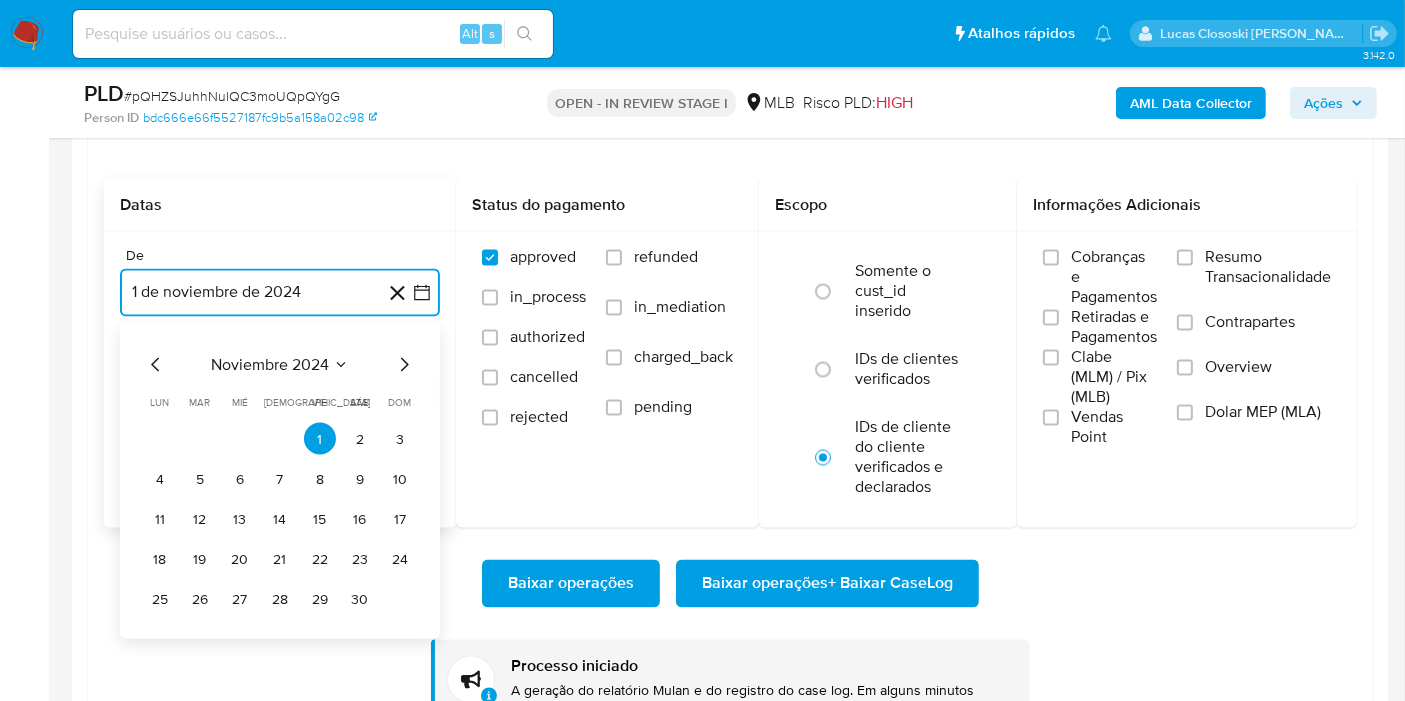 click on "noviembre 2024" at bounding box center [270, 366] 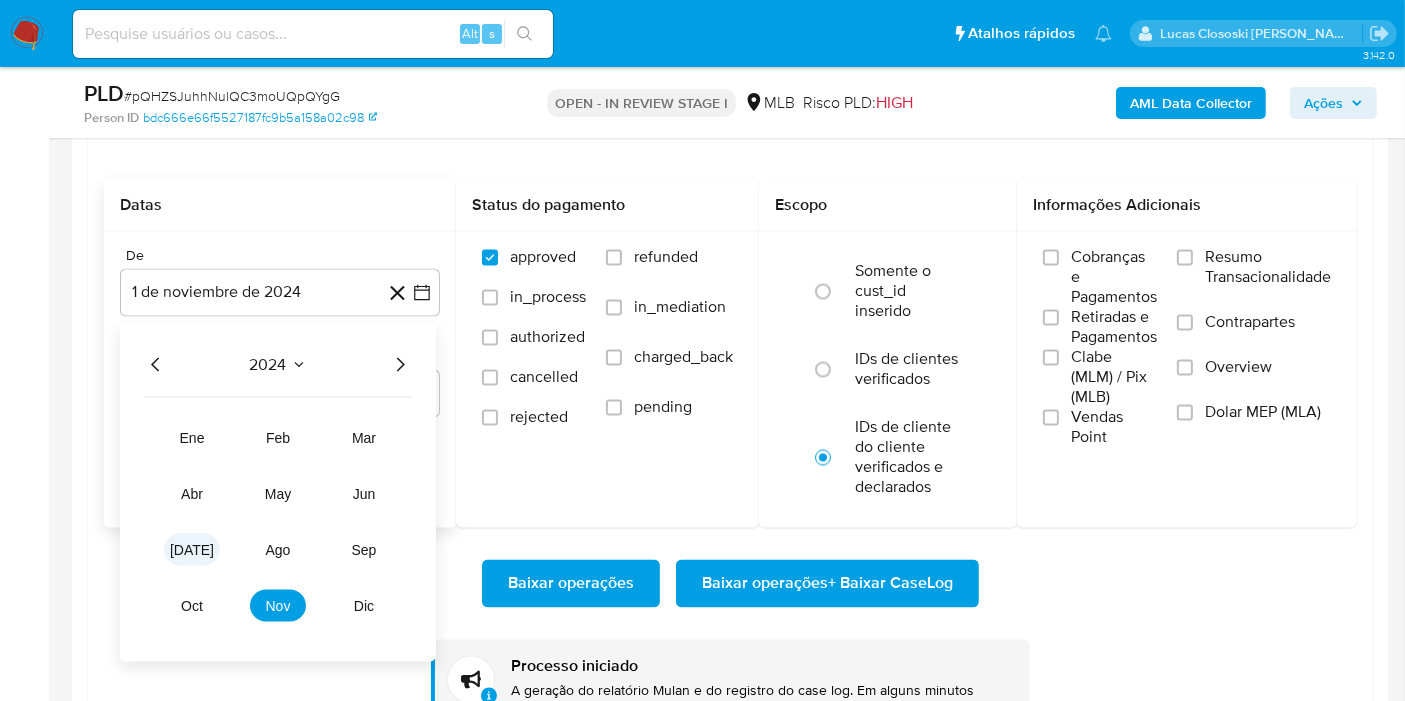 click on "[DATE]" at bounding box center (192, 551) 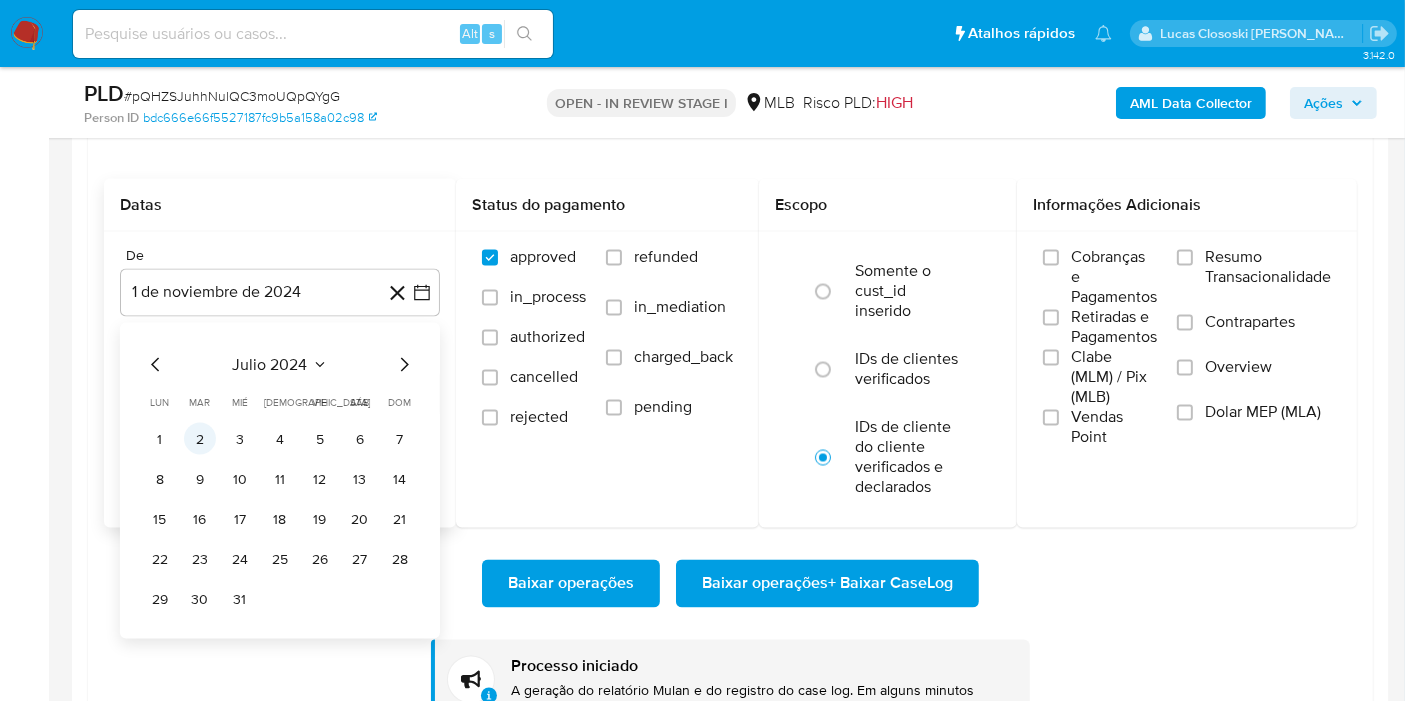 click on "2" at bounding box center [200, 440] 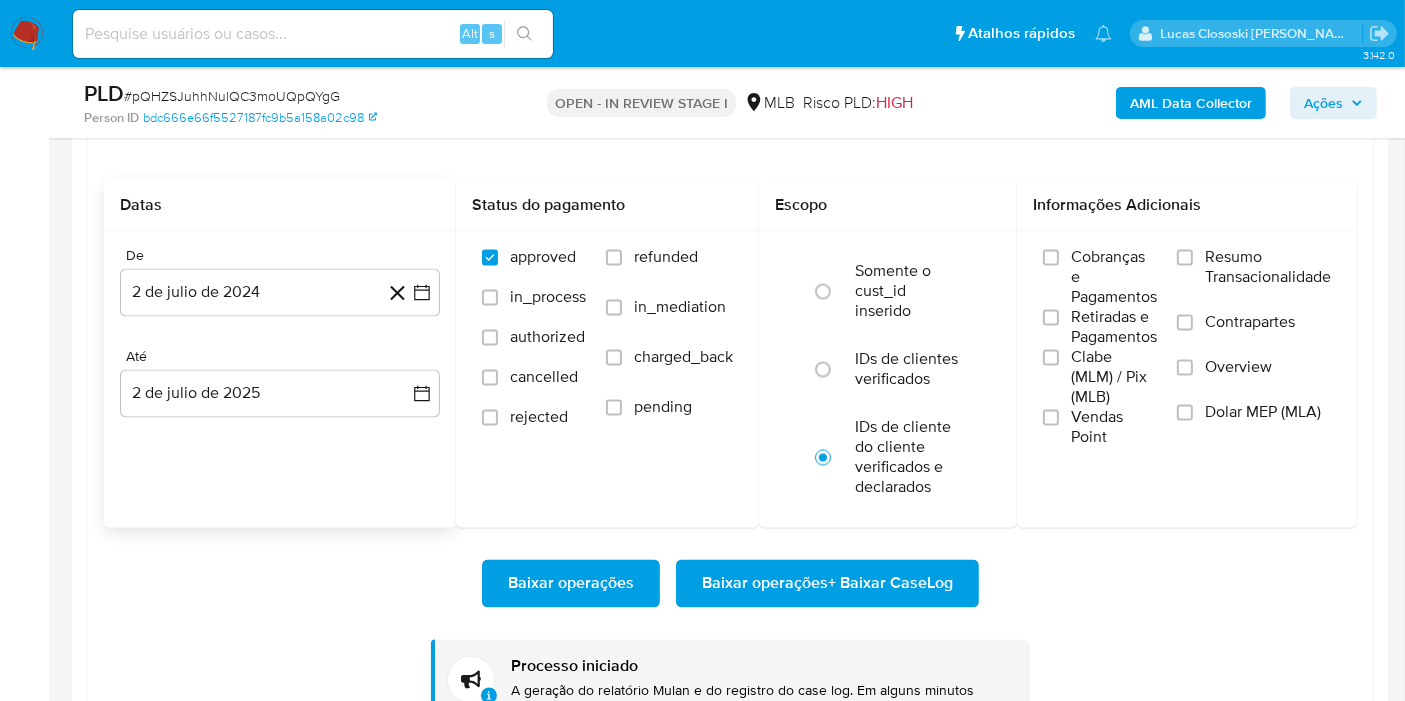 click on "De 2 de [PERSON_NAME] de 2024 [DATE] Até 2 de [PERSON_NAME] de 2025 [DATE]" at bounding box center [280, 349] 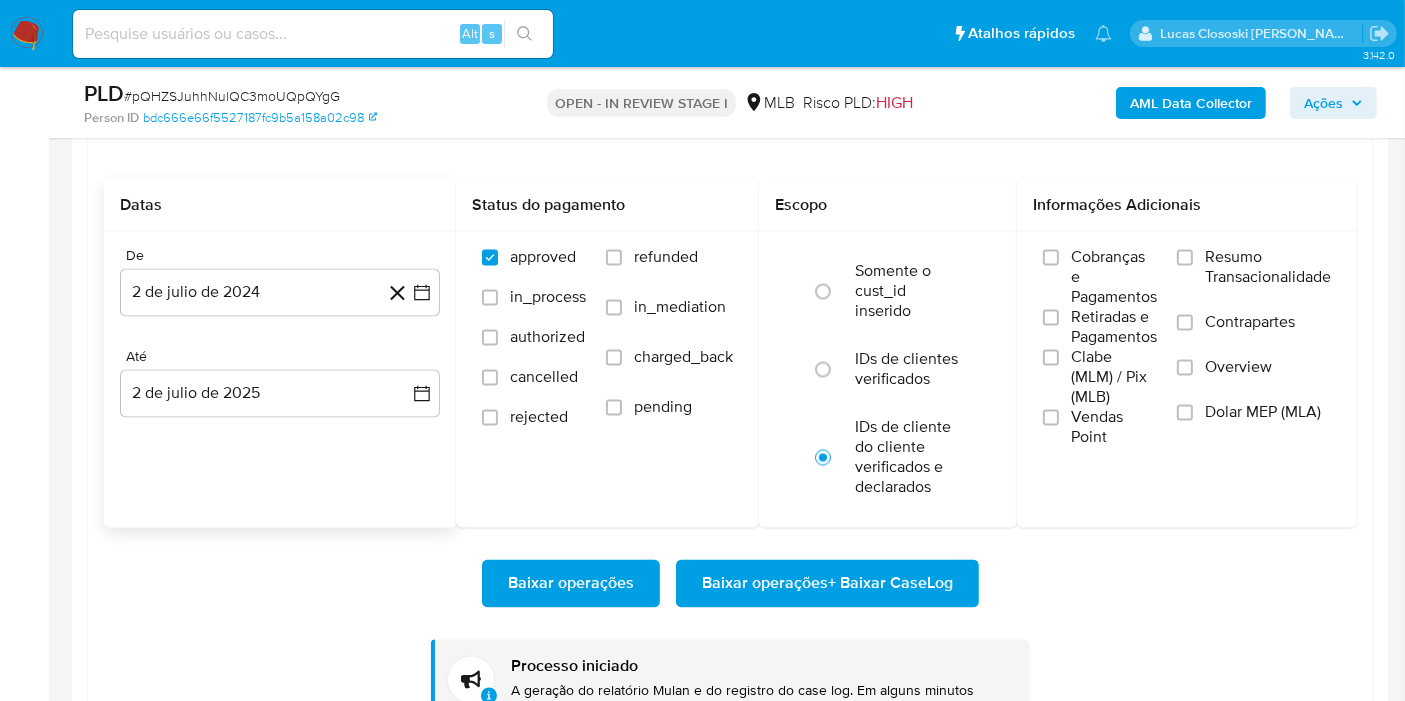 click on "Baixar operações Baixar operações  +   Baixar CaseLog" at bounding box center (730, 584) 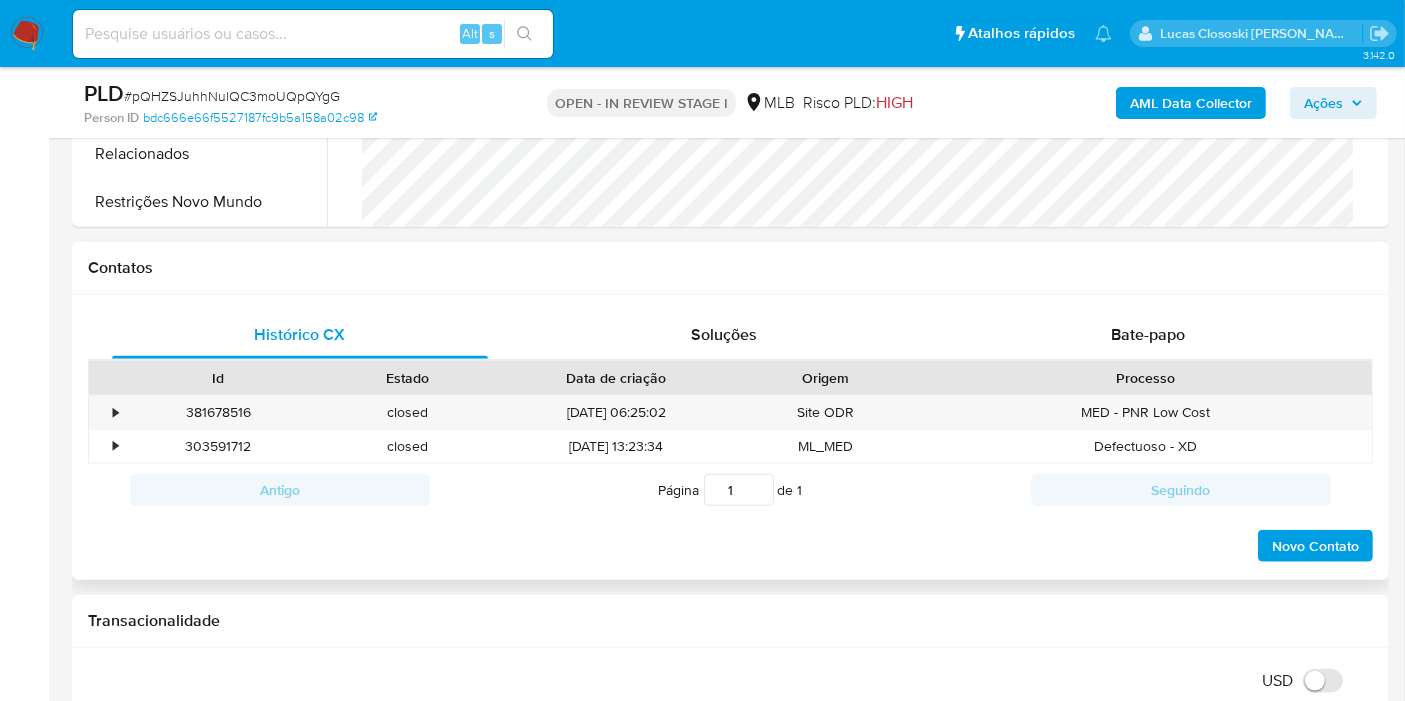 scroll, scrollTop: 1888, scrollLeft: 0, axis: vertical 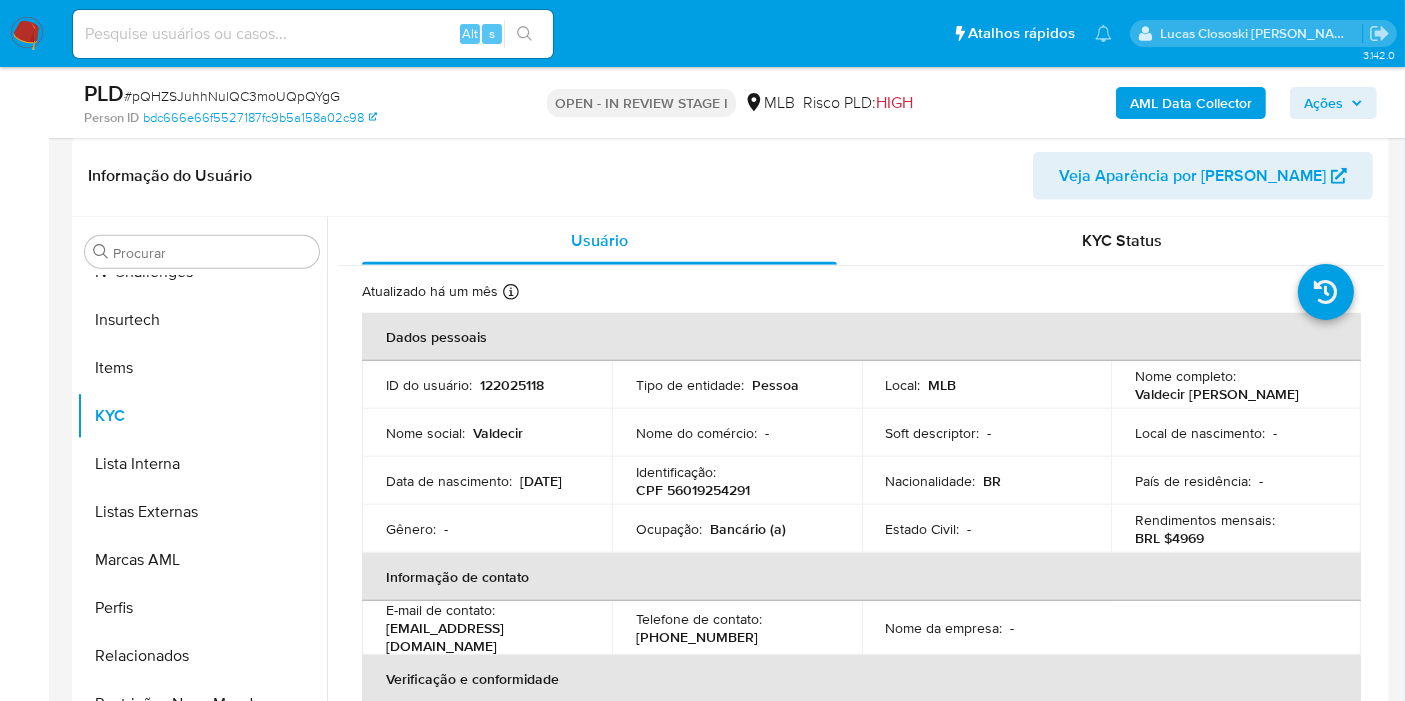 click on "Informação do Usuário Veja Aparência por [PERSON_NAME]" at bounding box center (730, 176) 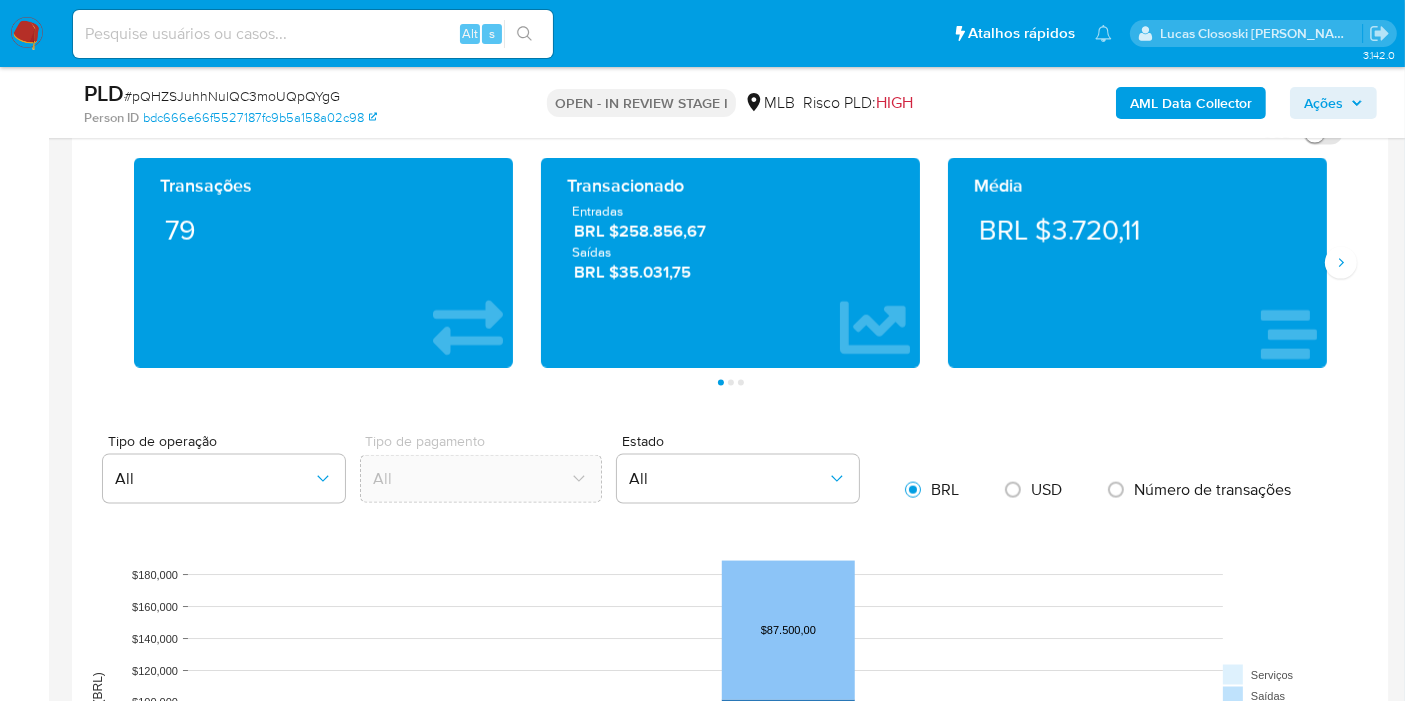 scroll, scrollTop: 2666, scrollLeft: 0, axis: vertical 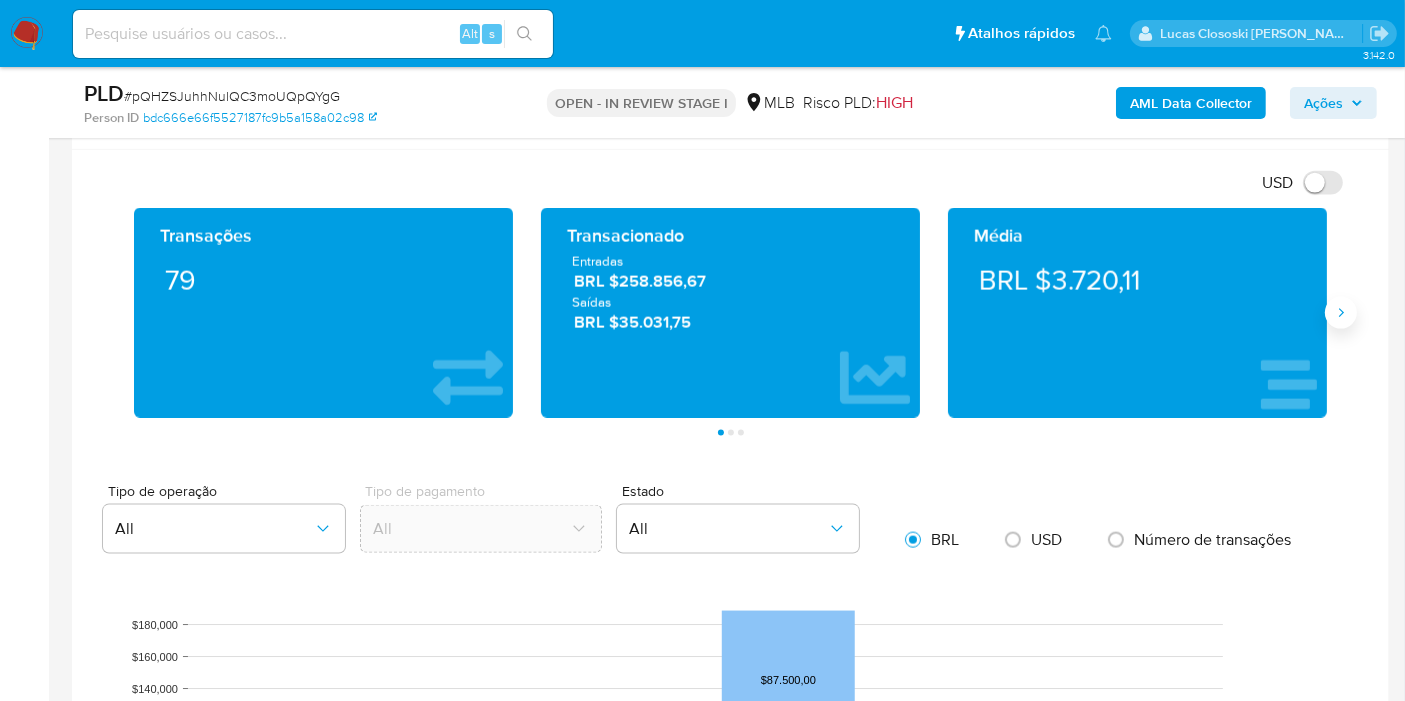 click at bounding box center [1341, 313] 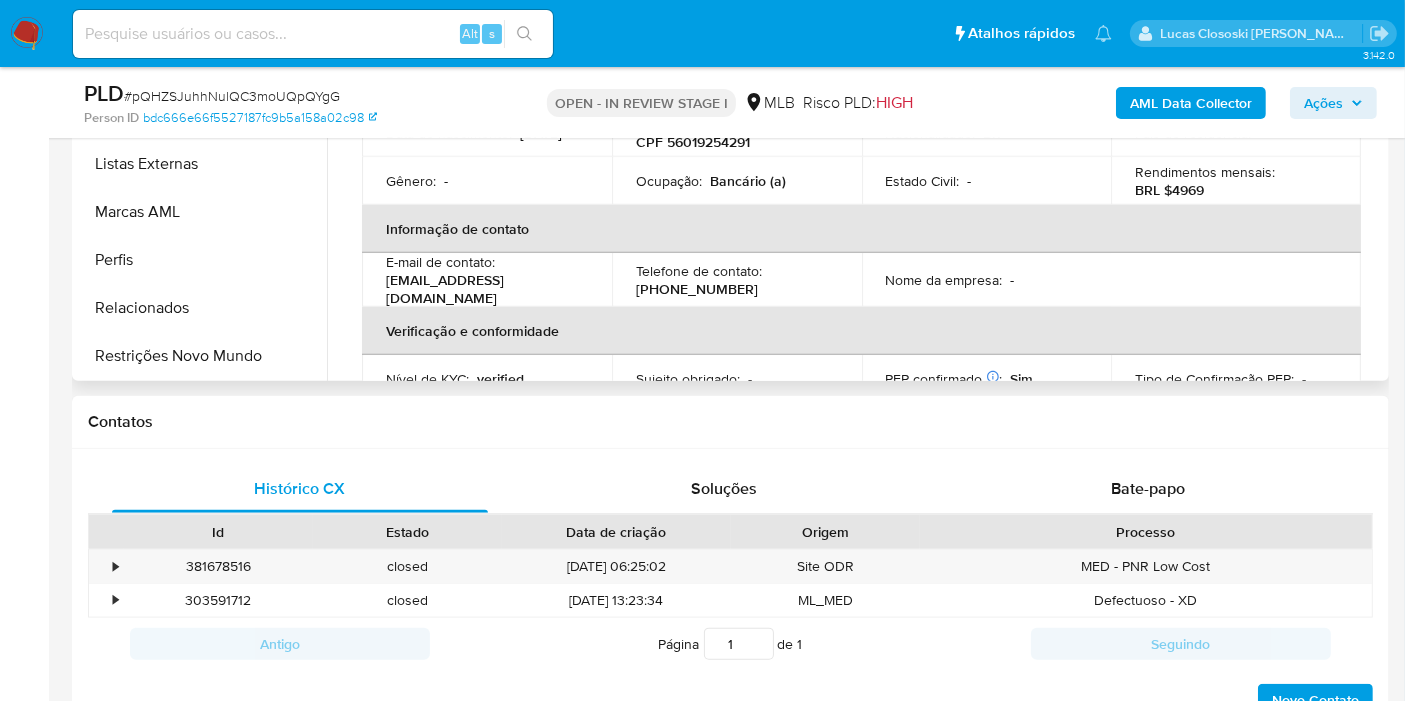 scroll, scrollTop: 2000, scrollLeft: 0, axis: vertical 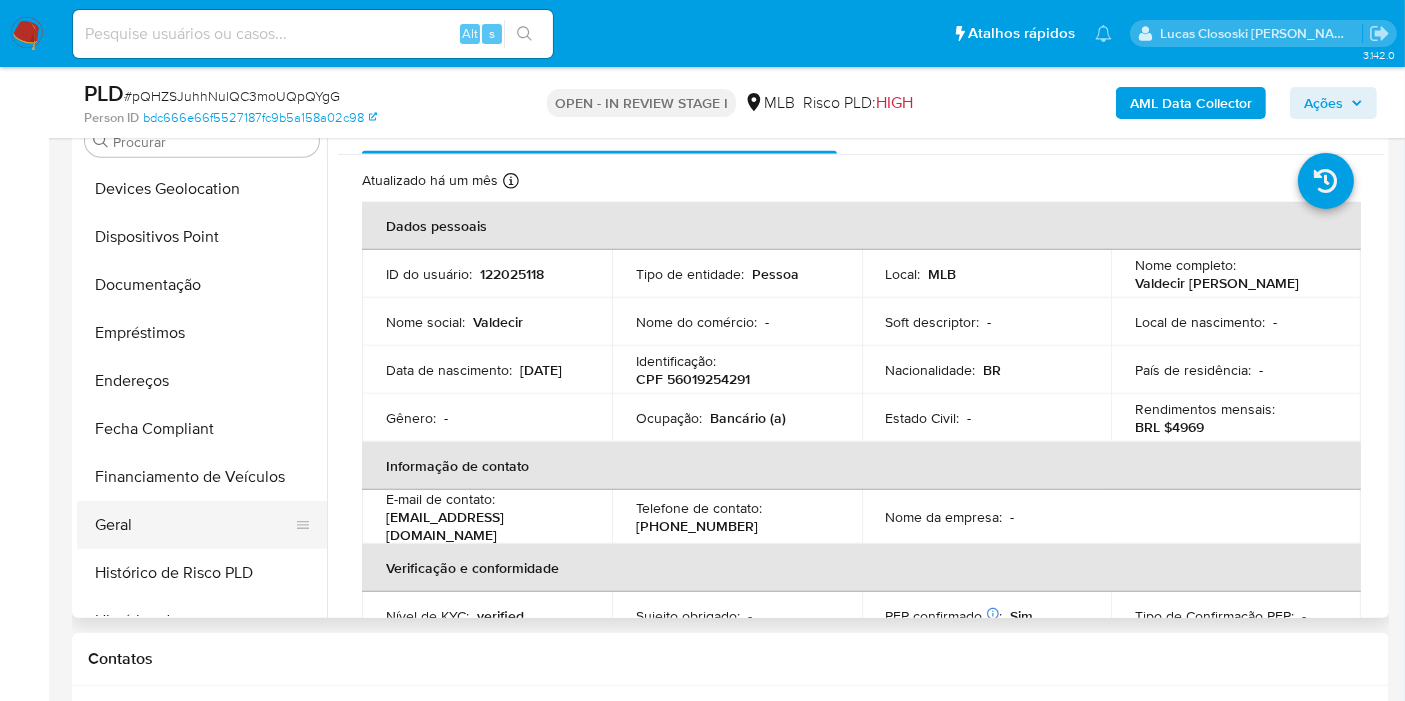 click on "Geral" at bounding box center [194, 525] 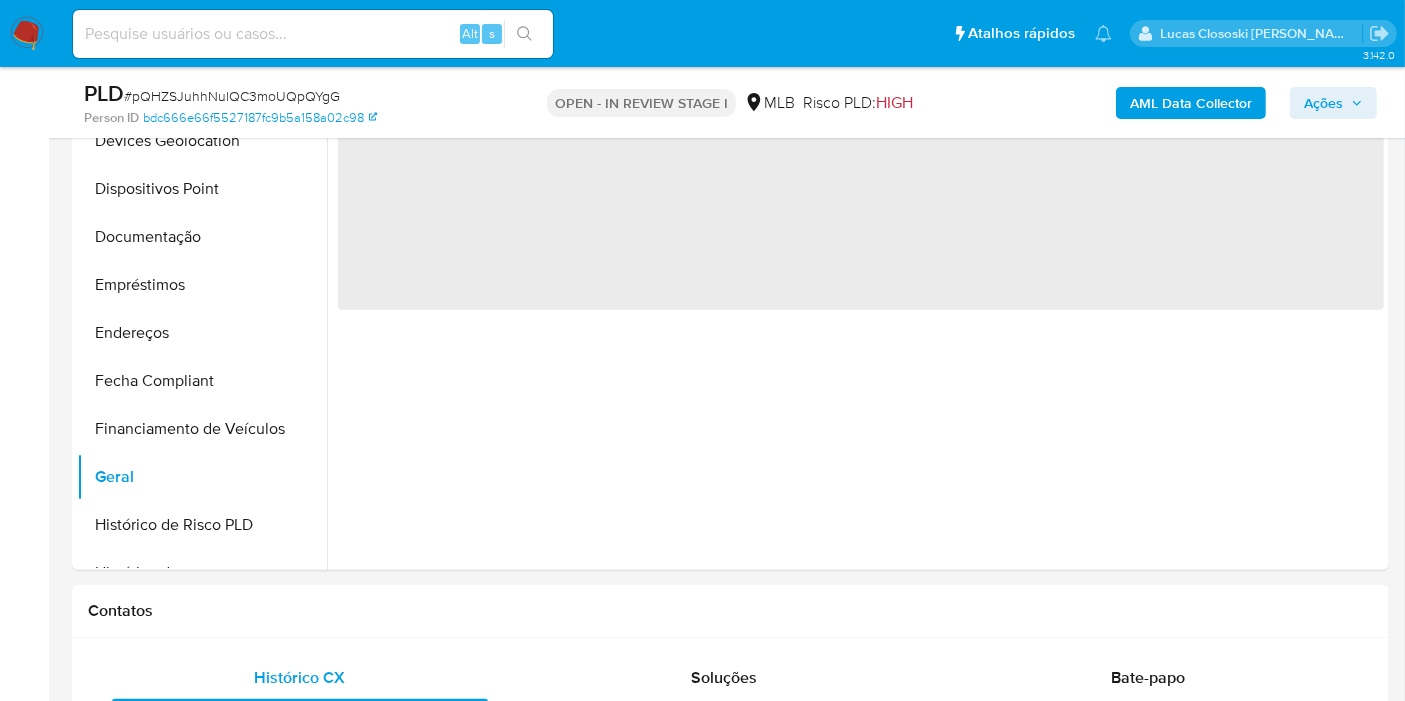 click on "PLD # pQHZSJuhhNulQC3moUQpQYgG" at bounding box center (296, 94) 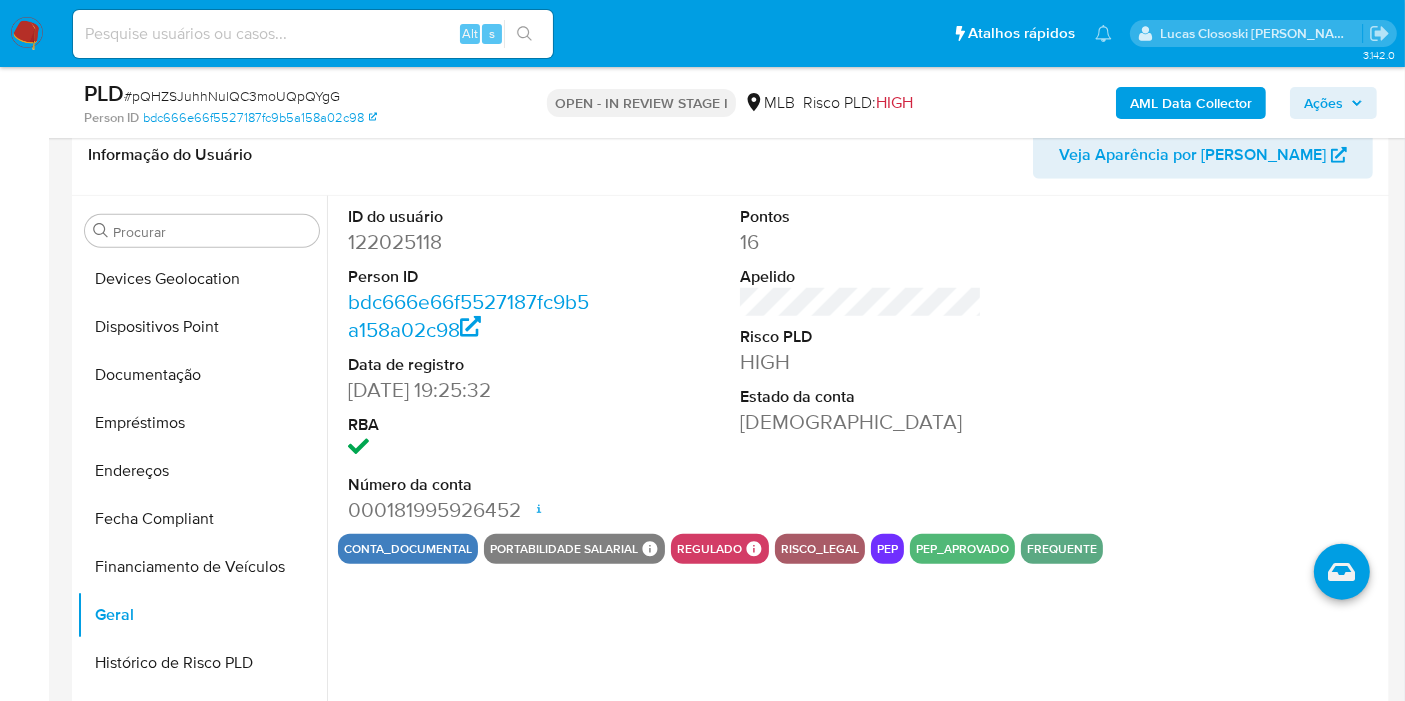 scroll, scrollTop: 1666, scrollLeft: 0, axis: vertical 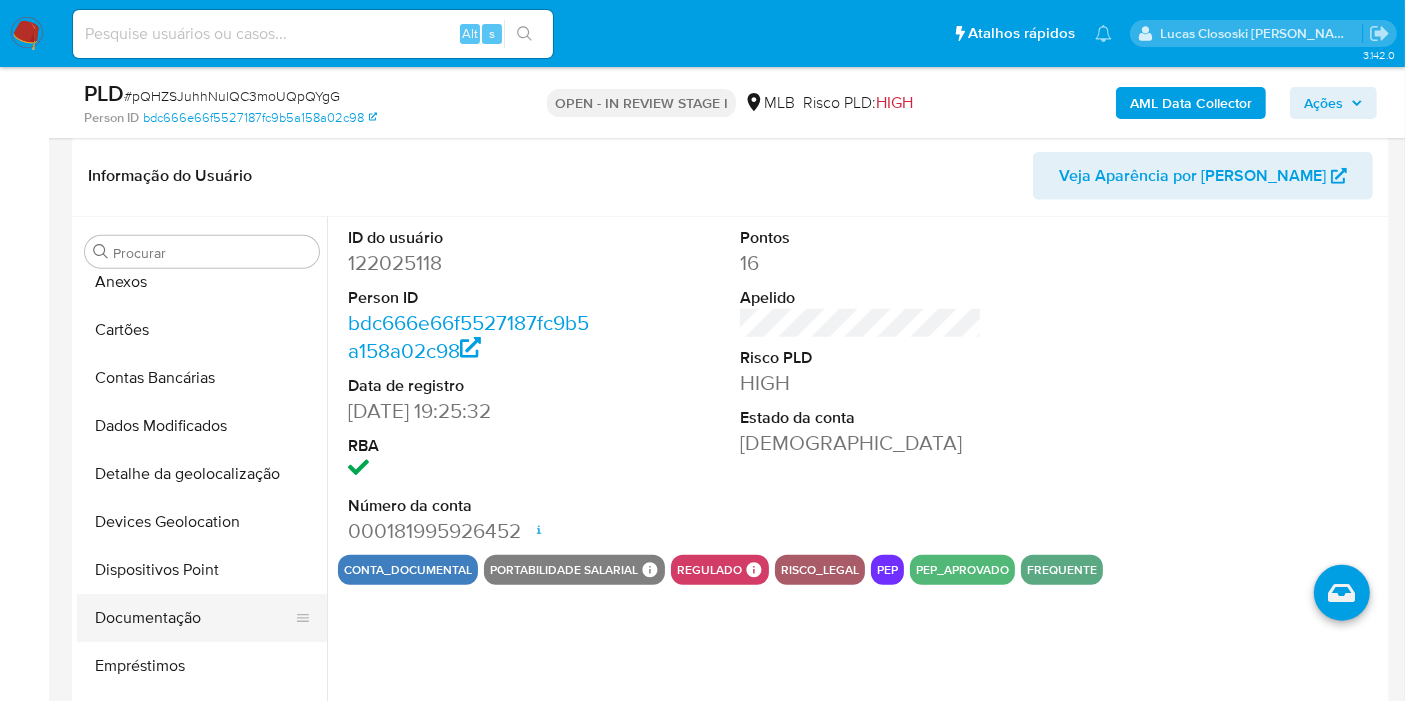 click on "Documentação" at bounding box center [194, 618] 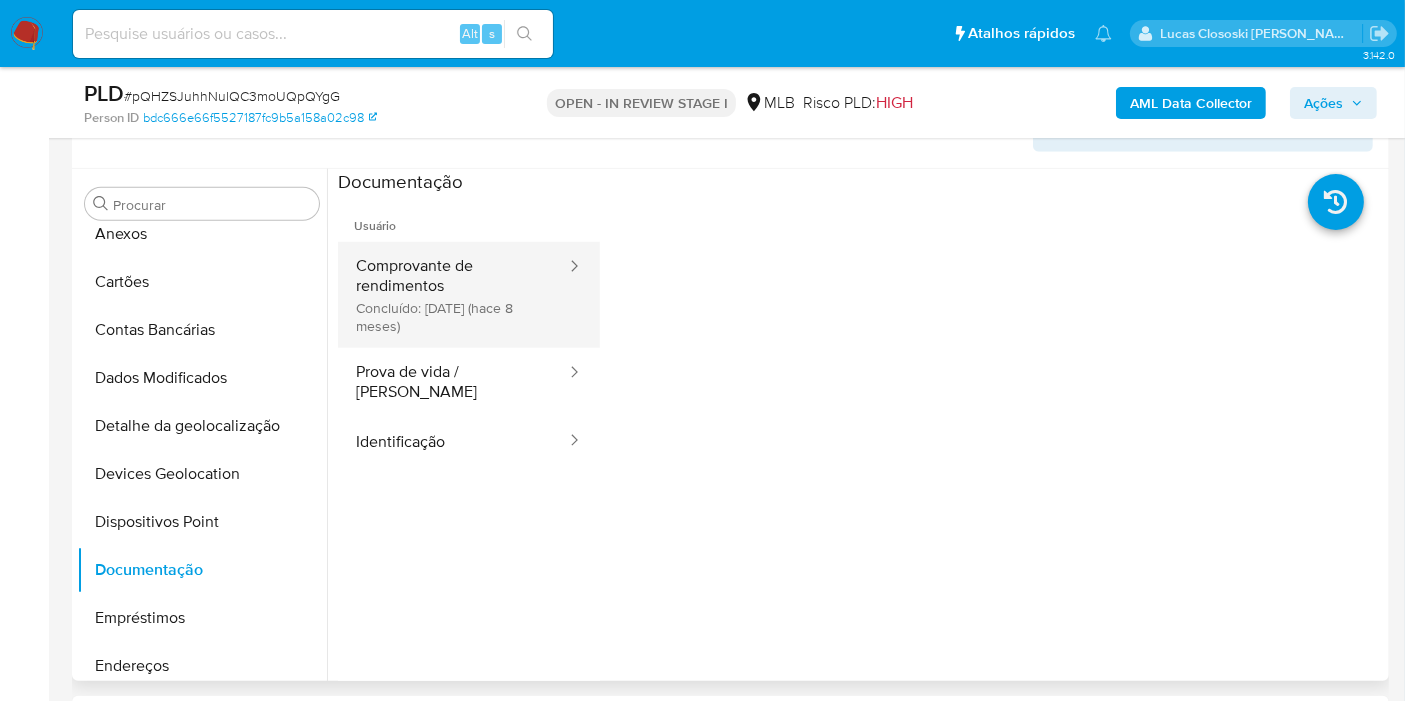 click on "Comprovante de rendimentos Concluído: 13/11/2024 (hace 8 meses)" at bounding box center [453, 295] 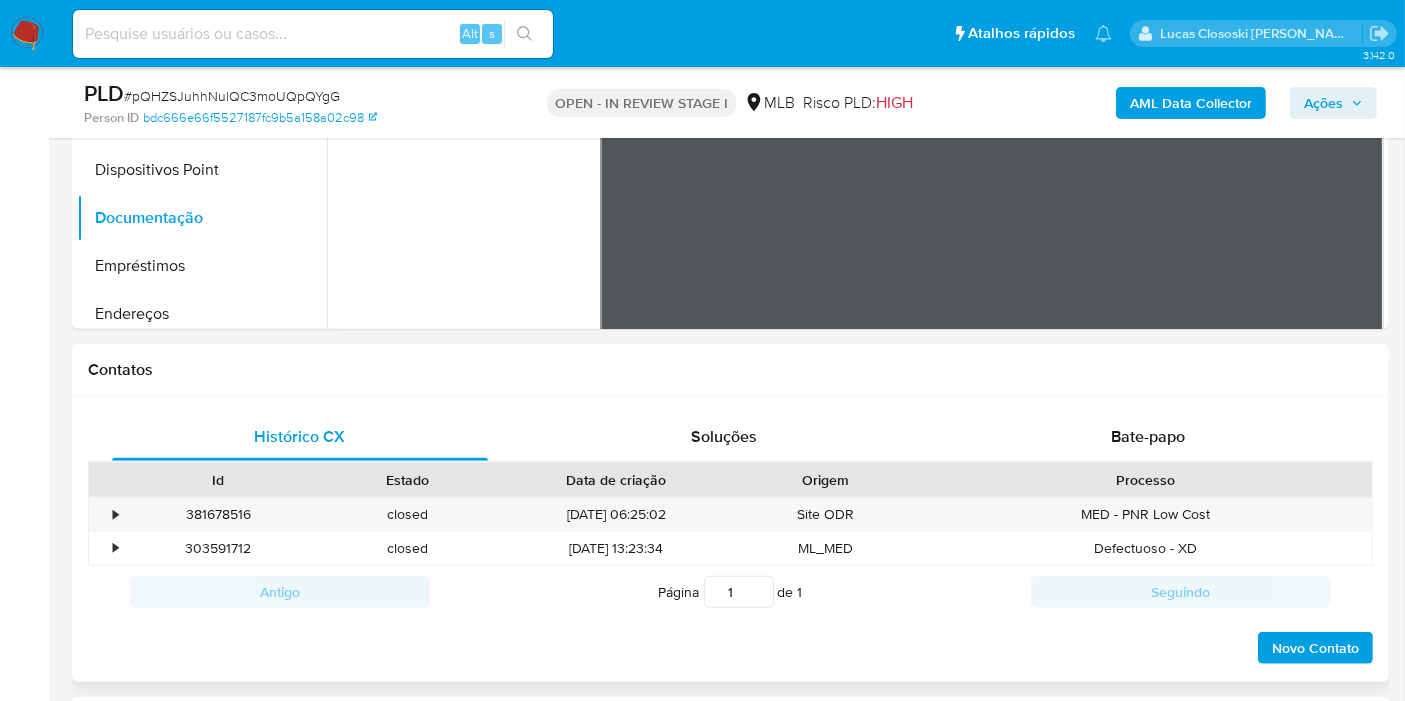 scroll, scrollTop: 1888, scrollLeft: 0, axis: vertical 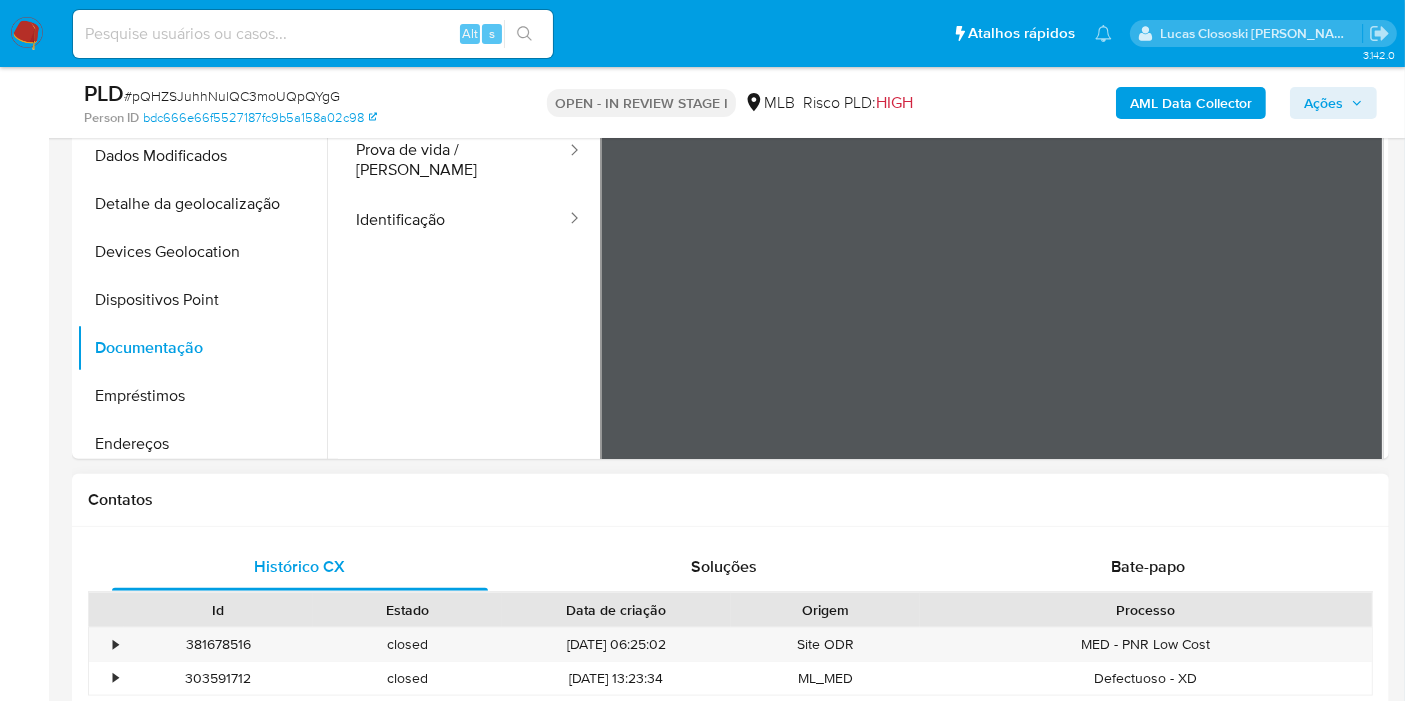click on "Informação do Usuário Veja Aparência por Pessoa Procurar Adiantamentos de Dinheiro Anexos Cartões Contas Bancárias Dados Modificados Detalhe da geolocalização Devices Geolocation Dispositivos Point Documentação Empréstimos Endereços Fecha Compliant Financiamento de Veículos Geral Histórico de Risco PLD Histórico de casos Histórico de conversas IV Challenges Insurtech Items KYC Lista Interna Listas Externas Marcas AML Perfis Relacionados Restrições Novo Mundo Contatos Histórico CX Soluções Bate-papo Id Estado Data de criação Origem Processo • 381678516 closed 25/04/2025 06:25:02 Site ODR MED - PNR Low Cost • 303591712 closed 05/03/2024 13:23:34 ML_MED Defectuoso - XD Antigo Página   1   de   1 Seguindo Carregando... Novo Contato Transacionalidade Usuários Associados Ações Ações a serem aplicadas :" at bounding box center [730, 1591] 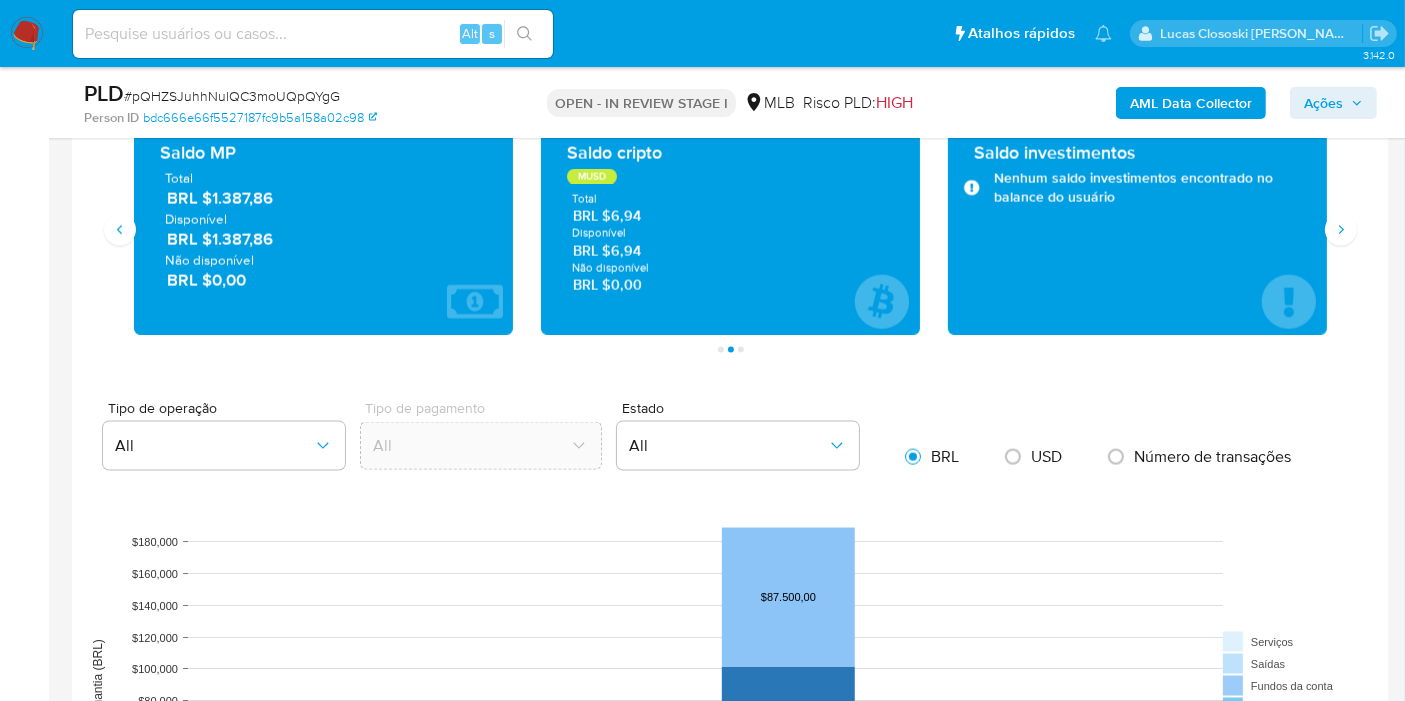 scroll, scrollTop: 2666, scrollLeft: 0, axis: vertical 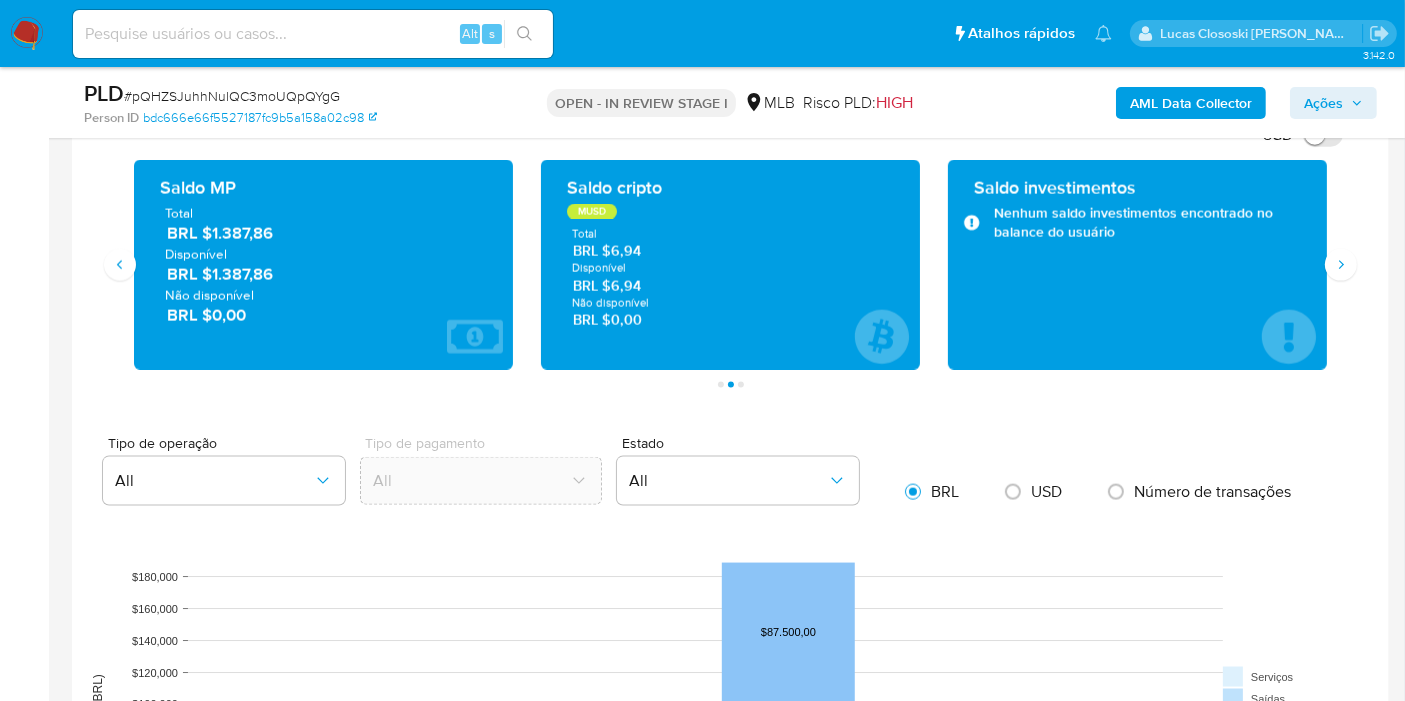 click on "Transações 79 Transacionado Entradas BRL $258.856,67 Saídas BRL $35.031,75 Média BRL $3.720,11 Saldo MP Total BRL $1.387,86 Disponível BRL $1.387,86 Não disponível BRL $0,00 Saldo cripto MUSD Total BRL $6,94 Disponível BRL $6,94 Não disponível BRL $0,00 Saldo investimentos Nenhum saldo investimentos encontrado no balance do usuário Saldo reserva Total BRL $251.480,56 Disponível BRL $0,00 Não disponível BRL $251.480,56 Página 1 Página 2 Página 3" at bounding box center [730, 274] 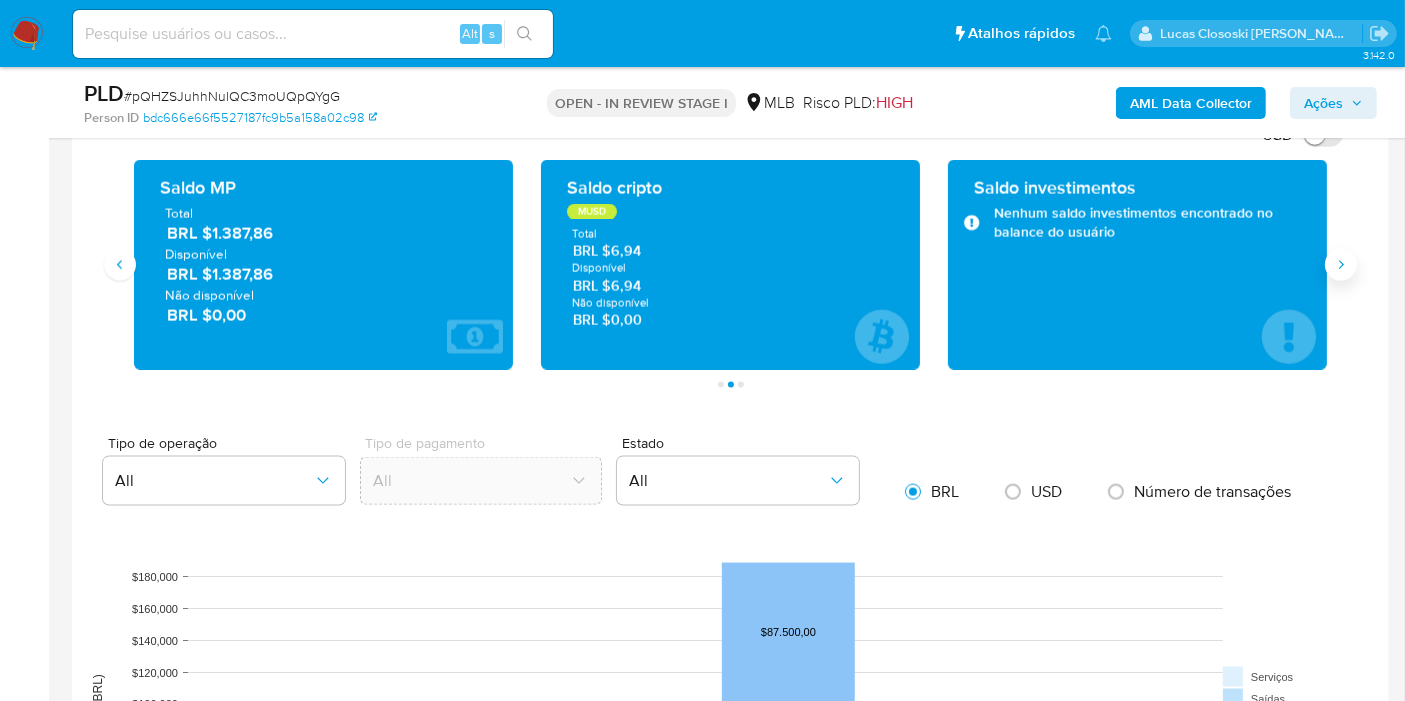 click at bounding box center (1341, 265) 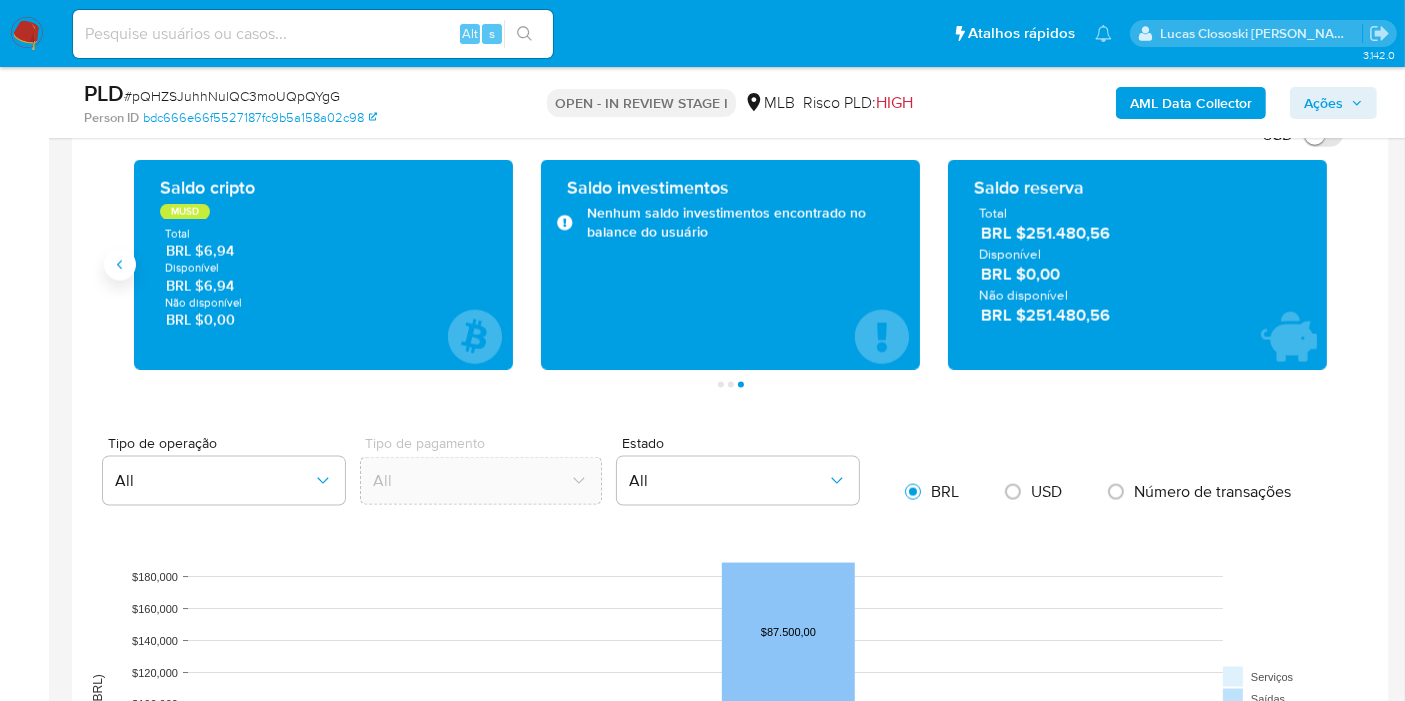 click at bounding box center (120, 265) 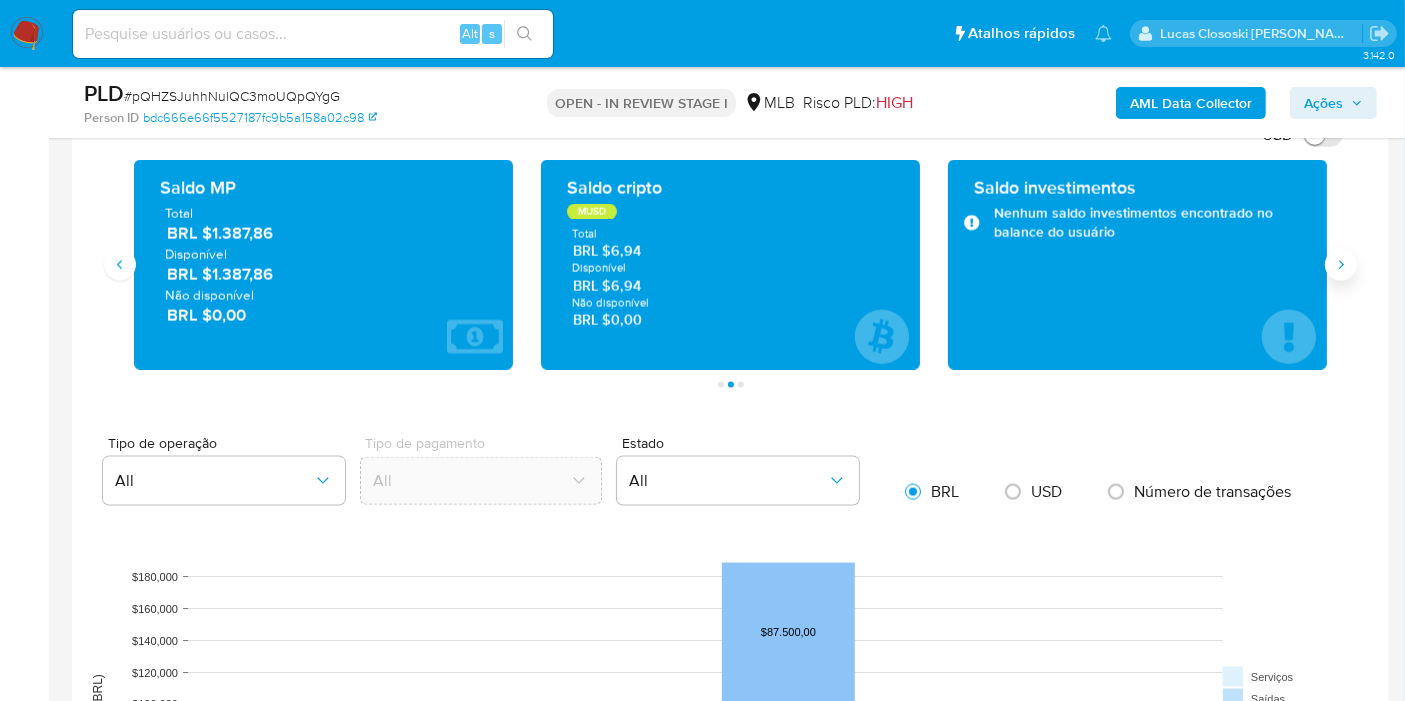 click 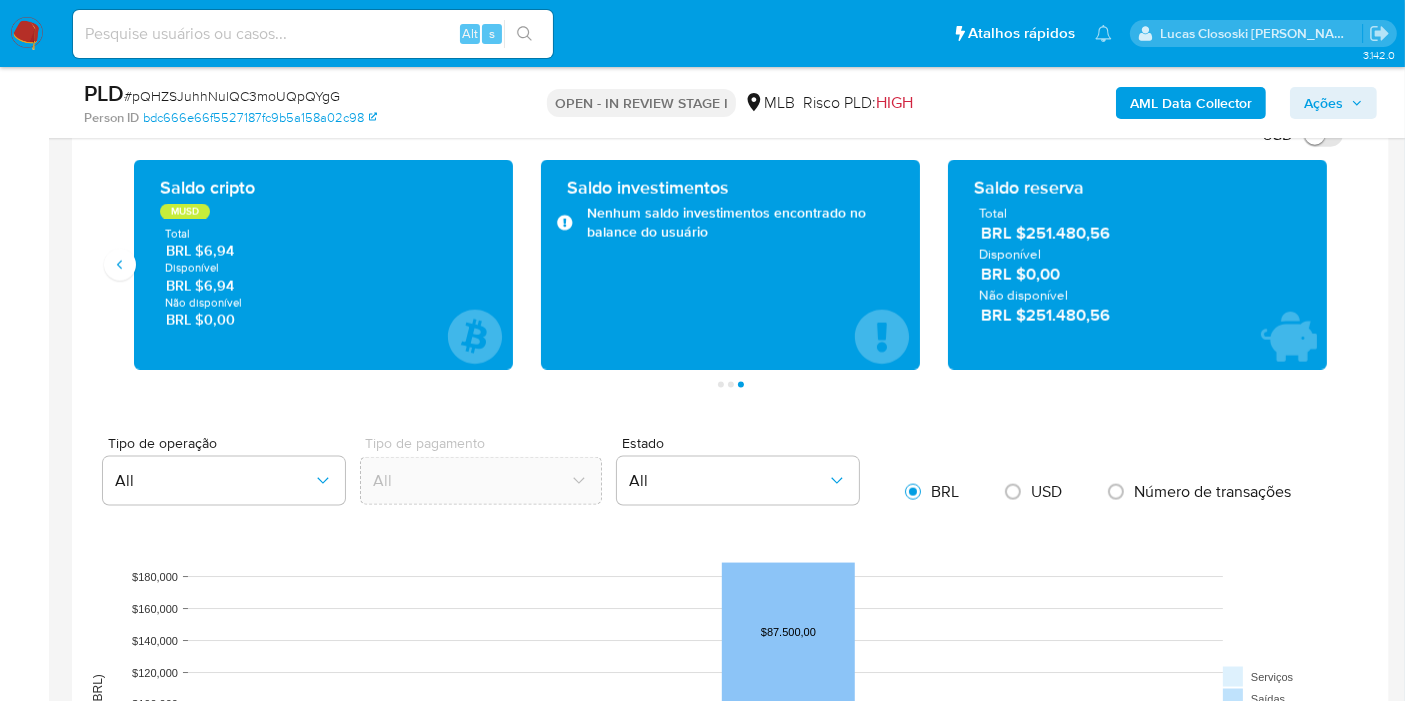 drag, startPoint x: 1132, startPoint y: 233, endPoint x: 1028, endPoint y: 232, distance: 104.00481 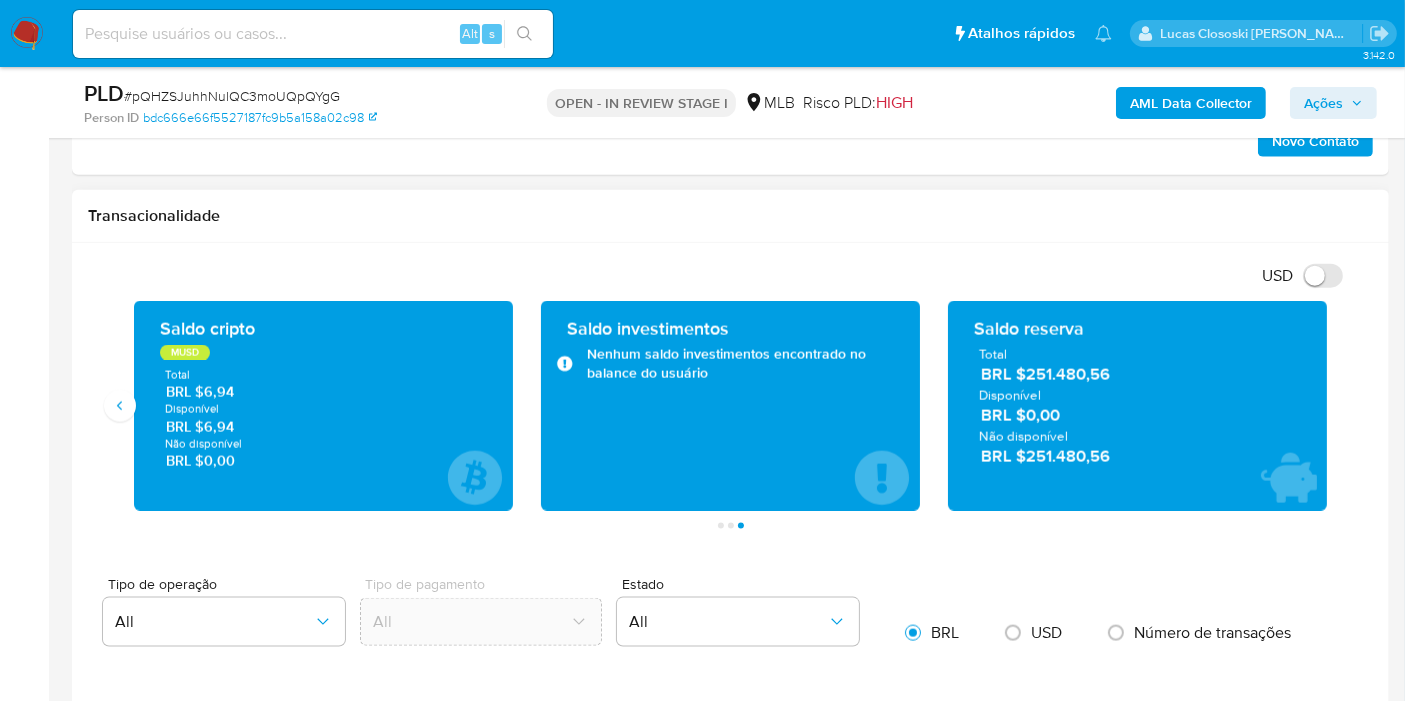 scroll, scrollTop: 2444, scrollLeft: 0, axis: vertical 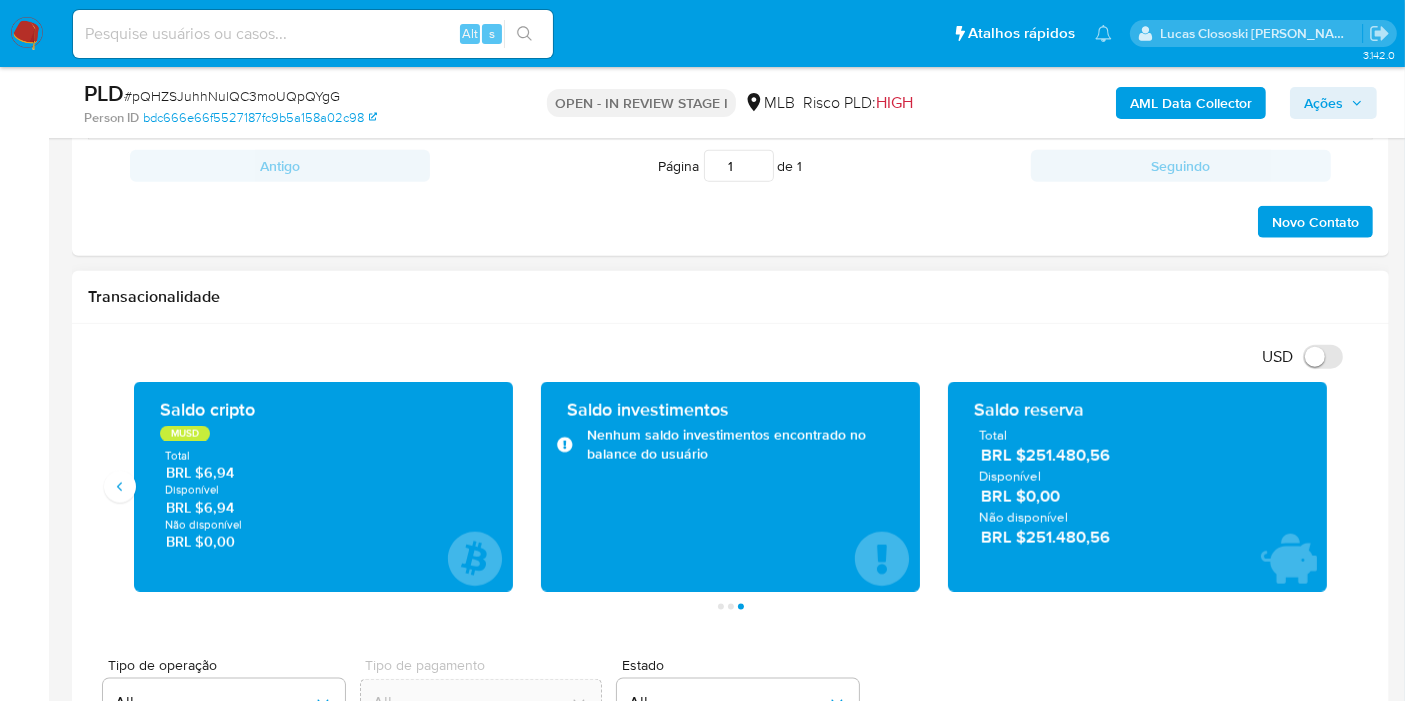 click on "Disponível" at bounding box center [1137, 477] 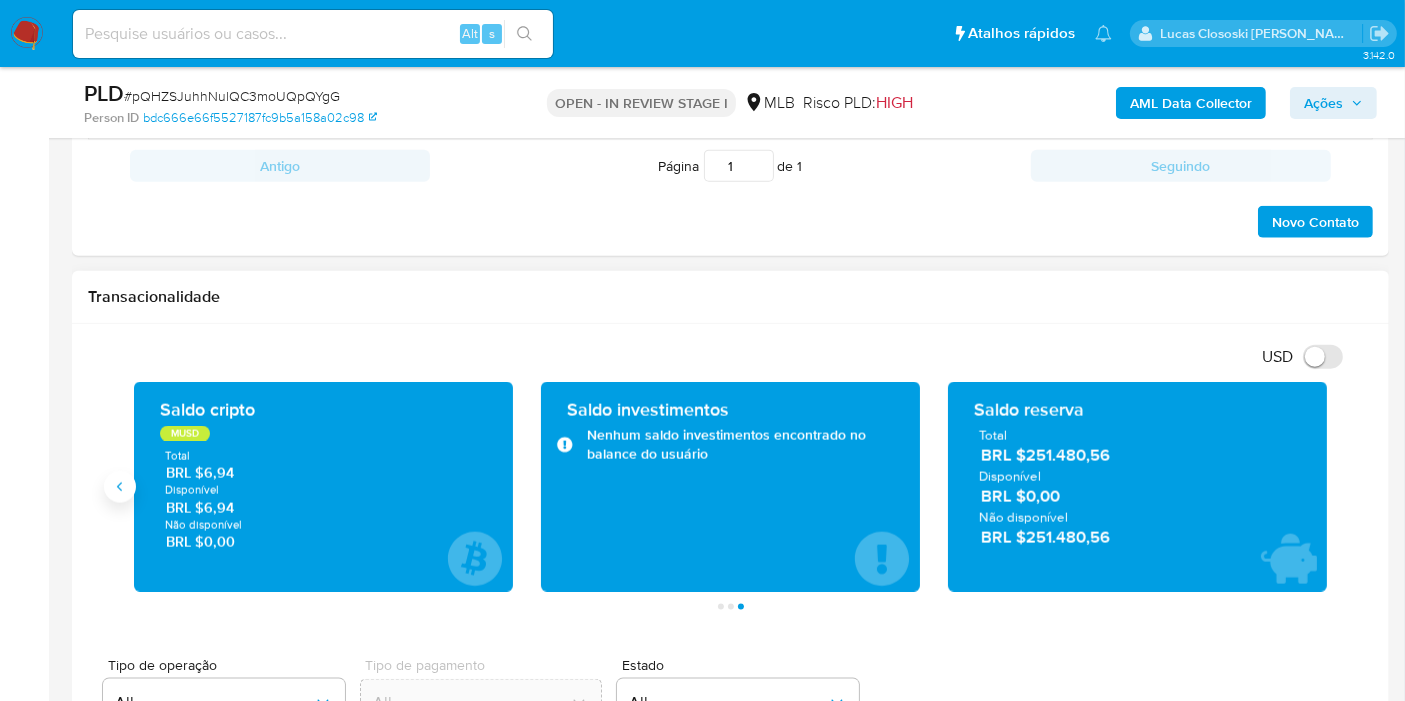 click 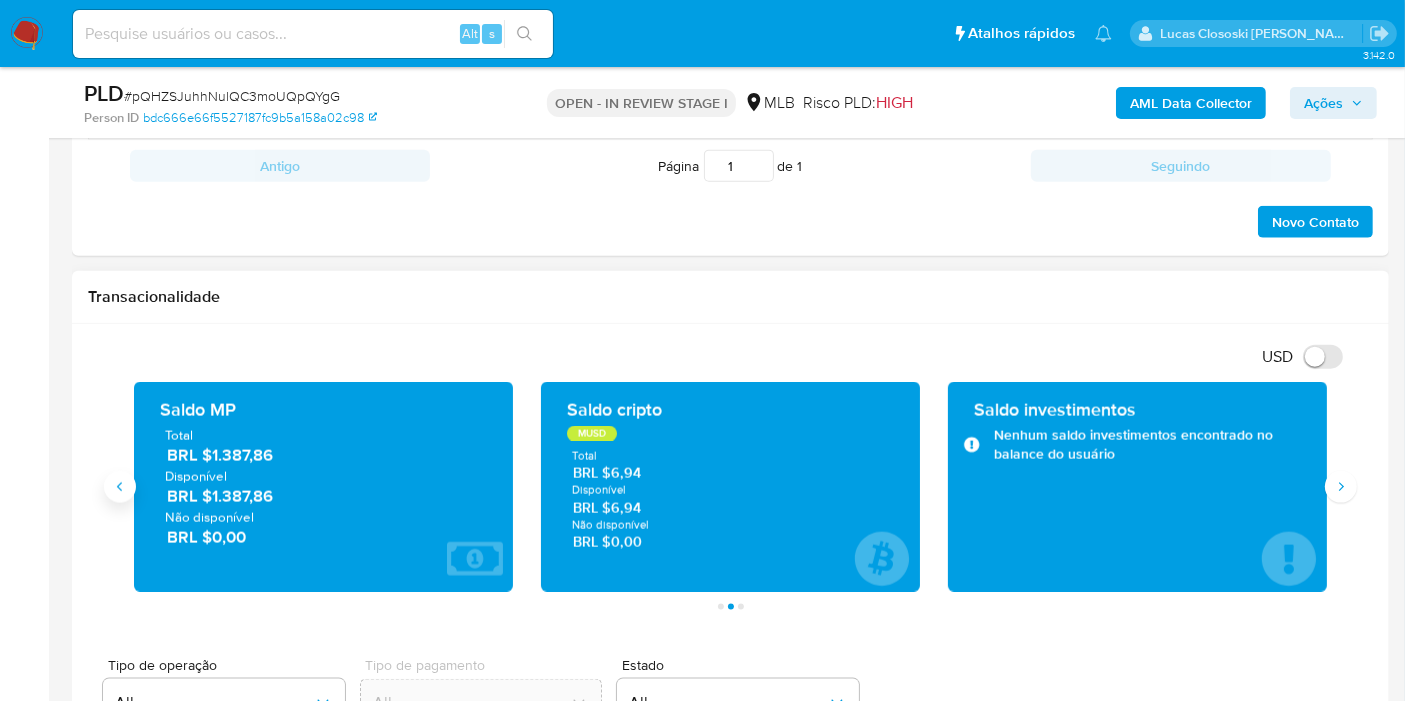 click at bounding box center [120, 487] 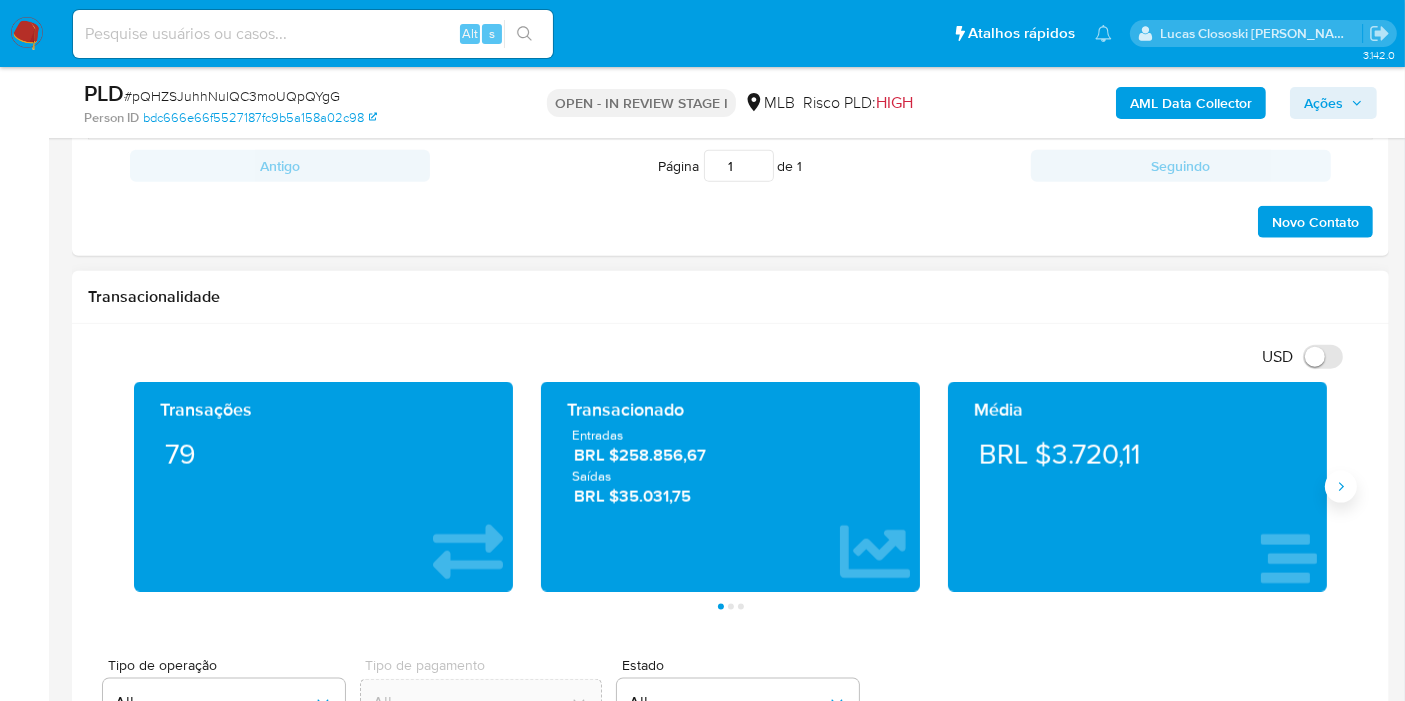 click 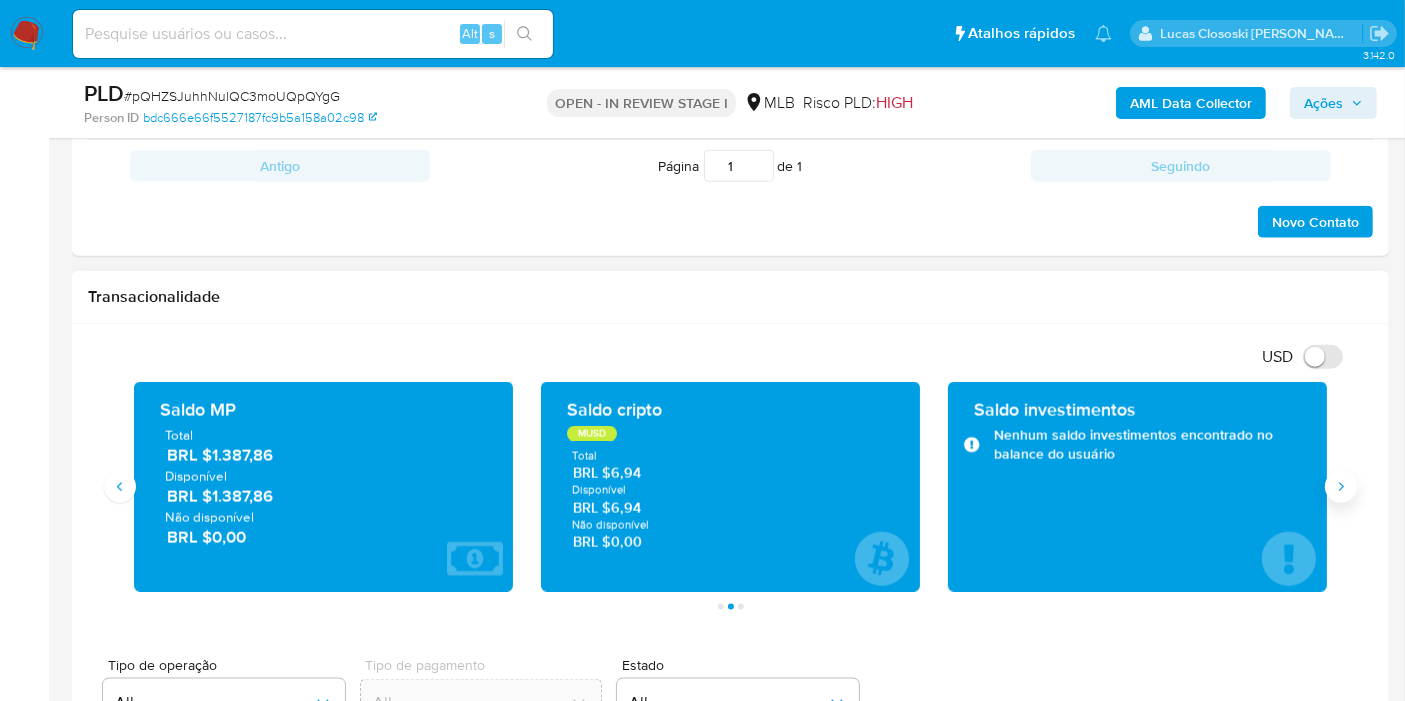 click 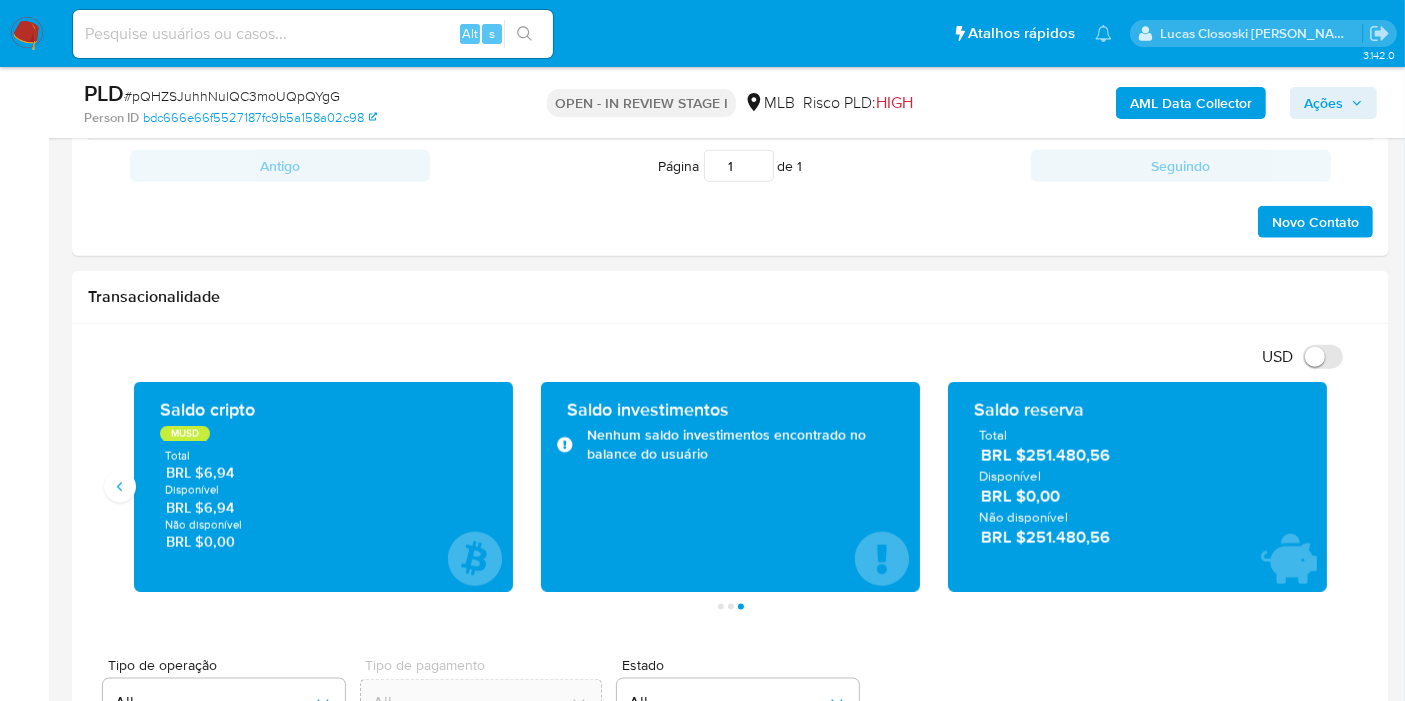 click on "# pQHZSJuhhNulQC3moUQpQYgG" at bounding box center [232, 96] 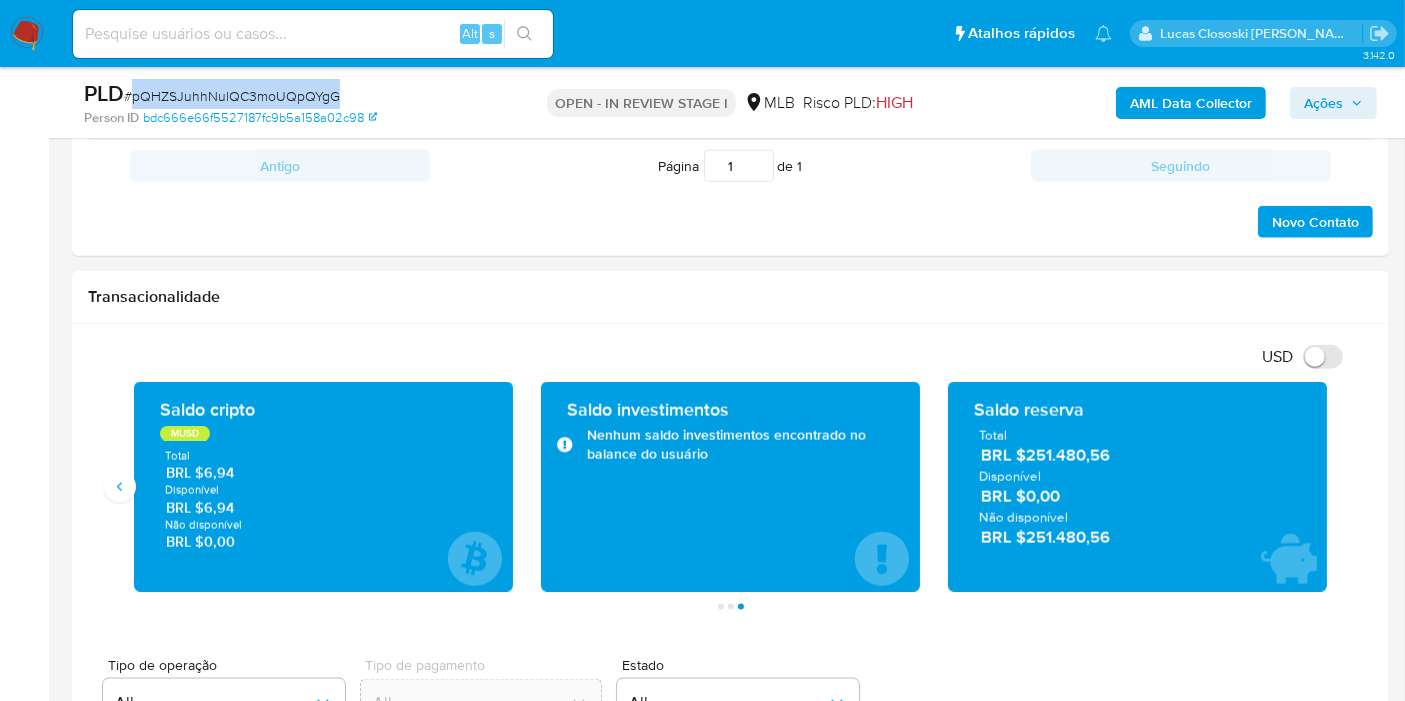 click on "# pQHZSJuhhNulQC3moUQpQYgG" at bounding box center (232, 96) 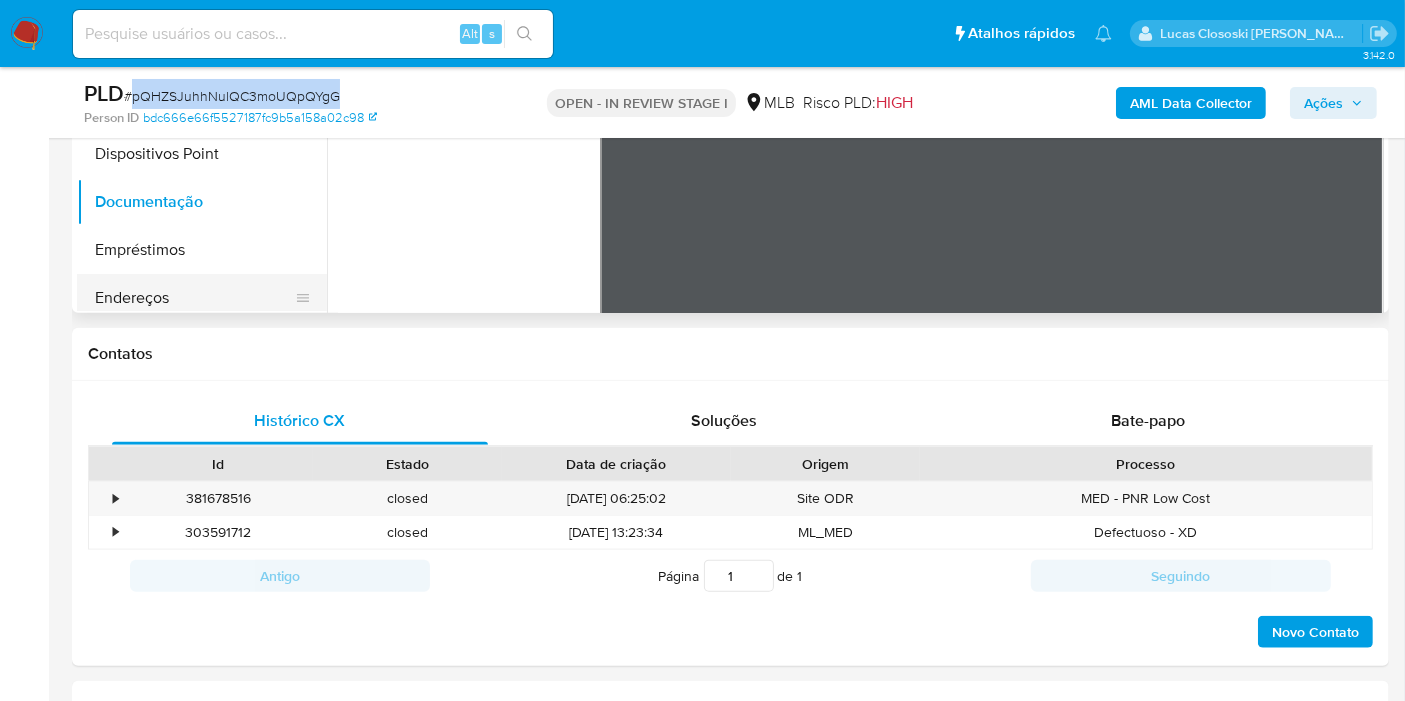 scroll, scrollTop: 2000, scrollLeft: 0, axis: vertical 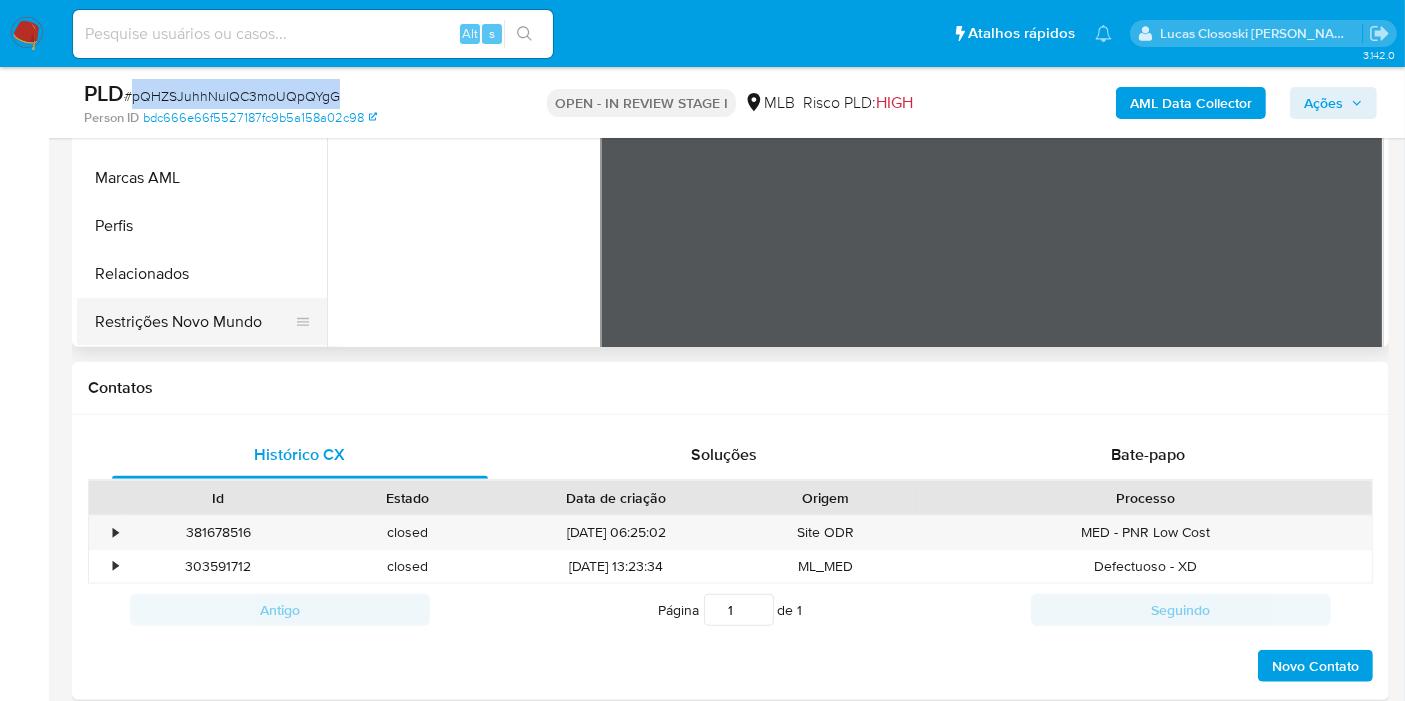 click on "Restrições Novo Mundo" at bounding box center [194, 322] 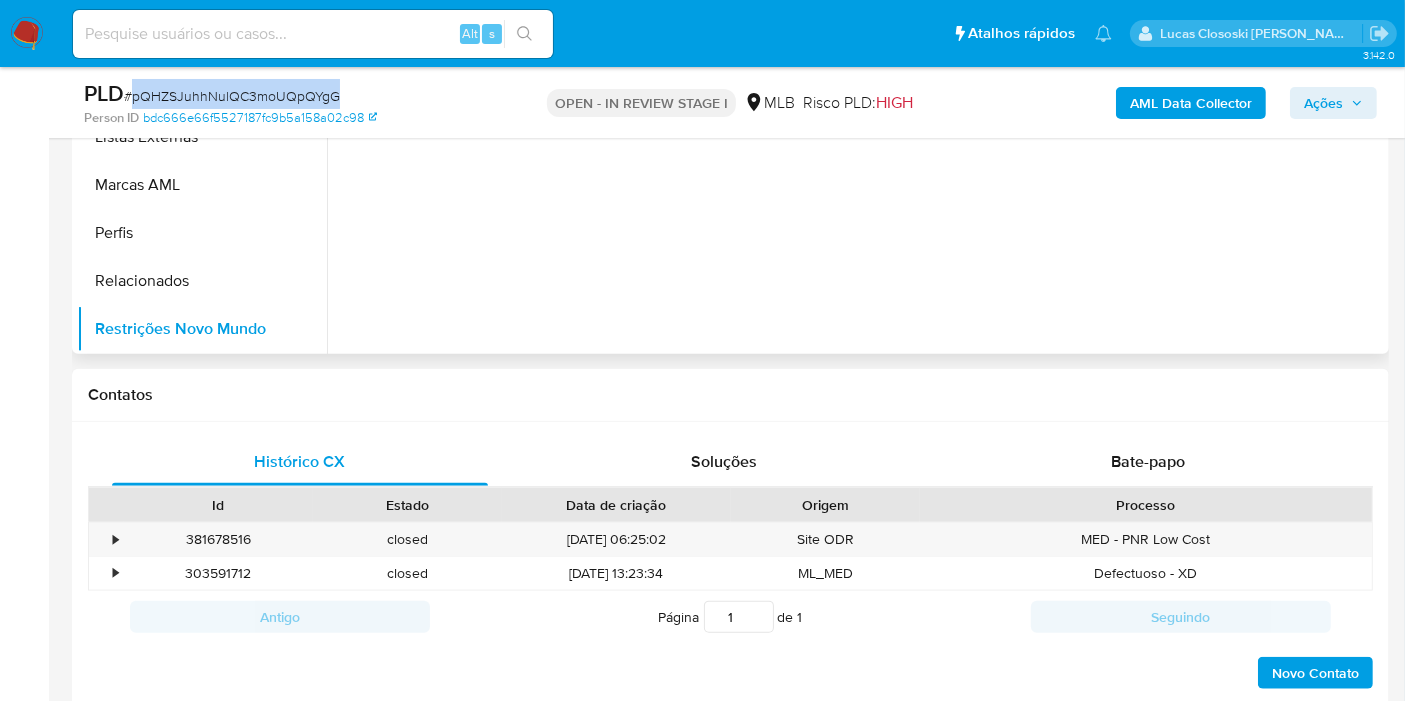 scroll, scrollTop: 1777, scrollLeft: 0, axis: vertical 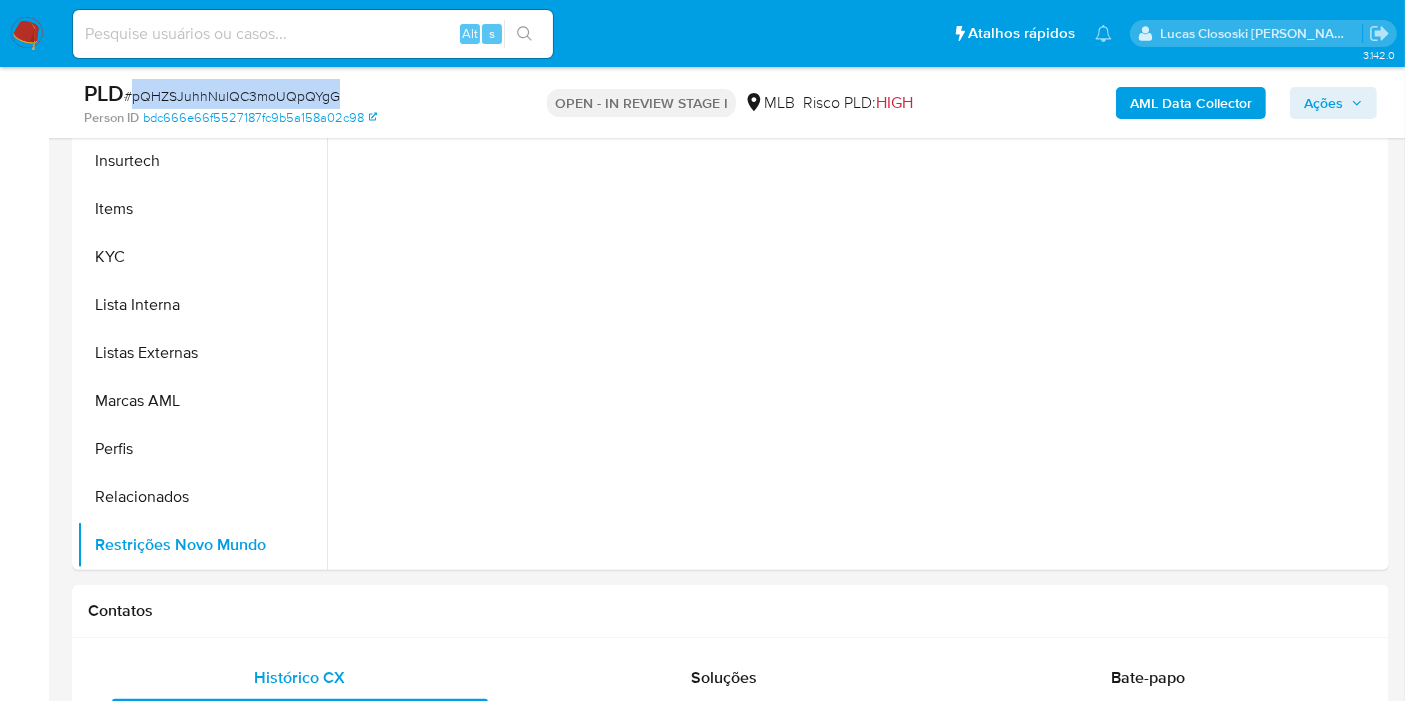 click on "PLD # pQHZSJuhhNulQC3moUQpQYgG" at bounding box center [296, 94] 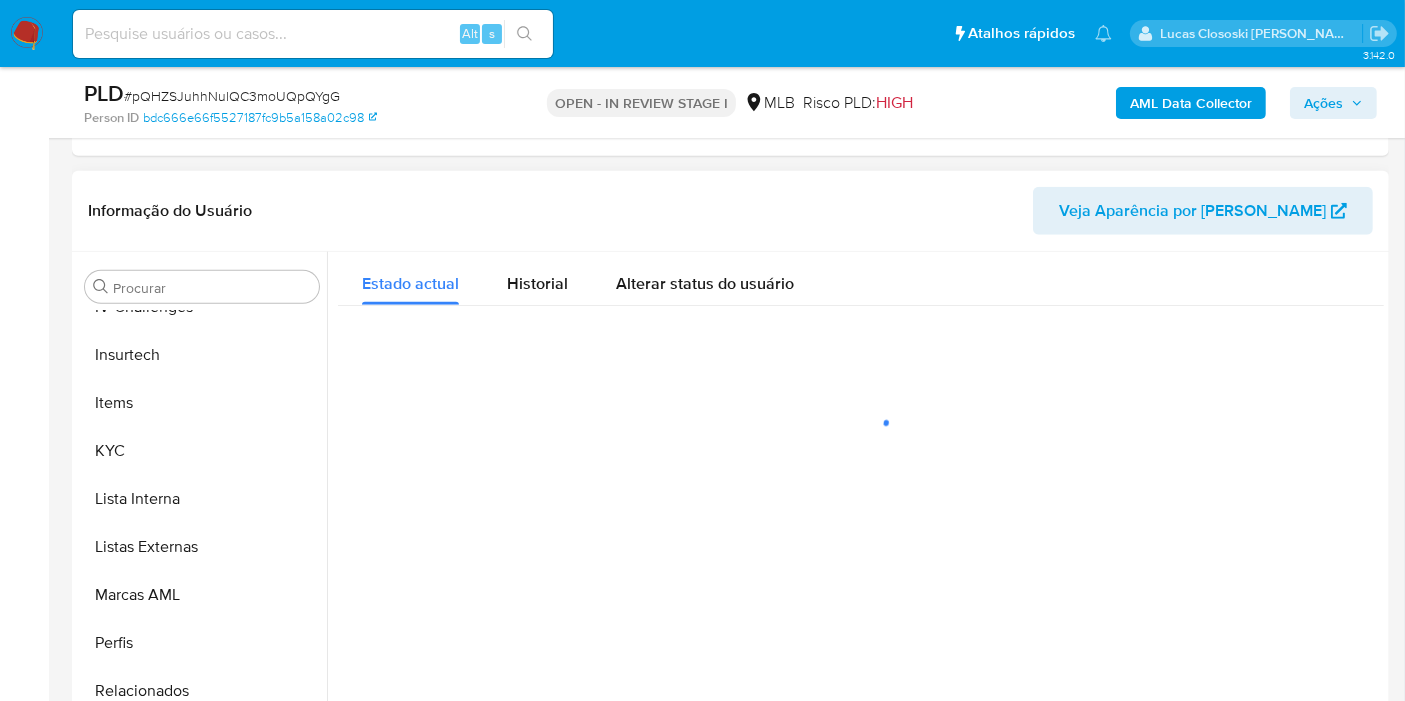 scroll, scrollTop: 1666, scrollLeft: 0, axis: vertical 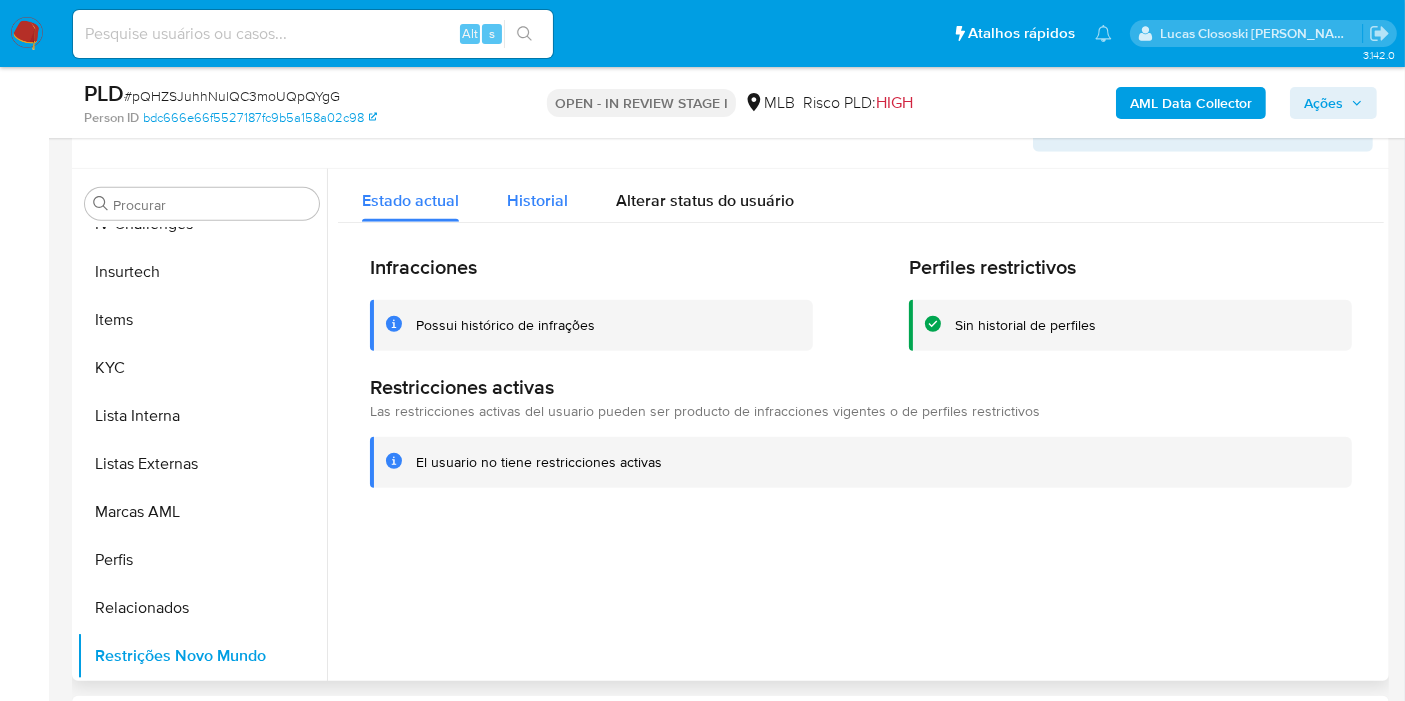 click on "Historial" at bounding box center (537, 200) 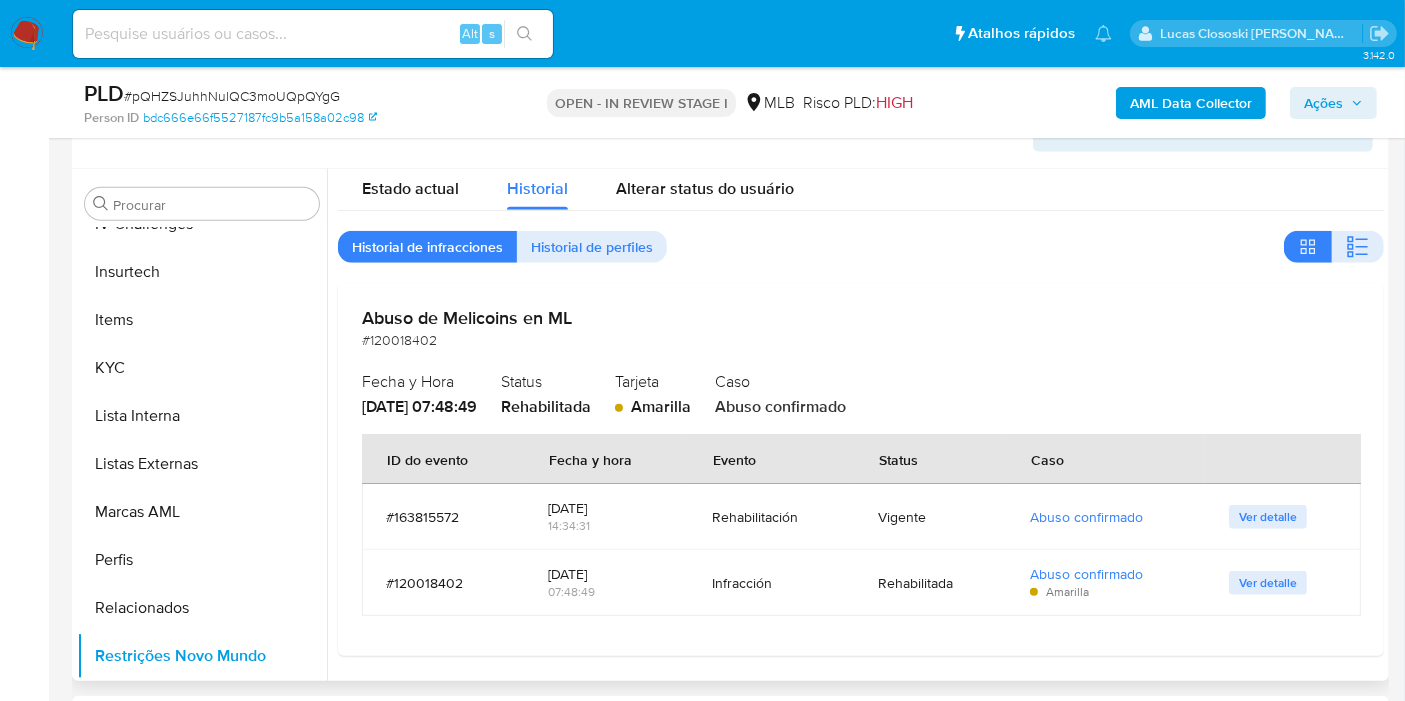 scroll, scrollTop: 0, scrollLeft: 0, axis: both 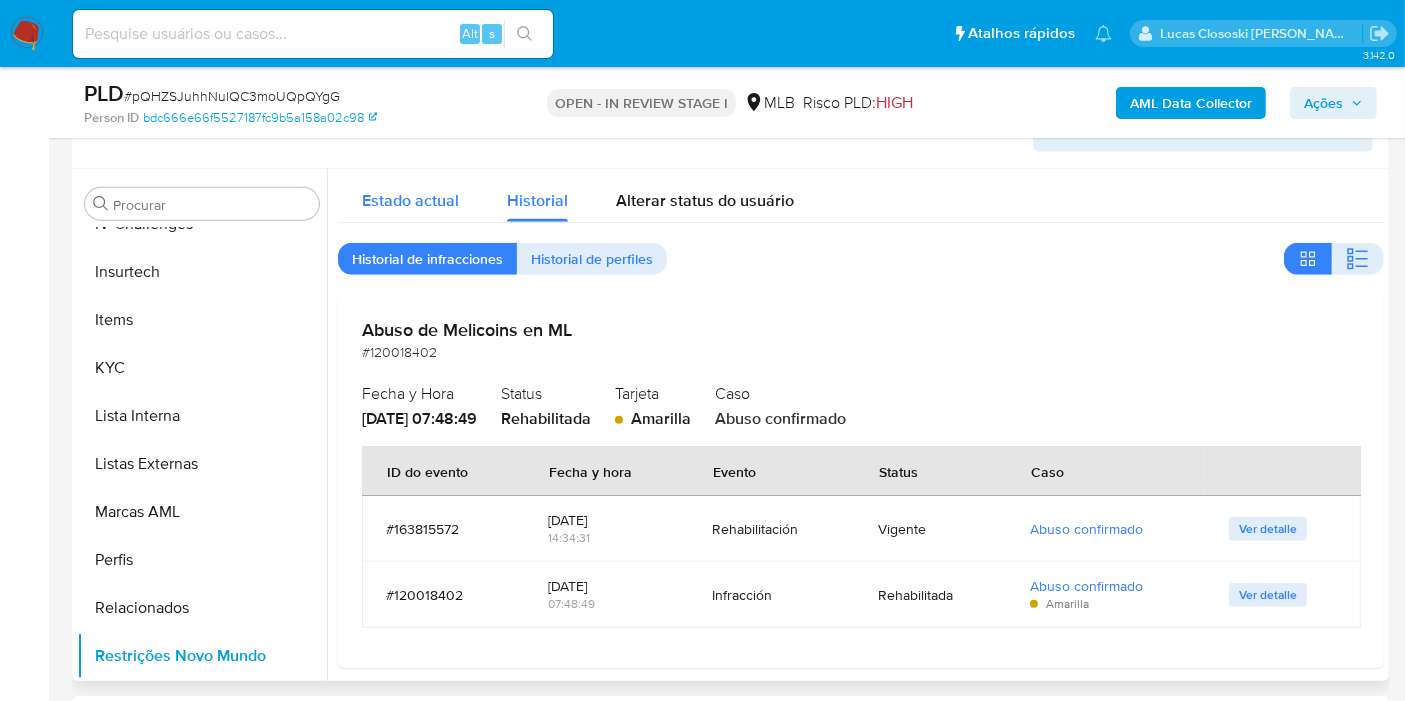 click on "Estado actual" at bounding box center (410, 195) 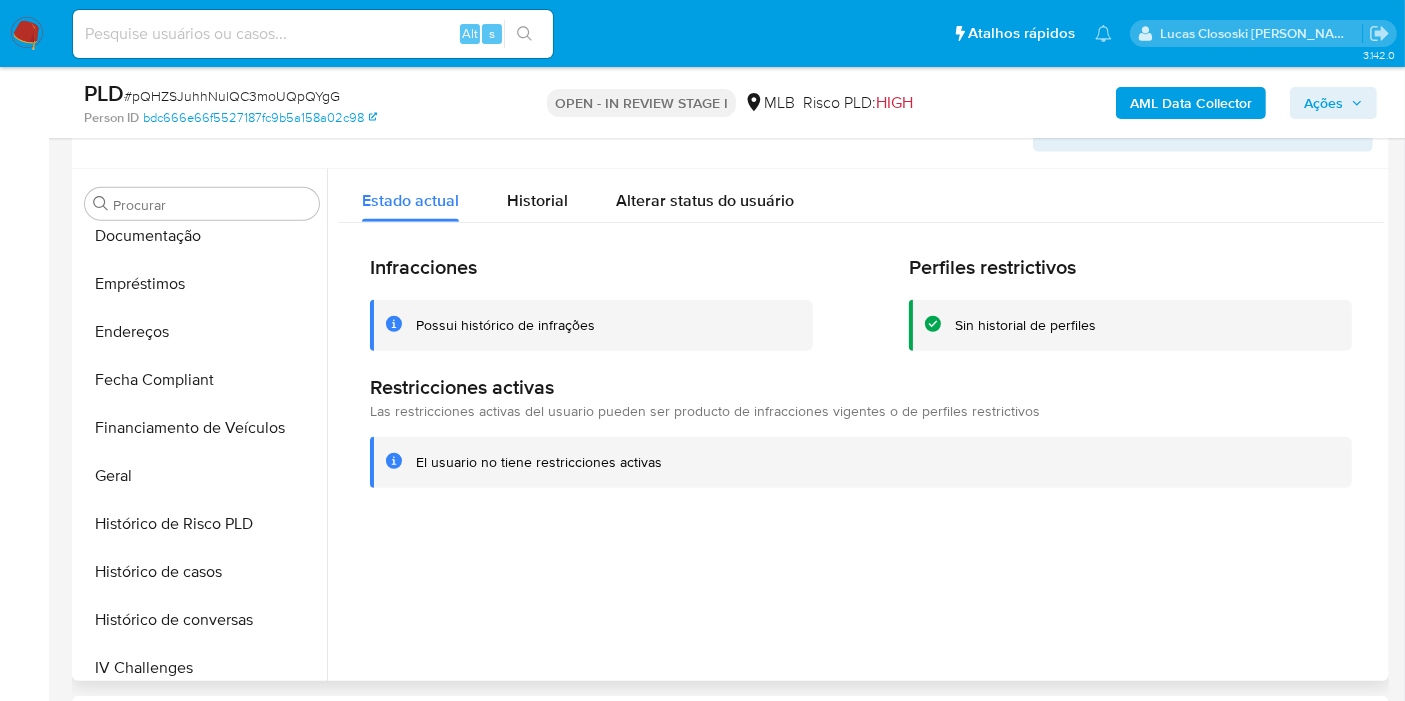 scroll, scrollTop: 288, scrollLeft: 0, axis: vertical 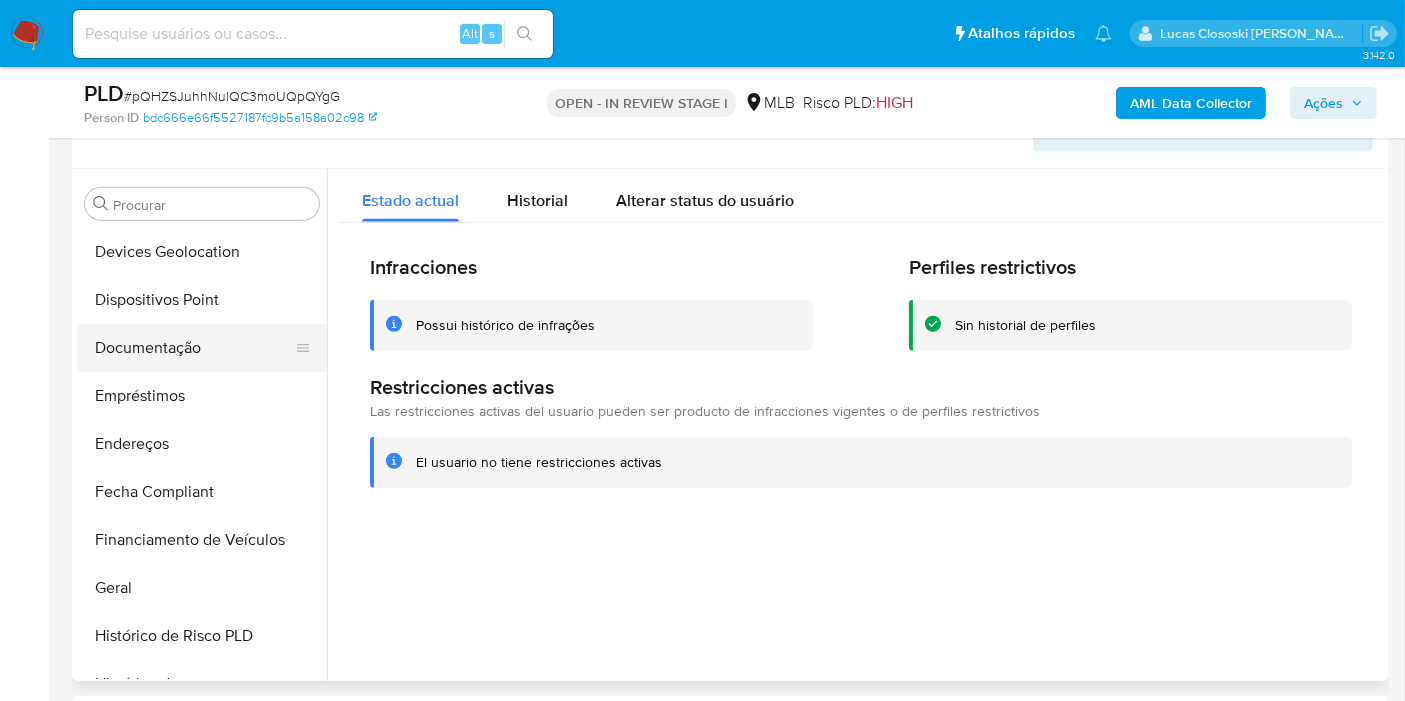 click on "Documentação" at bounding box center (194, 348) 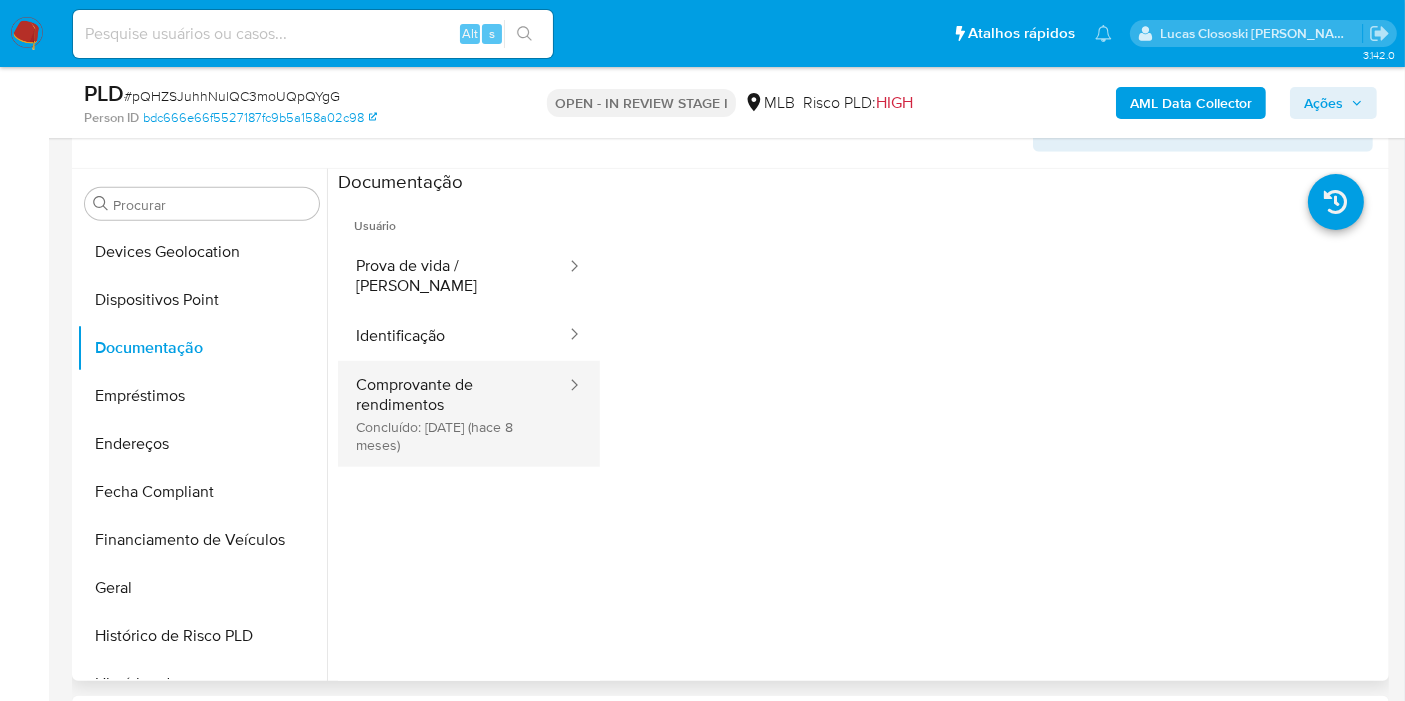 click on "Comprovante de rendimentos Concluído: 13/11/2024 (hace 8 meses)" at bounding box center [453, 414] 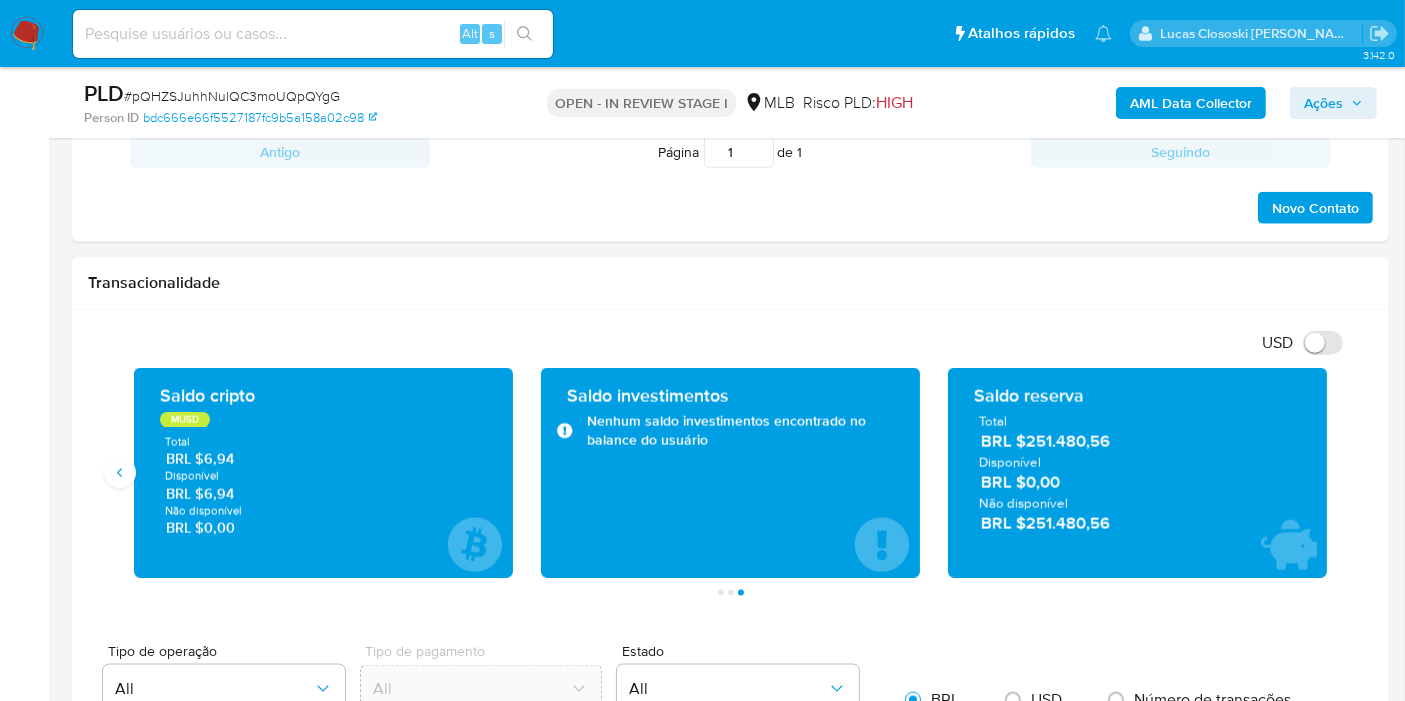 scroll, scrollTop: 2555, scrollLeft: 0, axis: vertical 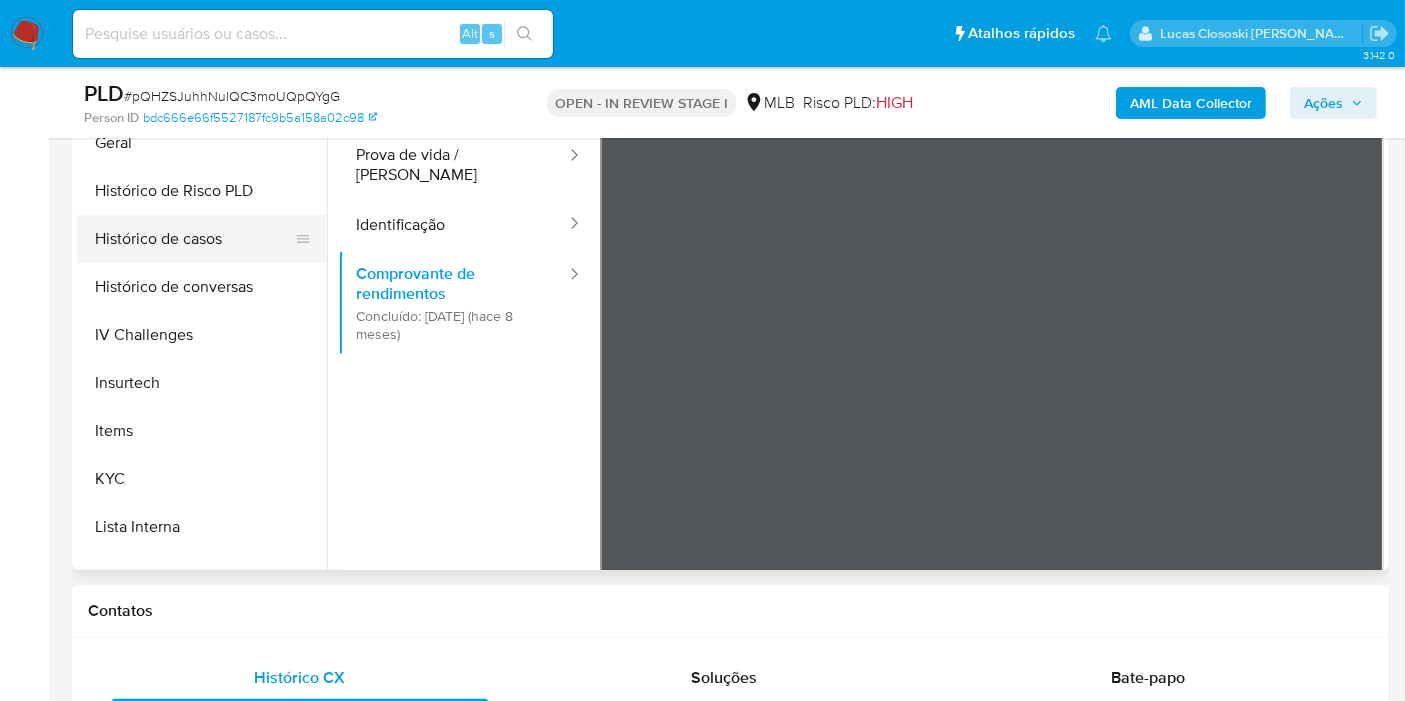 click on "Histórico de casos" at bounding box center [194, 239] 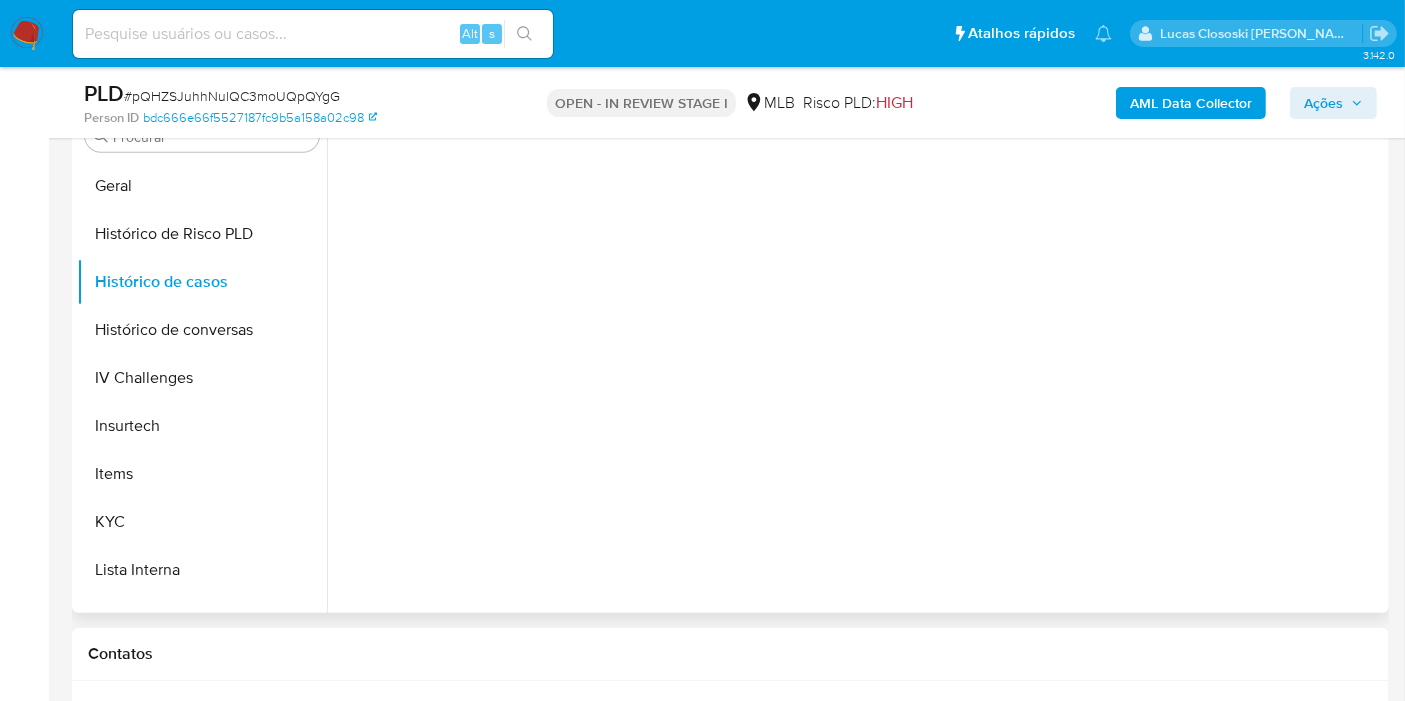 scroll, scrollTop: 1666, scrollLeft: 0, axis: vertical 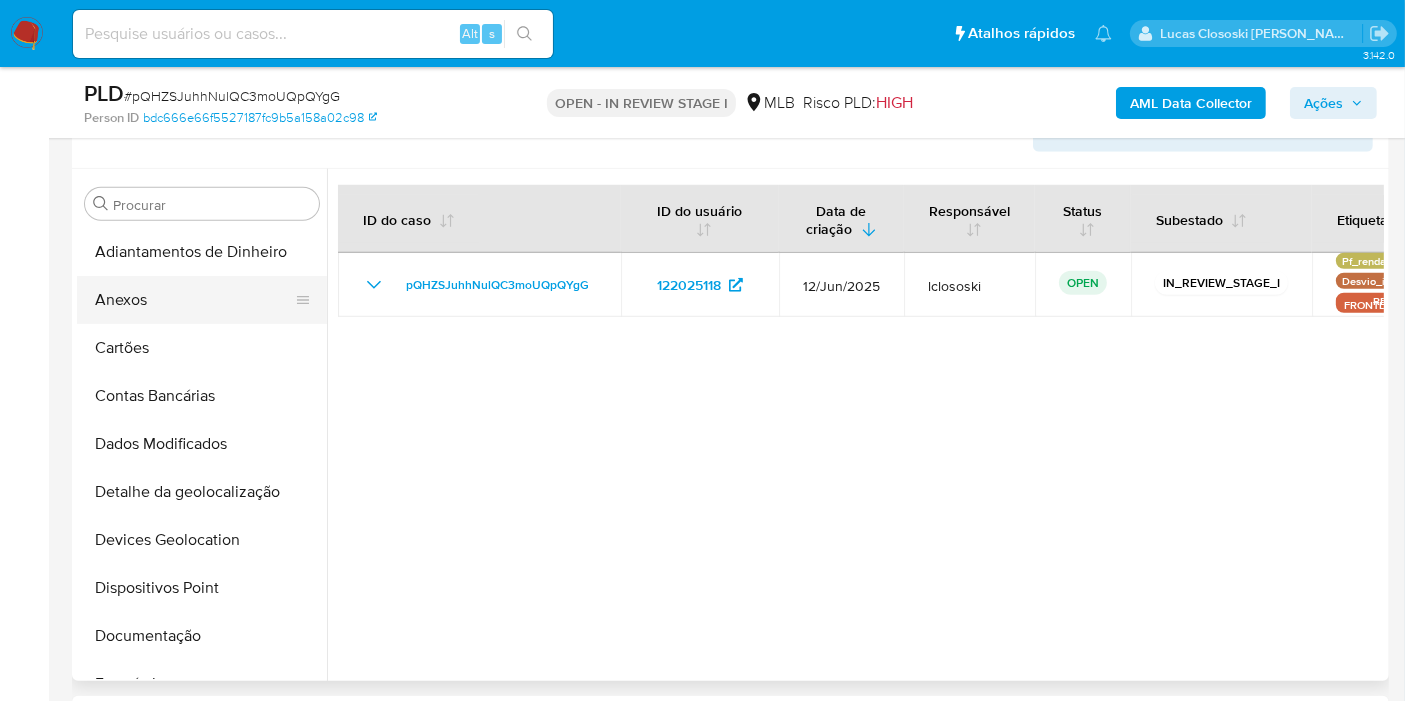 click on "Anexos" at bounding box center (194, 300) 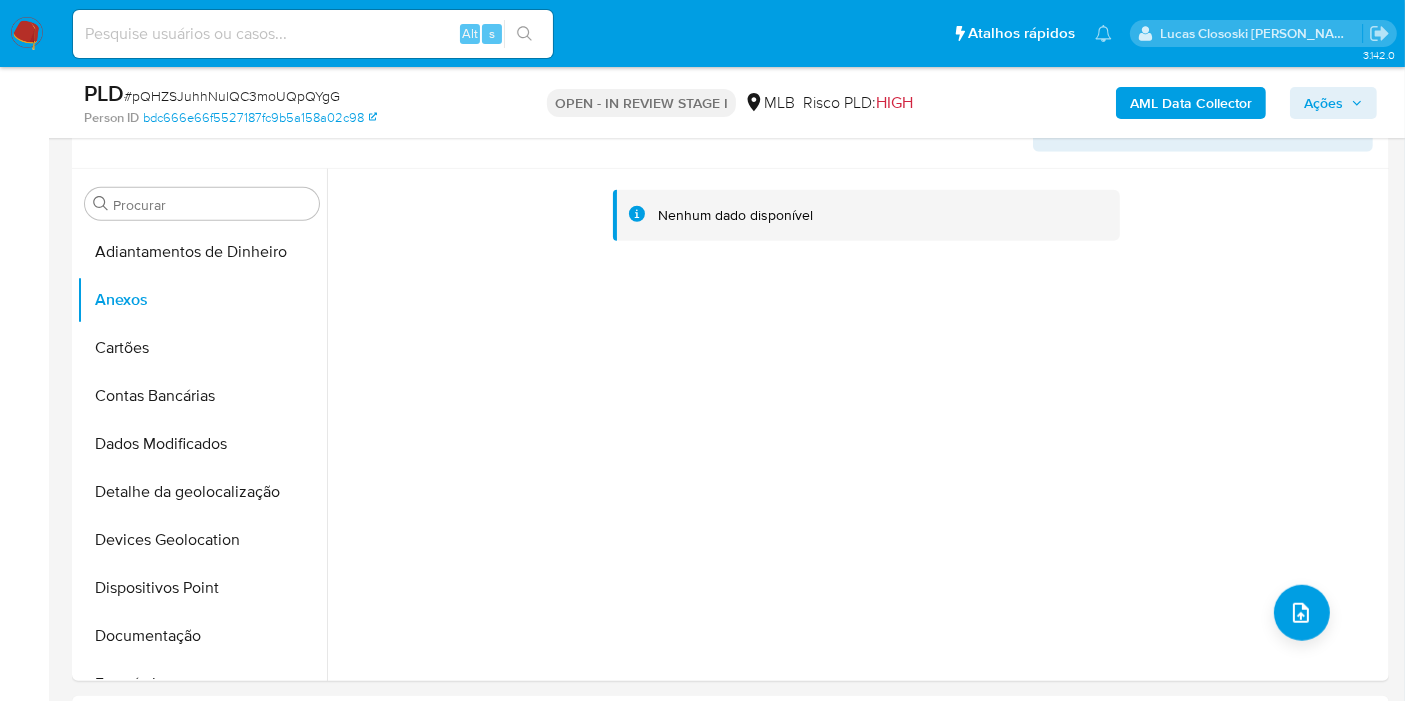 click on "Ações" at bounding box center [1333, 103] 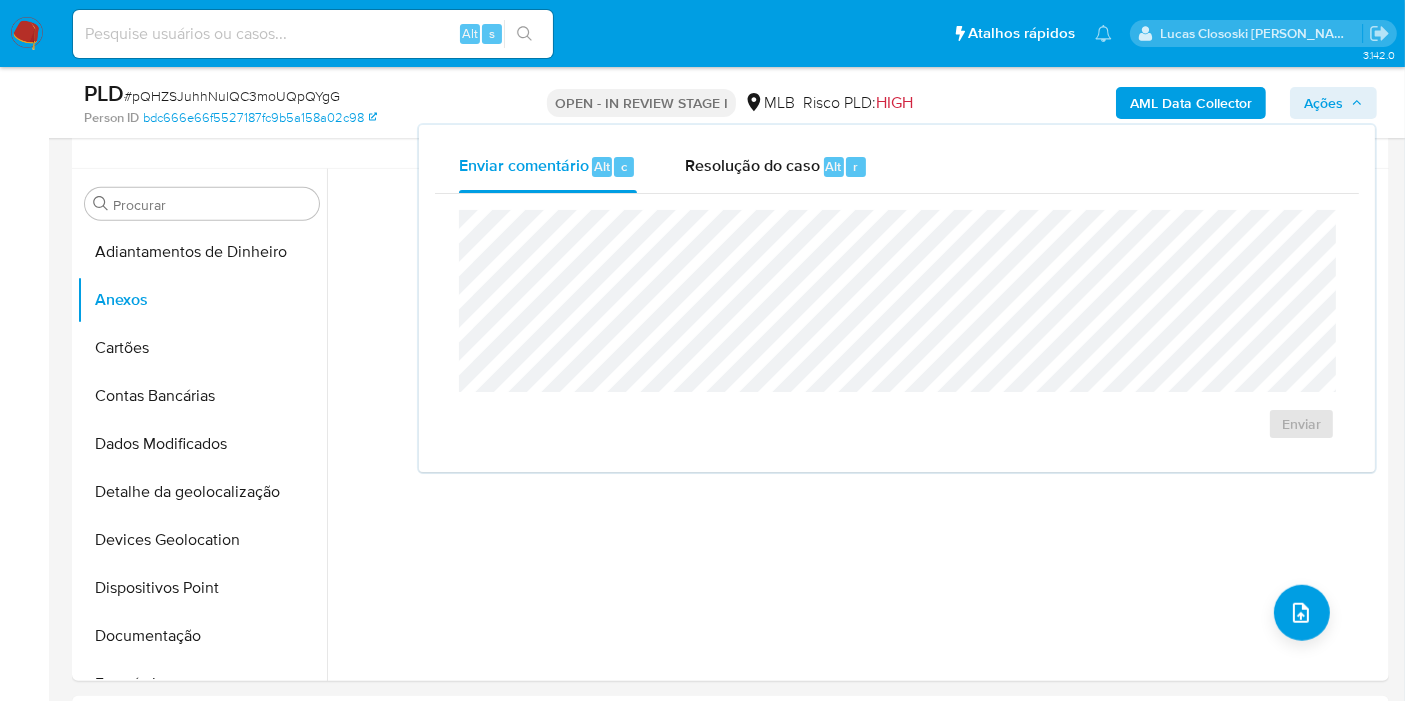 click on "Enviar comentário Alt c Resolução do caso Alt r" at bounding box center (897, 167) 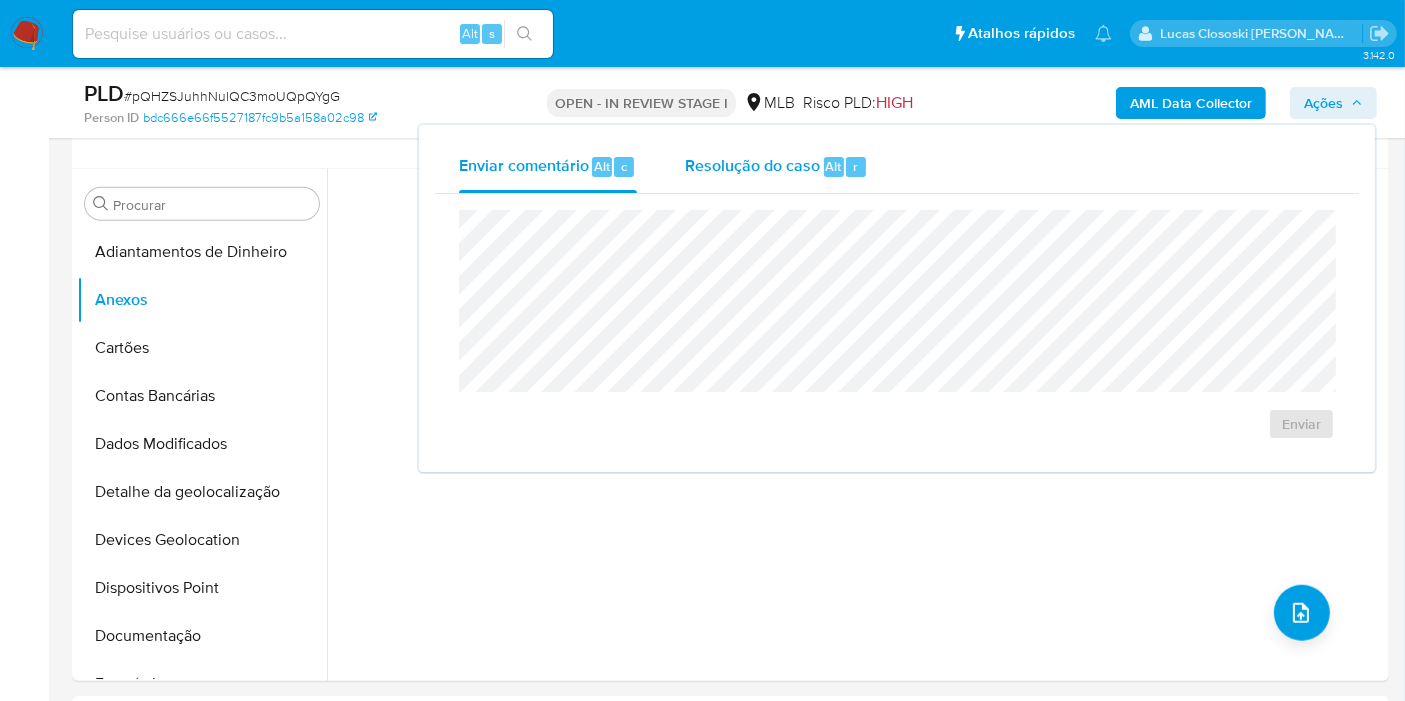 click on "Resolução do caso Alt r" at bounding box center (776, 167) 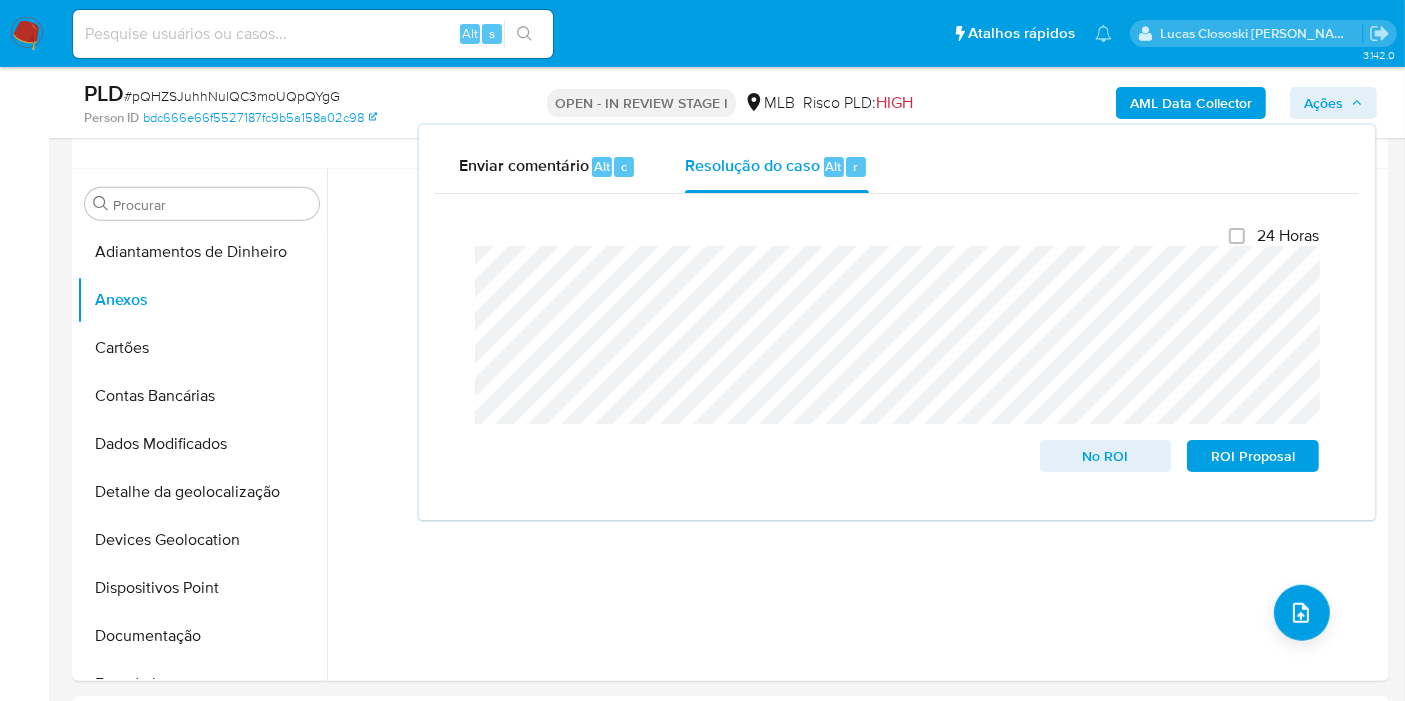 click on "Ações" at bounding box center [1333, 103] 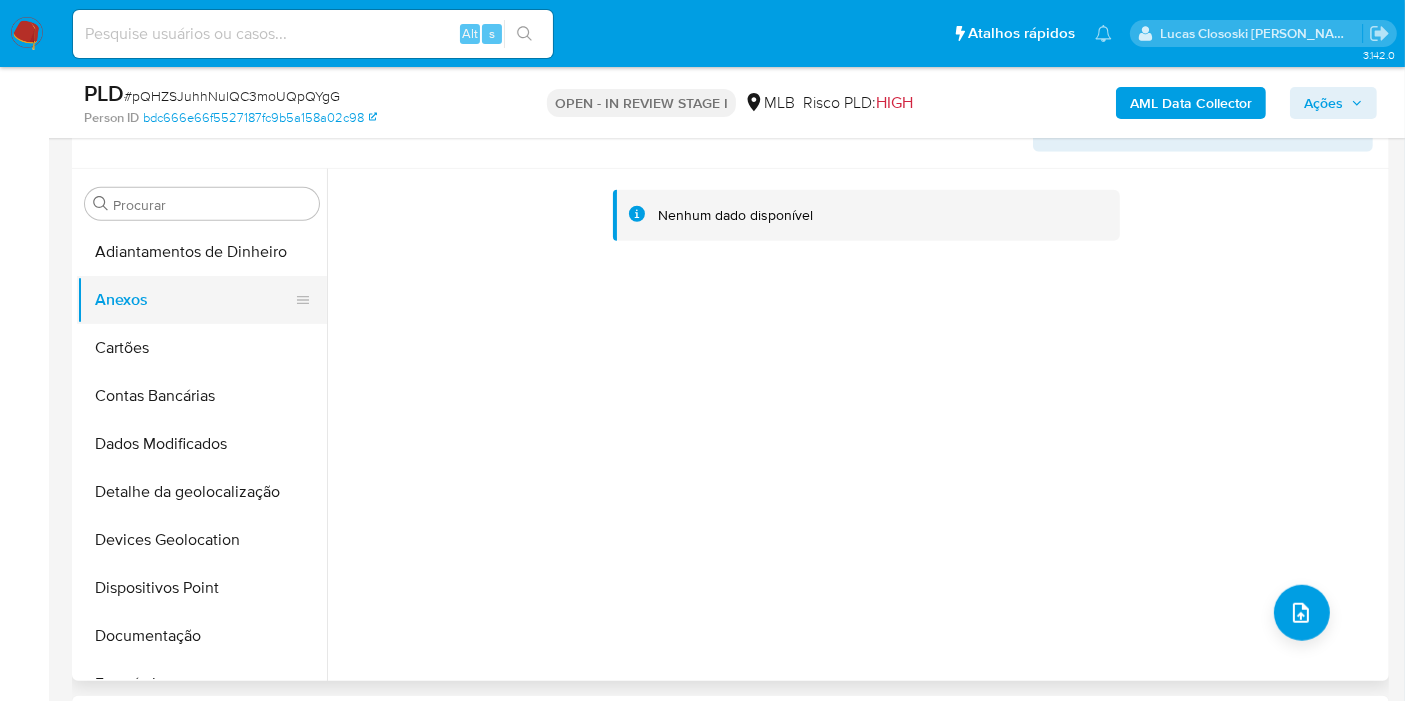 click on "Anexos" at bounding box center (194, 300) 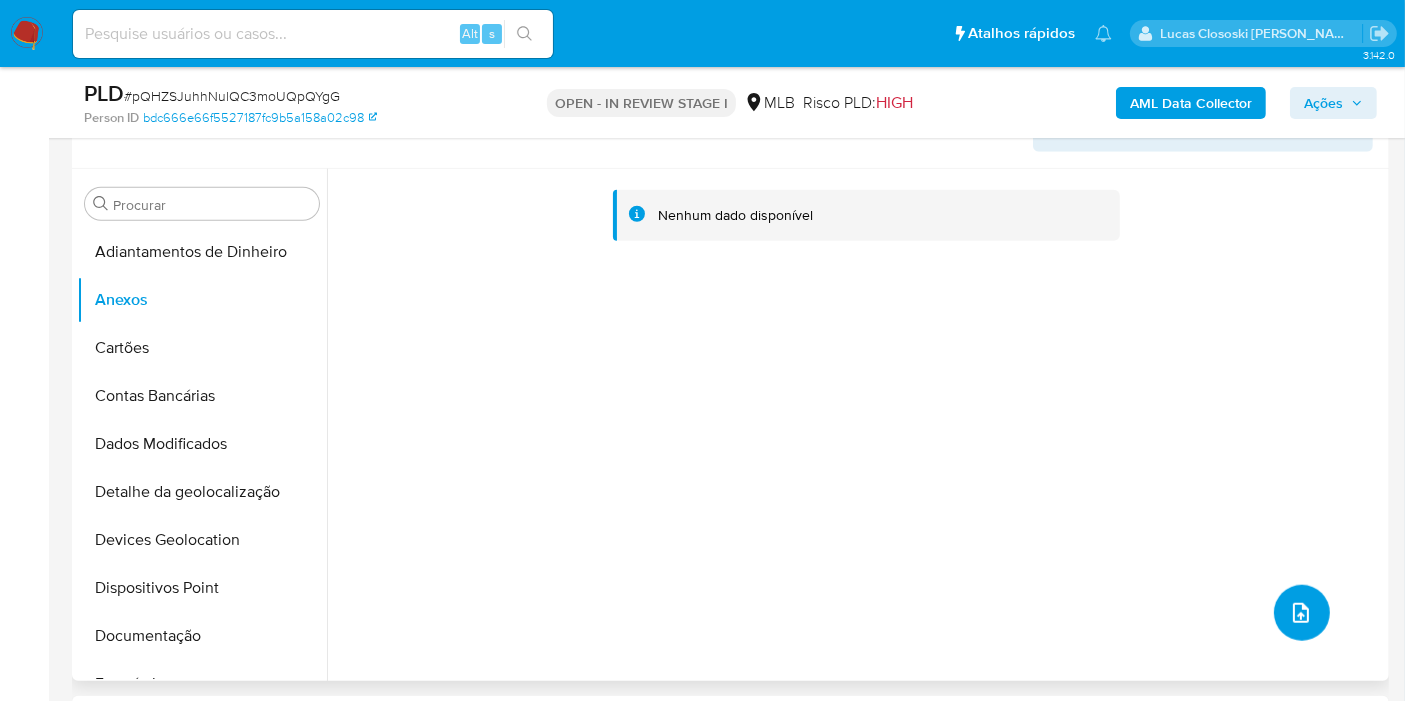 click at bounding box center [1301, 613] 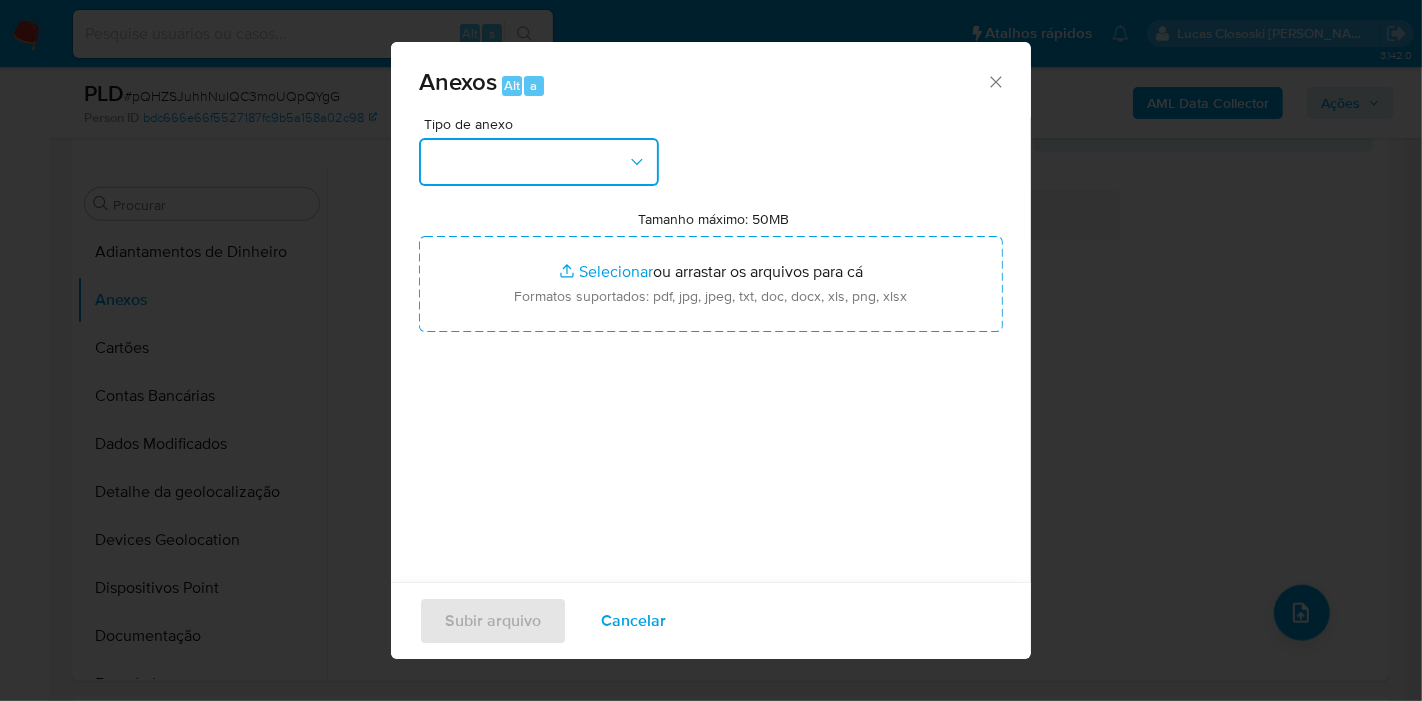 click at bounding box center [539, 162] 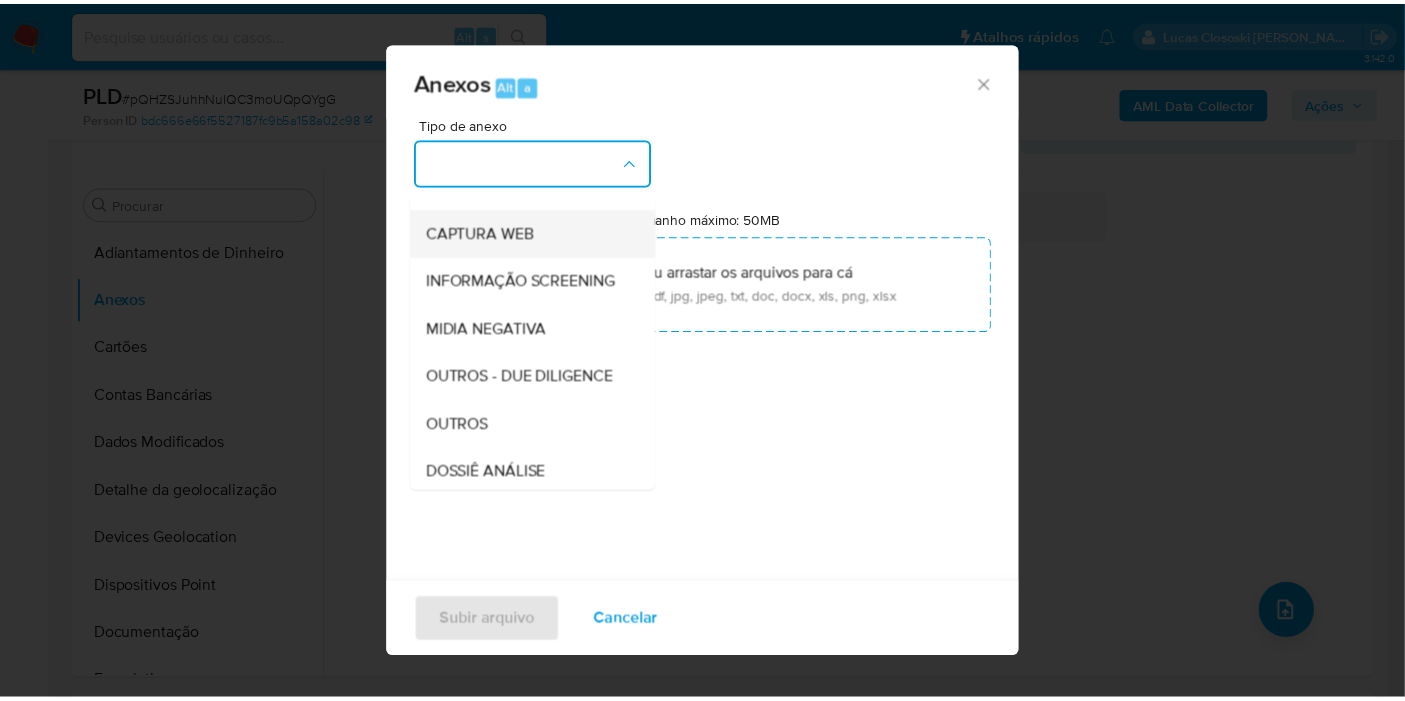 scroll, scrollTop: 307, scrollLeft: 0, axis: vertical 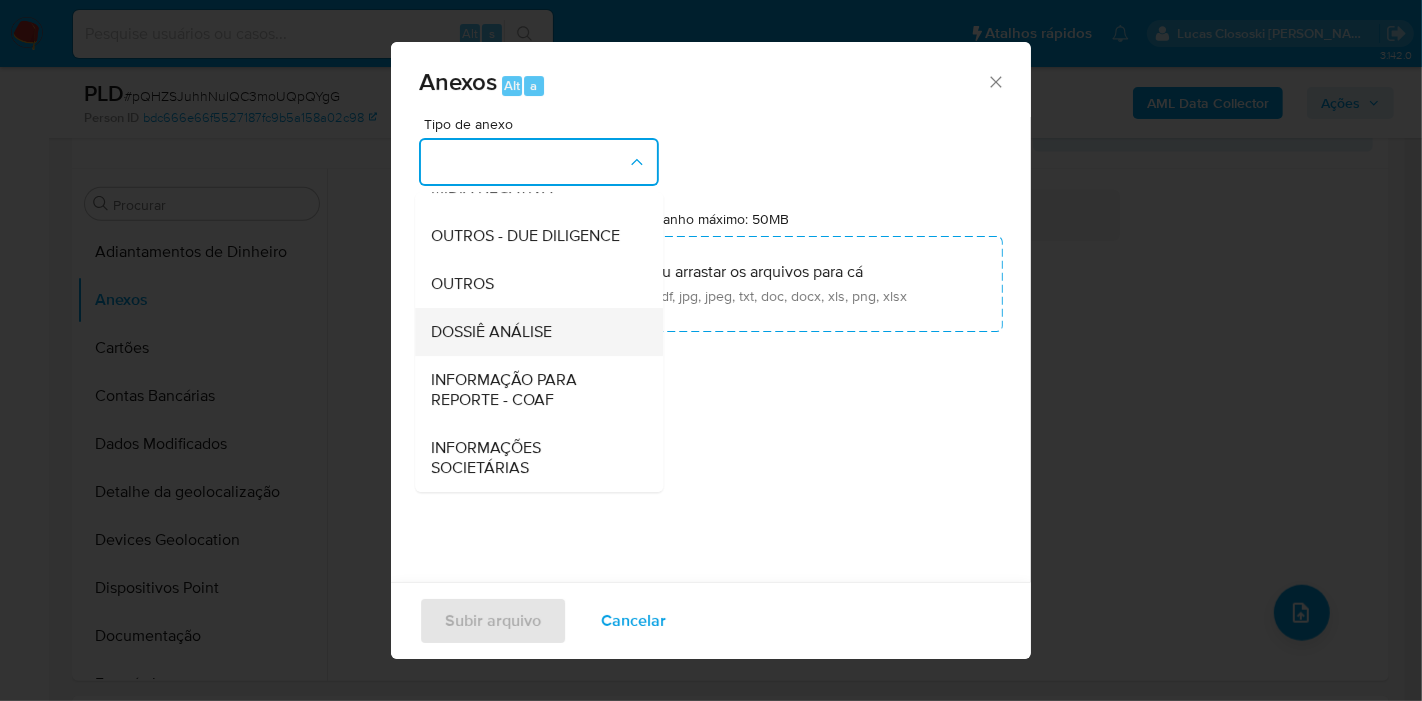 click on "DOSSIÊ ANÁLISE" at bounding box center (491, 332) 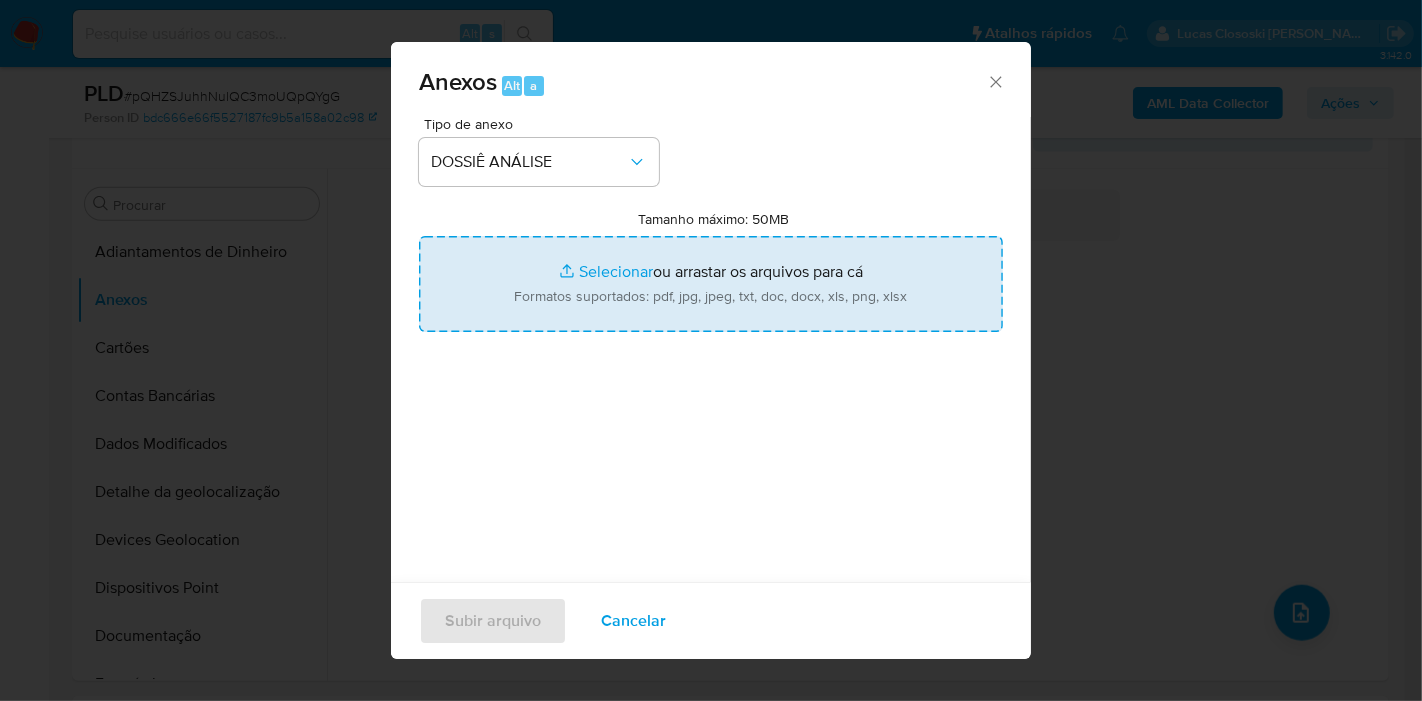 click on "Tamanho máximo: 50MB Selecionar arquivos" at bounding box center [711, 284] 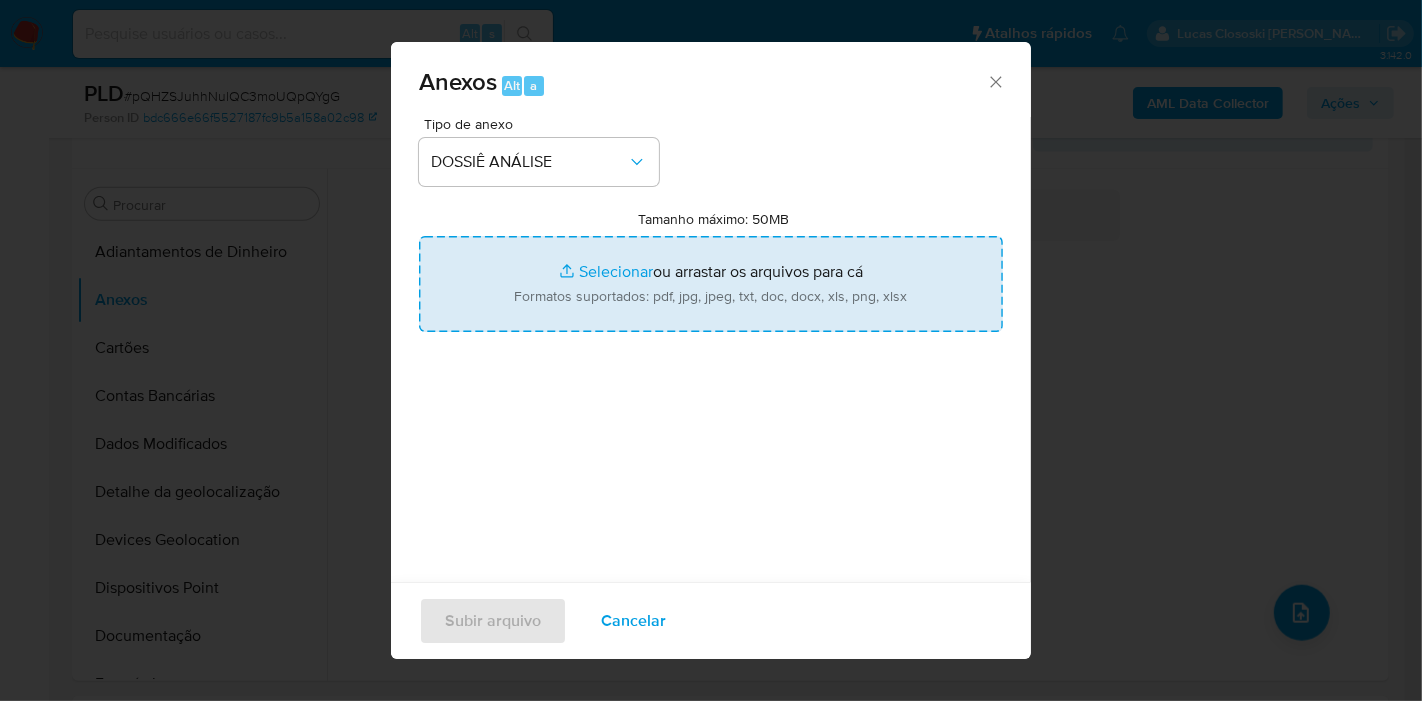 type on "C:\fakepath\Mulan 122025118_2025_07_02_07_39_15.xlsx" 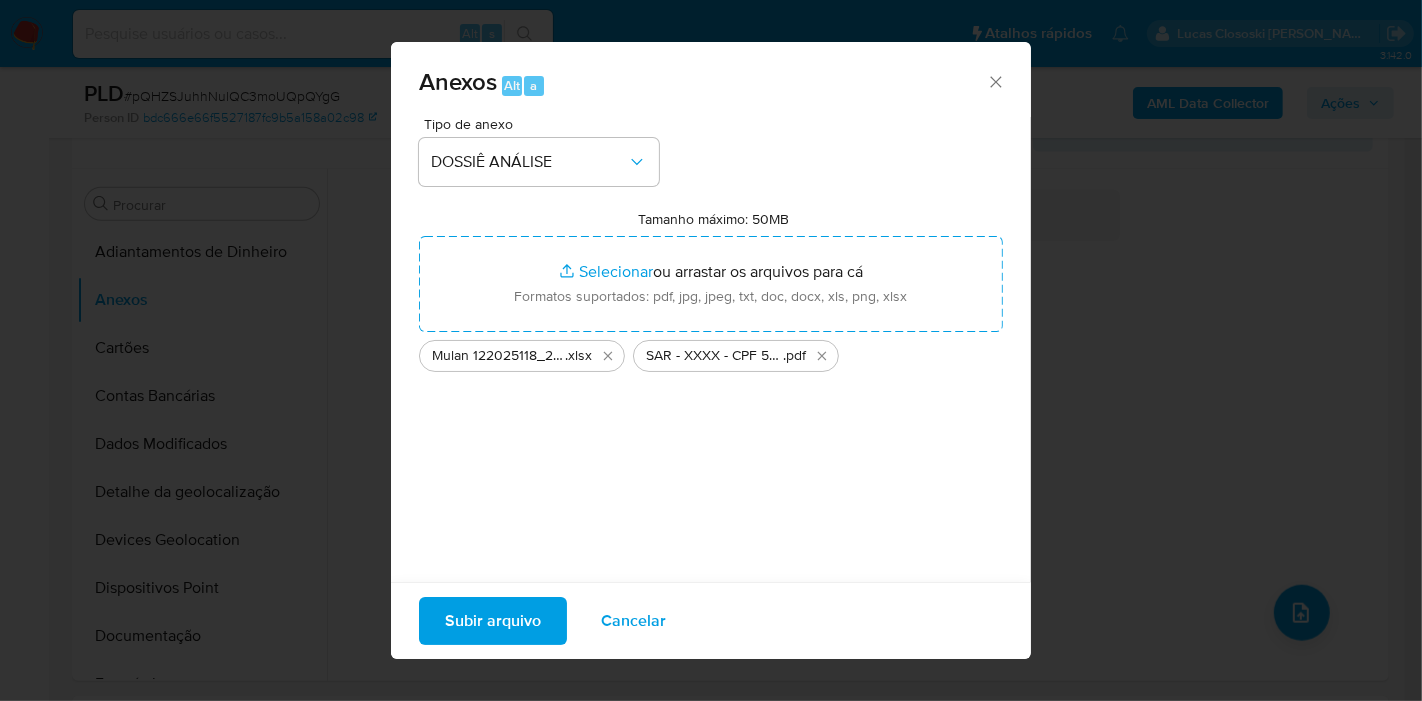 click on "Subir arquivo" at bounding box center (493, 621) 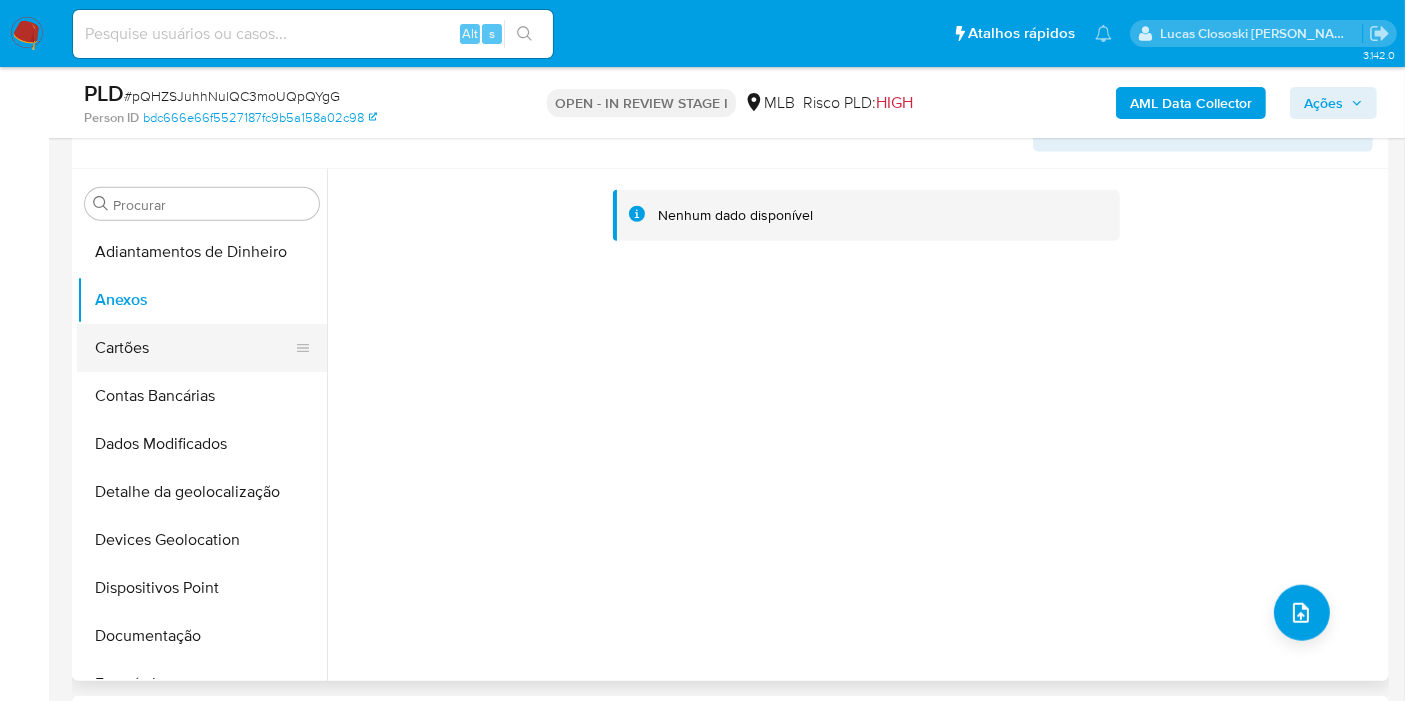 click on "Cartões" at bounding box center [194, 348] 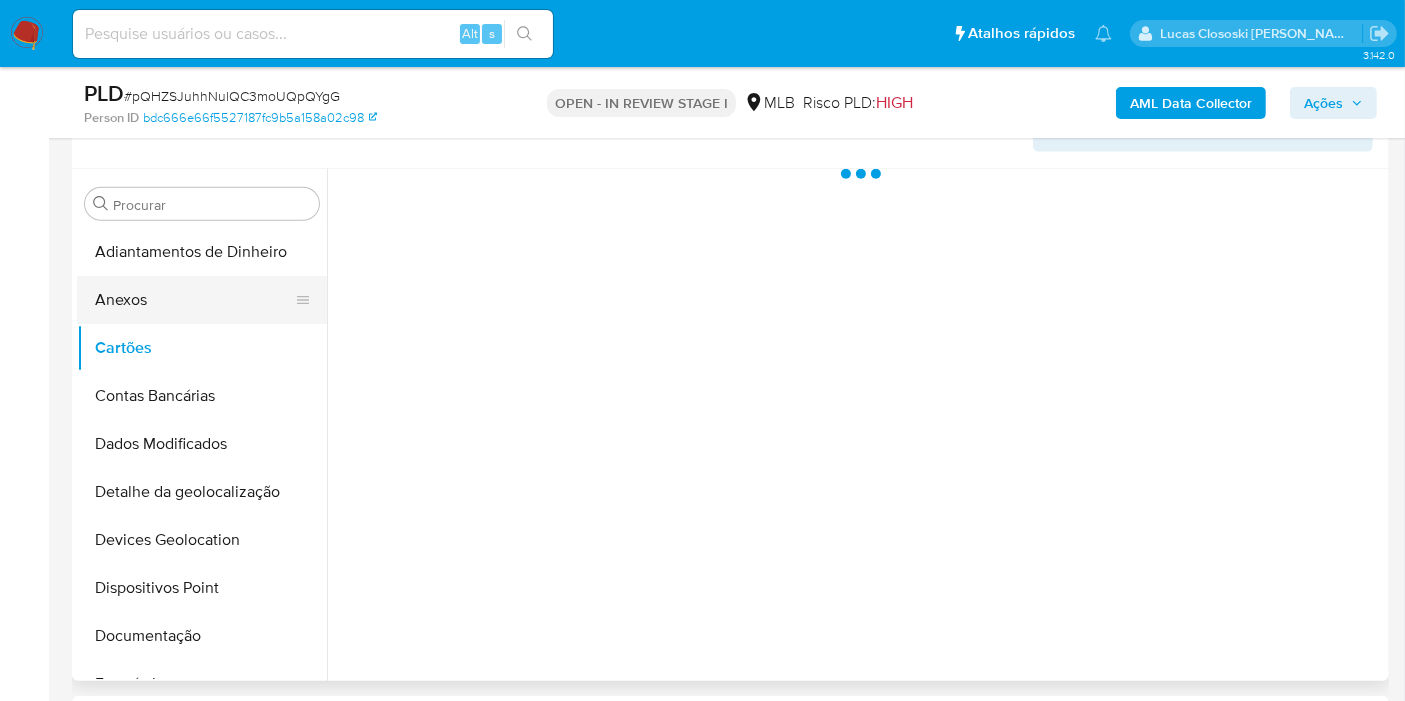 click on "Anexos" at bounding box center (194, 300) 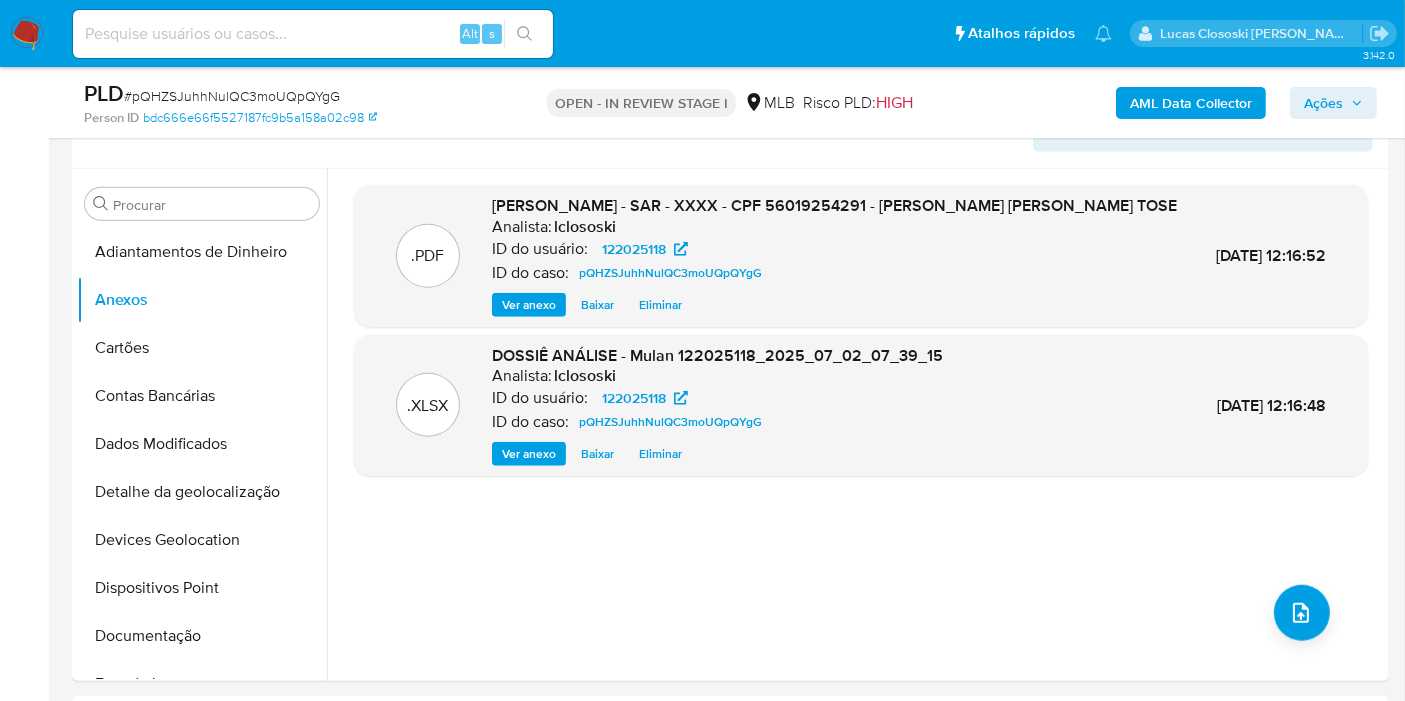 click 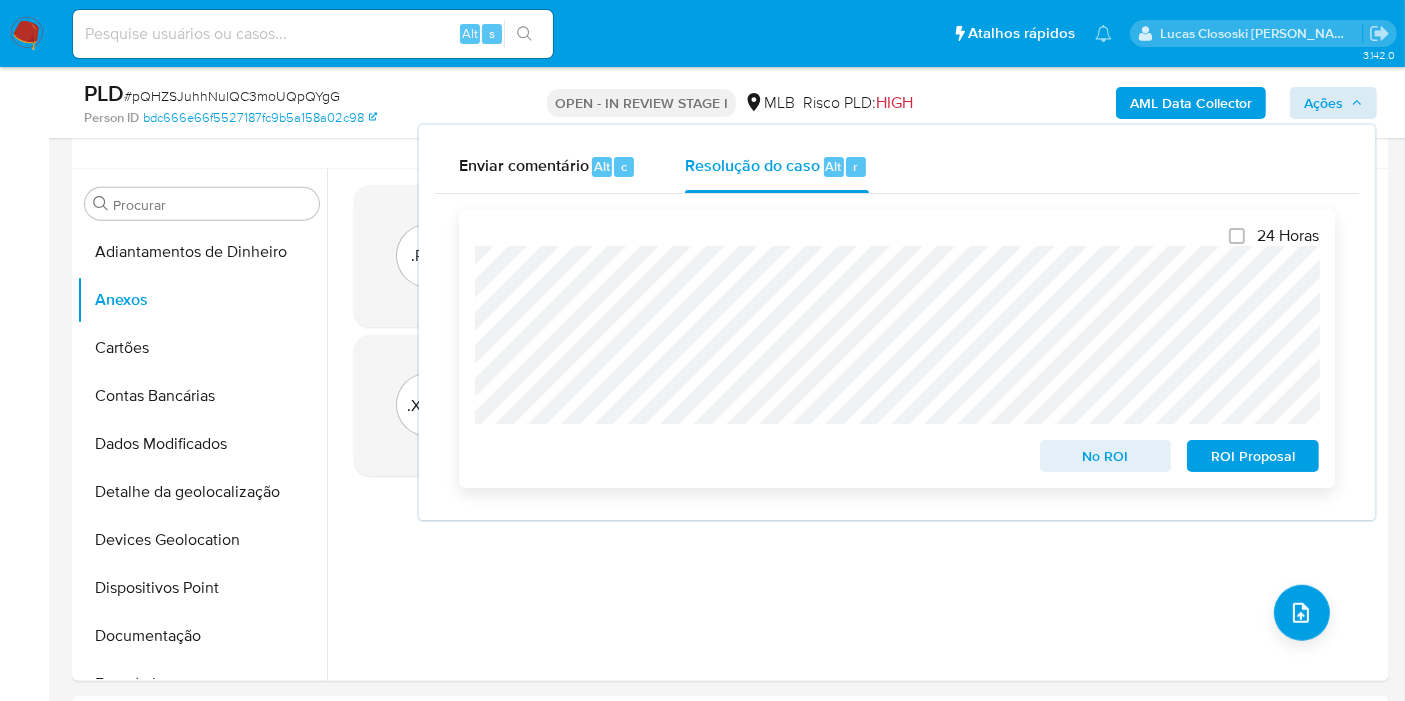 click on "ROI Proposal" at bounding box center (1253, 456) 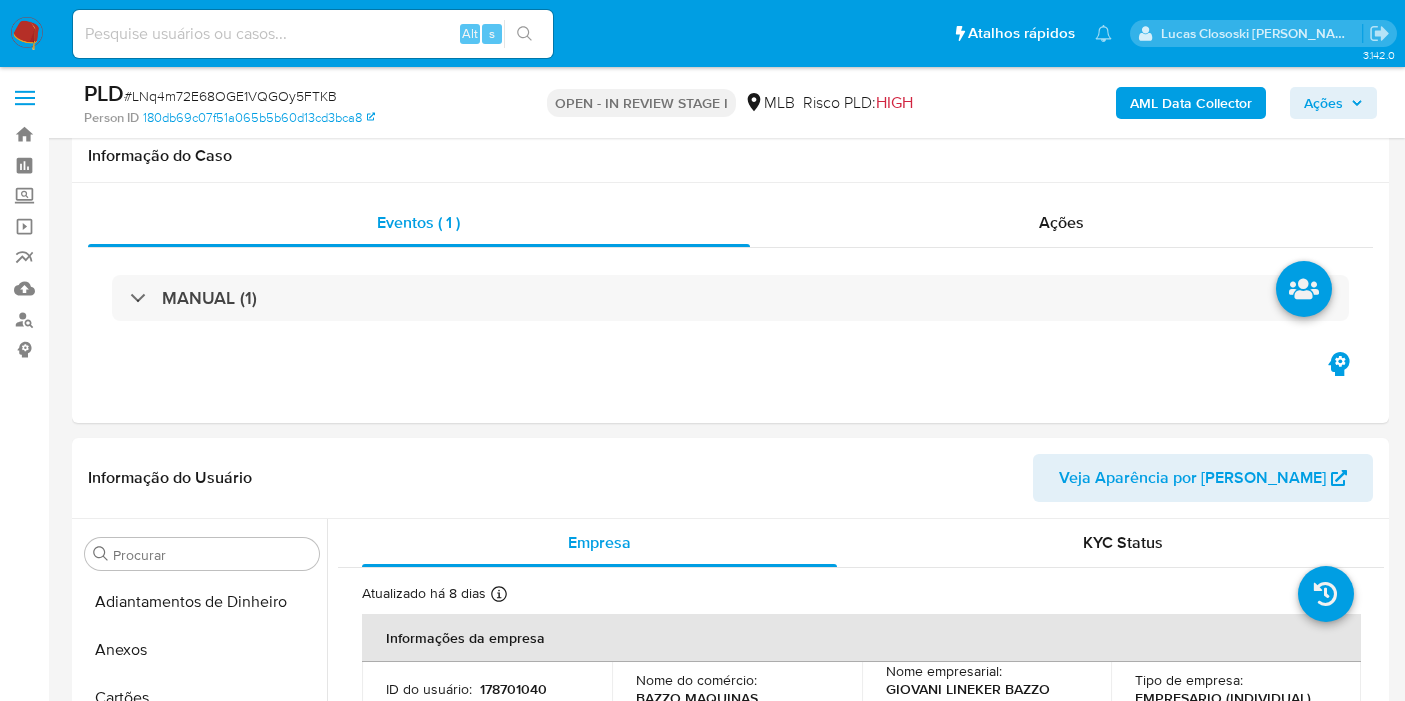 scroll, scrollTop: 2111, scrollLeft: 0, axis: vertical 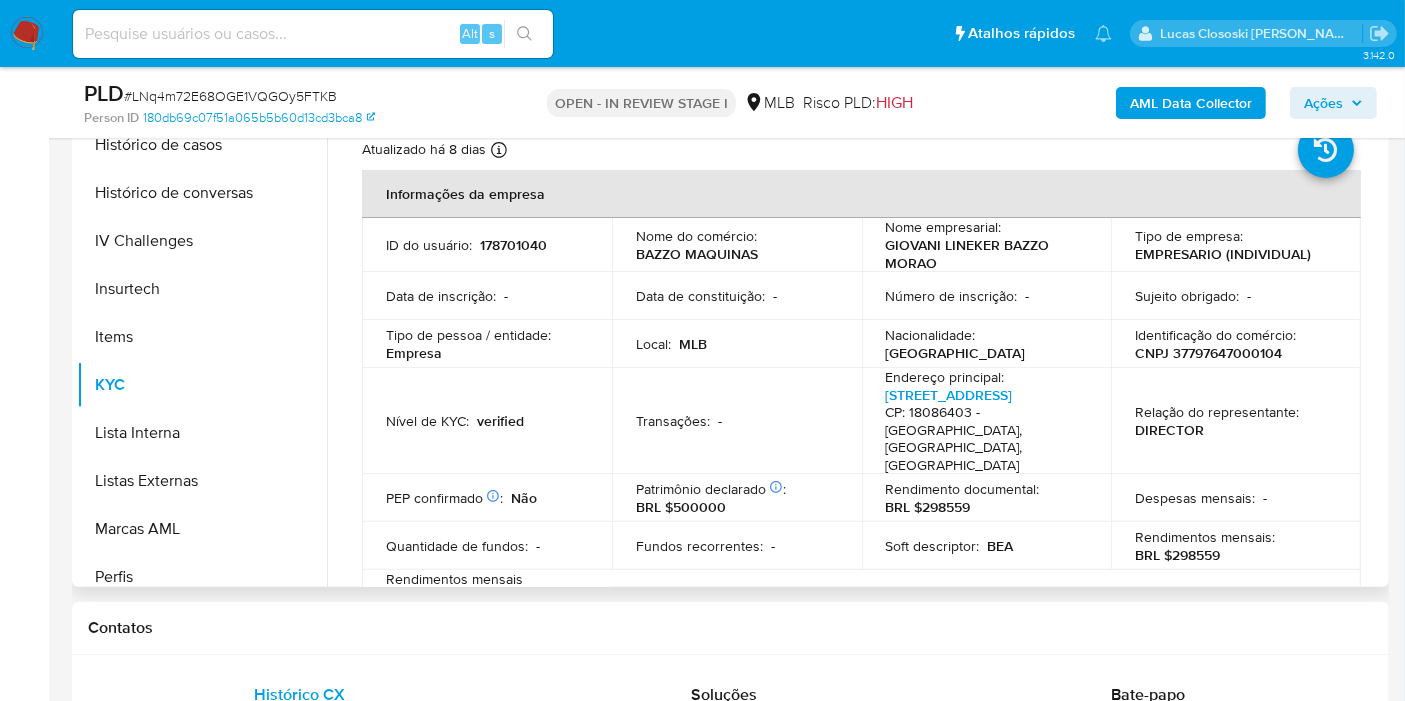 click on "CNPJ 37797647000104" at bounding box center [1208, 353] 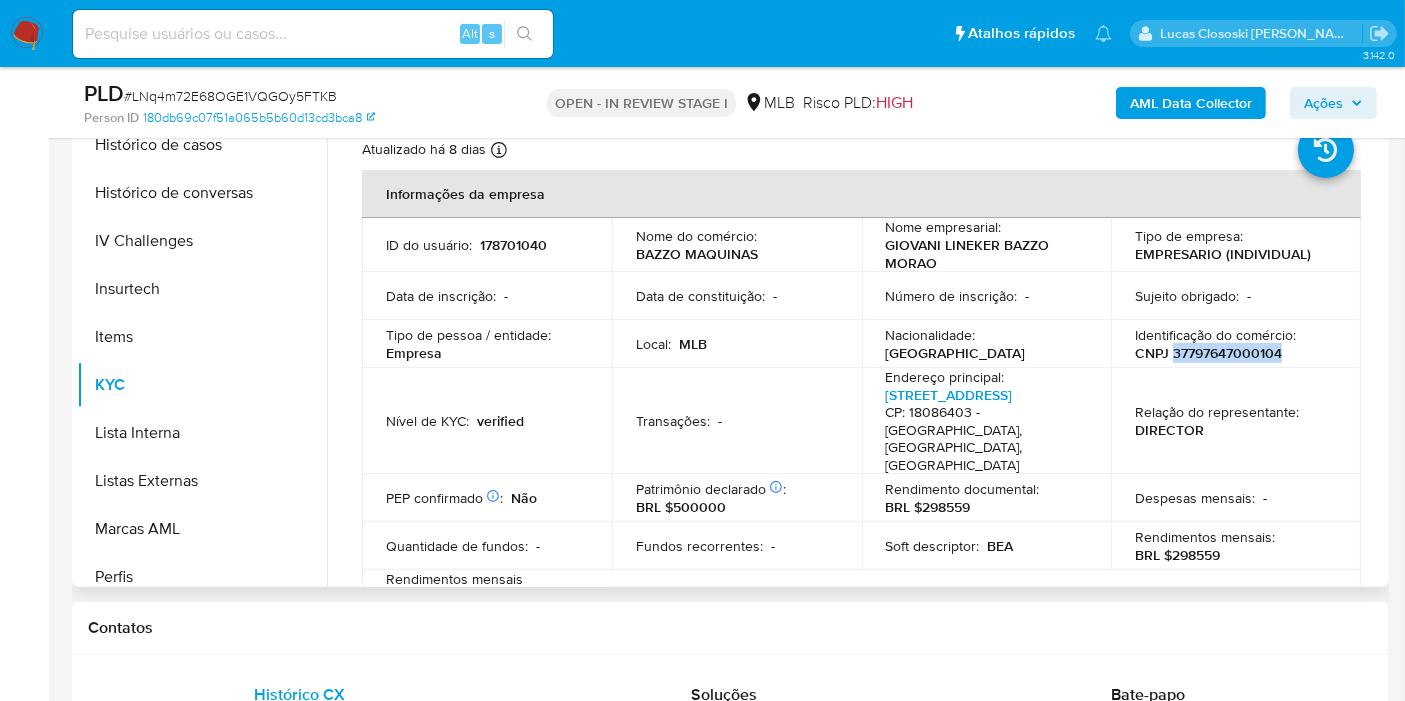click on "CNPJ 37797647000104" at bounding box center (1208, 353) 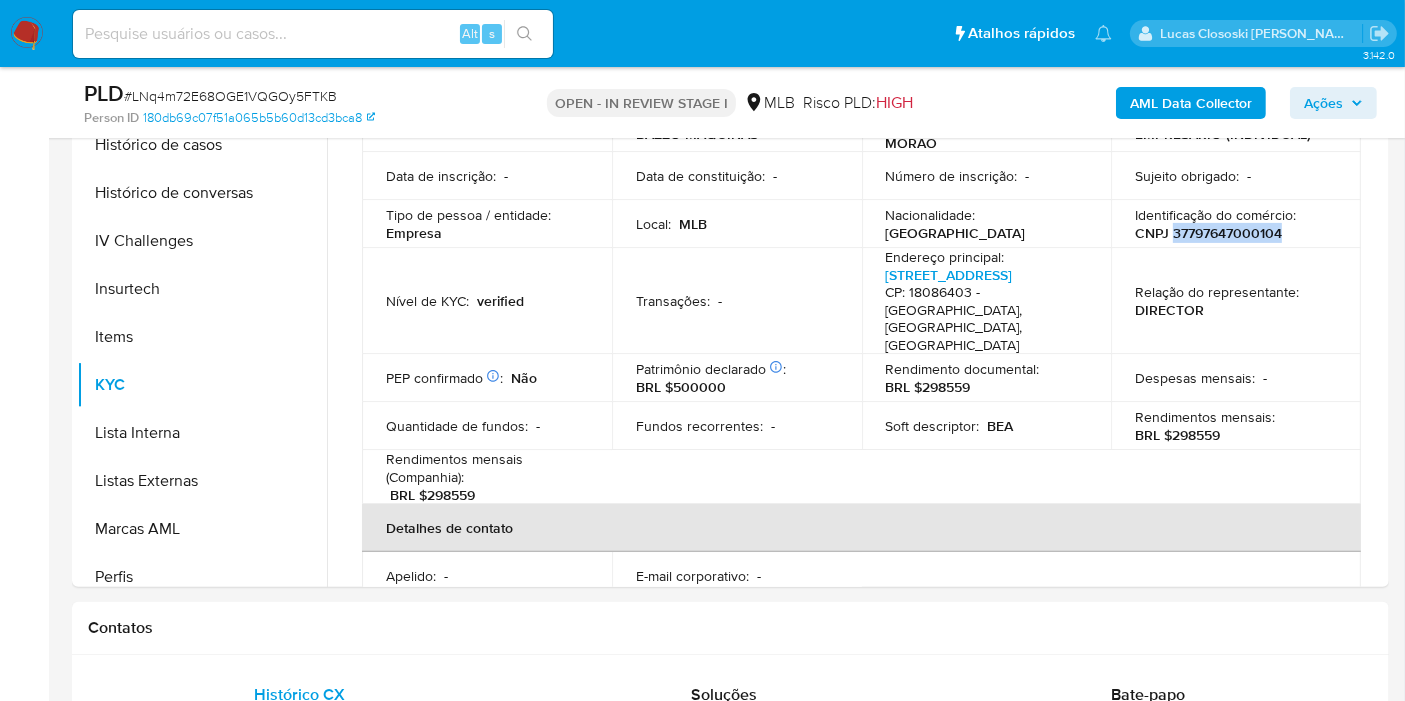scroll, scrollTop: 0, scrollLeft: 0, axis: both 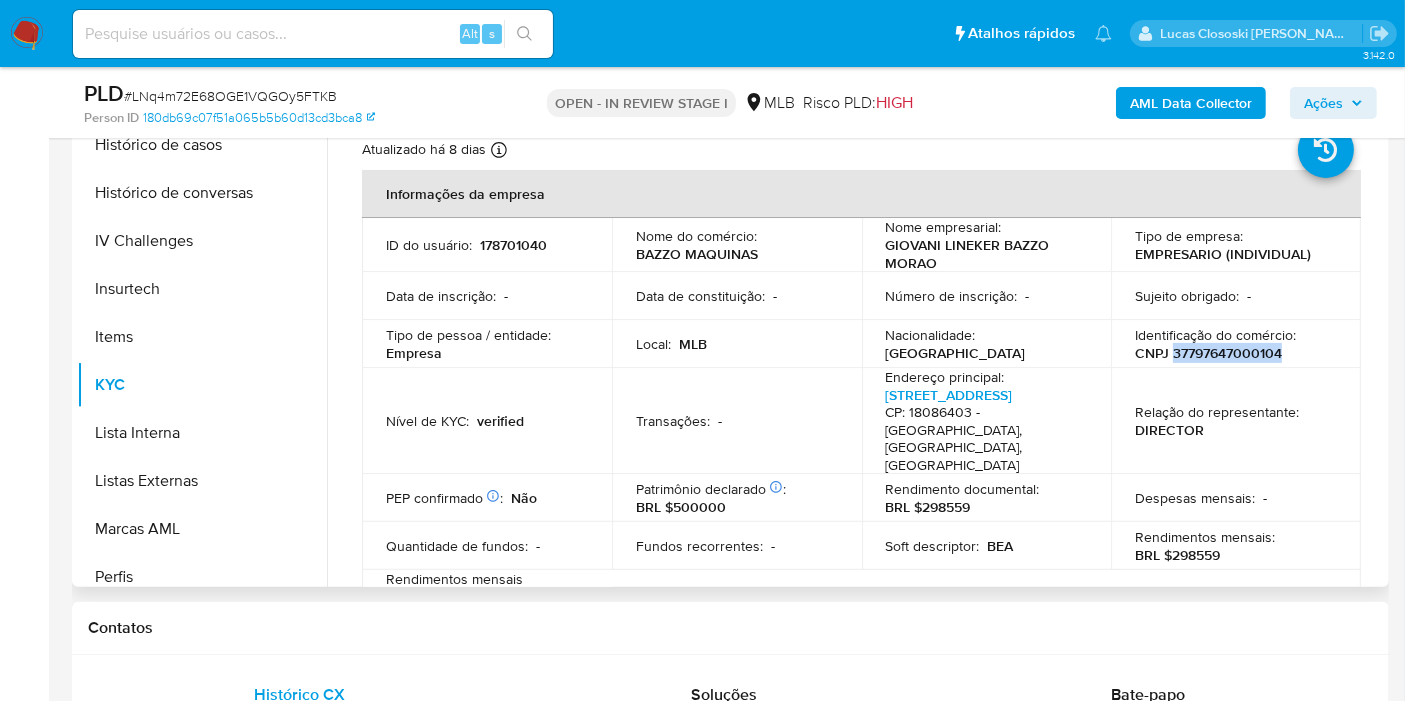 click on "CNPJ 37797647000104" at bounding box center [1208, 353] 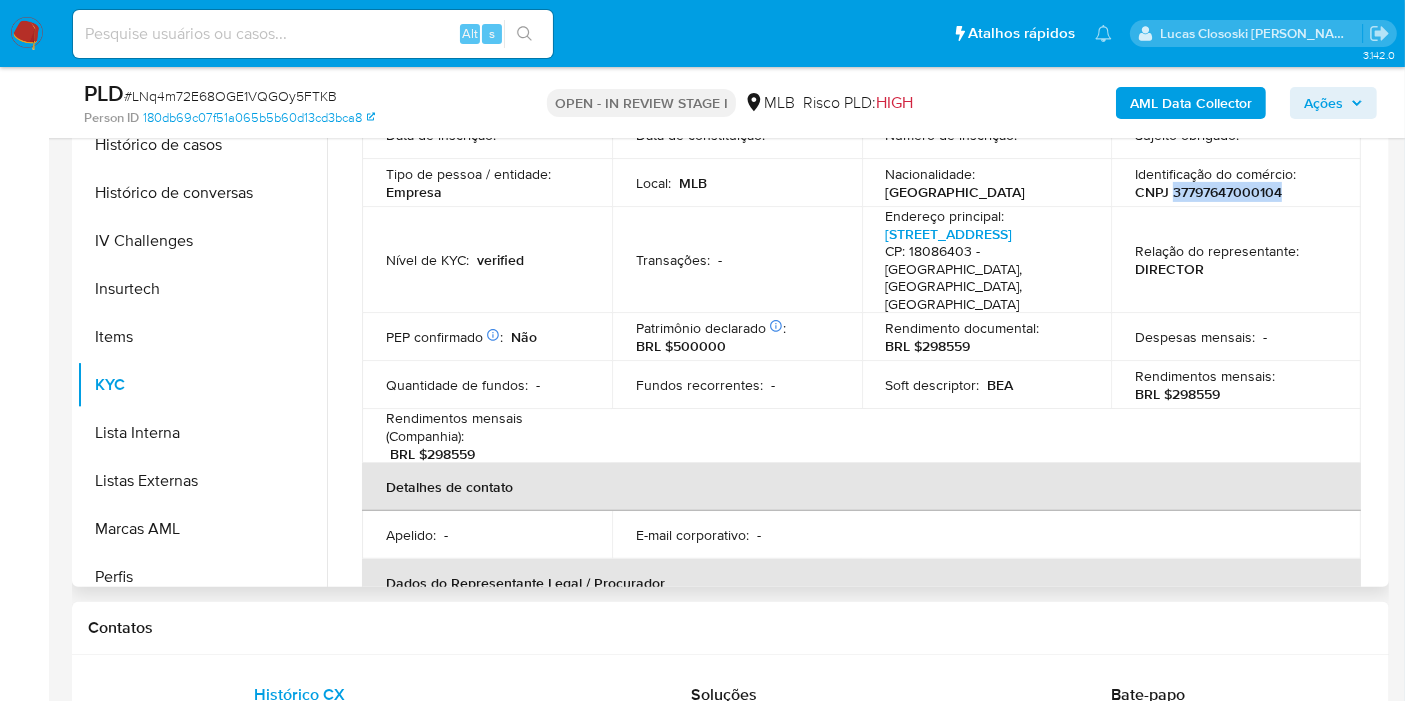 scroll, scrollTop: 111, scrollLeft: 0, axis: vertical 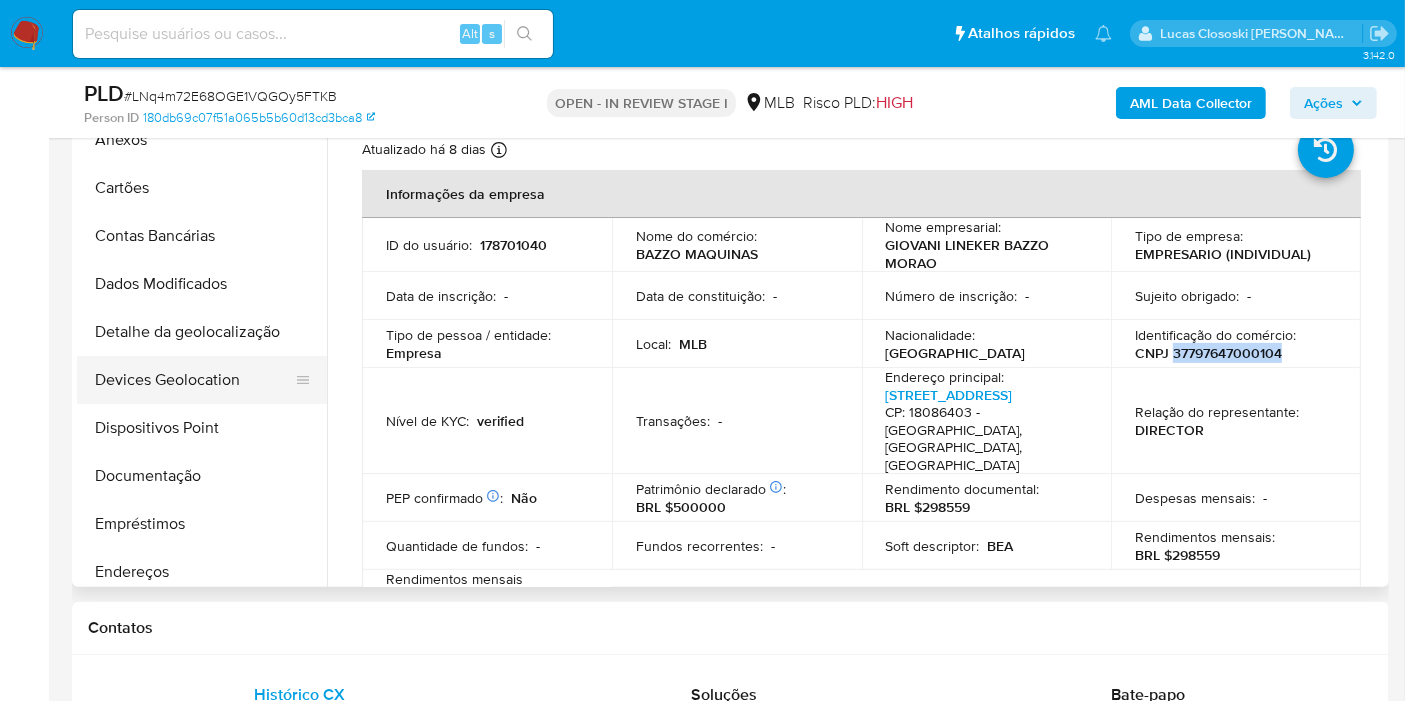 click on "Devices Geolocation" at bounding box center [194, 380] 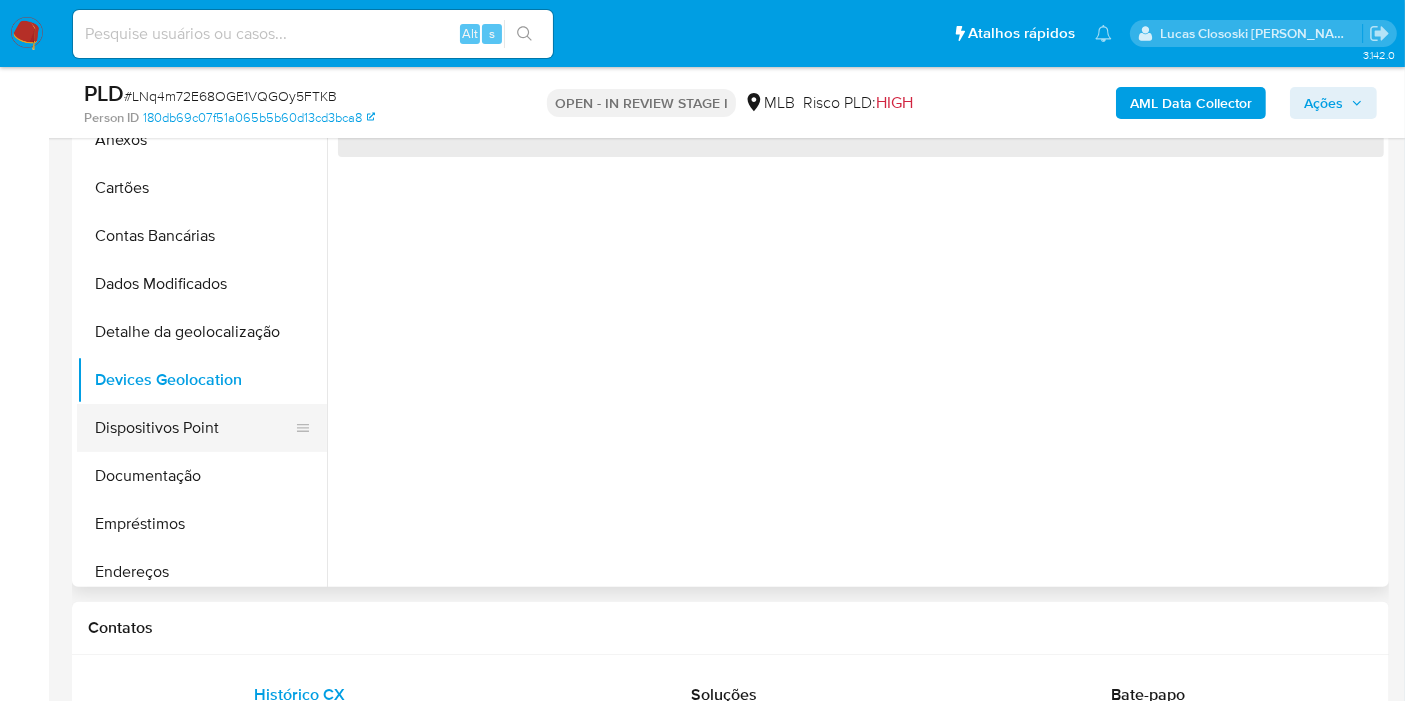 scroll, scrollTop: 0, scrollLeft: 0, axis: both 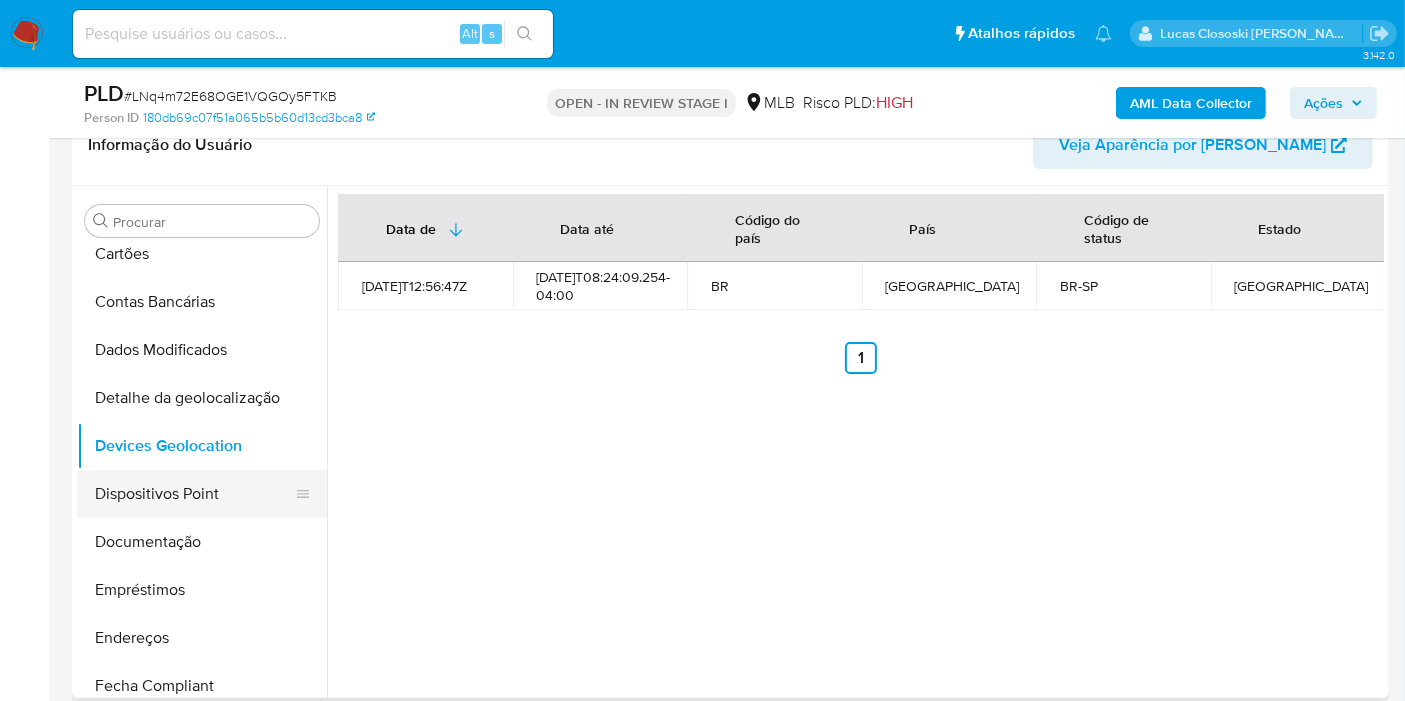click on "Dispositivos Point" at bounding box center [194, 494] 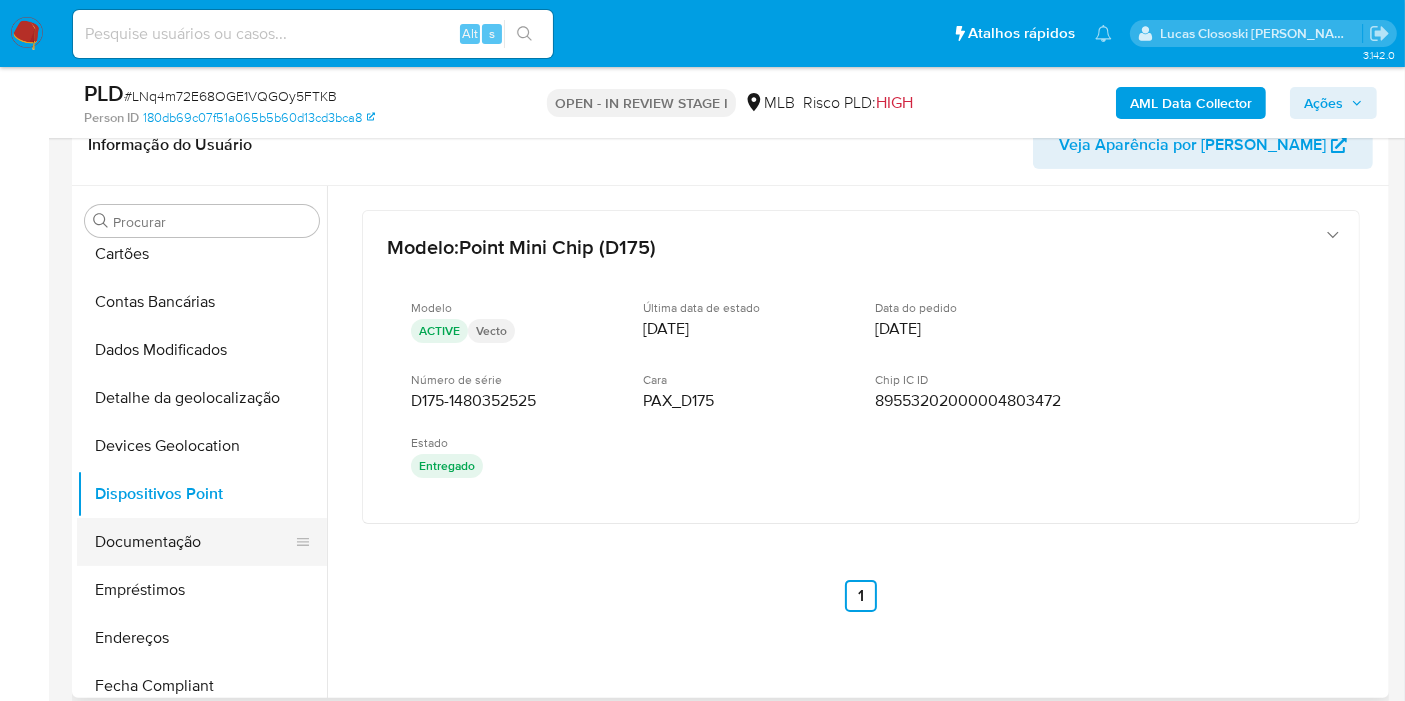 click on "Documentação" at bounding box center [194, 542] 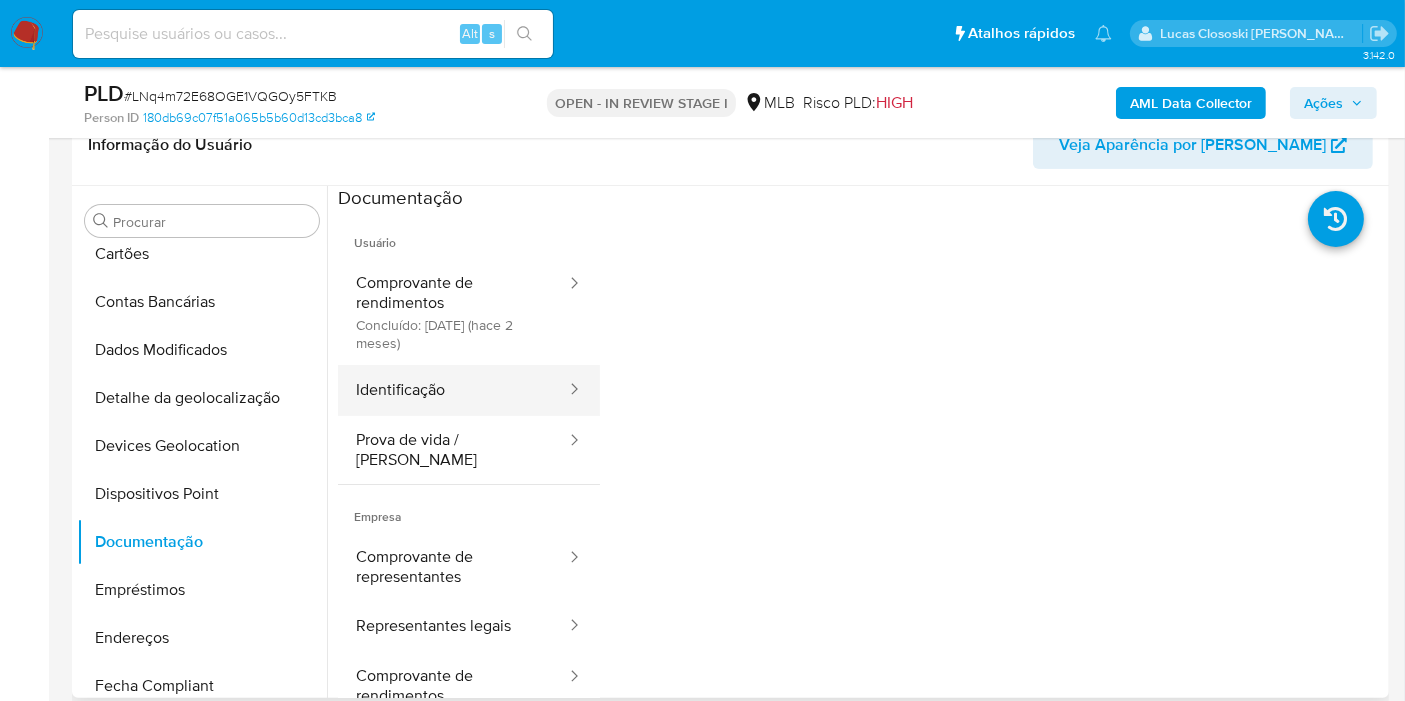 click on "Identificação" at bounding box center [453, 390] 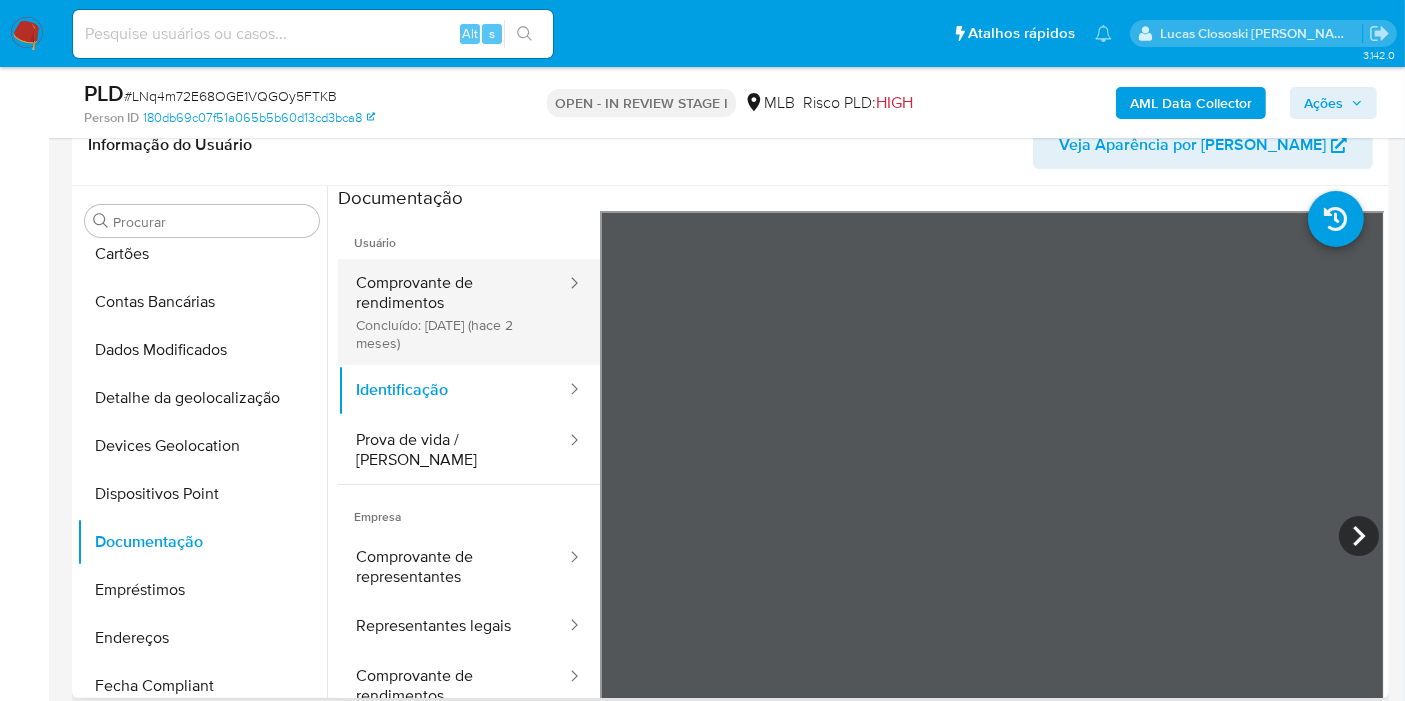click on "Comprovante de rendimentos Concluído: 15/05/2025 (hace 2 meses)" at bounding box center [453, 312] 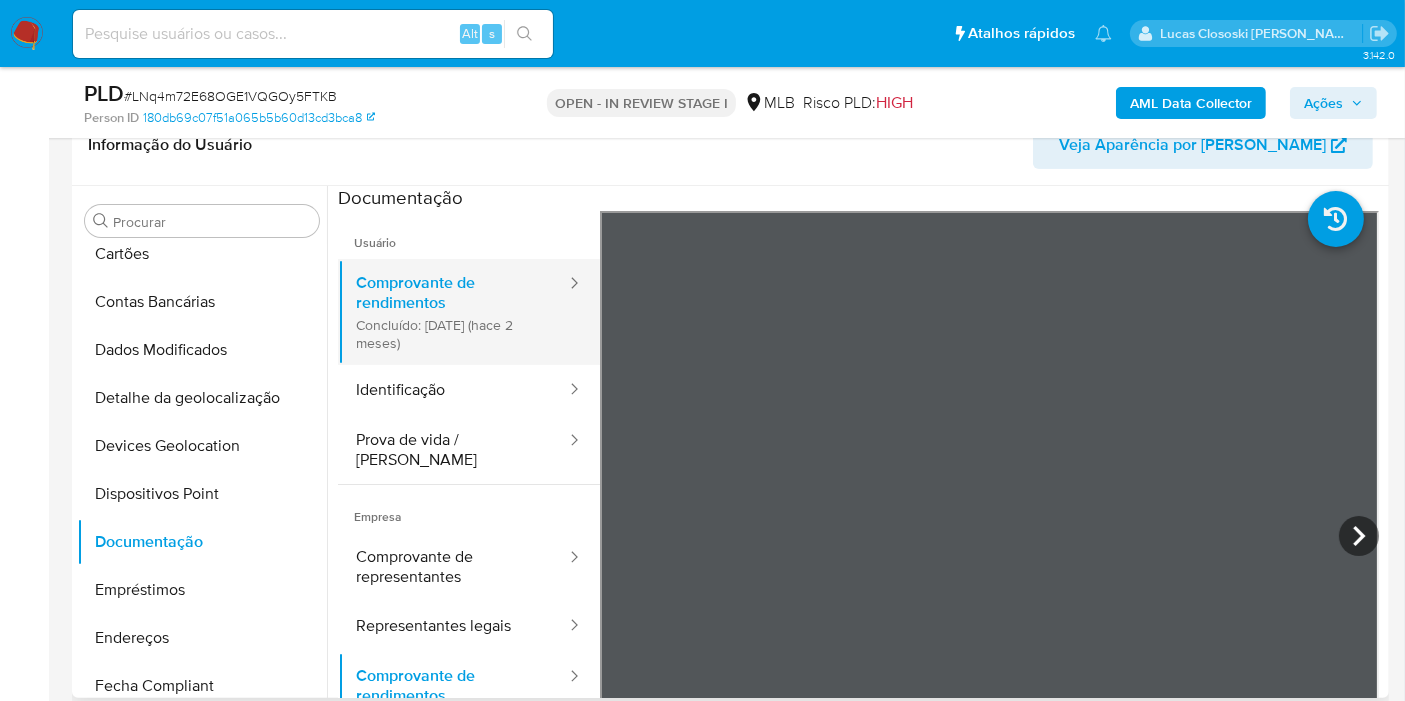 click on "Comprovante de rendimentos Concluído: 15/05/2025 (hace 2 meses)" at bounding box center (453, 312) 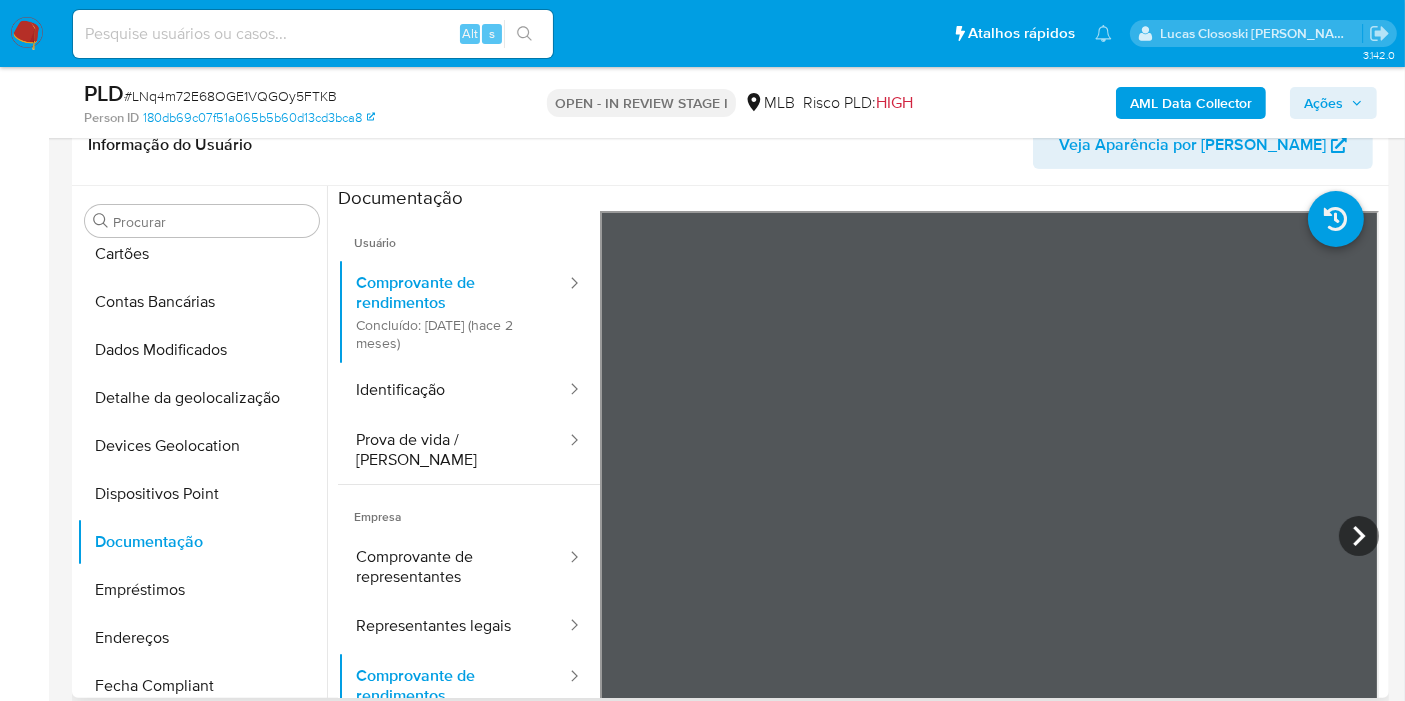 scroll, scrollTop: 0, scrollLeft: 0, axis: both 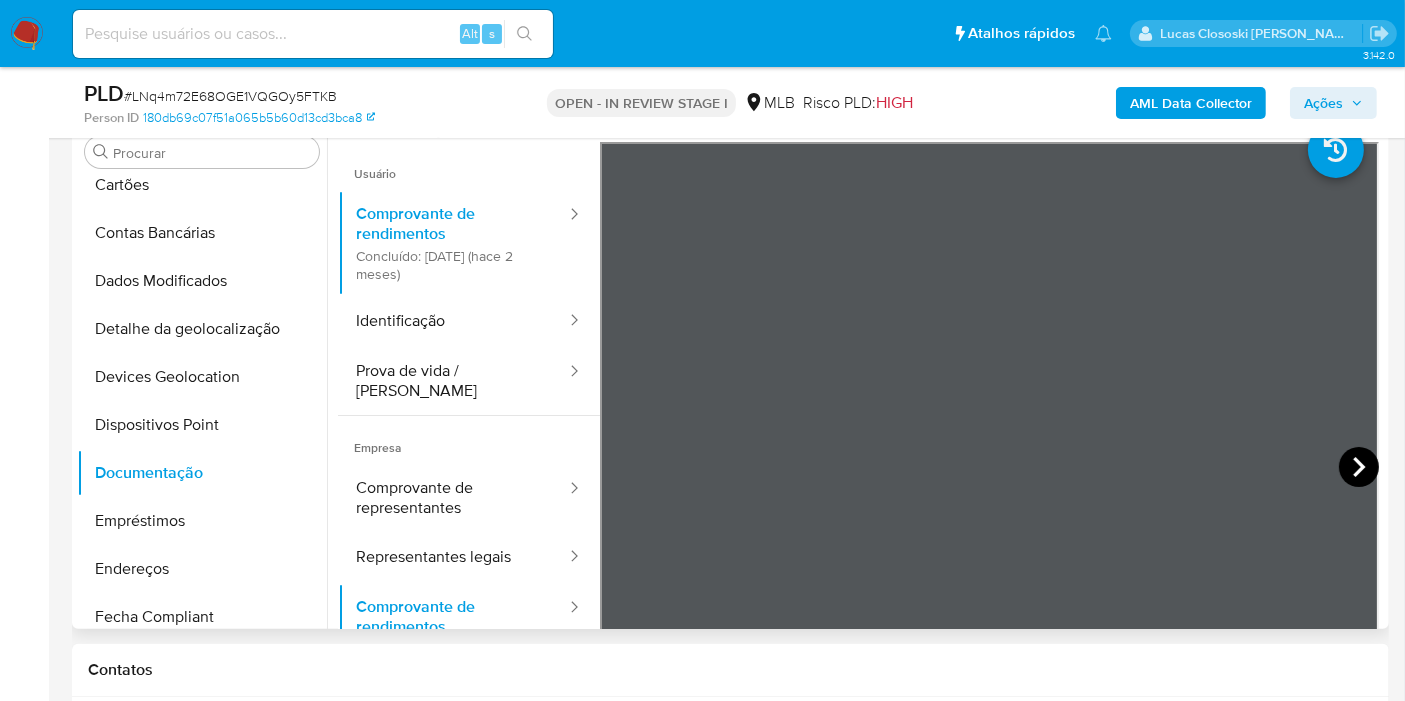 click 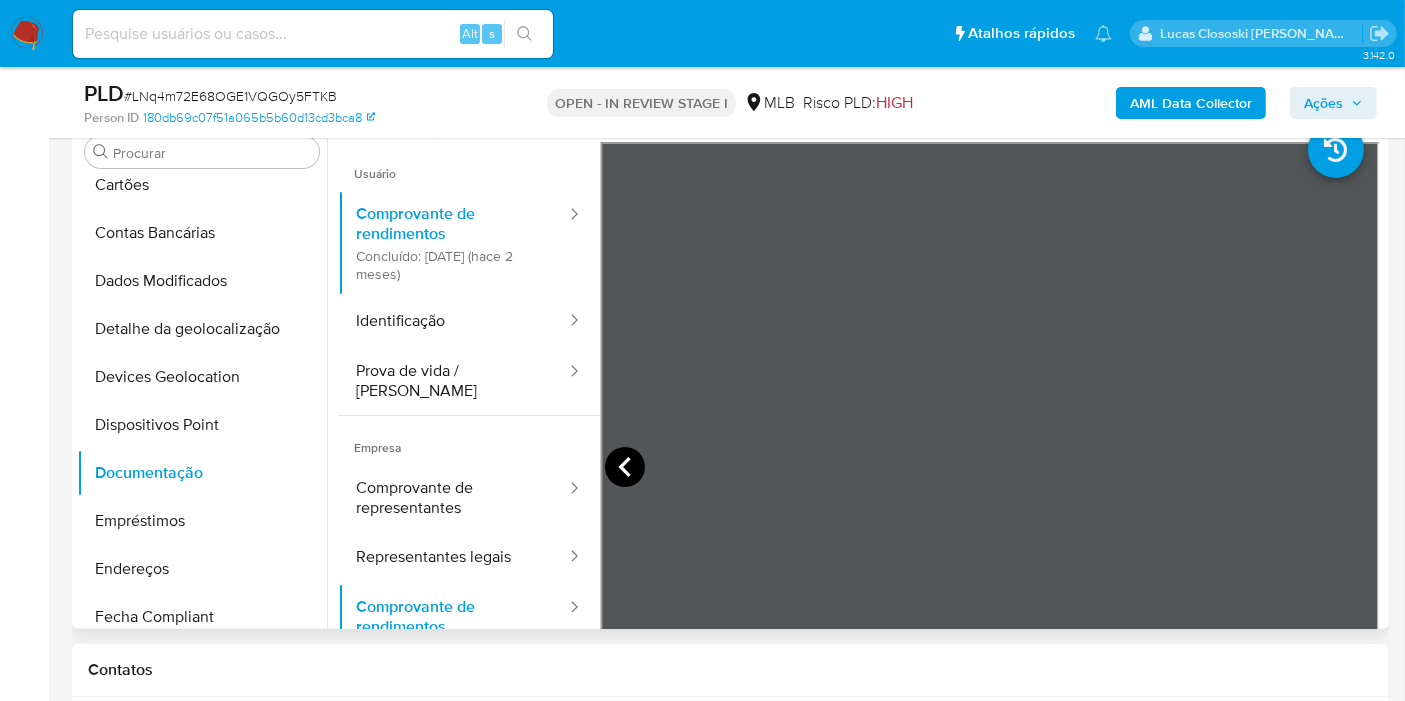 click 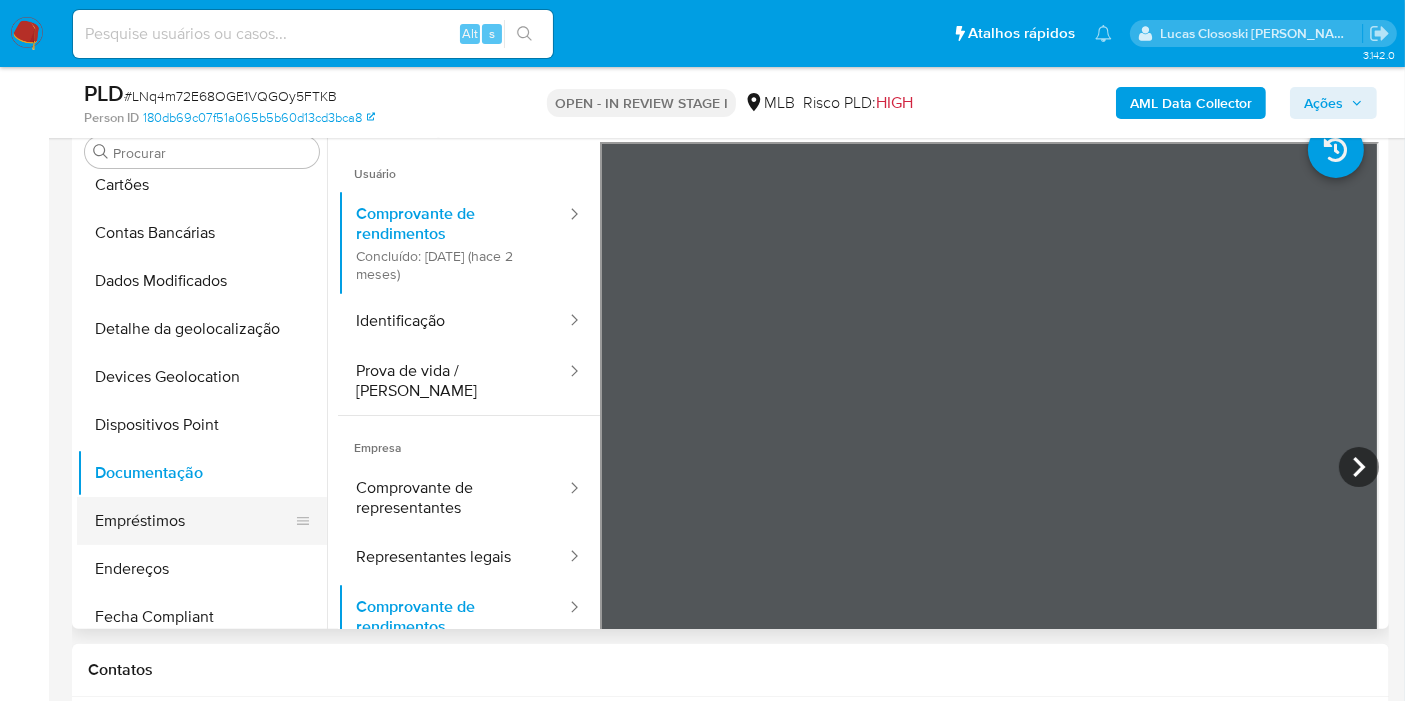 click on "Empréstimos" at bounding box center (194, 521) 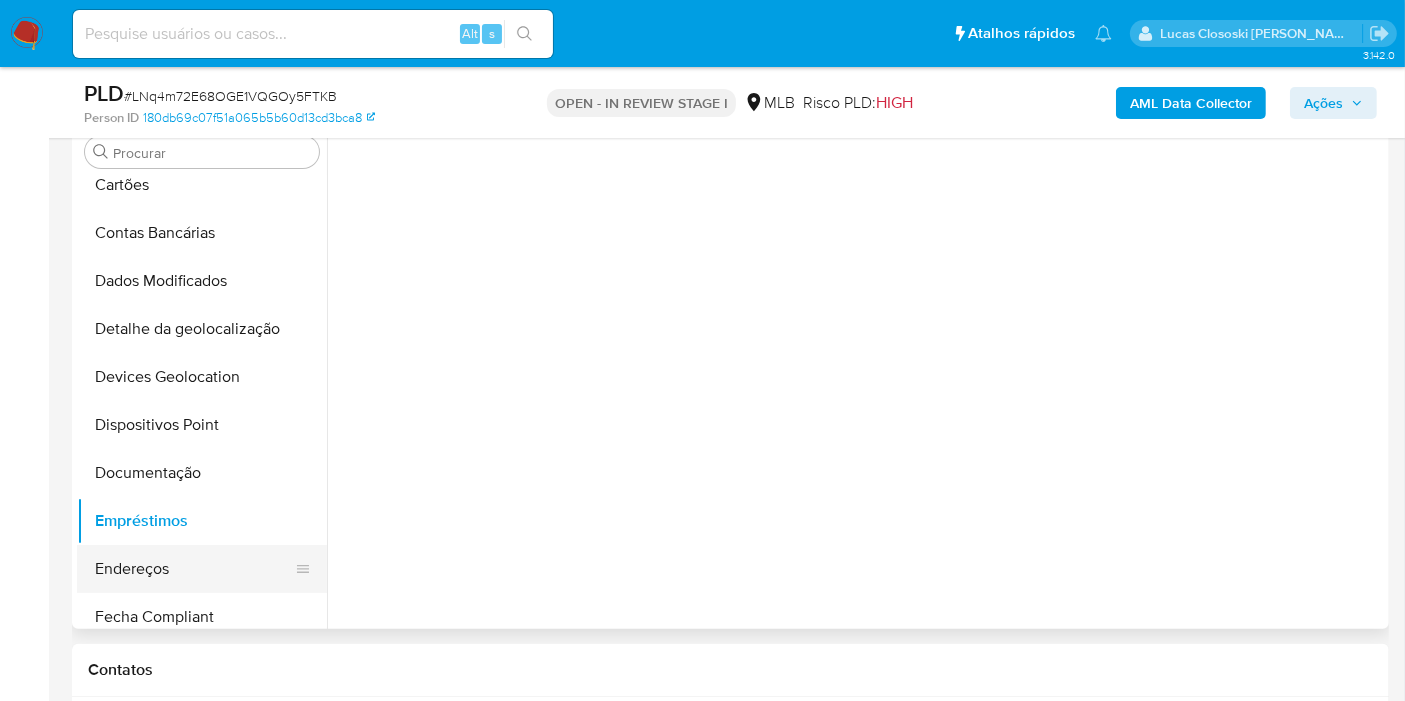 click on "Endereços" at bounding box center (194, 569) 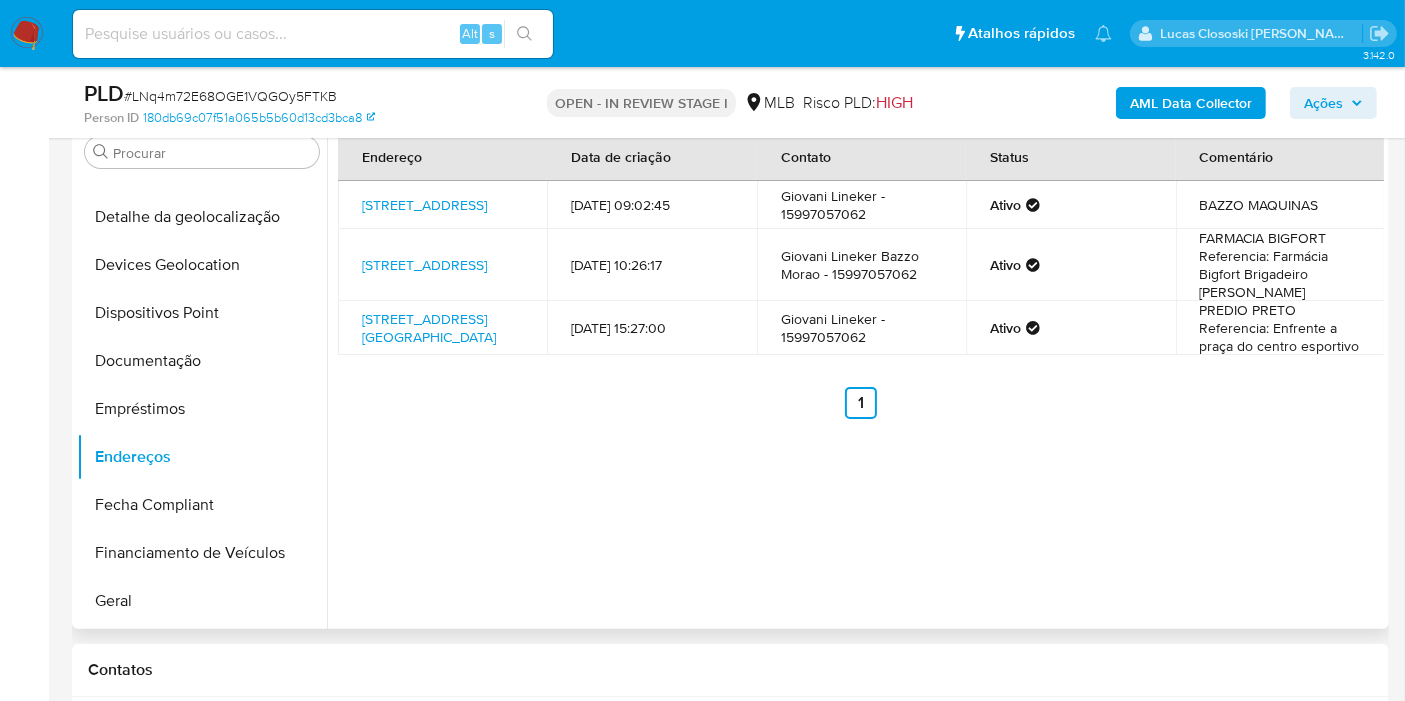 scroll, scrollTop: 444, scrollLeft: 0, axis: vertical 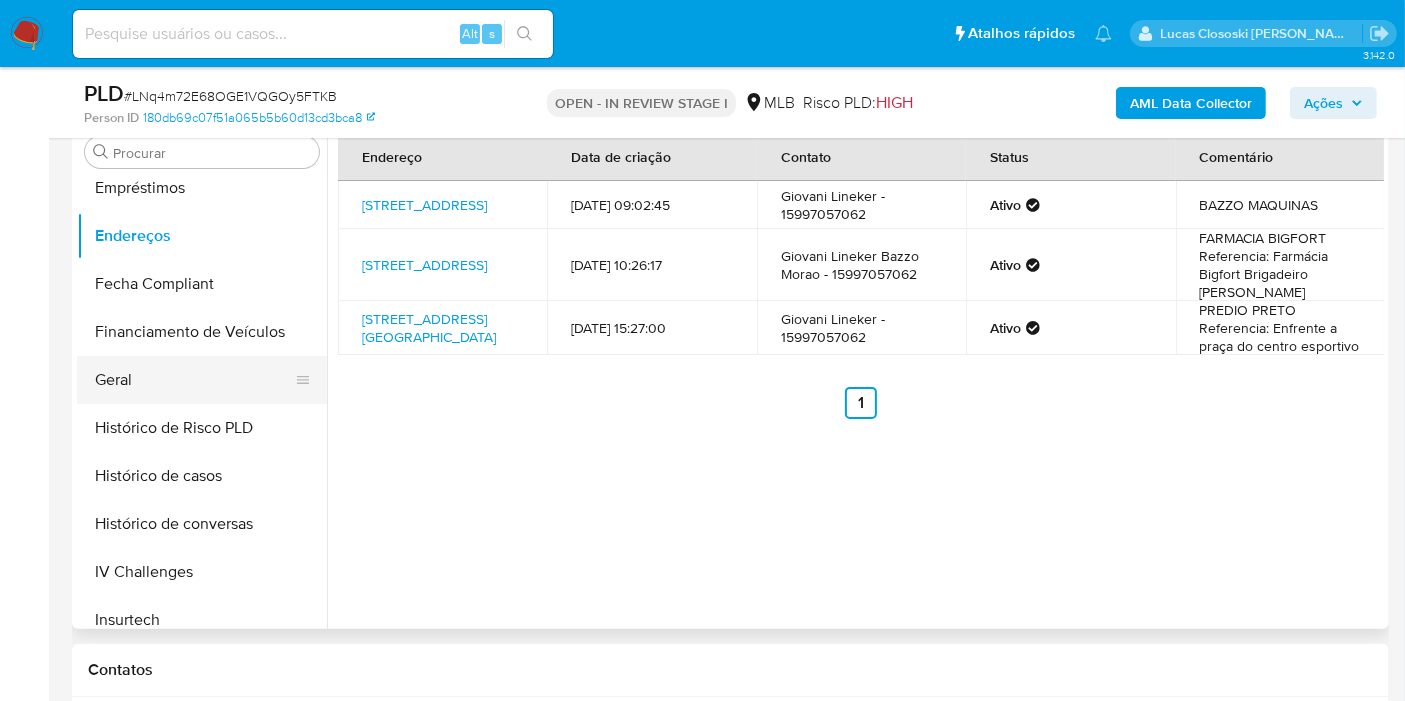 click on "Geral" at bounding box center [194, 380] 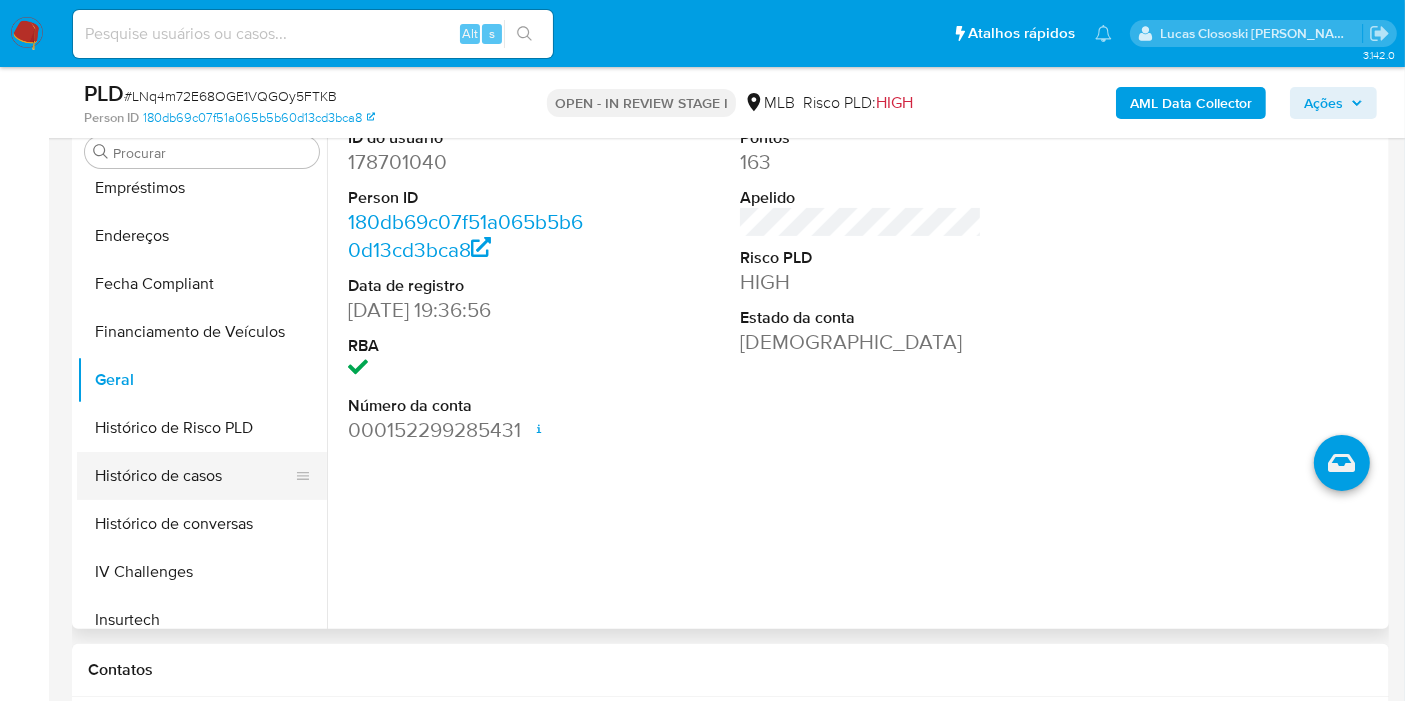 click on "Histórico de casos" at bounding box center [194, 476] 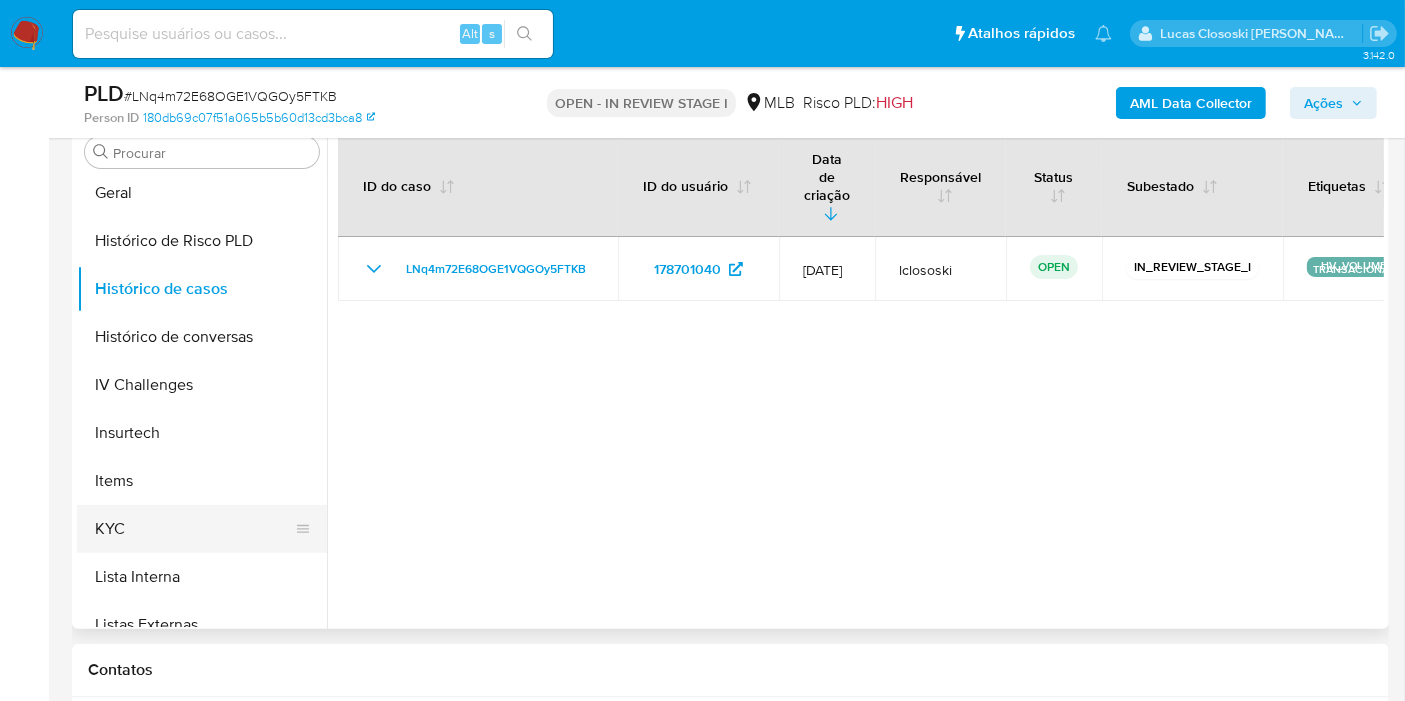 scroll, scrollTop: 666, scrollLeft: 0, axis: vertical 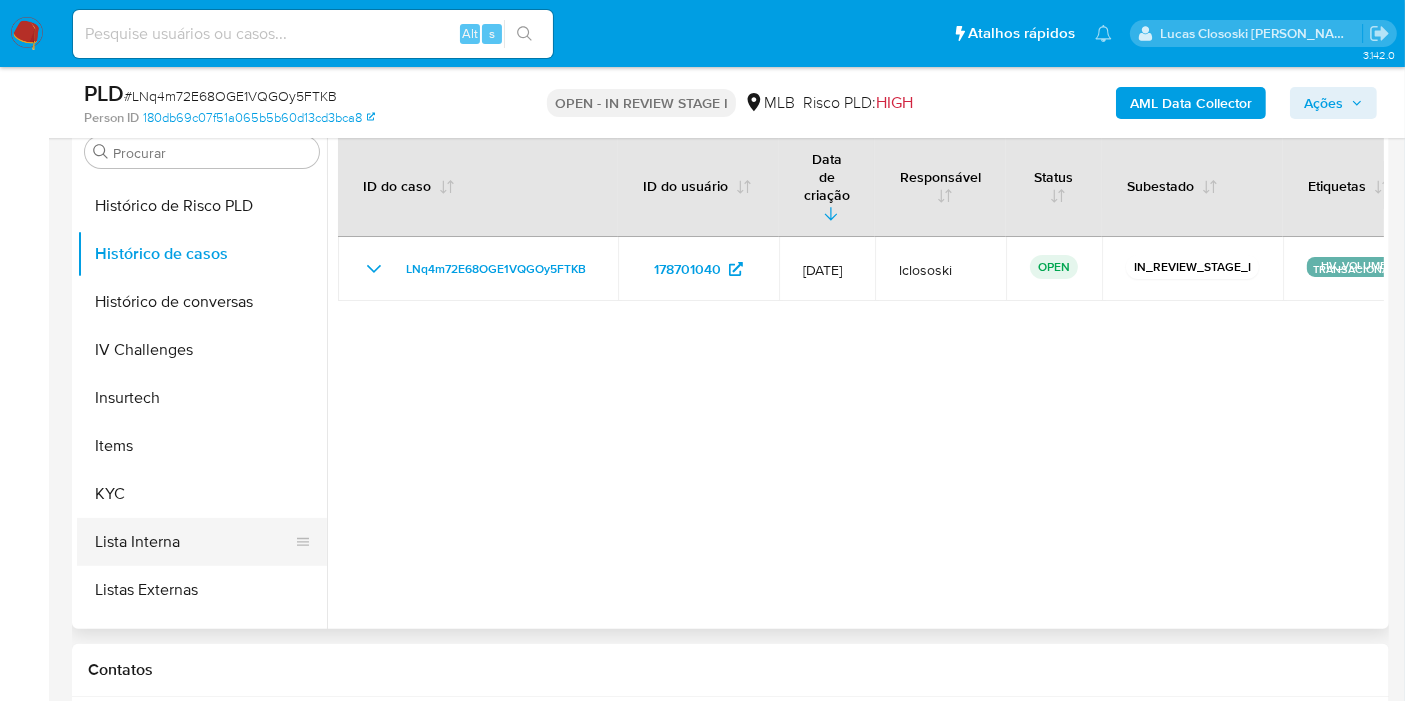 click on "Lista Interna" at bounding box center (194, 542) 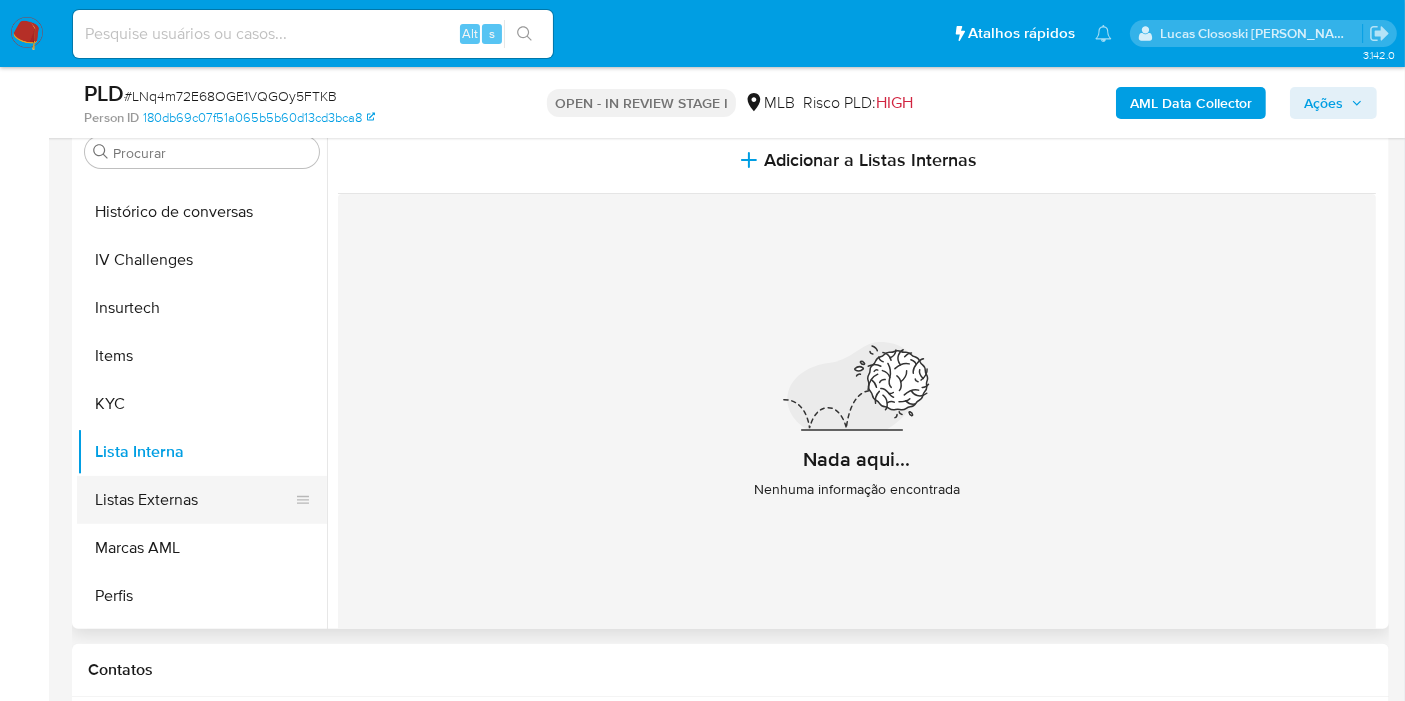 scroll, scrollTop: 844, scrollLeft: 0, axis: vertical 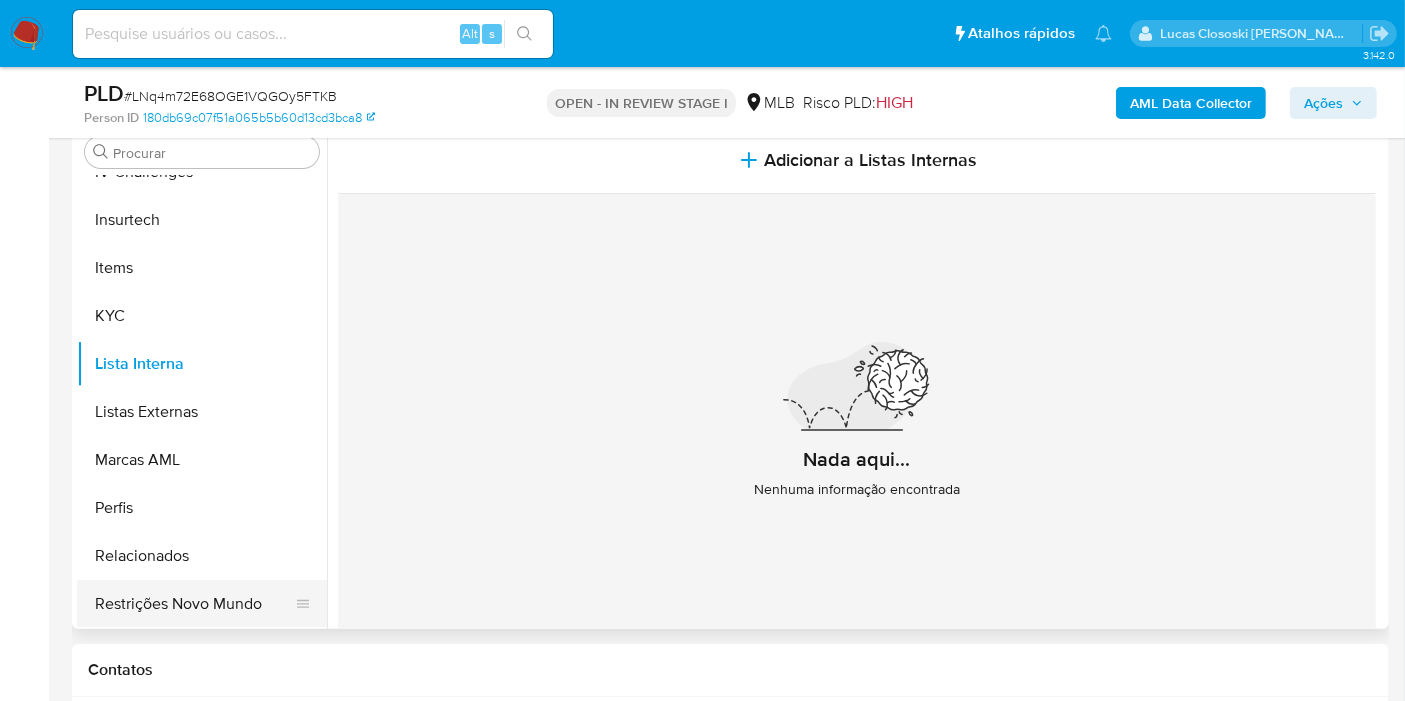click on "Restrições Novo Mundo" at bounding box center [194, 604] 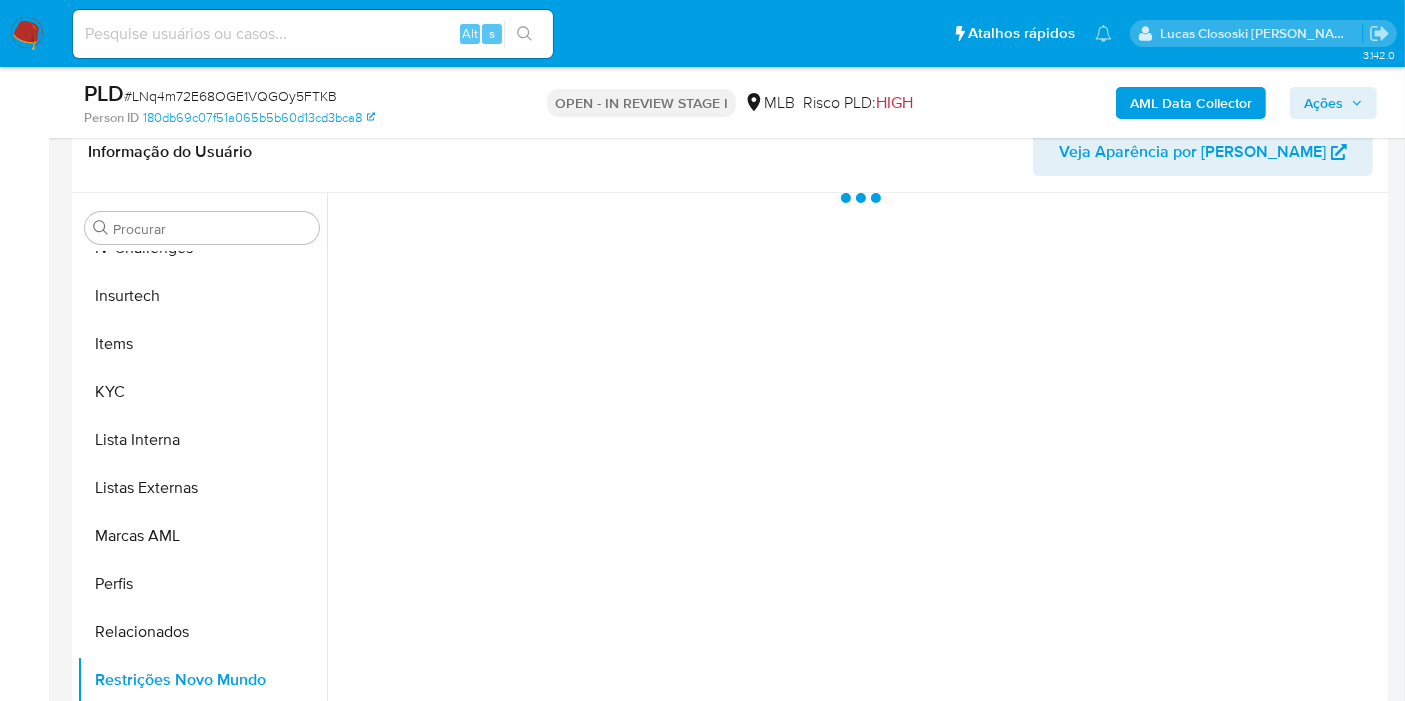 scroll, scrollTop: 291, scrollLeft: 0, axis: vertical 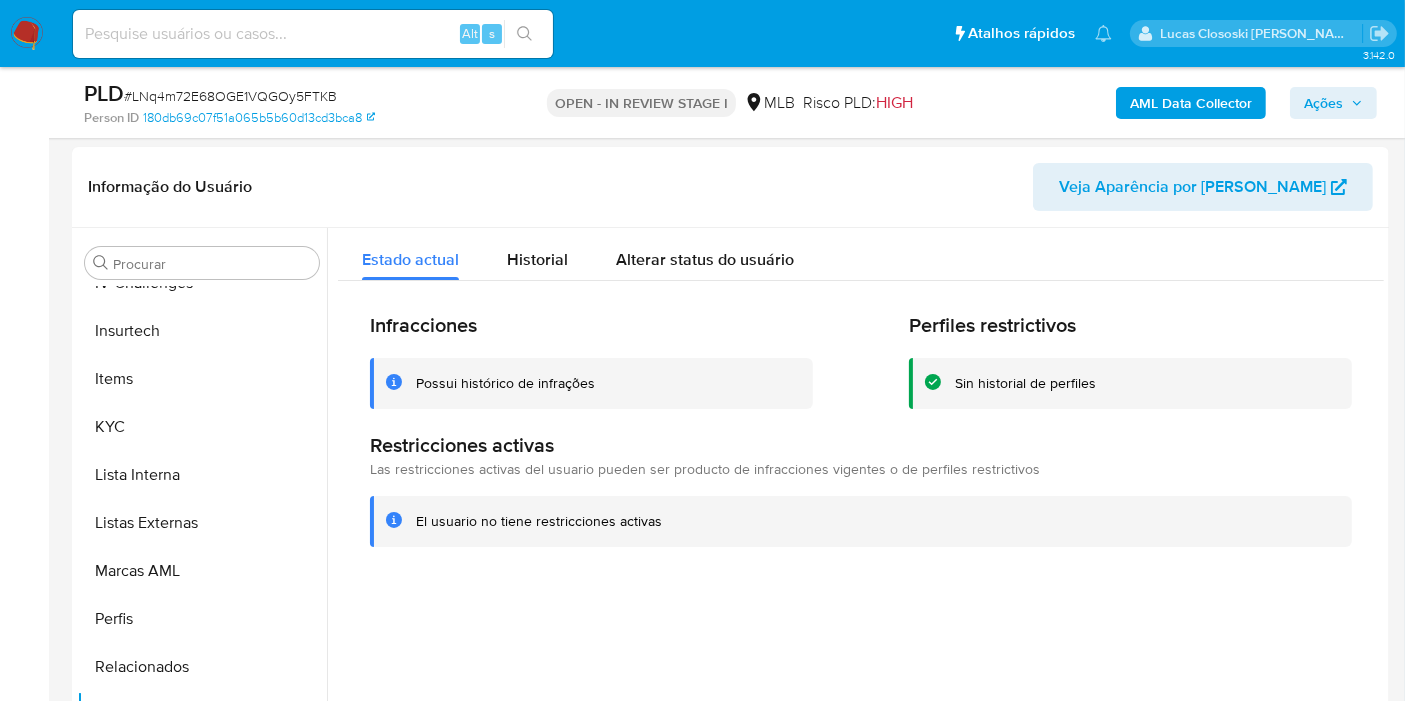 click on "PLD # LNq4m72E68OGE1VQGOy5FTKB" at bounding box center (296, 94) 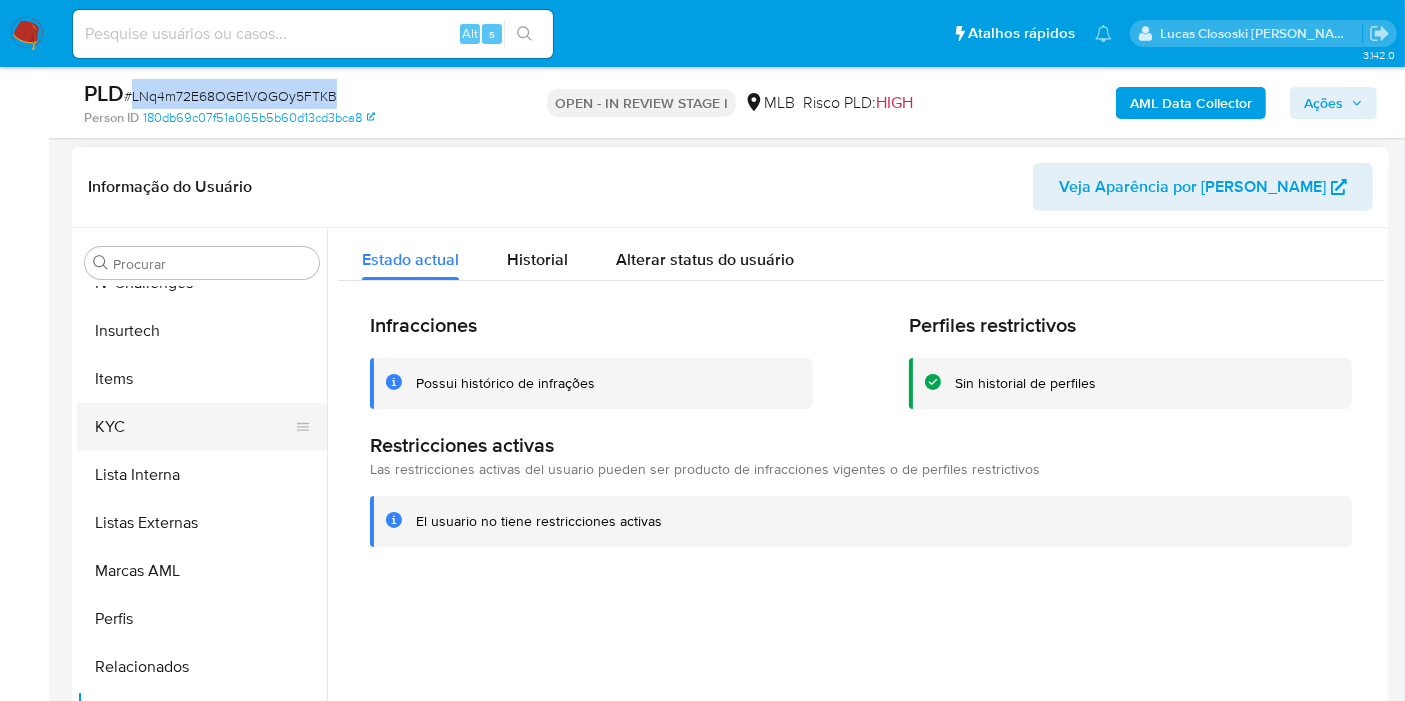 click on "KYC" at bounding box center [194, 427] 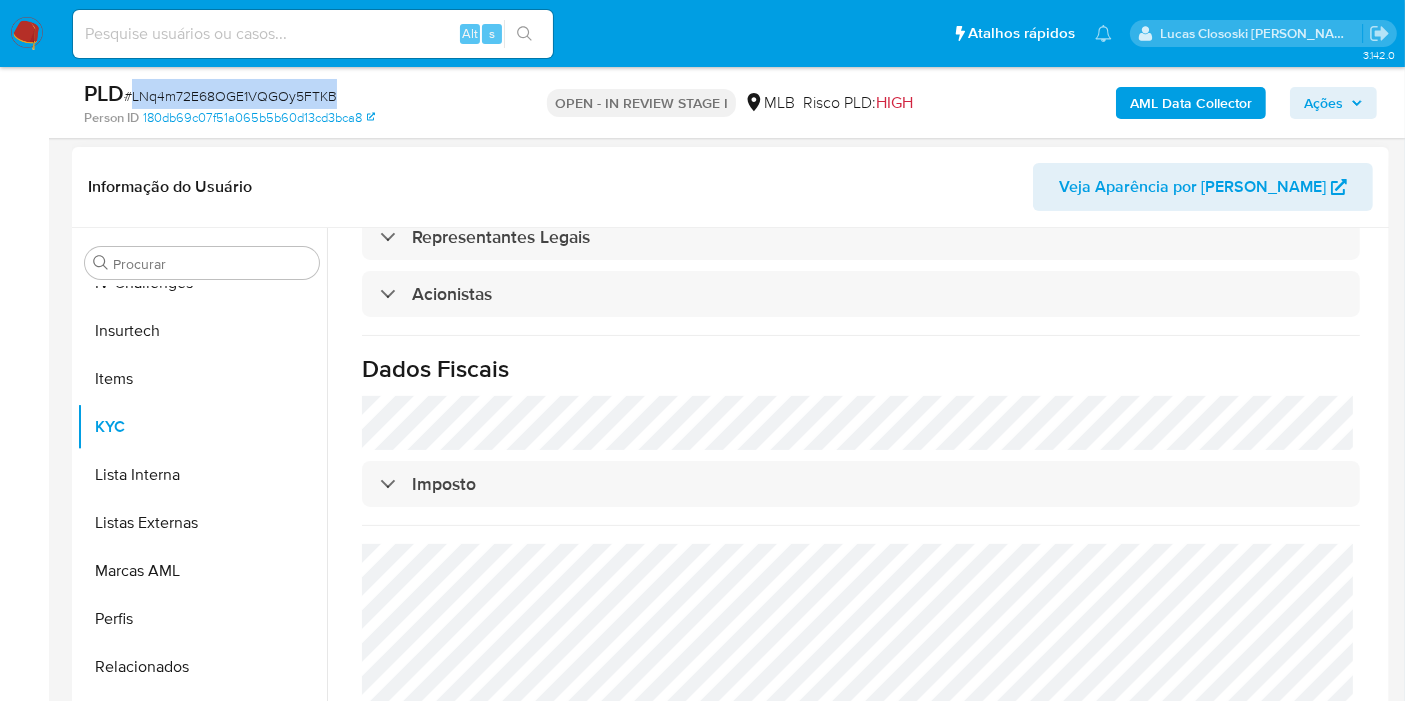 scroll, scrollTop: 1206, scrollLeft: 0, axis: vertical 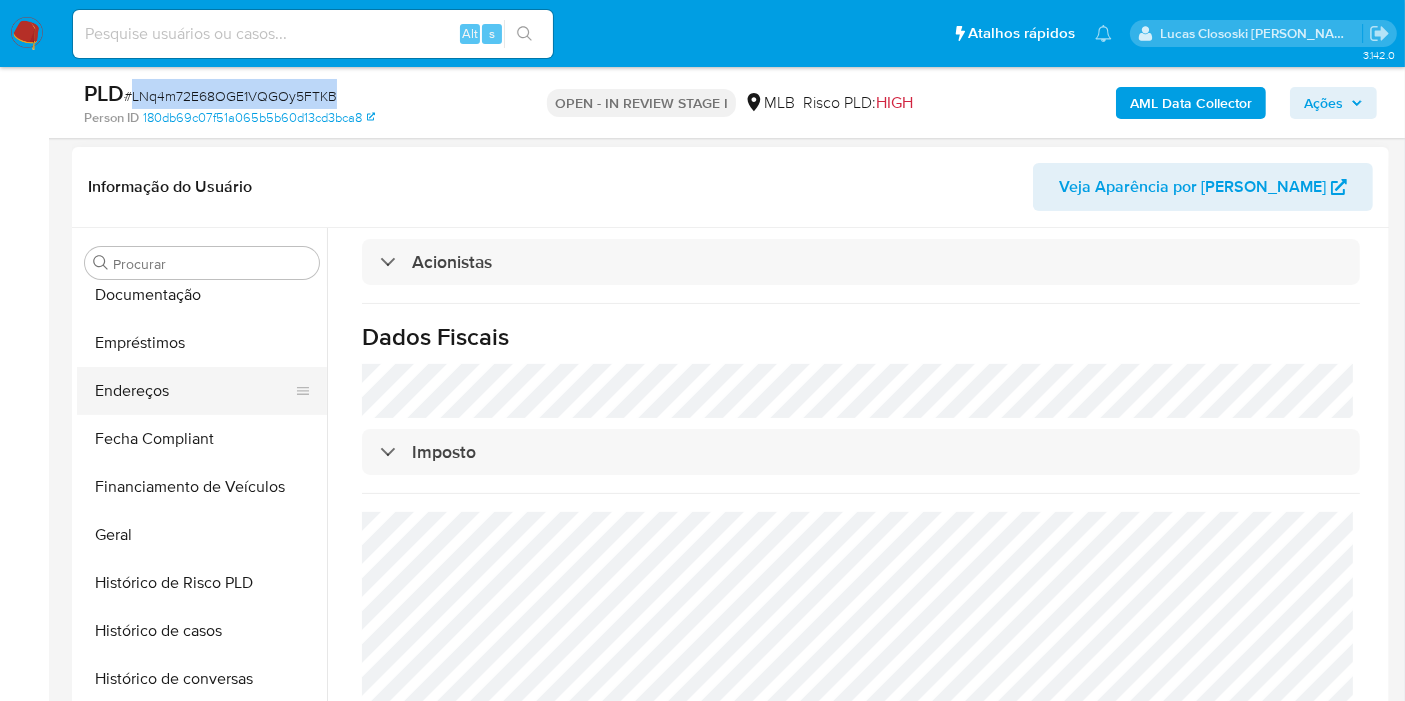 click on "Endereços" at bounding box center [194, 391] 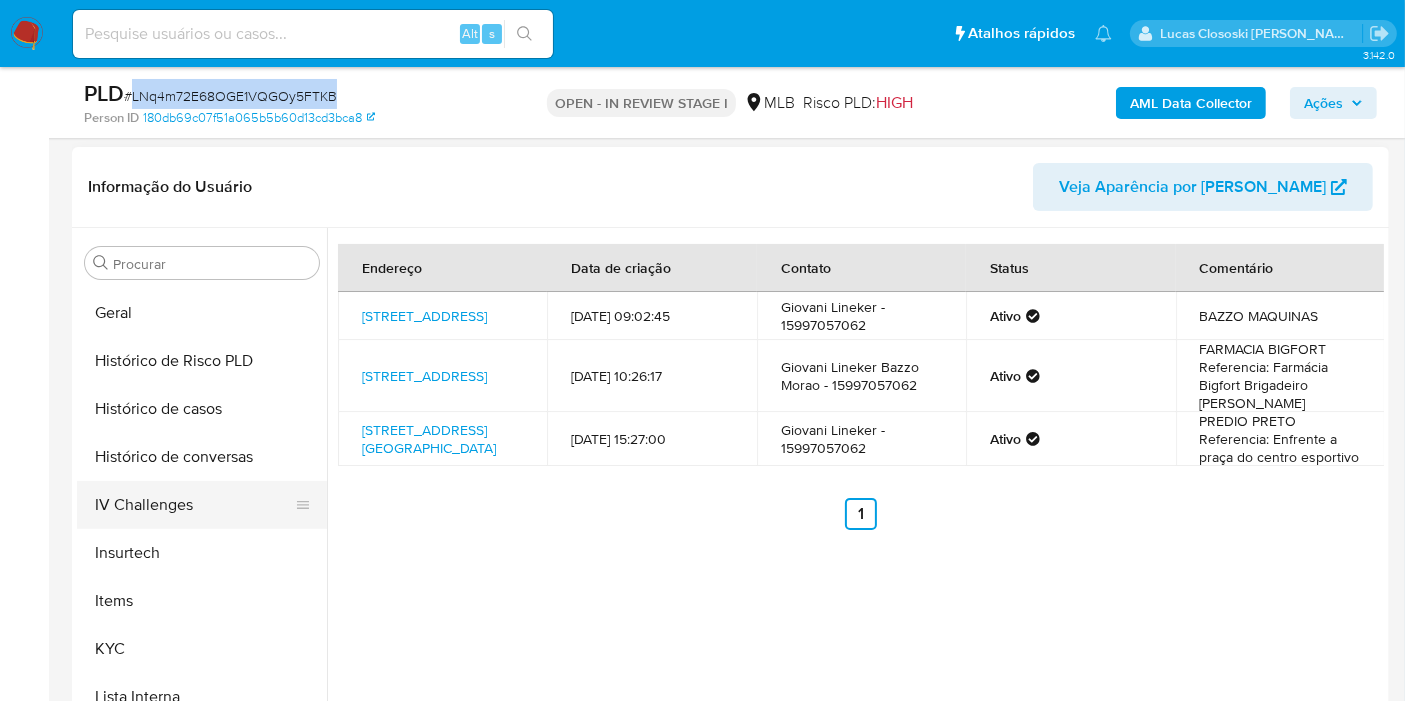 scroll, scrollTop: 844, scrollLeft: 0, axis: vertical 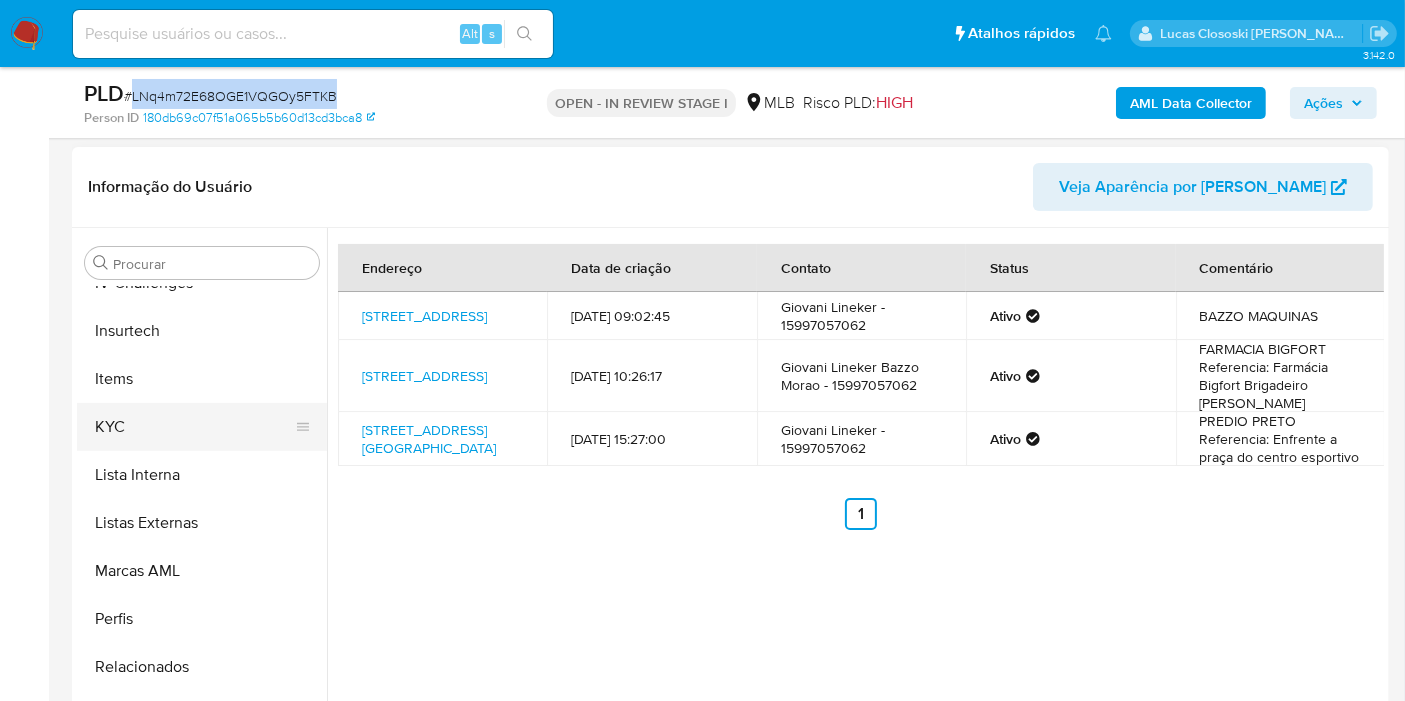 click on "KYC" at bounding box center (194, 427) 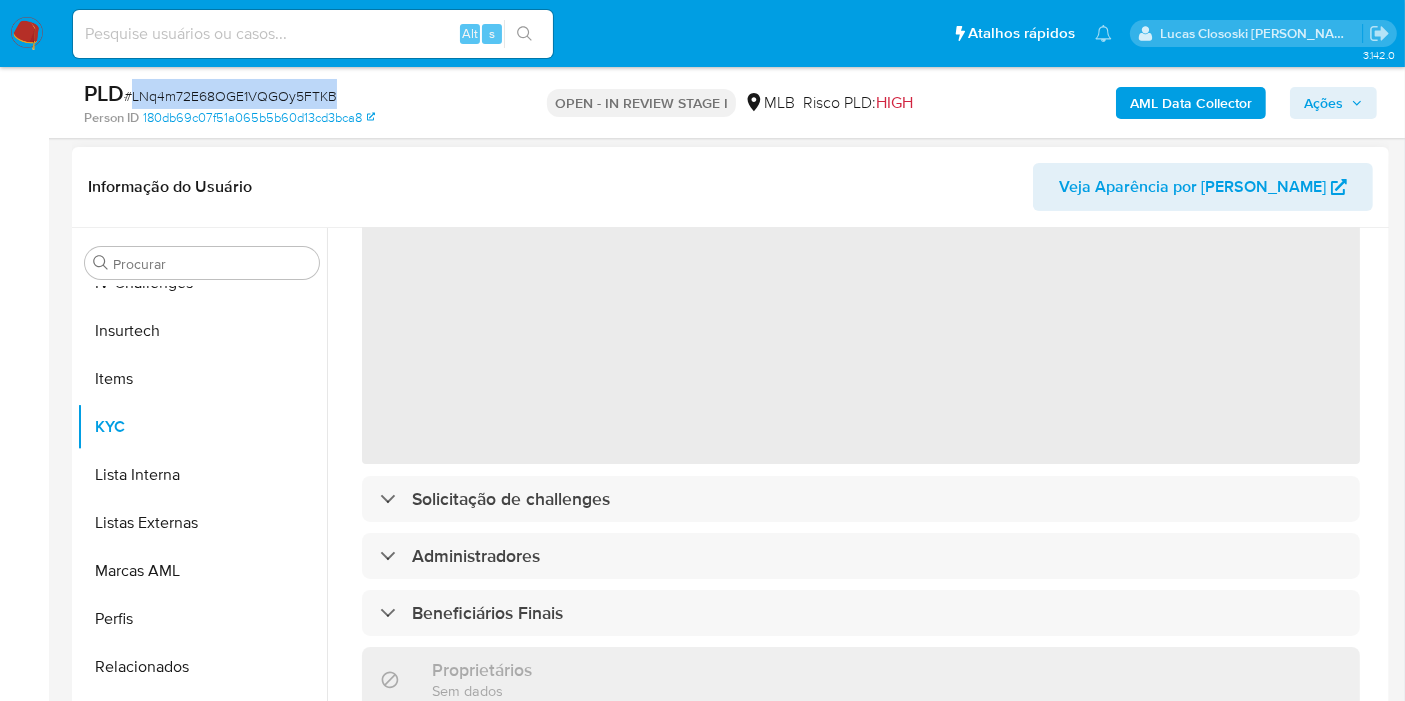 scroll, scrollTop: 111, scrollLeft: 0, axis: vertical 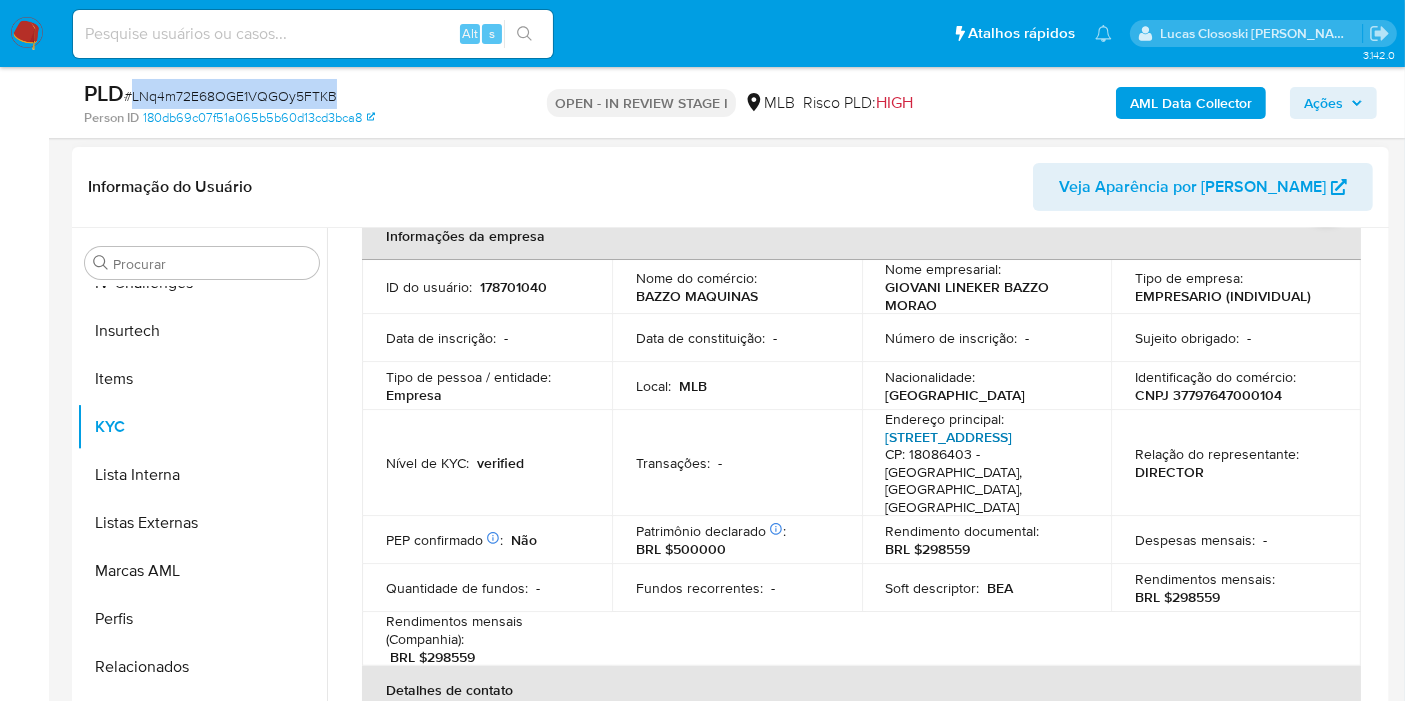 click on "Alameda Sesi 16, Centro Empresarial Sorocaba" at bounding box center [949, 437] 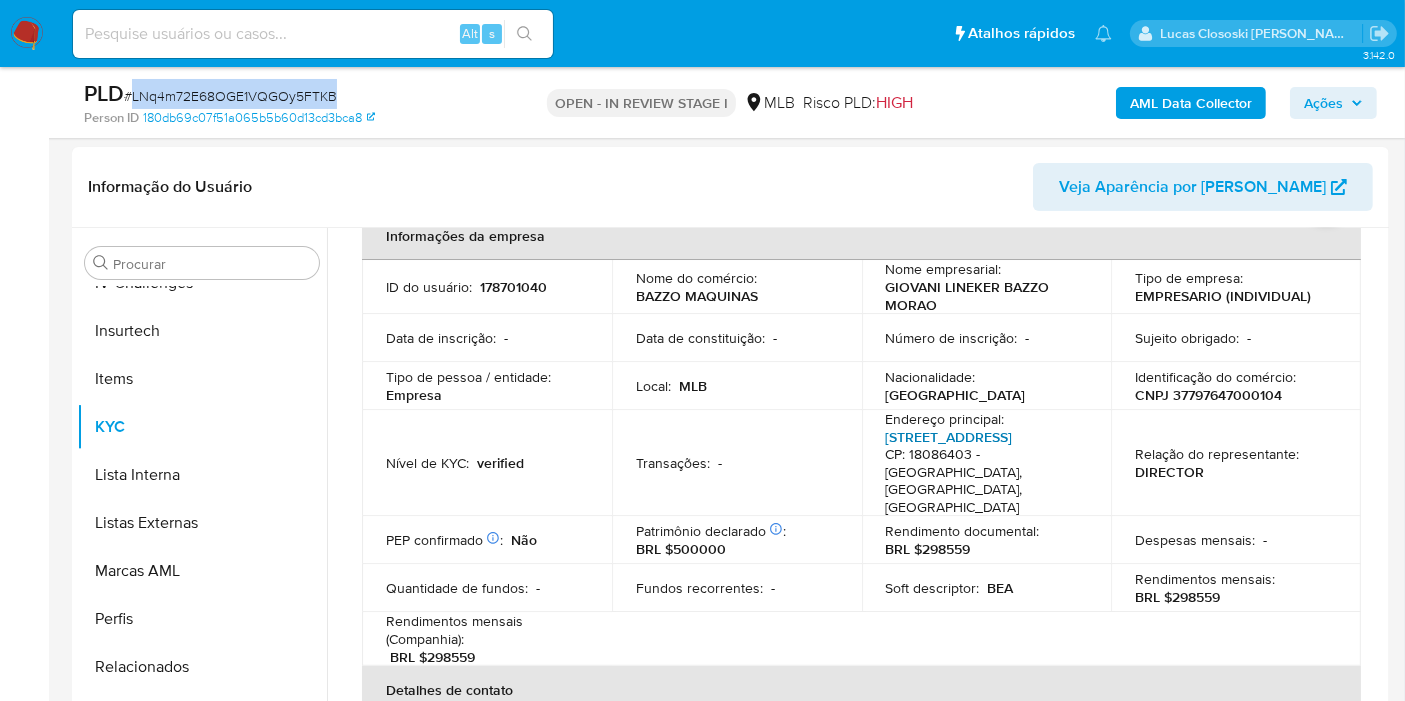 copy on "LNq4m72E68OGE1VQGOy5FTKB" 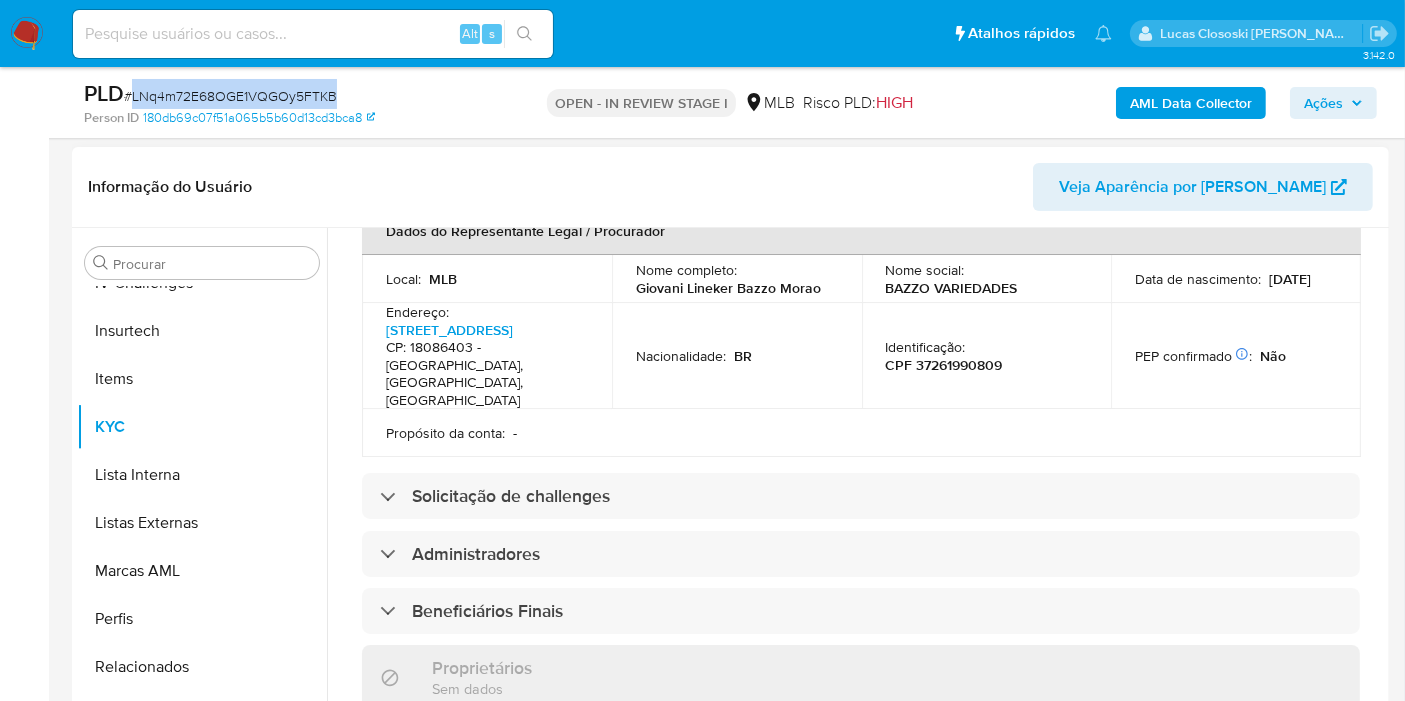 scroll, scrollTop: 444, scrollLeft: 0, axis: vertical 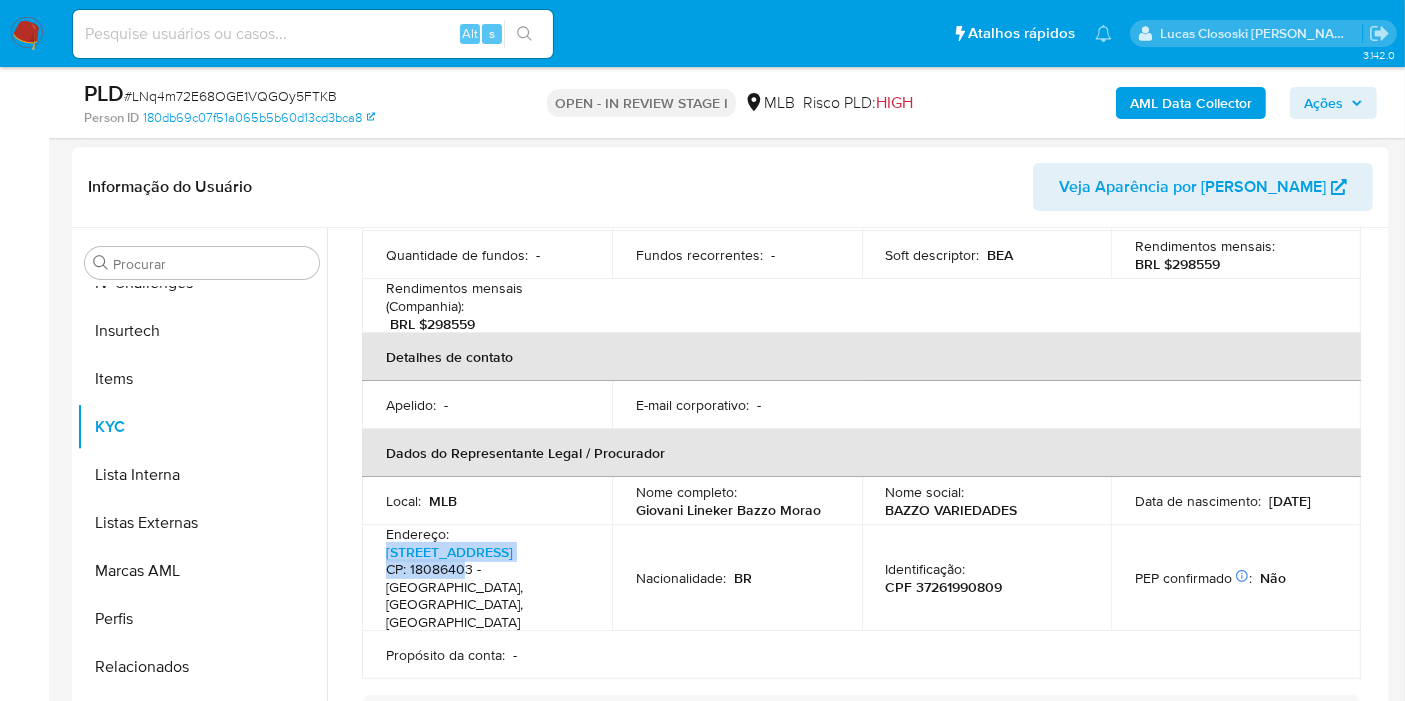 drag, startPoint x: 378, startPoint y: 527, endPoint x: 465, endPoint y: 575, distance: 99.36297 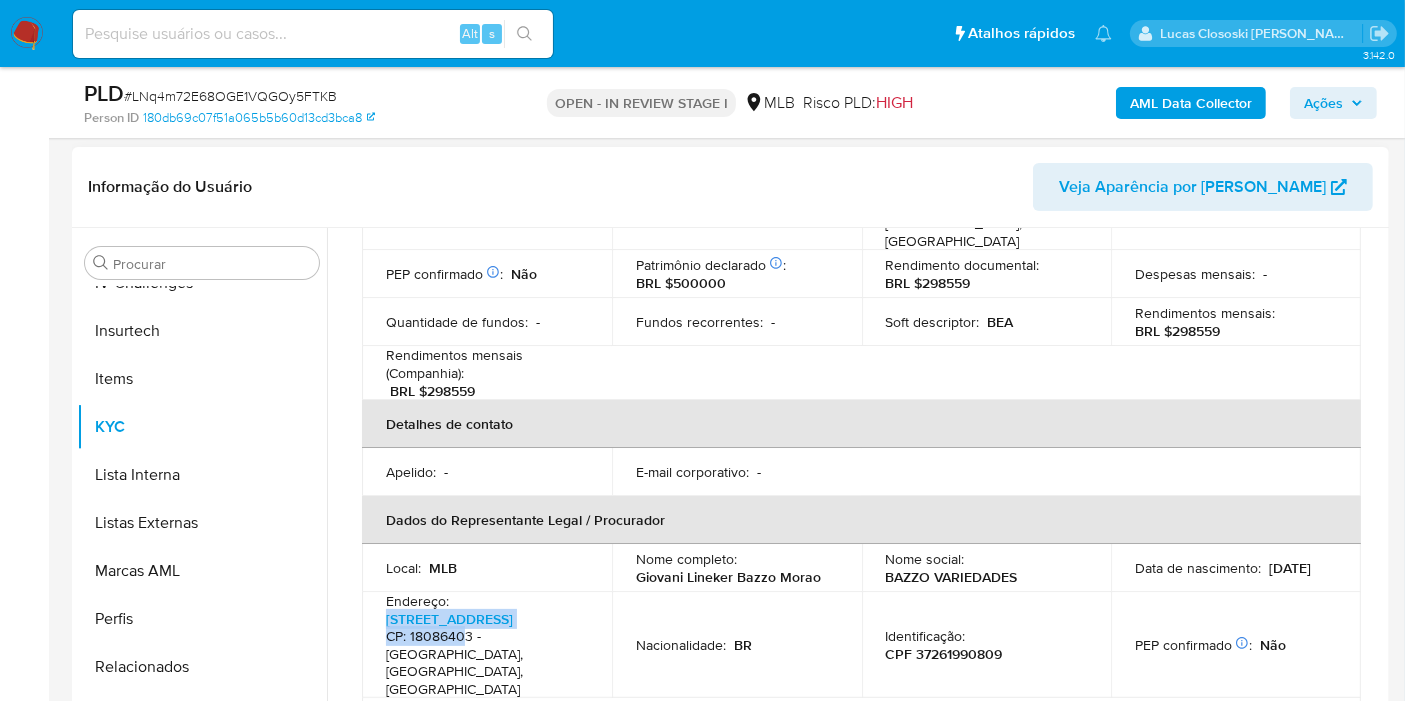 scroll, scrollTop: 333, scrollLeft: 0, axis: vertical 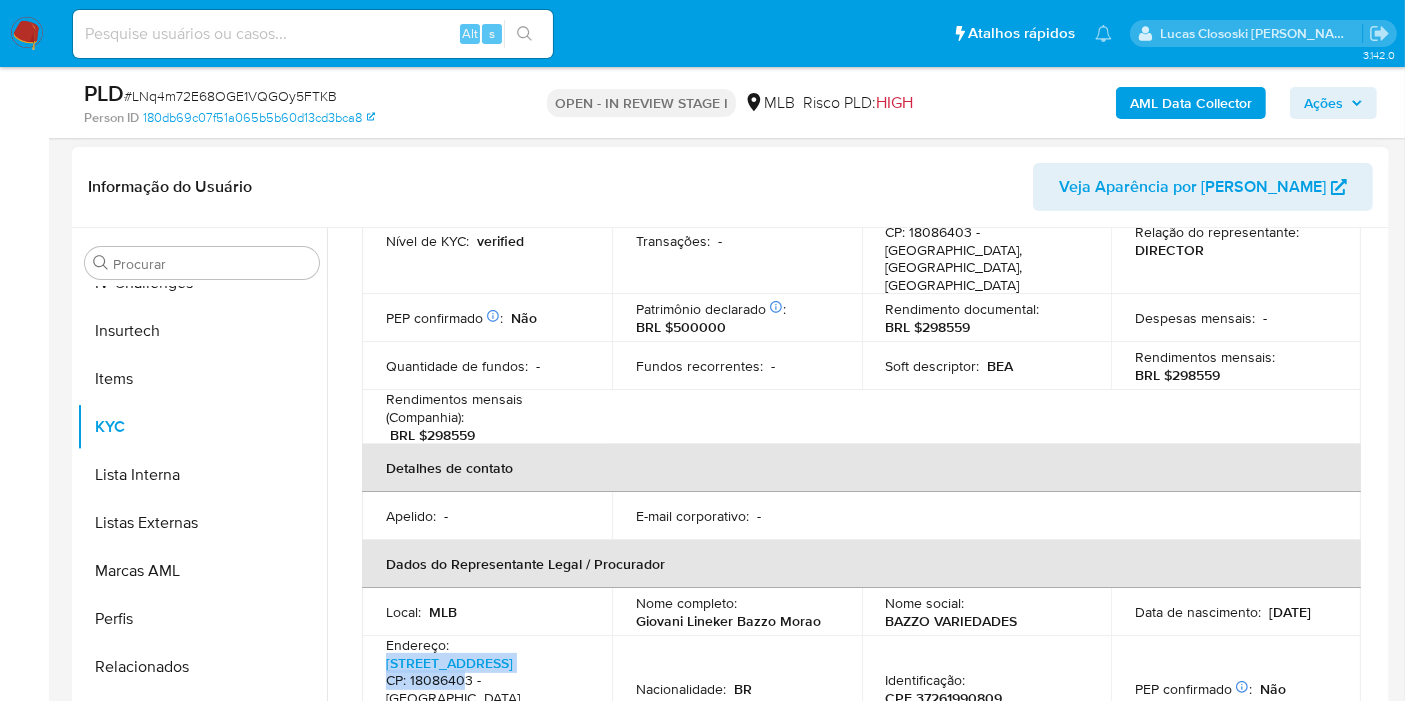copy on "Alameda Sesi 16, Centro Empresarial Sorocaba CP: 1808640" 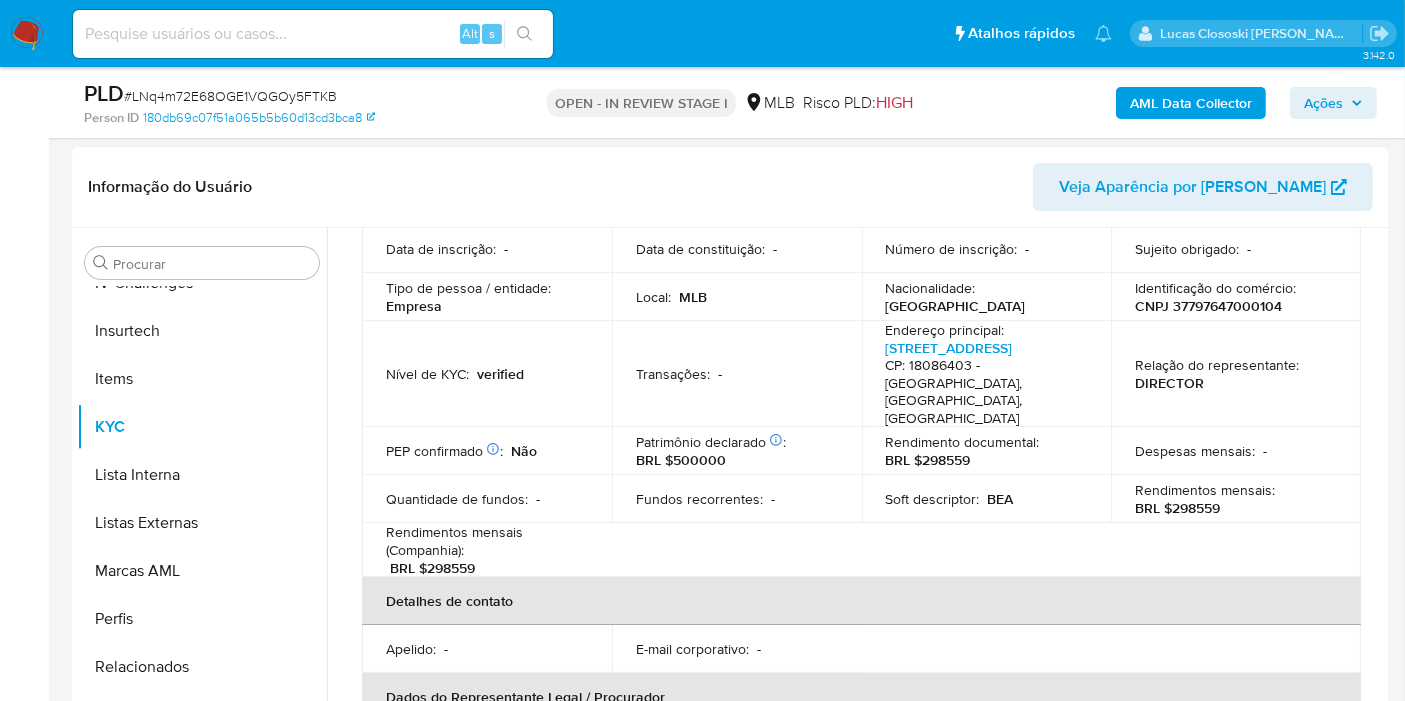 scroll, scrollTop: 444, scrollLeft: 0, axis: vertical 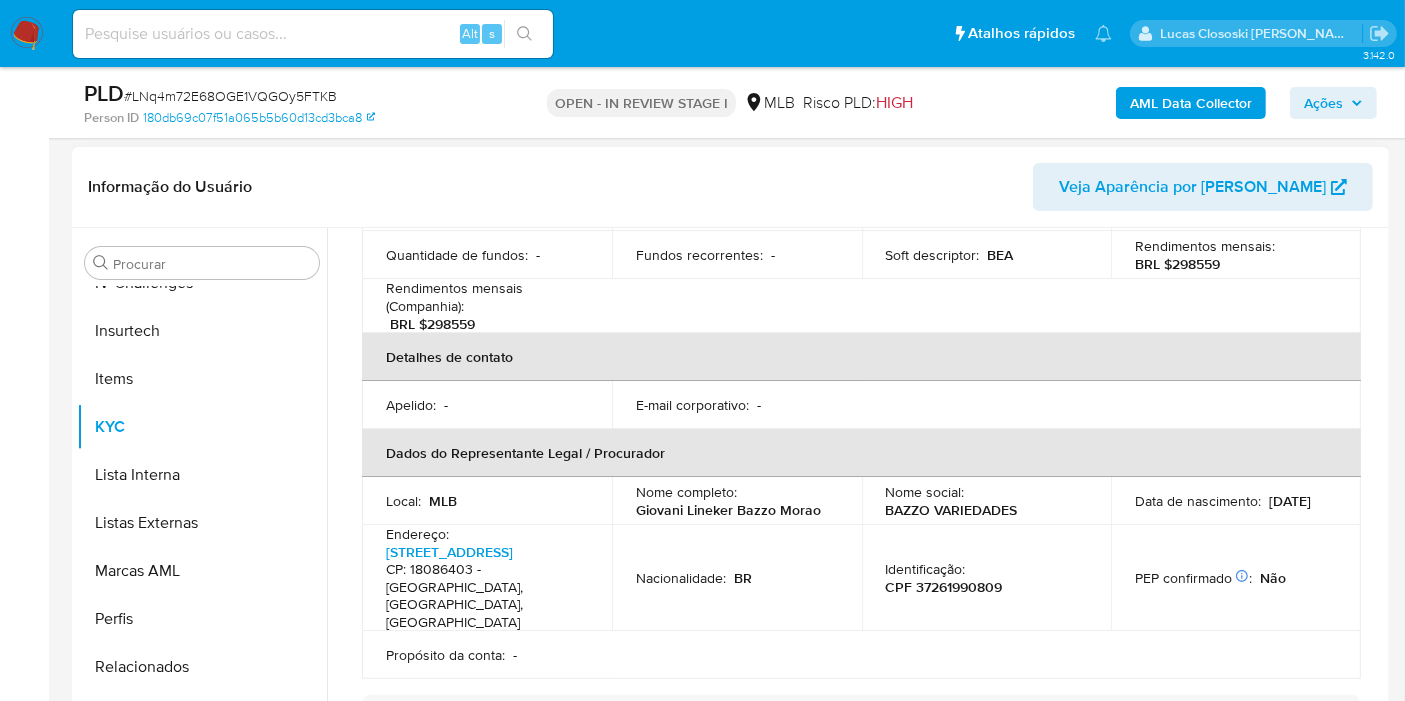 click on "Giovani Lineker Bazzo Morao" at bounding box center (728, 510) 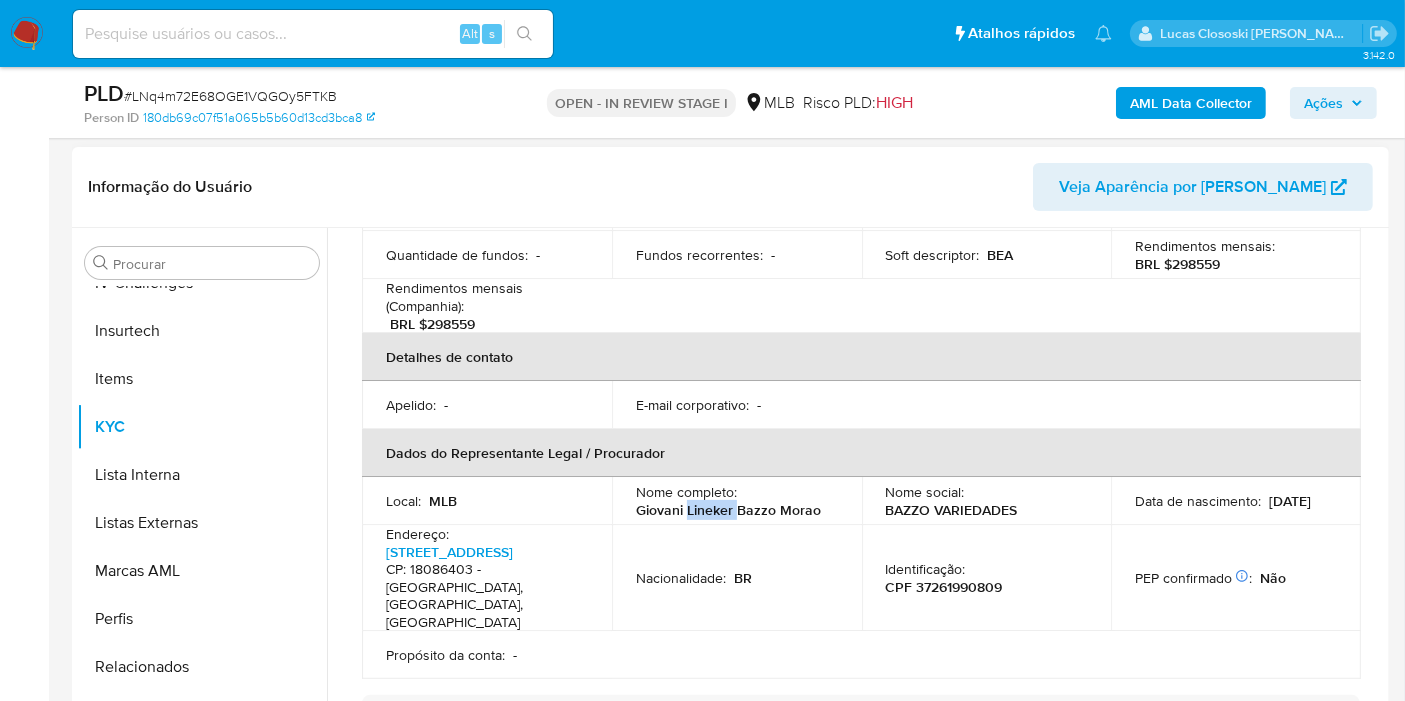 click on "Giovani Lineker Bazzo Morao" at bounding box center (728, 510) 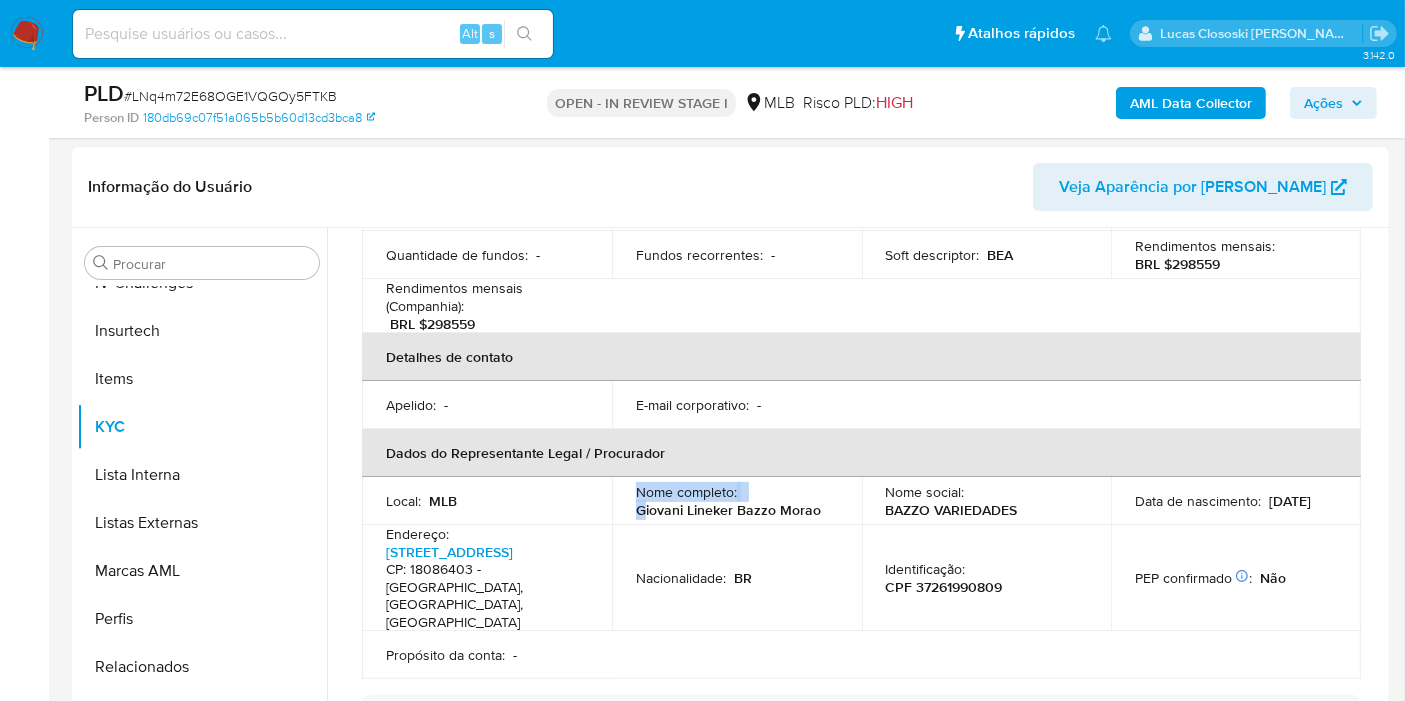 click on "Giovani Lineker Bazzo Morao" at bounding box center (728, 510) 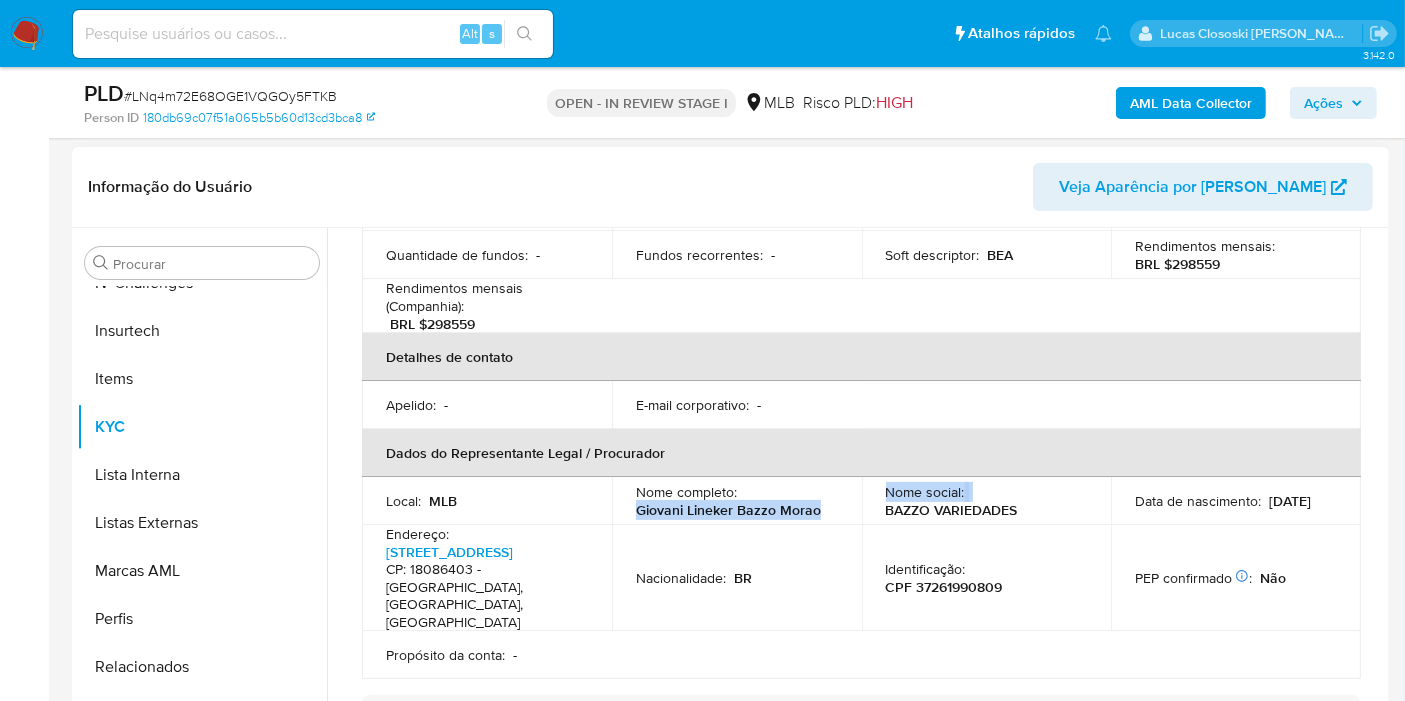 drag, startPoint x: 622, startPoint y: 498, endPoint x: 881, endPoint y: 497, distance: 259.00192 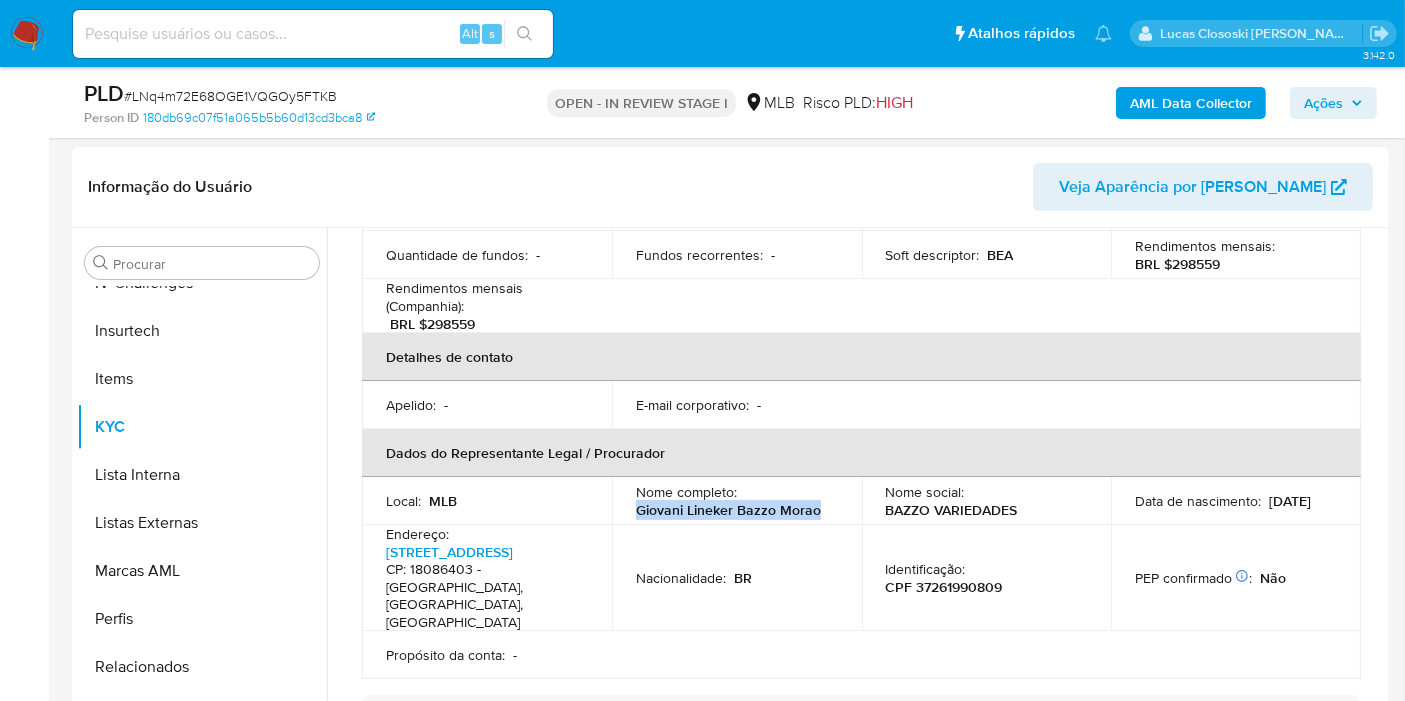 drag, startPoint x: 845, startPoint y: 487, endPoint x: 625, endPoint y: 488, distance: 220.00227 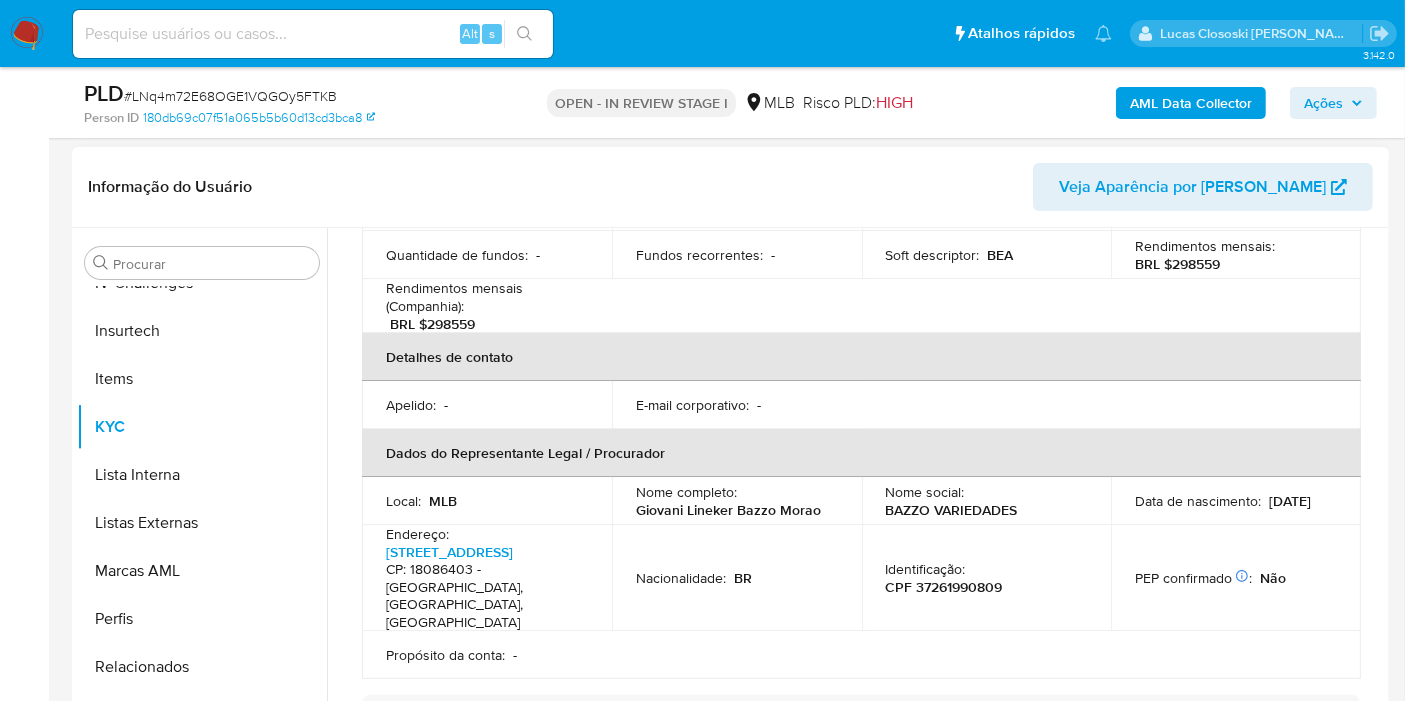 click on "Identificação :    CPF 37261990809" at bounding box center (987, 578) 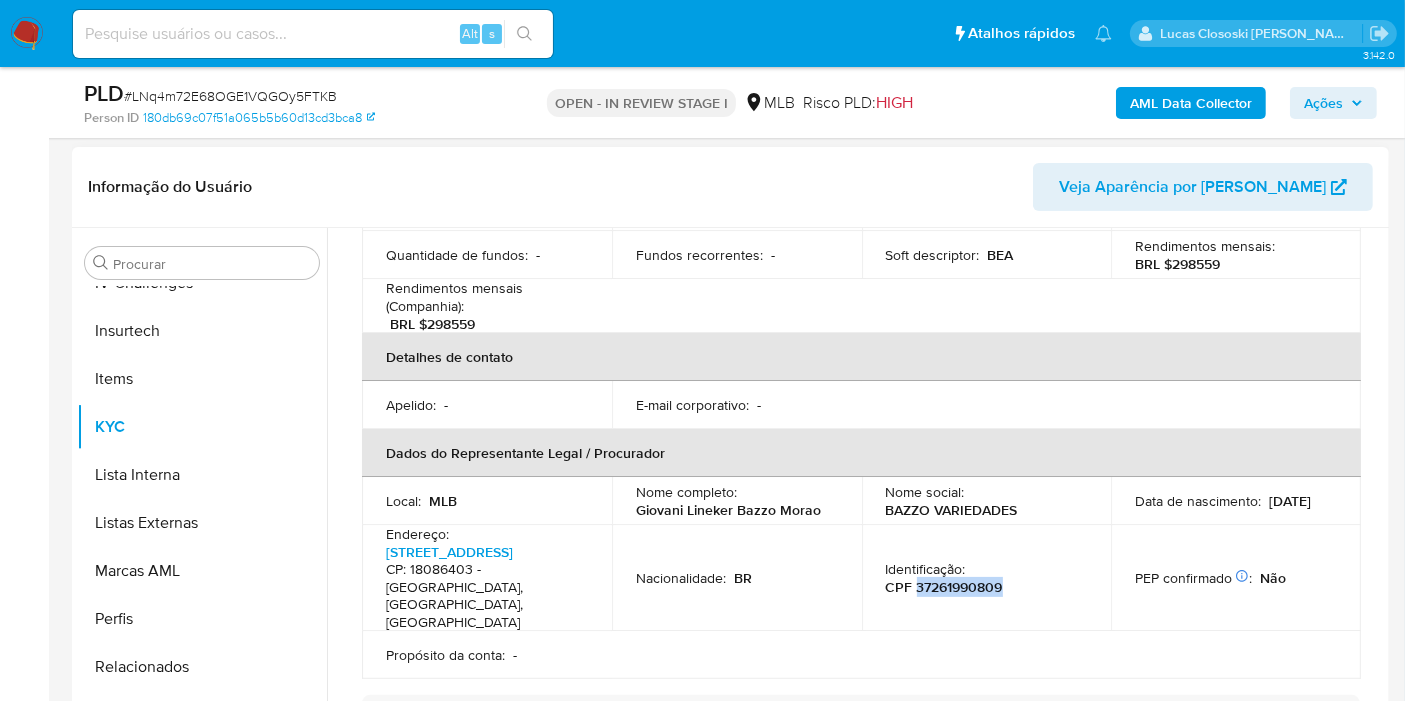 click on "CPF 37261990809" at bounding box center [944, 587] 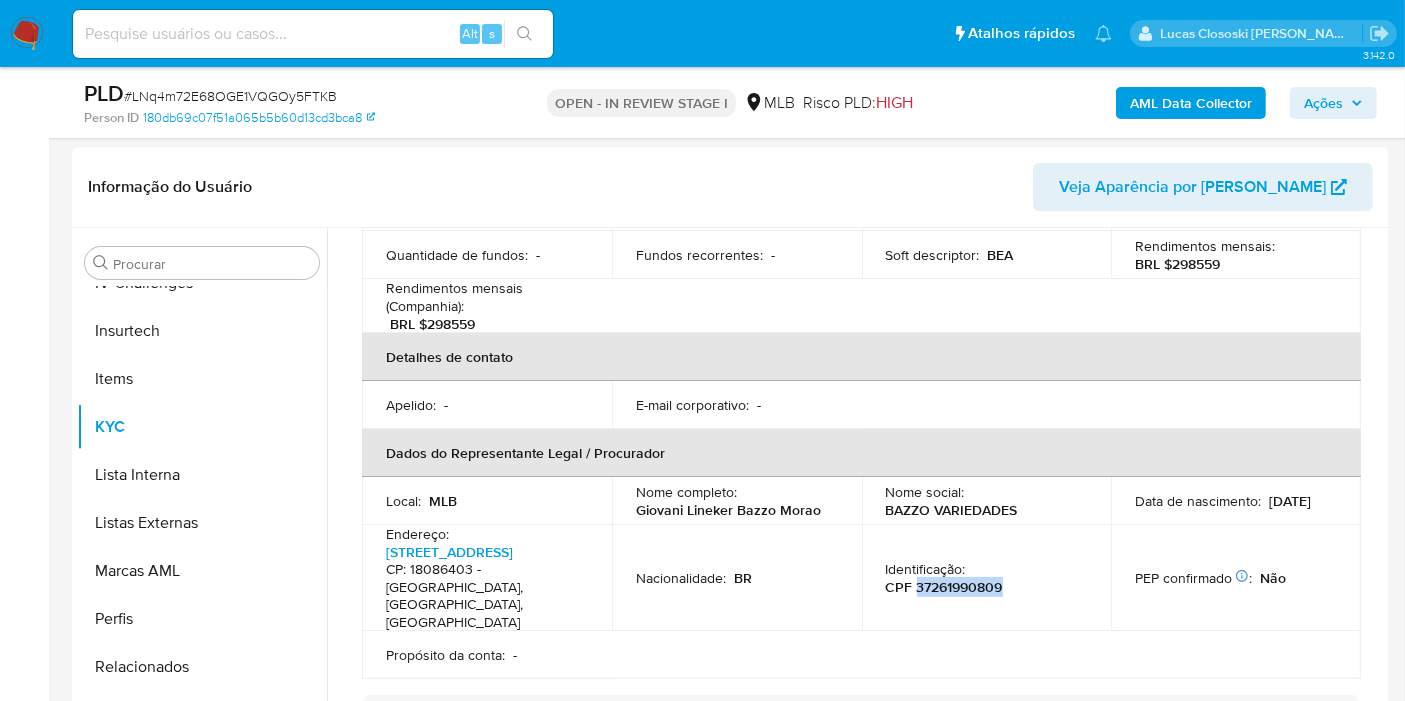 scroll, scrollTop: 0, scrollLeft: 0, axis: both 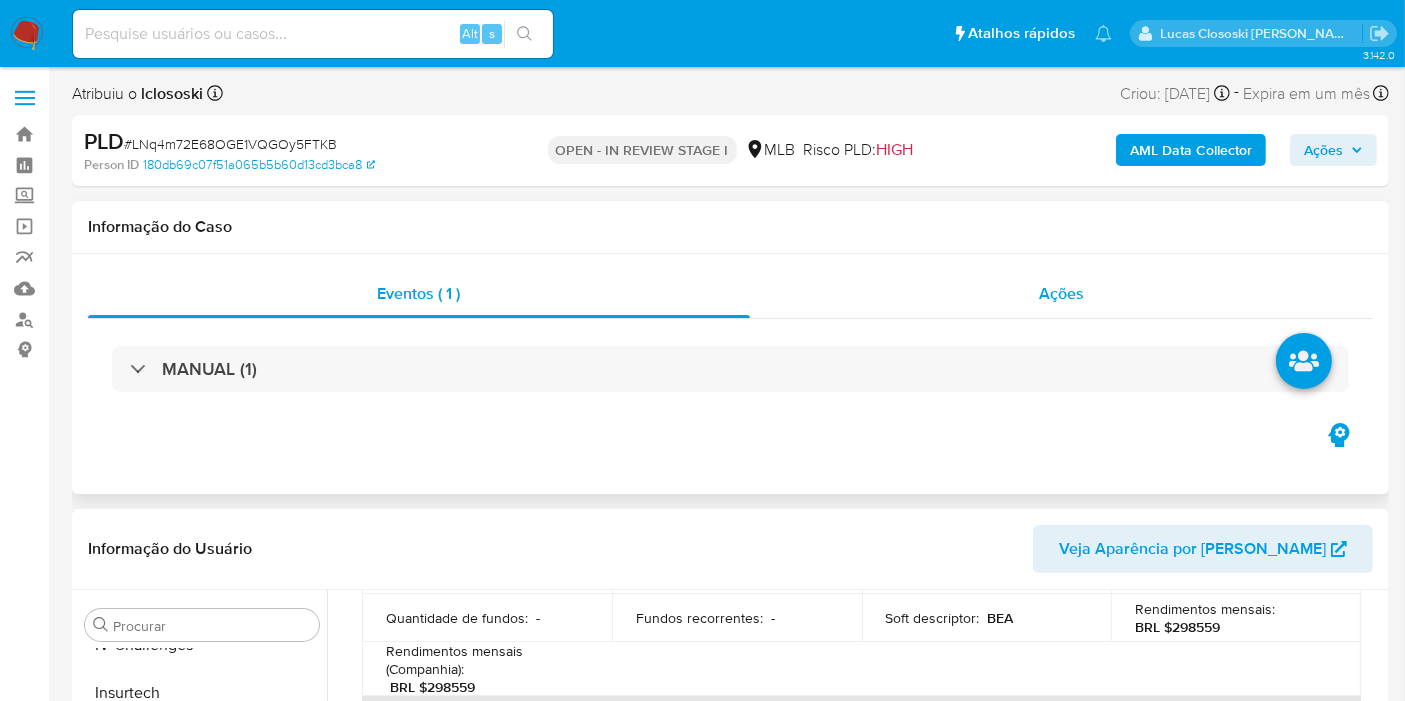 click on "Ações" at bounding box center [1062, 294] 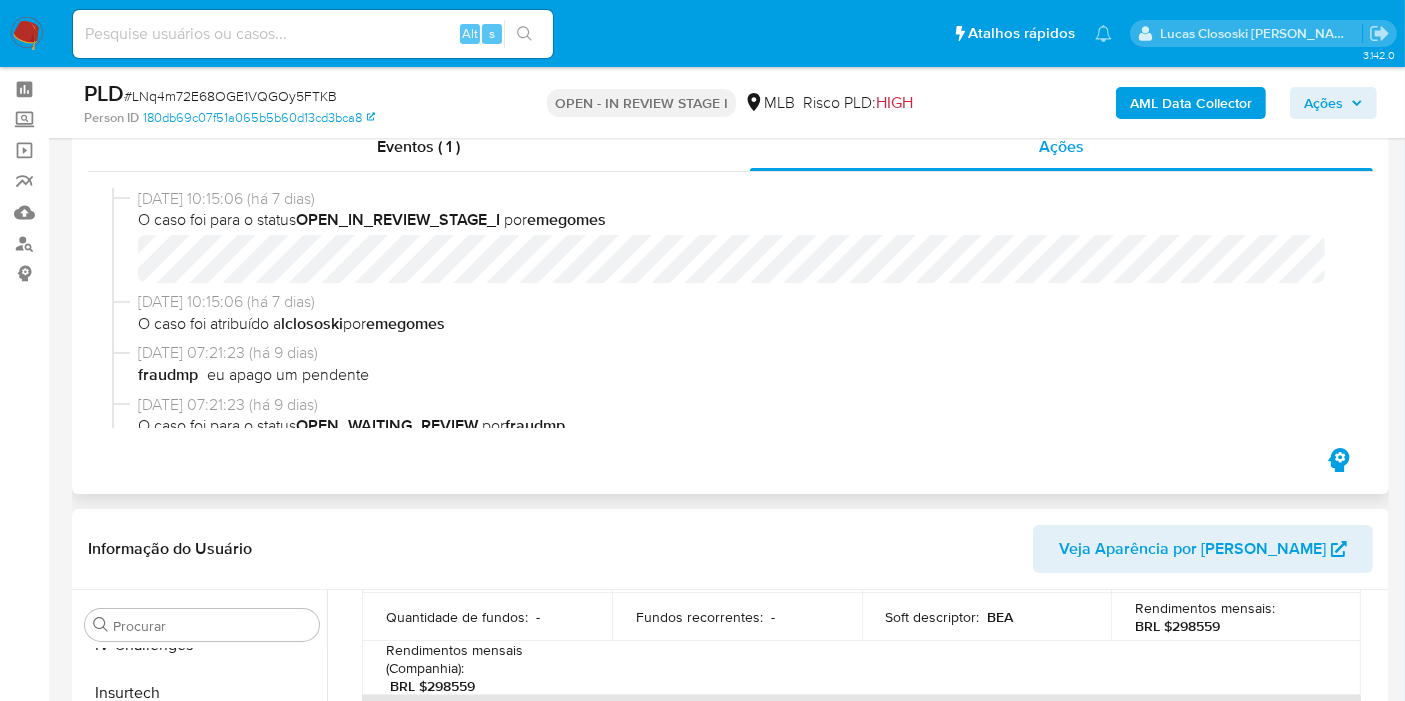 scroll, scrollTop: 111, scrollLeft: 0, axis: vertical 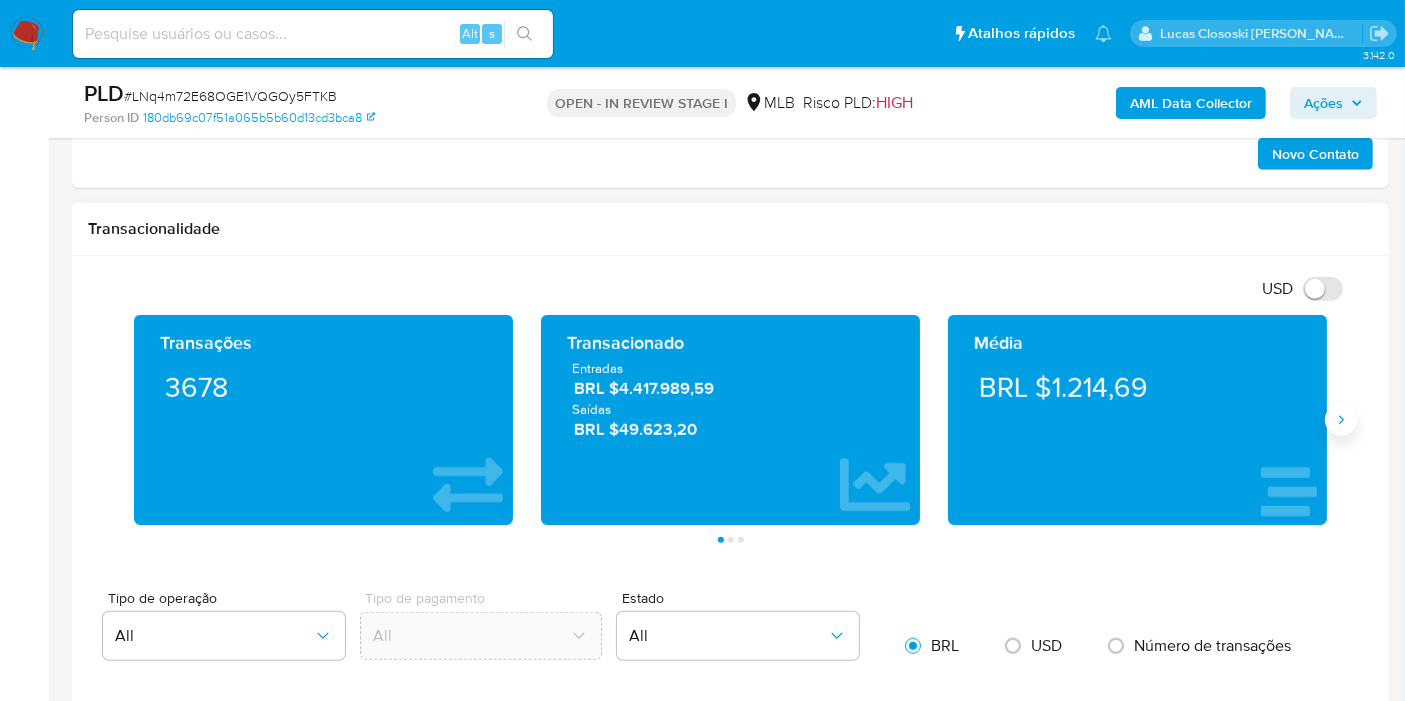 click 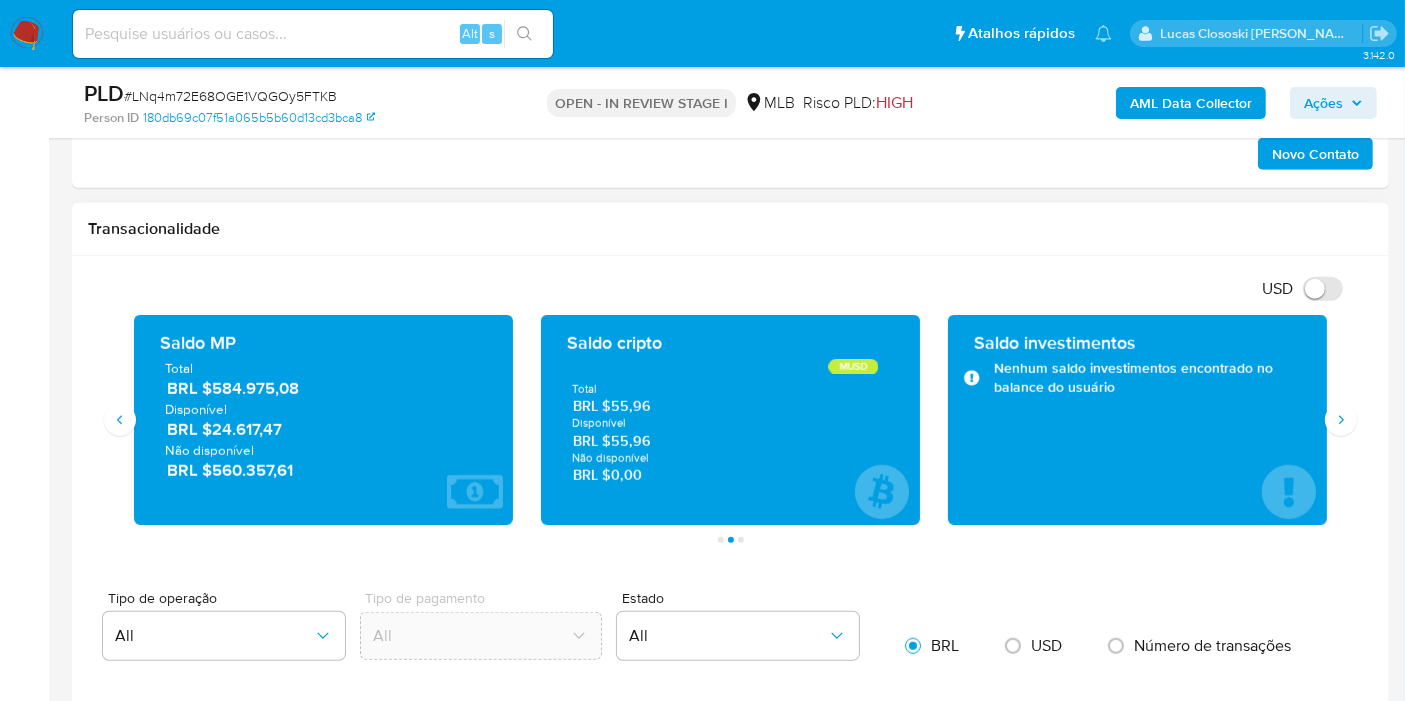 drag, startPoint x: 313, startPoint y: 391, endPoint x: 207, endPoint y: 391, distance: 106 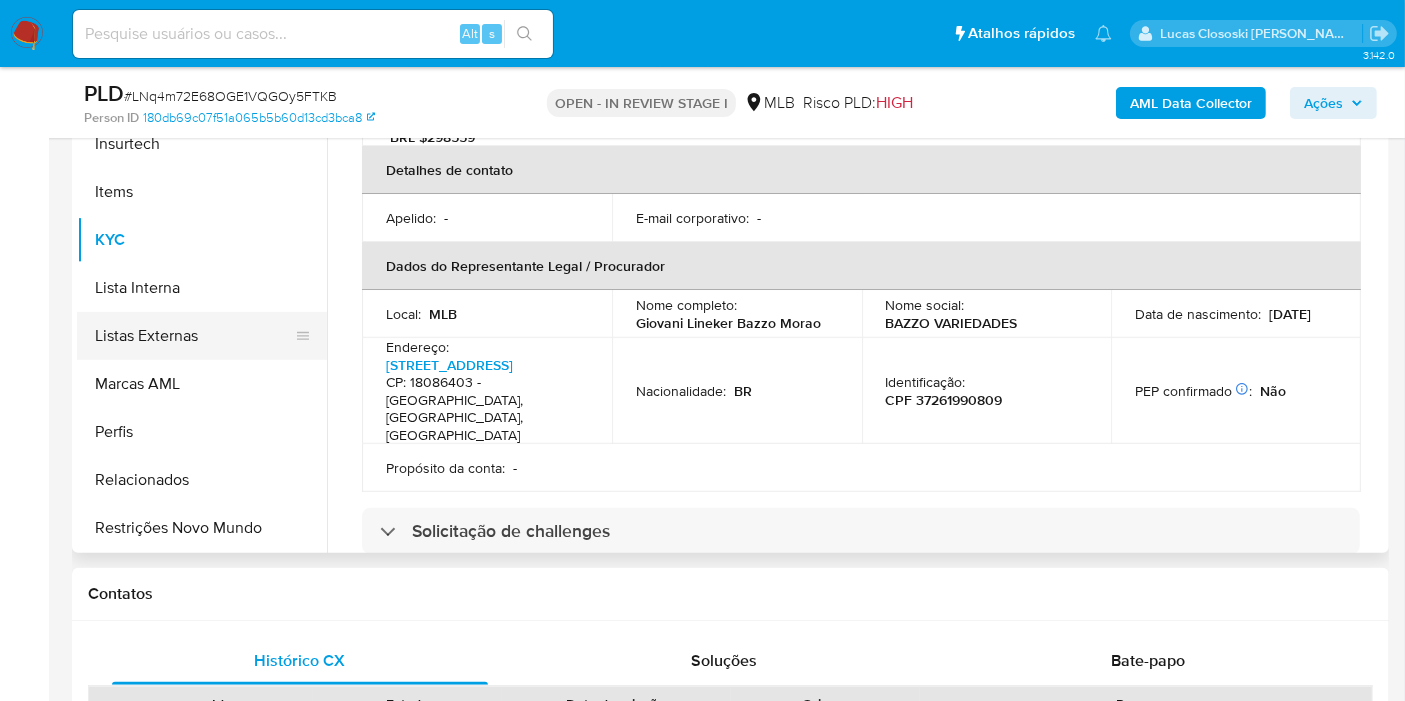 scroll, scrollTop: 555, scrollLeft: 0, axis: vertical 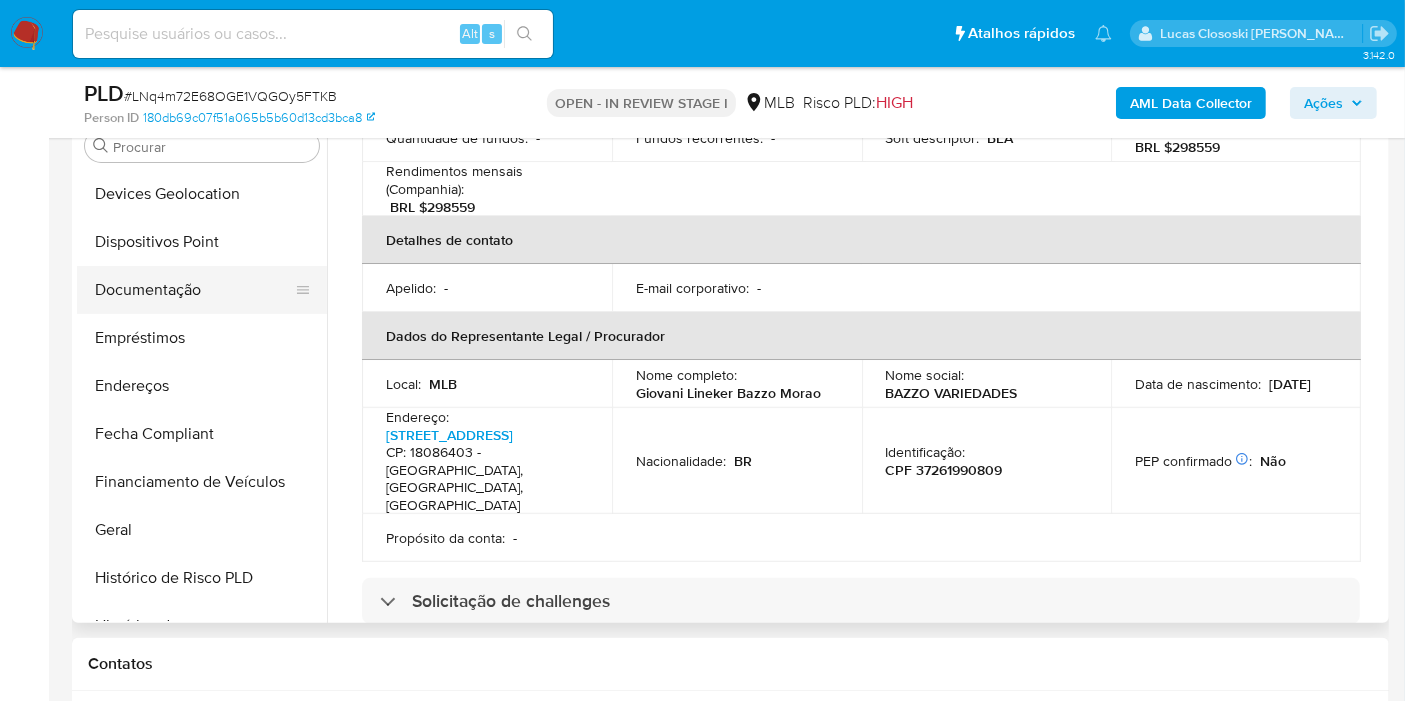 click on "Documentação" at bounding box center (194, 290) 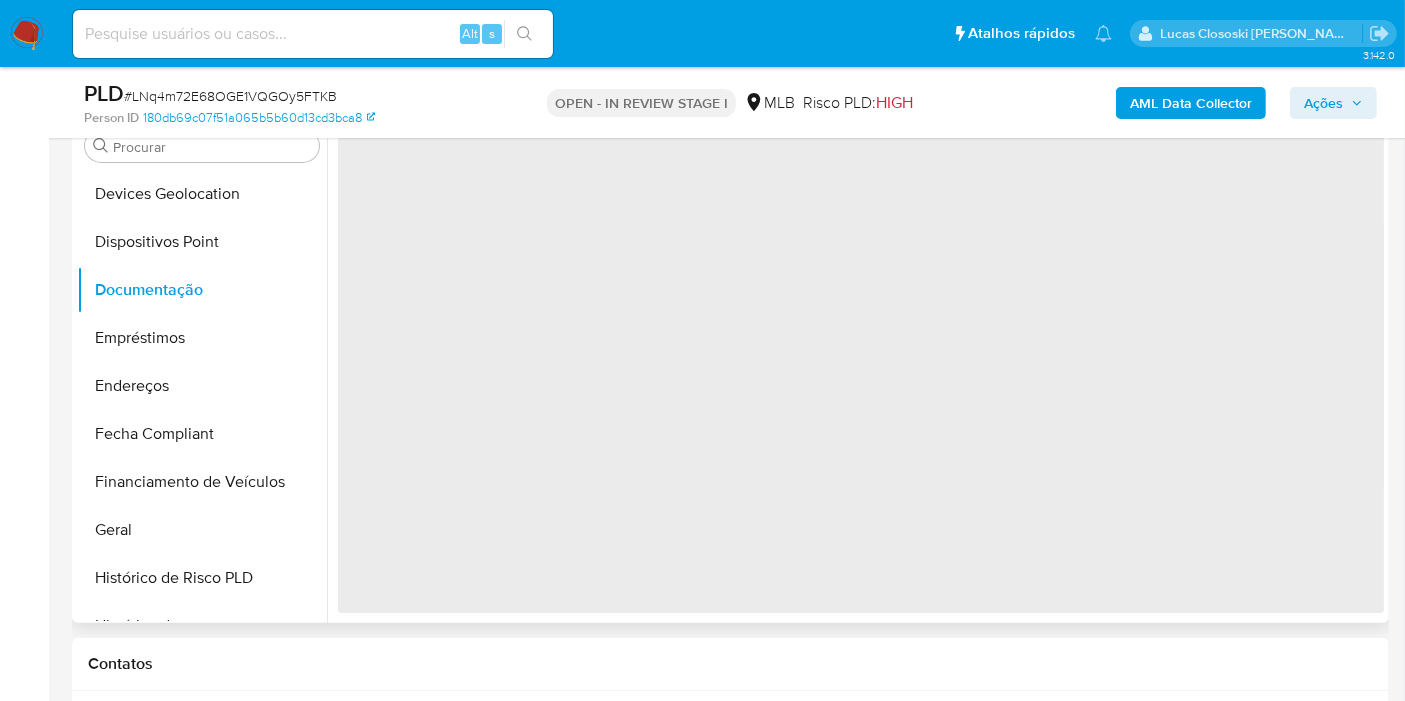scroll, scrollTop: 0, scrollLeft: 0, axis: both 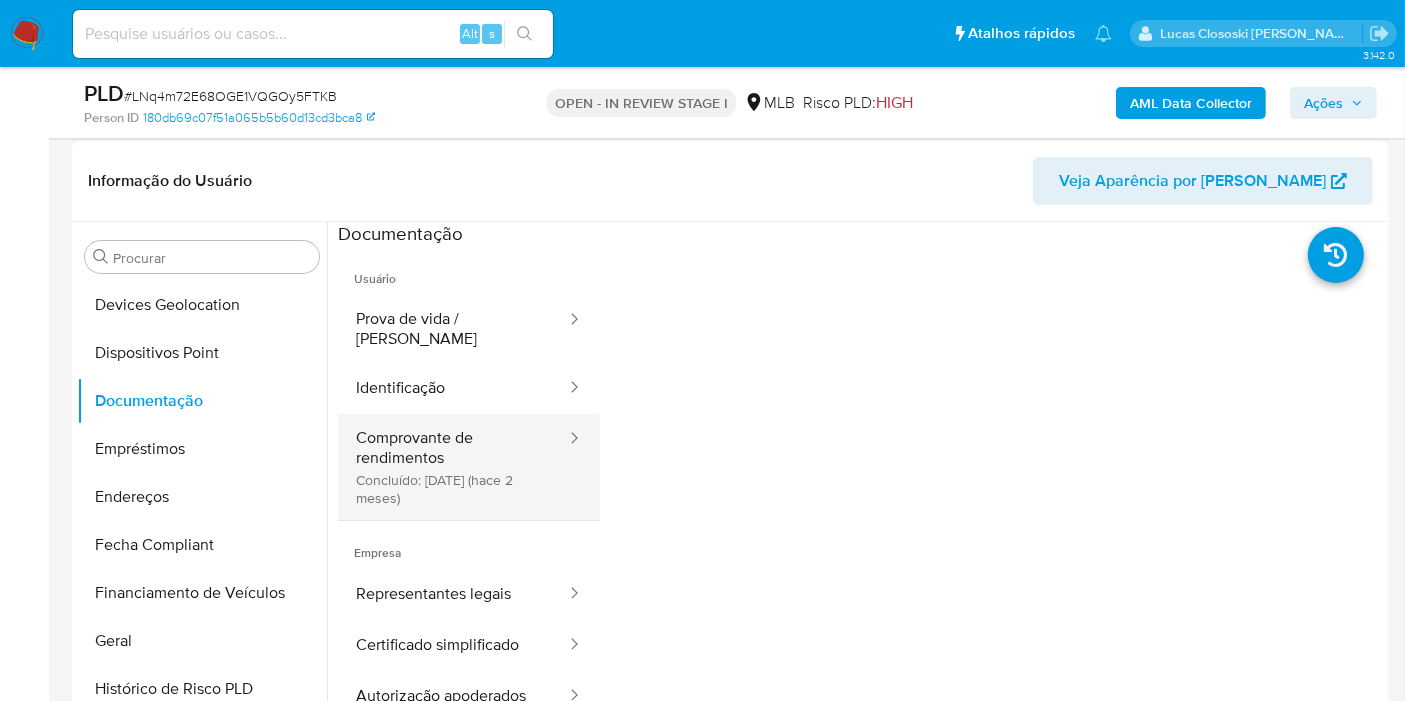 click on "Comprovante de rendimentos Concluído: 15/05/2025 (hace 2 meses)" at bounding box center [453, 467] 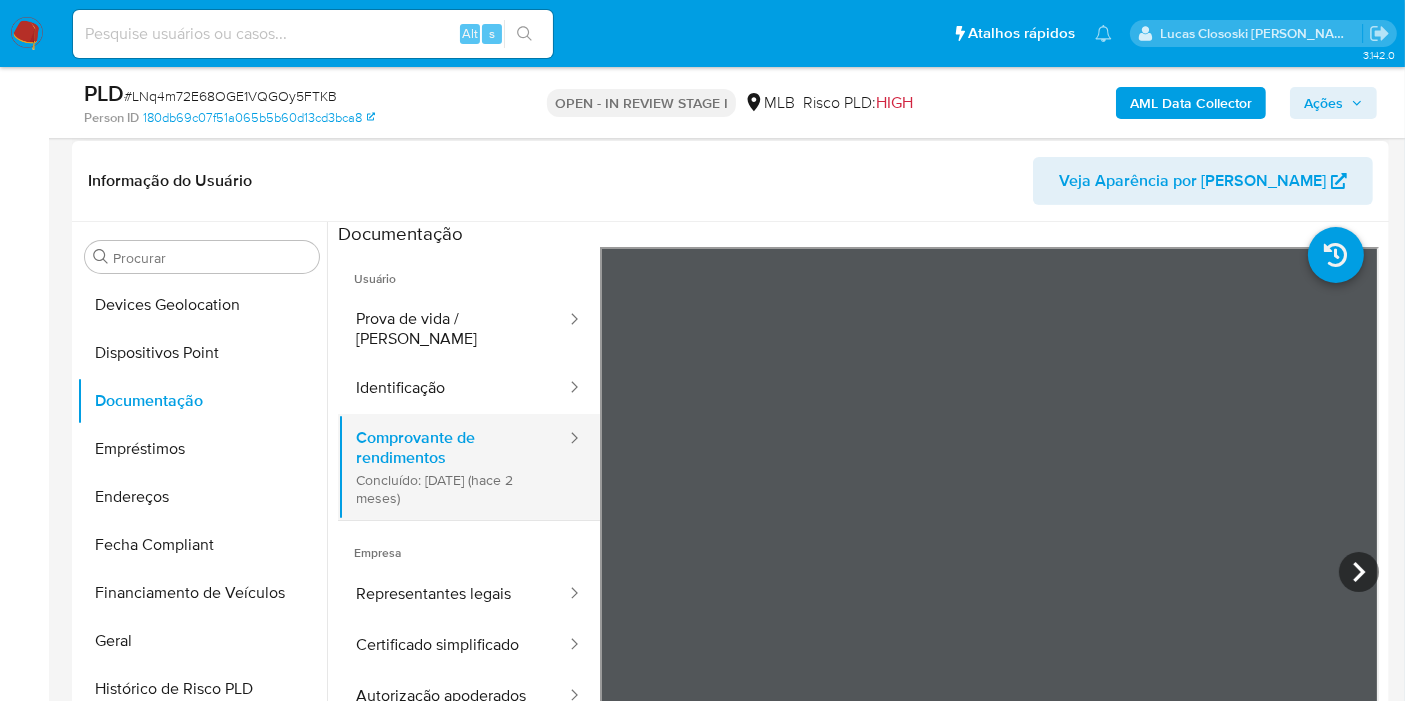 scroll, scrollTop: 0, scrollLeft: 0, axis: both 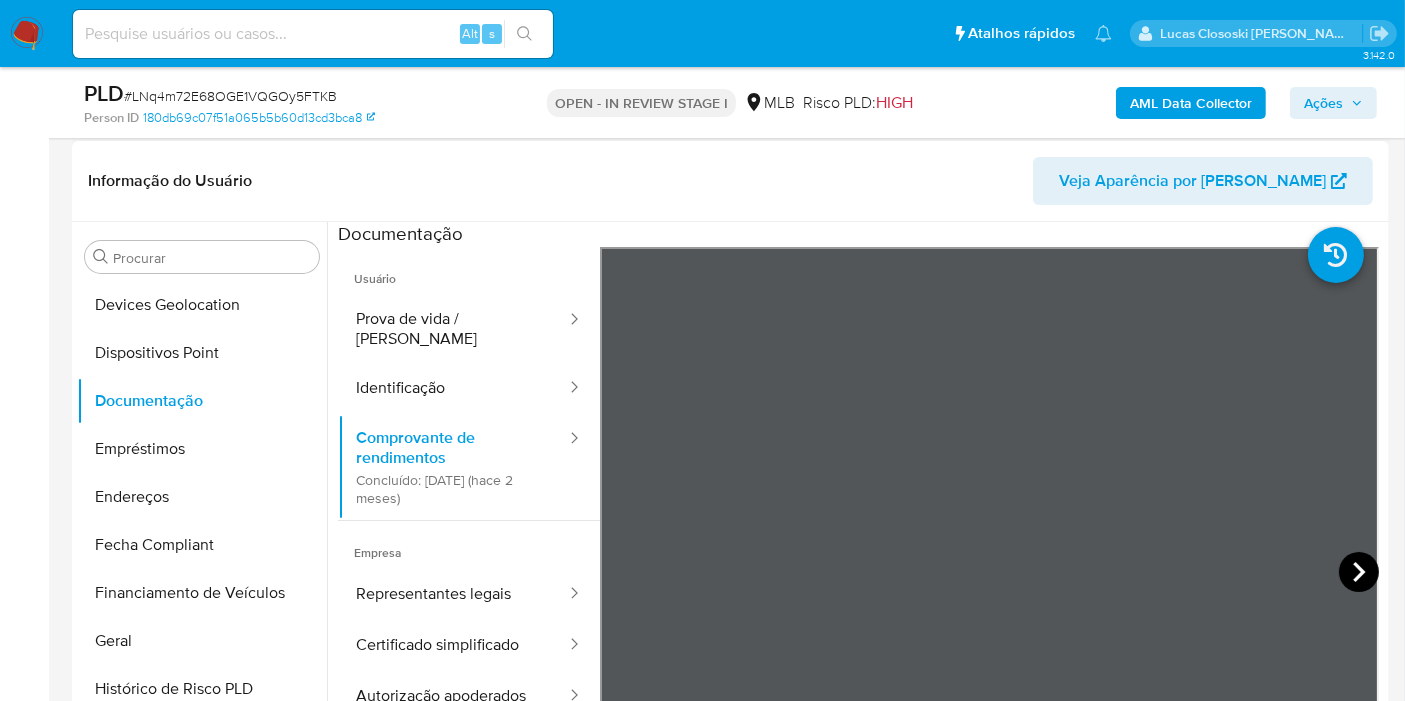 click 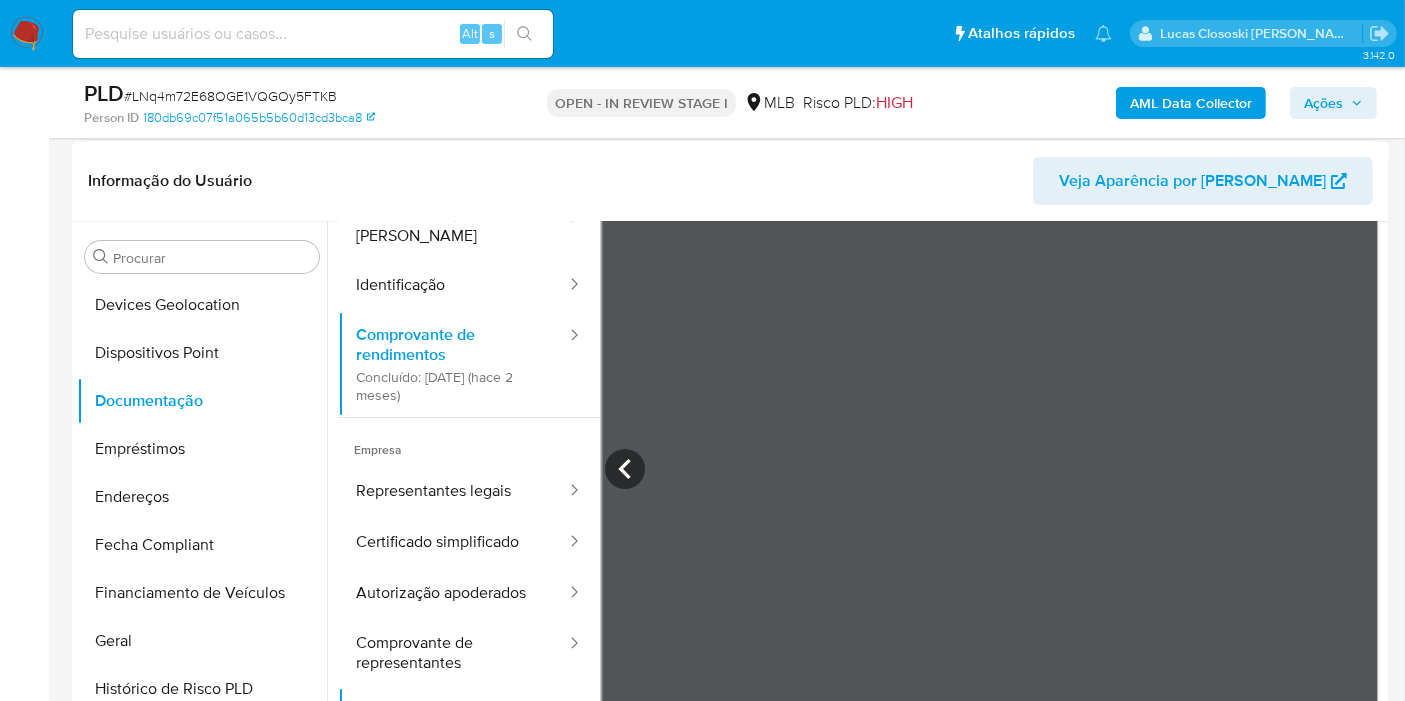 scroll, scrollTop: 174, scrollLeft: 0, axis: vertical 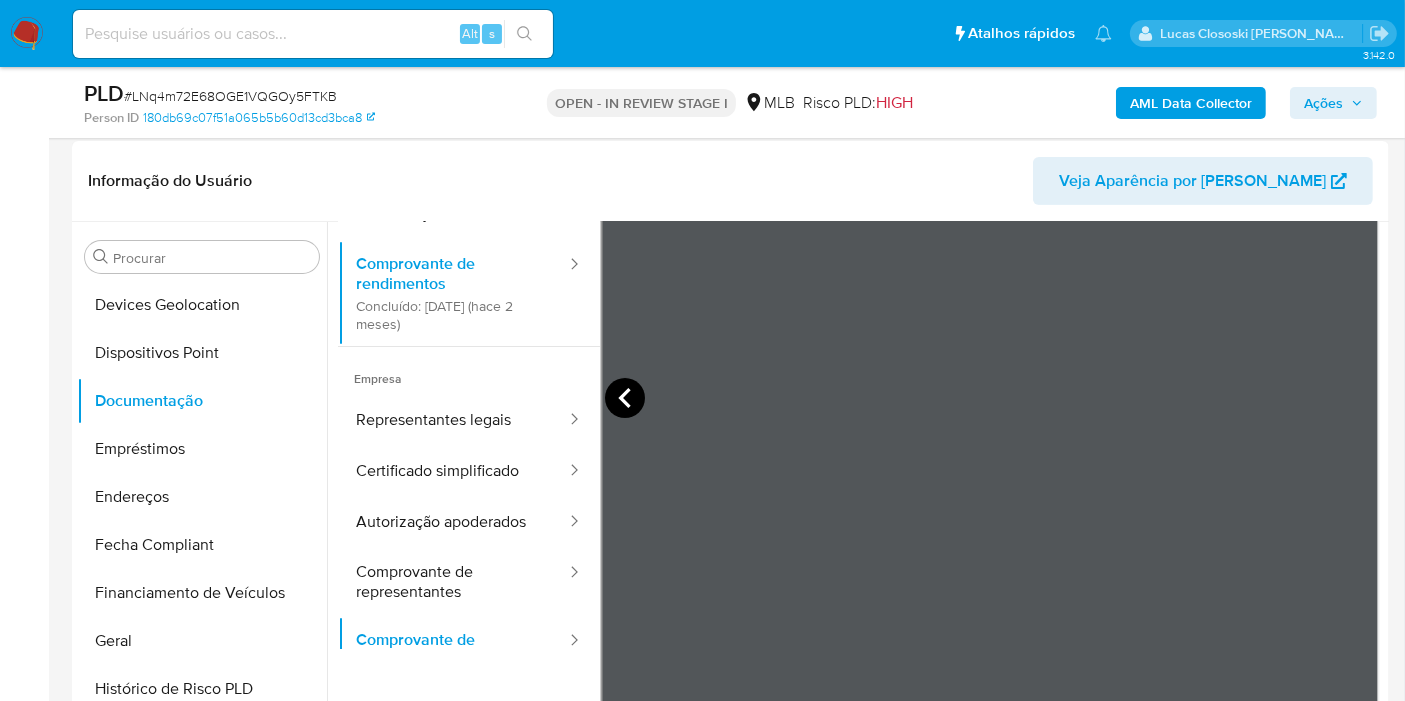 click 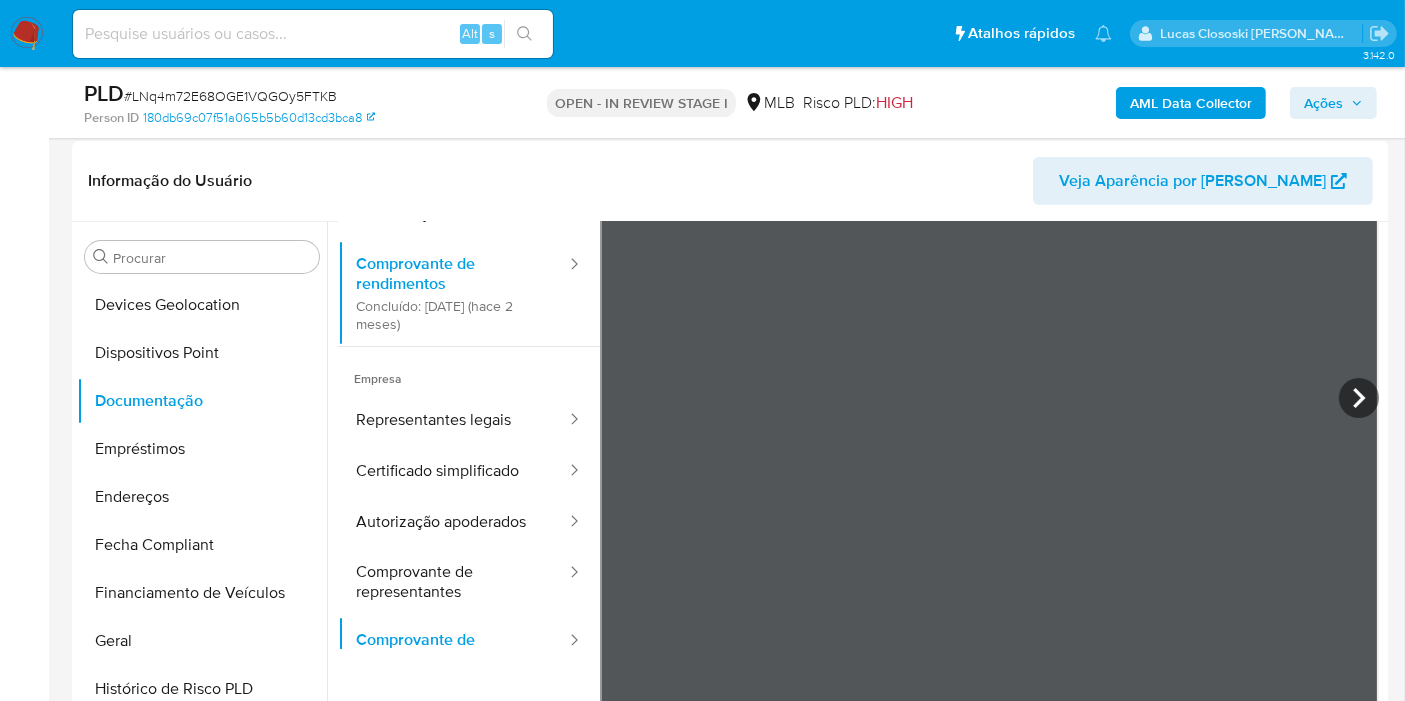 scroll, scrollTop: 0, scrollLeft: 0, axis: both 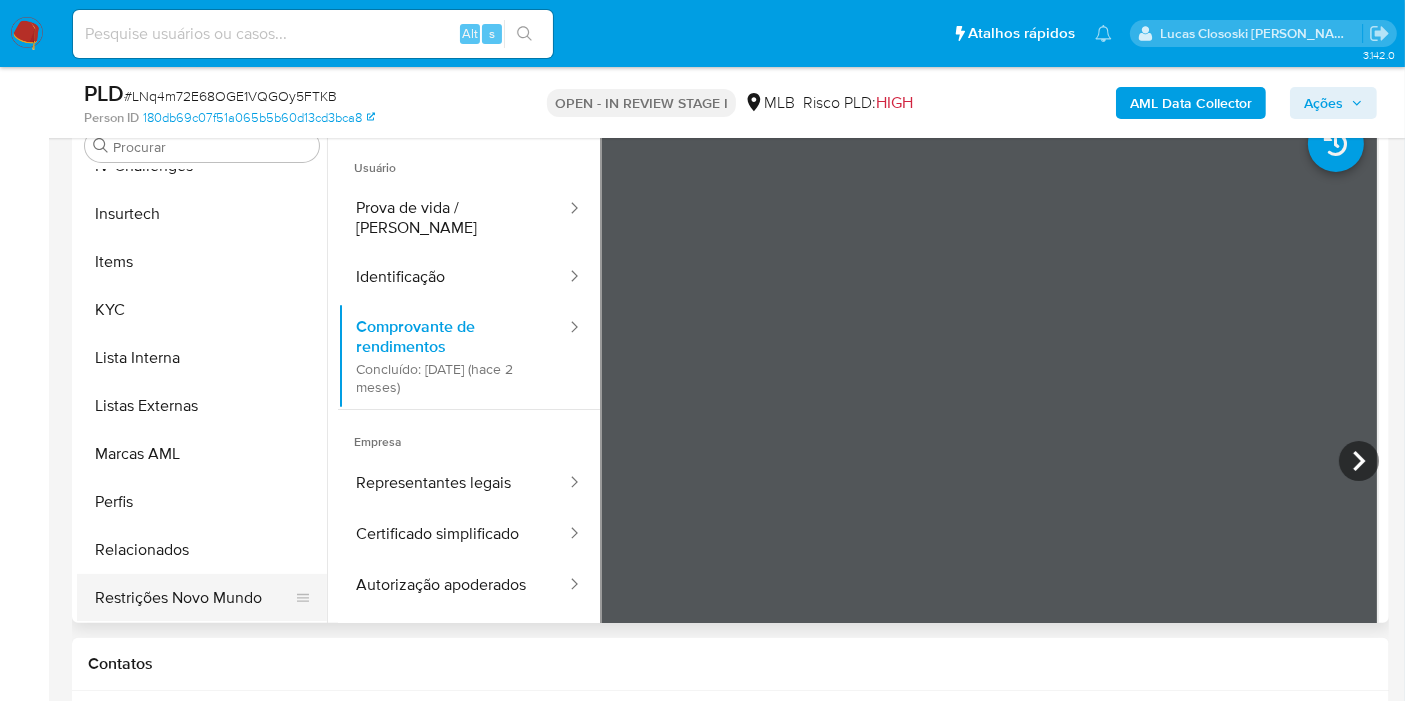 click on "Restrições Novo Mundo" at bounding box center [194, 598] 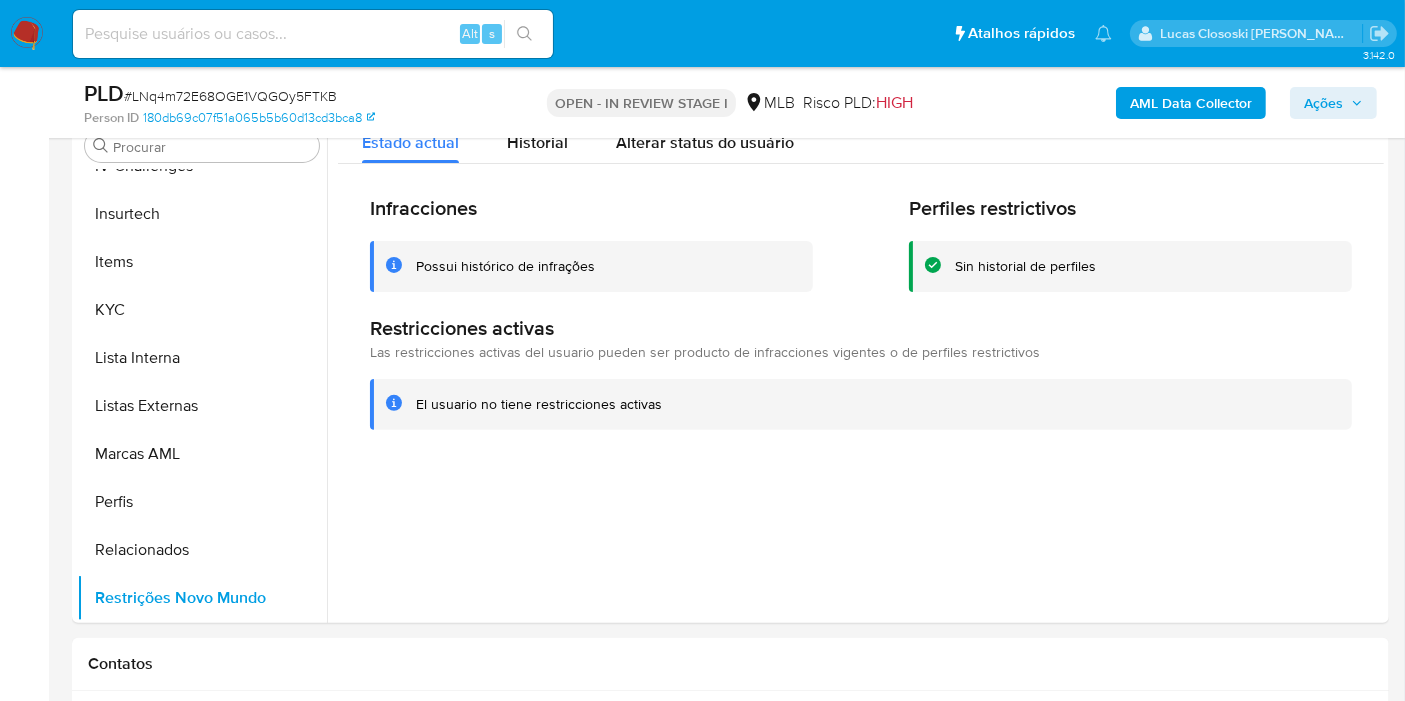 click on "Ações" at bounding box center (1333, 103) 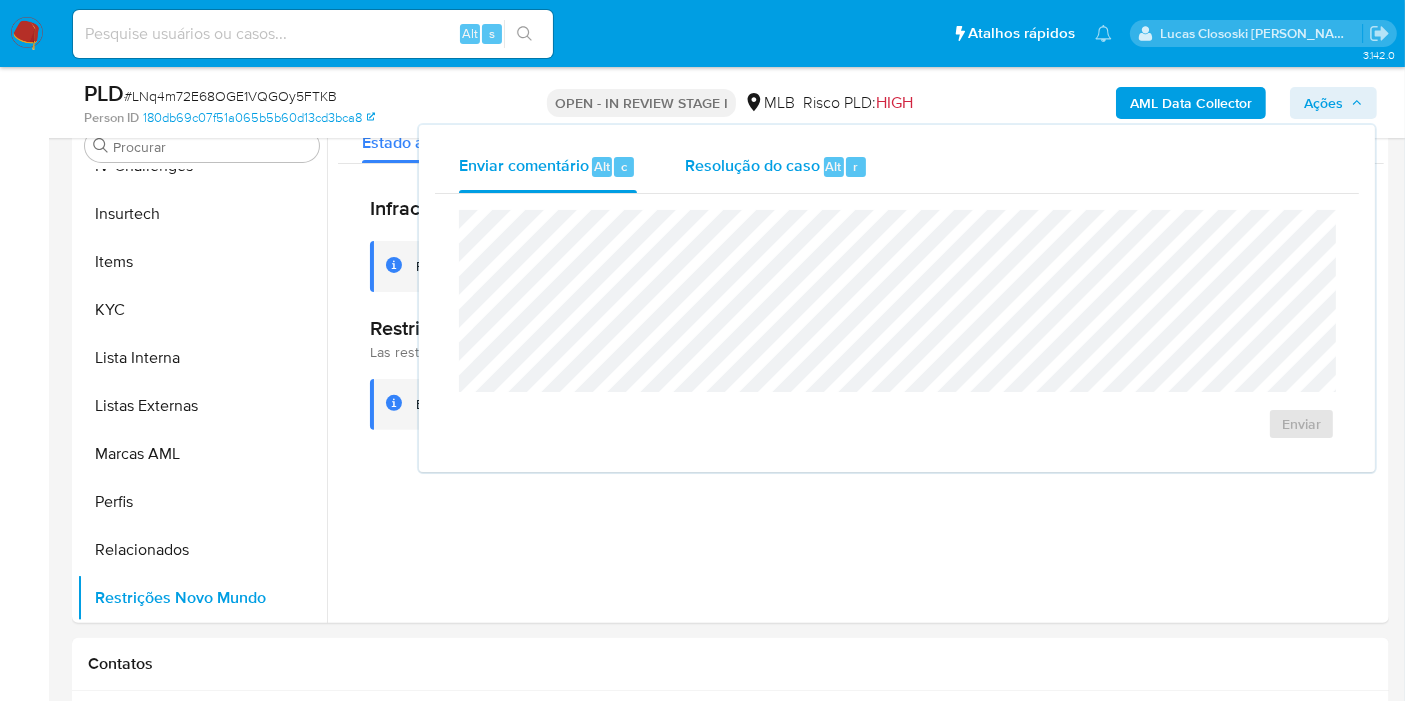 click on "Resolução do caso Alt r" at bounding box center [776, 167] 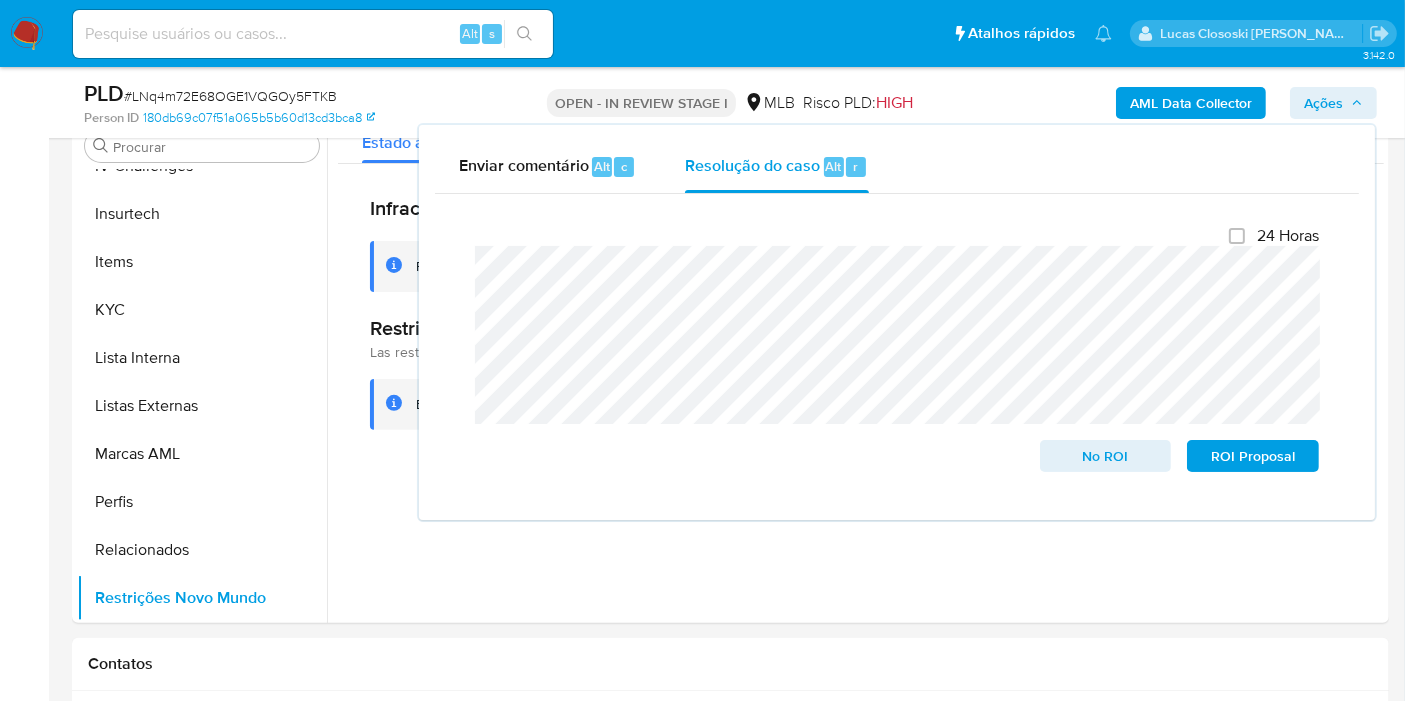 click on "Ações" at bounding box center (1323, 103) 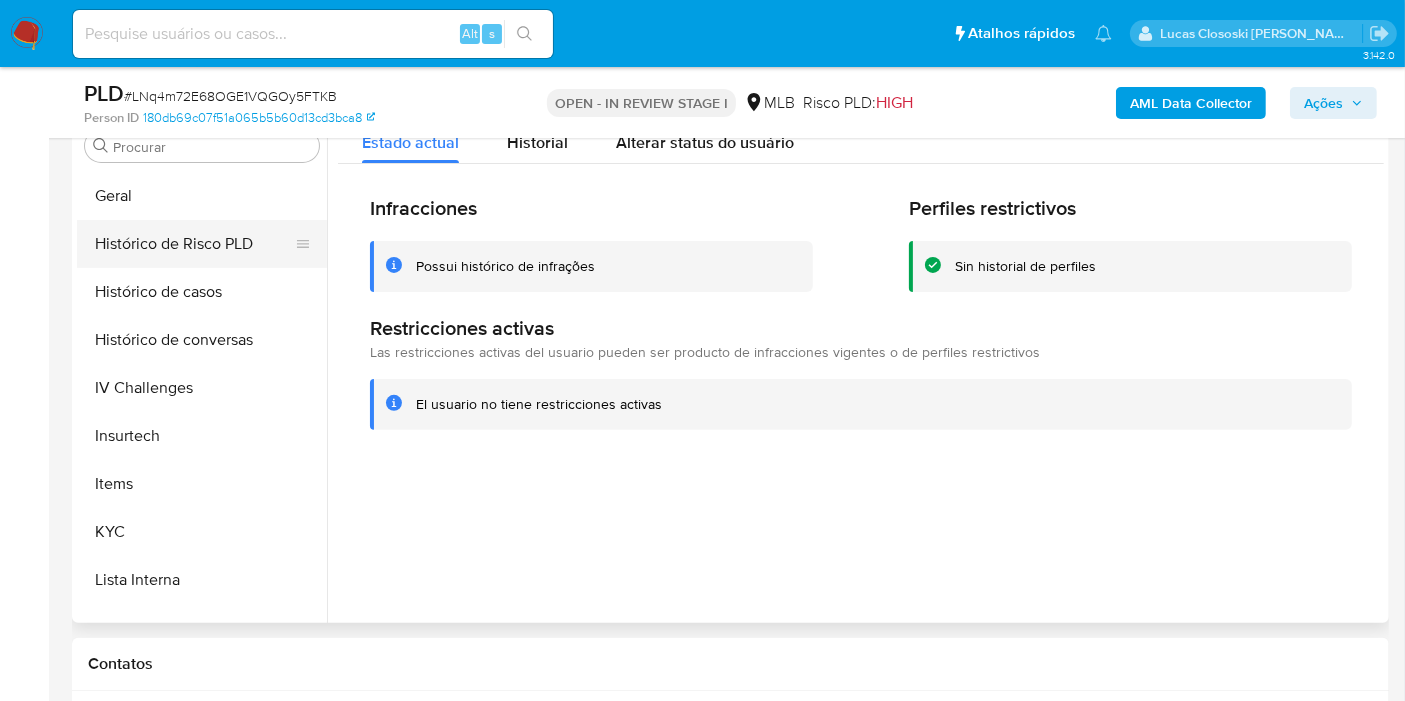 scroll, scrollTop: 511, scrollLeft: 0, axis: vertical 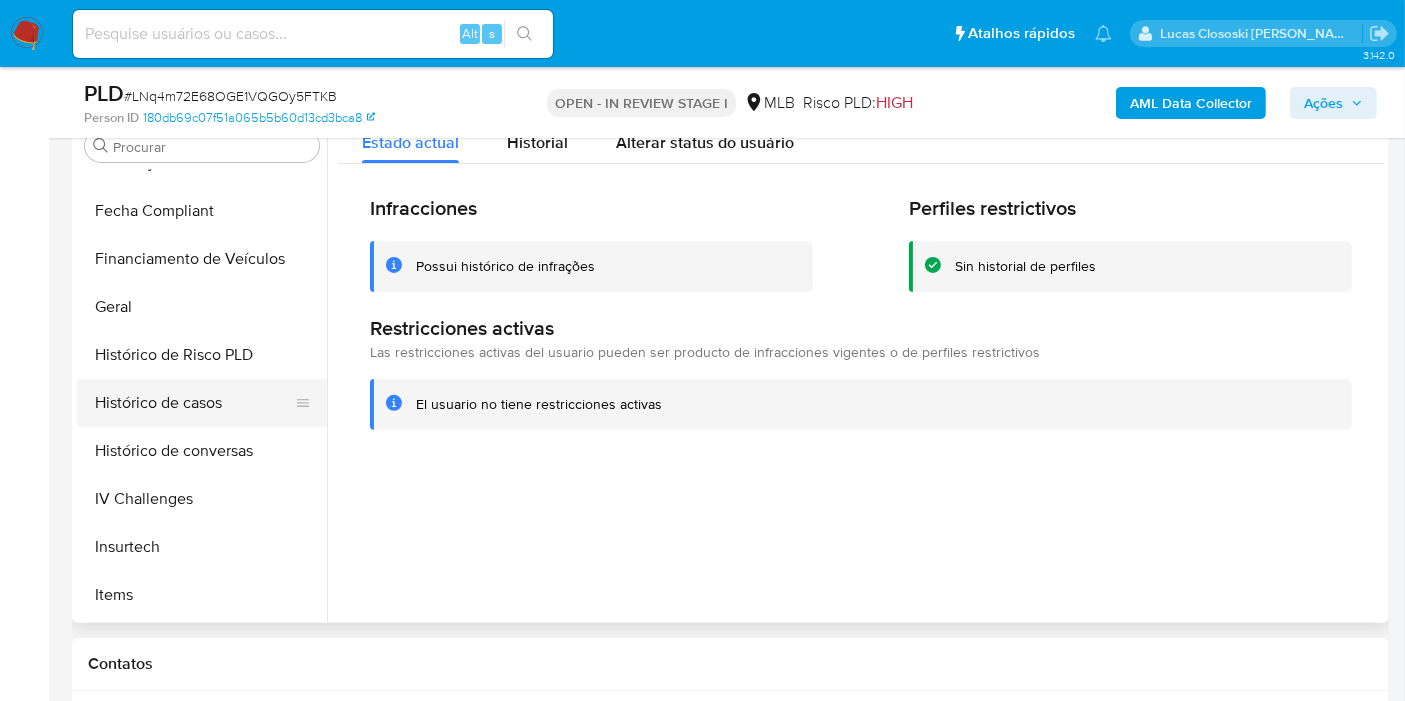 click on "Histórico de casos" at bounding box center [194, 403] 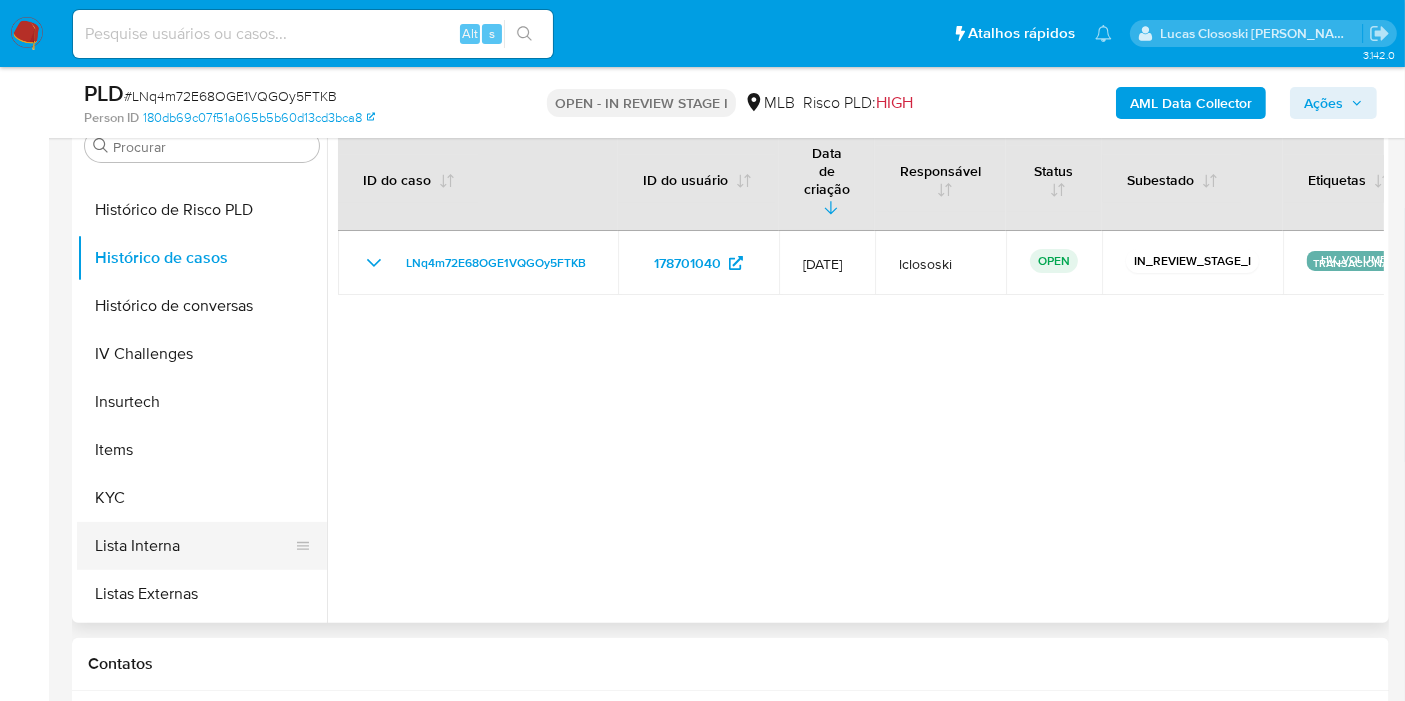 scroll, scrollTop: 733, scrollLeft: 0, axis: vertical 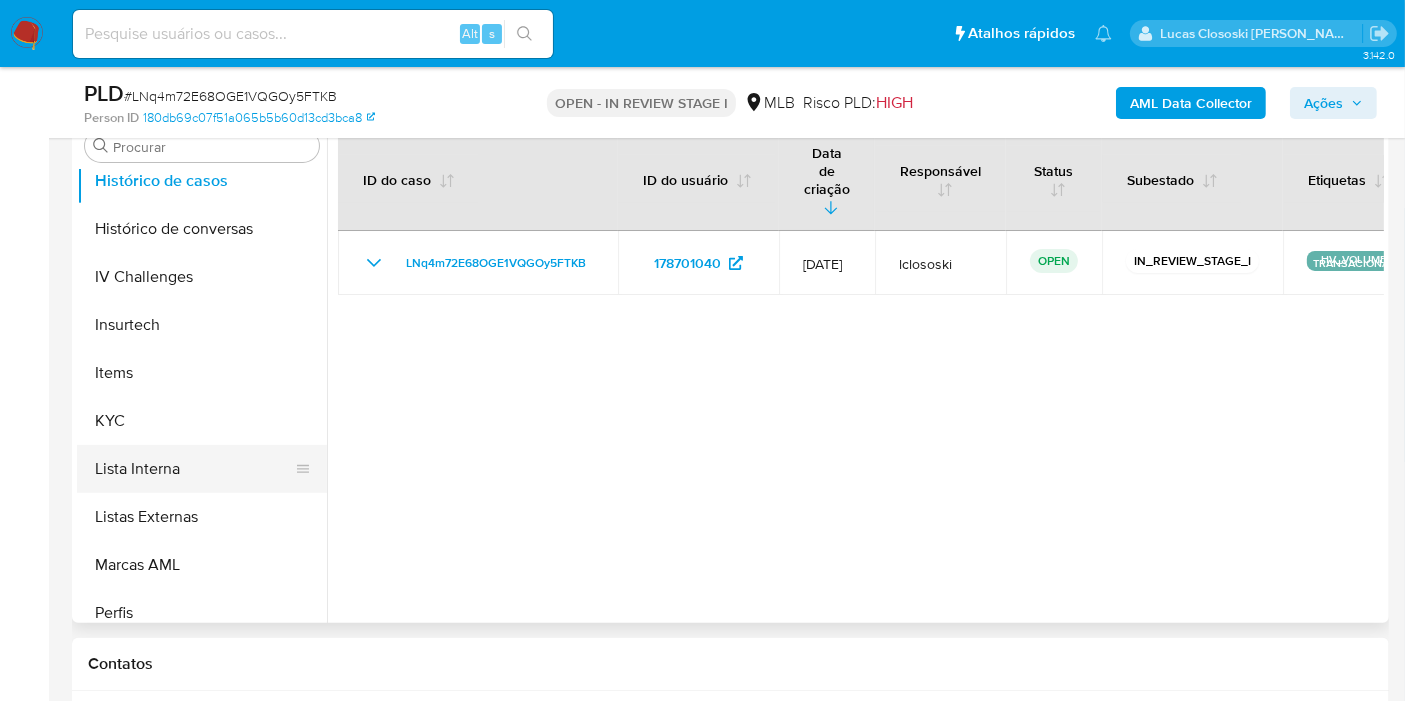 click on "Lista Interna" at bounding box center (194, 469) 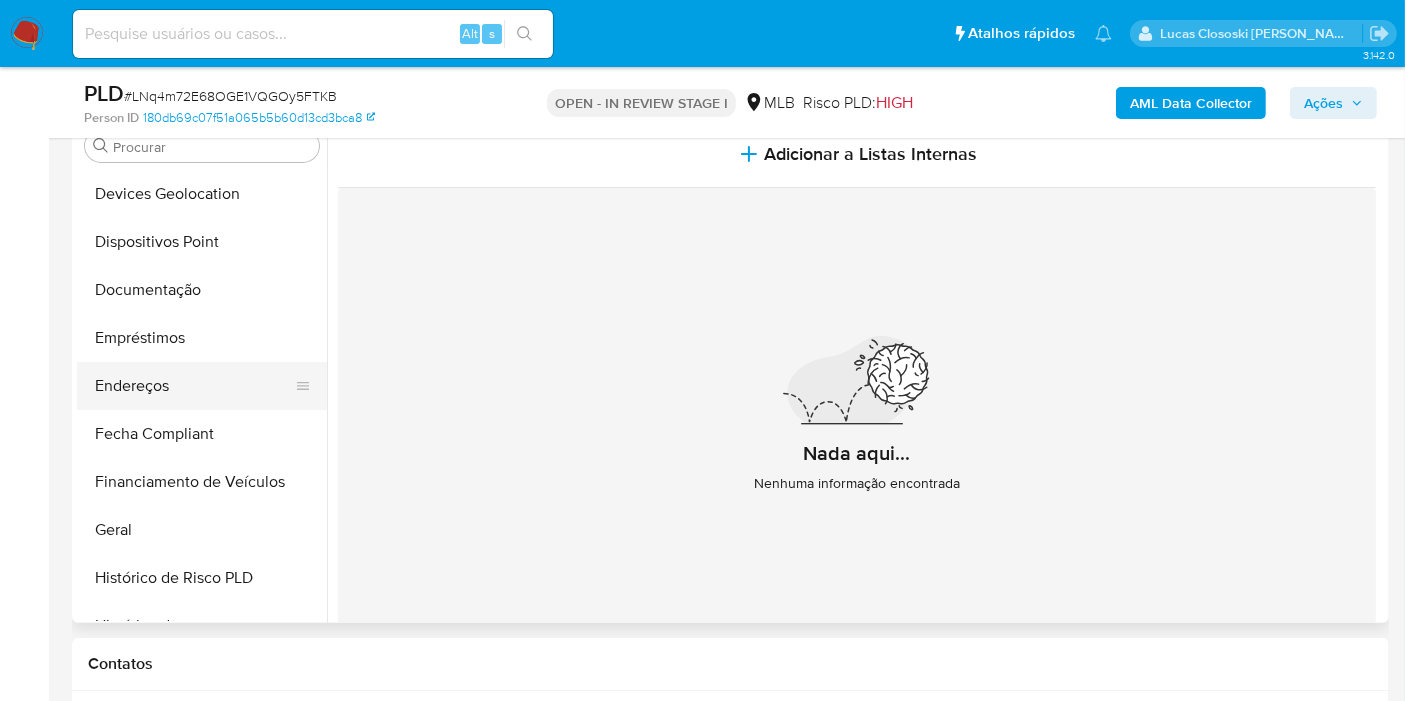 scroll, scrollTop: 0, scrollLeft: 0, axis: both 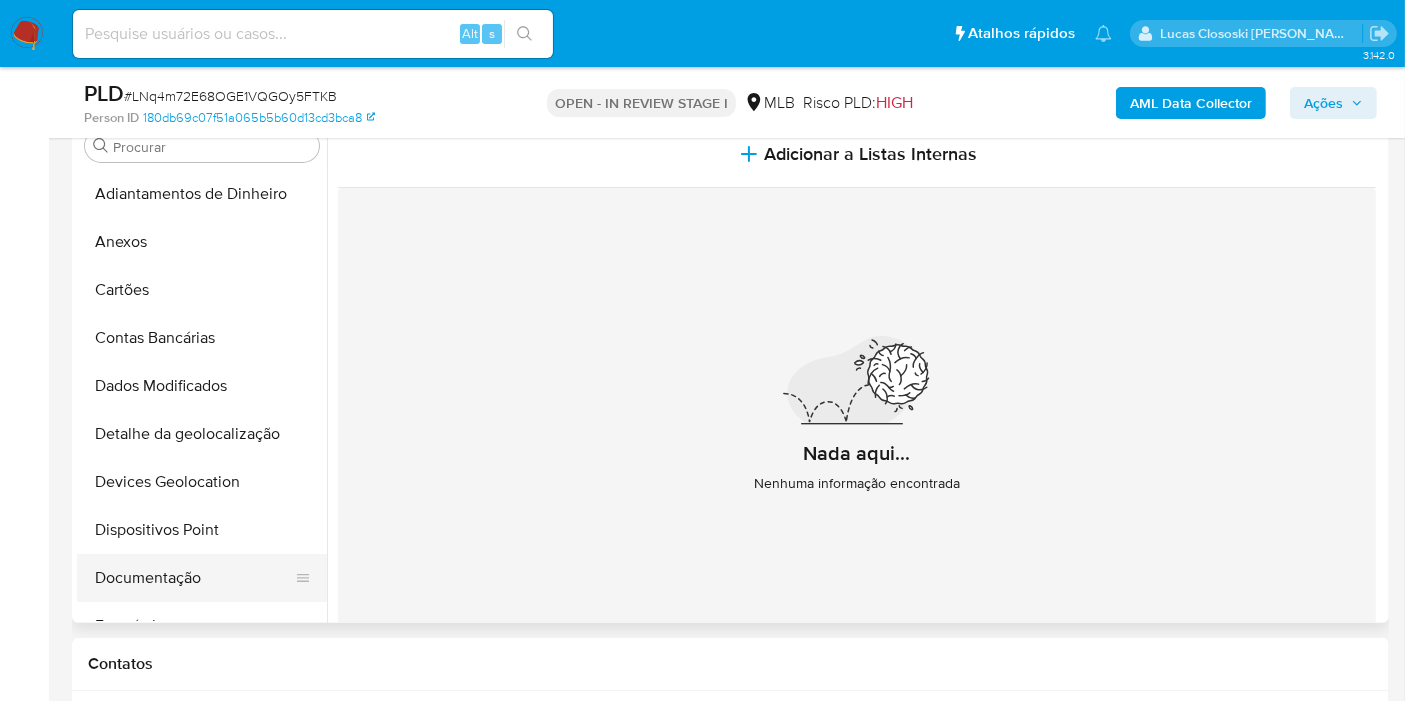 click on "Documentação" at bounding box center (194, 578) 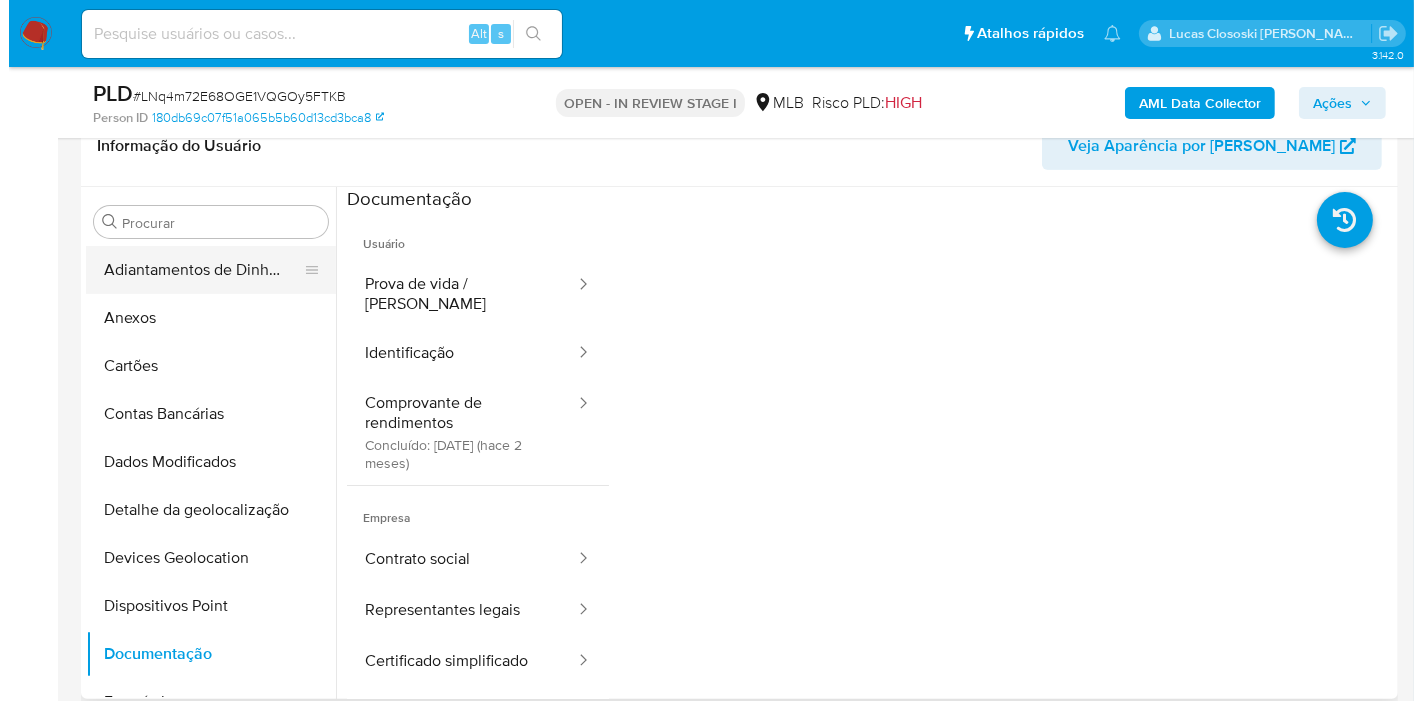 scroll, scrollTop: 444, scrollLeft: 0, axis: vertical 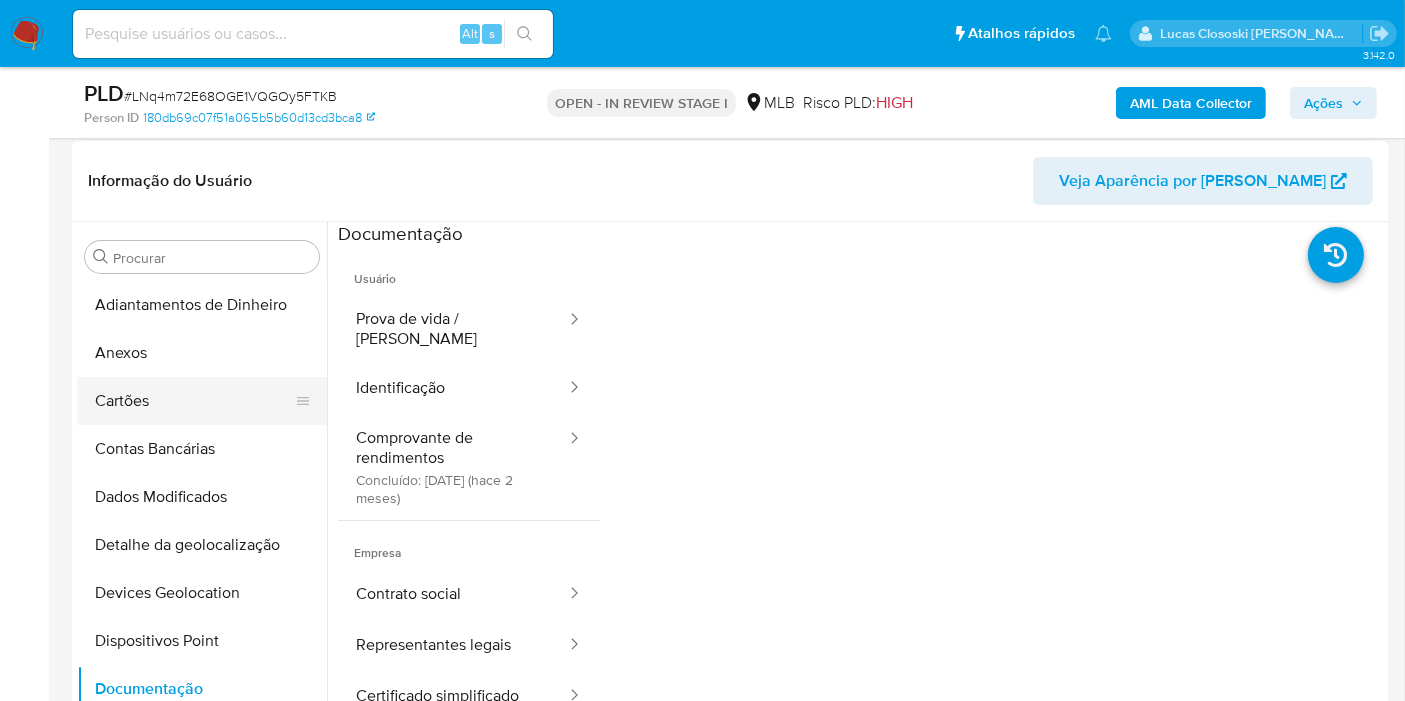 click on "Cartões" at bounding box center [194, 401] 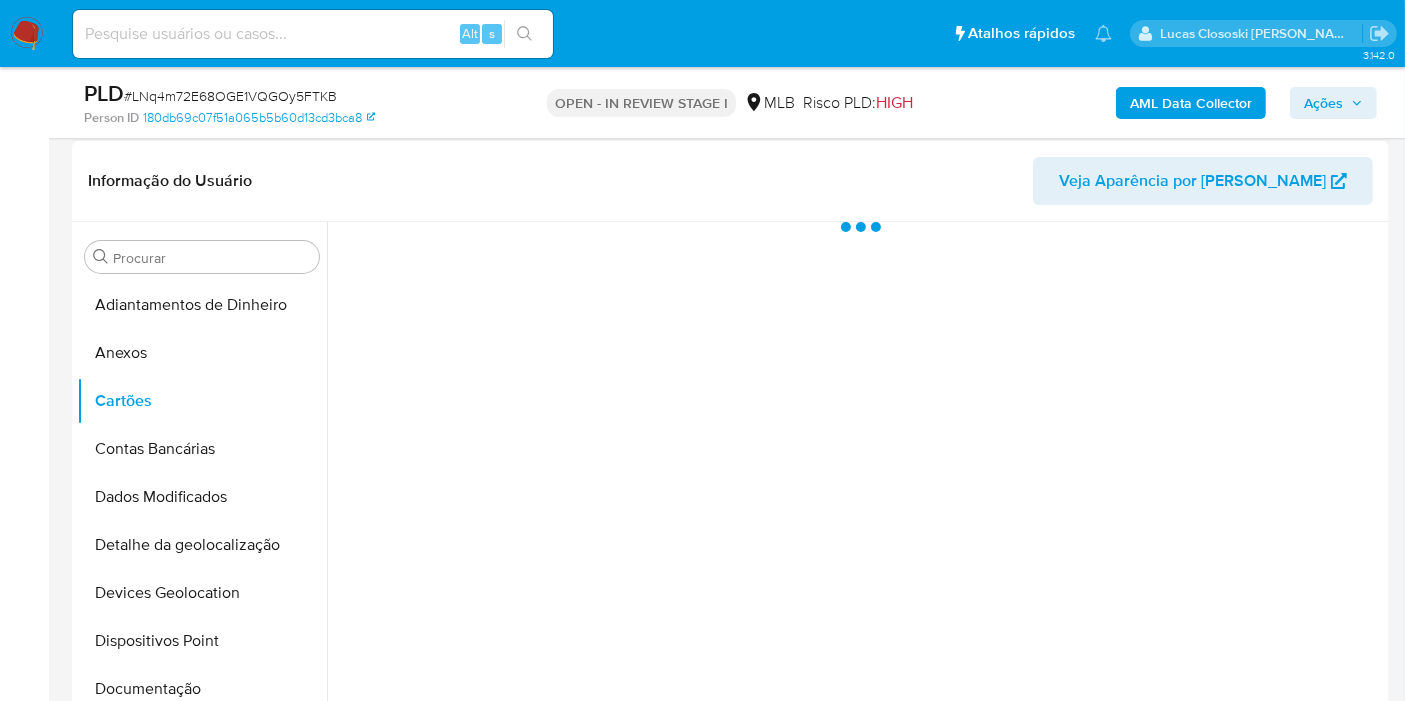 drag, startPoint x: 144, startPoint y: 341, endPoint x: 585, endPoint y: 318, distance: 441.59937 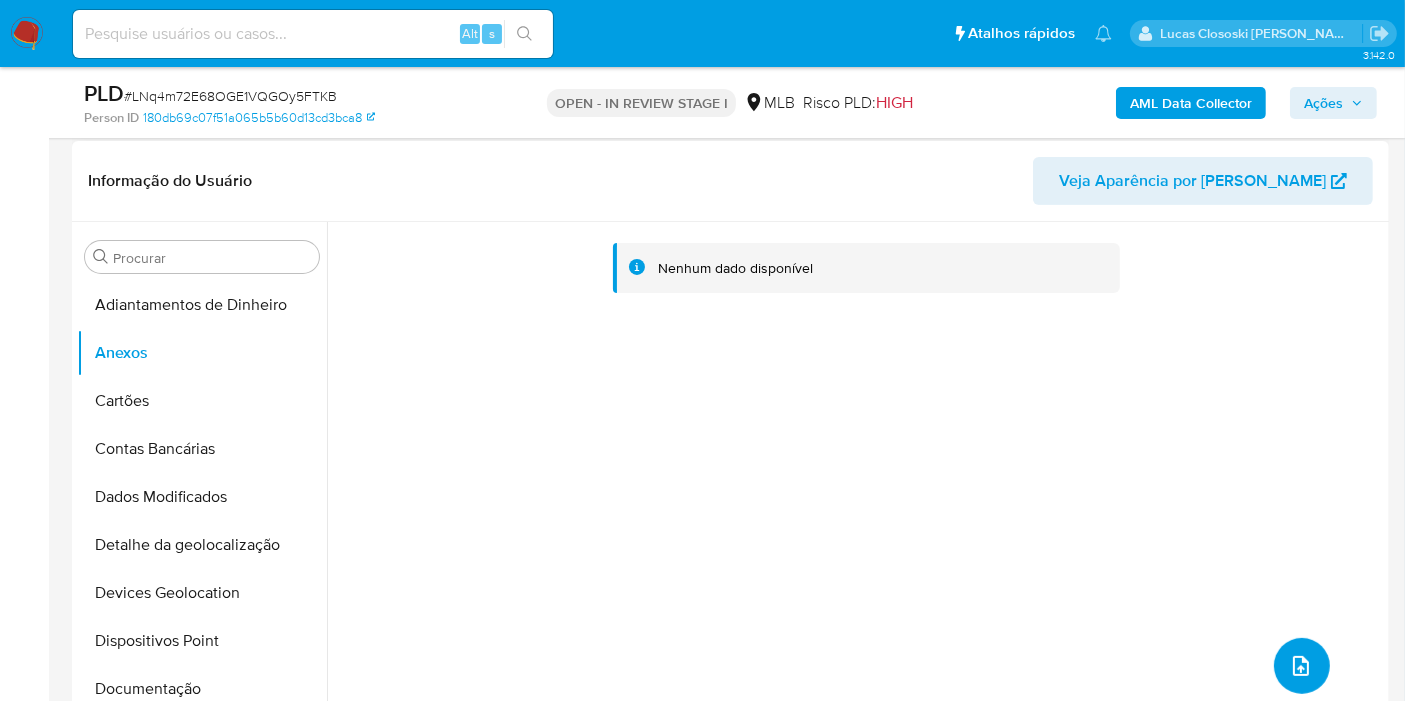 click at bounding box center (1302, 666) 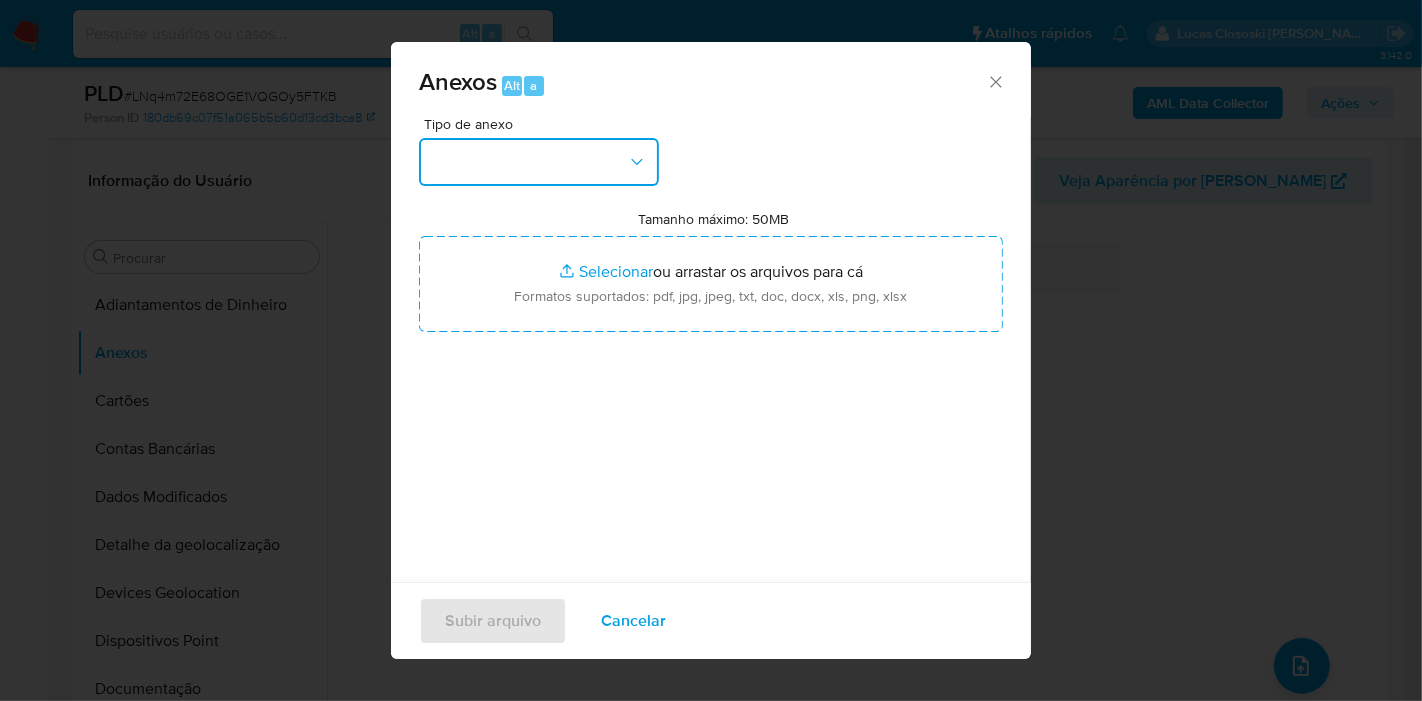 click at bounding box center (539, 162) 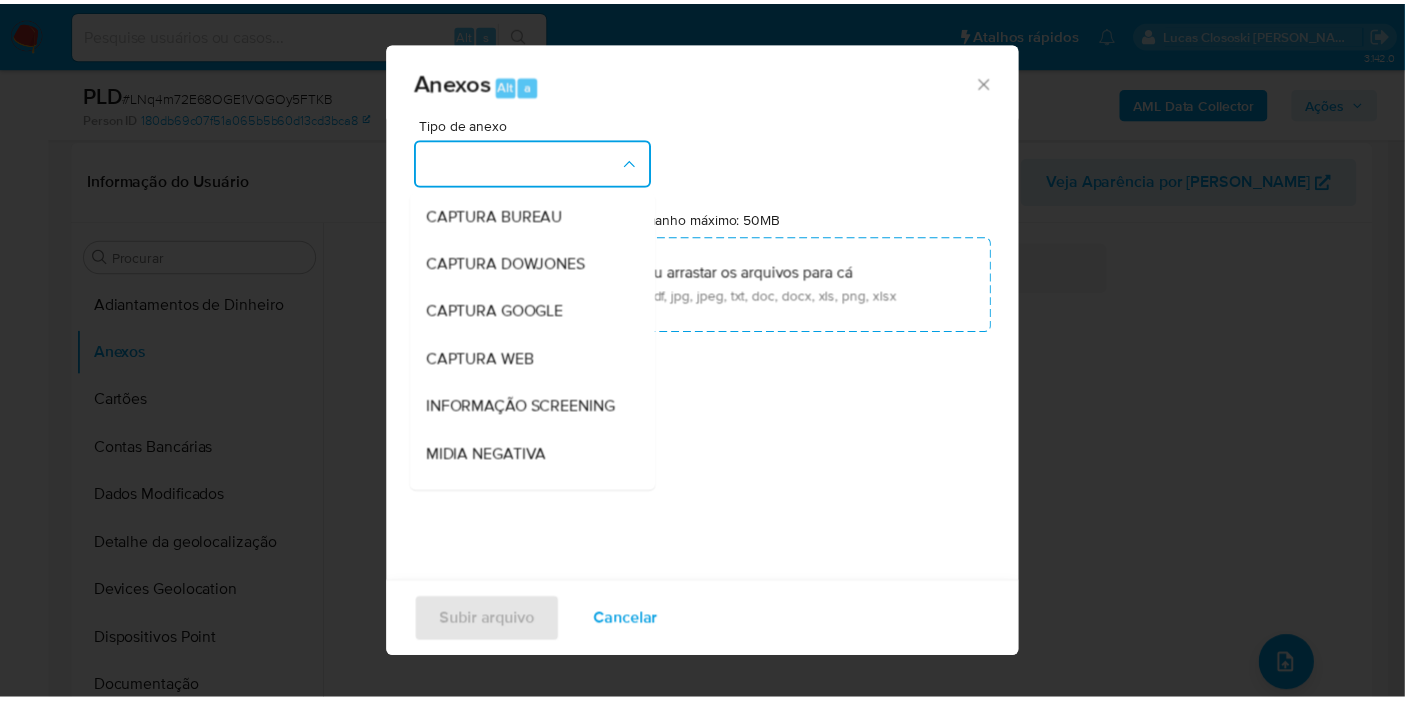 scroll, scrollTop: 307, scrollLeft: 0, axis: vertical 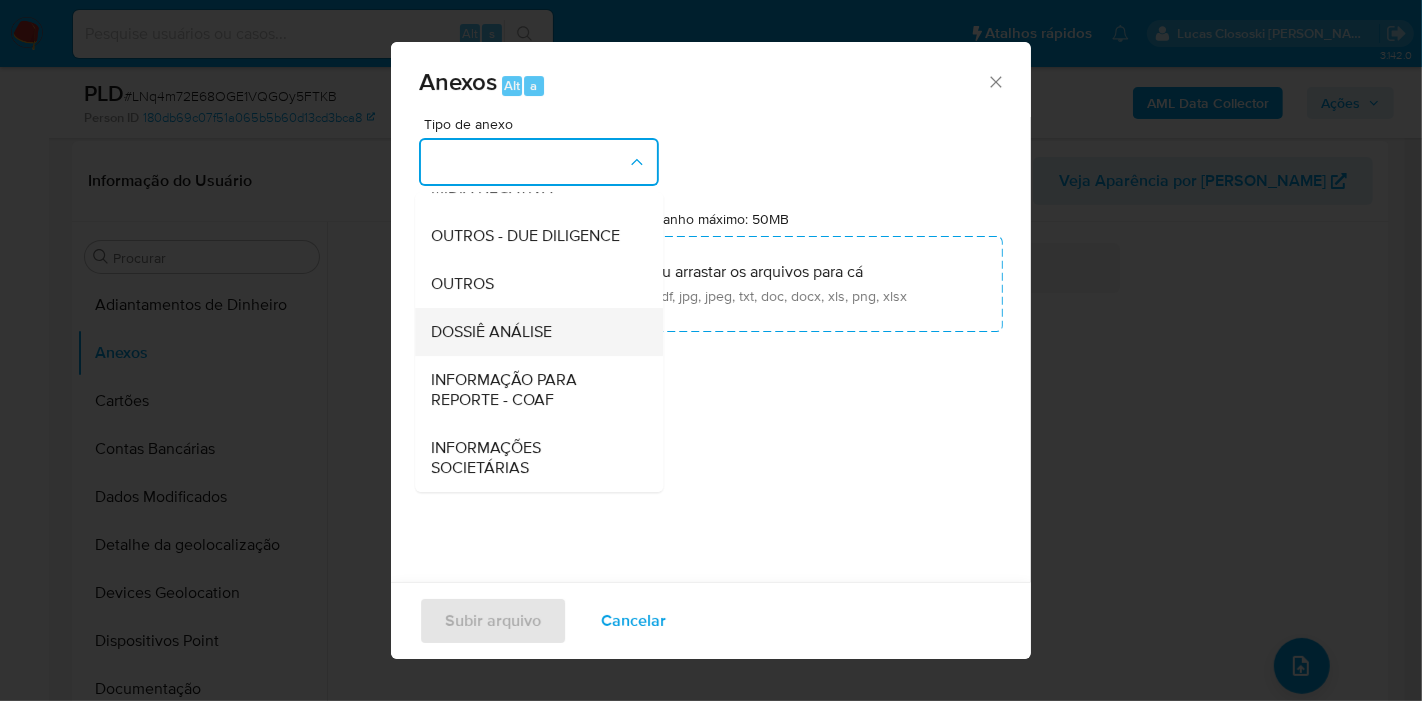 click on "DOSSIÊ ANÁLISE" at bounding box center (533, 332) 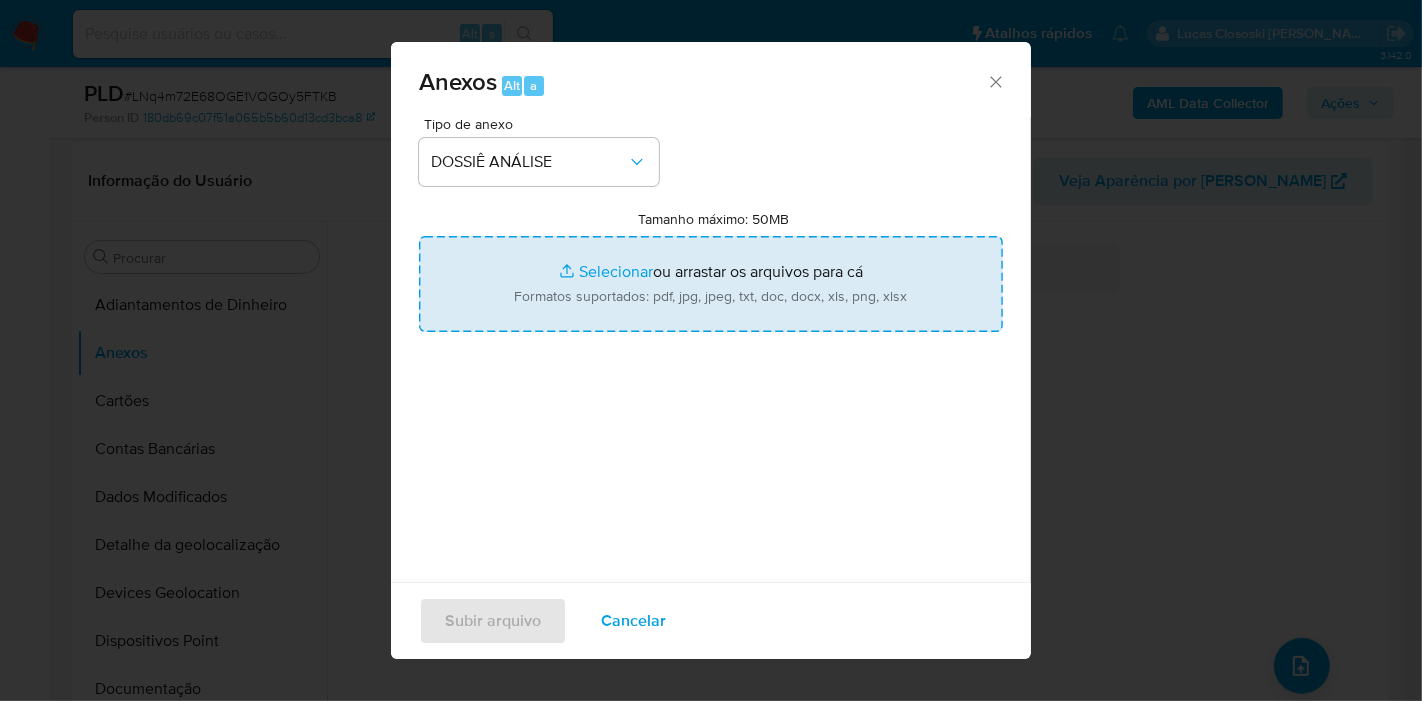 click on "Tamanho máximo: 50MB Selecionar arquivos" at bounding box center [711, 284] 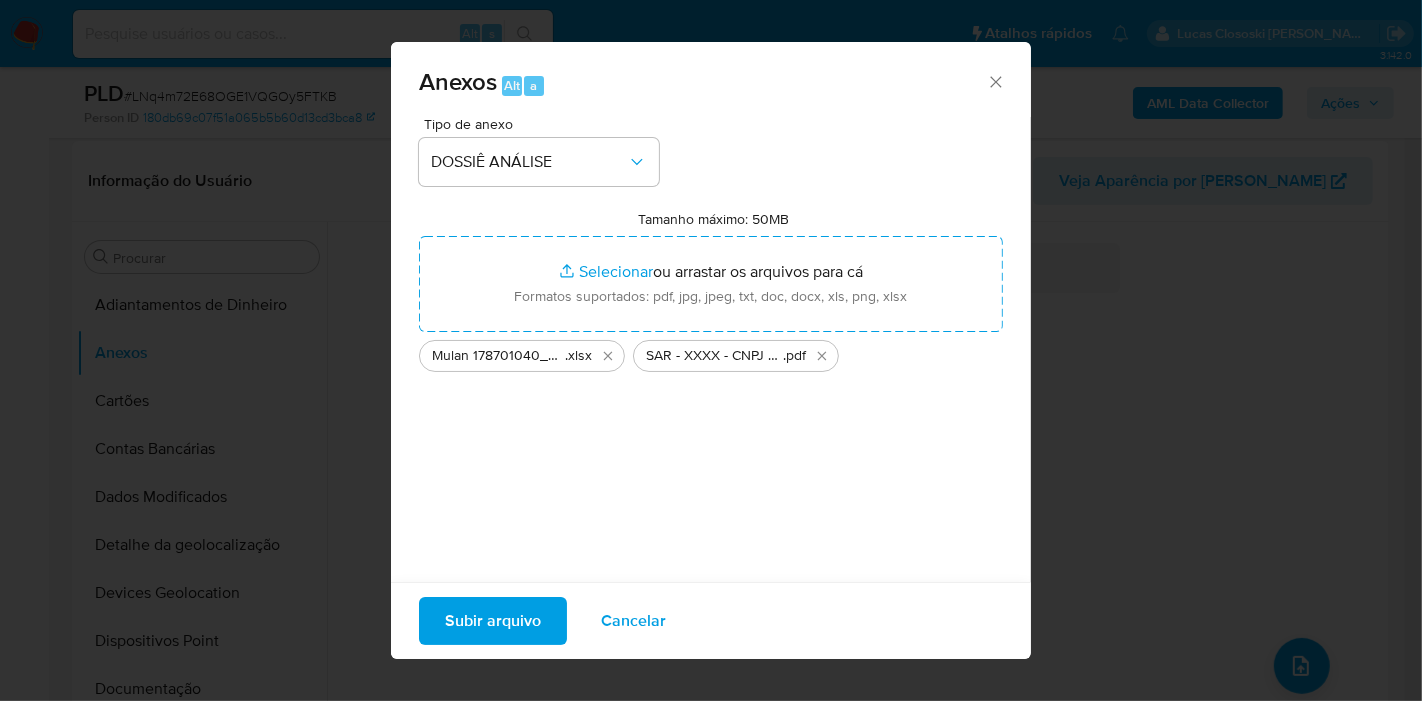 click on "Subir arquivo" at bounding box center (493, 621) 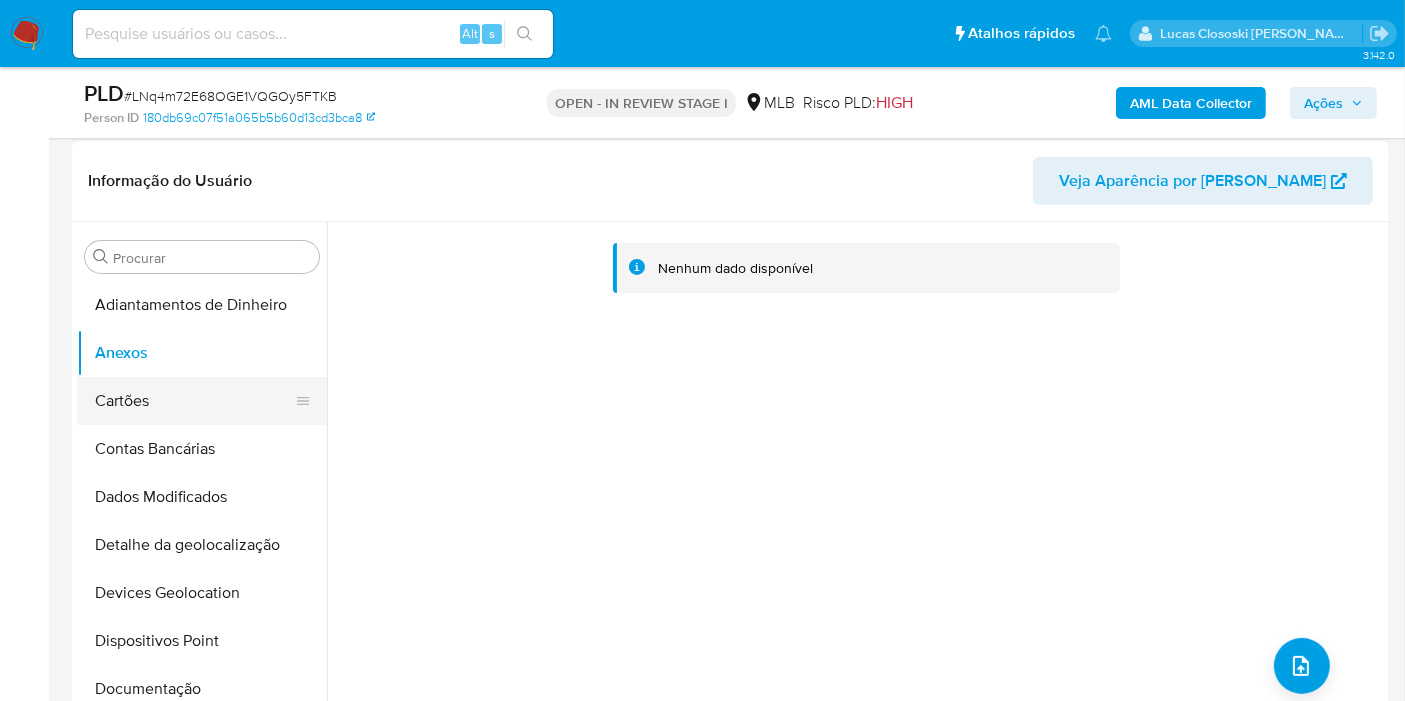 click on "Cartões" at bounding box center [194, 401] 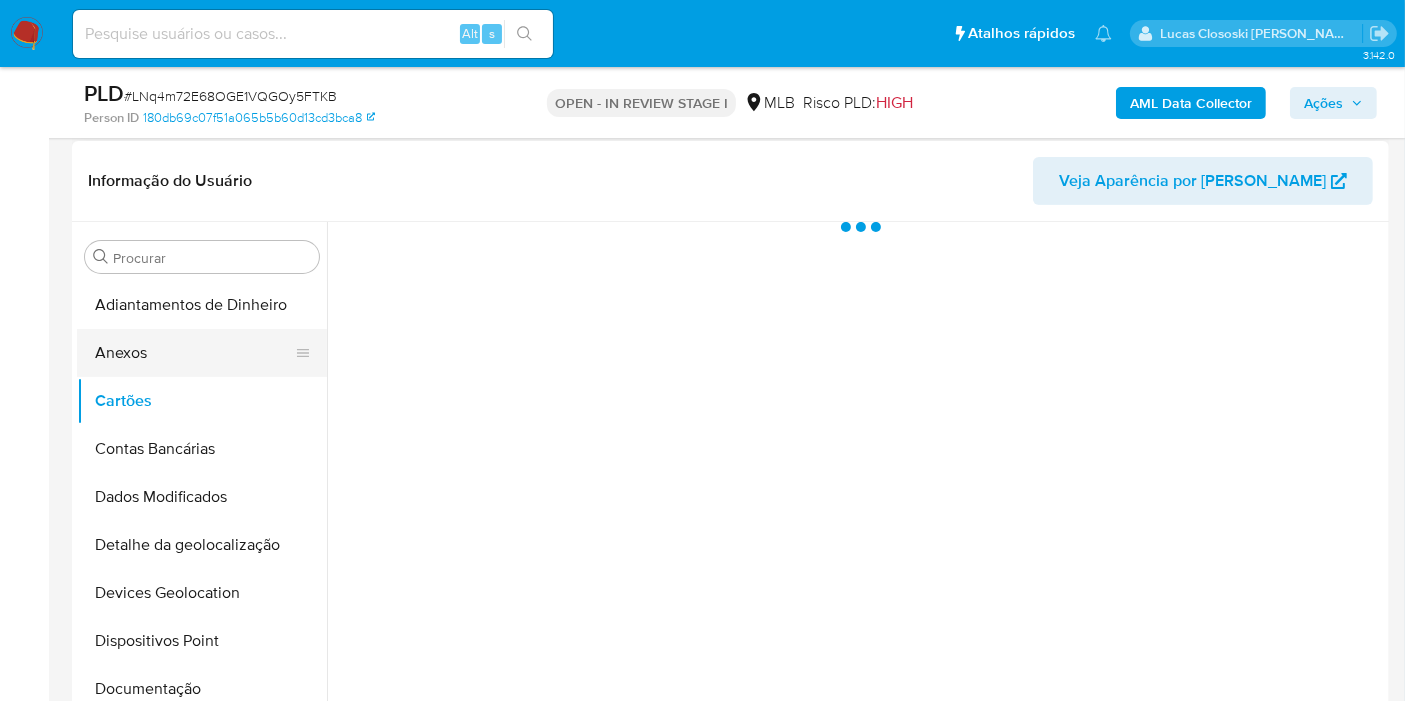 click on "Anexos" at bounding box center (194, 353) 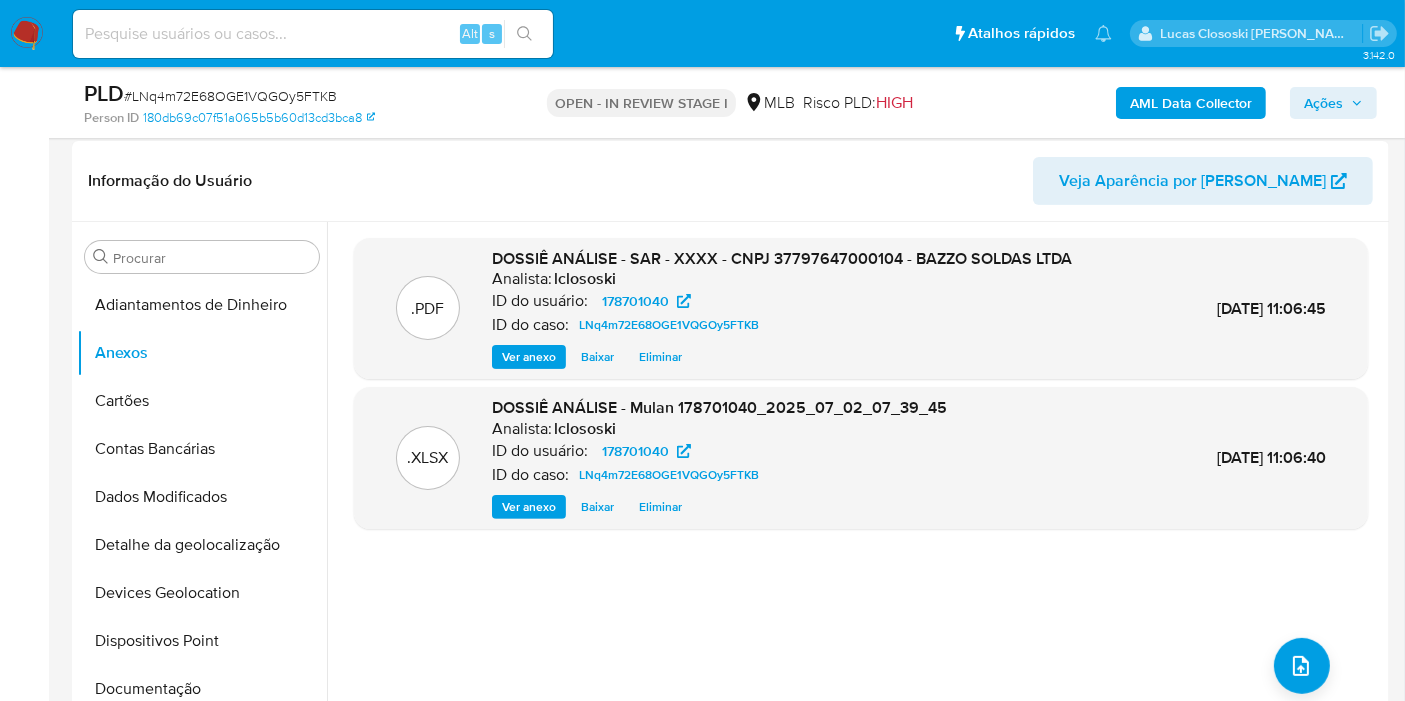 click on "Ações" at bounding box center (1323, 103) 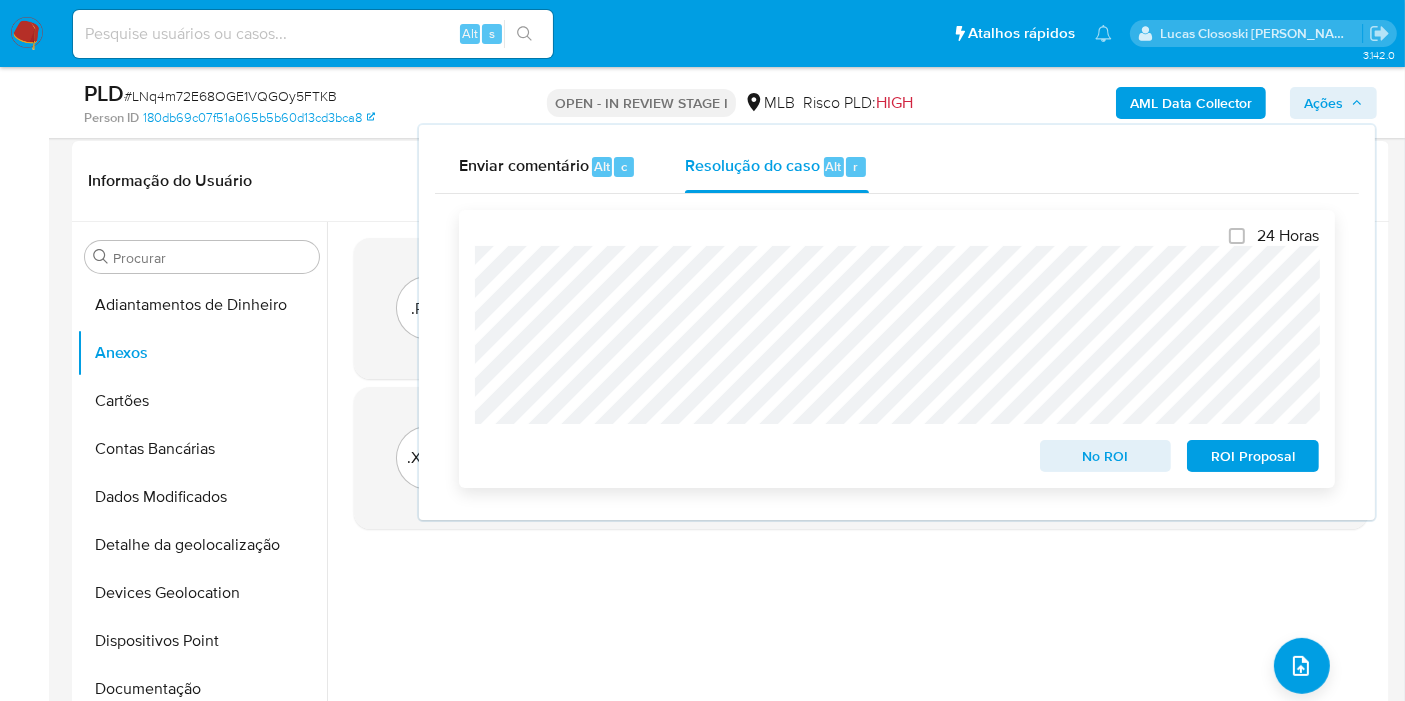 click on "ROI Proposal" at bounding box center (1253, 456) 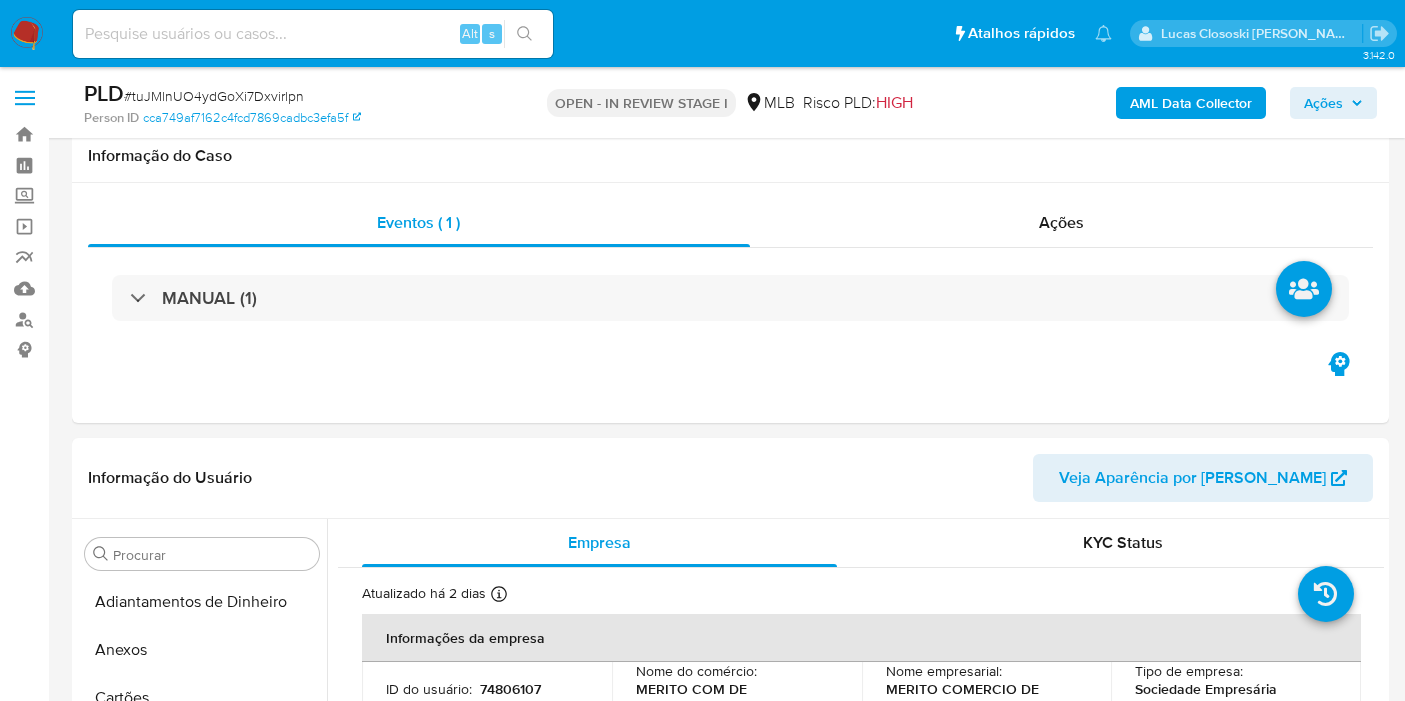 scroll, scrollTop: 1111, scrollLeft: 0, axis: vertical 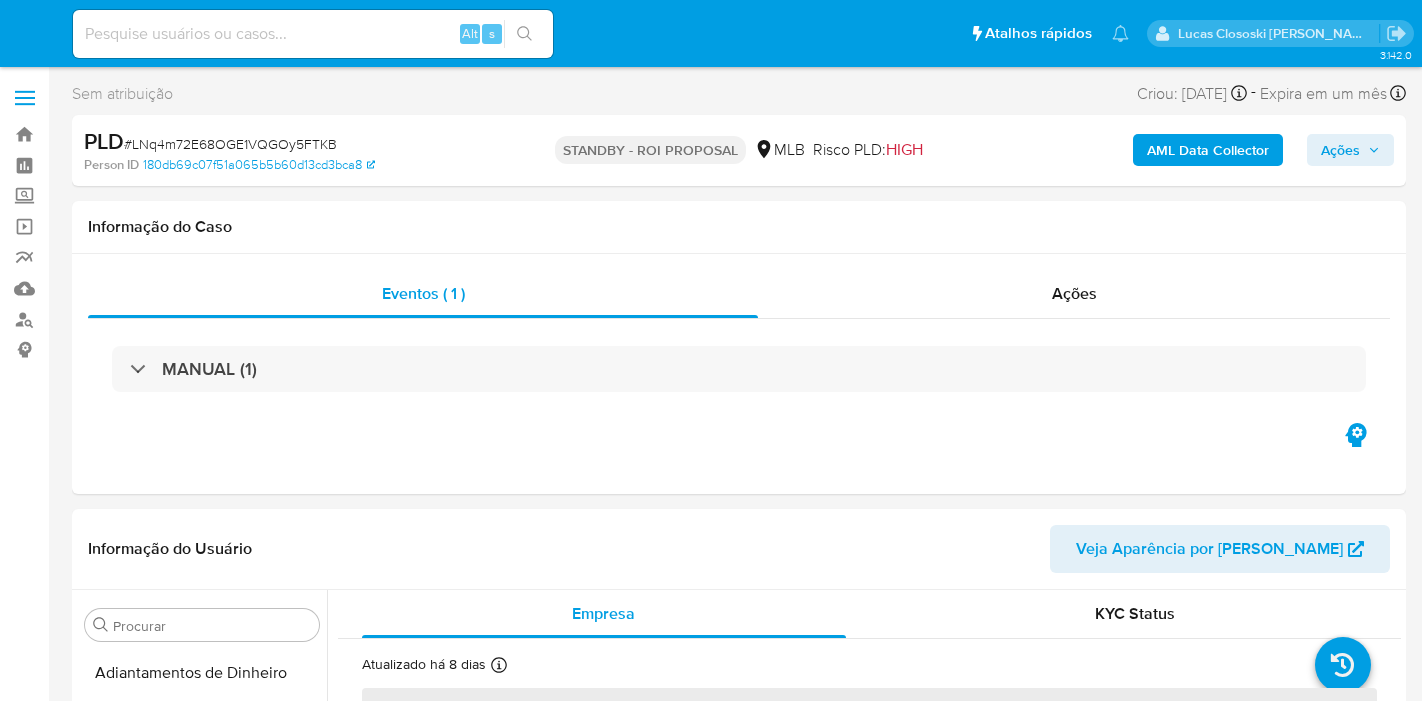 select on "10" 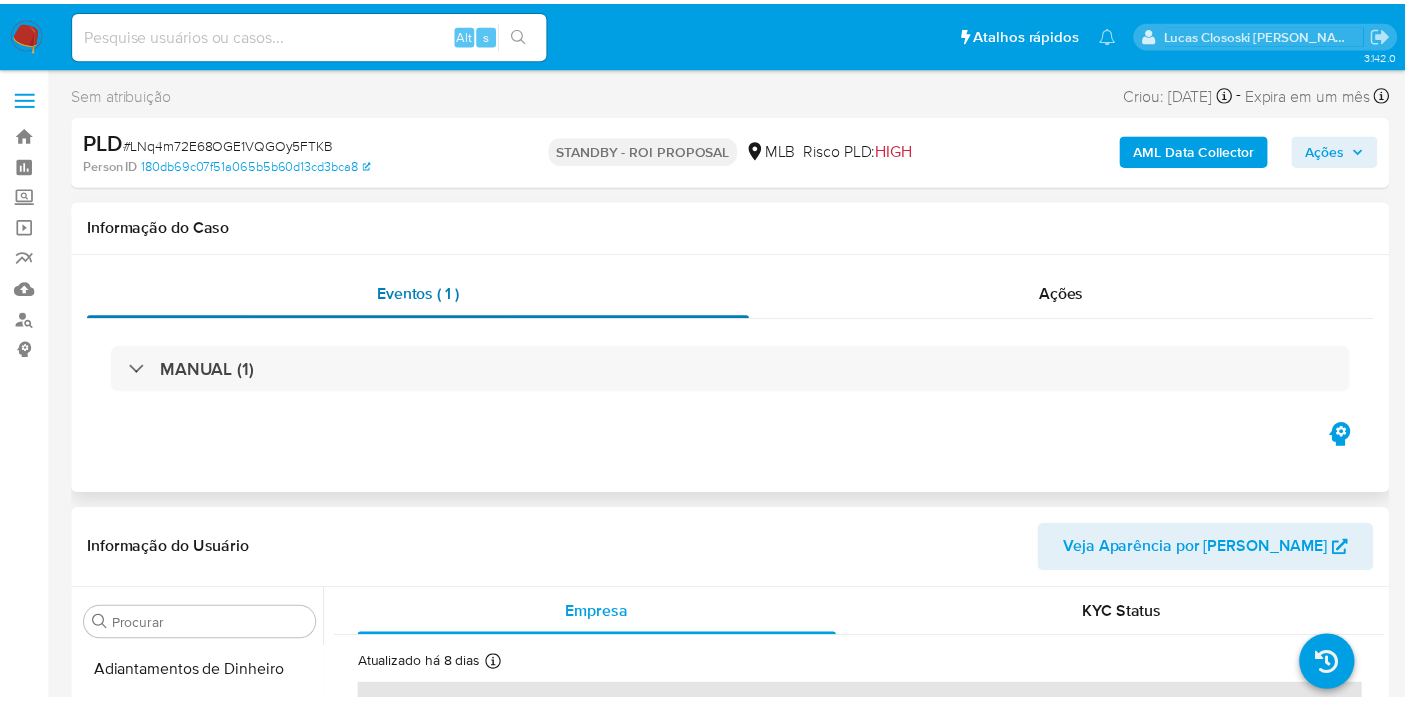 scroll, scrollTop: 0, scrollLeft: 0, axis: both 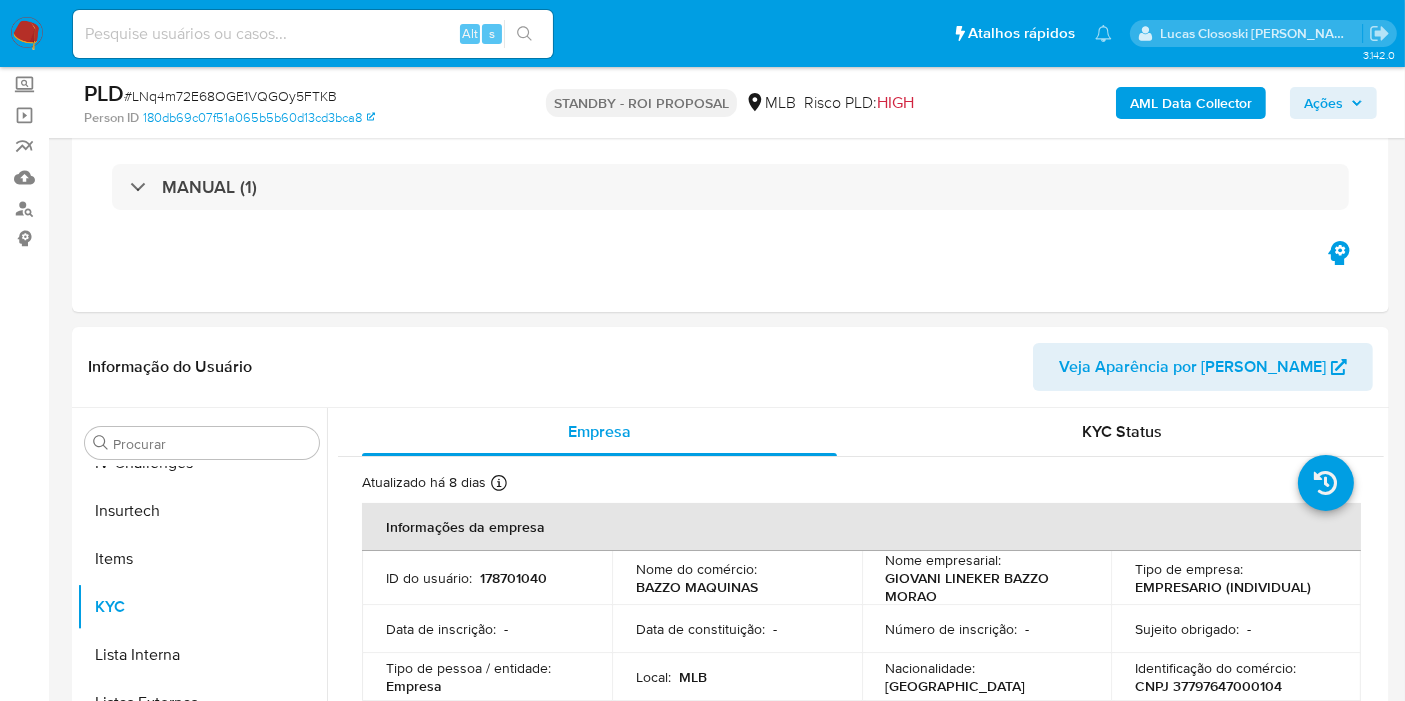 click on "PLD # LNq4m72E68OGE1VQGOy5FTKB" at bounding box center [296, 94] 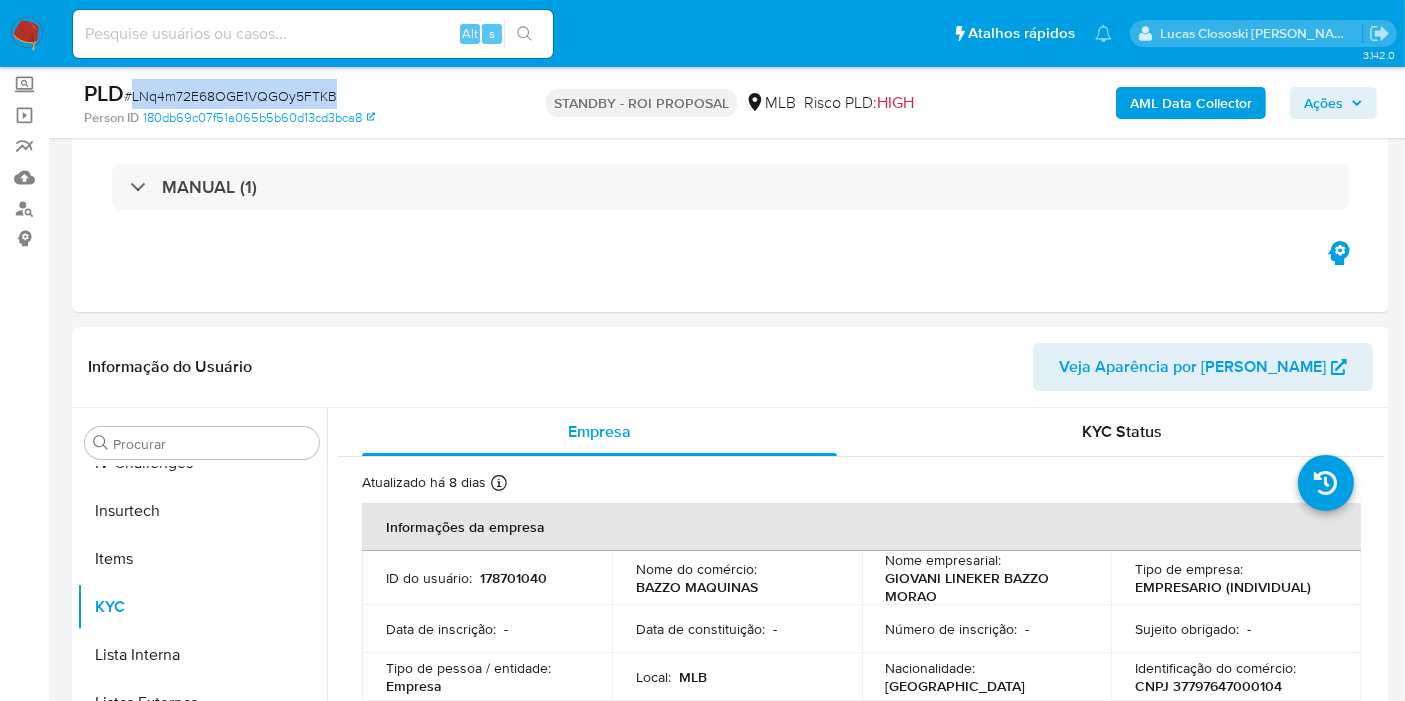 click on "# LNq4m72E68OGE1VQGOy5FTKB" at bounding box center (230, 96) 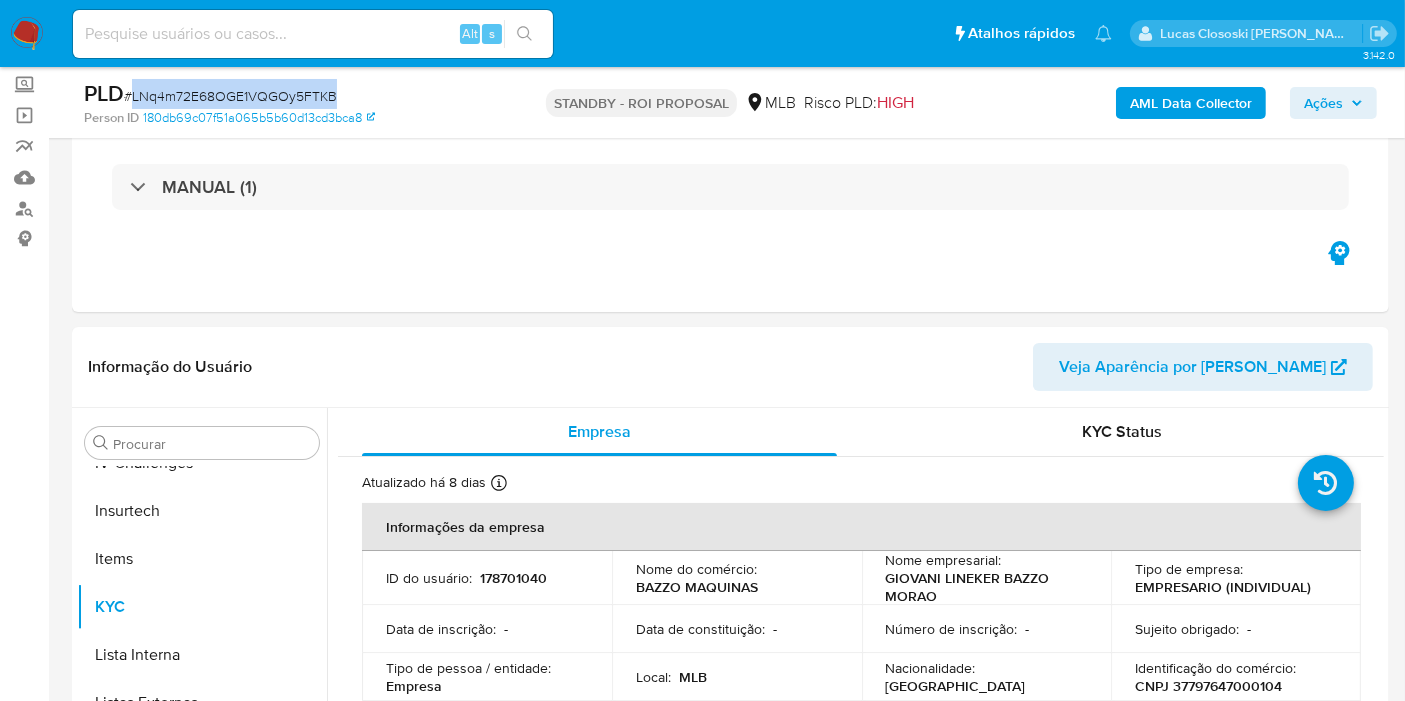 copy on "LNq4m72E68OGE1VQGOy5FTKB" 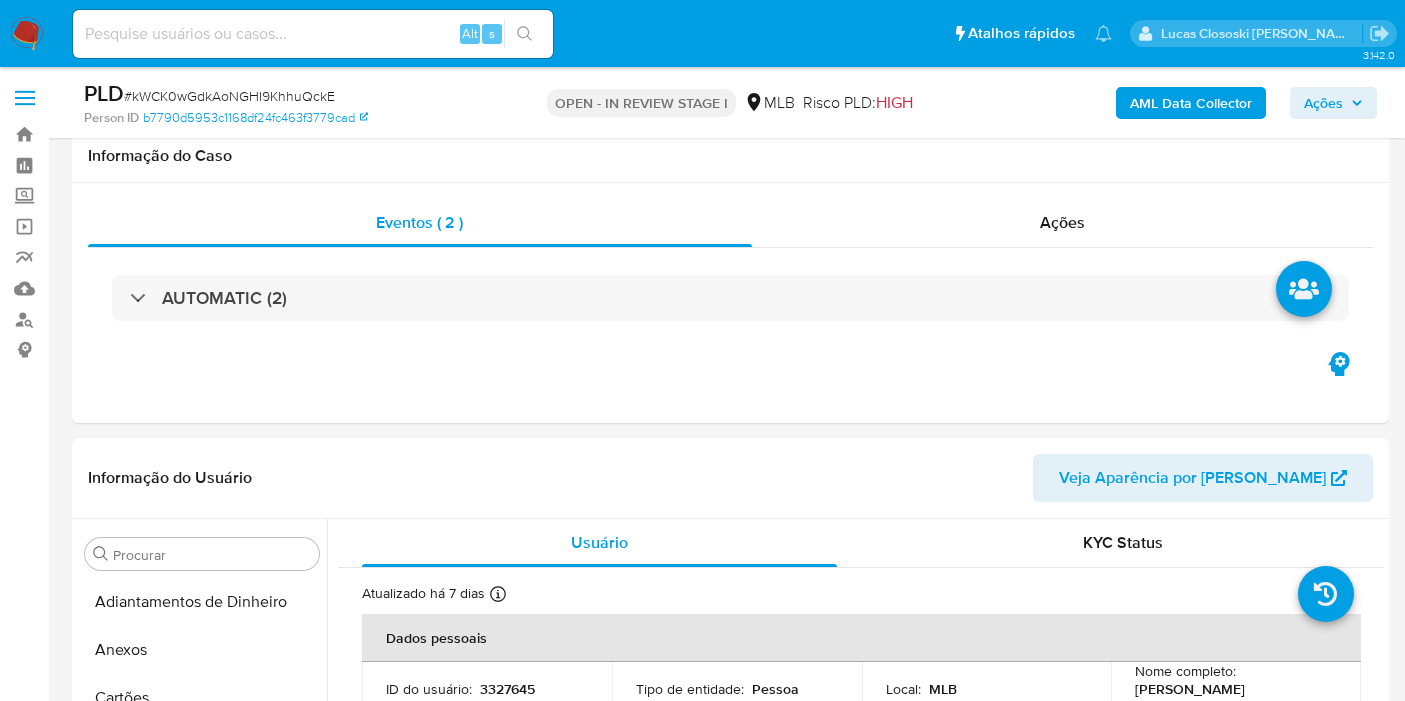 scroll, scrollTop: 2333, scrollLeft: 0, axis: vertical 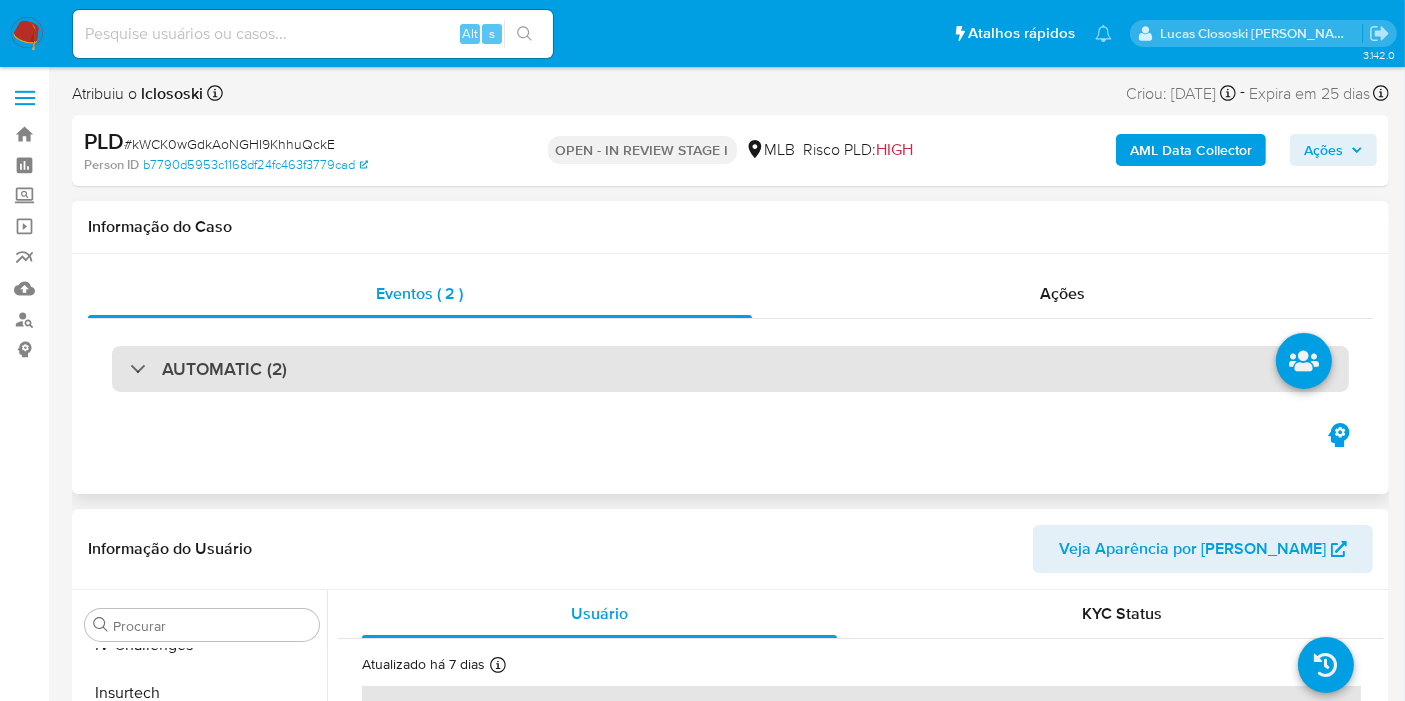 click on "AUTOMATIC (2)" at bounding box center [730, 369] 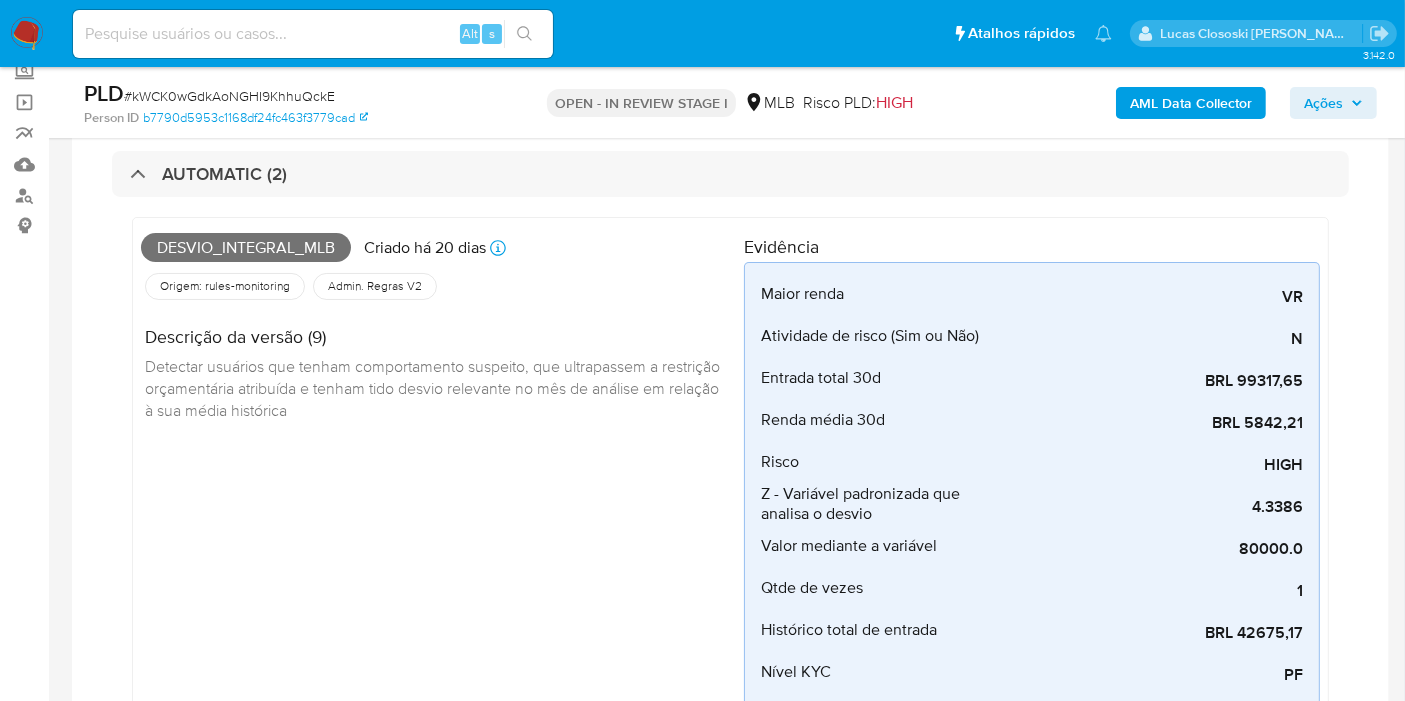 scroll, scrollTop: 0, scrollLeft: 0, axis: both 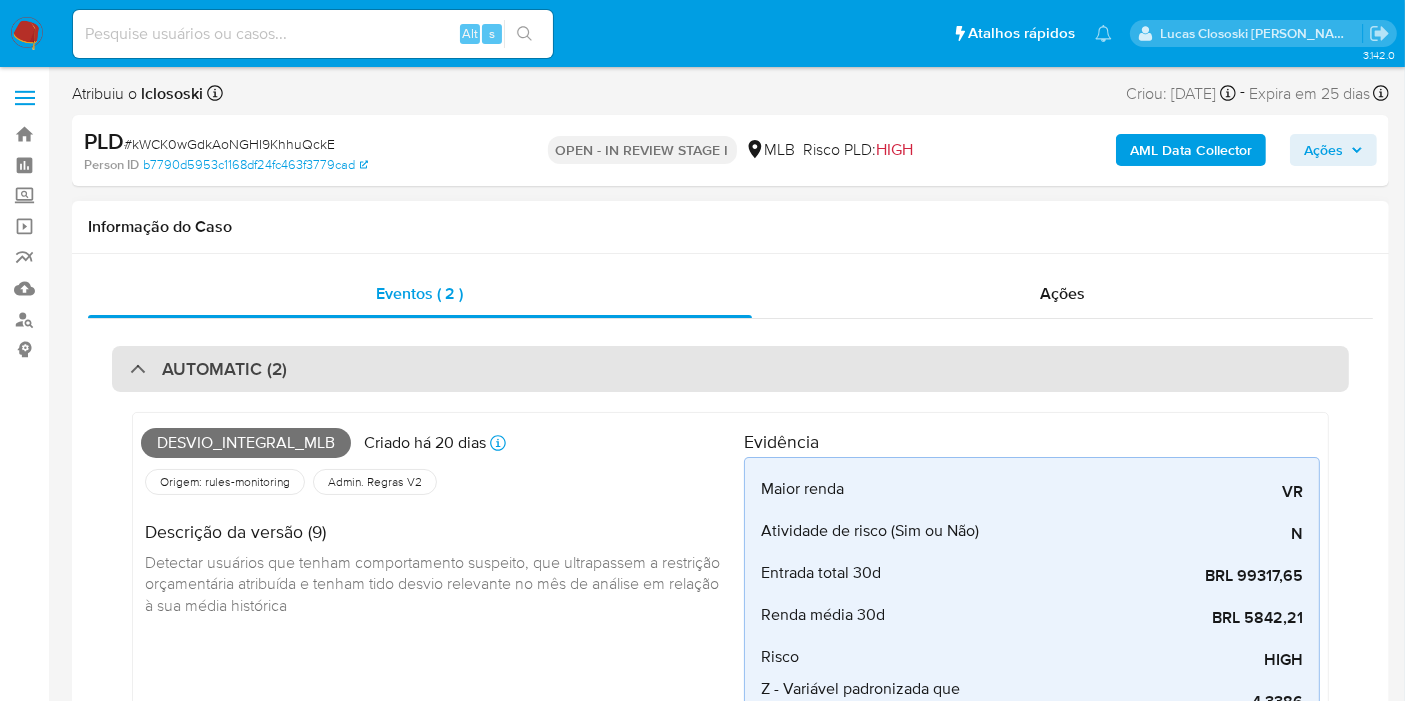 click on "AUTOMATIC (2)" at bounding box center [730, 369] 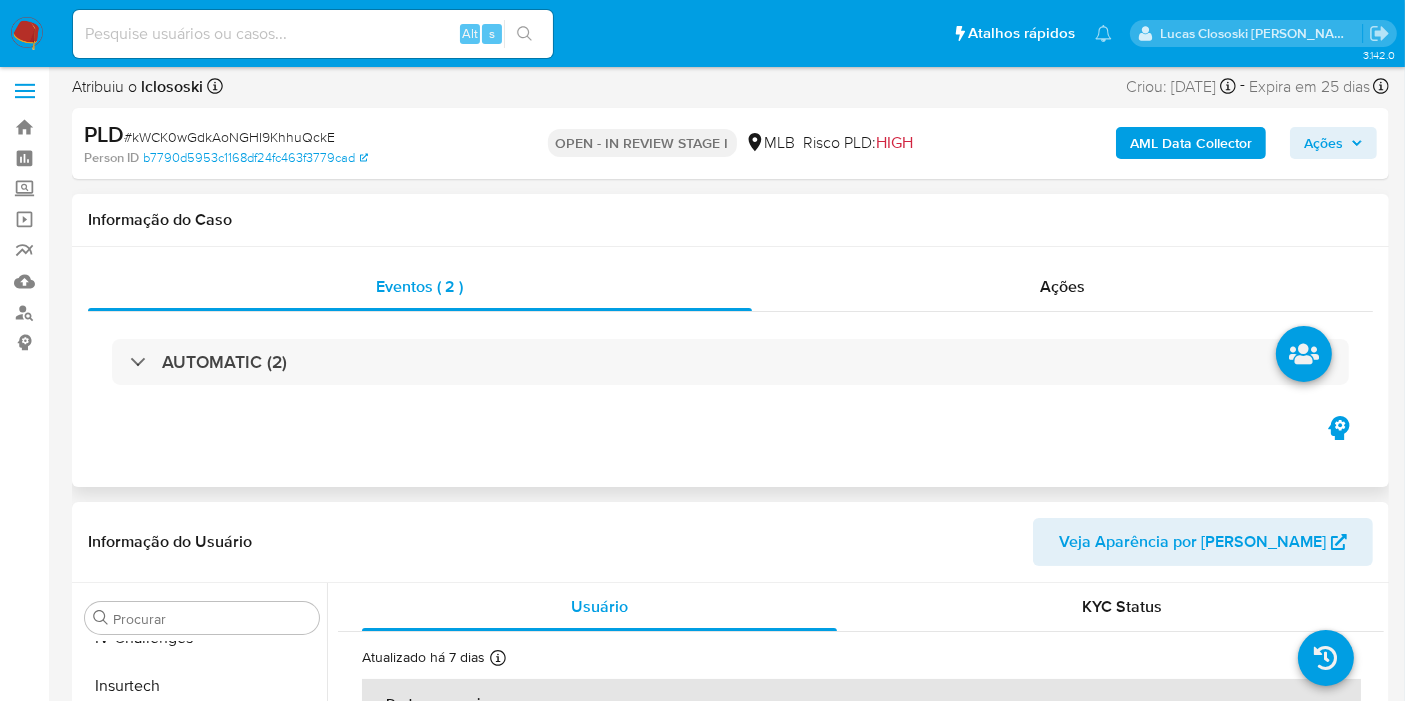scroll, scrollTop: 333, scrollLeft: 0, axis: vertical 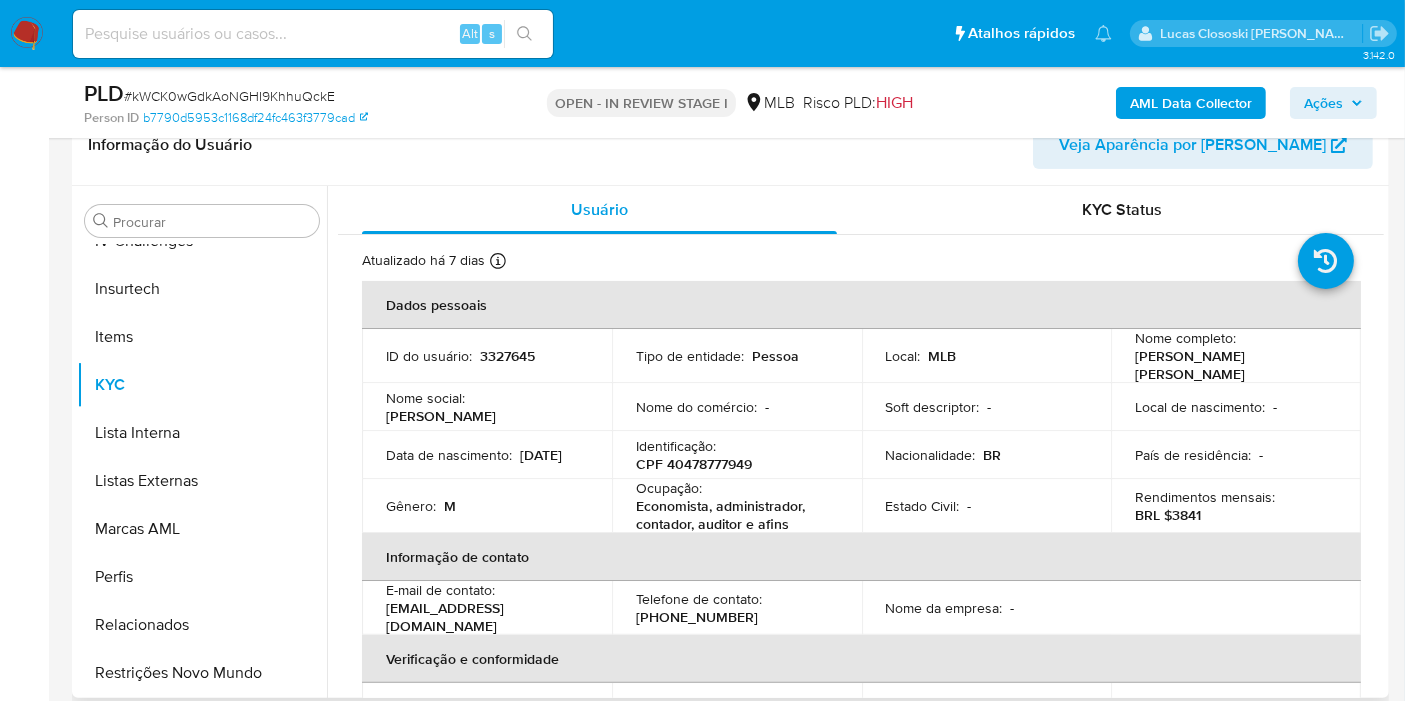 click on "CPF 40478777949" at bounding box center [694, 464] 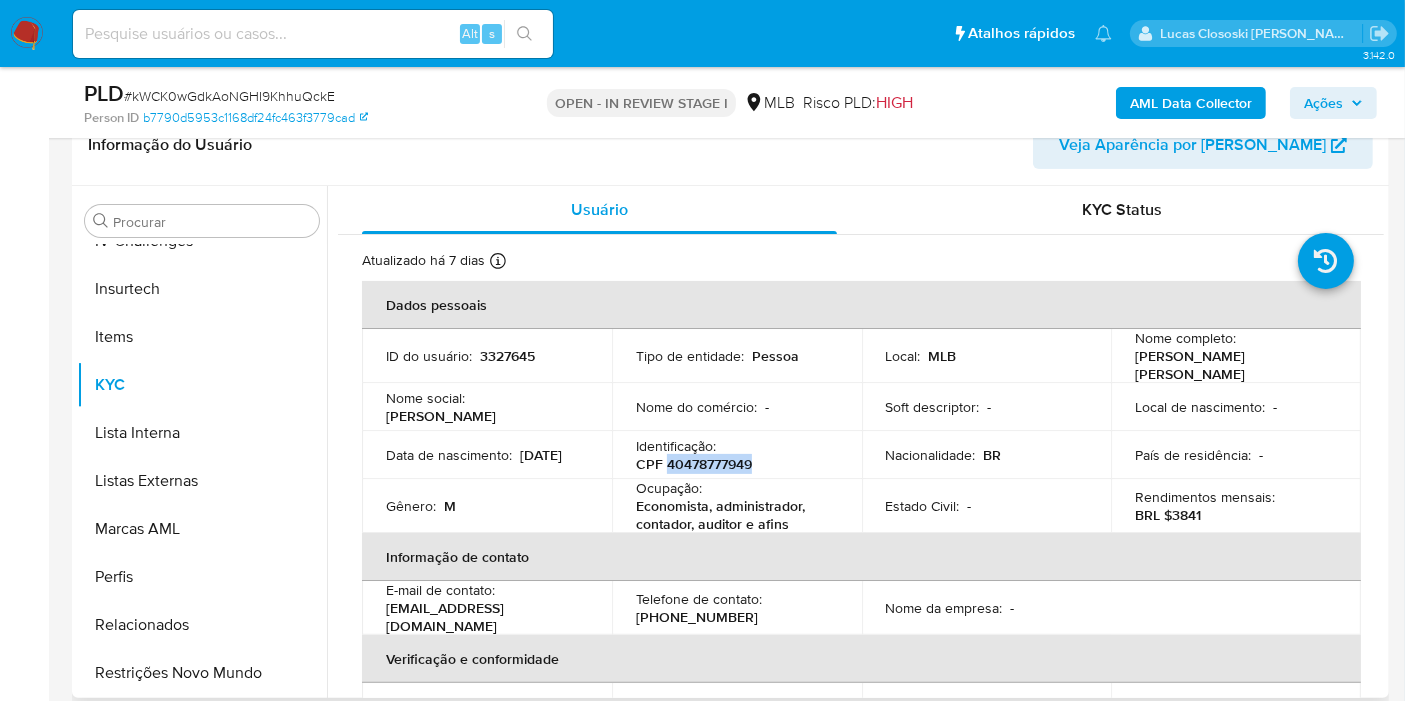 click on "CPF 40478777949" at bounding box center [694, 464] 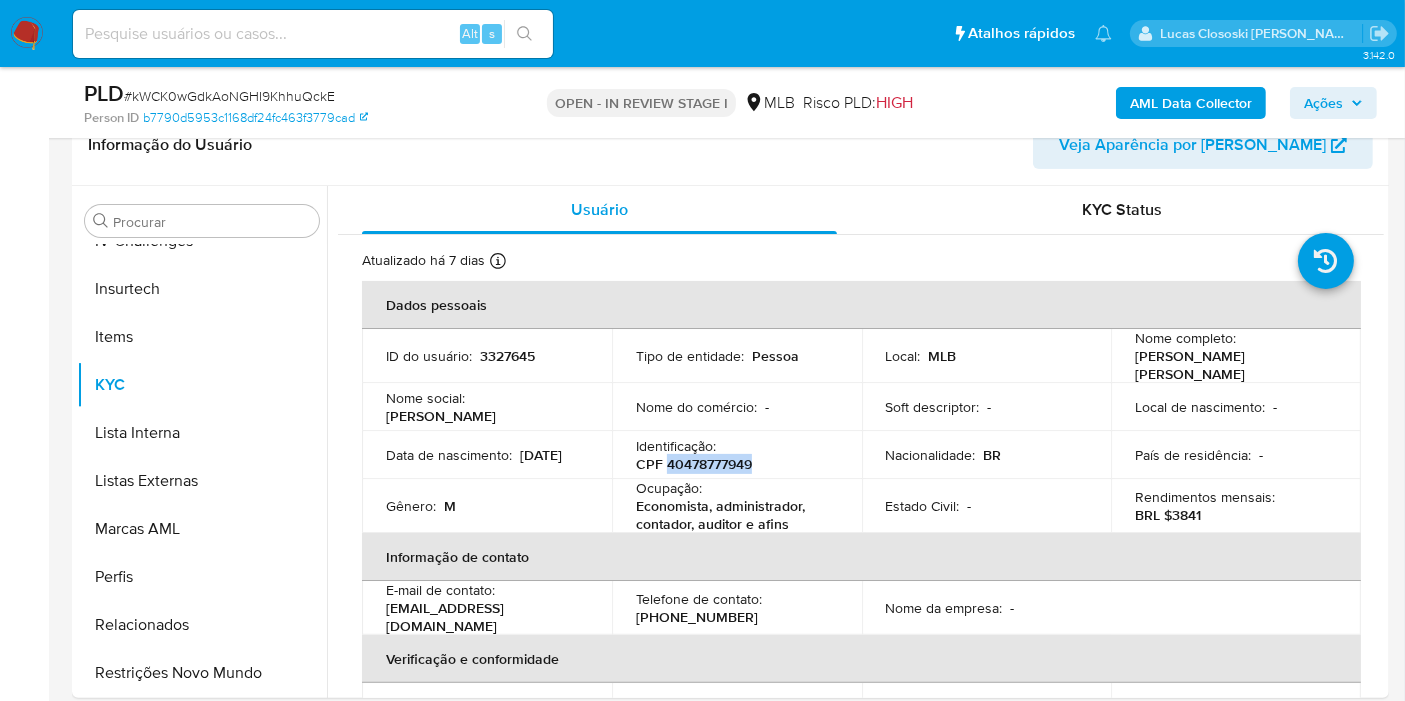 copy on "40478777949" 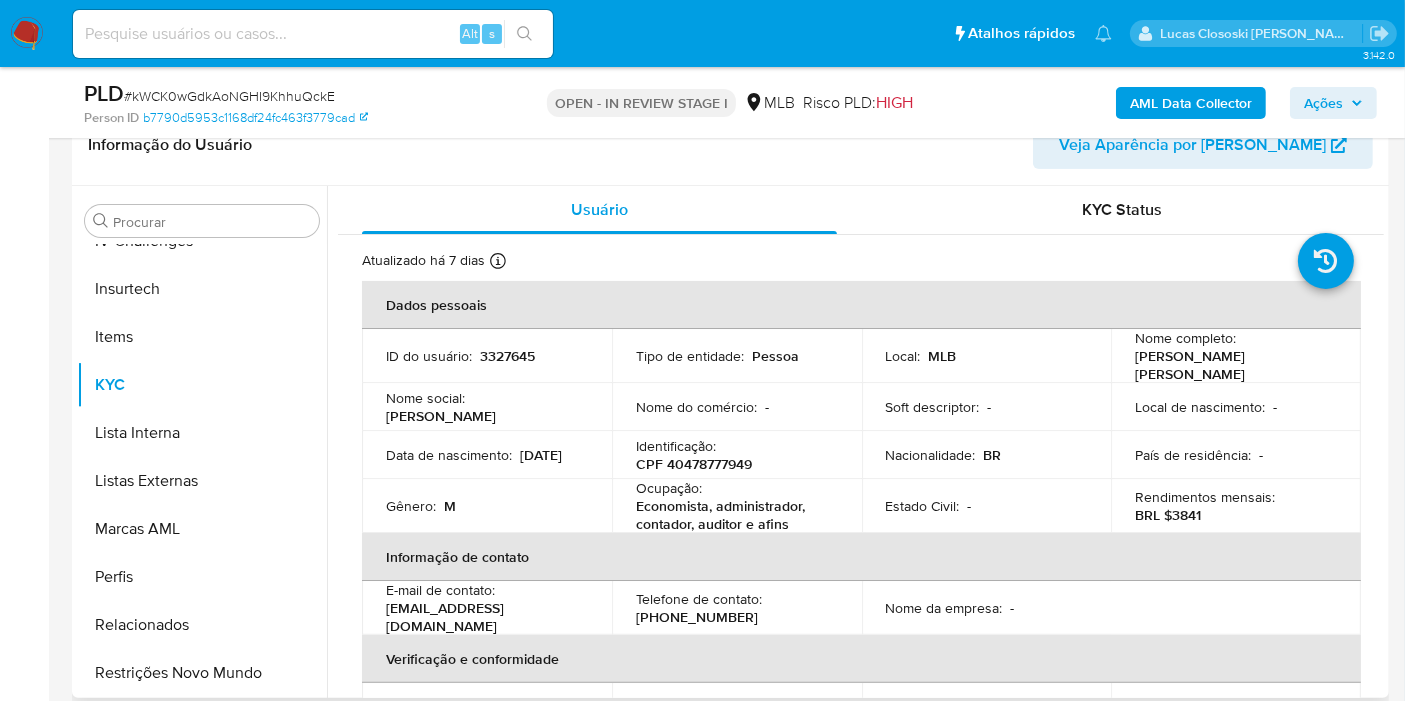 click on "ID do usuário :    3327645" at bounding box center (487, 356) 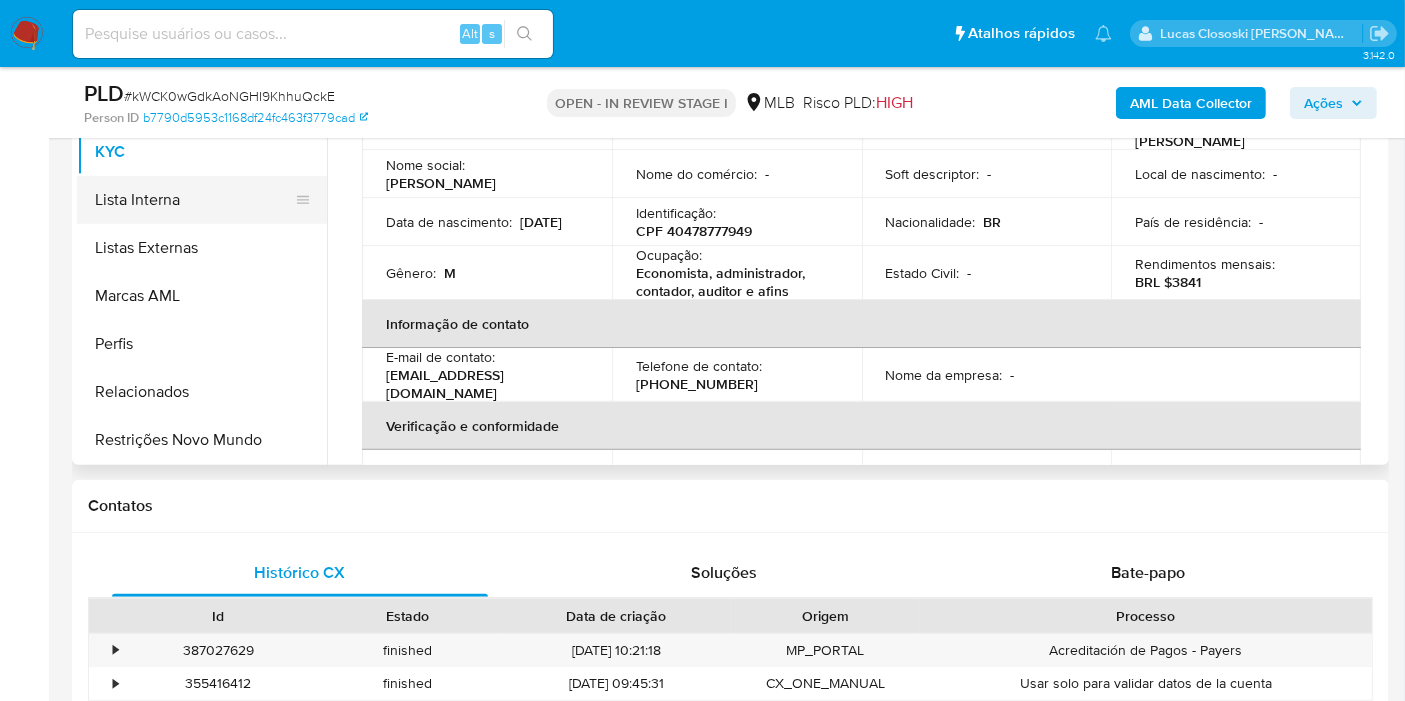 scroll, scrollTop: 666, scrollLeft: 0, axis: vertical 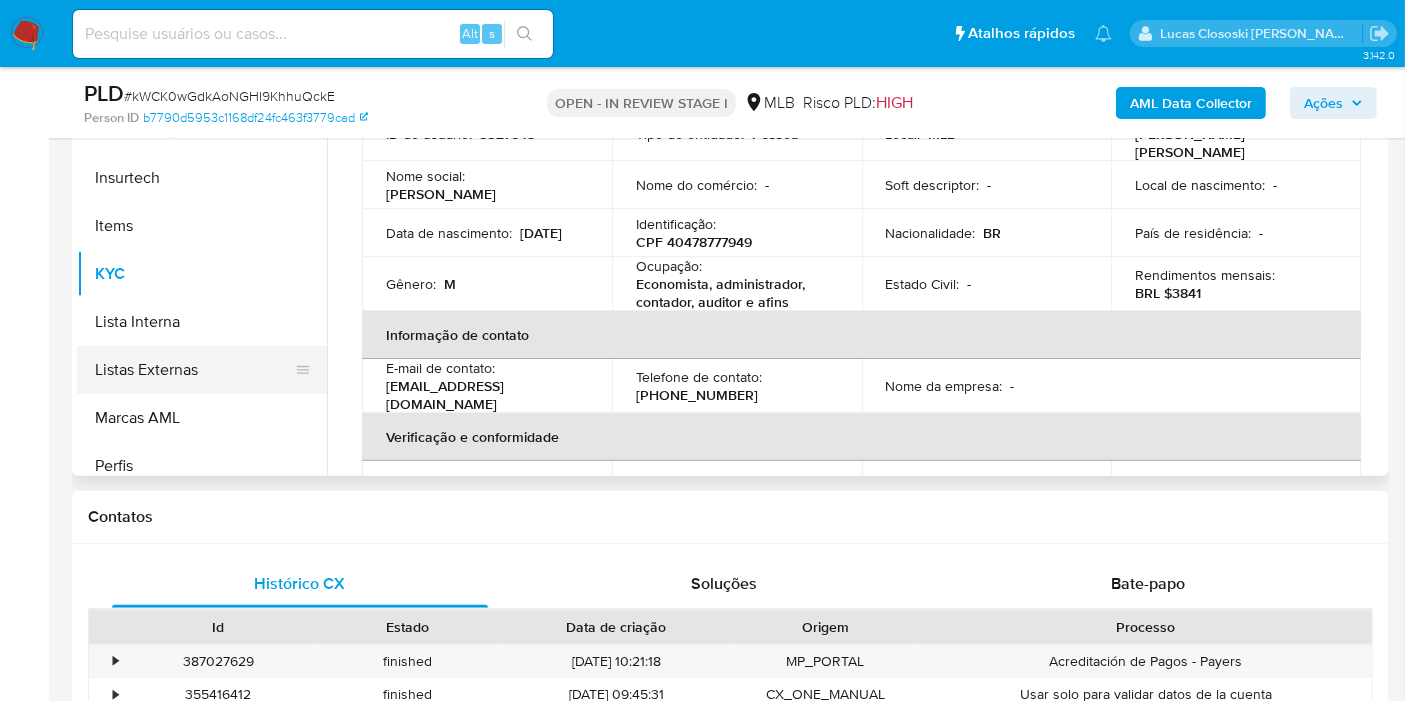 click on "Listas Externas" at bounding box center [194, 370] 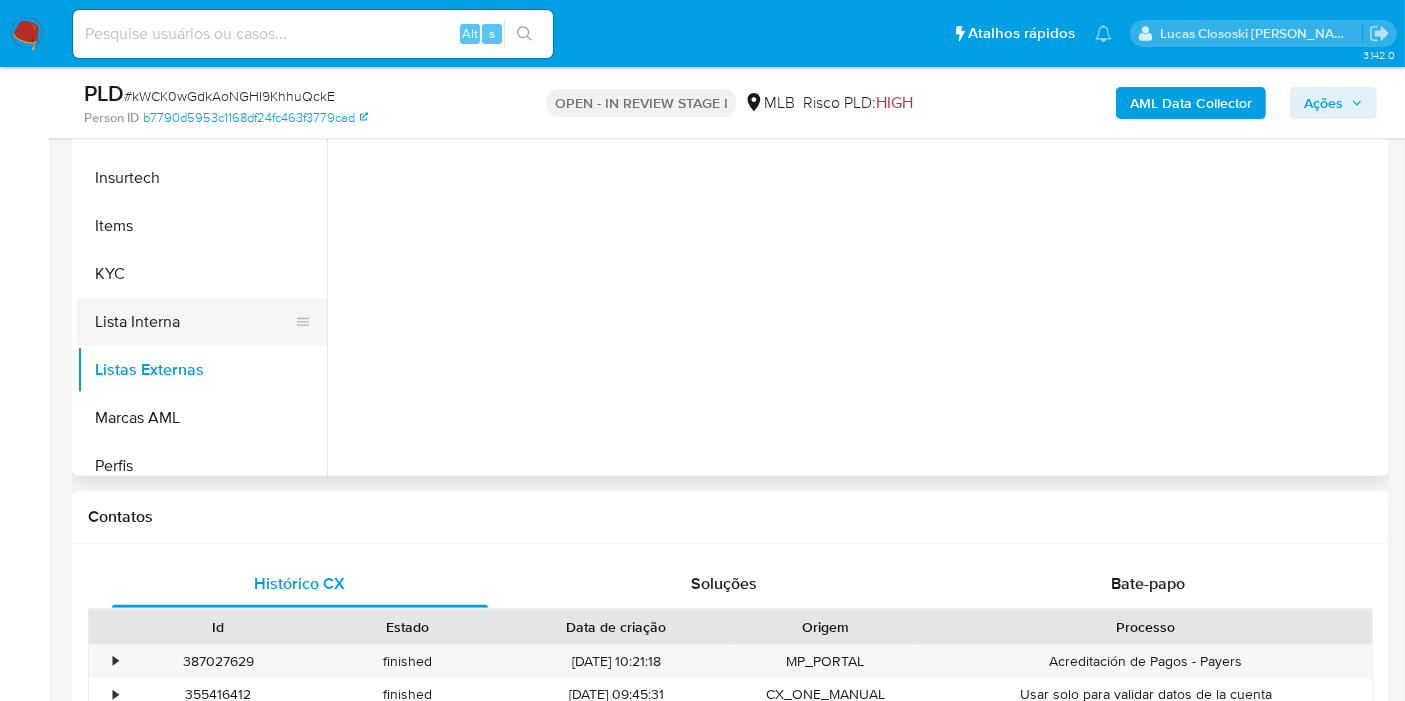 drag, startPoint x: 182, startPoint y: 329, endPoint x: 381, endPoint y: 485, distance: 252.85767 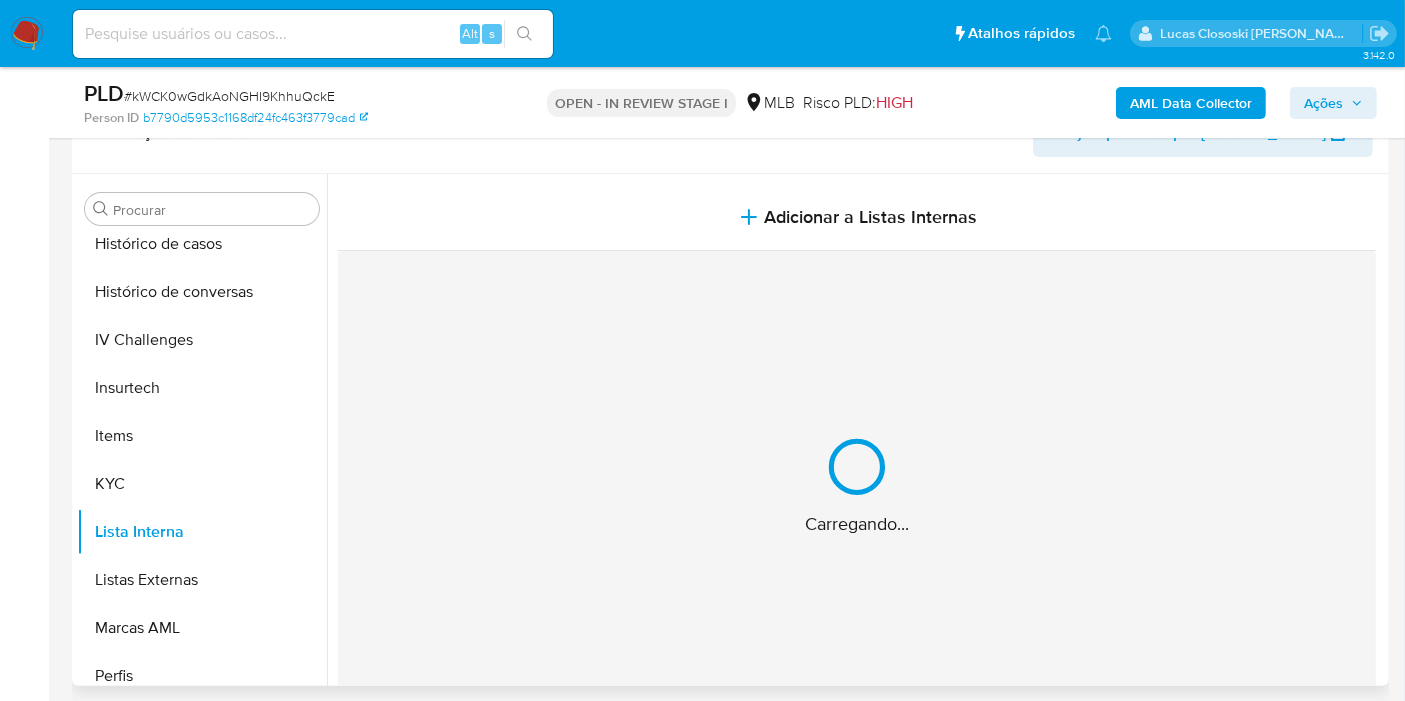 scroll, scrollTop: 333, scrollLeft: 0, axis: vertical 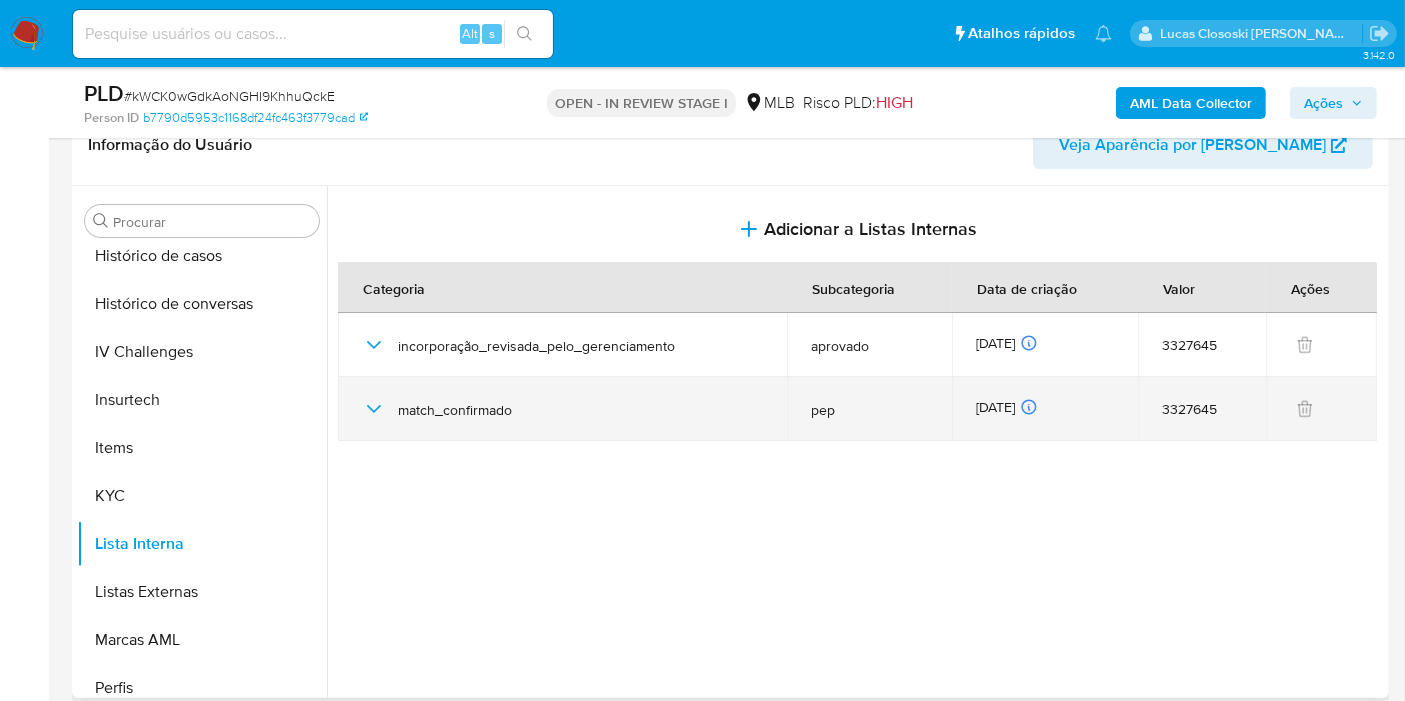 click 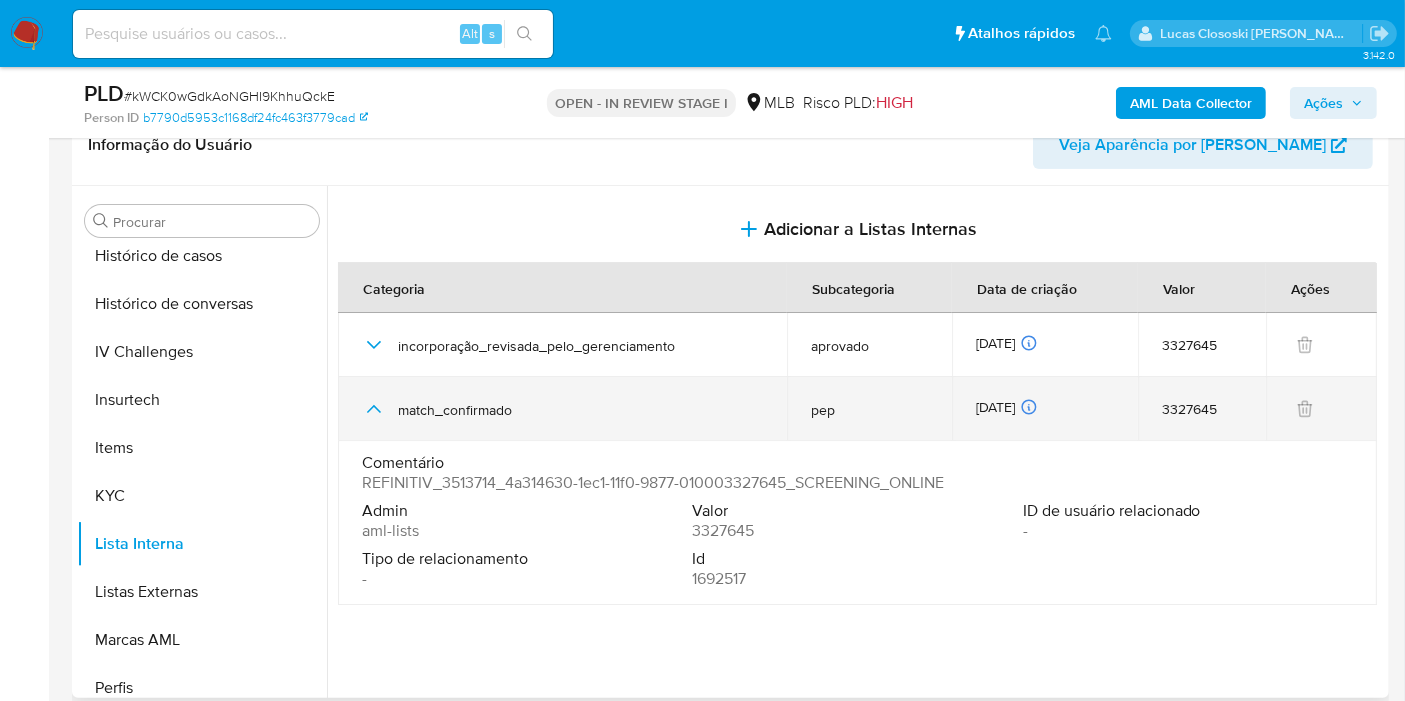 click 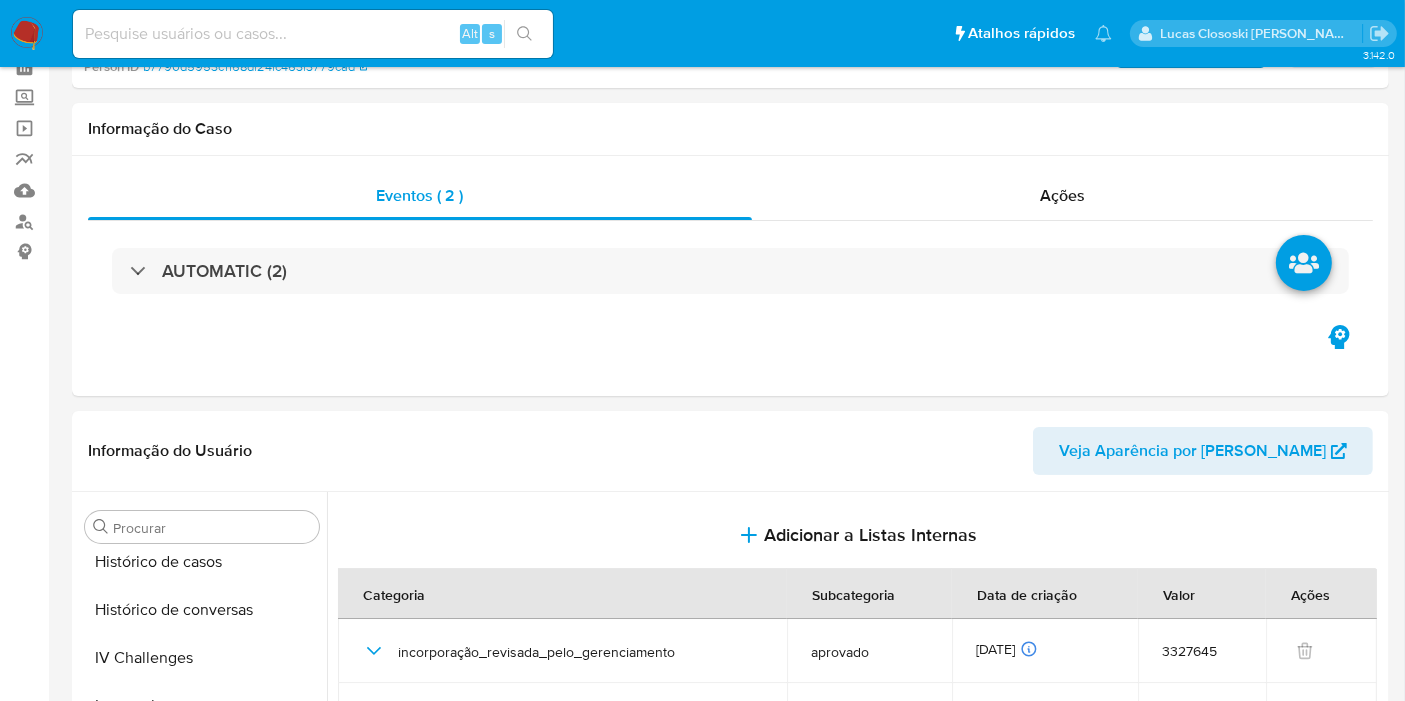 scroll, scrollTop: 0, scrollLeft: 0, axis: both 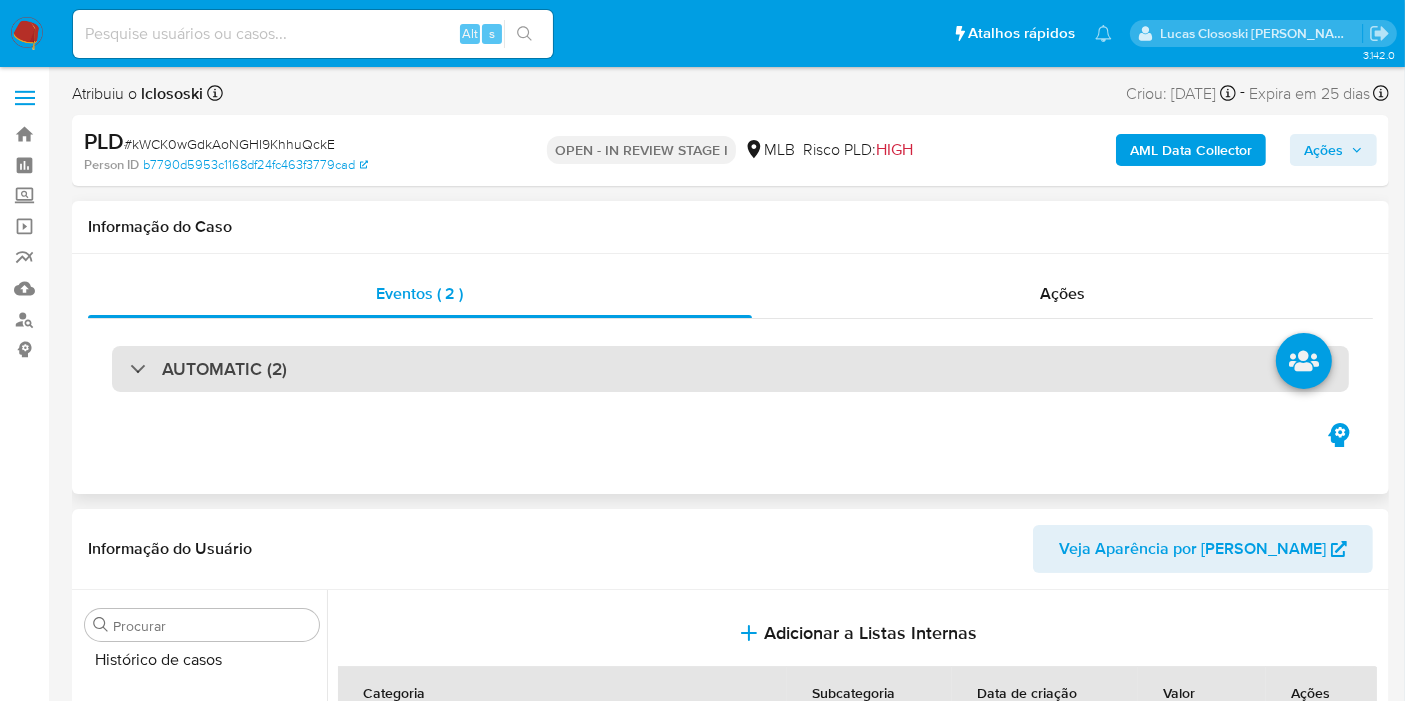 click on "AUTOMATIC (2)" at bounding box center [730, 369] 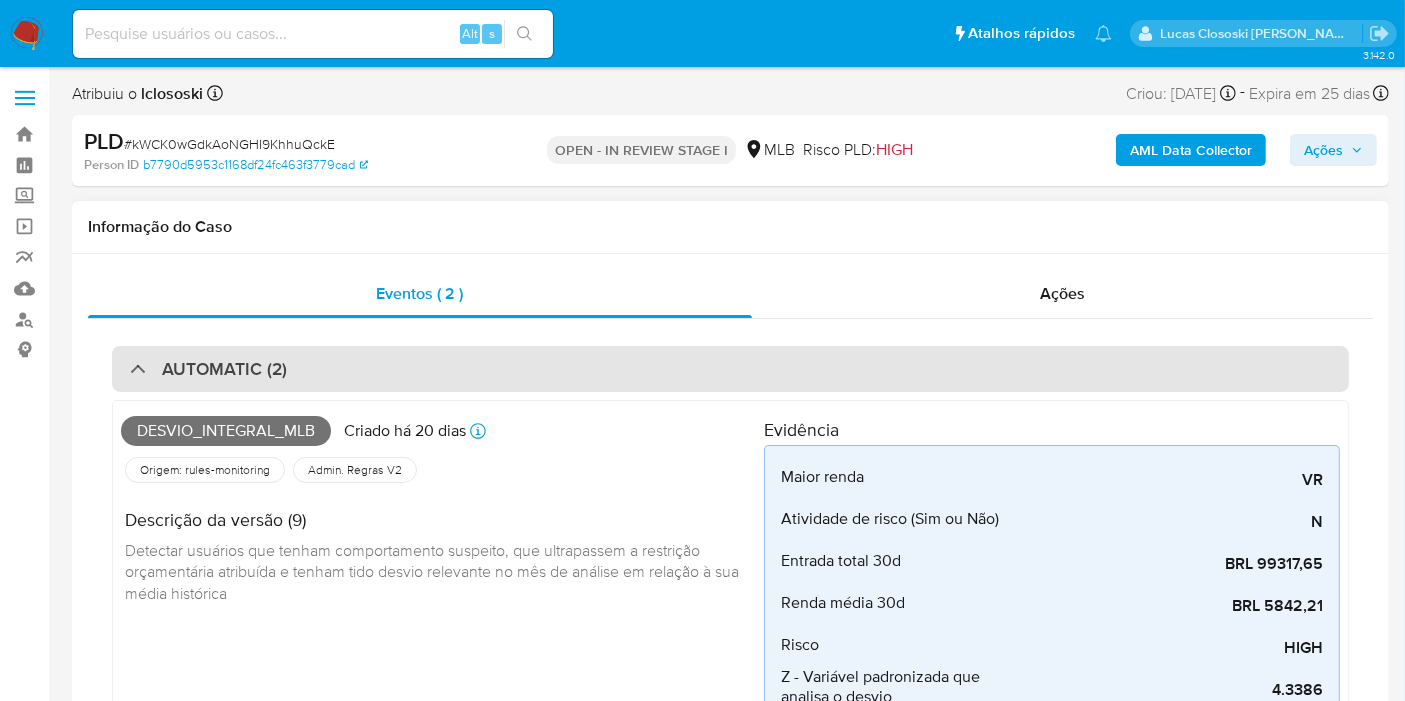 click on "AUTOMATIC (2)" at bounding box center [730, 369] 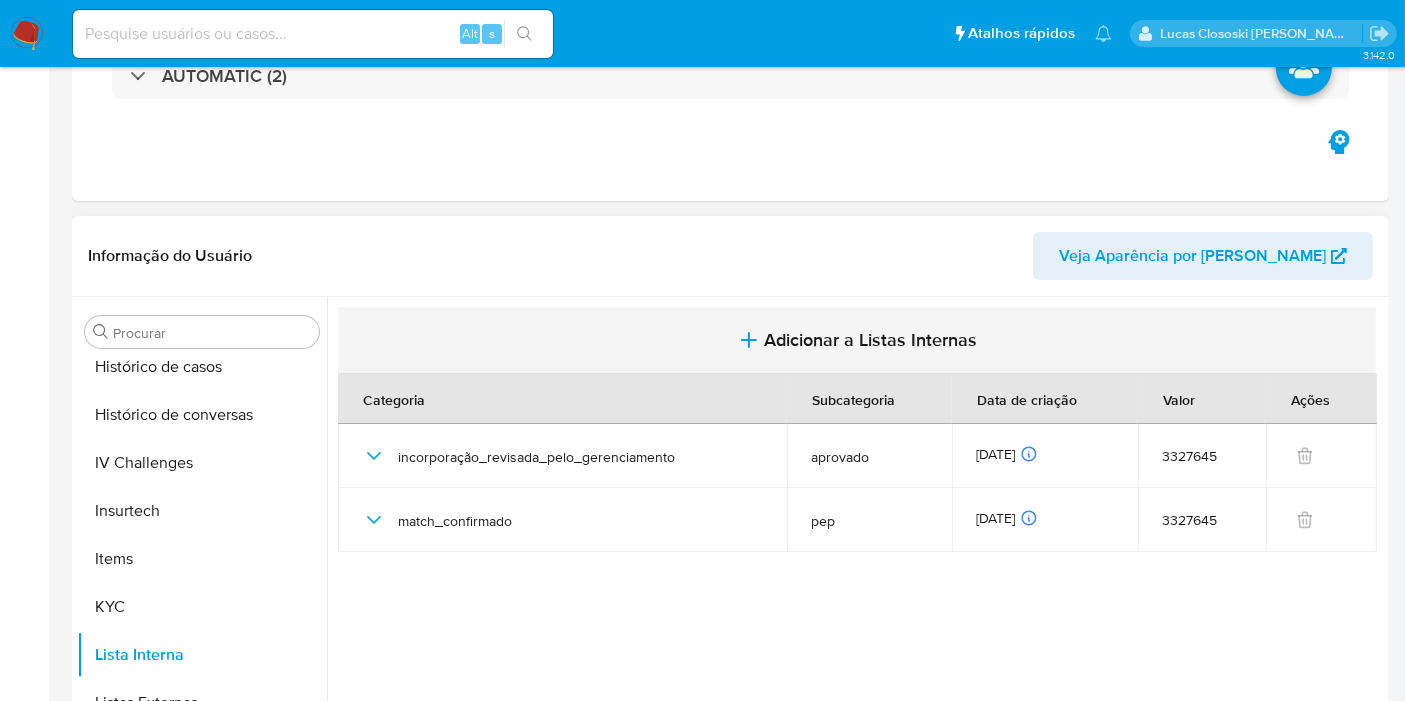 scroll, scrollTop: 333, scrollLeft: 0, axis: vertical 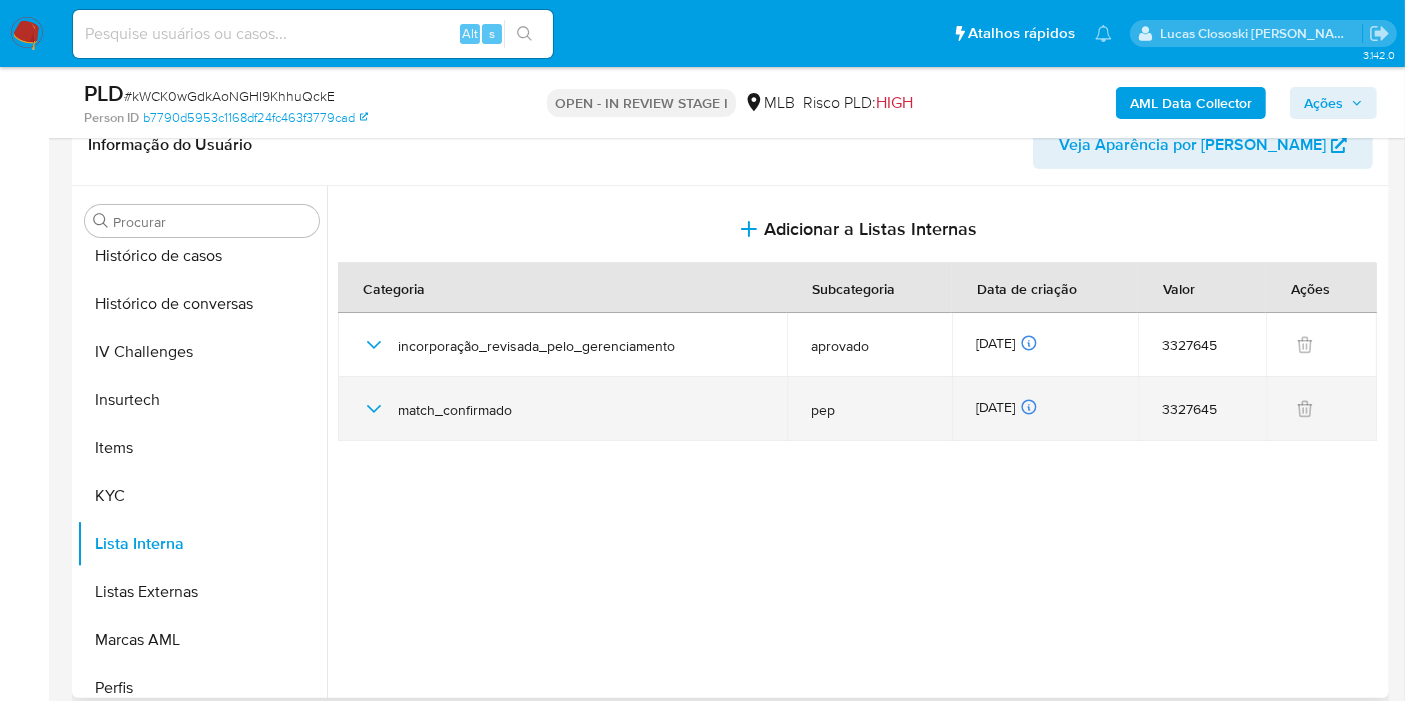 click on "match_confirmado" at bounding box center (562, 409) 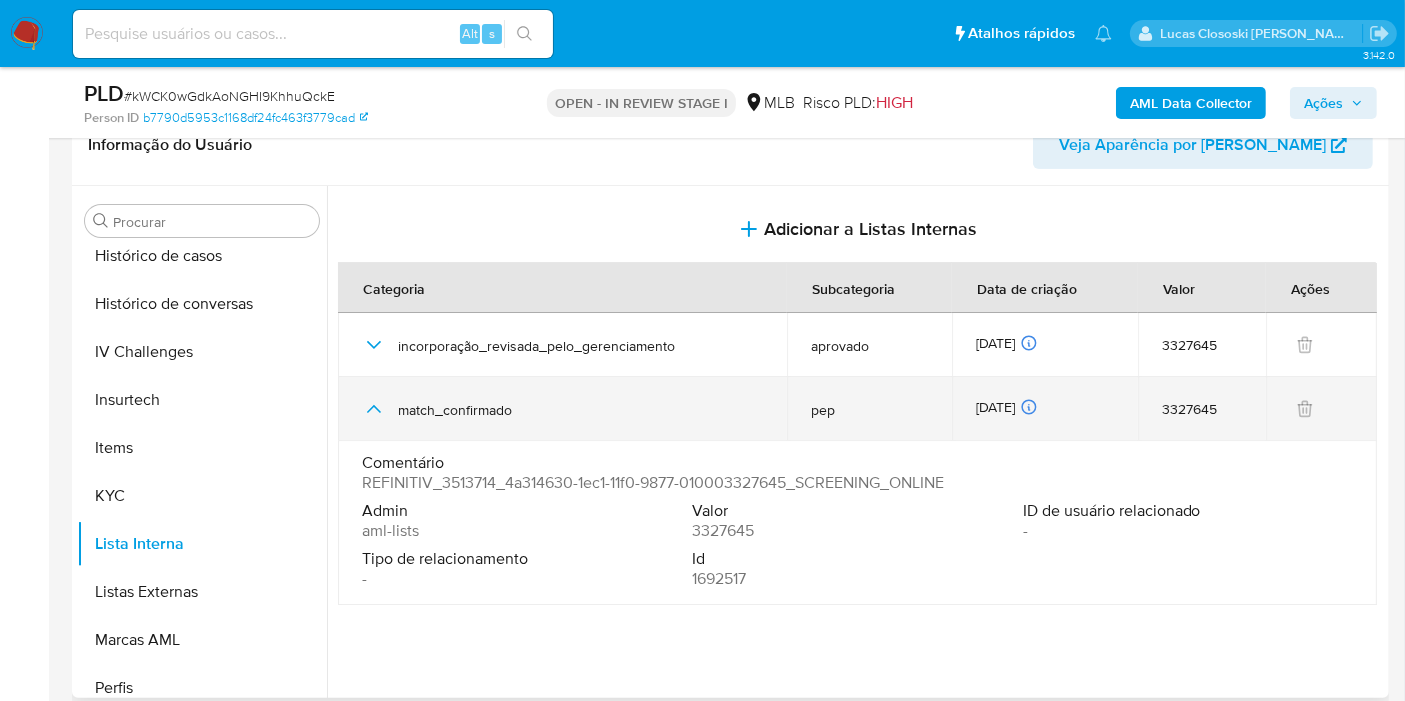 click 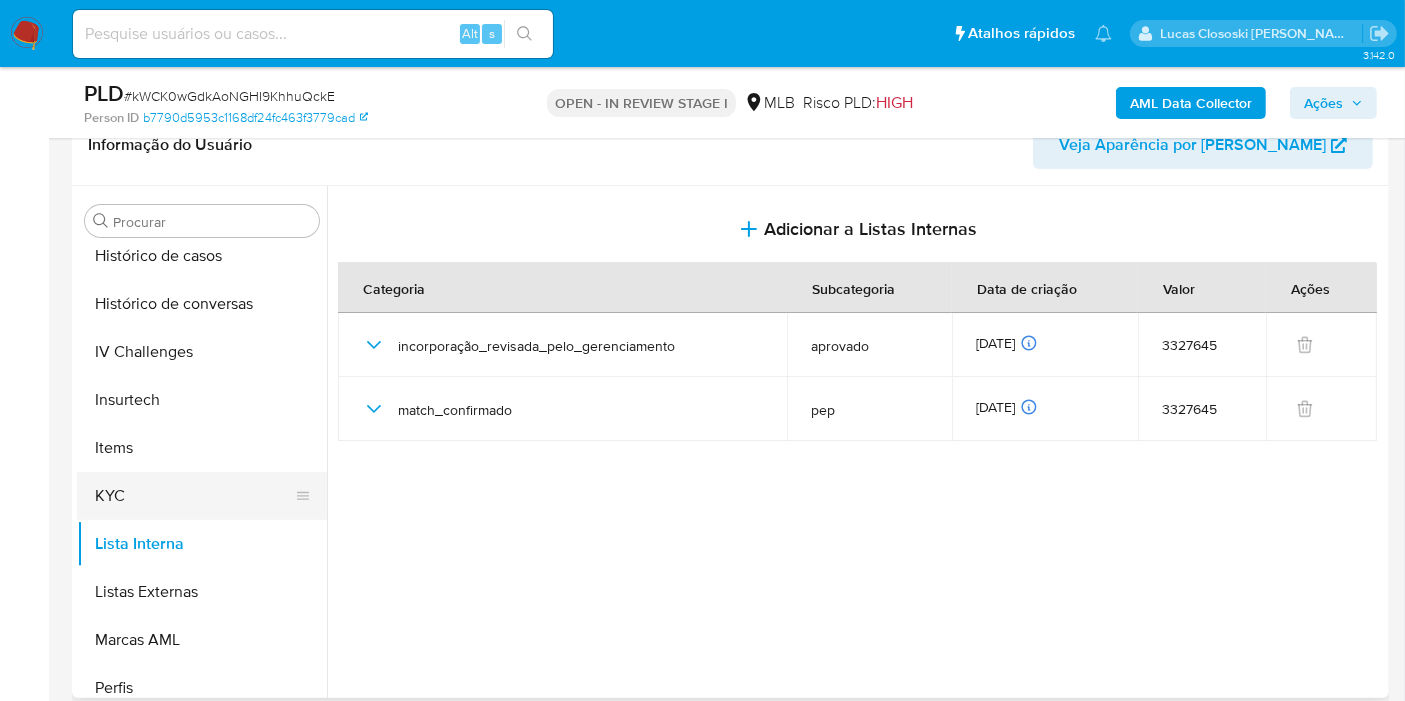 click on "KYC" at bounding box center [194, 496] 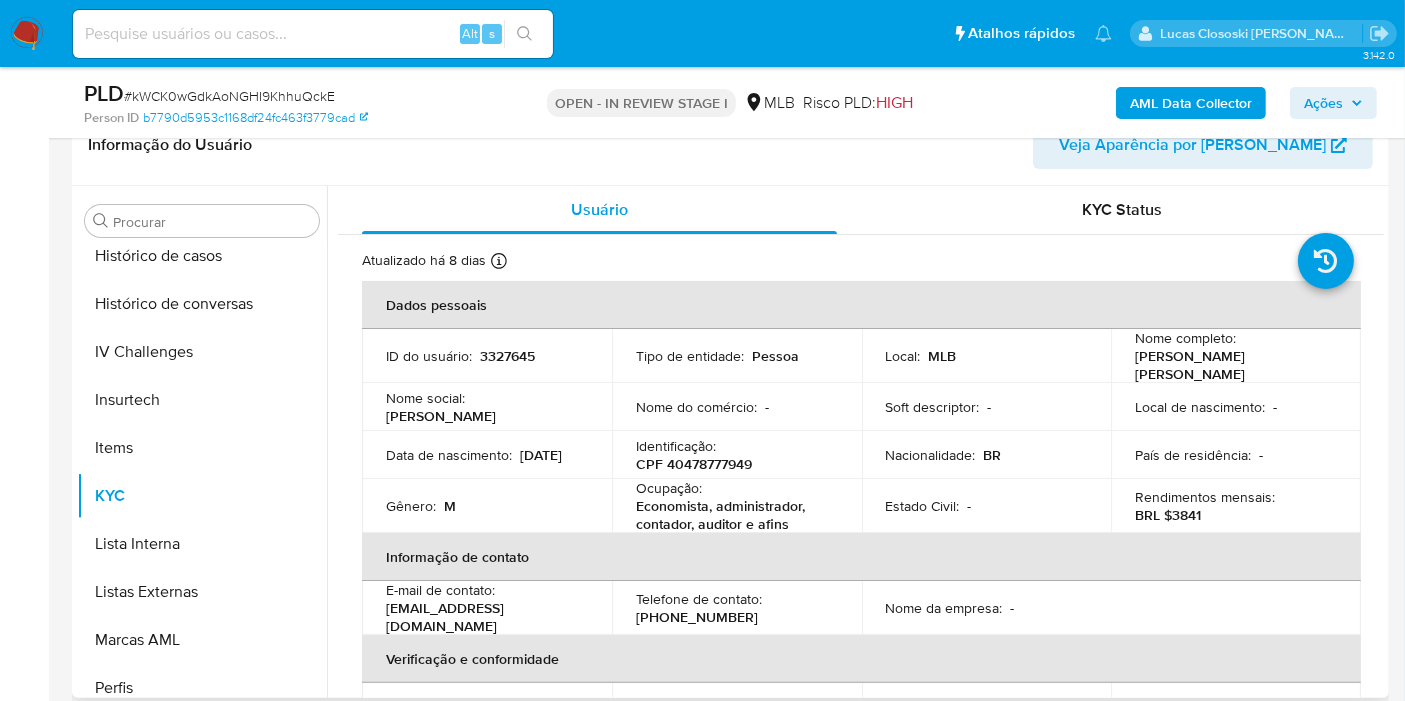 click on "Identificação :    CPF 40478777949" at bounding box center (737, 455) 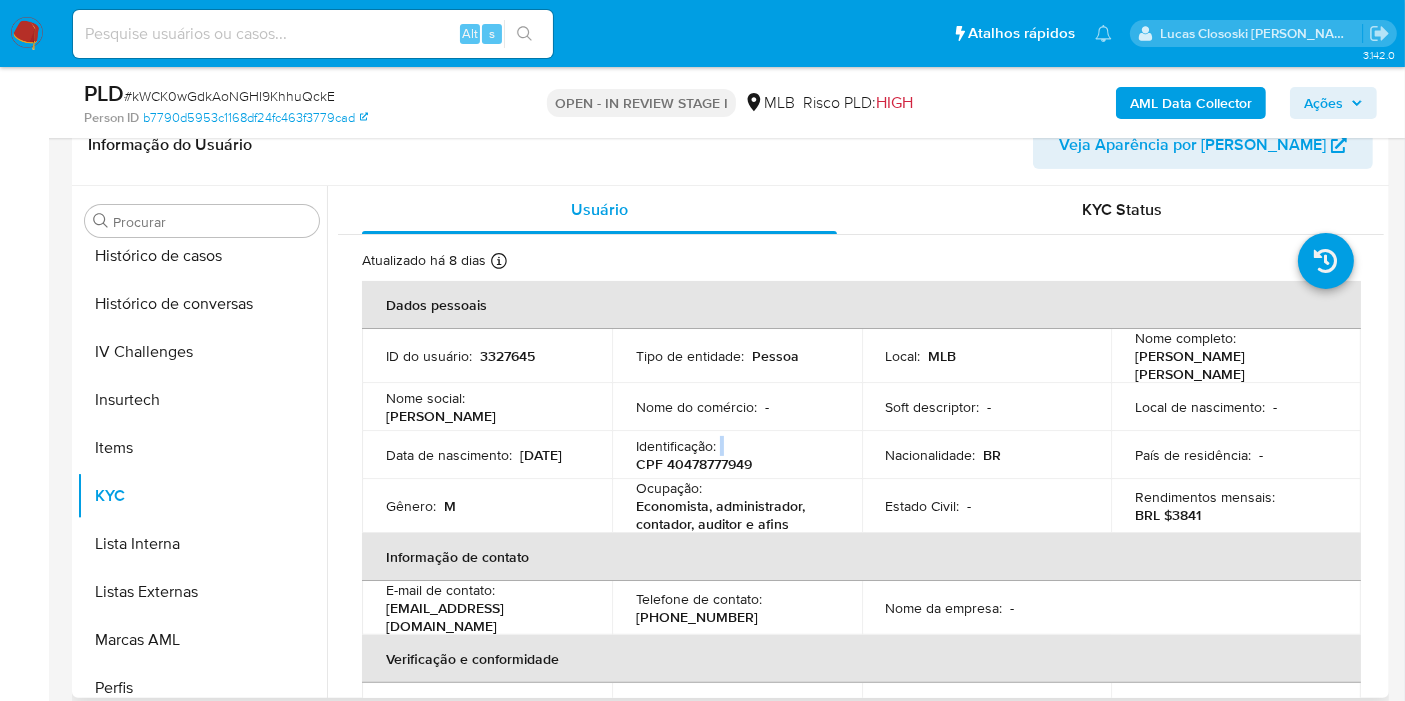click on "Identificação :    CPF 40478777949" at bounding box center (737, 455) 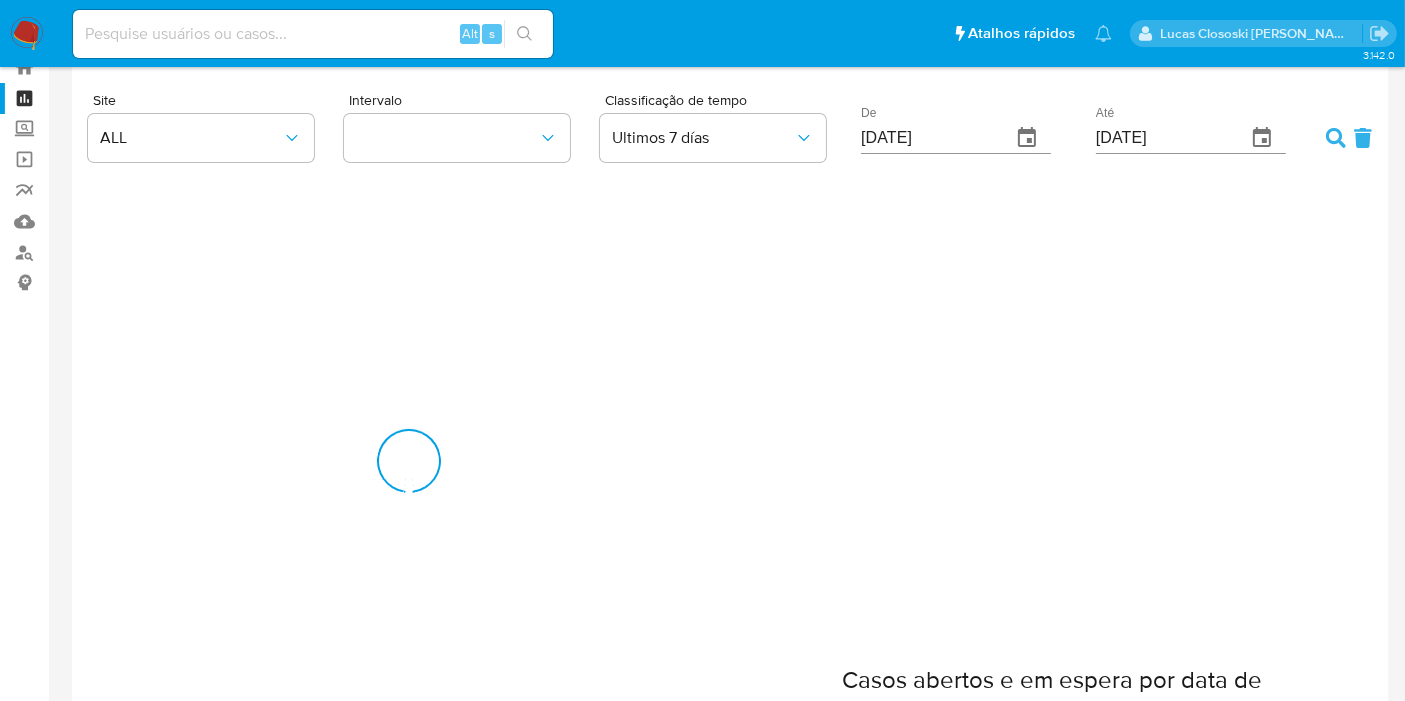 scroll, scrollTop: 0, scrollLeft: 0, axis: both 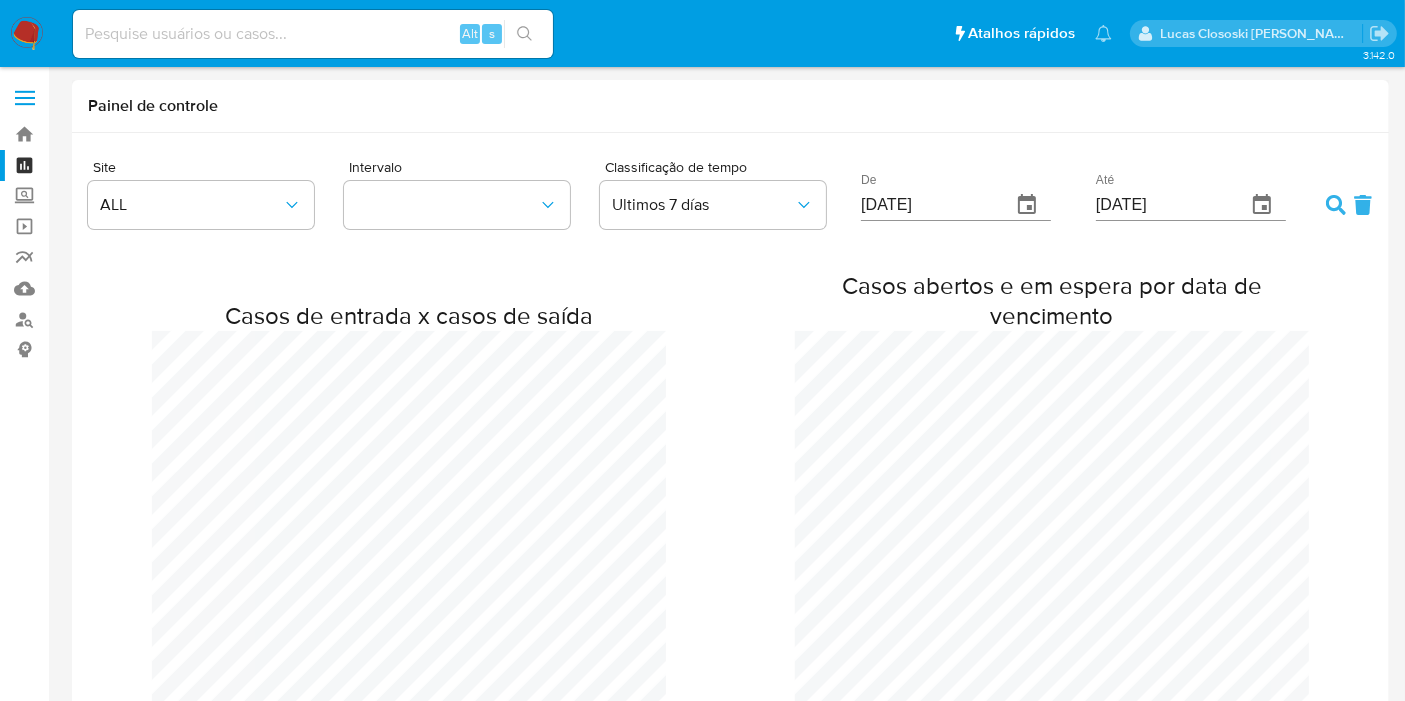 click on "Site ALL Intervalo Classificação de tempo Ultimos 7 días De [DATE] Até [DATE] Casos de entrada x casos de saída Casos abertos e em espera por data de vencimento Casos por data de criação Produtividade histórica Produtividade do dia ações por dia Dia add_fraudlist aml_contact cx_case delete_restriction documentation_requested restriction set_pld_risk state Total [DATE] 0 0 0 0 0 0 0 8 23 [DATE] 0 0 0 0 0 0 0 10 28 [DATE] 0 0 0 0 0 0 0 10 30 [DATE] 0 0 0 0 0 0 0 0 0 [DATE] 0 0 0 0 0 0 0 0 0 [DATE] 0 0 0 0 0 0 0 11 33 [DATE] 0 3 0 0 0 0 0 20 56 [DATE] 0 0 0 0 0 0 0 3 9 Antigo Página   1   de   1 Seguindo Carregando... Casos resolvidos Site Case Id Status Status Detail Risk PLD MLB tuJMlnUO4ydGoXi7Dxvirlpn OPEN IN_REVIEW_STAGE_I HIGH MLB X4EtAuXChHZuHtrGQXNxUVXQ CLOSED NO_ROI HIGH MLB fVzsUbNUA9hF5lkY02mllEfC CLOSED NO_ROI HIGH MLB XuAPFEXrdmtRl7iyfxskR297 CLOSED NO_ROI LOW MLB 1C0ux0GsoCkQbx0P2uZ7m3d0 OPEN IN_REVIEW_STAGE_I LOW MLB NESKsex53iZBvlqU4nC1hQ6v OPEN" at bounding box center (730, 1644) 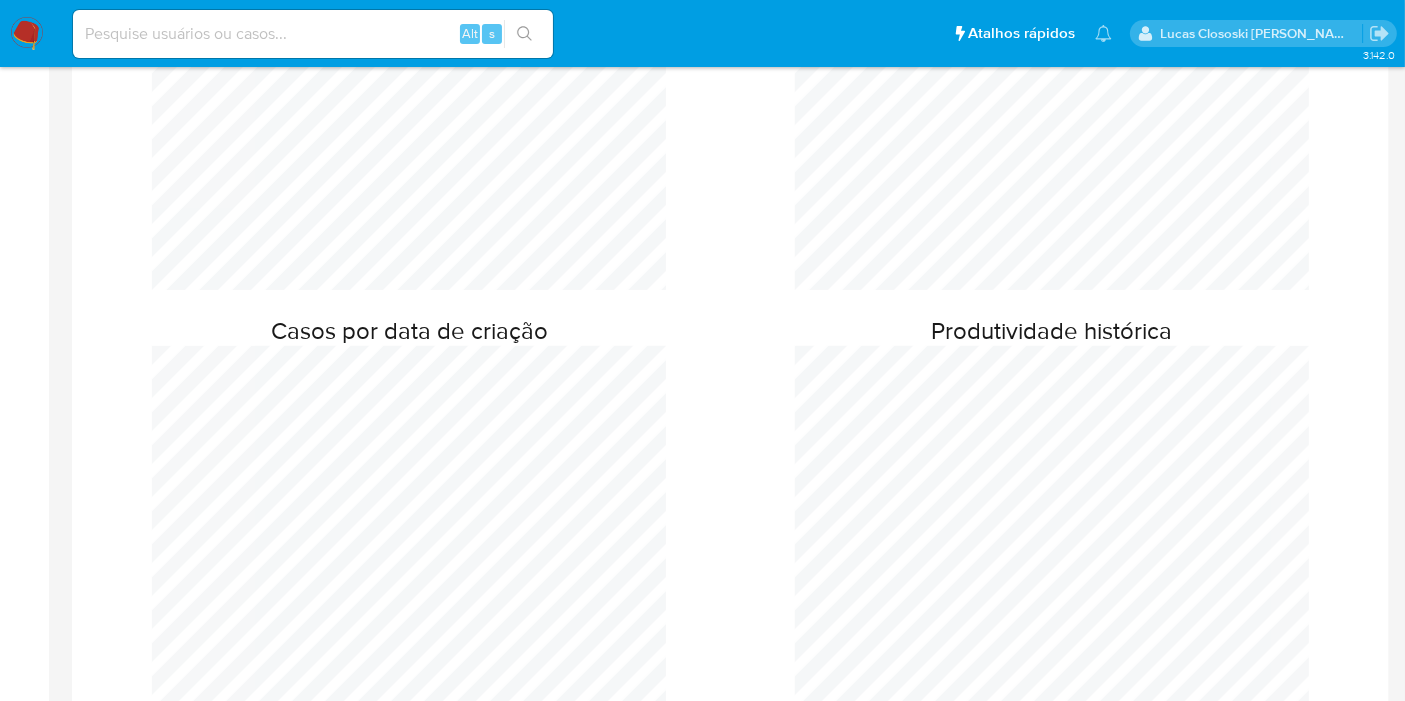scroll, scrollTop: 0, scrollLeft: 0, axis: both 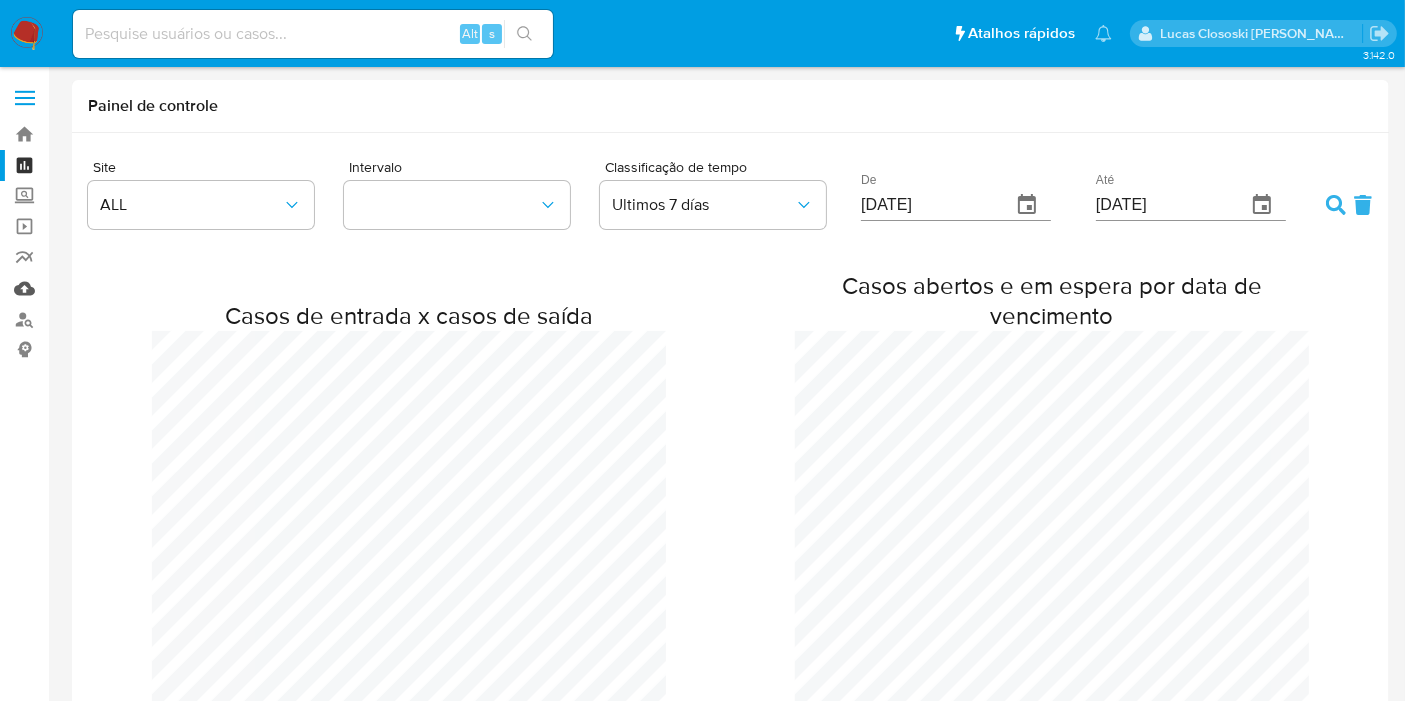 click on "Mulan" at bounding box center (119, 288) 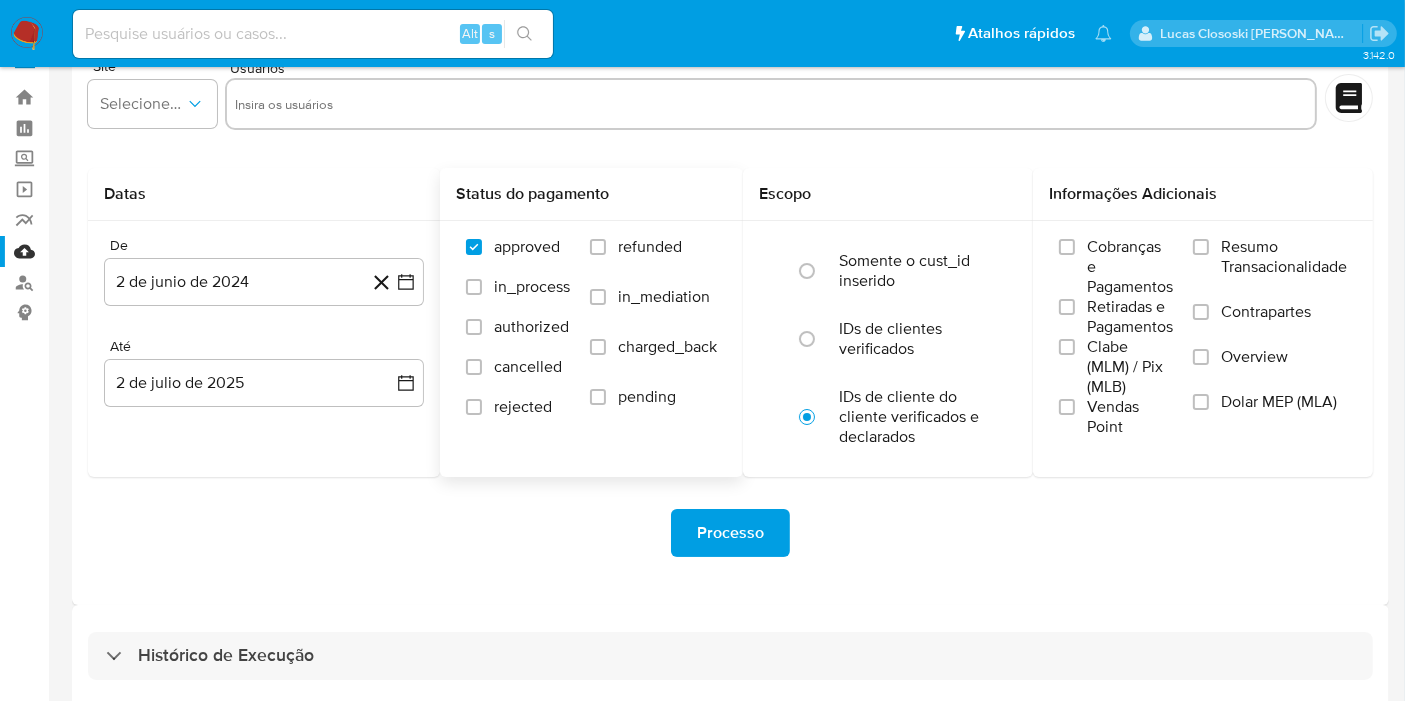 scroll, scrollTop: 54, scrollLeft: 0, axis: vertical 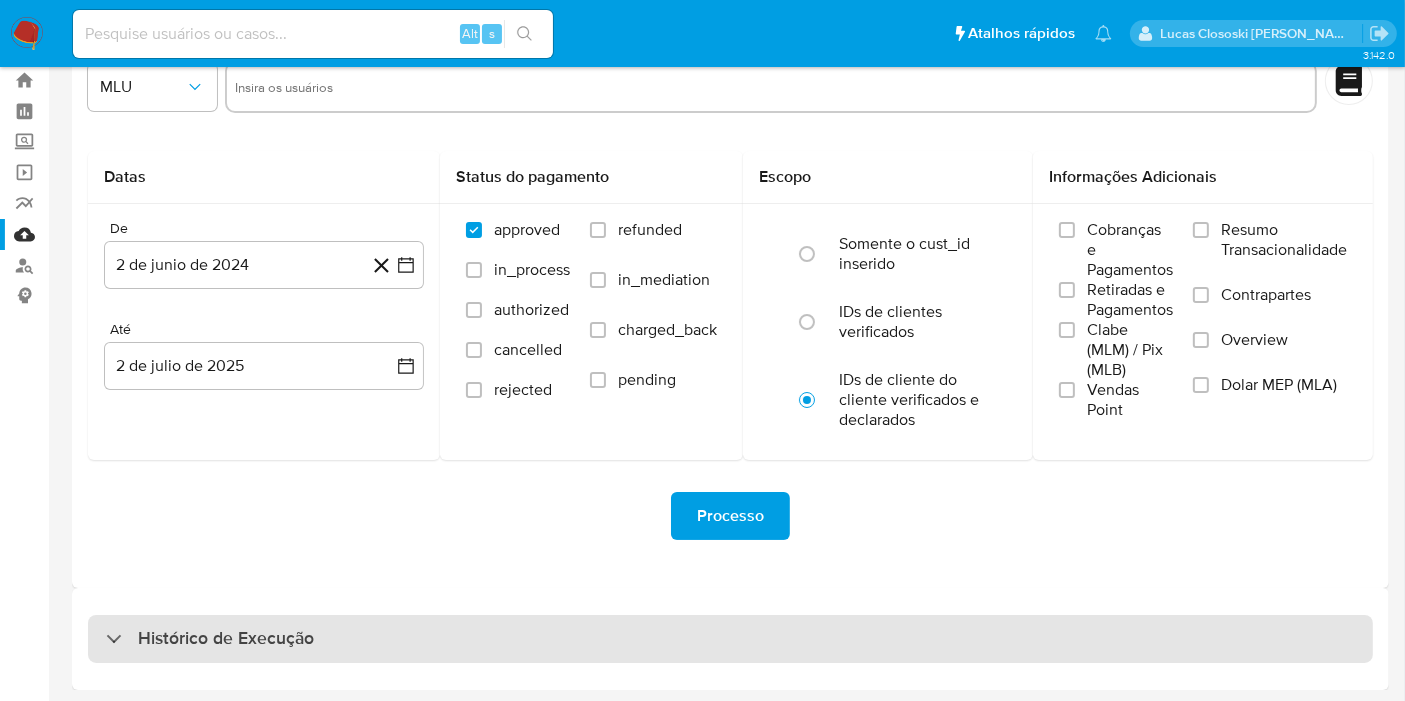 click on "Histórico de Execução" at bounding box center (730, 639) 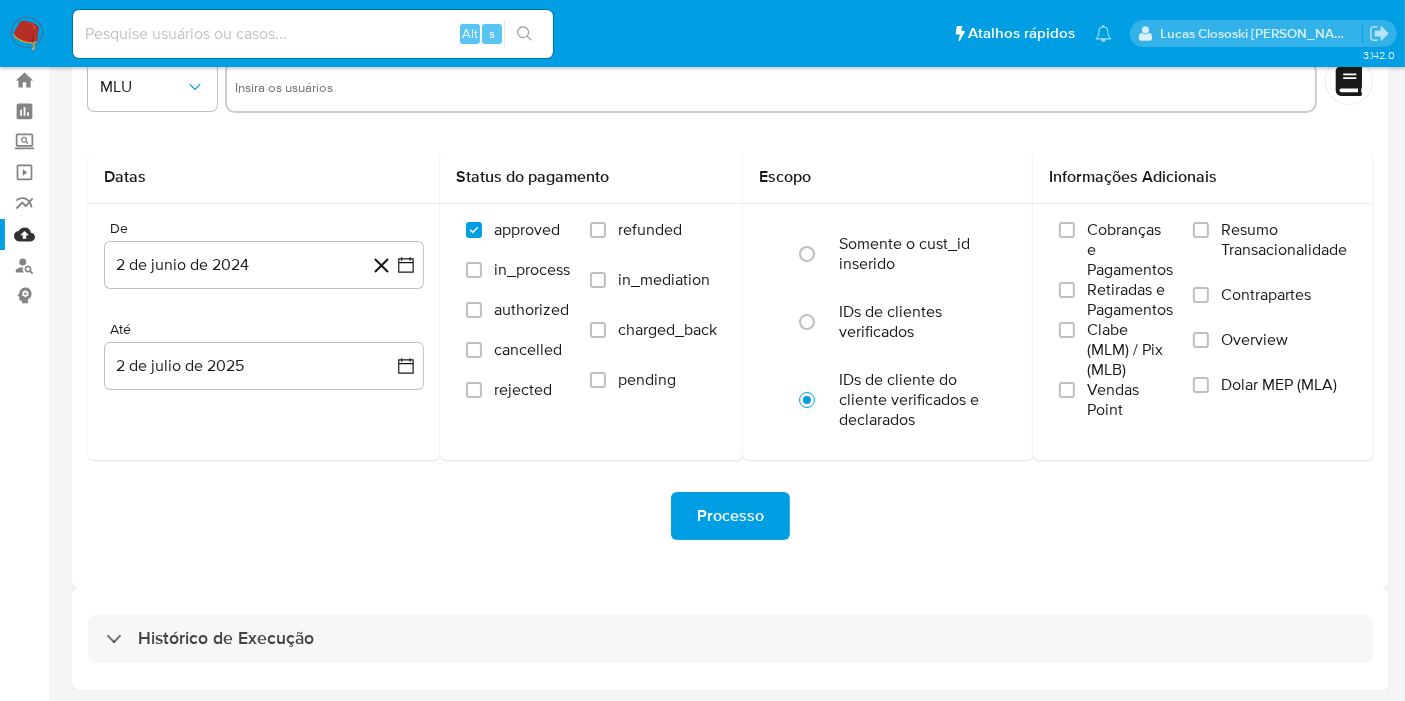 select on "10" 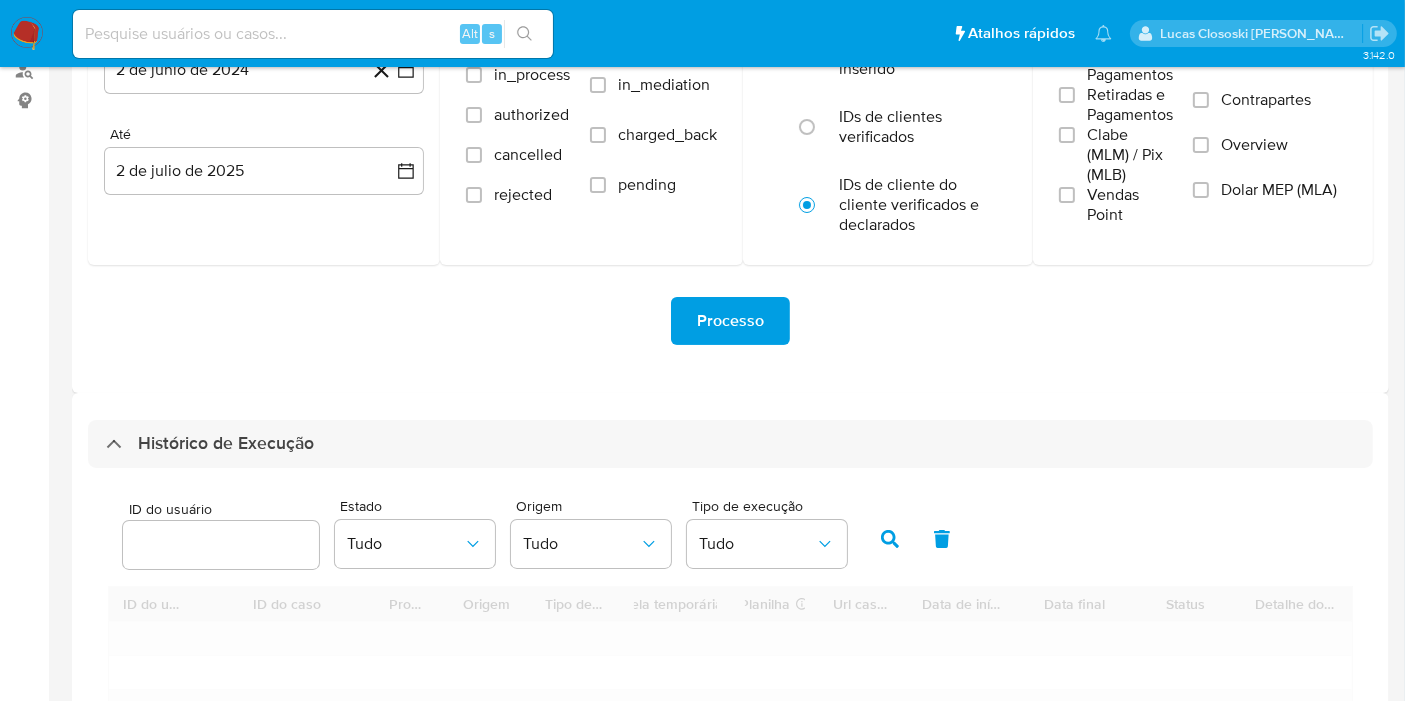 scroll, scrollTop: 499, scrollLeft: 0, axis: vertical 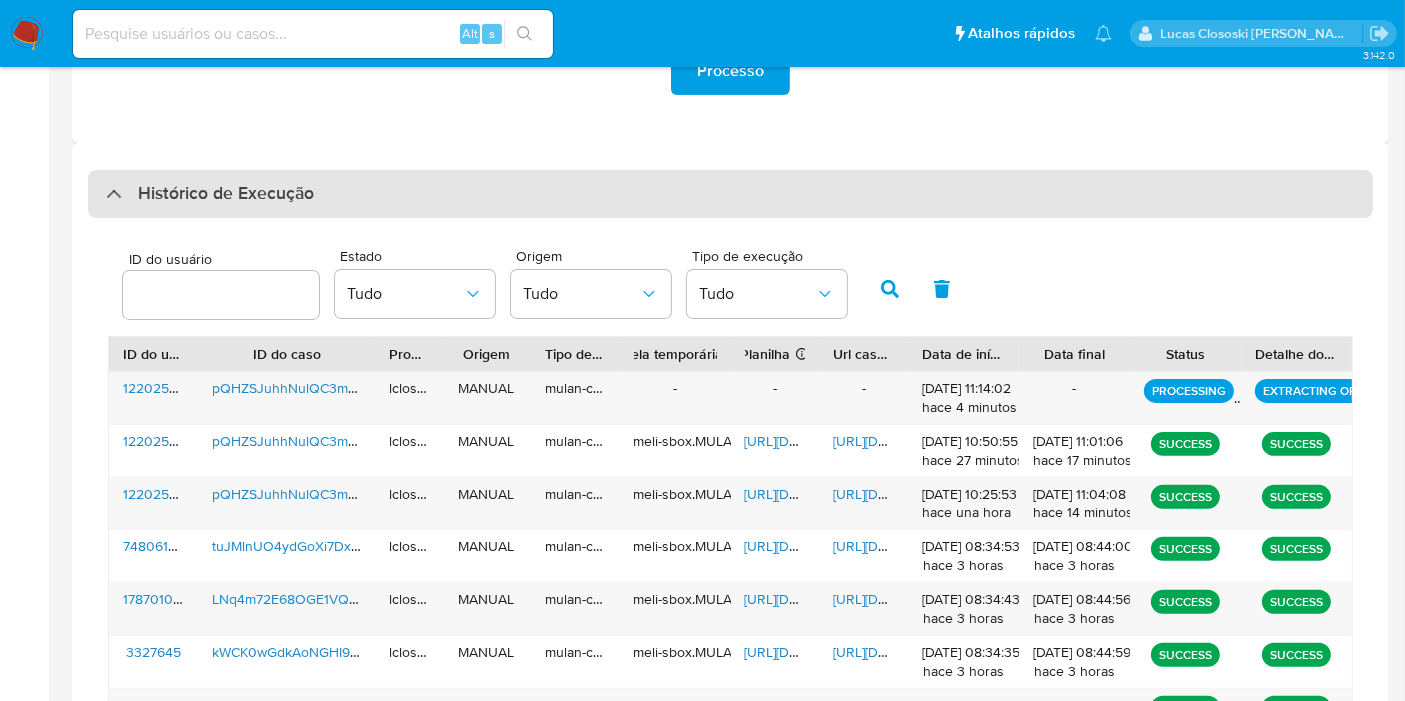 click on "Histórico de Execução" at bounding box center [226, 194] 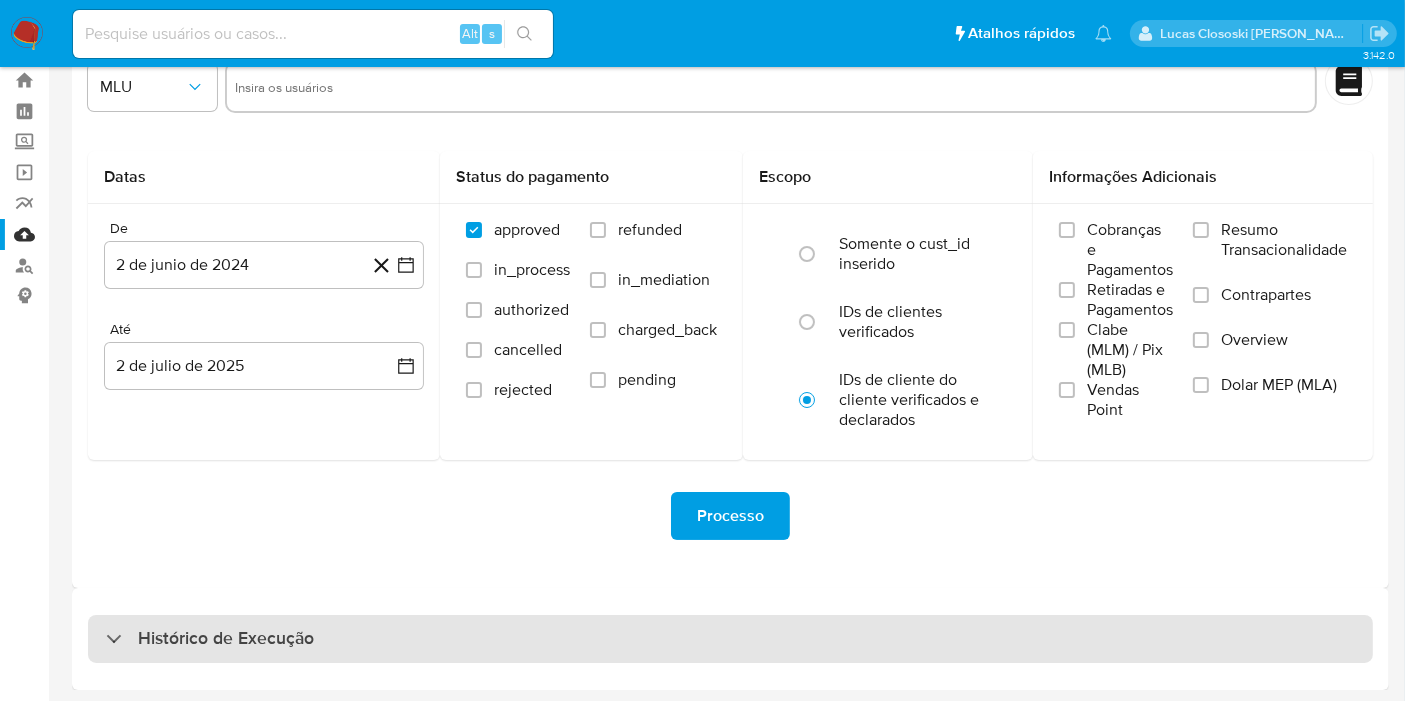 click on "Histórico de Execução" at bounding box center (226, 639) 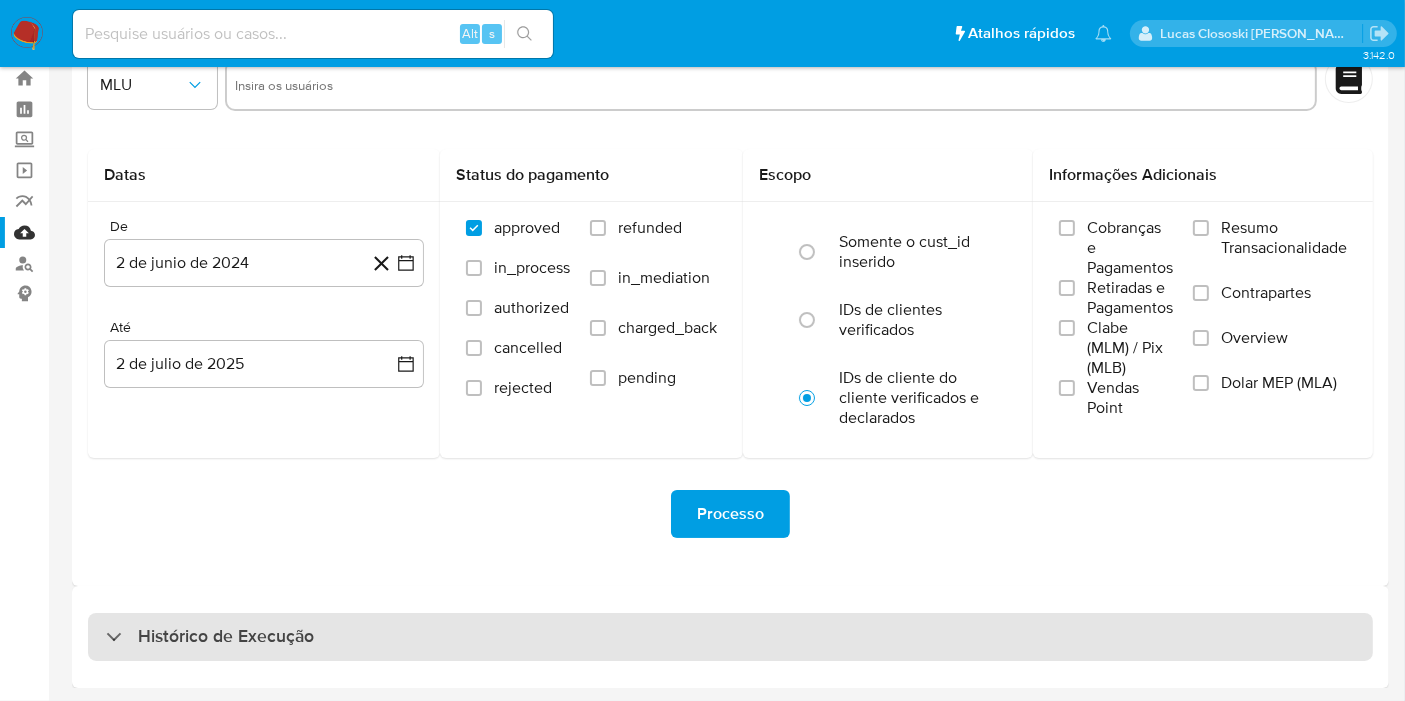 select on "10" 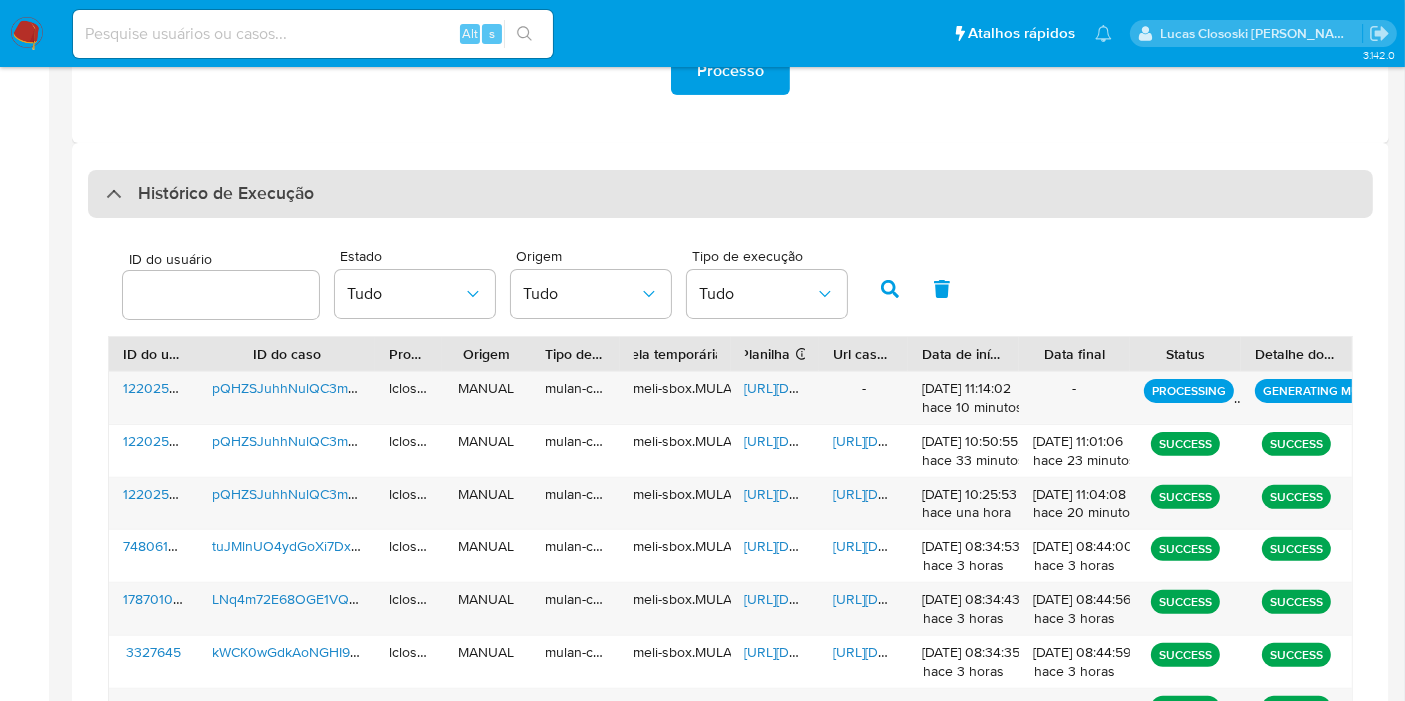 click on "Histórico de Execução" at bounding box center [730, 194] 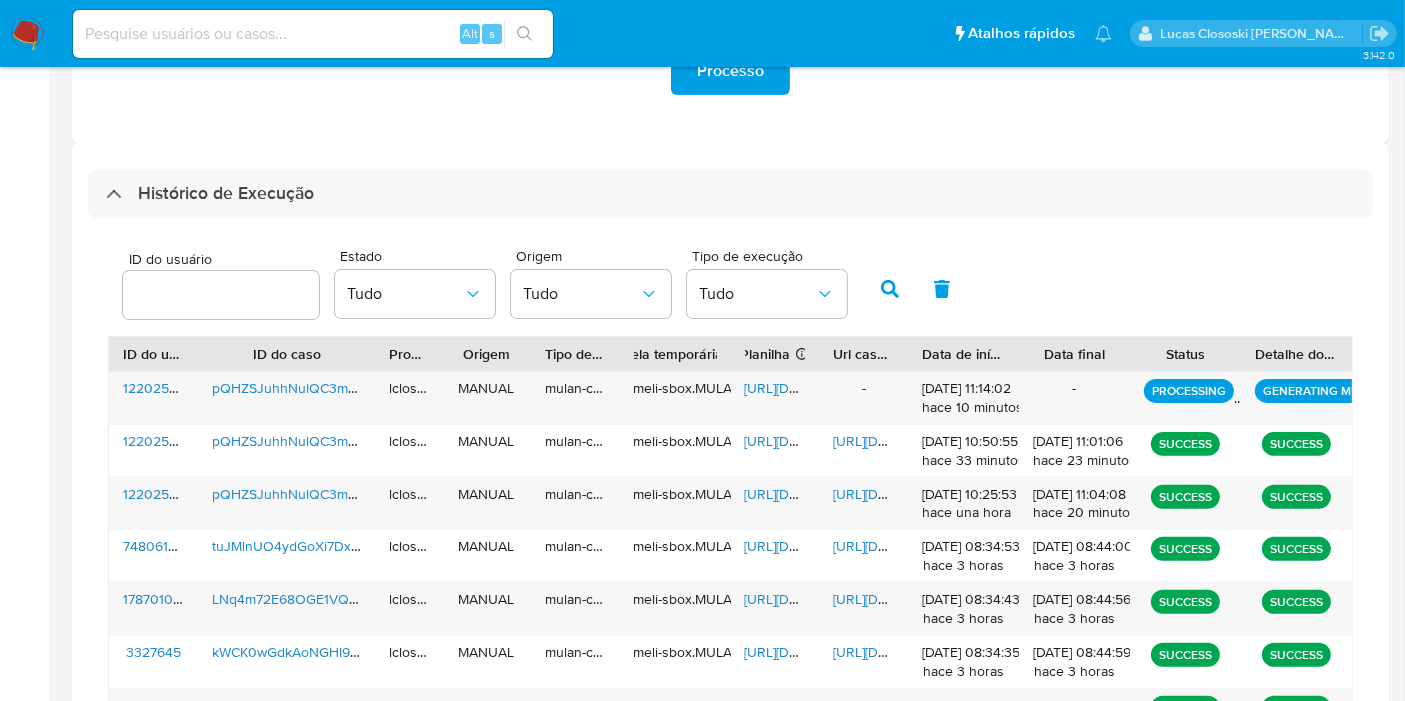 scroll, scrollTop: 54, scrollLeft: 0, axis: vertical 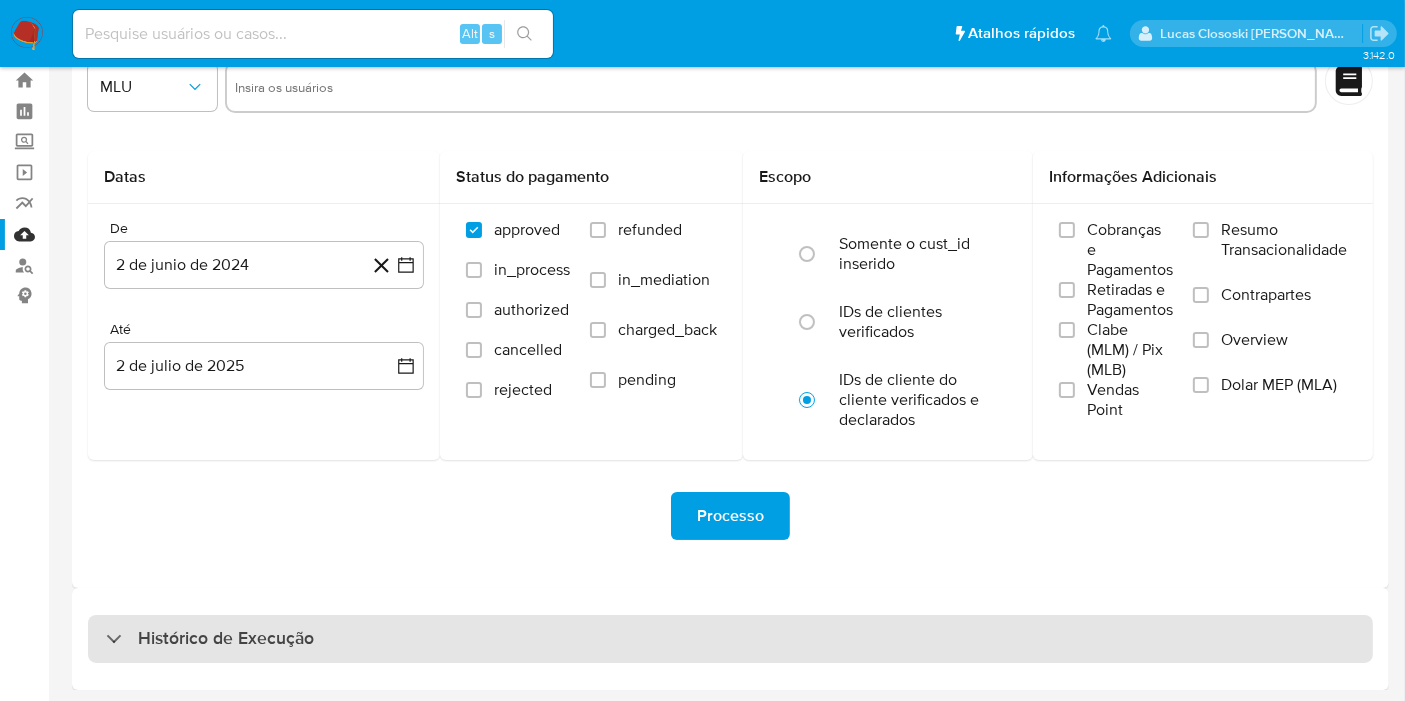 click on "Histórico de Execução" at bounding box center (730, 639) 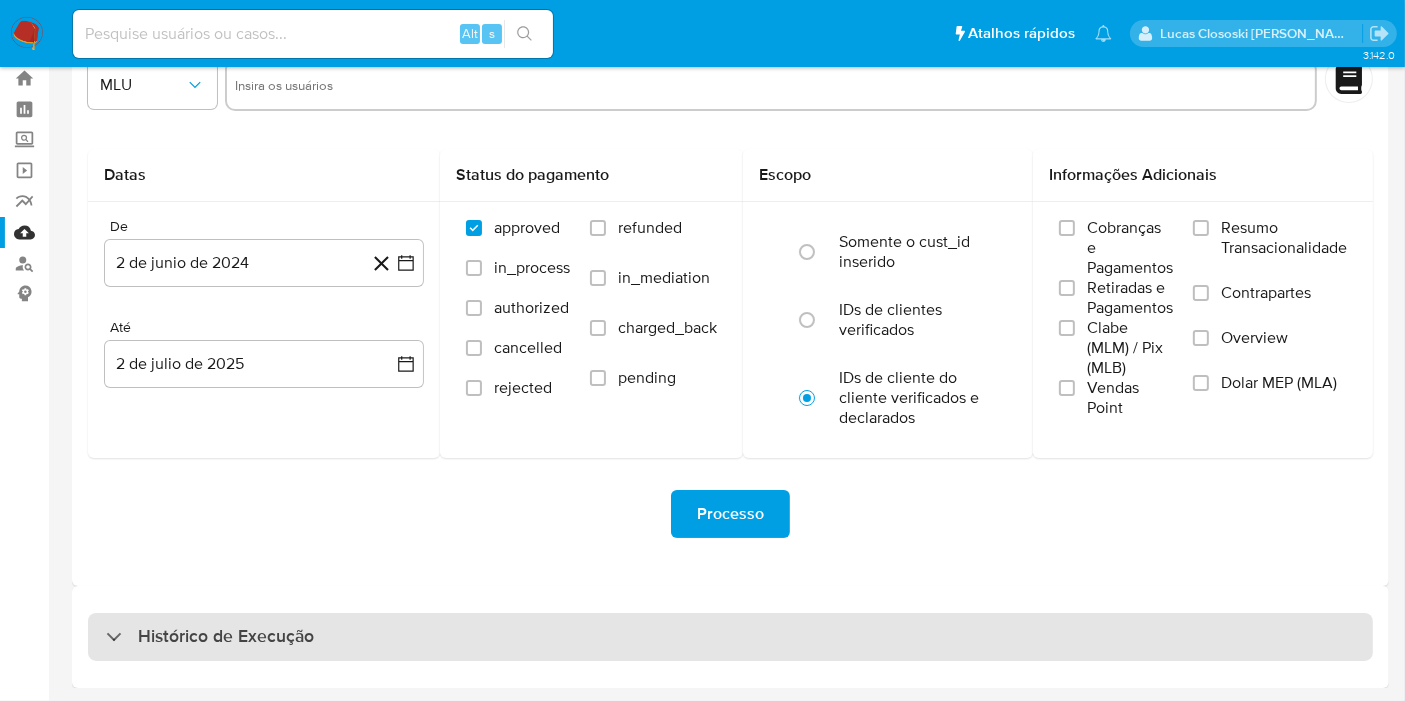 select on "10" 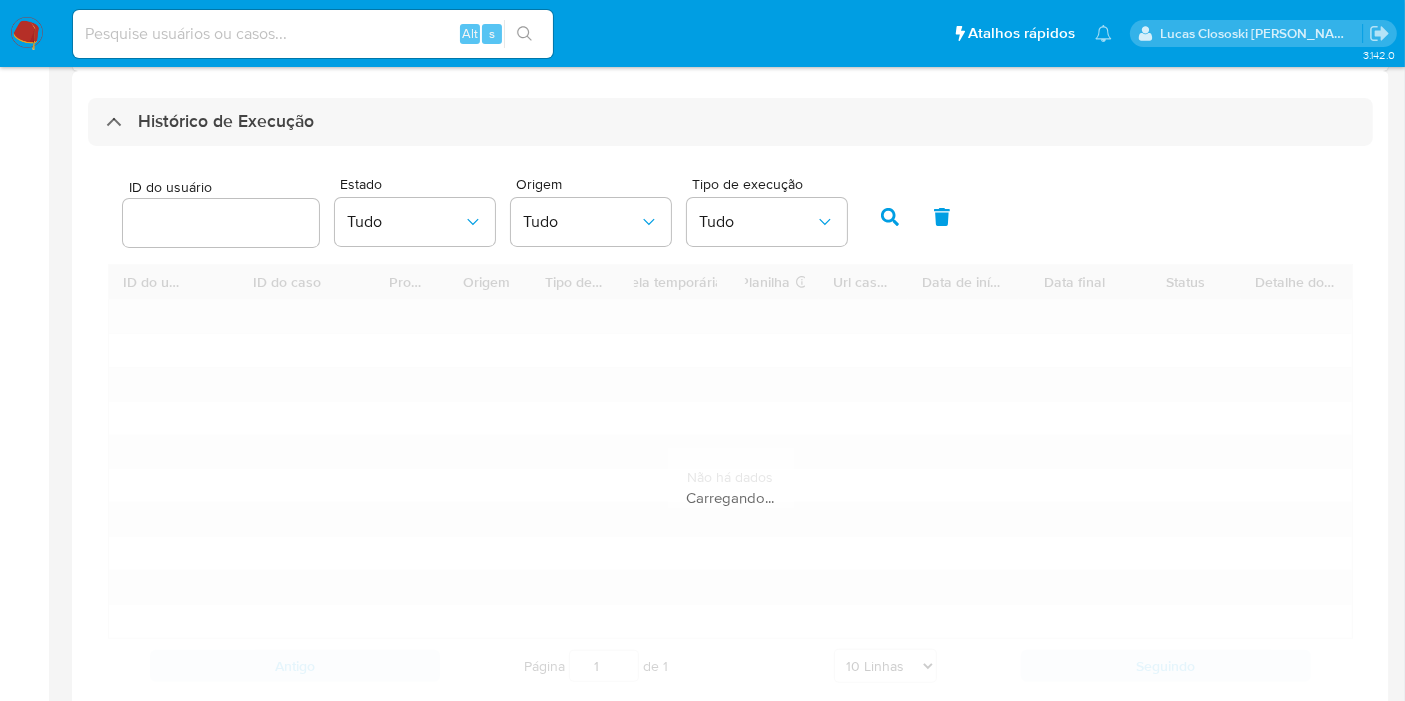 scroll, scrollTop: 617, scrollLeft: 0, axis: vertical 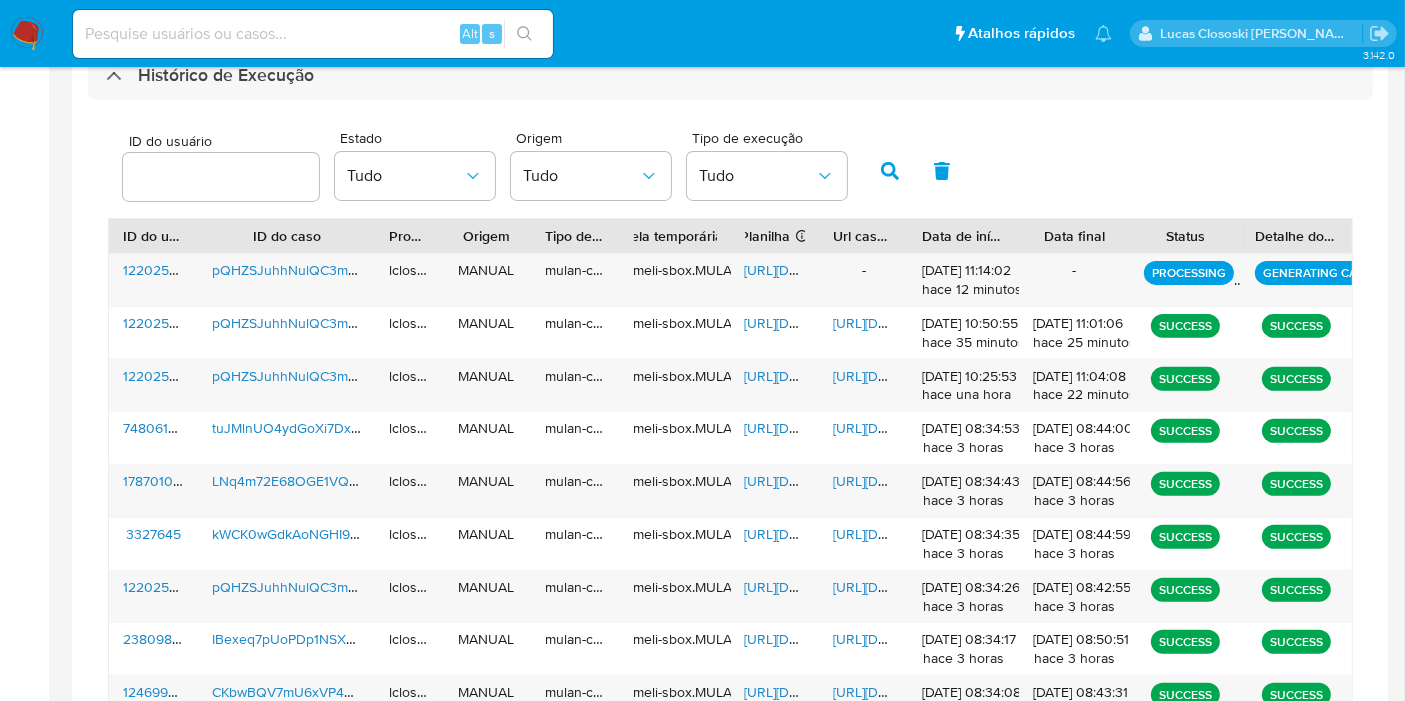 click on "ID do usuário Estado Tudo Origem Tudo Tipo de execução Tudo ID do usuário ID do caso Proprietário Origem Tipo de execução Tabela temporária Duração da tabela   Conclusão bem sucedida :  1 dia Com erro :  7 [PERSON_NAME] Planilha   [PERSON_NAME] estiver vazio, é devido a um erro ao gerar Mulan Url caseLog Data de início Data final Status Detalhe do status 122025118 pQHZSJuhhNulQC3moUQpQYgG lclososki MANUAL mulan-caselog meli-sbox.MULANIT.mulan_result_lclososki_20250702T101401_48c8_122025118 [URL][DOMAIN_NAME] - [DATE] 11:14:02 hace 12 minutos - PROCESSING GENERATING CASELOG 122025118 pQHZSJuhhNulQC3moUQpQYgG lclososki MANUAL mulan-caselog meli-sbox.MULANIT.mulan_result_lclososki_20250702T095055_2841_122025118 [URL][DOMAIN_NAME] [URL][DOMAIN_NAME] [DATE] 10:50:55 hace 35 minutos [DATE] 11:01:06" at bounding box center (730, 478) 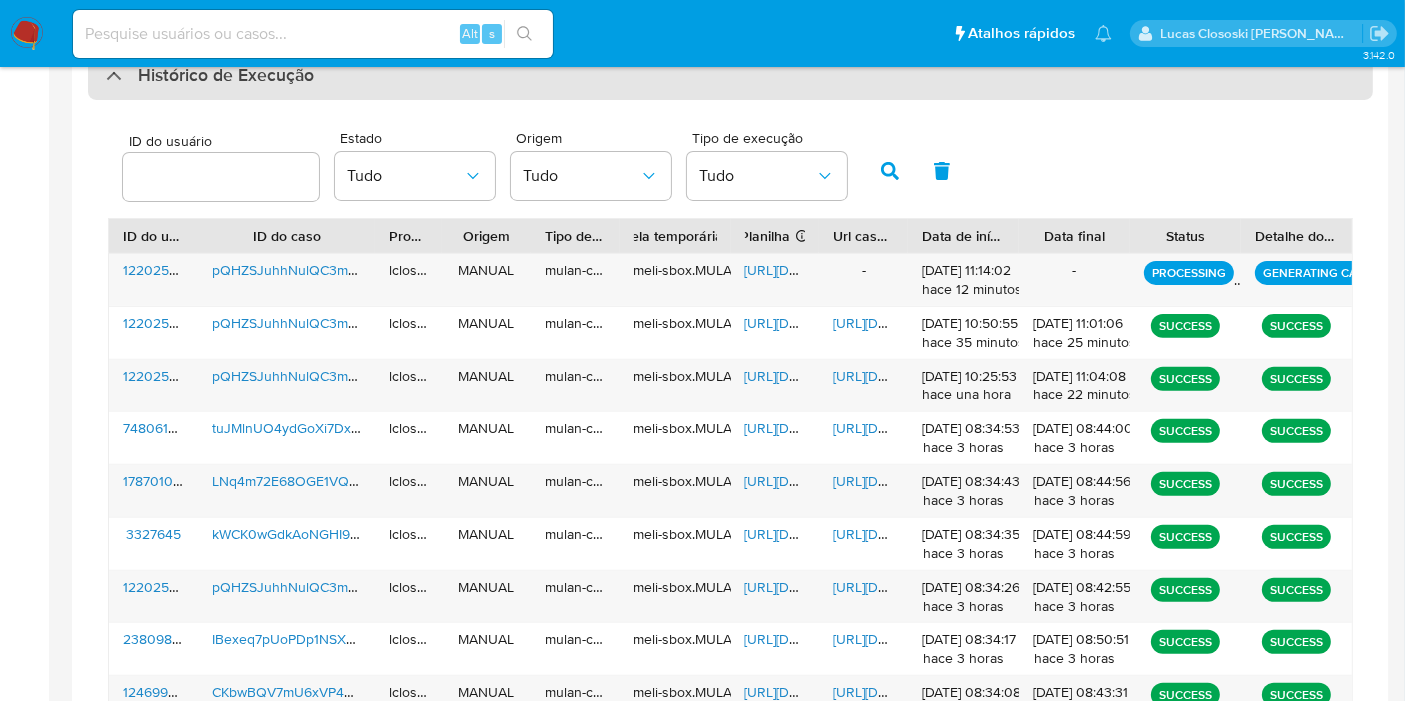 click on "Histórico de Execução" at bounding box center [730, 76] 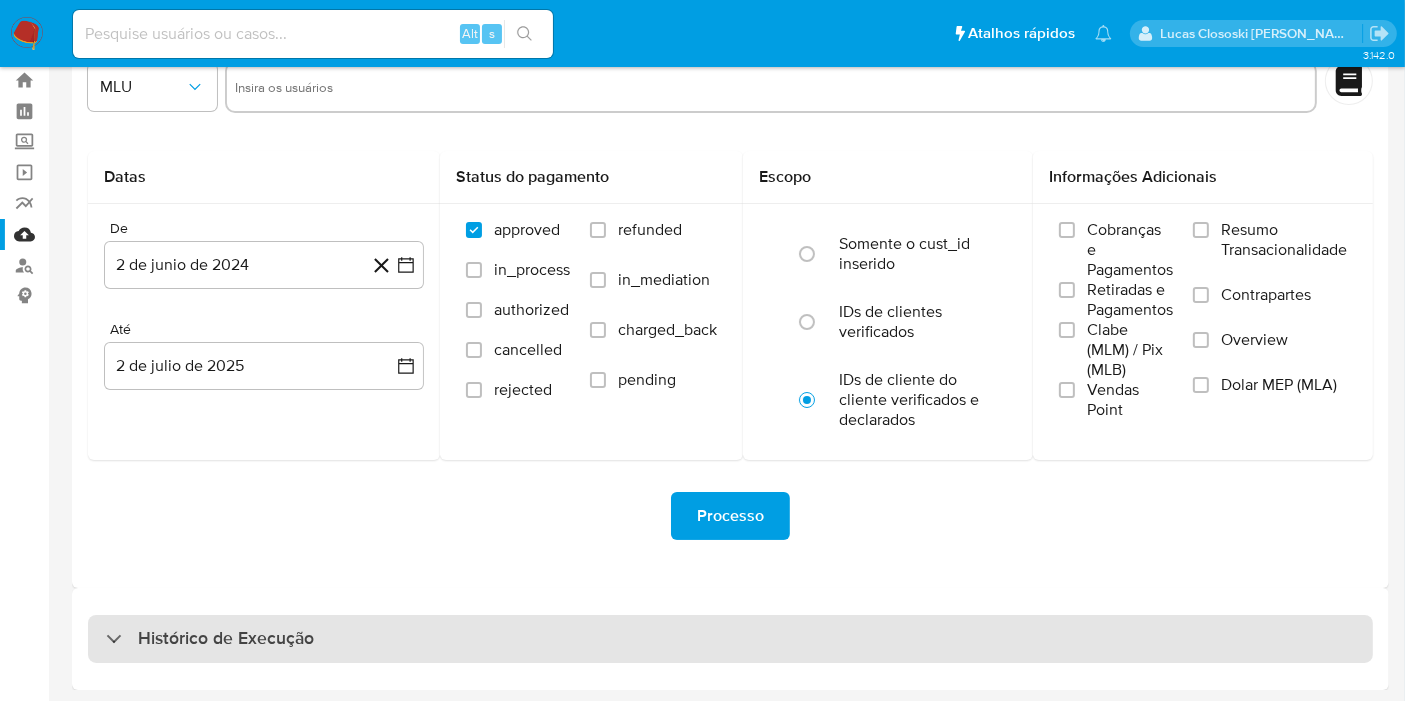 click on "Histórico de Execução" at bounding box center [730, 639] 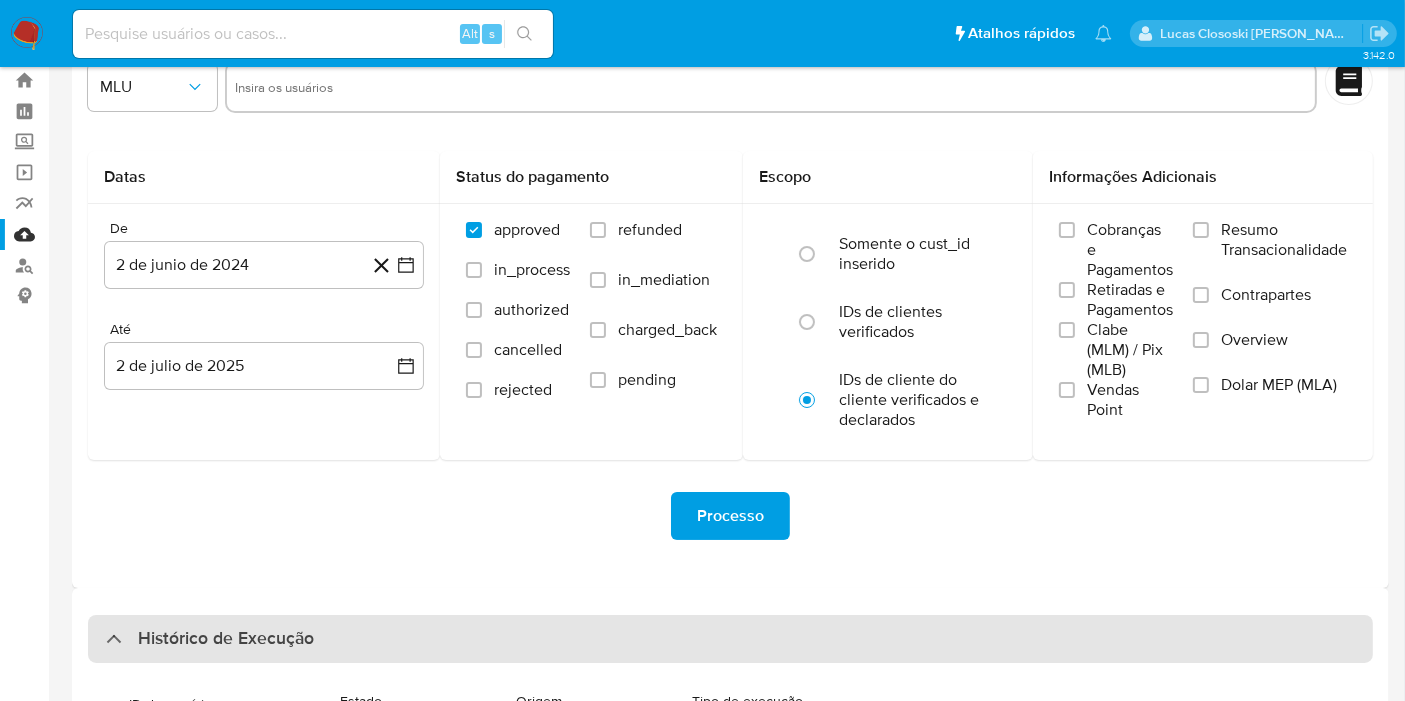scroll, scrollTop: 617, scrollLeft: 0, axis: vertical 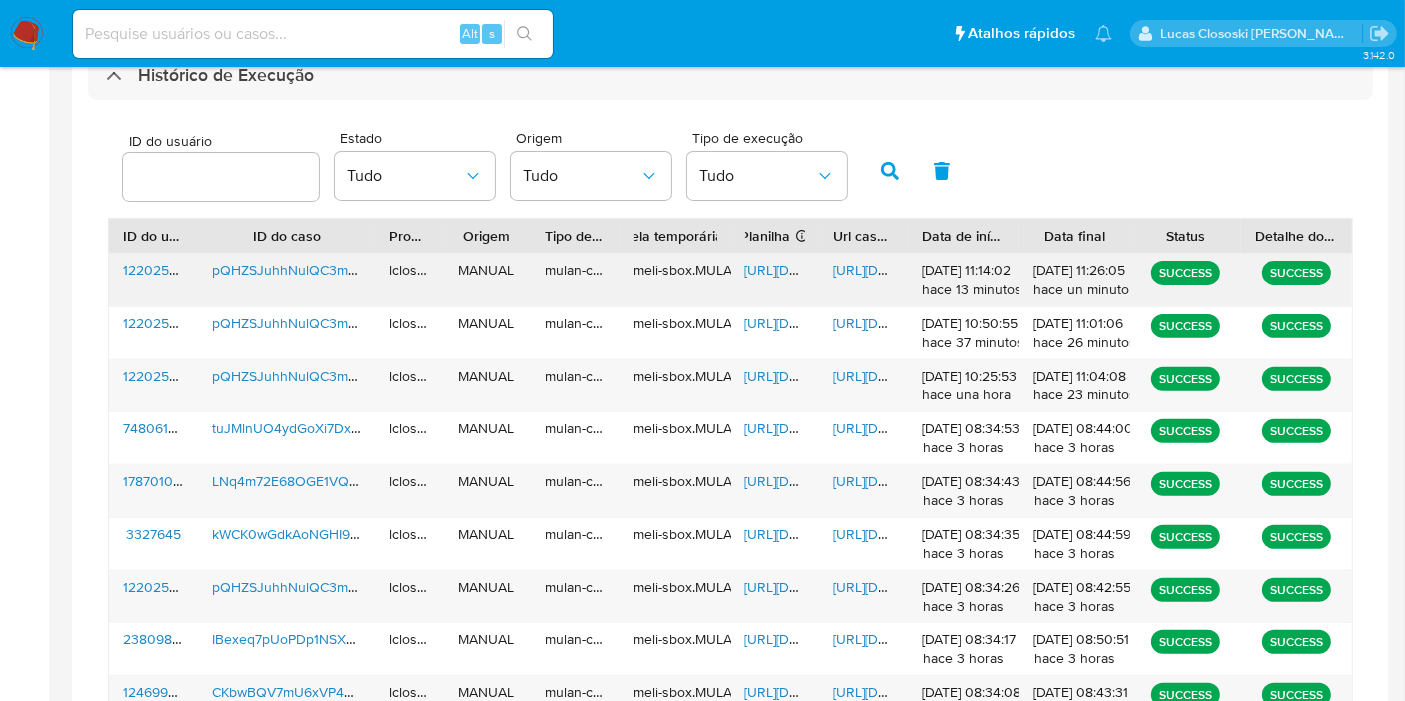 click on "[URL][DOMAIN_NAME]" at bounding box center [775, 280] 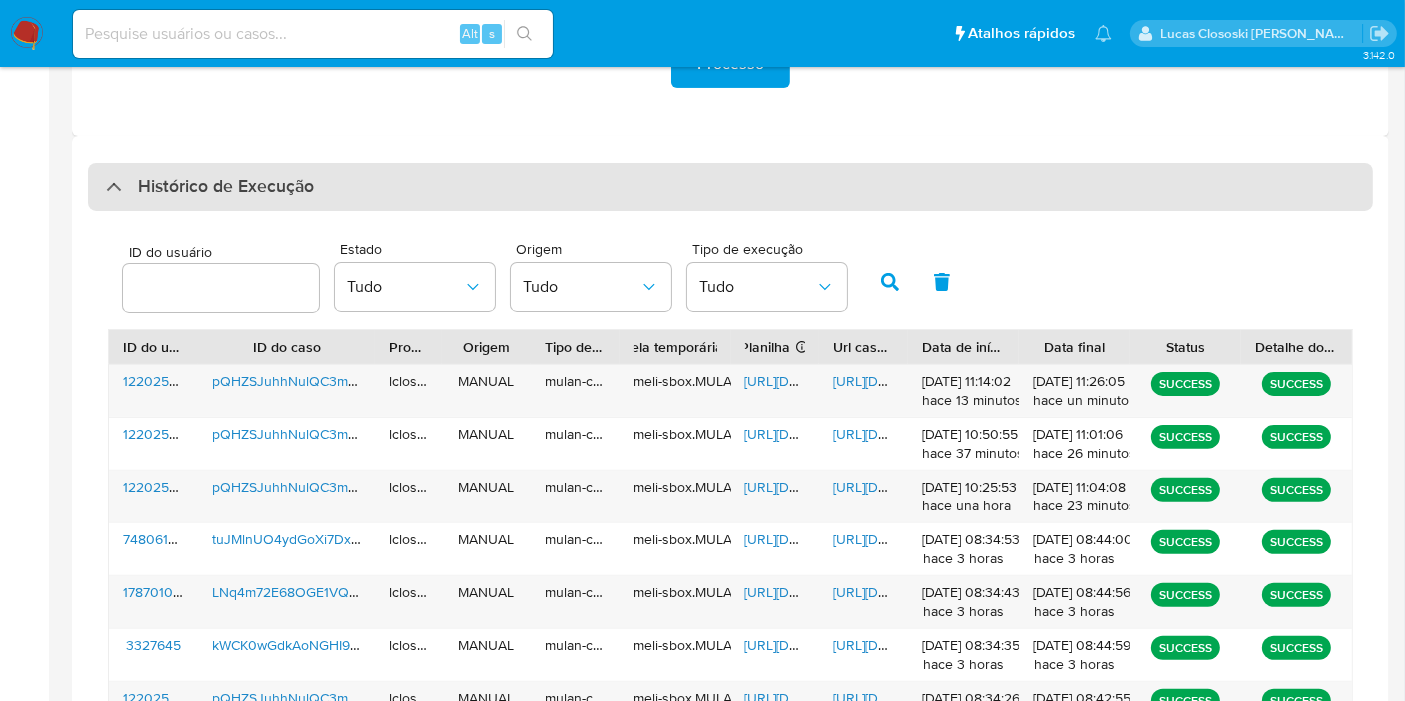 click on "Histórico de Execução" at bounding box center [730, 187] 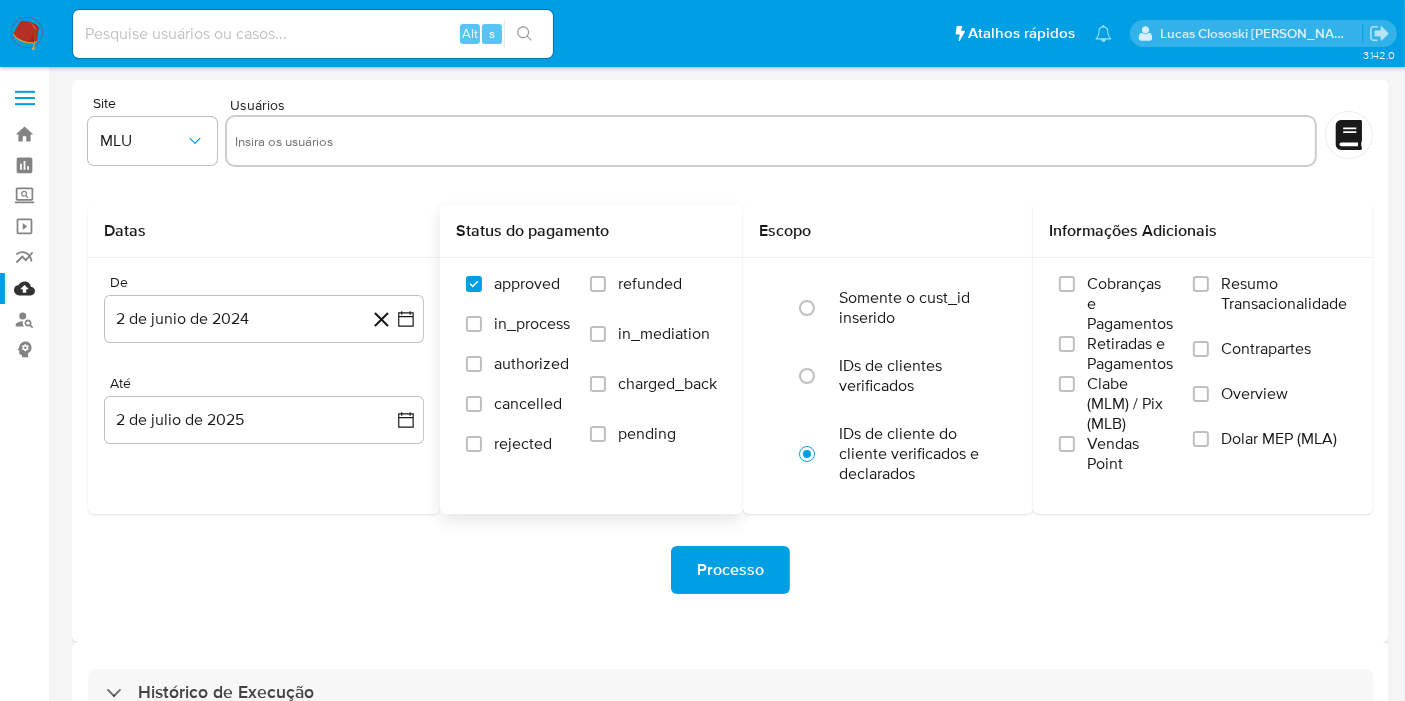 scroll, scrollTop: 54, scrollLeft: 0, axis: vertical 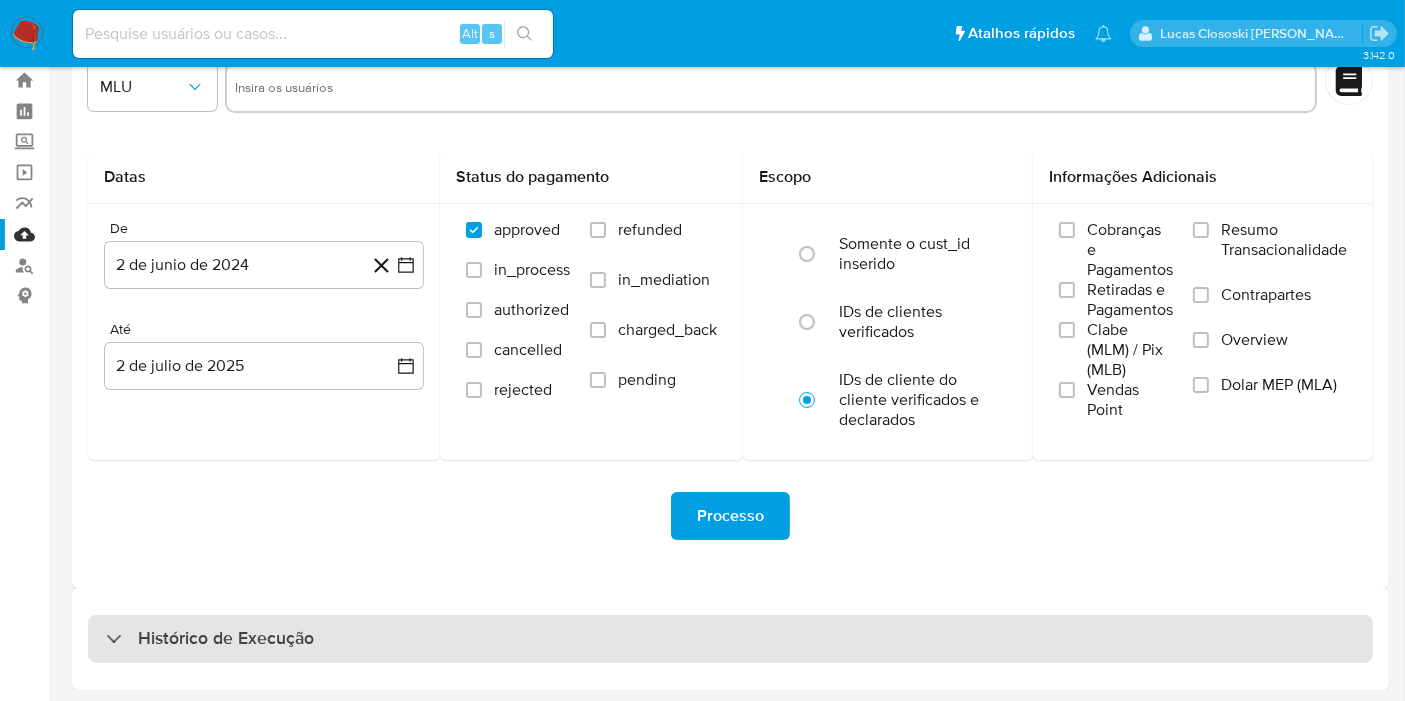 click on "Histórico de Execução" at bounding box center (730, 639) 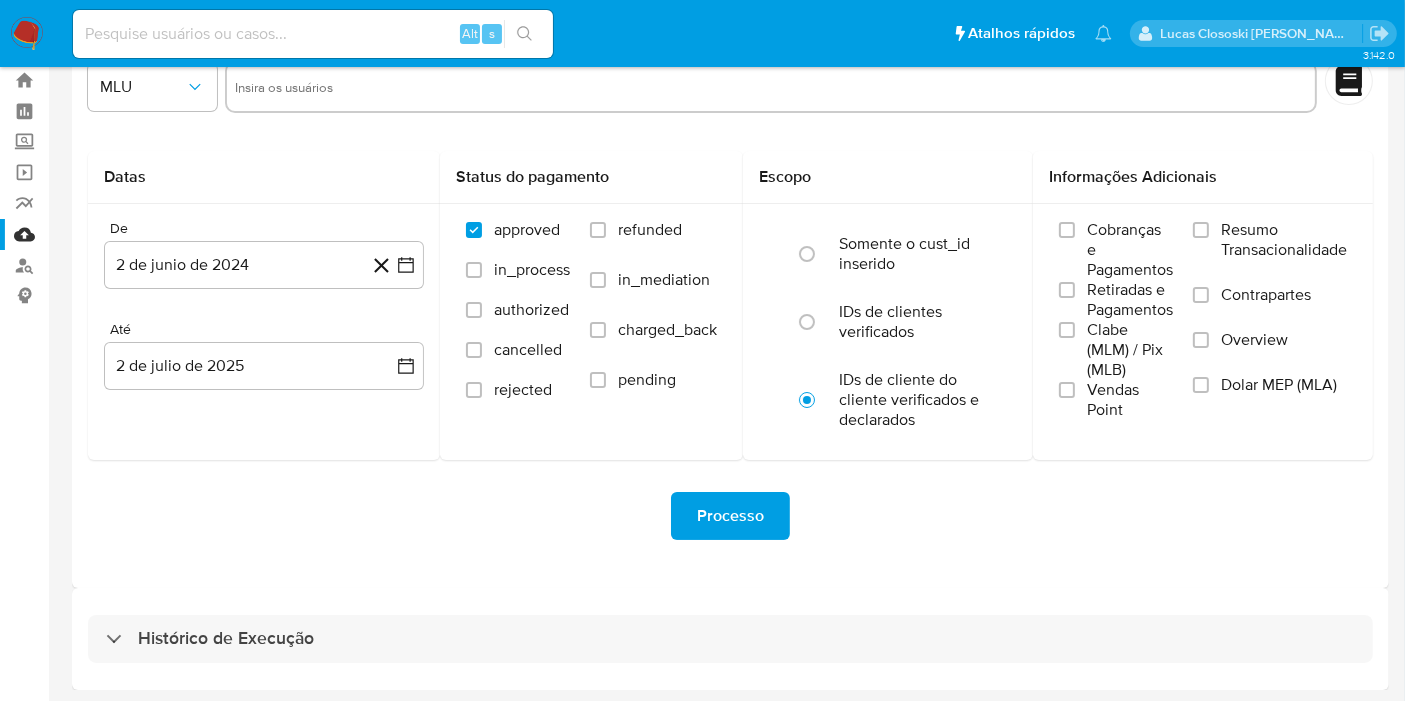 select on "10" 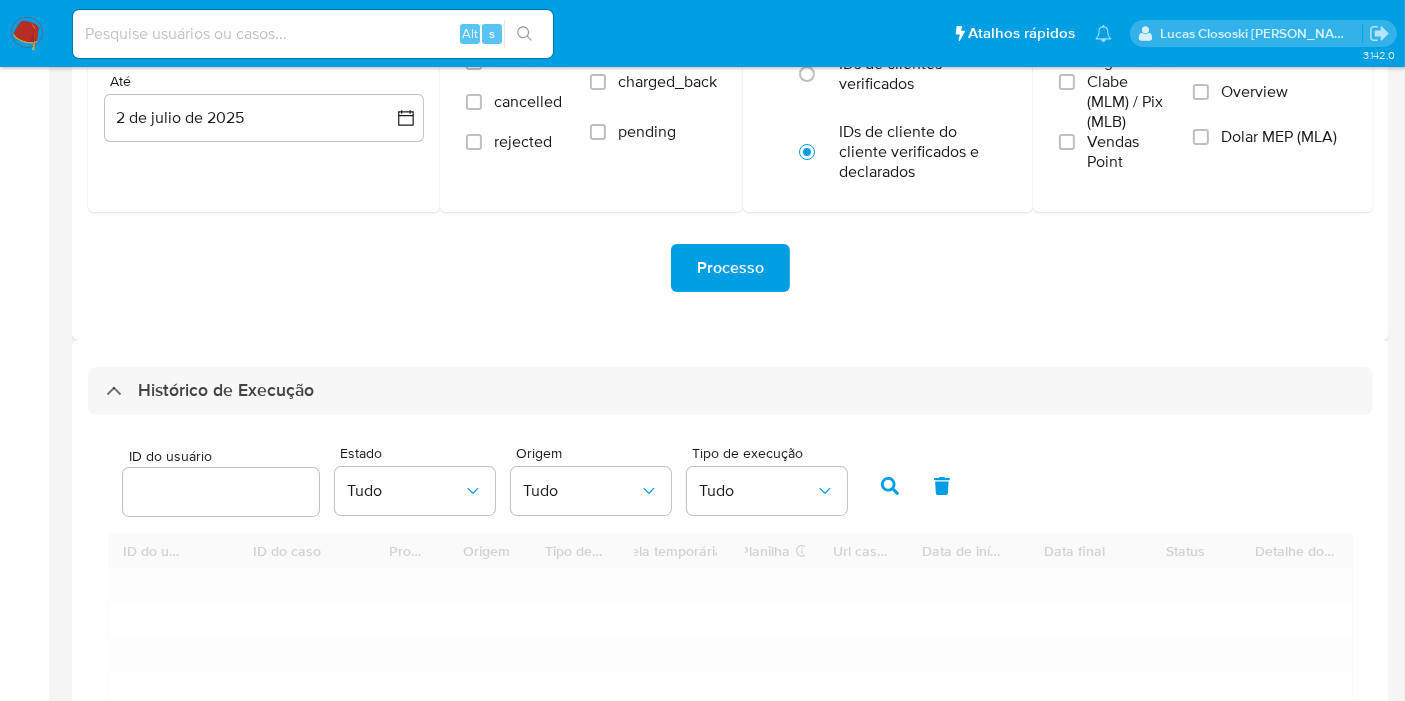 scroll, scrollTop: 610, scrollLeft: 0, axis: vertical 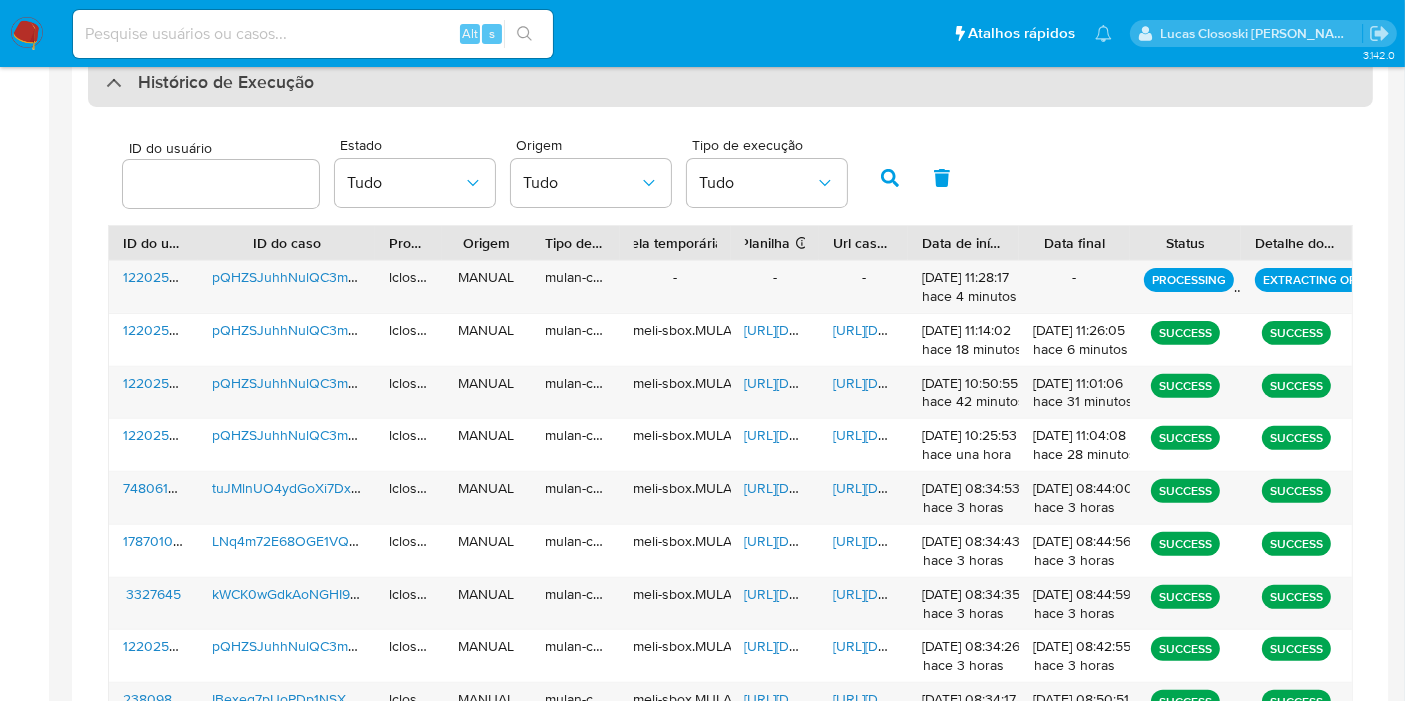 click on "Histórico de Execução" at bounding box center (730, 83) 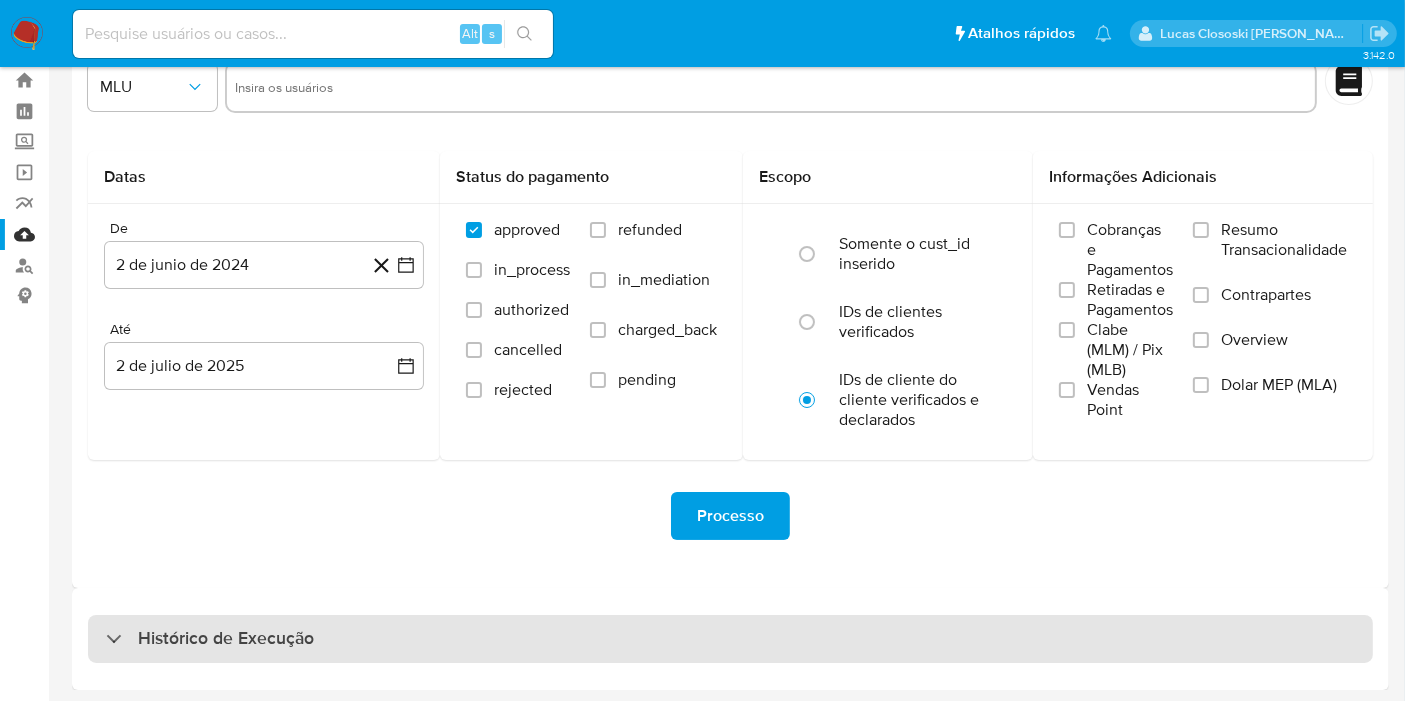click on "Histórico de Execução" at bounding box center (730, 639) 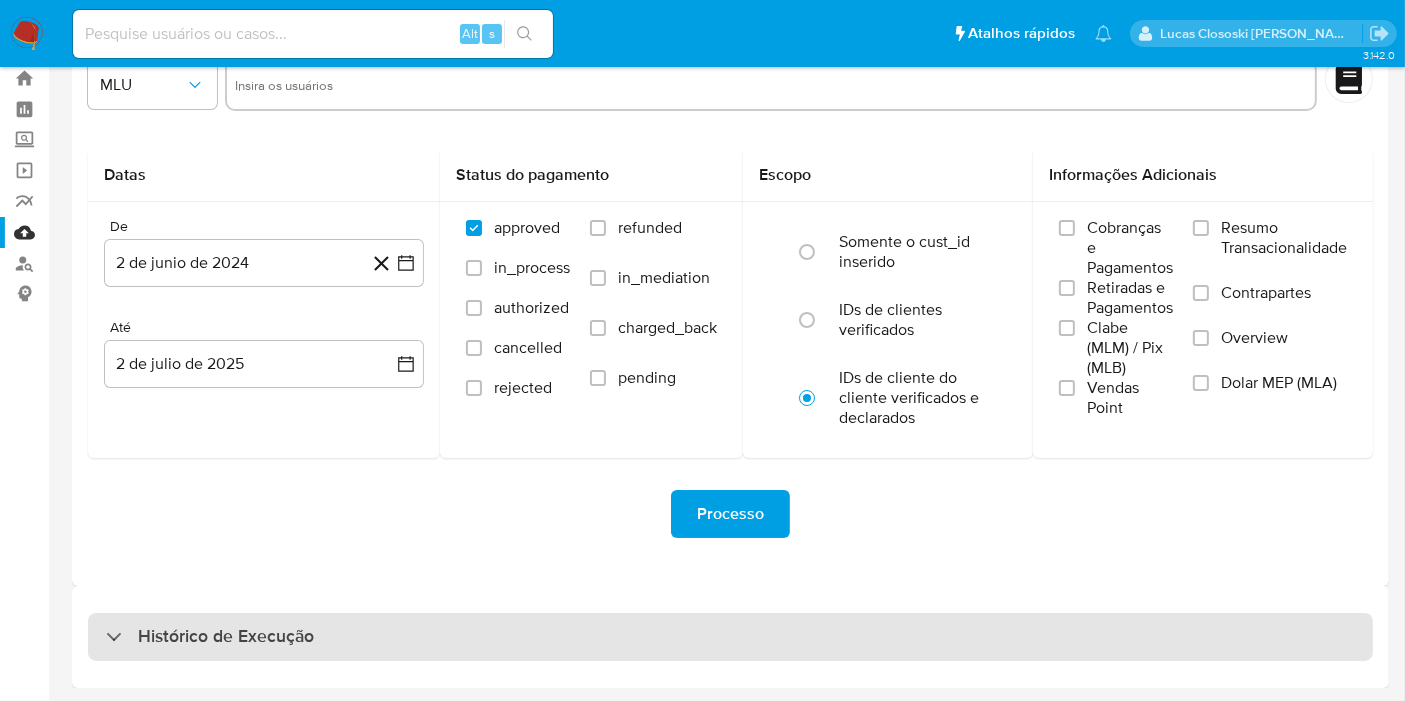 select on "10" 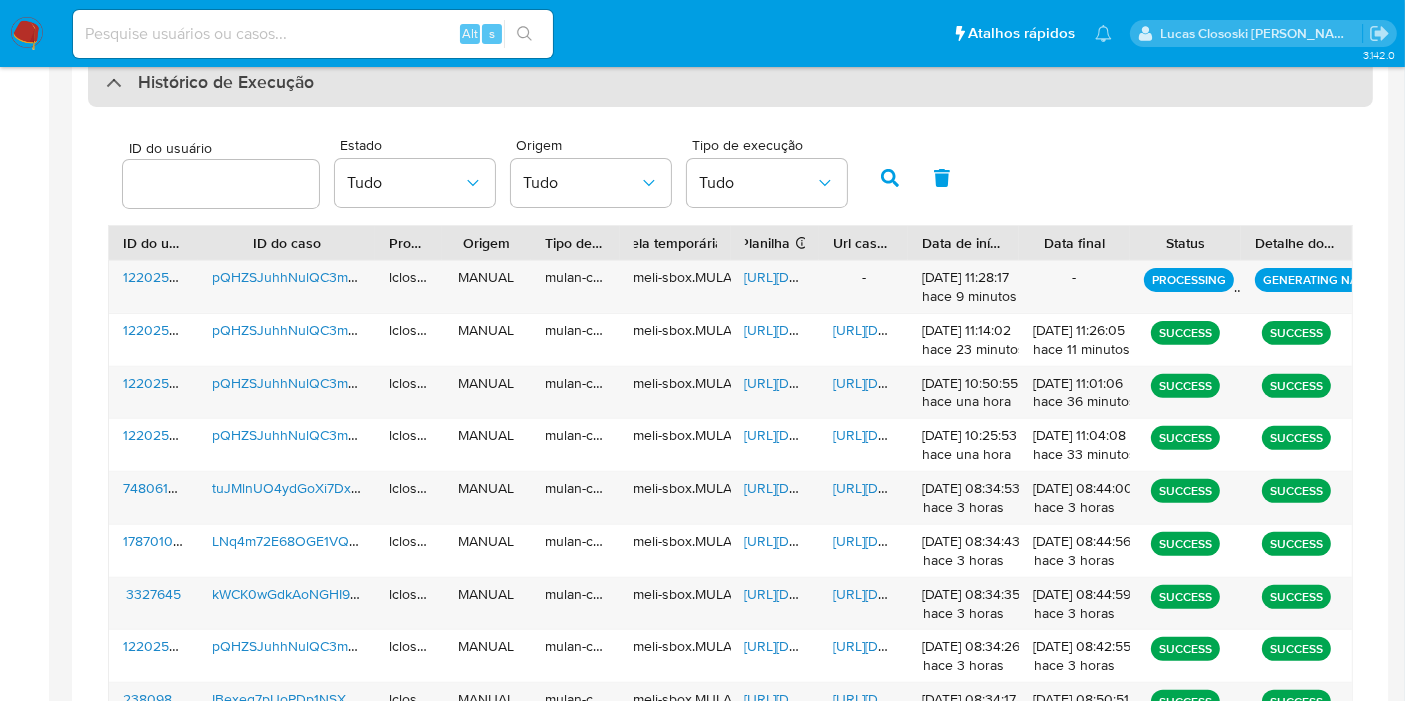 click on "Histórico de Execução" at bounding box center [730, 83] 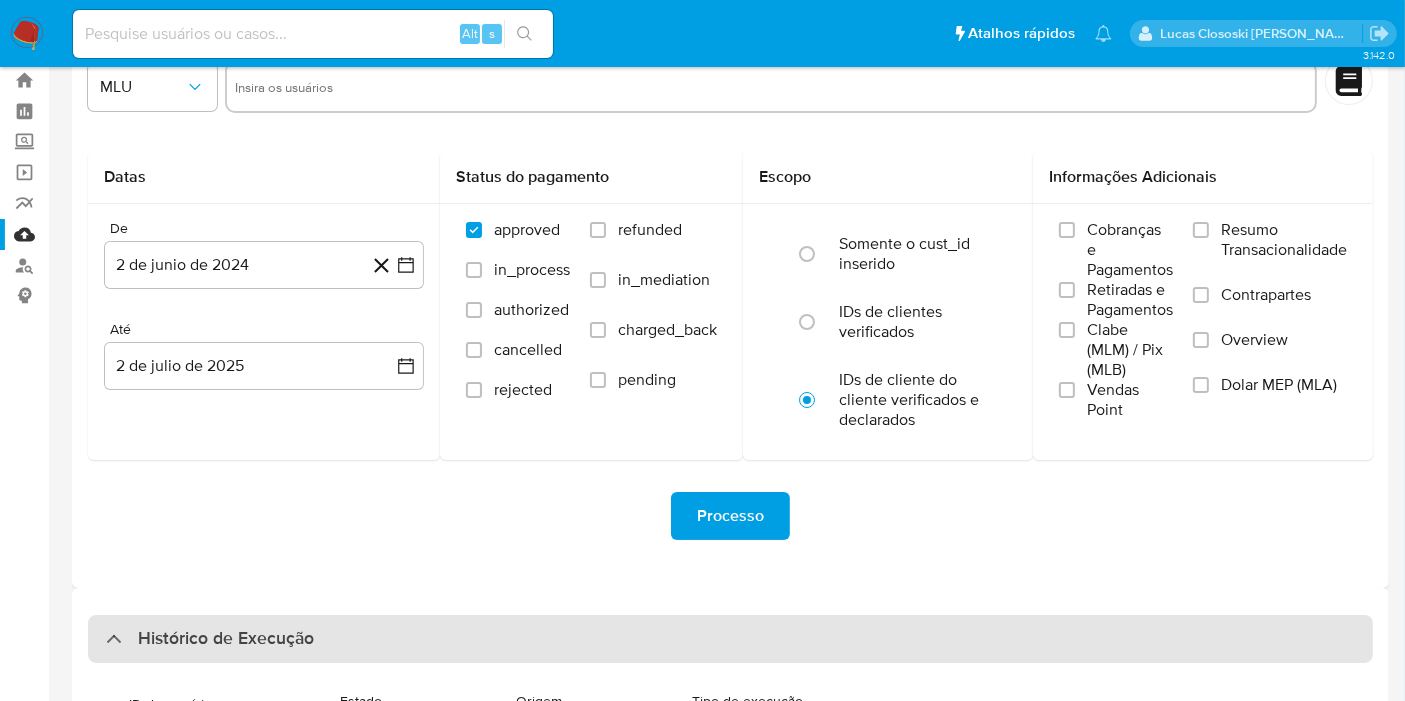 click at bounding box center [771, 87] 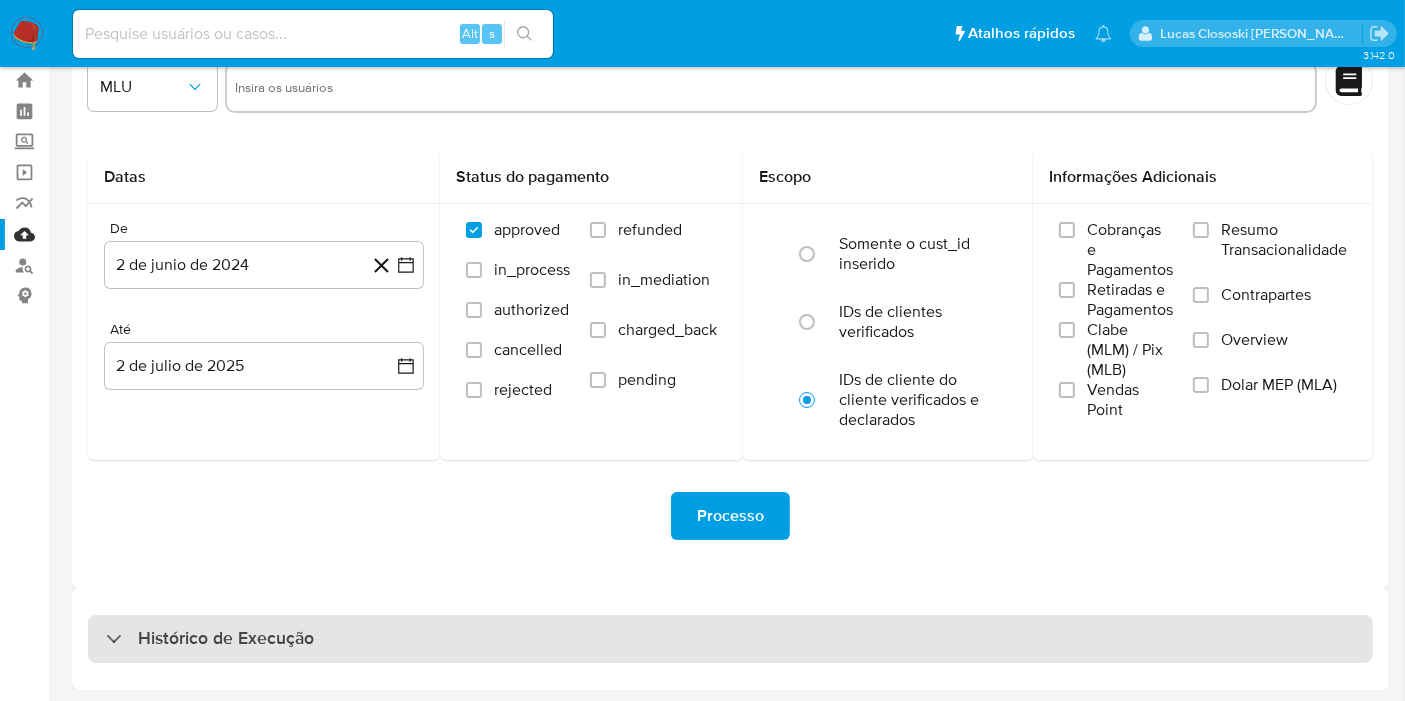 click on "Histórico de Execução" at bounding box center (226, 639) 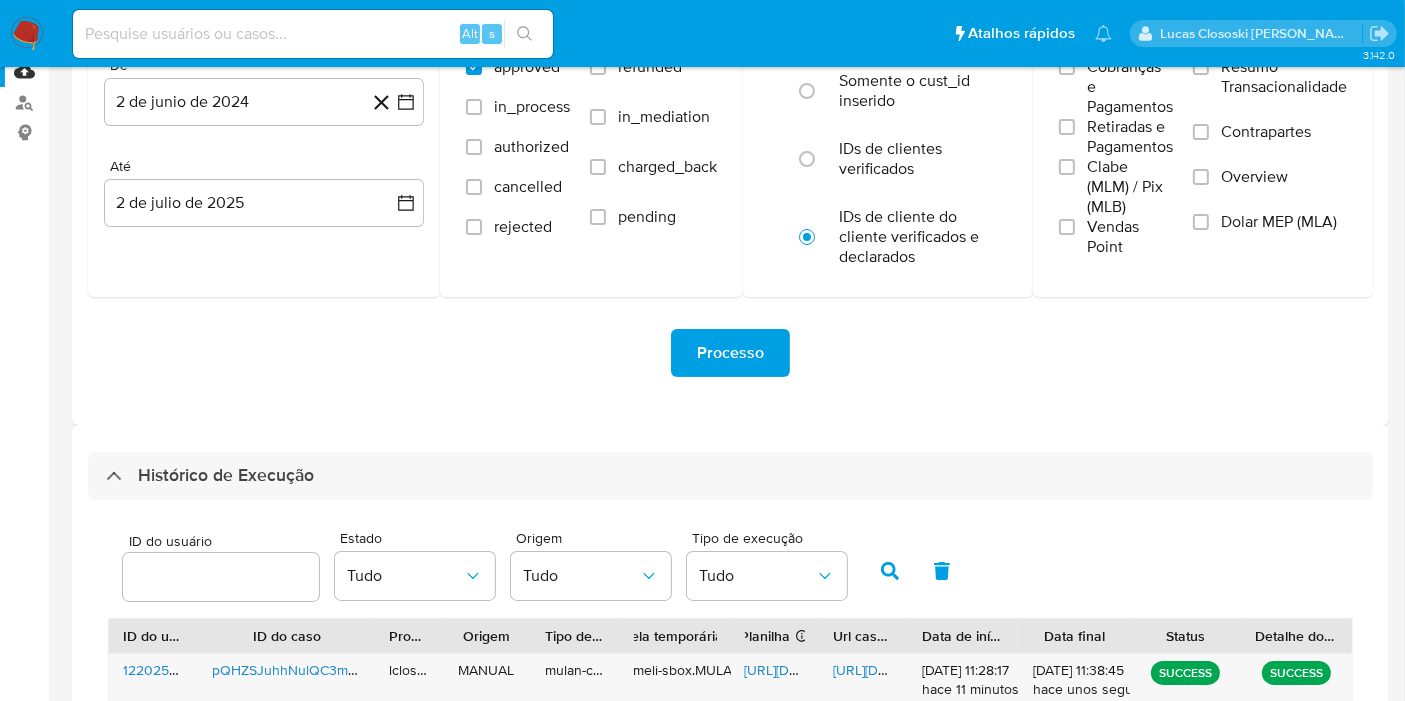 scroll, scrollTop: 388, scrollLeft: 0, axis: vertical 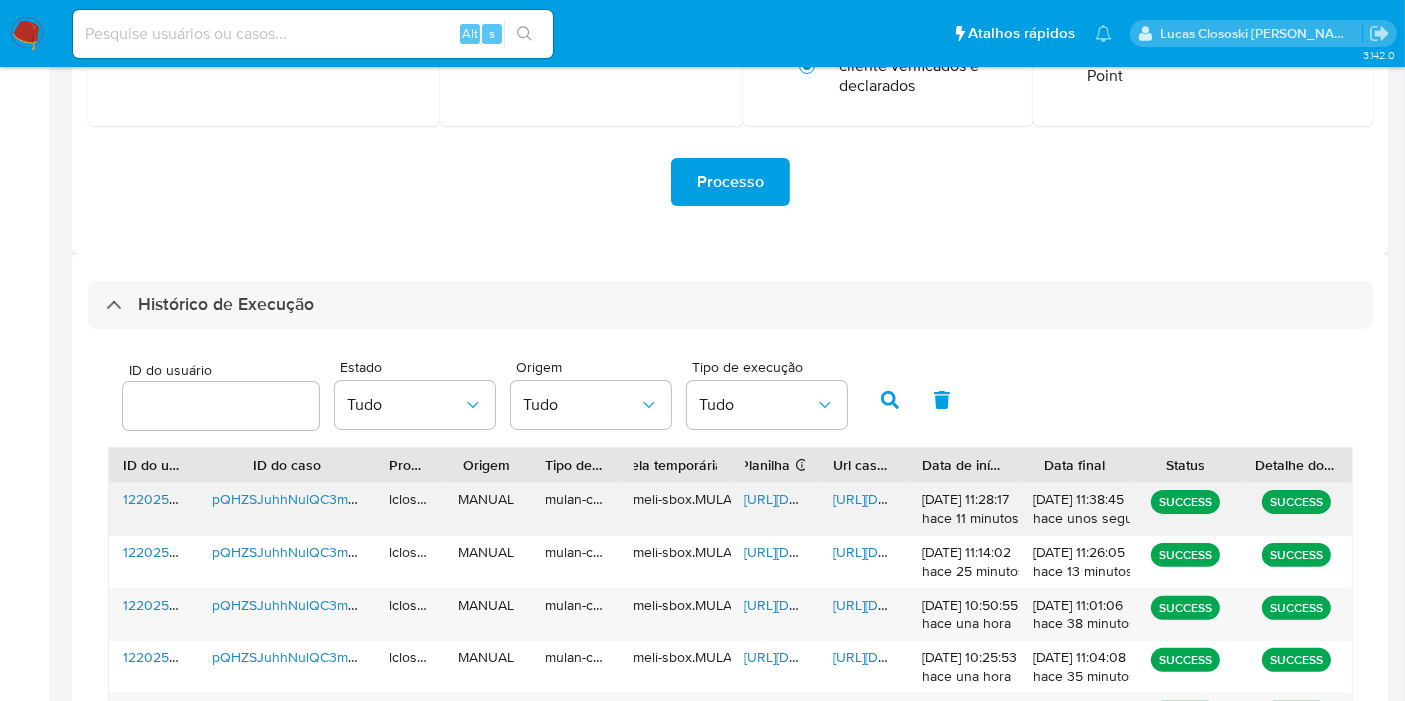 click on "https://docs.google.com/spreadsheets/d/15w9ehk1E6VXCtSsSrOemLolggoVVFTxttJmhGnuknm4/edit" at bounding box center [814, 499] 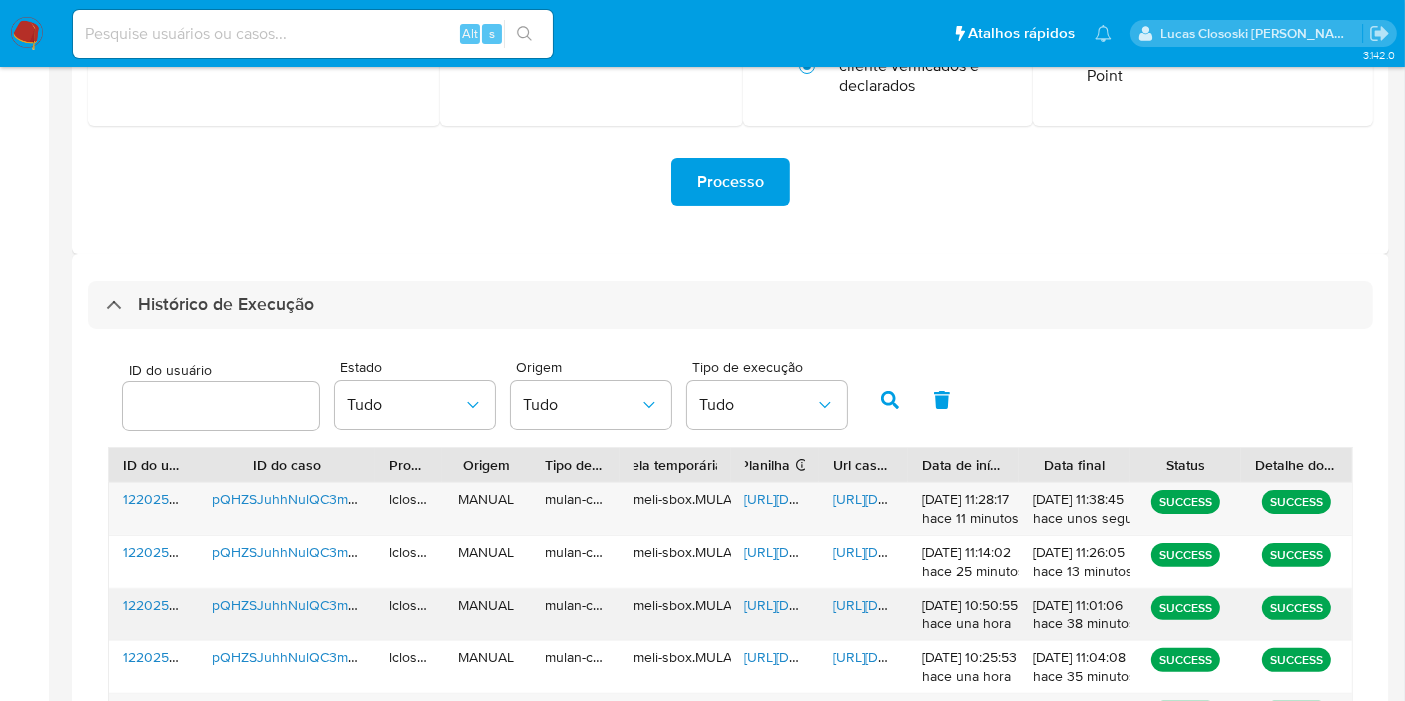 click on "https://docs.google.com/document/d/1Aoy7jcIiGExfvmEcZfkL-acZ51UOIYlU3ri76SE-h-o/edit" at bounding box center [902, 605] 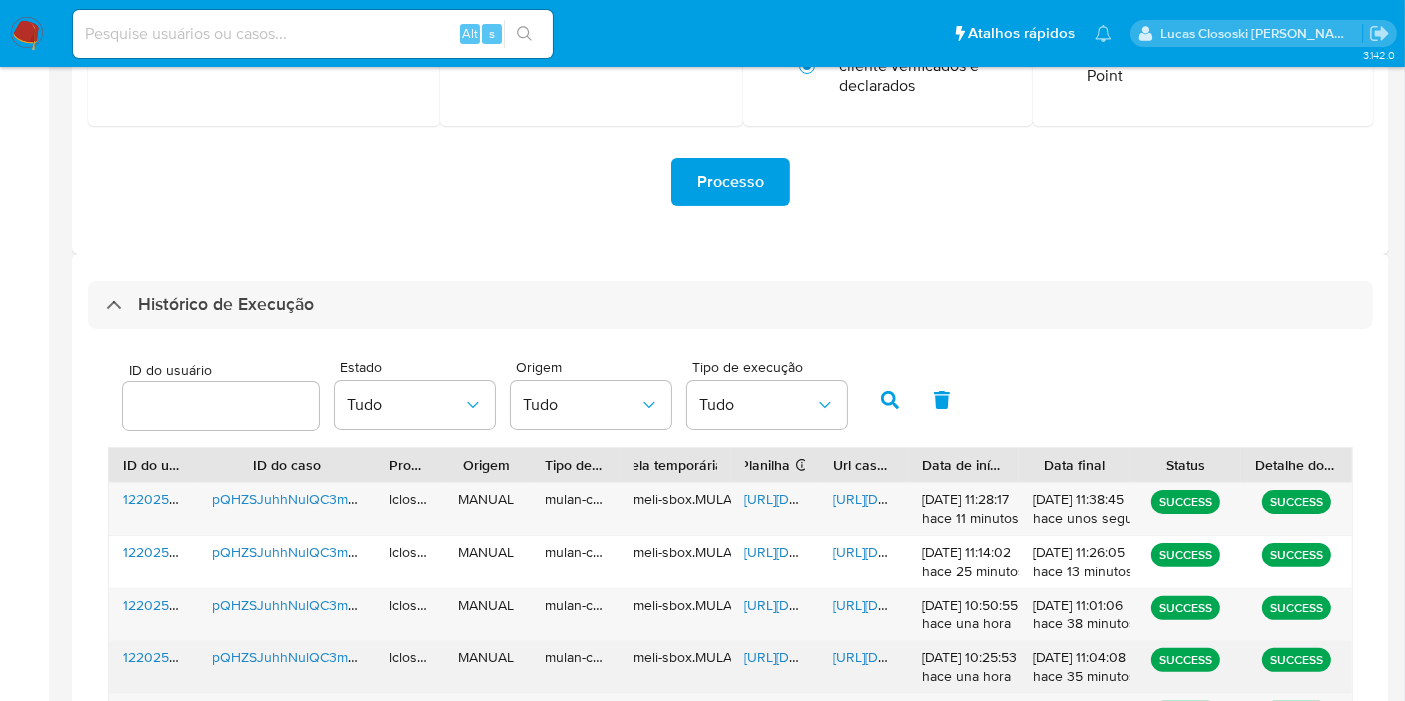 click on "https://docs.google.com/document/d/1k-63oQDXpRgMMpn2izzCZTLAofJd86ROTcCpcRAXfNM/edit" at bounding box center (902, 657) 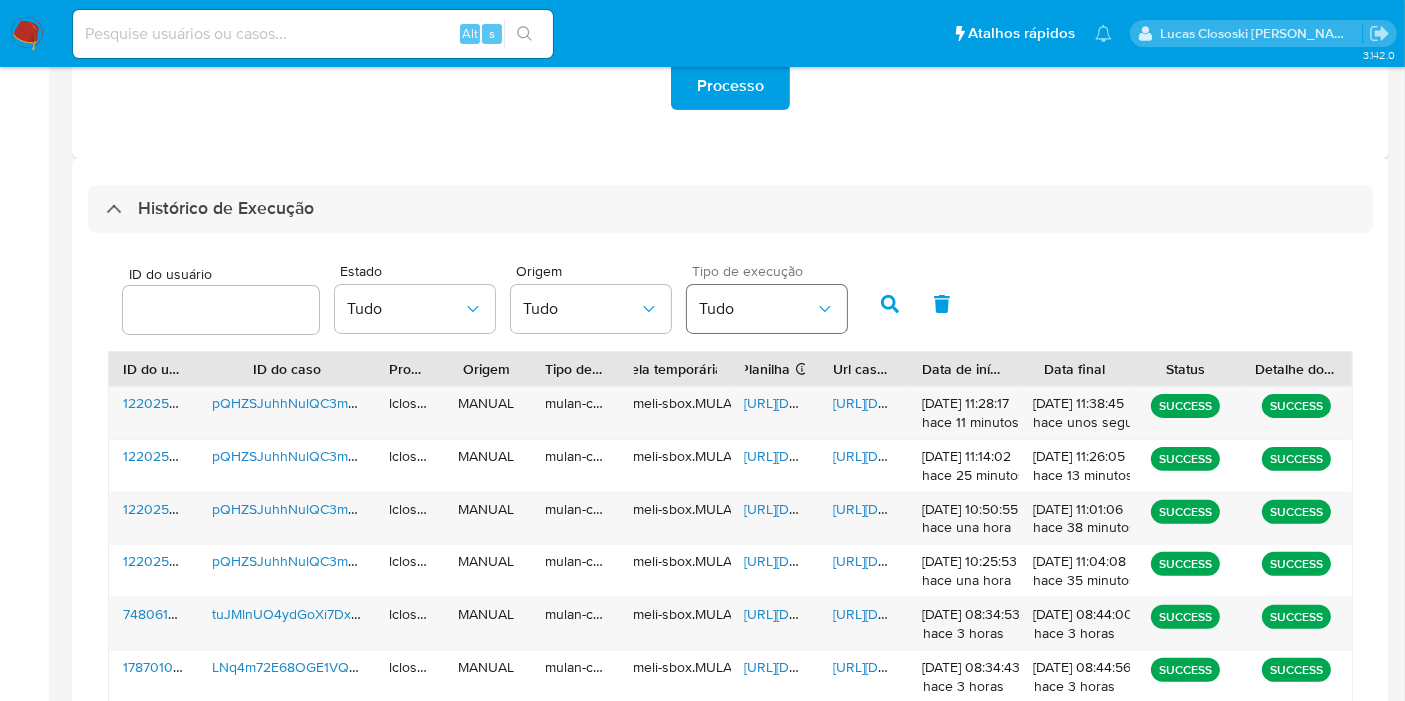 scroll, scrollTop: 610, scrollLeft: 0, axis: vertical 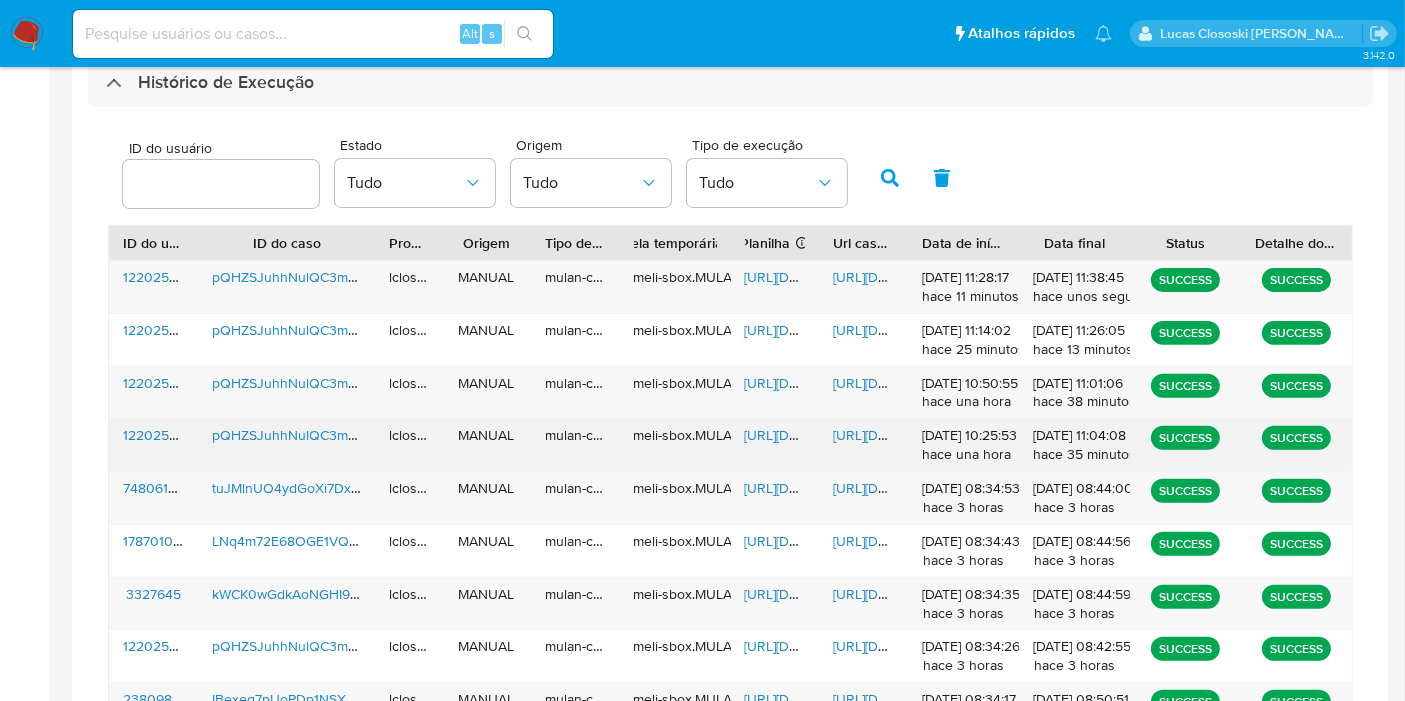 click on "https://docs.google.com/document/d/1k-63oQDXpRgMMpn2izzCZTLAofJd86ROTcCpcRAXfNM/edit" at bounding box center [902, 435] 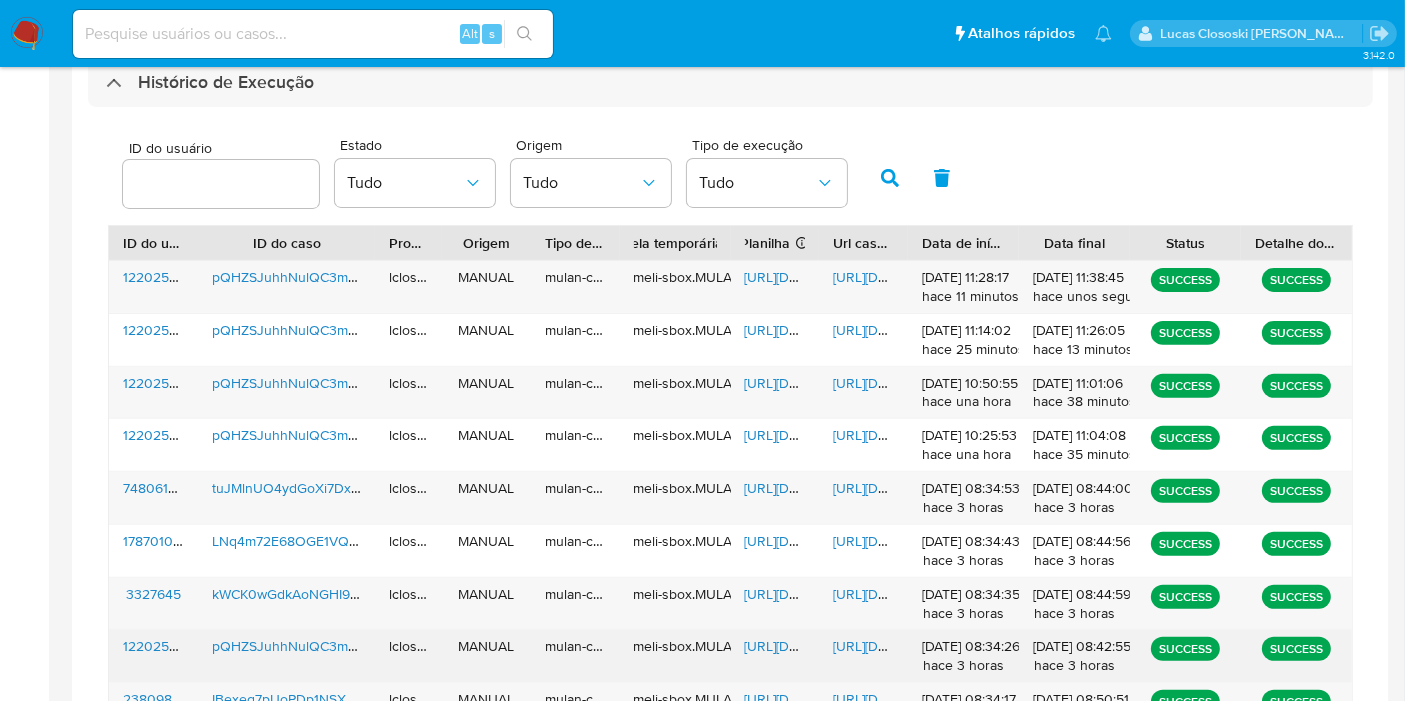 click on "https://docs.google.com/document/d/1SQ_dXJuWhEB2_Cxzc3lhzBjTgGcqPGzi8qgN6hHEHEg/edit" at bounding box center [902, 646] 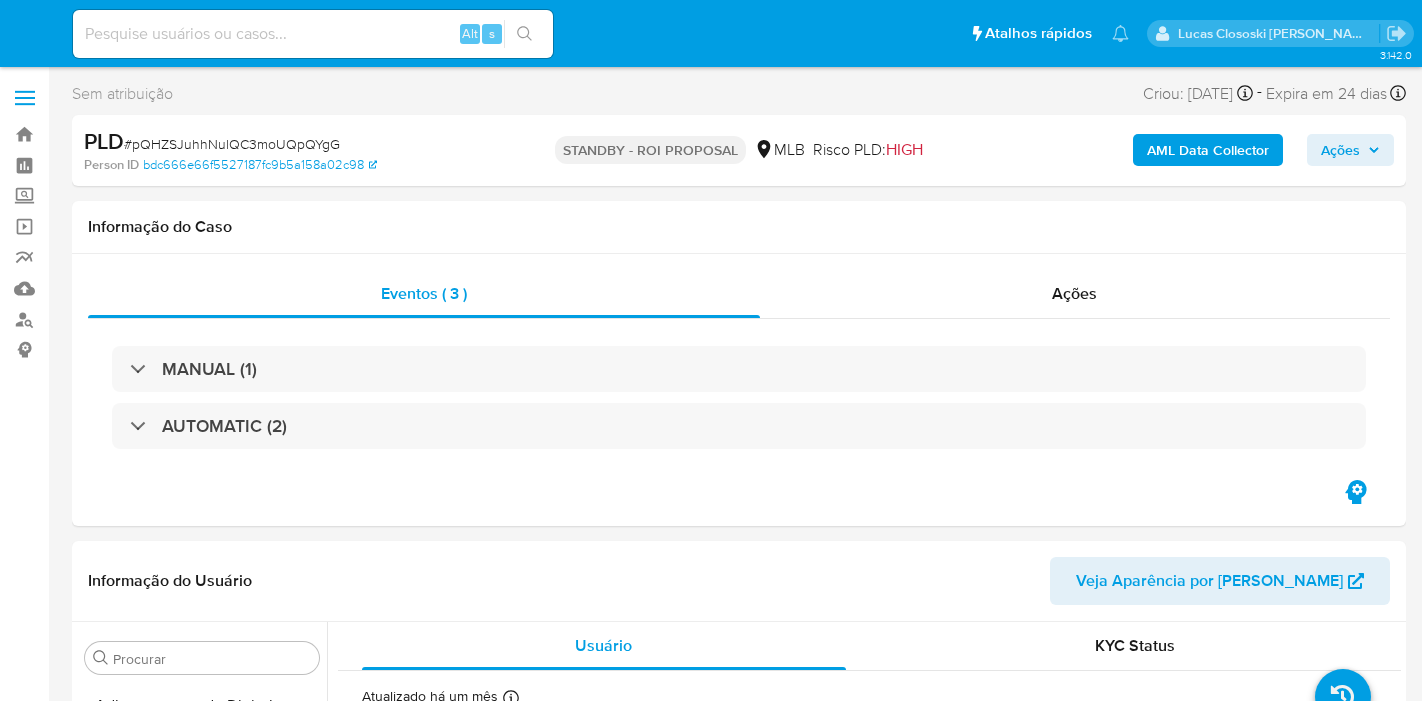 select on "10" 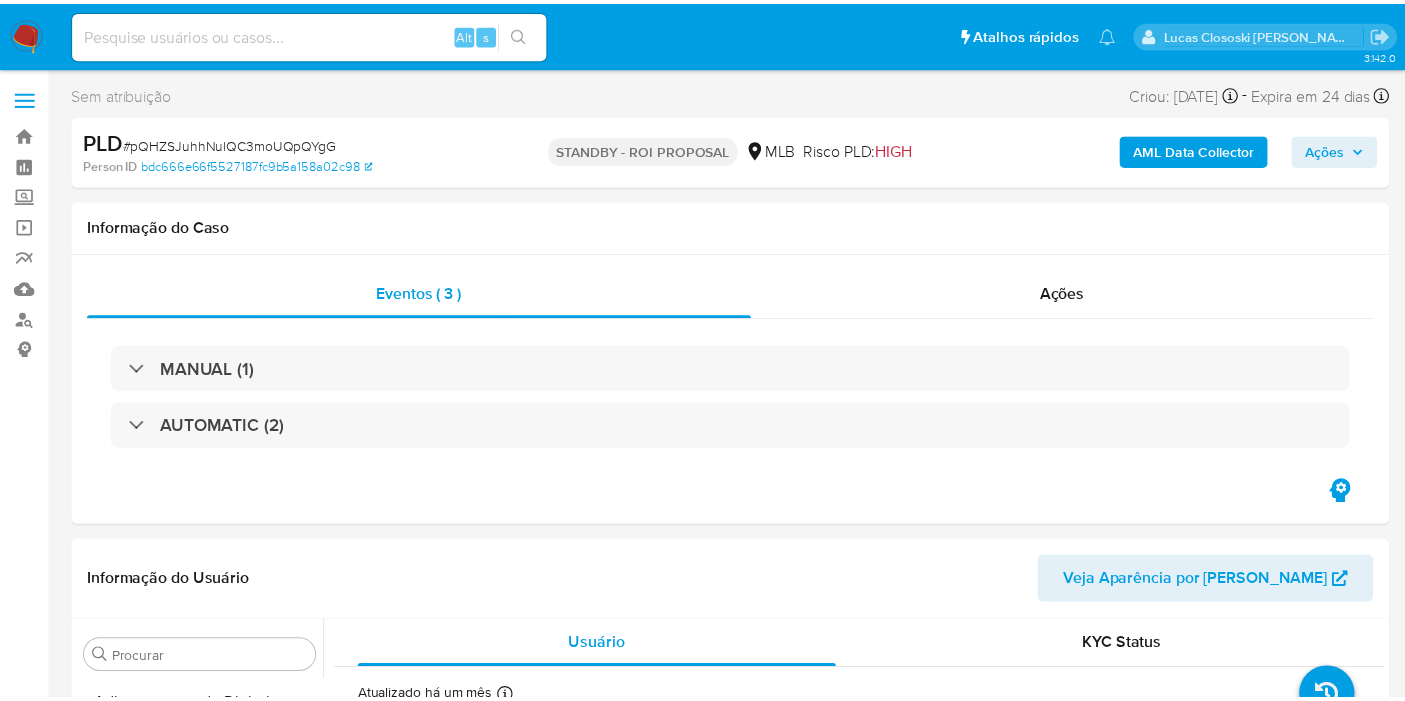 scroll, scrollTop: 0, scrollLeft: 0, axis: both 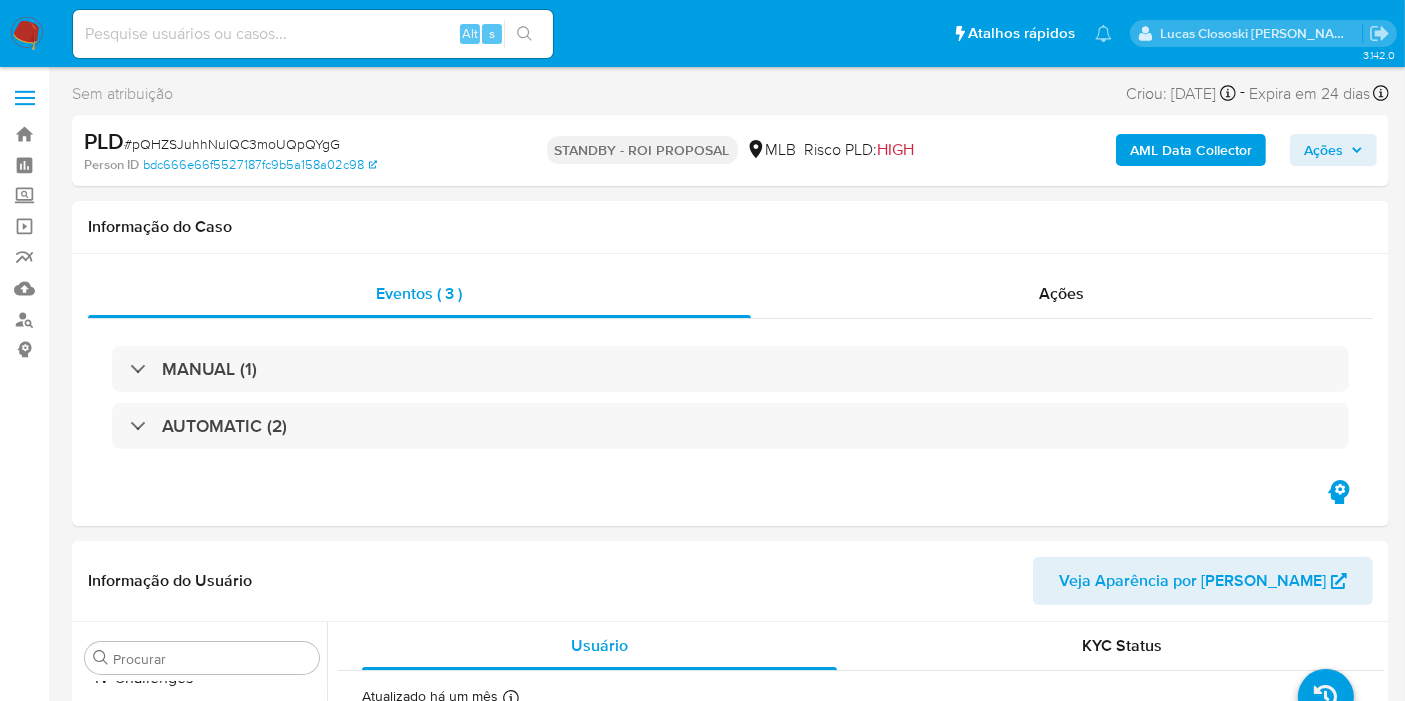 click at bounding box center (27, 34) 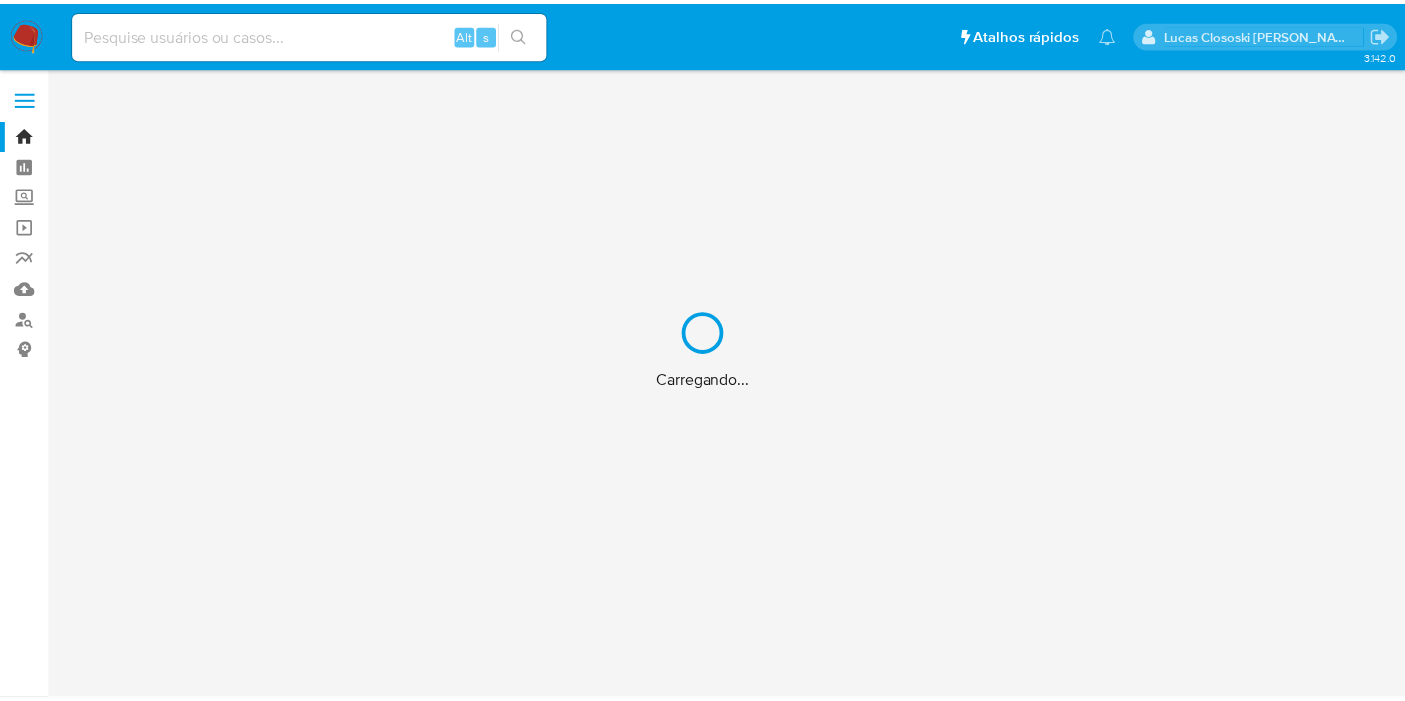 scroll, scrollTop: 0, scrollLeft: 0, axis: both 